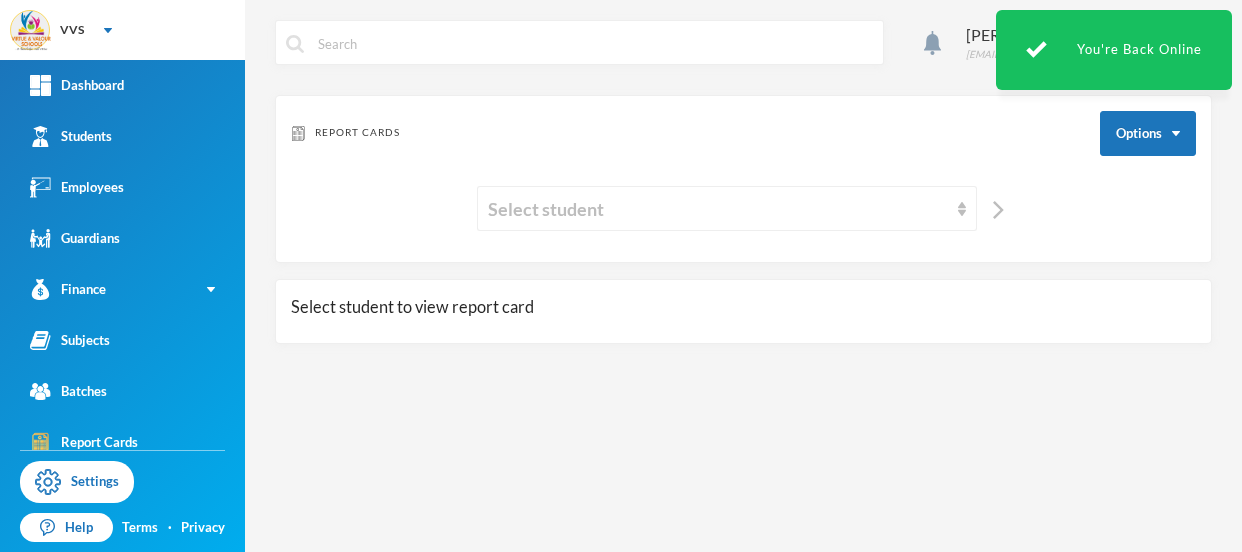 scroll, scrollTop: 0, scrollLeft: 0, axis: both 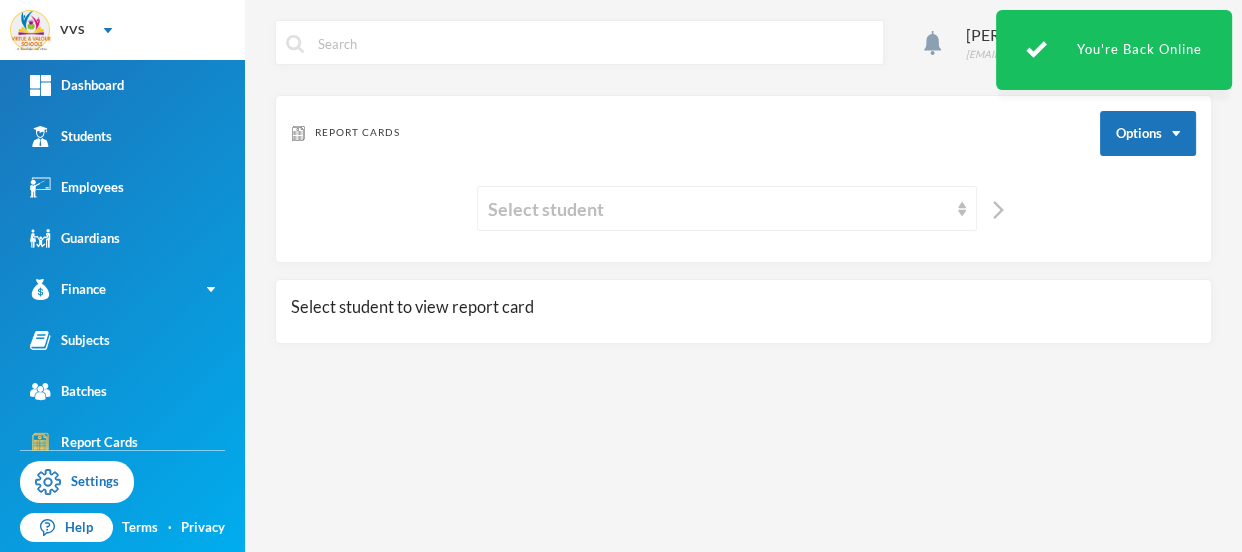 click on "Select student" at bounding box center [727, 208] 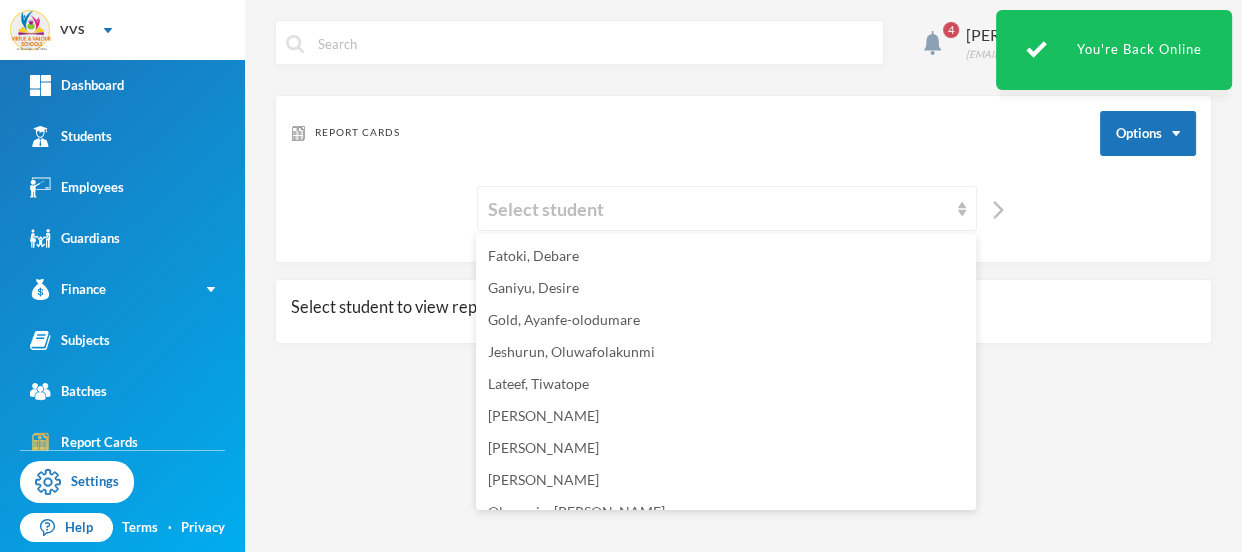 scroll, scrollTop: 524, scrollLeft: 0, axis: vertical 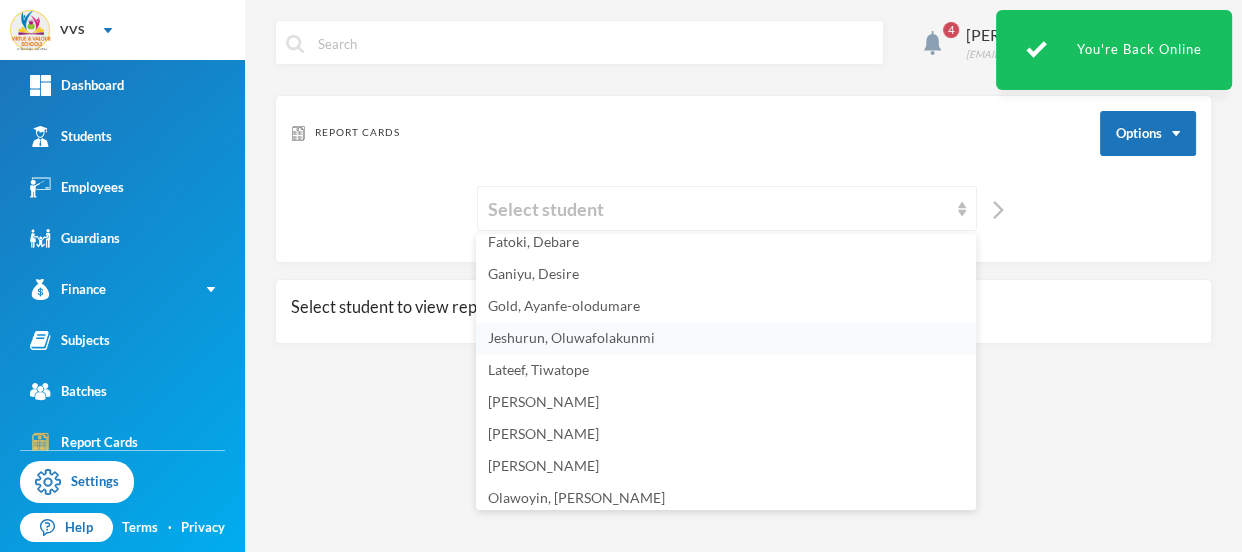 click on "Jeshurun, Oluwafolakunmi" at bounding box center (571, 337) 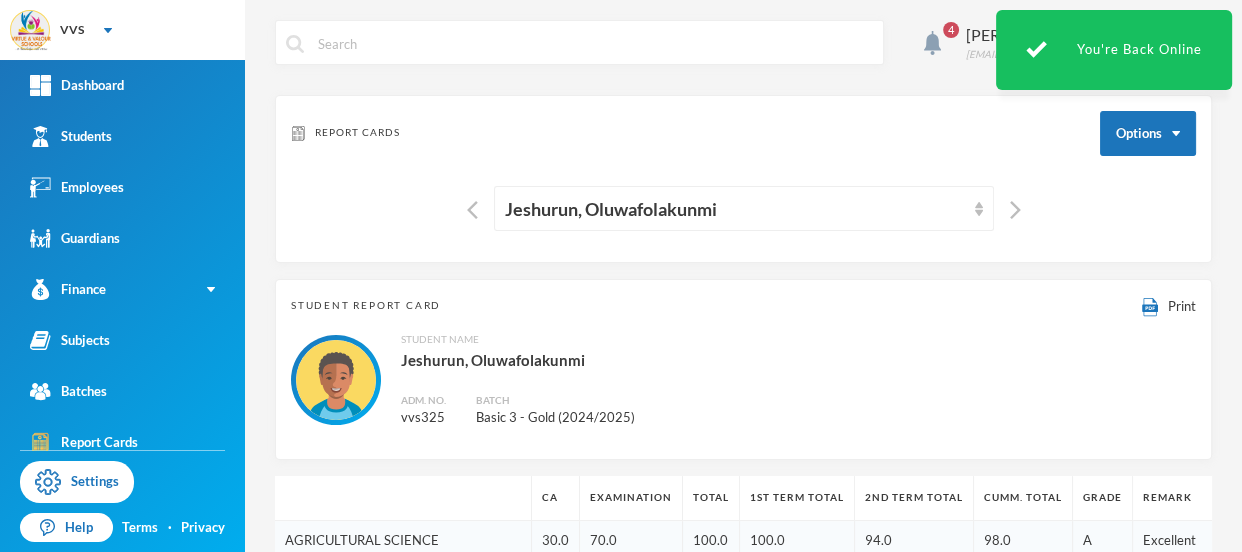 click on "Student Name Jeshurun, Oluwafolakunmi Adm. No. vvs325 Batch Basic 3 - Gold (2024/2025)" at bounding box center [743, 380] 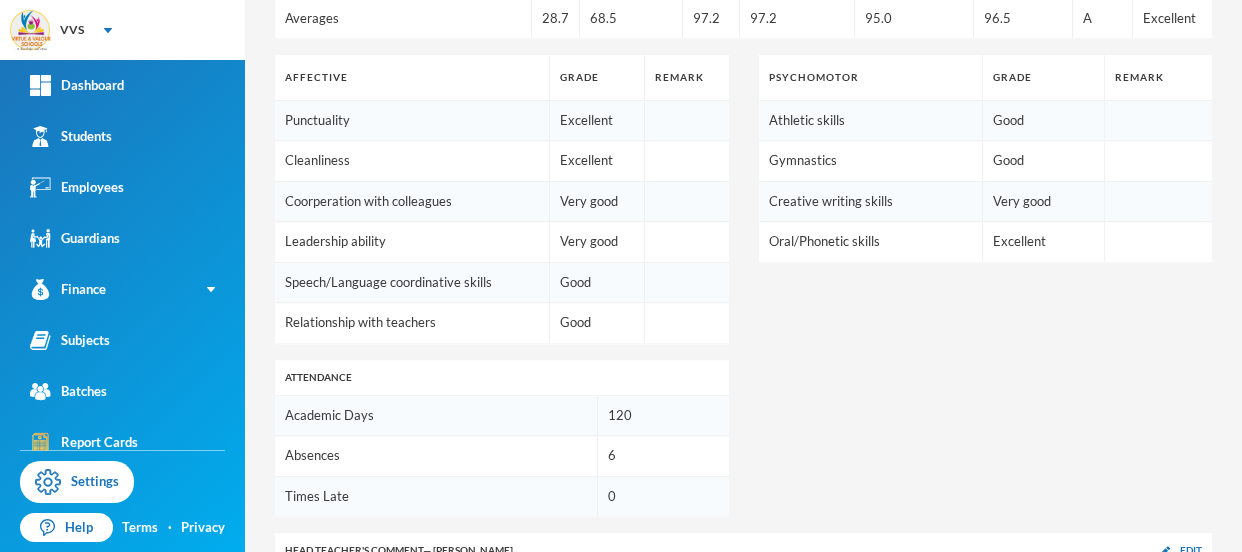 scroll, scrollTop: 1391, scrollLeft: 0, axis: vertical 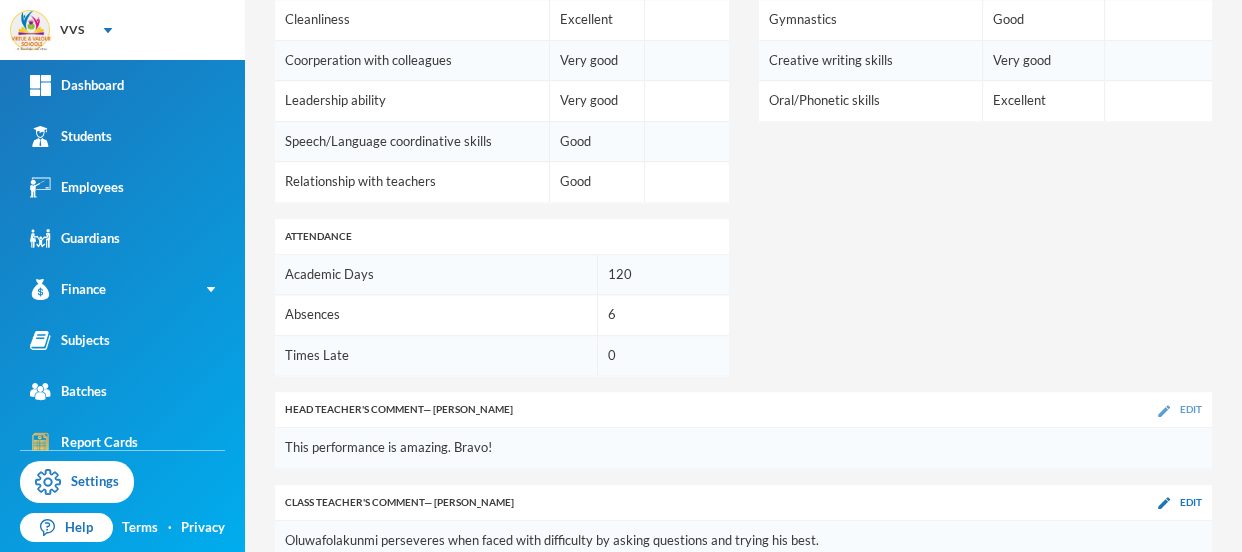 click on "Edit" at bounding box center (1191, 409) 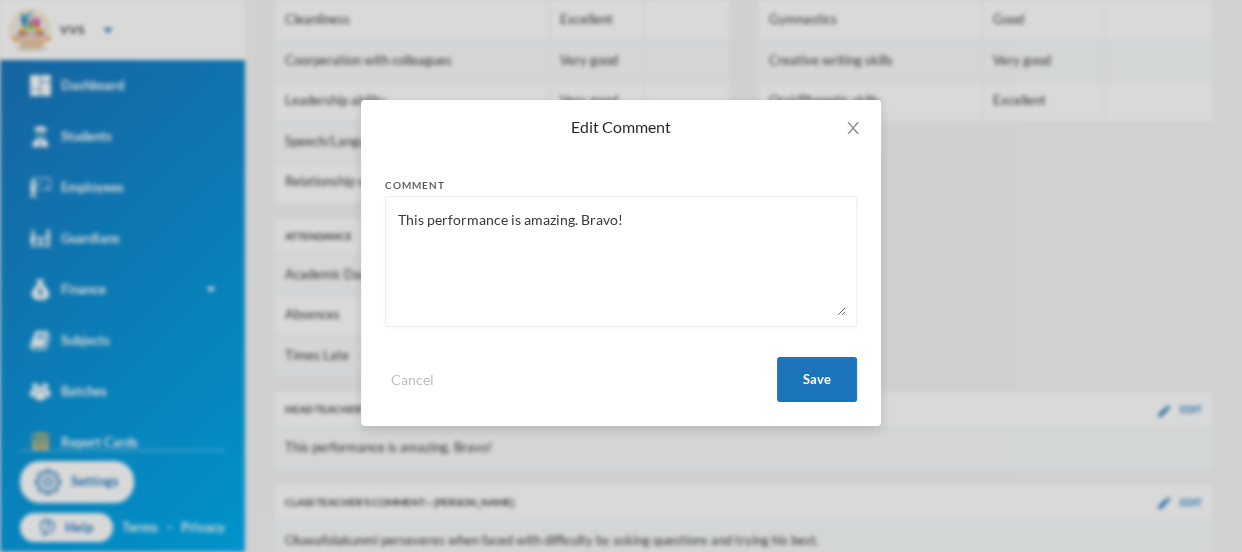 click on "This performance is amazing. Bravo!" at bounding box center [621, 261] 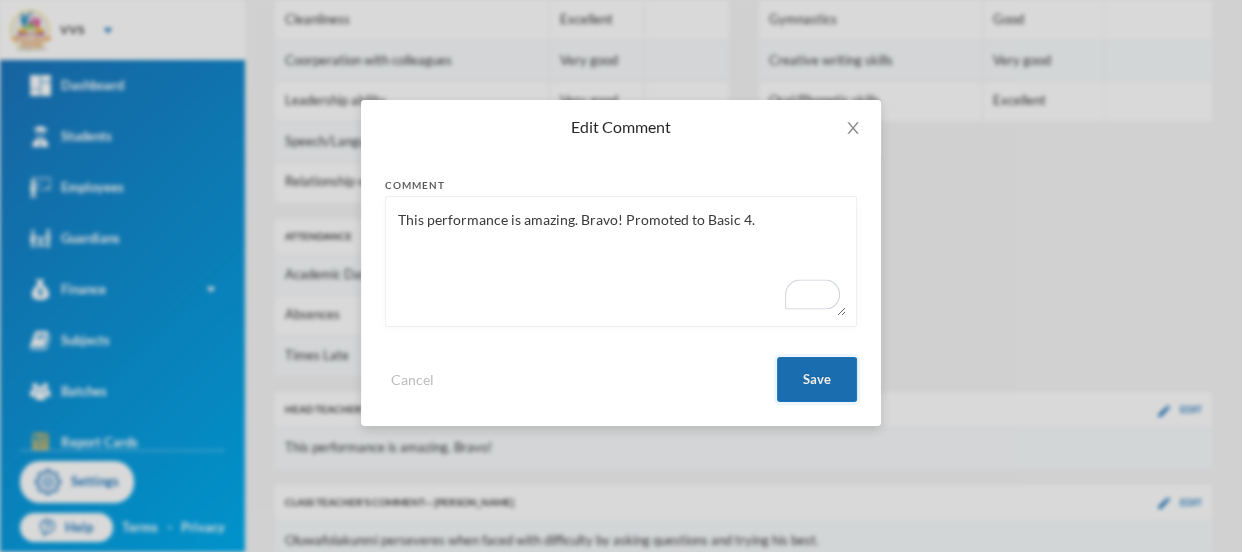 type on "This performance is amazing. Bravo! Promoted to Basic 4." 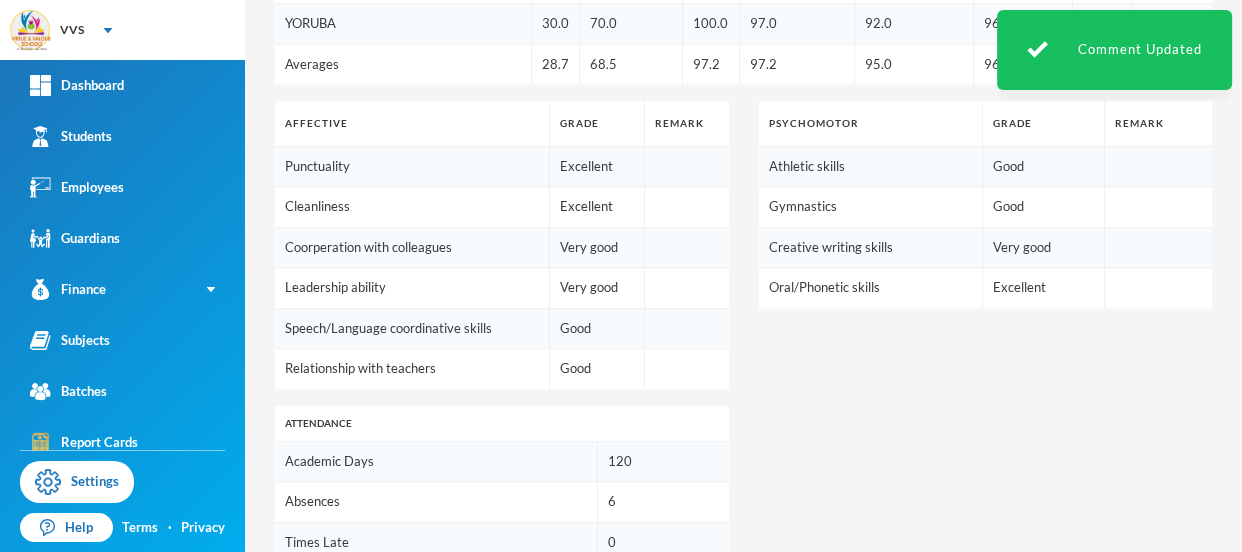 scroll, scrollTop: 0, scrollLeft: 0, axis: both 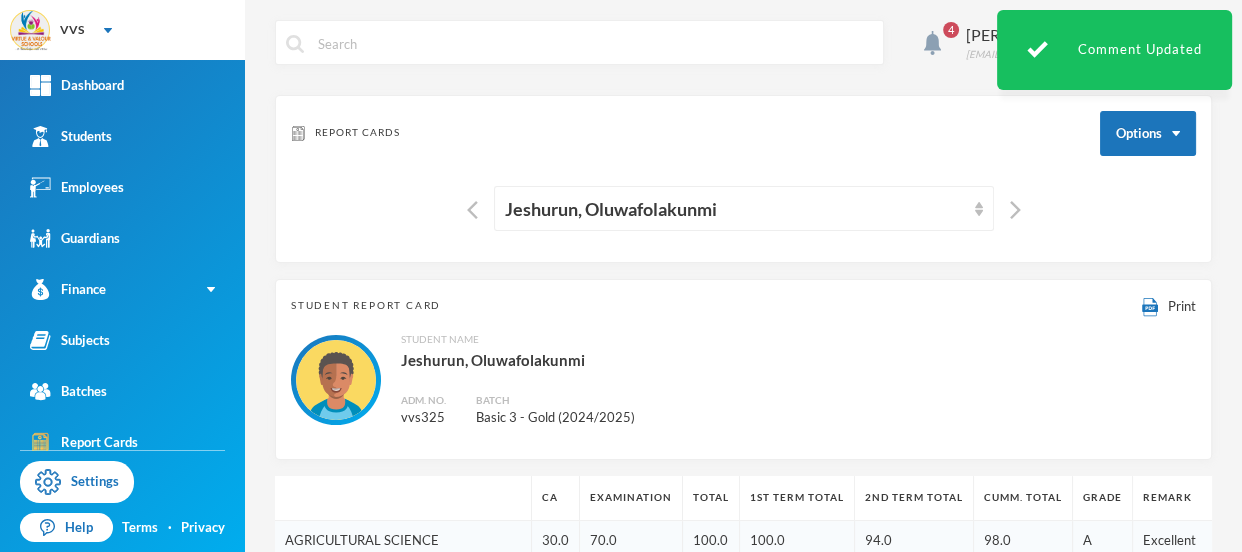 click on "Jeshurun, Oluwafolakunmi" at bounding box center [743, 208] 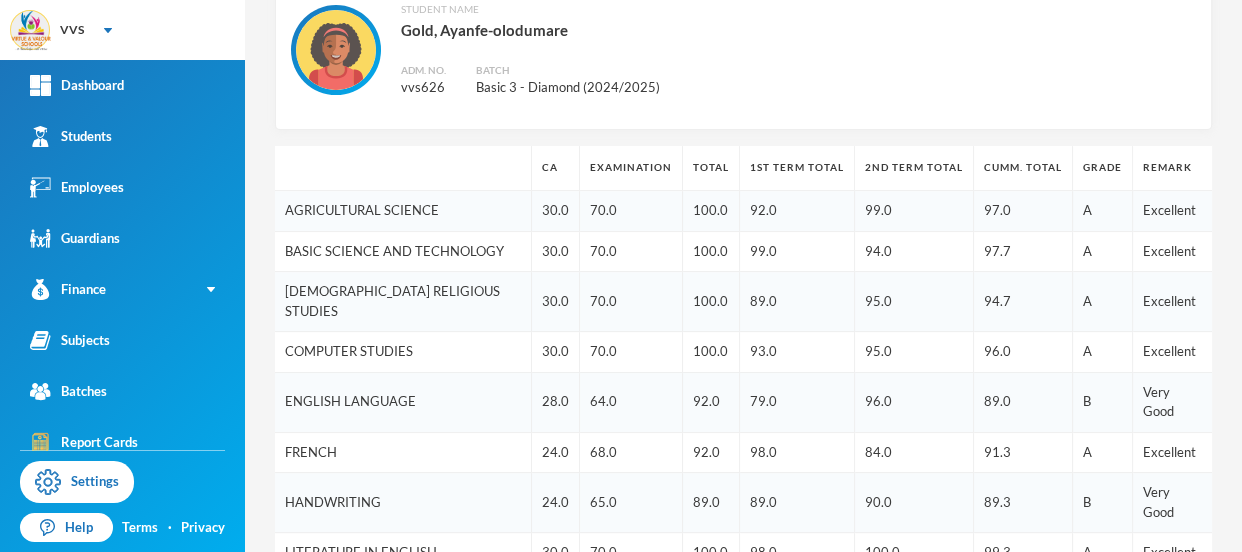 scroll, scrollTop: 0, scrollLeft: 0, axis: both 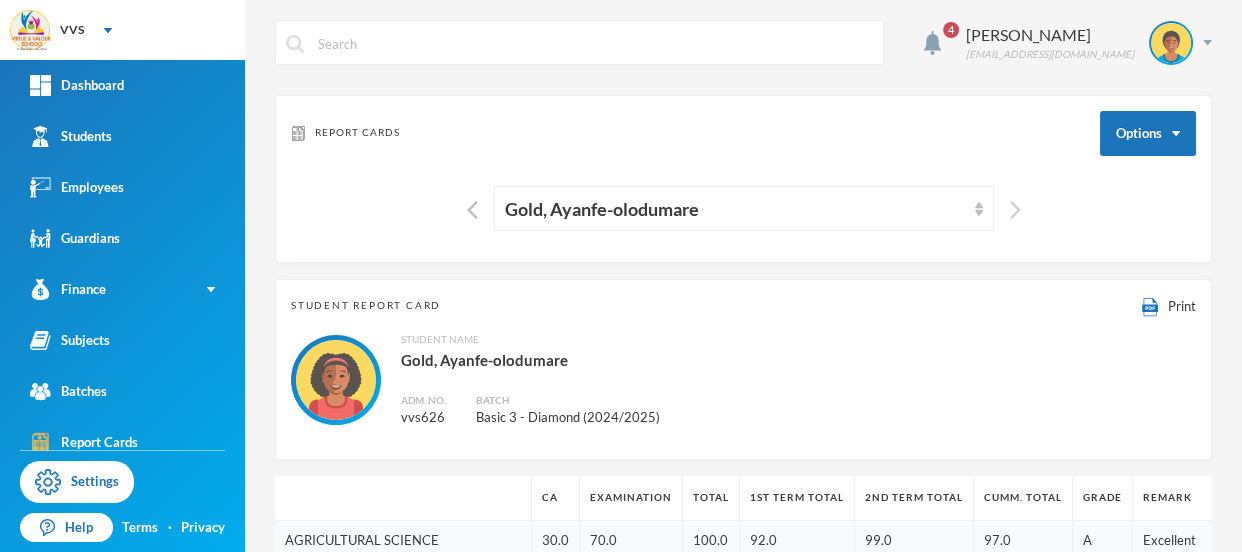 click at bounding box center (1015, 210) 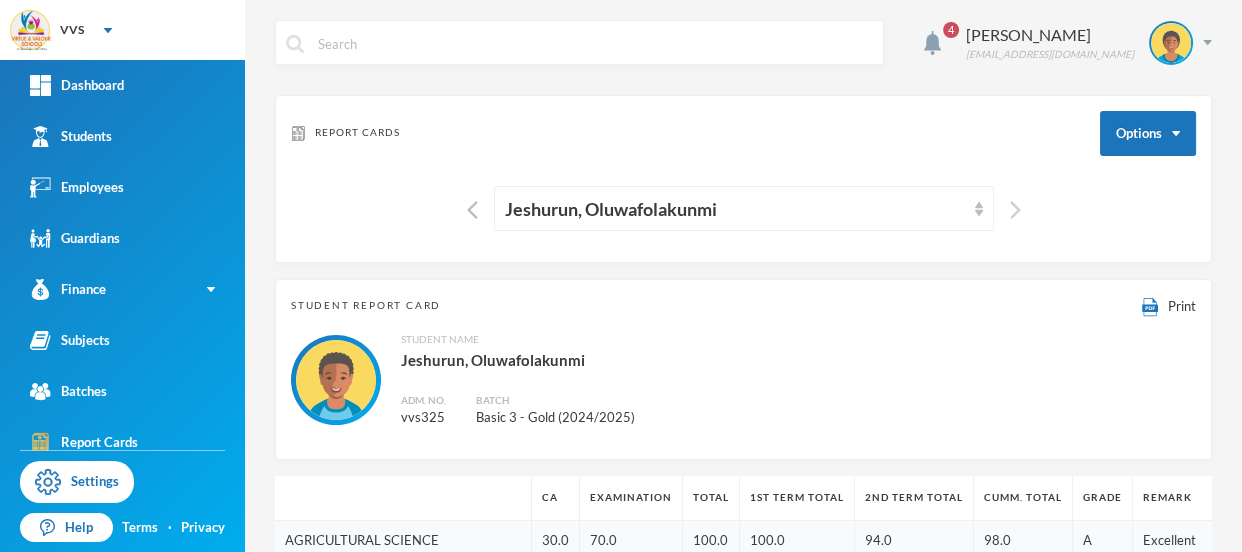 click at bounding box center [1015, 210] 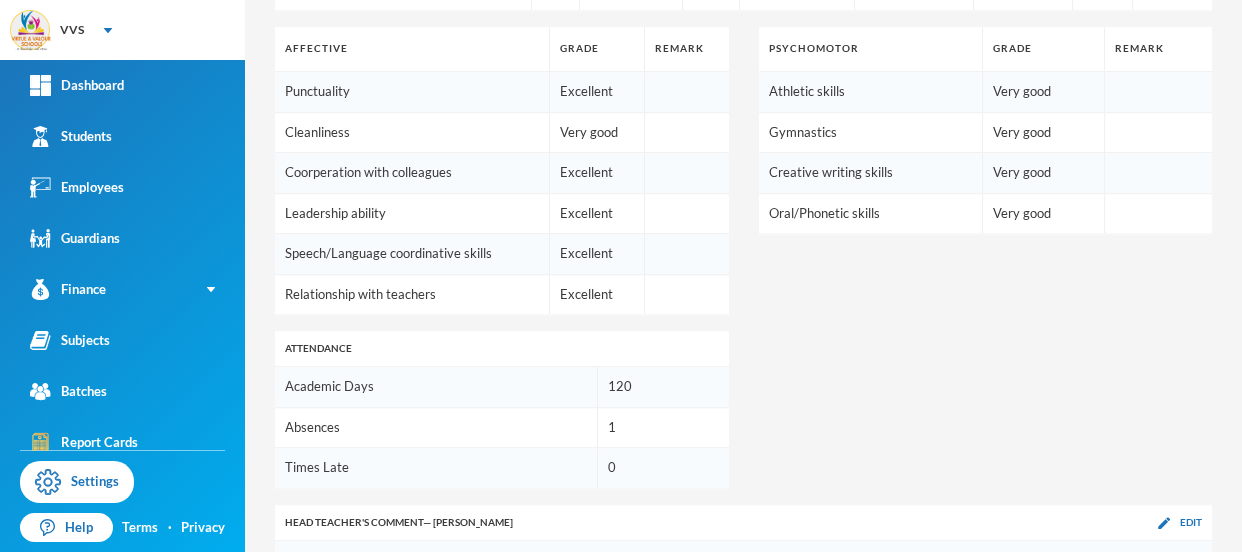scroll, scrollTop: 1371, scrollLeft: 0, axis: vertical 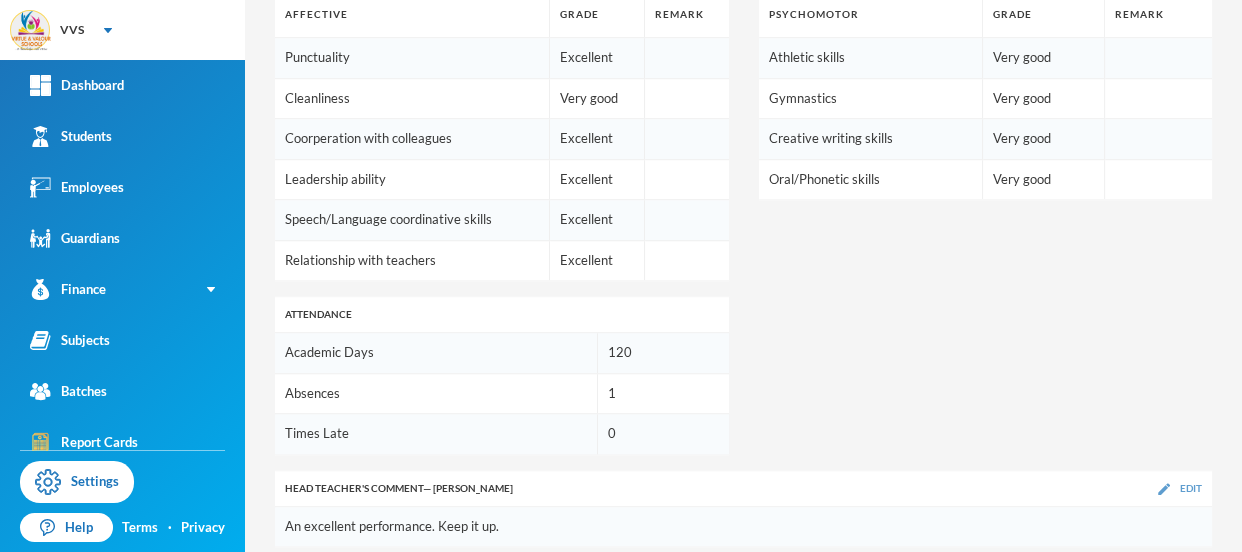 click on "Edit" at bounding box center [1191, 488] 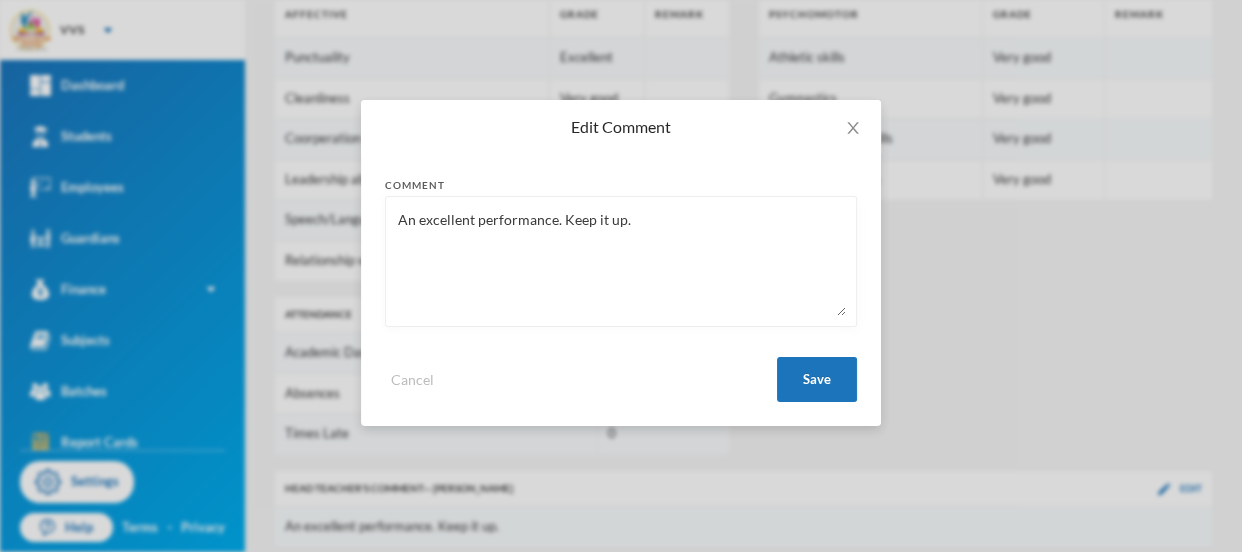 click on "An excellent performance. Keep it up." at bounding box center [621, 261] 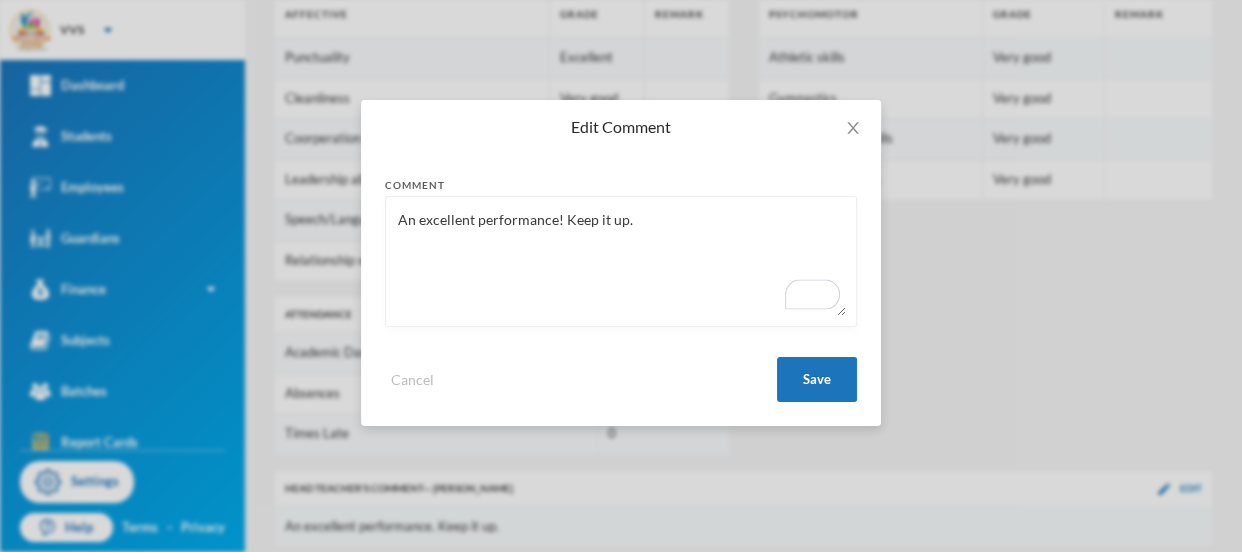 click on "An excellent performance! Keep it up." at bounding box center [621, 261] 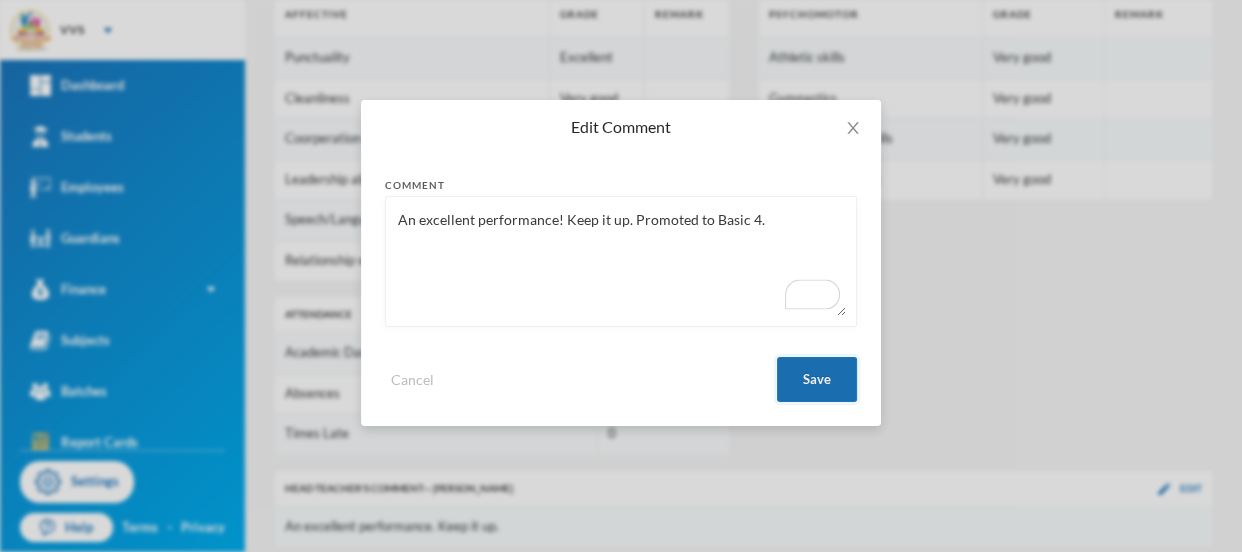 type on "An excellent performance! Keep it up. Promoted to Basic 4." 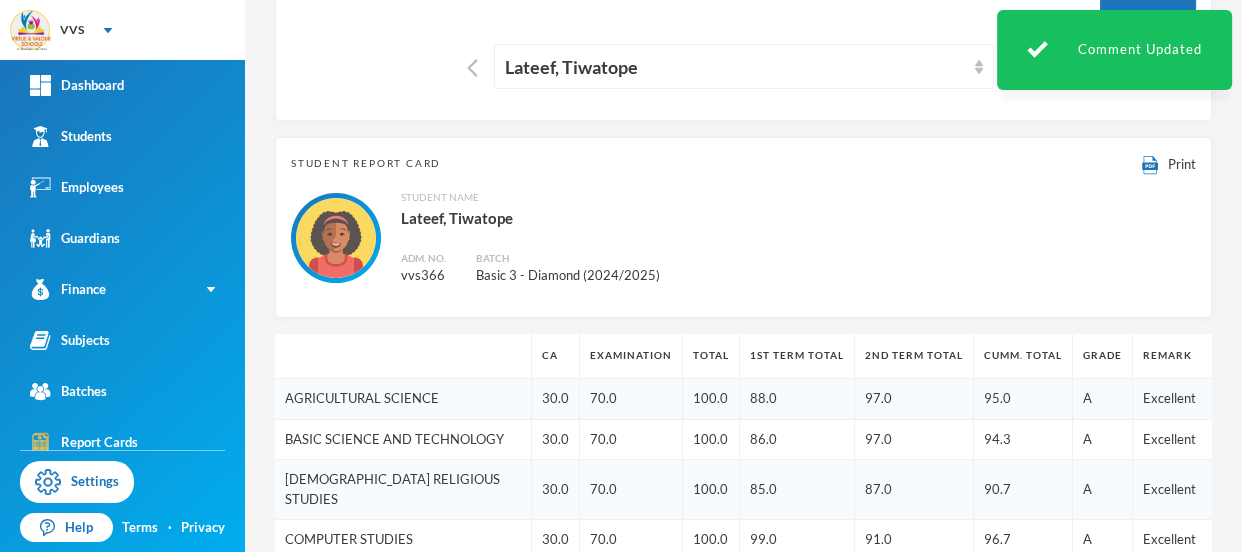 scroll, scrollTop: 0, scrollLeft: 0, axis: both 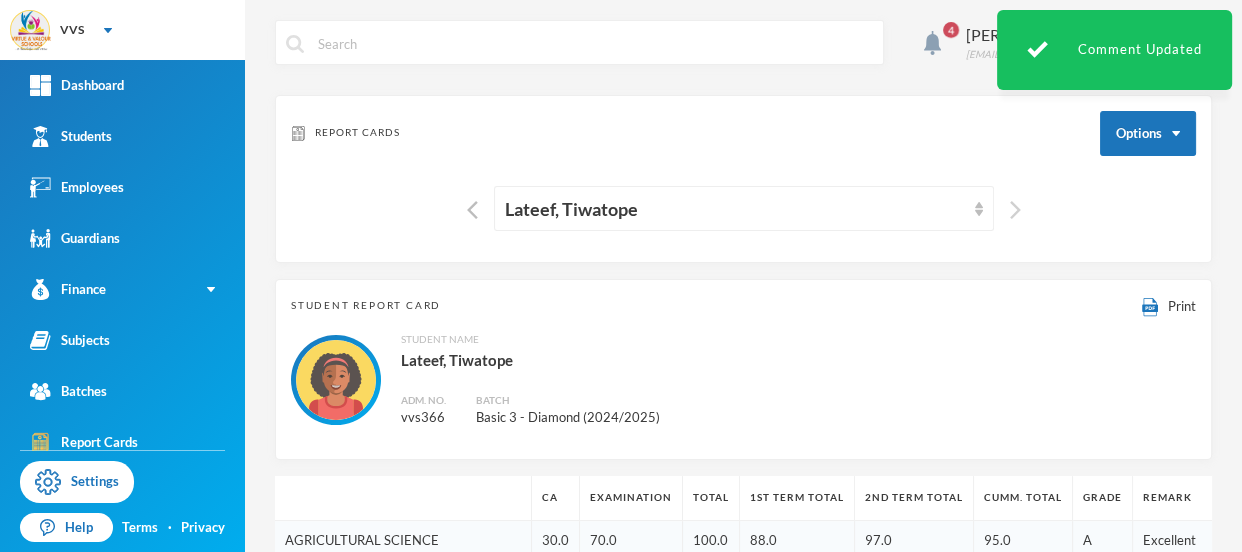 click at bounding box center (1015, 210) 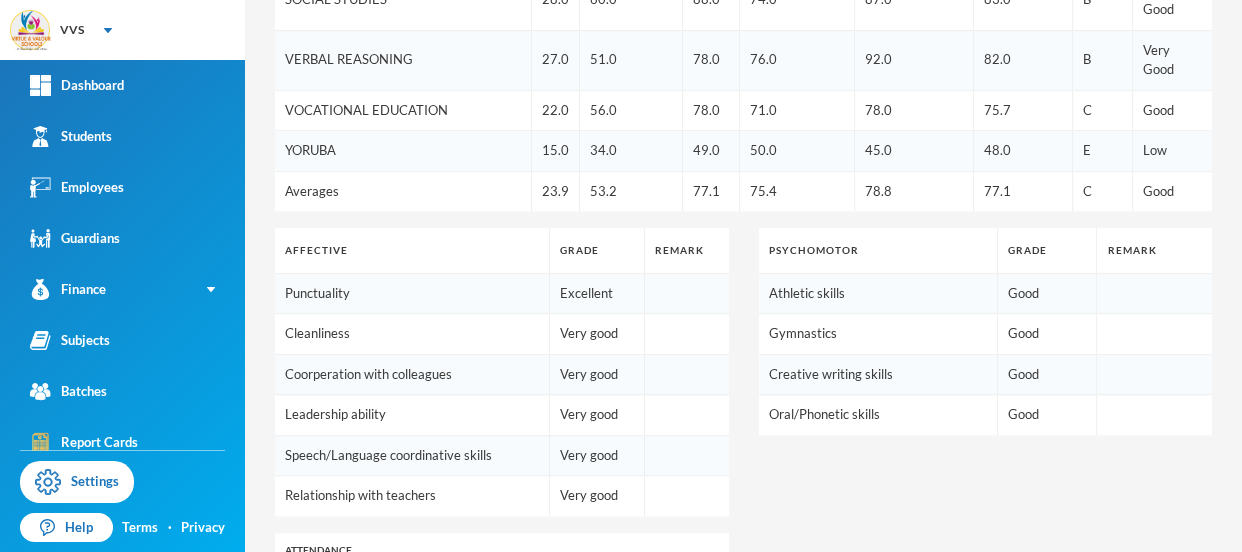 scroll, scrollTop: 1391, scrollLeft: 0, axis: vertical 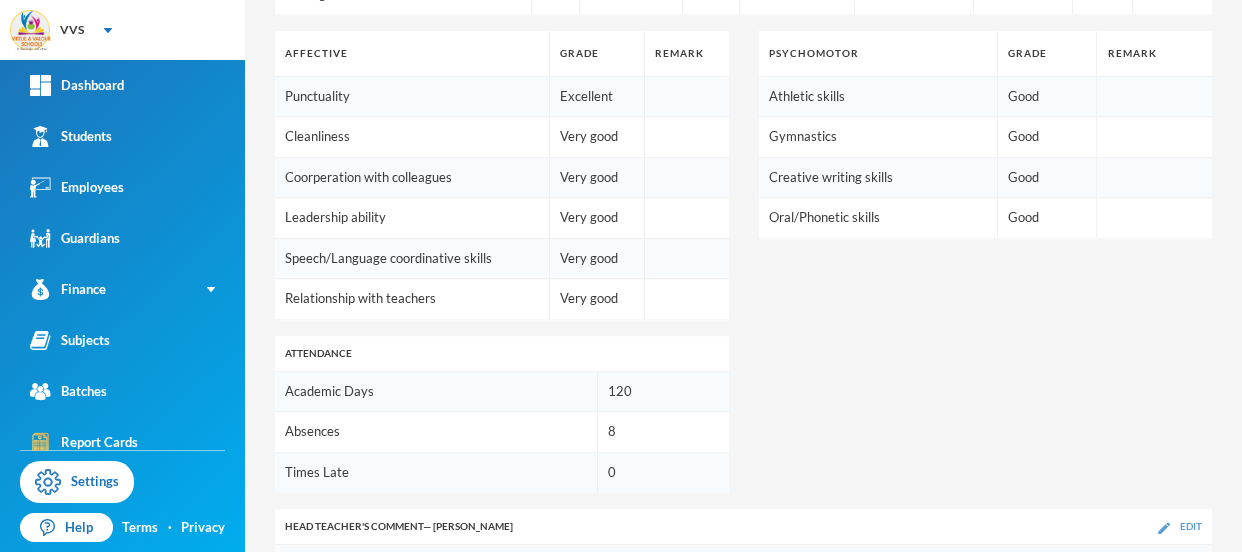 click on "Edit" at bounding box center (1191, 526) 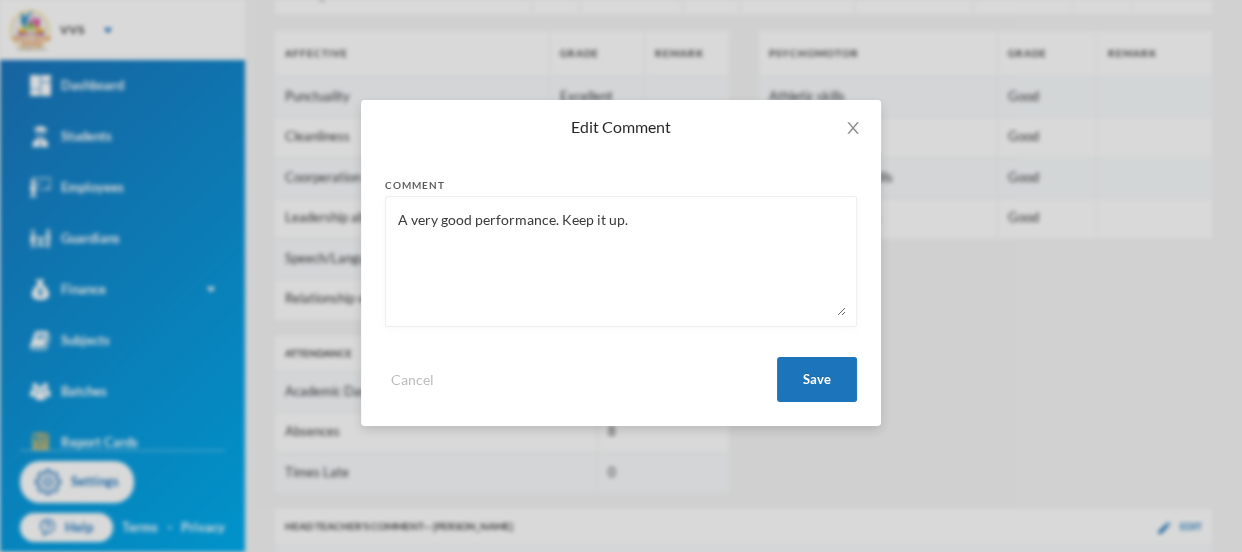 click on "A very good performance. Keep it up." at bounding box center (621, 261) 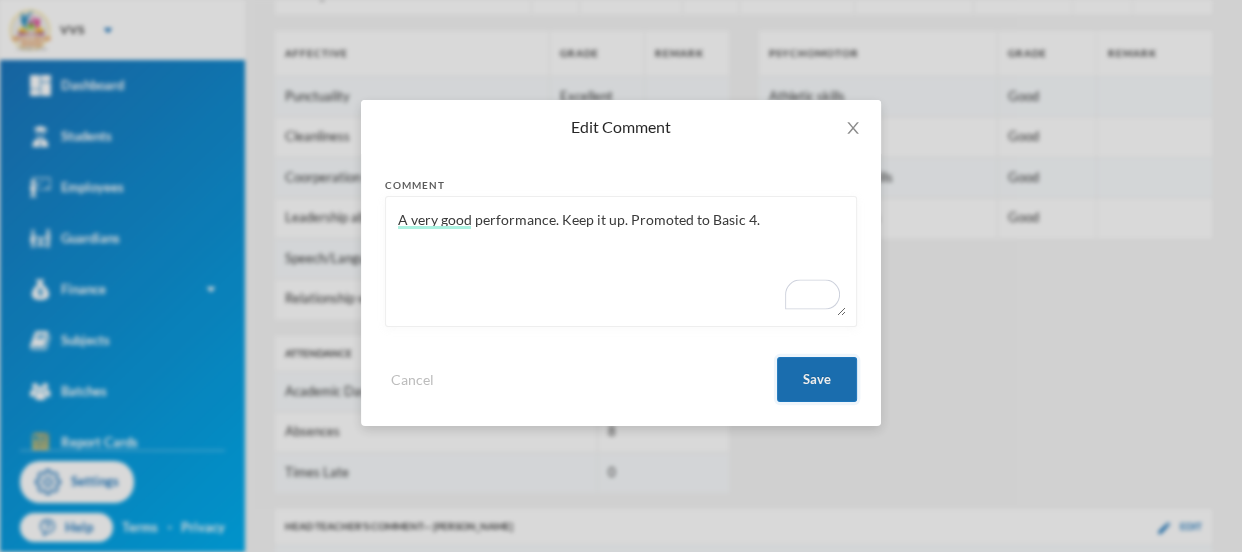type on "A very good performance. Keep it up. Promoted to Basic 4." 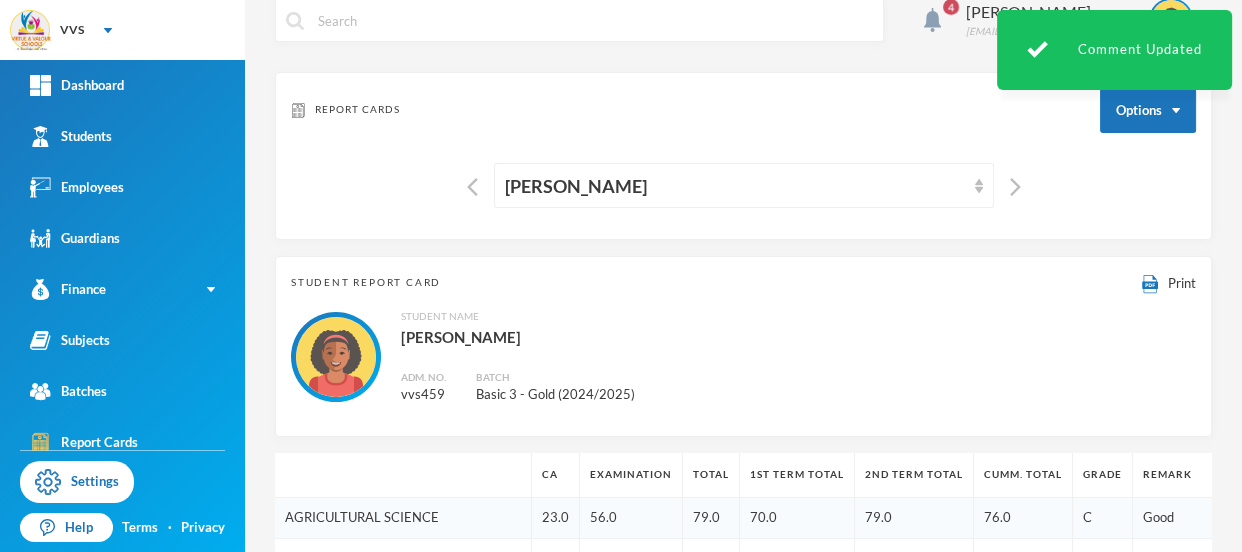 scroll, scrollTop: 0, scrollLeft: 0, axis: both 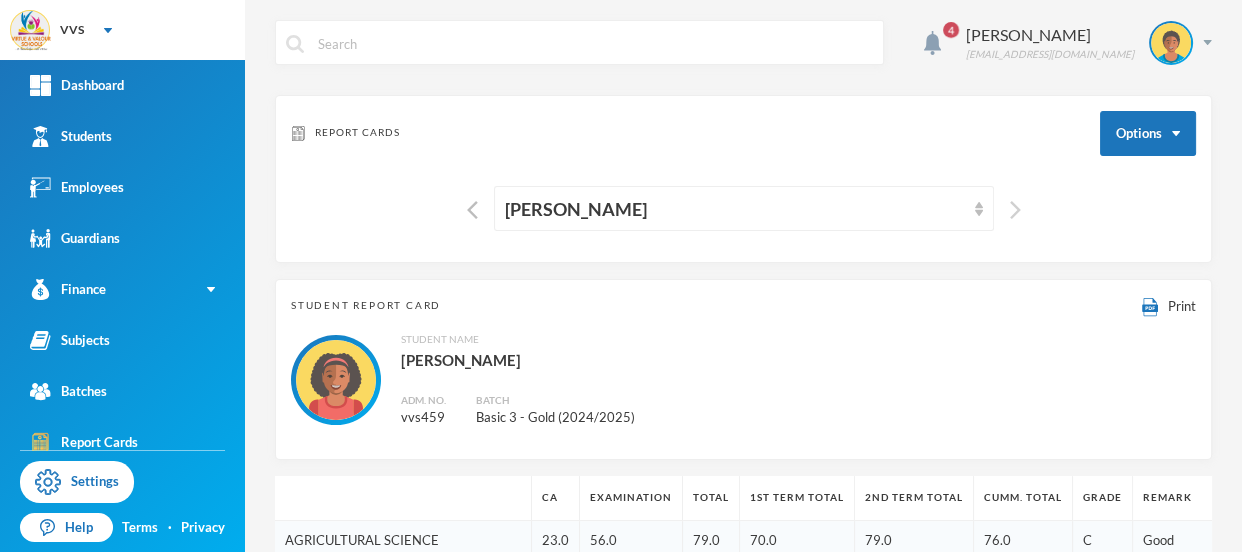 click at bounding box center [1015, 210] 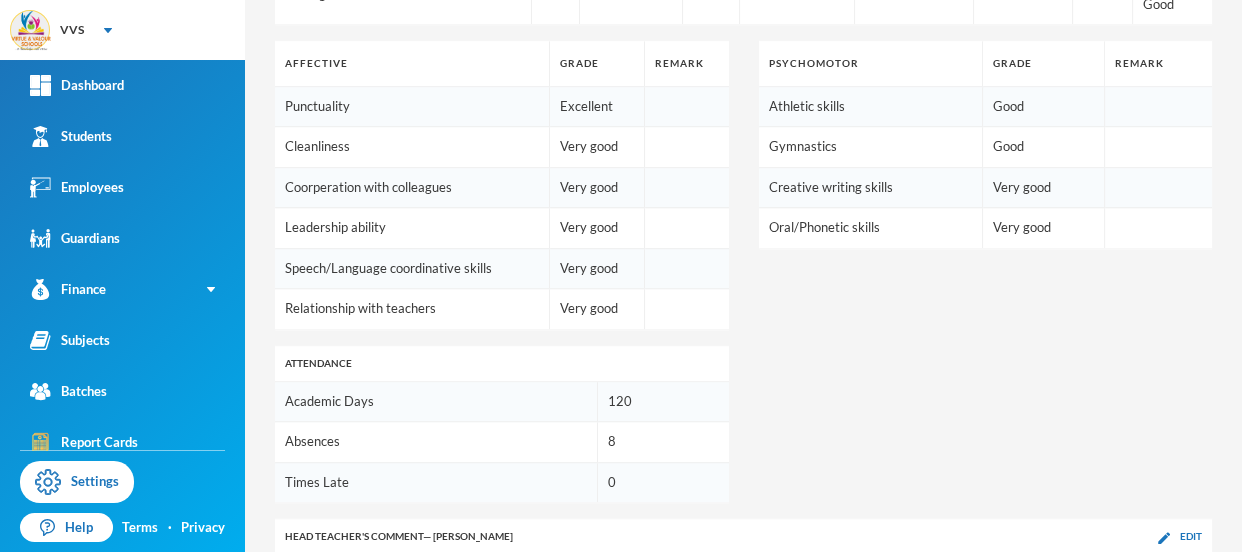 scroll, scrollTop: 1391, scrollLeft: 0, axis: vertical 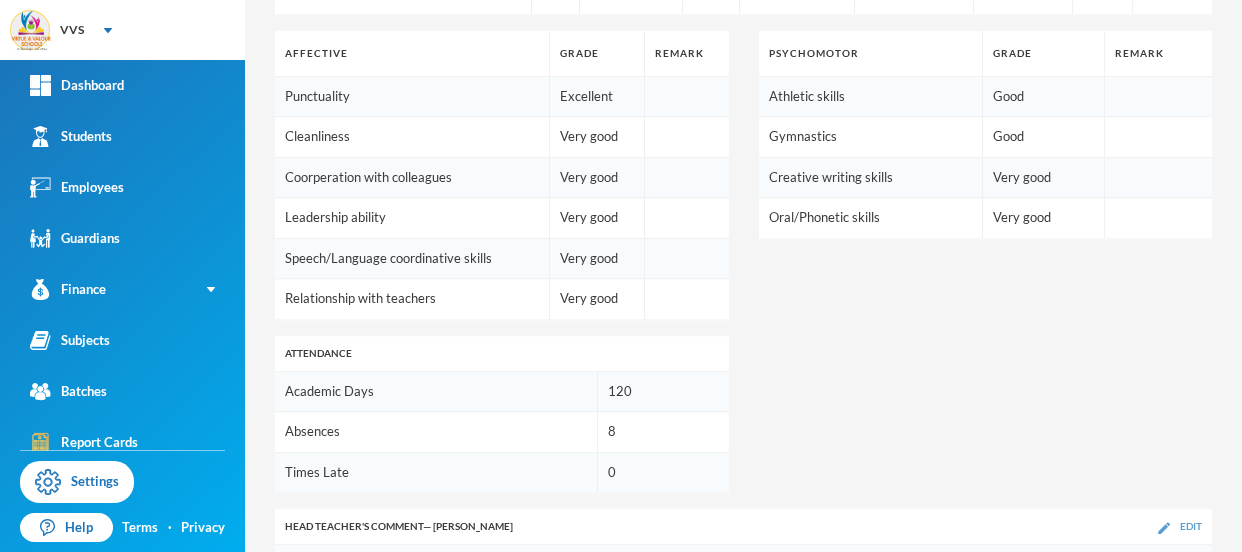 click on "Edit" at bounding box center [1191, 526] 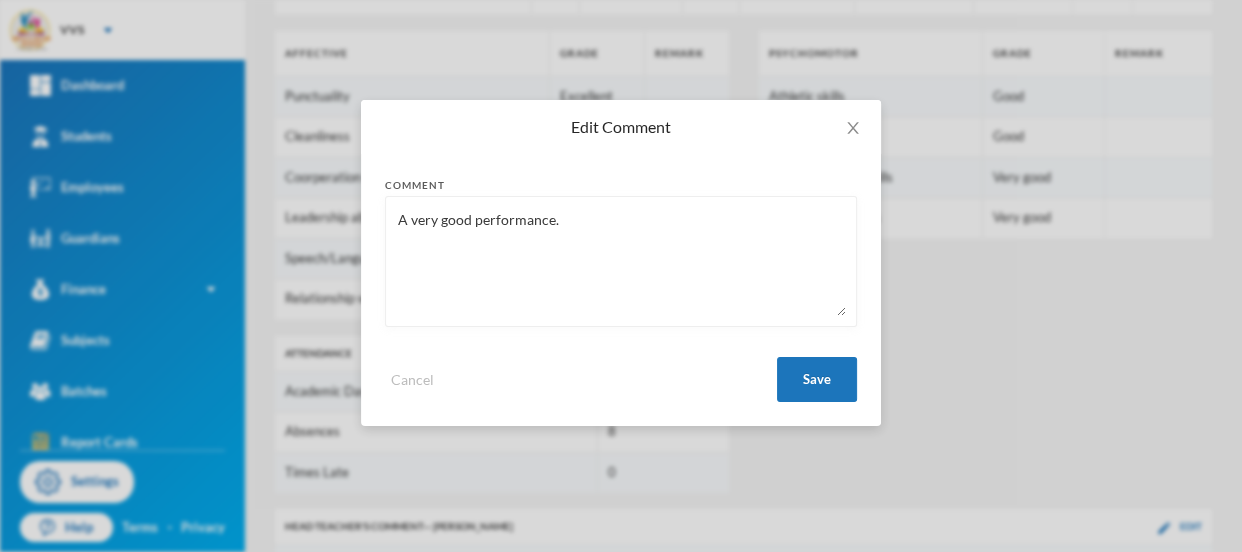 click on "A very good performance." at bounding box center (621, 261) 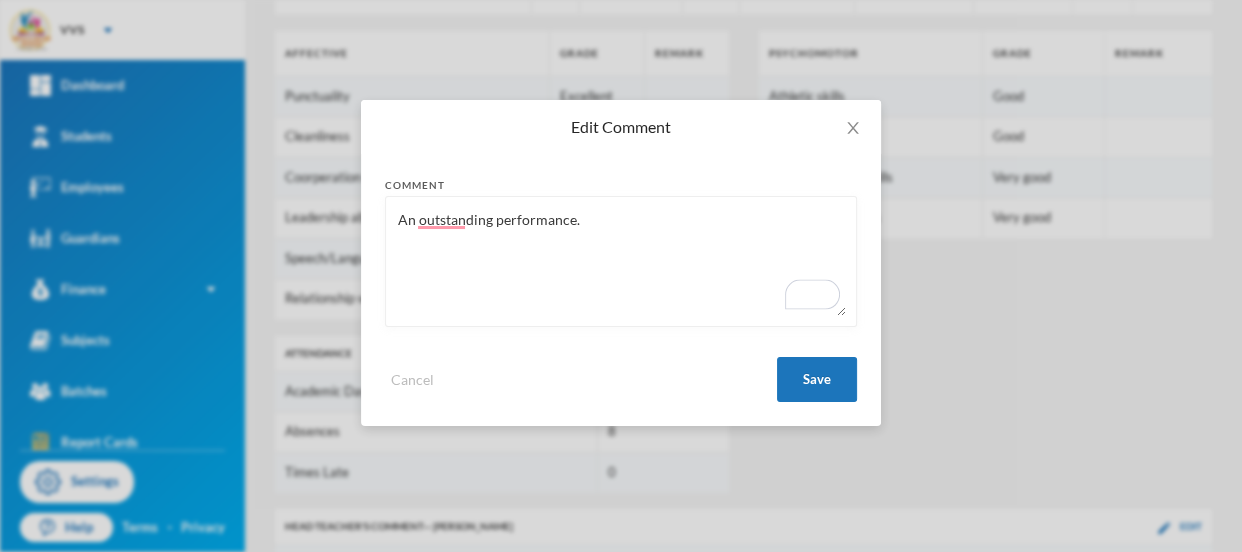 click on "An outstanding performance." at bounding box center [621, 261] 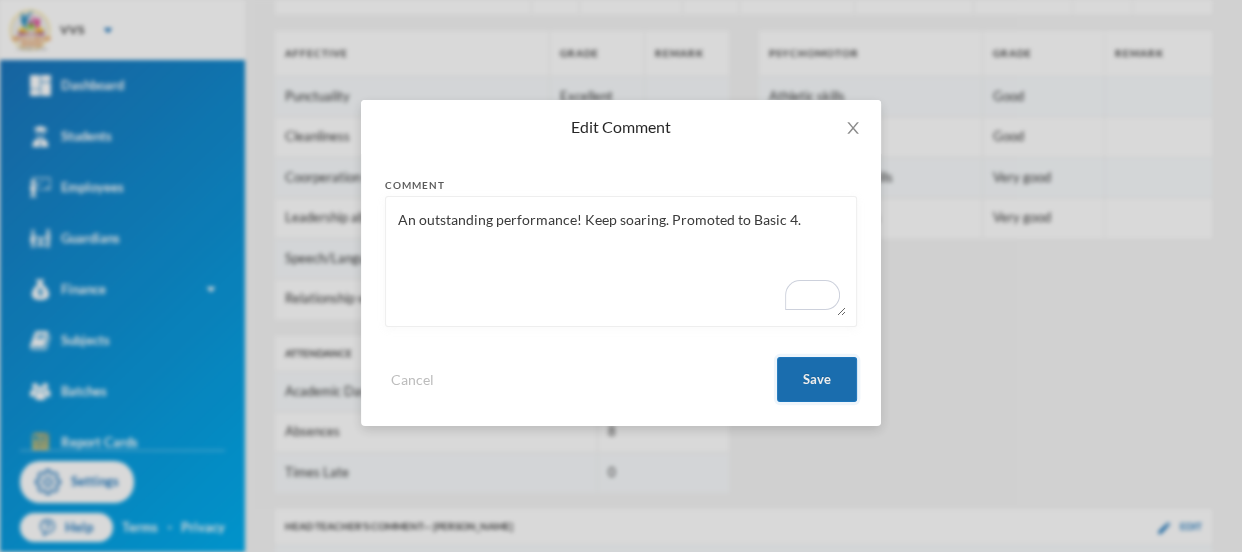 type on "An outstanding performance! Keep soaring. Promoted to Basic 4." 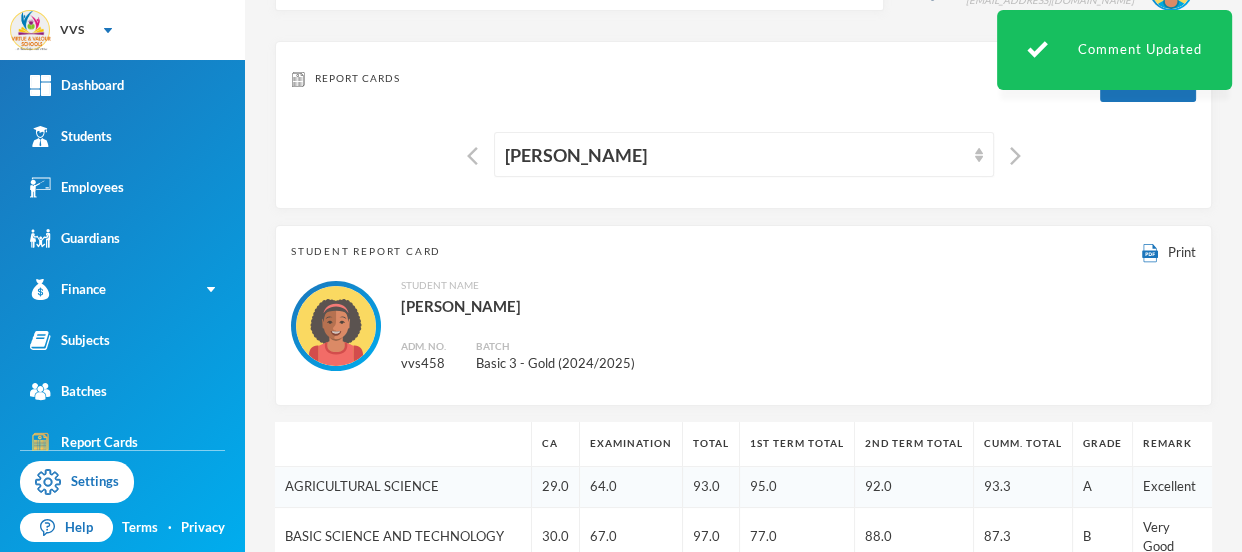 scroll, scrollTop: 47, scrollLeft: 0, axis: vertical 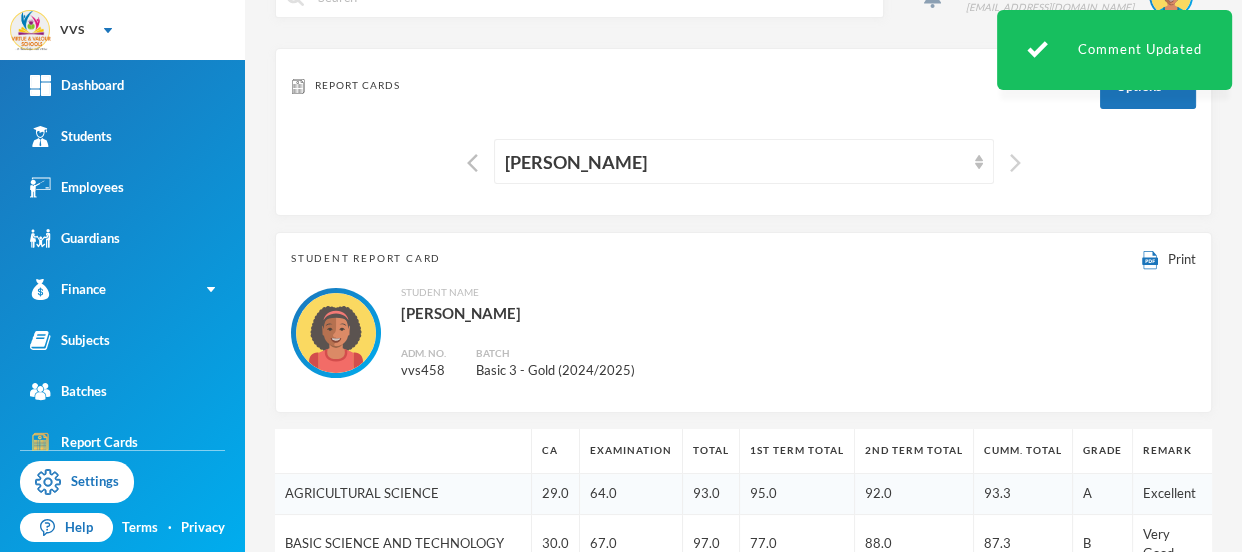 click at bounding box center [1015, 163] 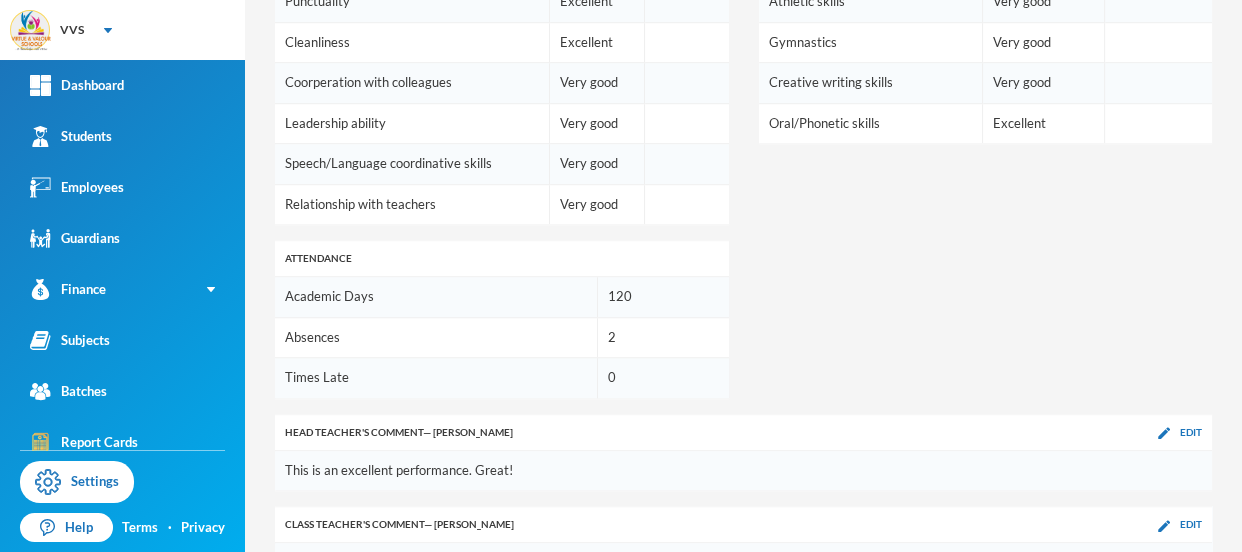 scroll, scrollTop: 1391, scrollLeft: 0, axis: vertical 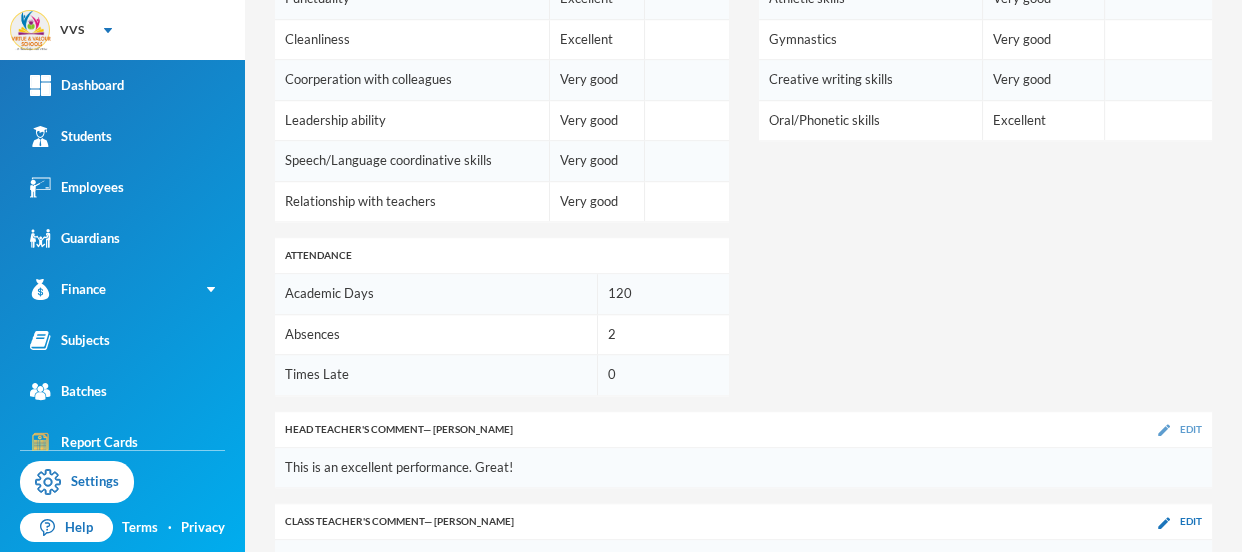 click on "Edit" at bounding box center (1180, 429) 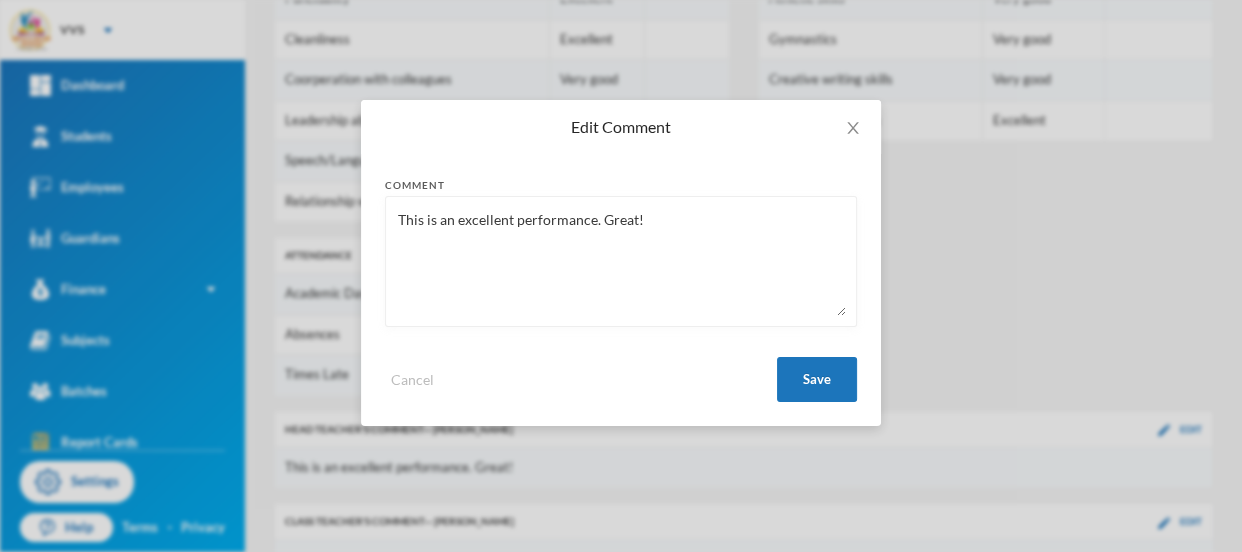 click on "This is an excellent performance. Great!" at bounding box center [621, 261] 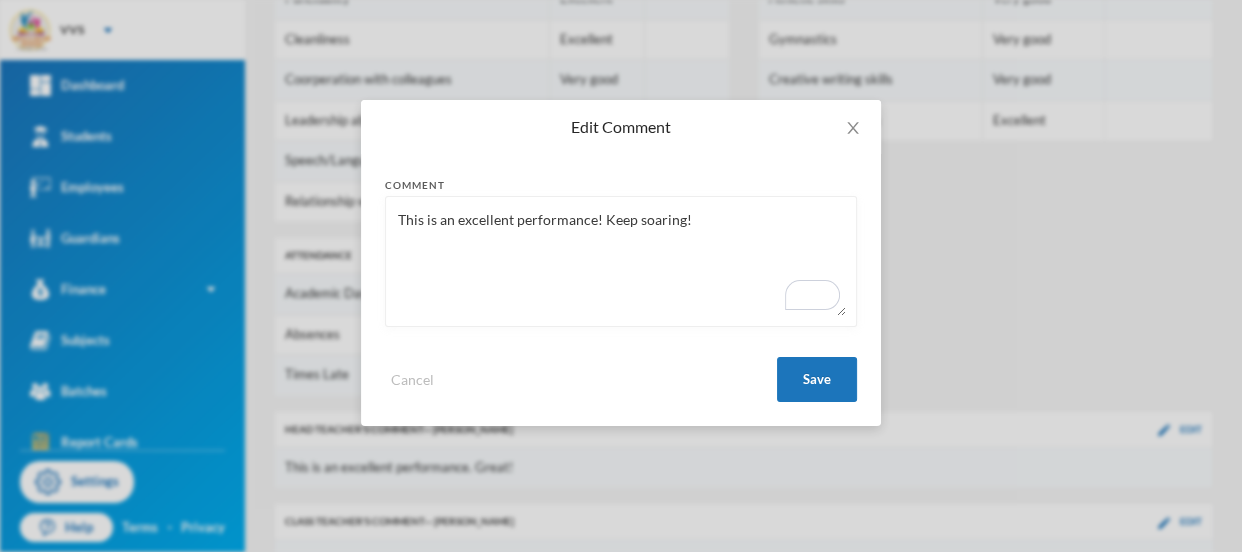 click on "This is an excellent performance! Keep soaring!" at bounding box center (621, 261) 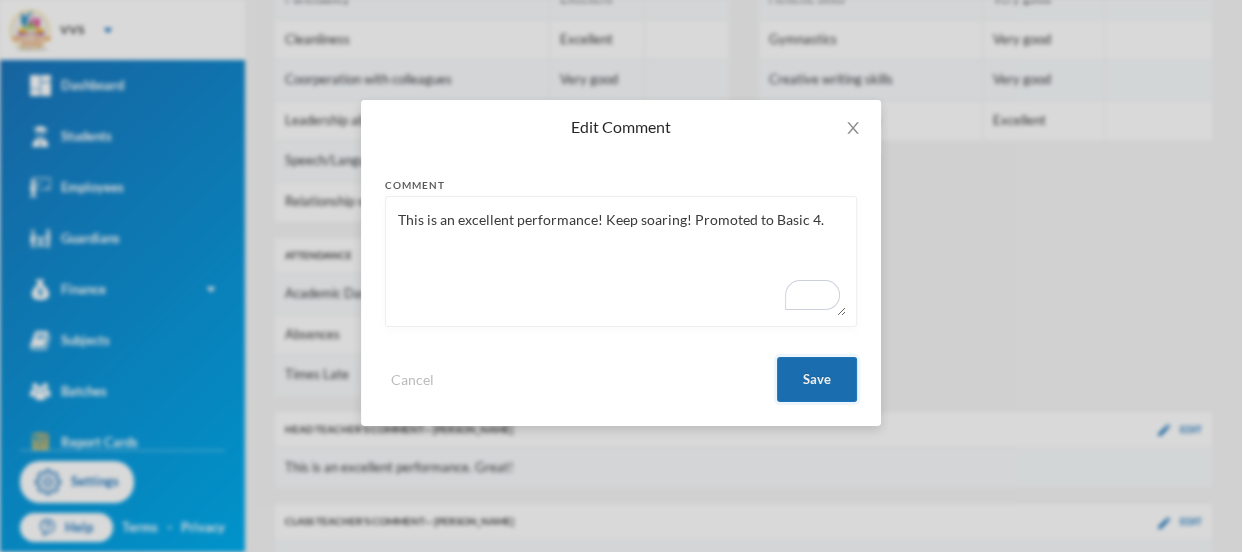 type on "This is an excellent performance! Keep soaring! Promoted to Basic 4." 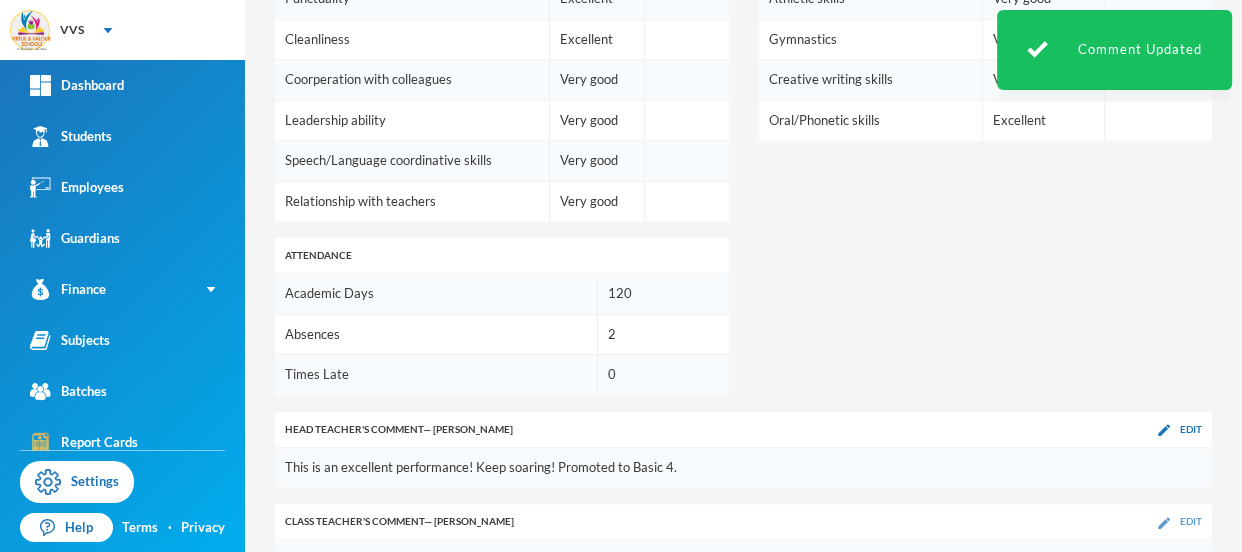 click on "Edit" at bounding box center [1191, 521] 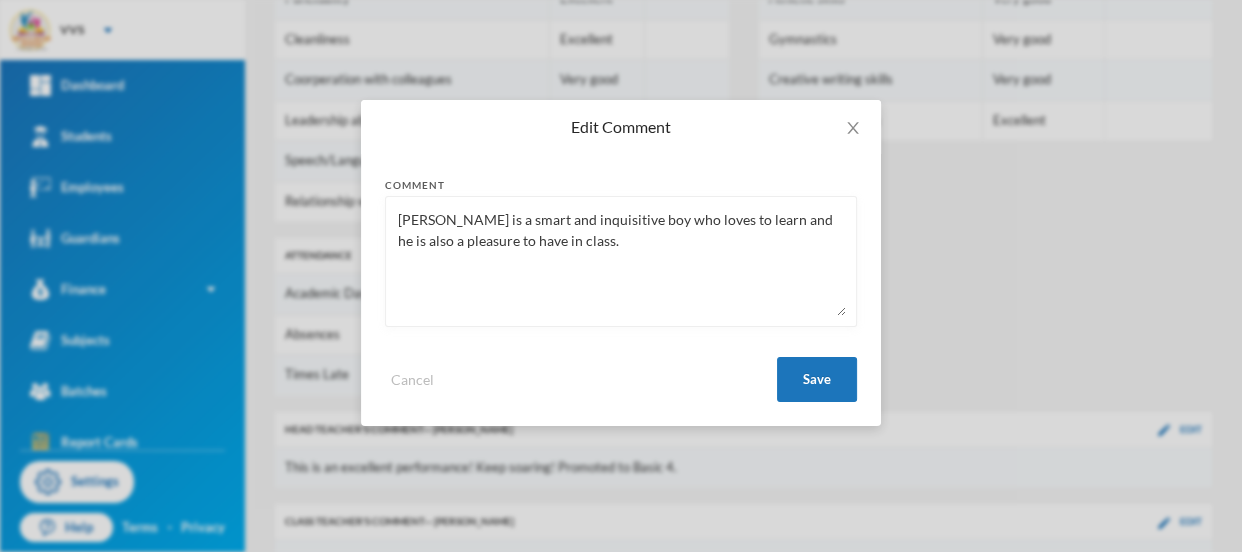 click on "Daniel is a smart and inquisitive boy who loves to learn and he is also a pleasure to have in class." at bounding box center (621, 261) 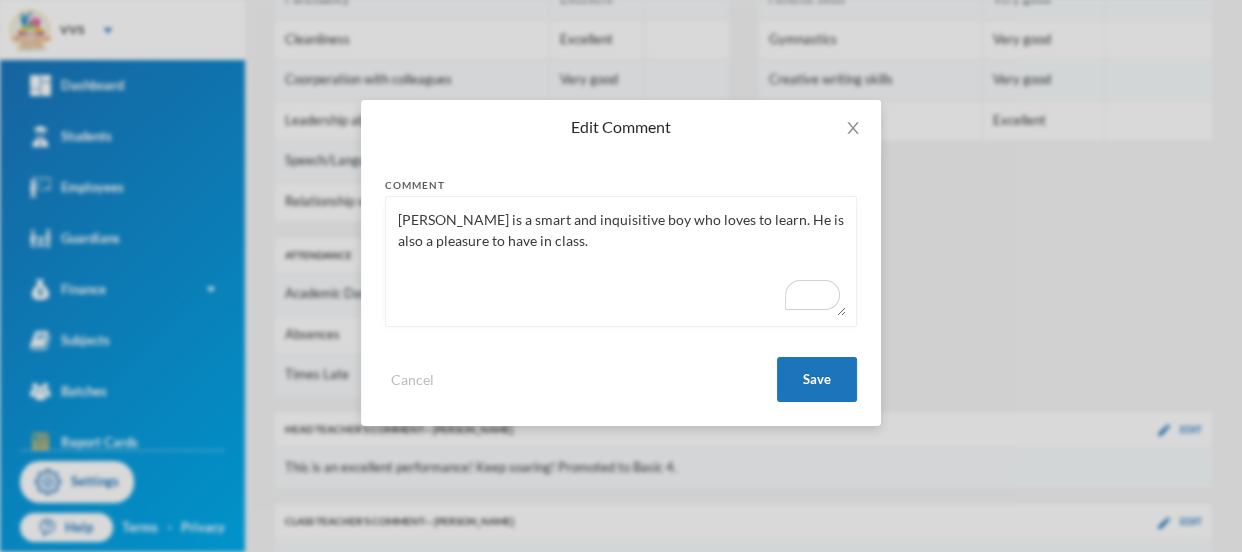 click on "Daniel is a smart and inquisitive boy who loves to learn. He is also a pleasure to have in class." at bounding box center [621, 261] 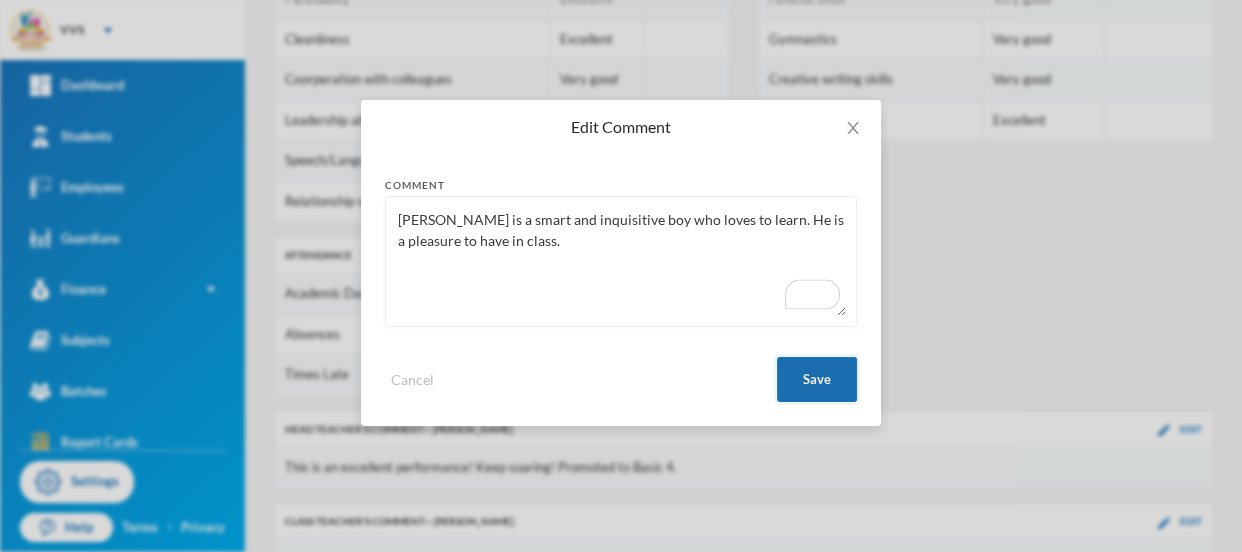 type on "Daniel is a smart and inquisitive boy who loves to learn. He is a pleasure to have in class." 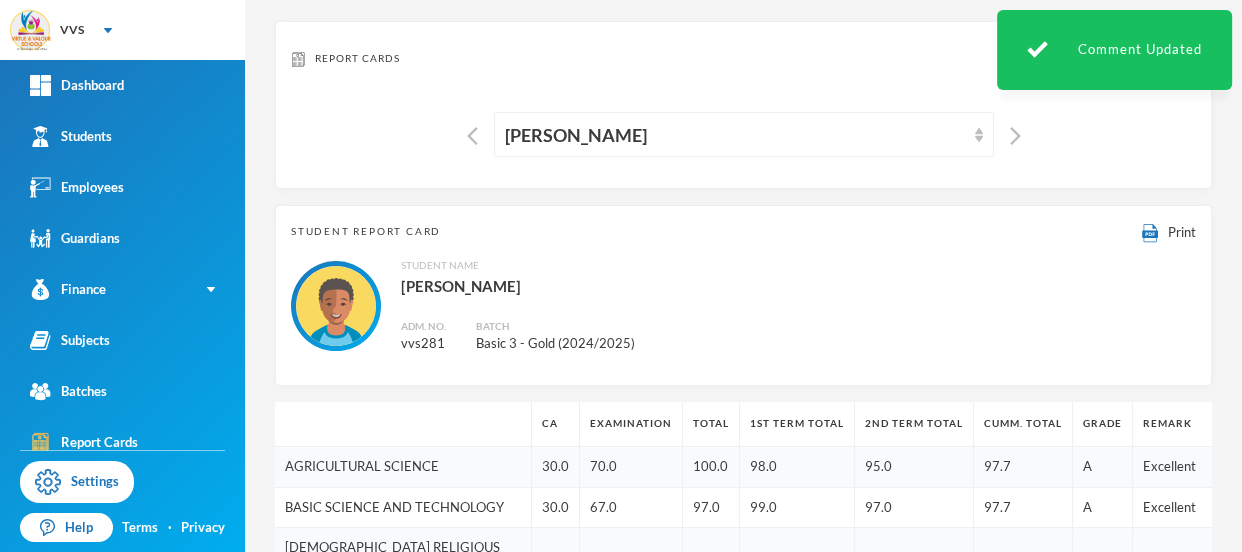scroll, scrollTop: 0, scrollLeft: 0, axis: both 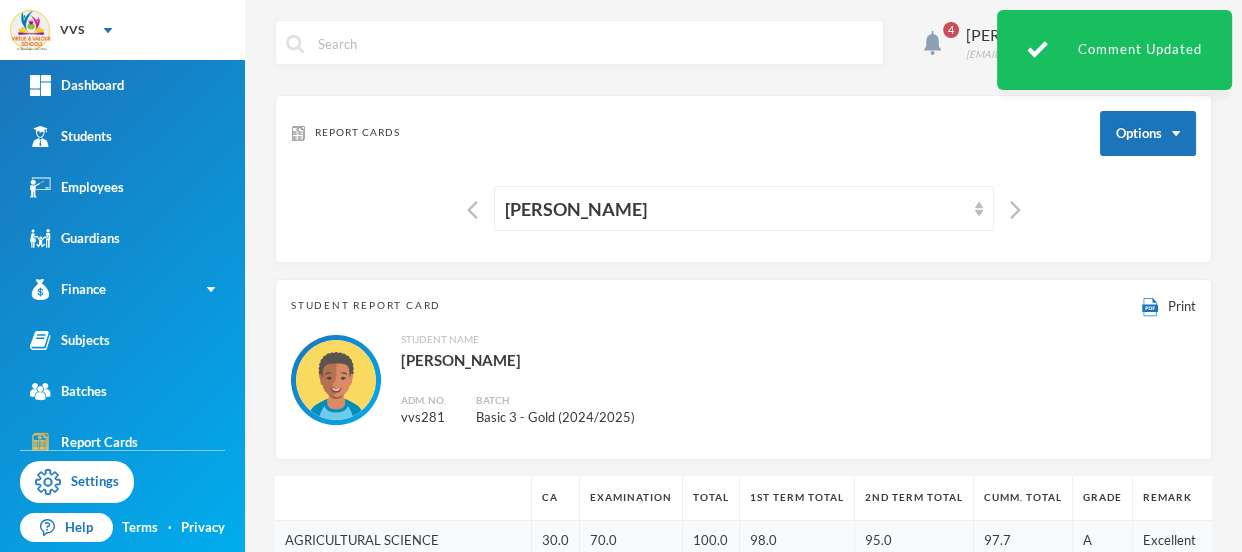 click on "Report Cards Options" at bounding box center (743, 133) 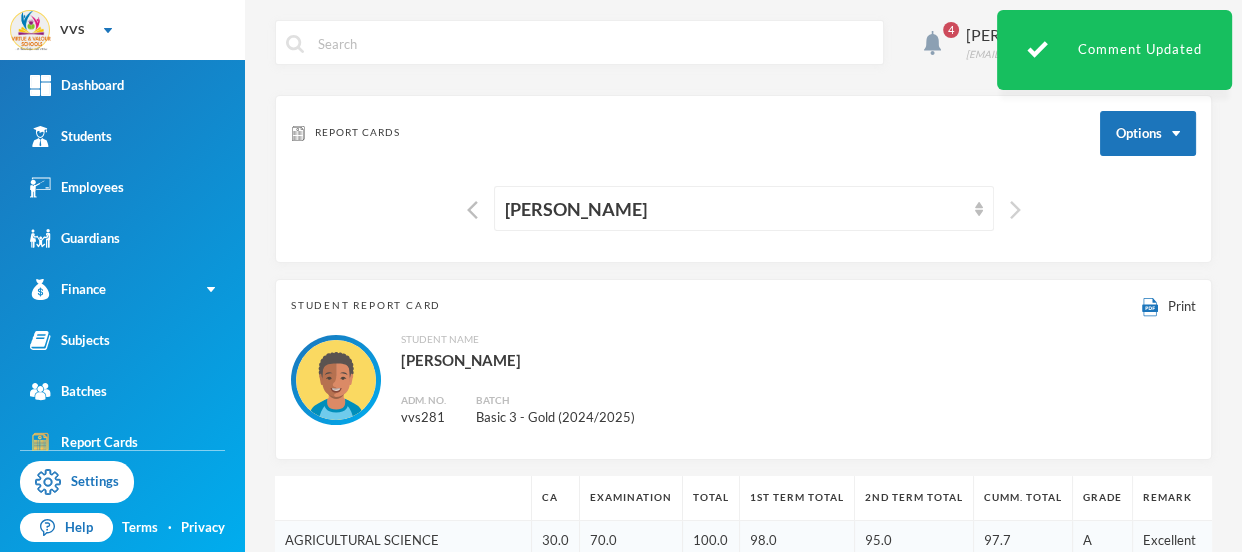 click at bounding box center (1015, 210) 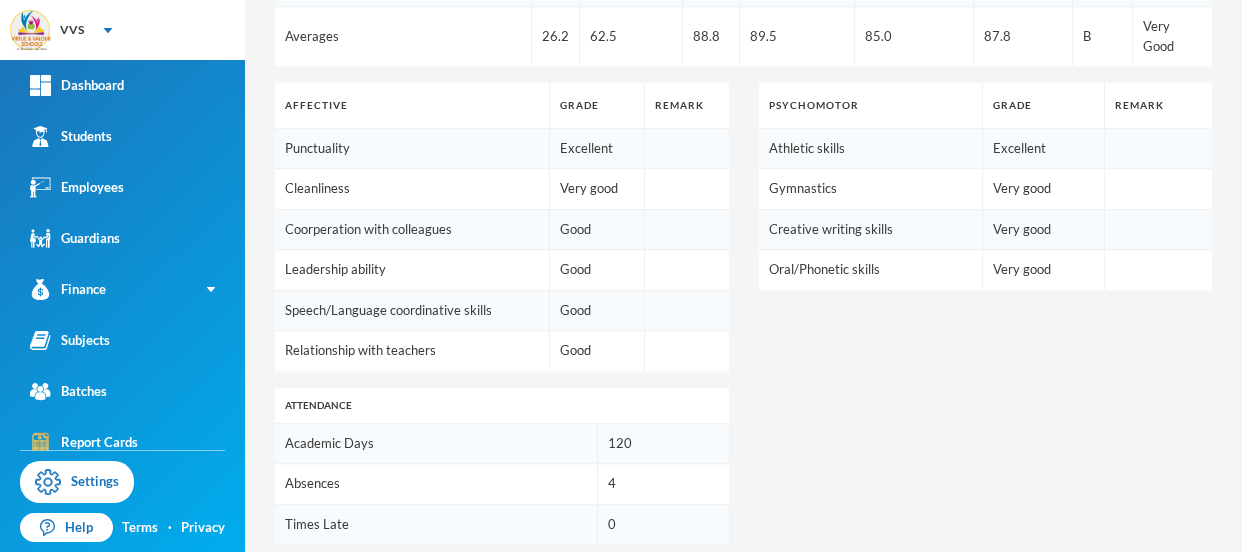 scroll, scrollTop: 1391, scrollLeft: 0, axis: vertical 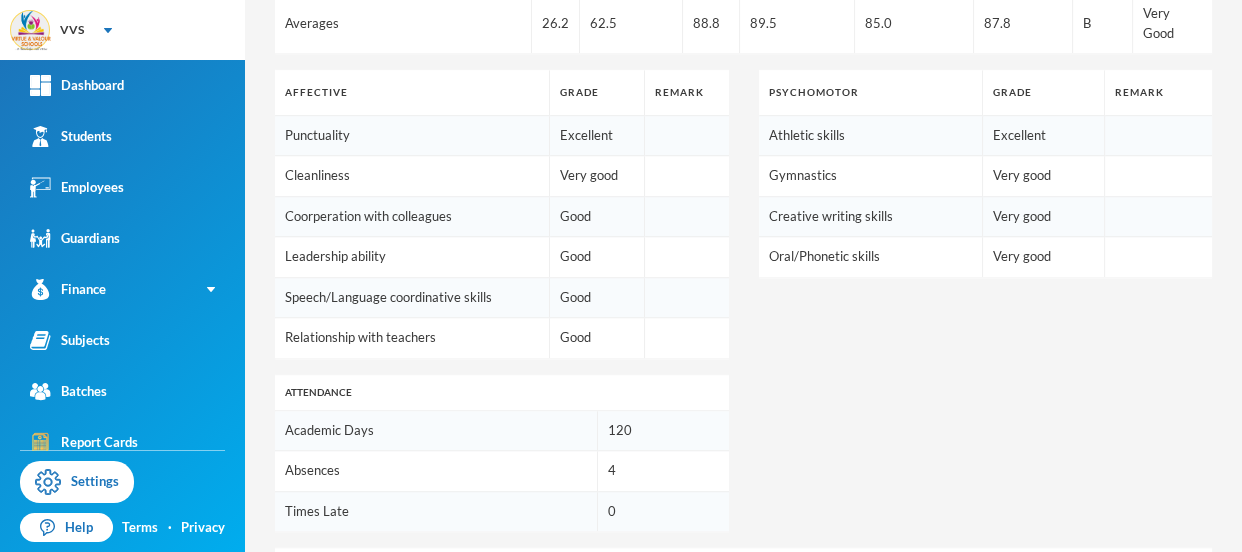 click on "Edit" at bounding box center (1180, 565) 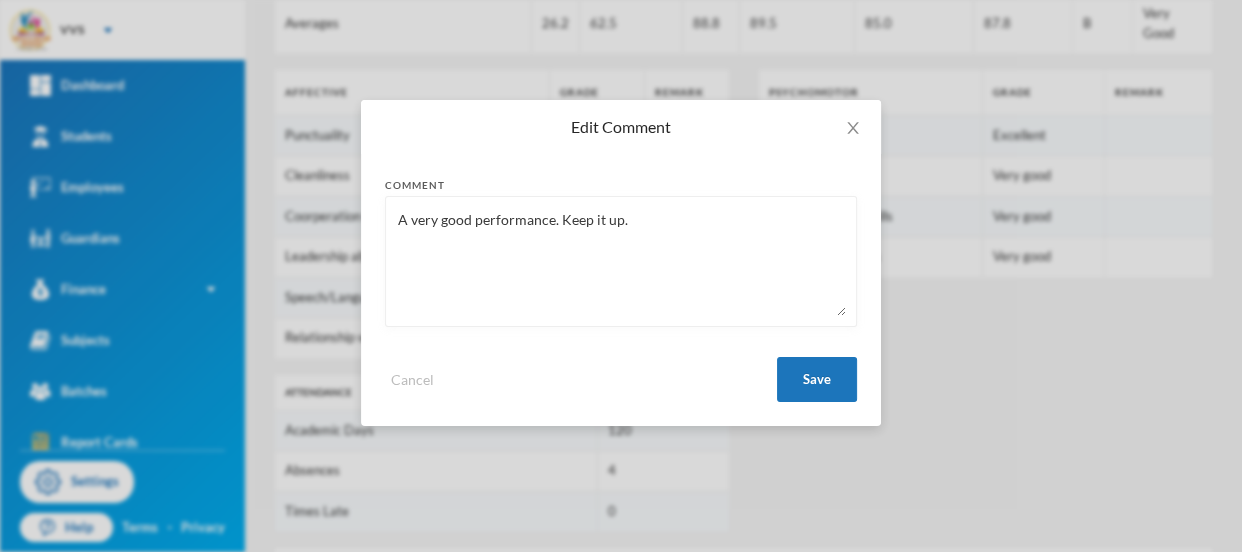 click on "A very good performance. Keep it up." at bounding box center [621, 261] 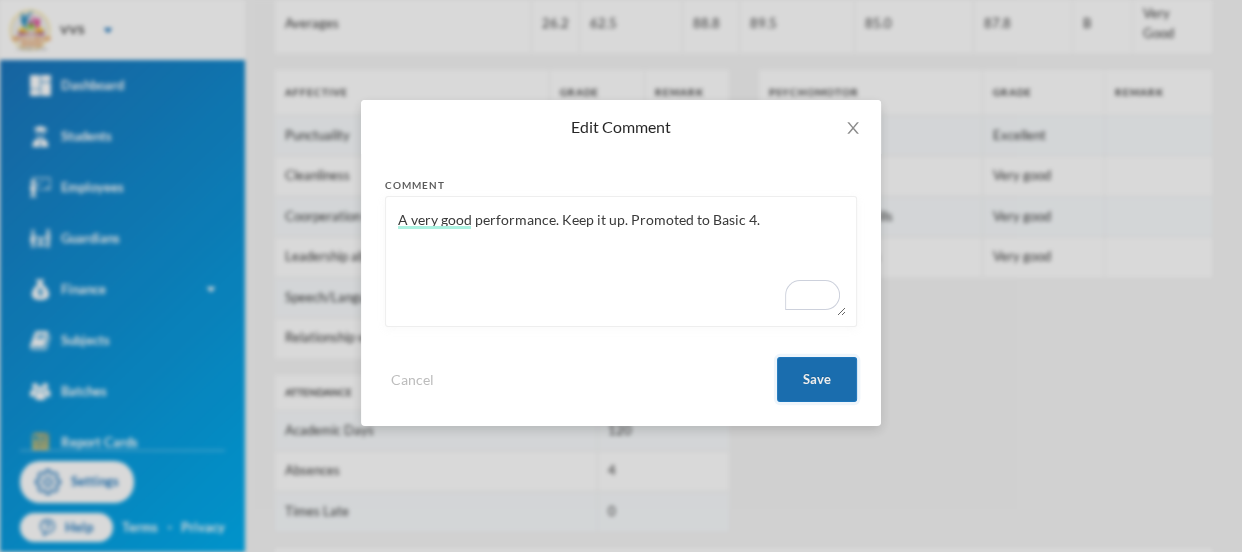 type on "A very good performance. Keep it up. Promoted to Basic 4." 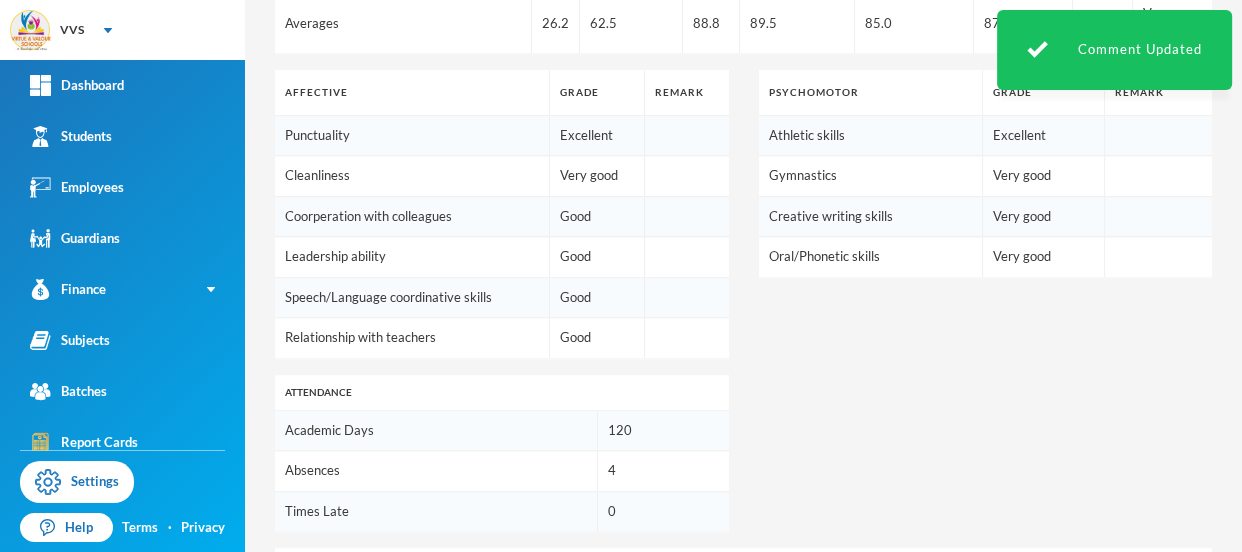 click on "Edit" at bounding box center [1191, 565] 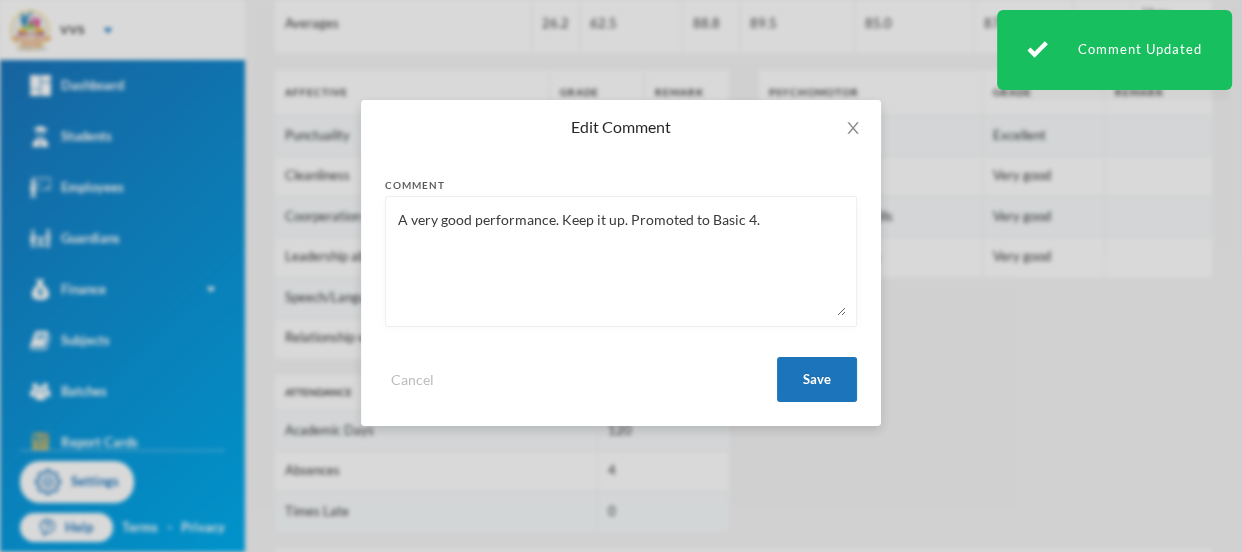click on "A very good performance. Keep it up. Promoted to Basic 4." at bounding box center (621, 261) 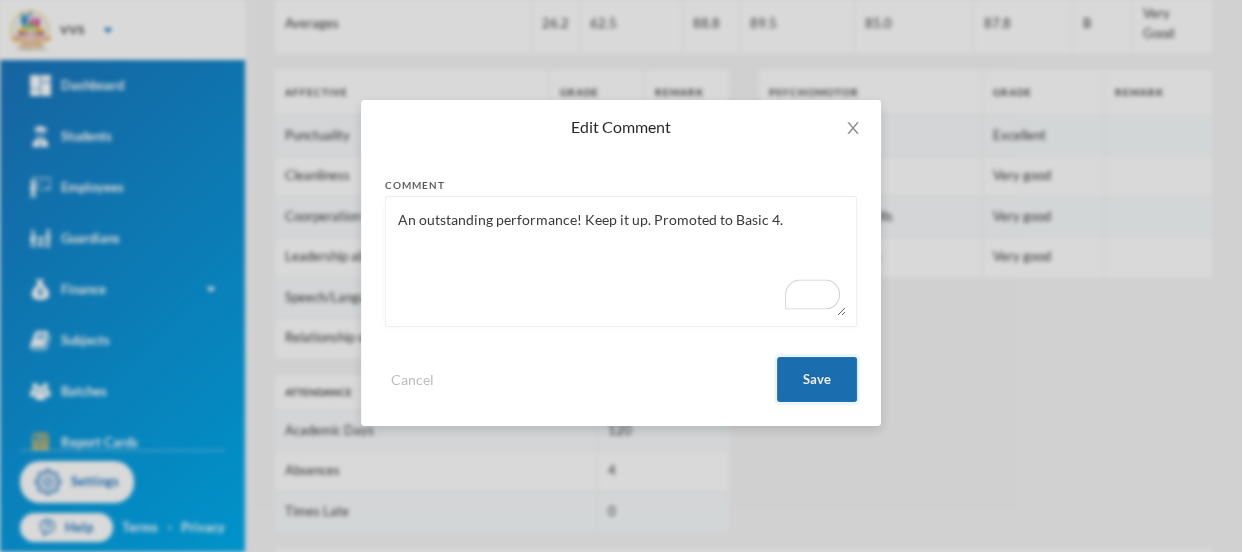 type on "An outstanding performance! Keep it up. Promoted to Basic 4." 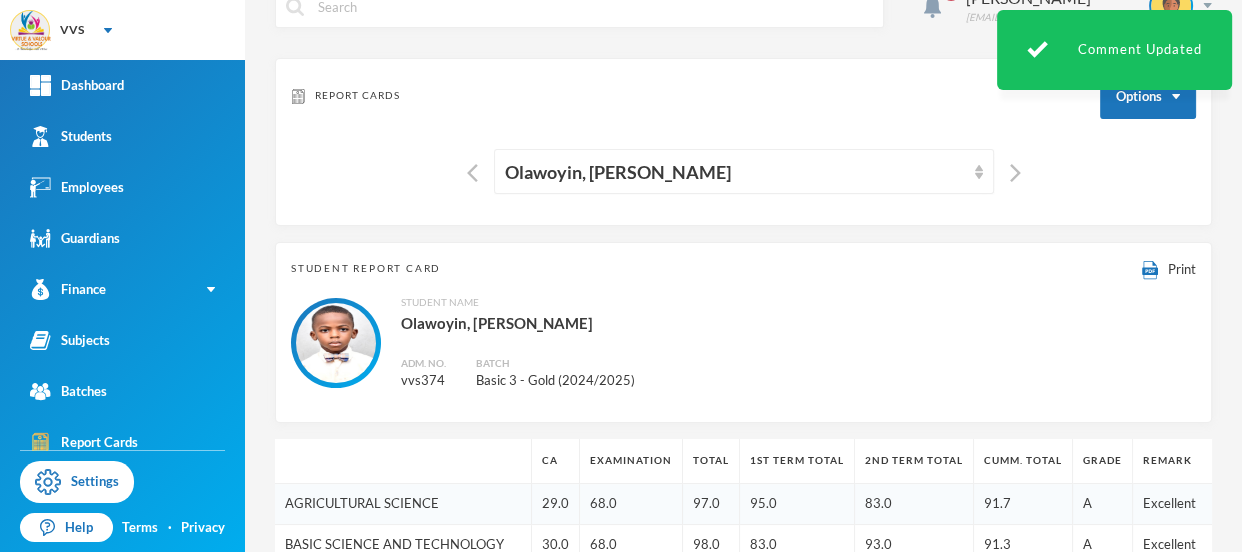 scroll, scrollTop: 0, scrollLeft: 0, axis: both 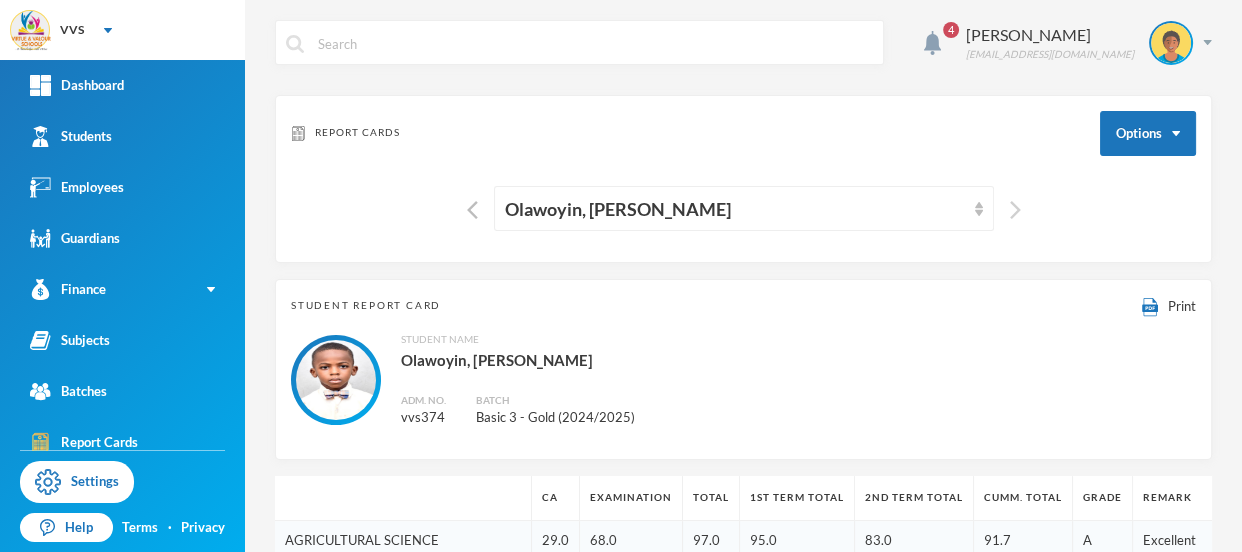 click at bounding box center (1015, 210) 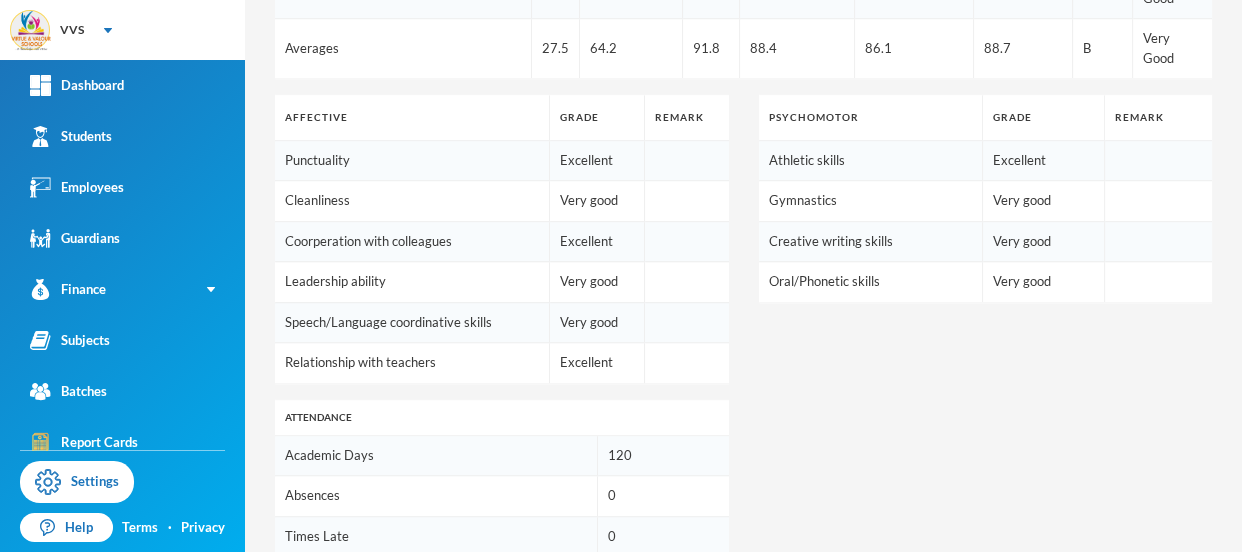 scroll, scrollTop: 1391, scrollLeft: 0, axis: vertical 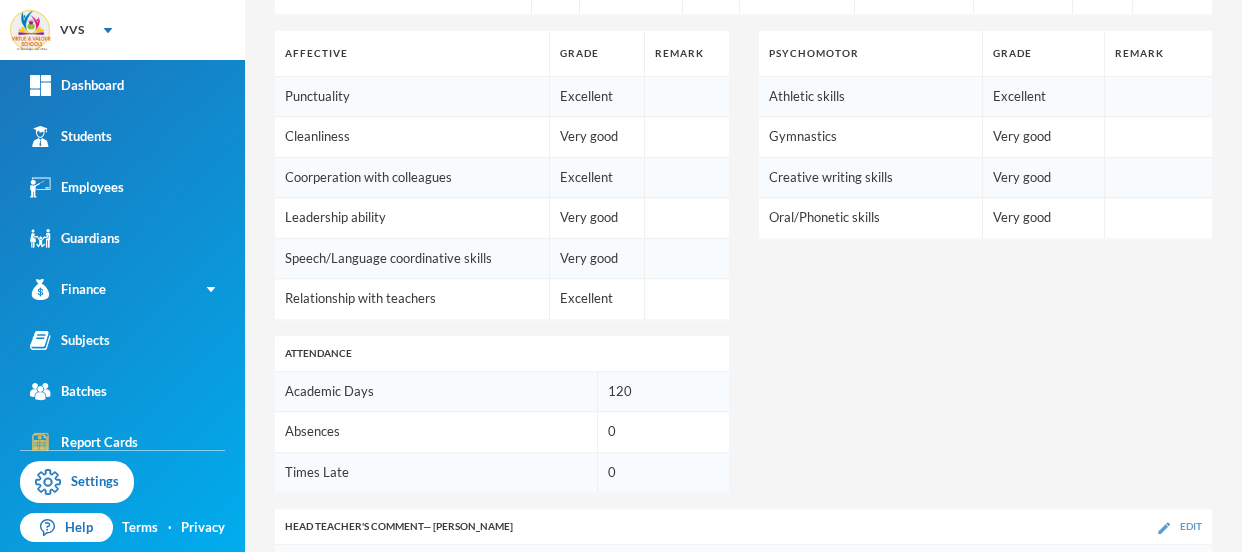 click on "Edit" at bounding box center (1191, 526) 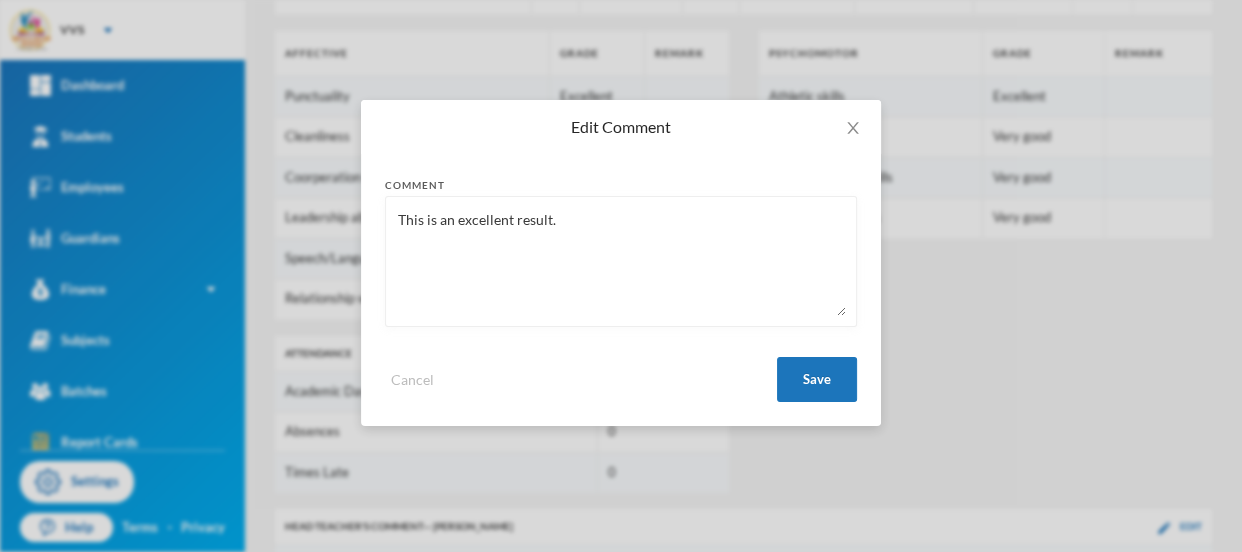 click on "This is an excellent result." at bounding box center (621, 261) 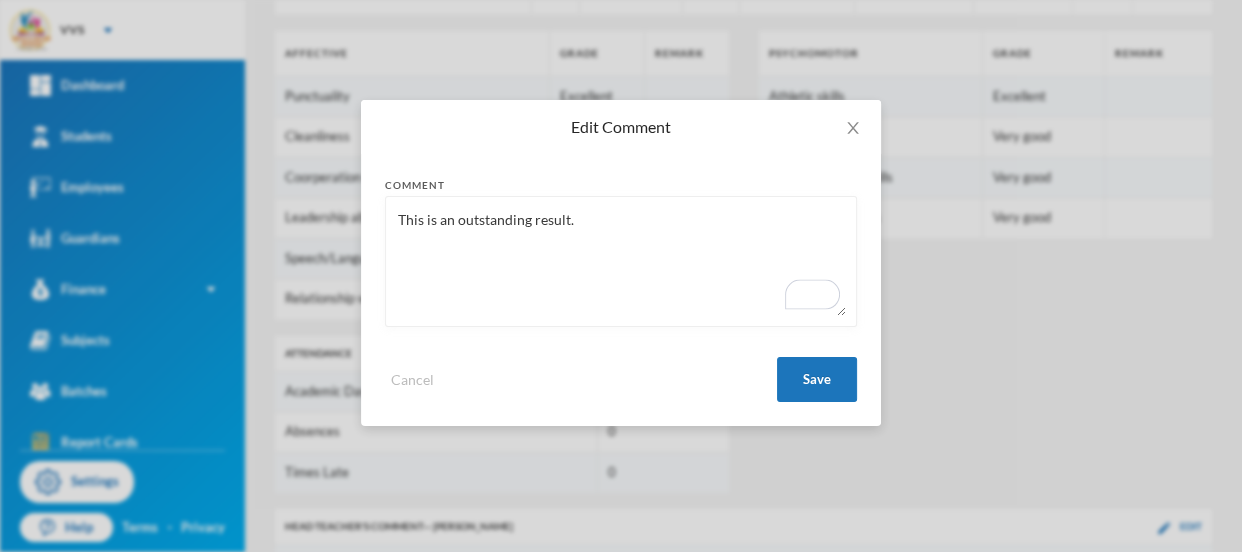 click on "This is an outstanding result." at bounding box center [621, 261] 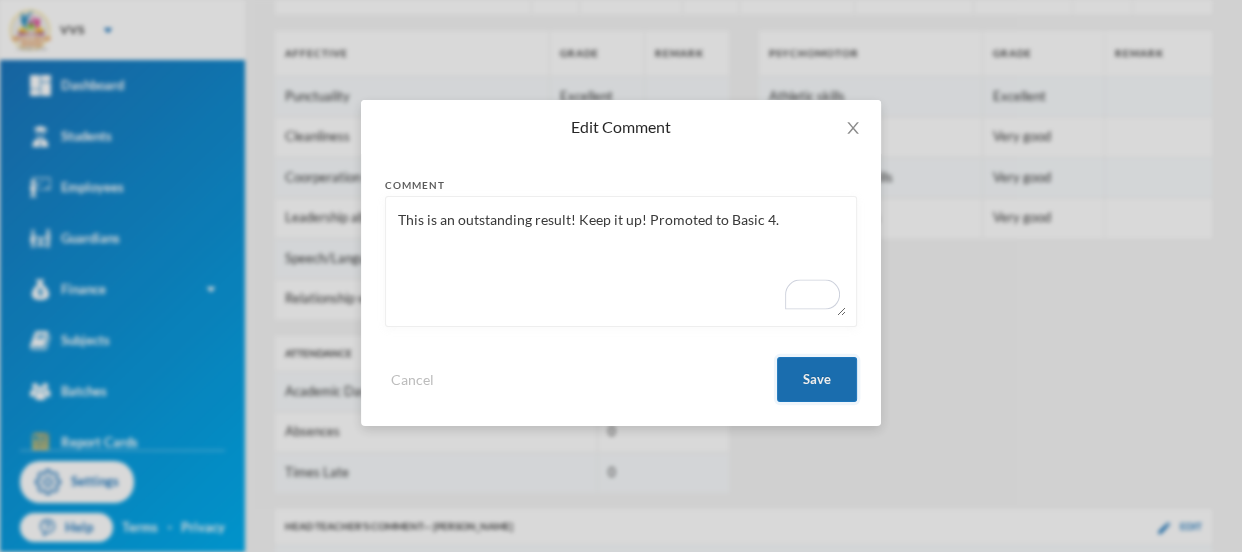 type on "This is an outstanding result! Keep it up! Promoted to Basic 4." 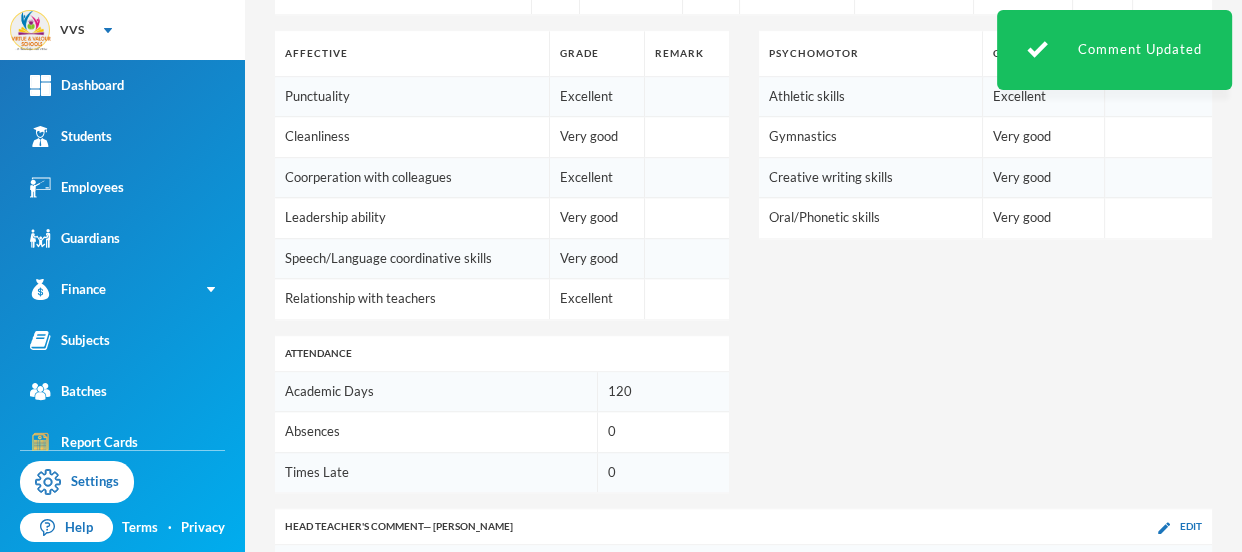 click on "Edit" at bounding box center [1180, 619] 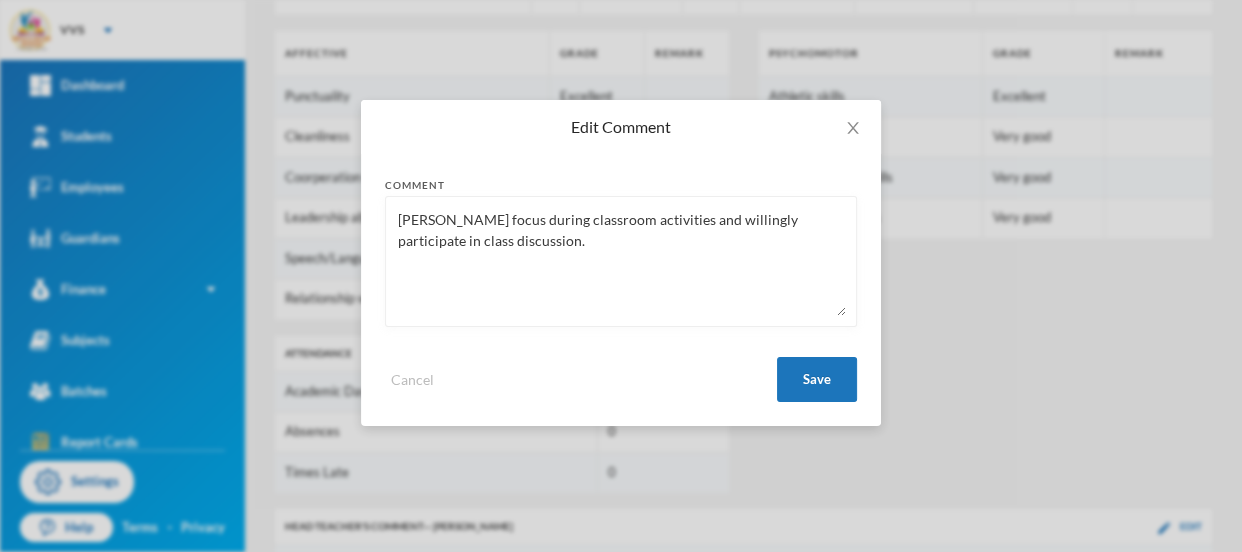 click on "Victor focus during classroom activities and willingly participate in class discussion." at bounding box center (621, 261) 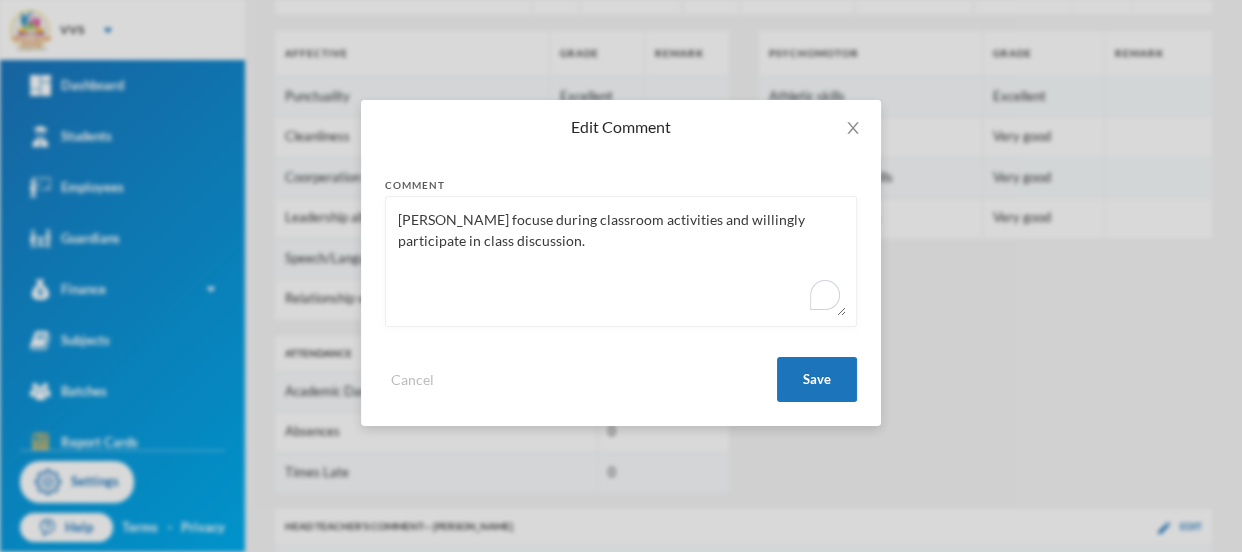 type on "Victor focuses during classroom activities and willingly participate in class discussion." 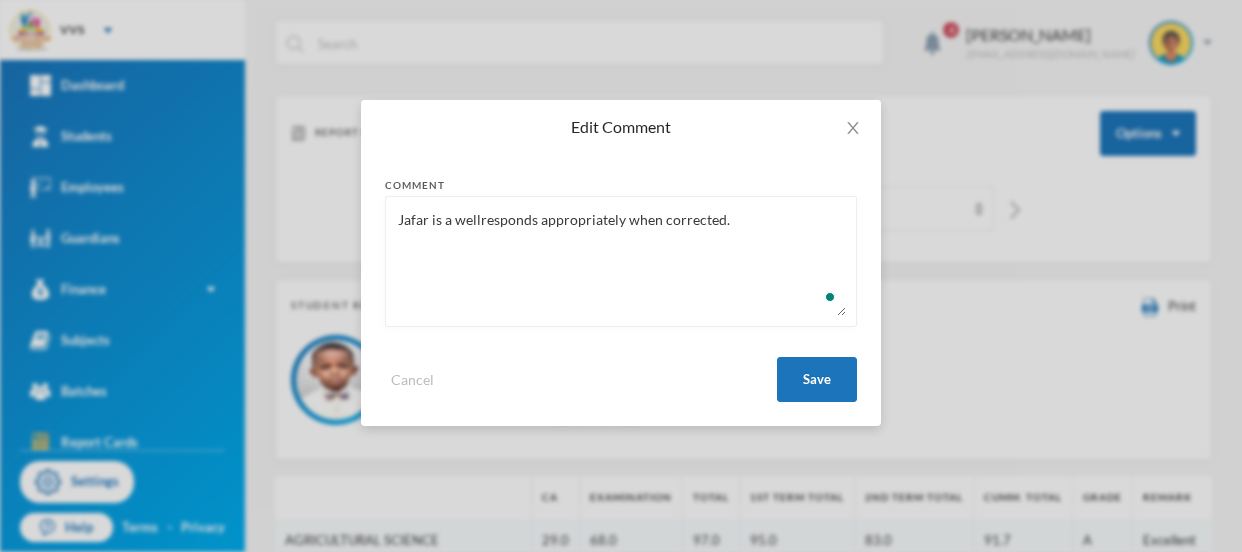 scroll, scrollTop: 0, scrollLeft: 0, axis: both 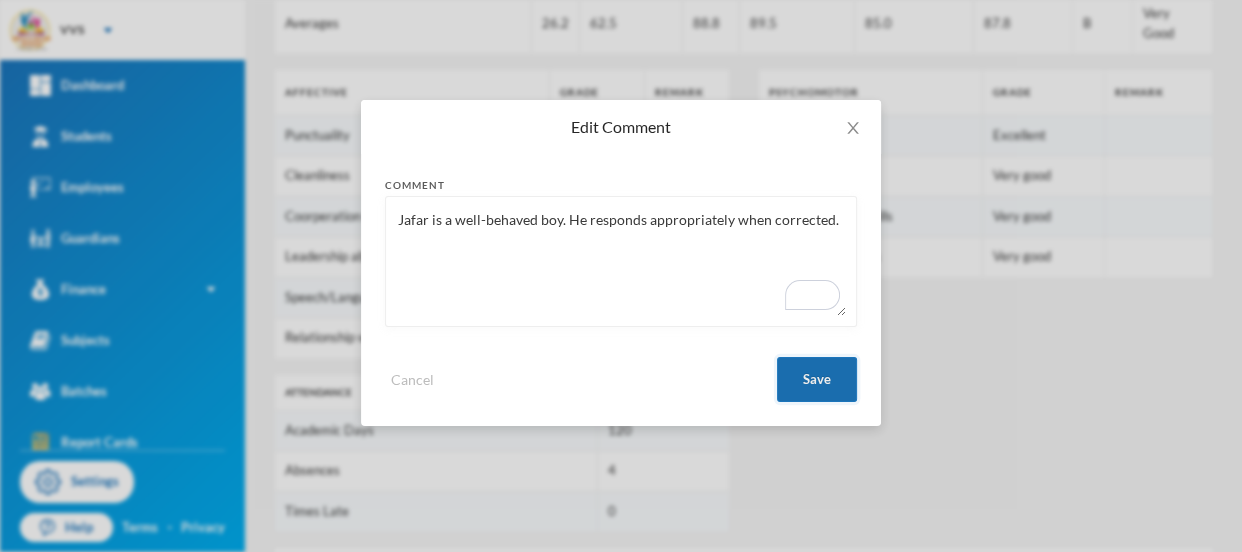 type on "Jafar is a well-behaved boy. He responds appropriately when corrected." 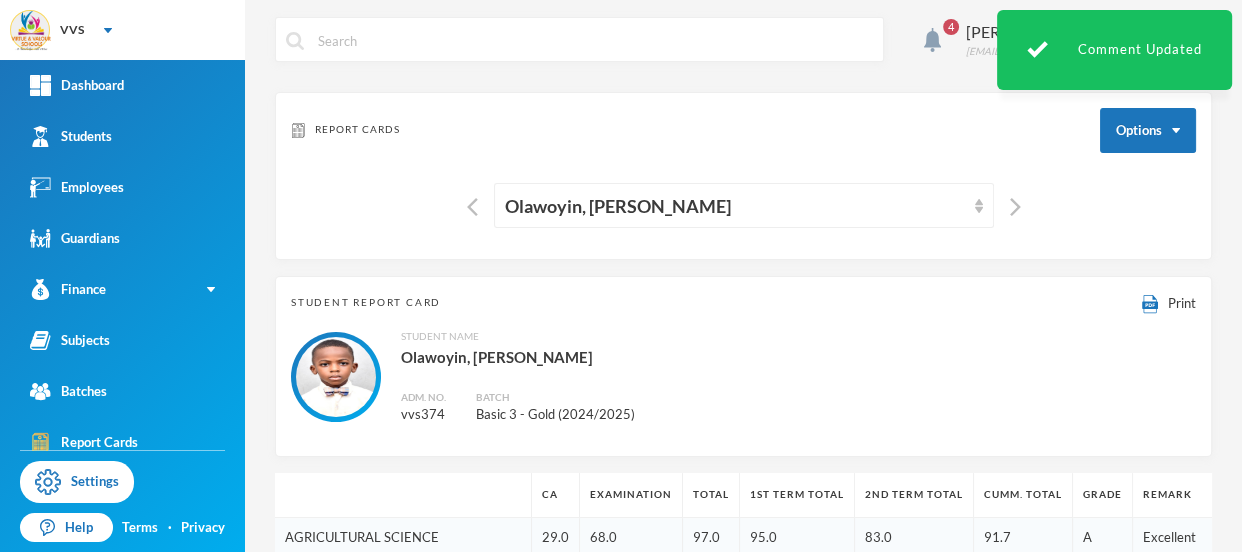 scroll, scrollTop: 0, scrollLeft: 0, axis: both 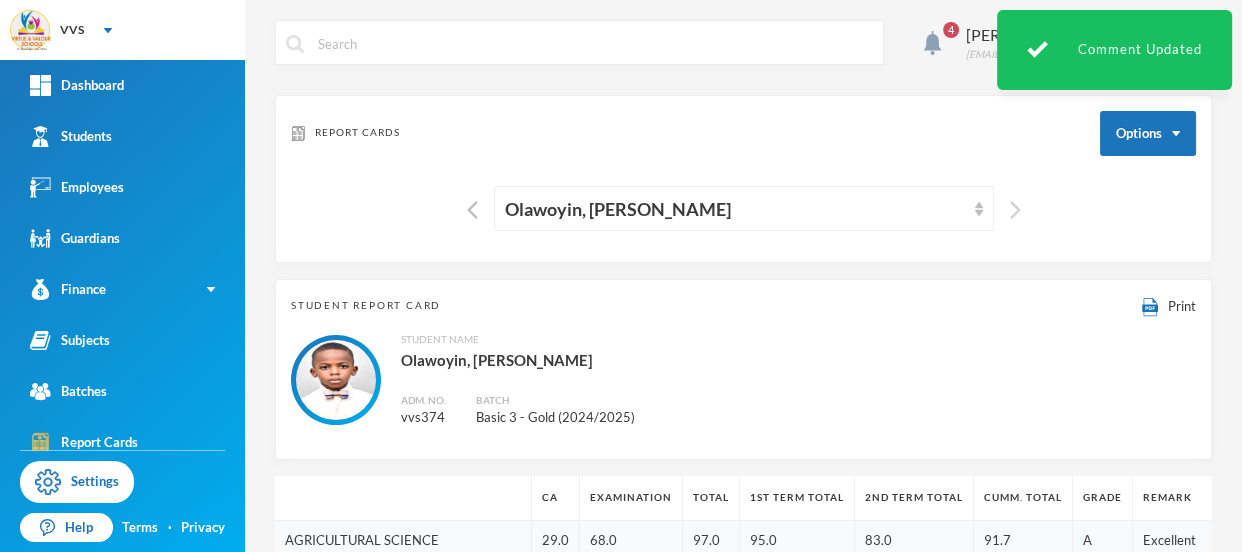 click at bounding box center [1015, 210] 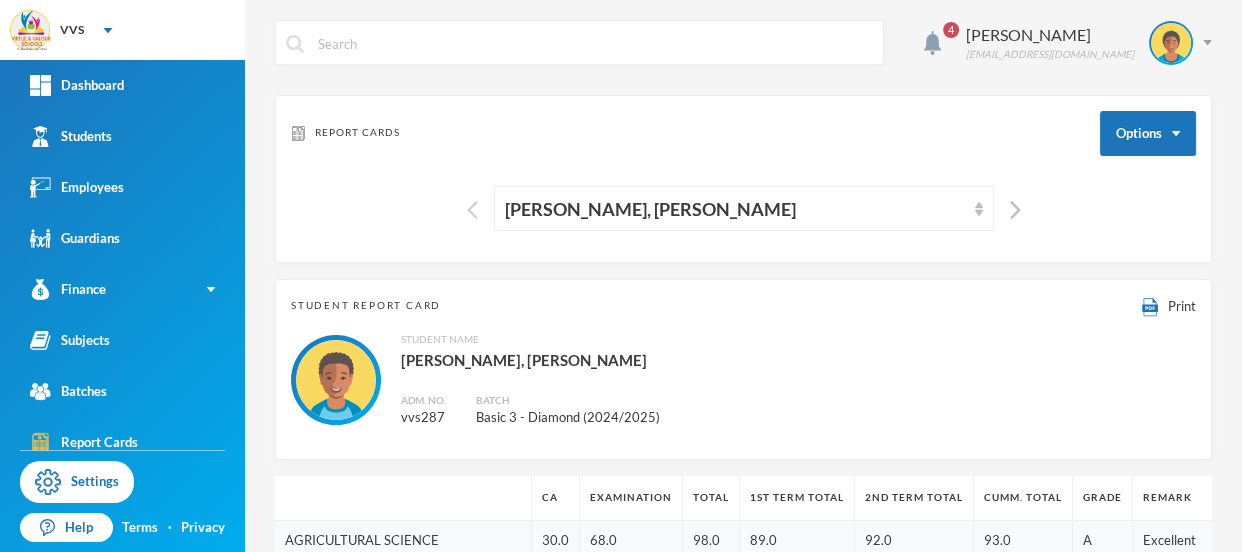 click at bounding box center (472, 210) 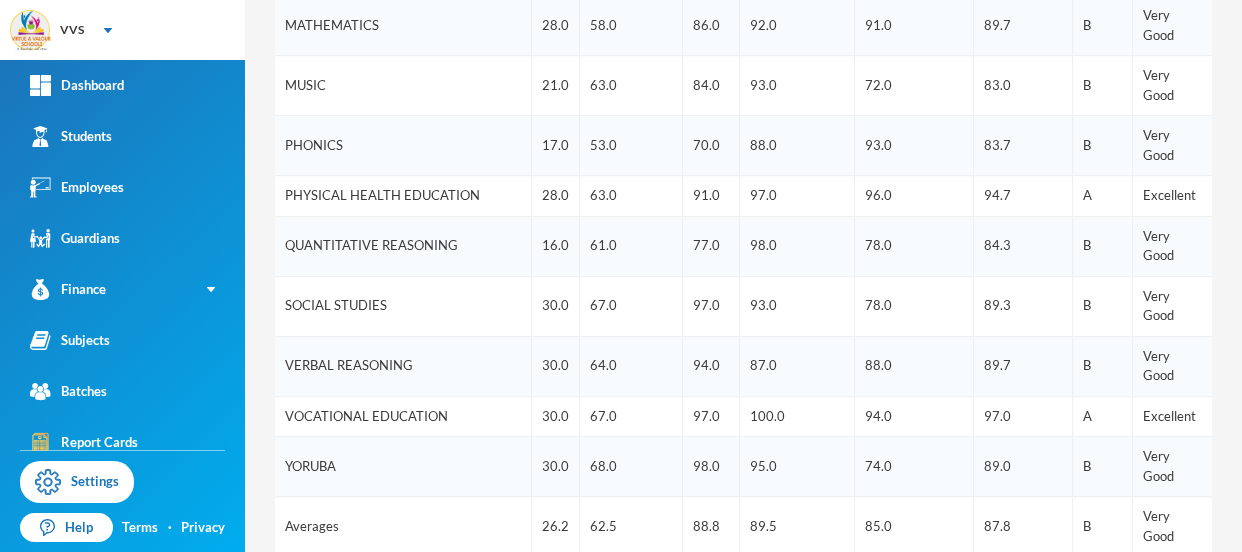 scroll, scrollTop: 0, scrollLeft: 0, axis: both 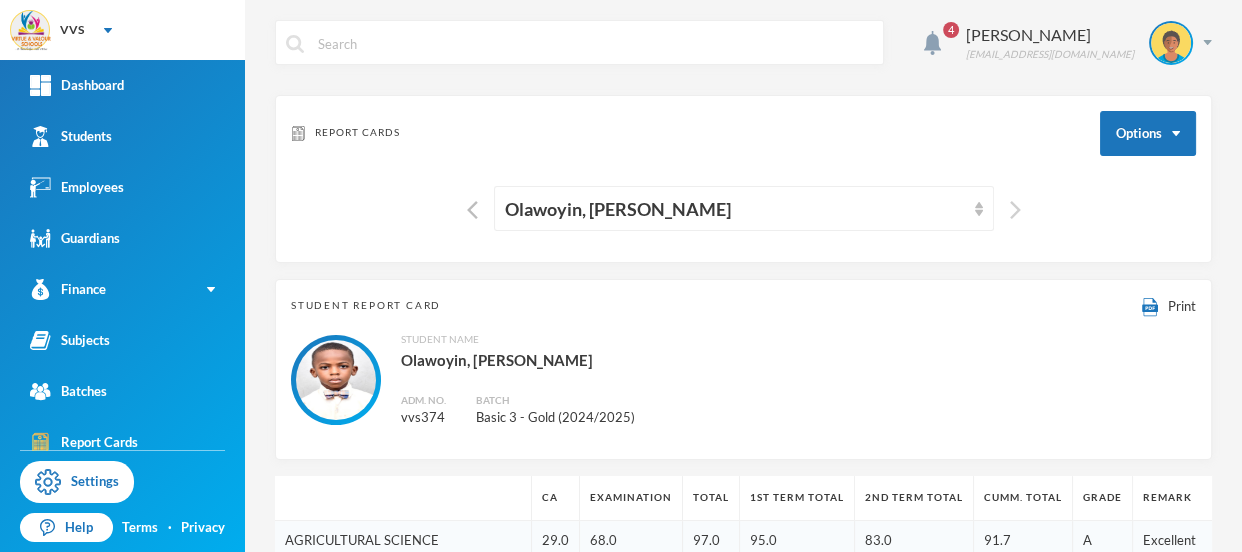 click at bounding box center (1015, 210) 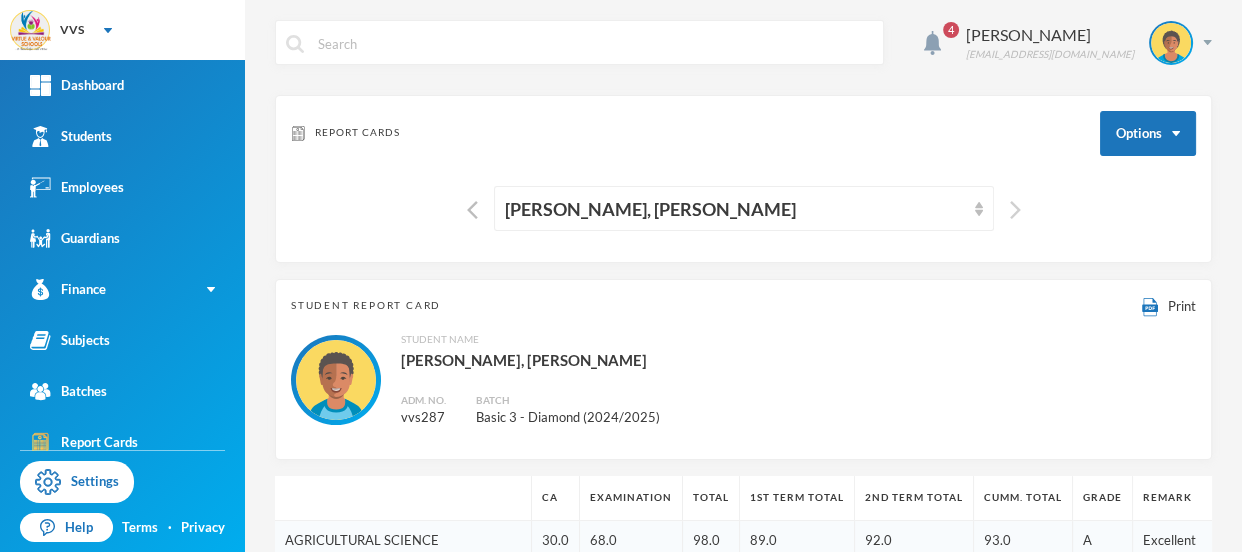 click at bounding box center (1015, 210) 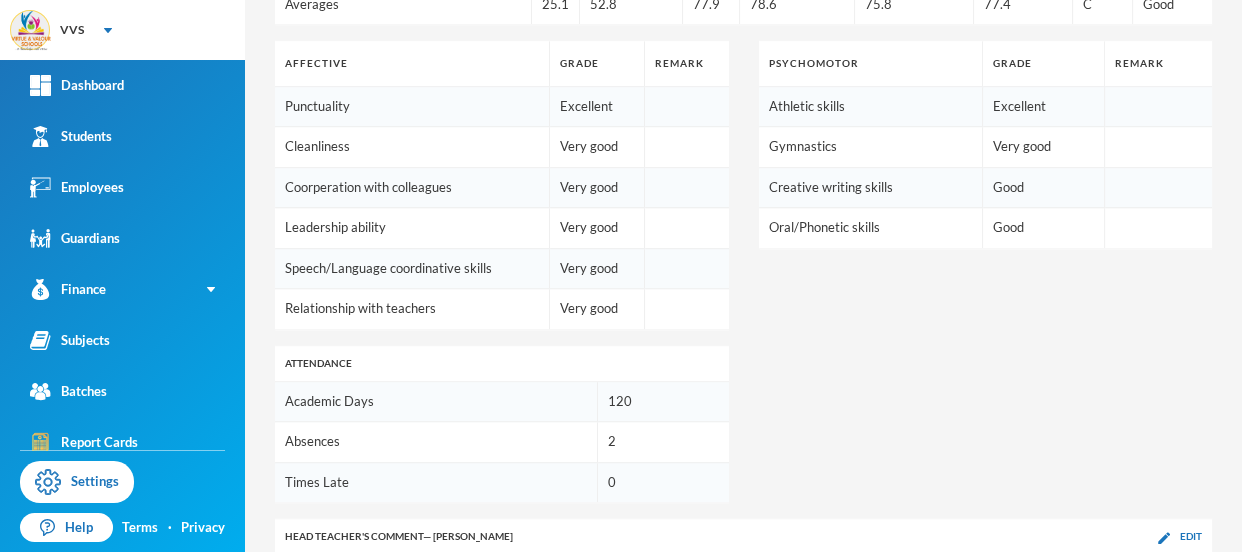 scroll, scrollTop: 1391, scrollLeft: 0, axis: vertical 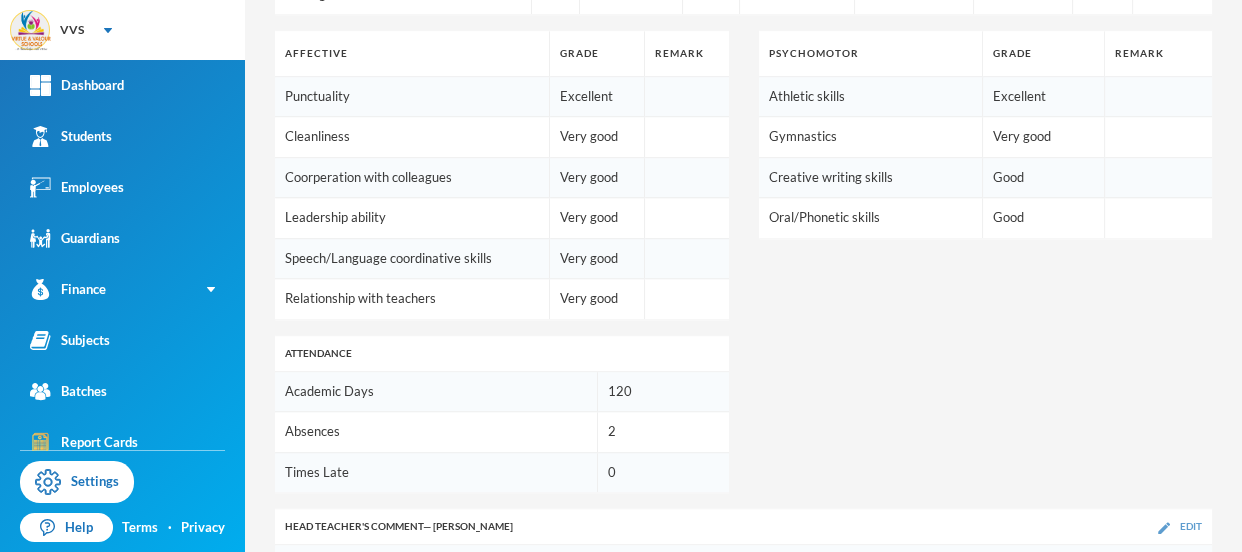 click on "Edit" at bounding box center [1180, 526] 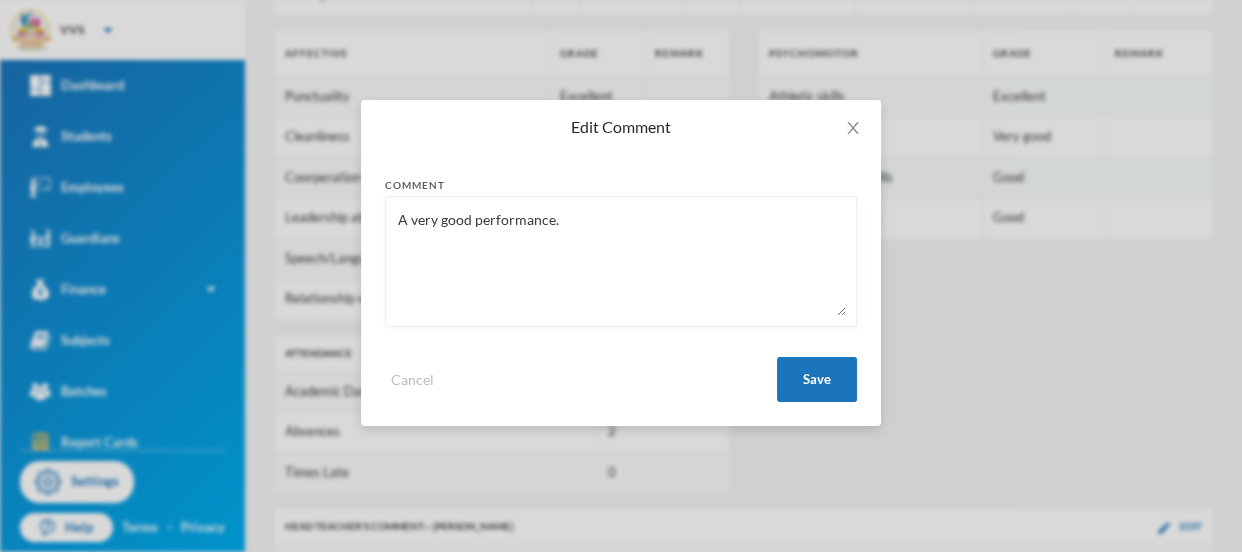 click on "A very good performance." at bounding box center (621, 261) 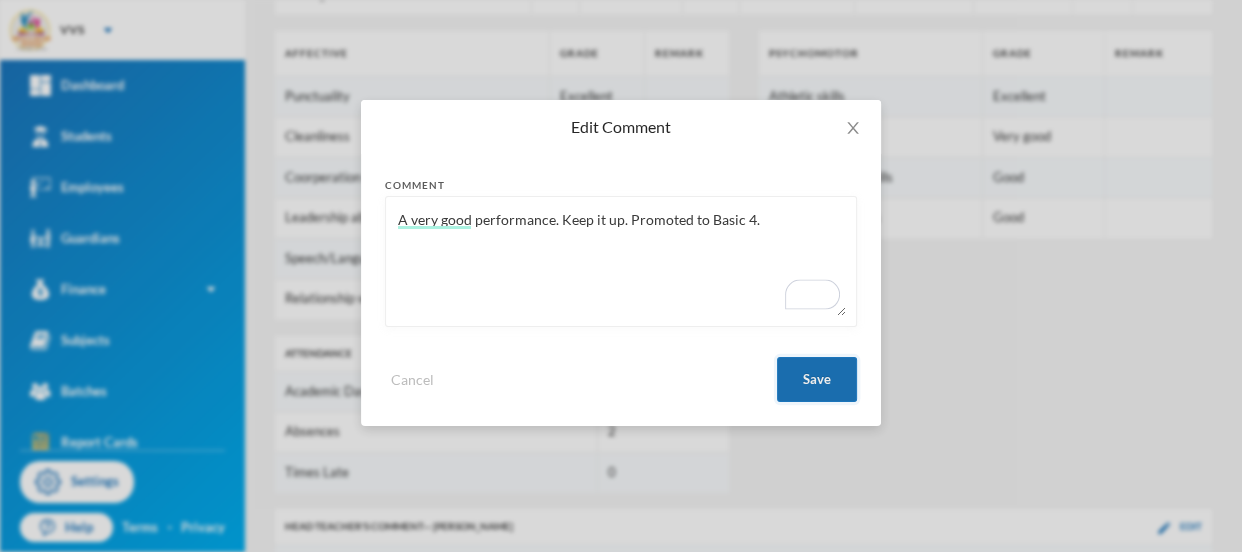 type on "A very good performance. Keep it up. Promoted to Basic 4." 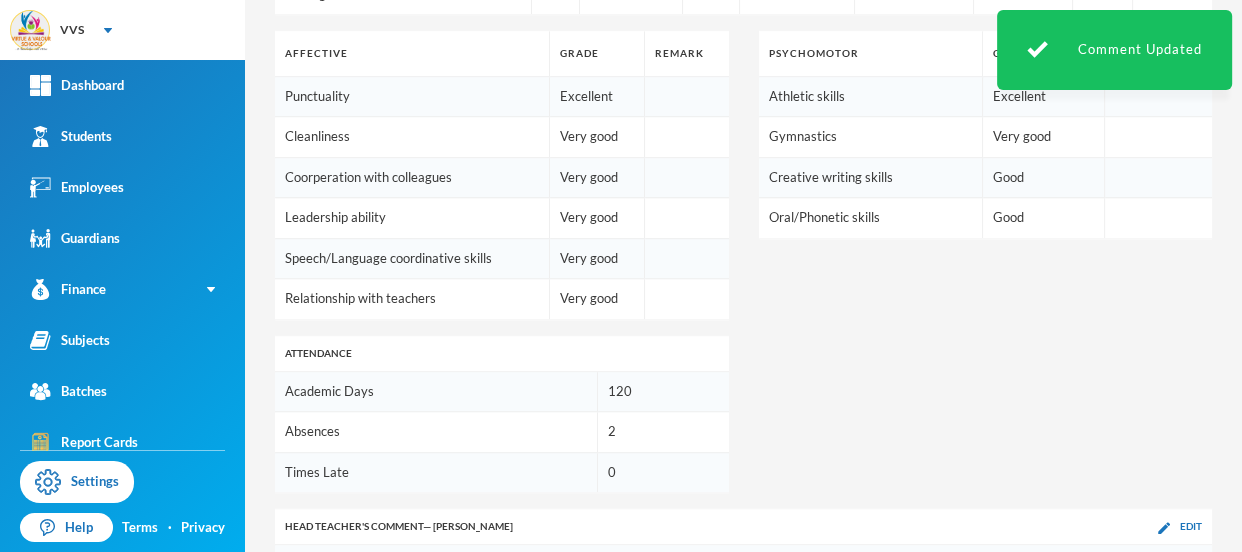 click on "Edit" at bounding box center [1191, 619] 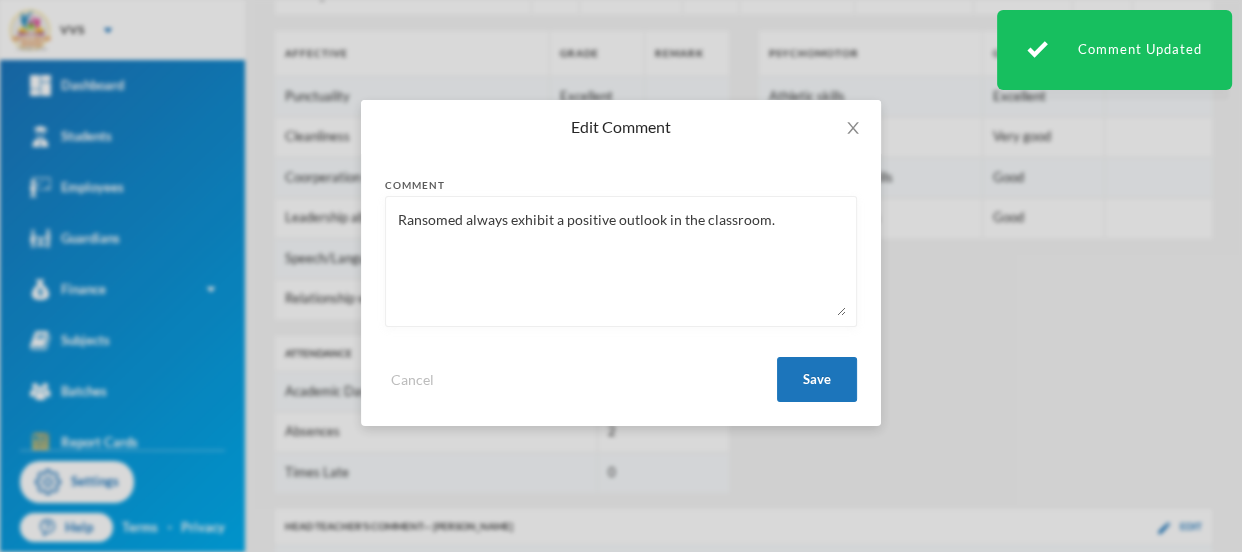 click on "Ransomed always exhibit a positive outlook in the classroom." at bounding box center [621, 261] 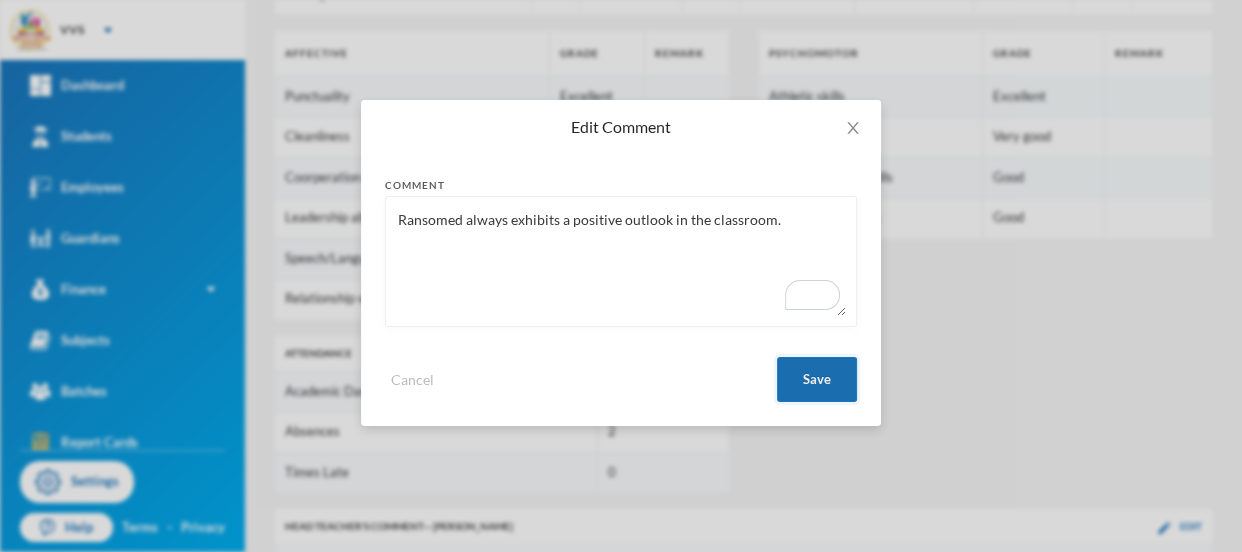 type on "Ransomed always exhibits a positive outlook in the classroom." 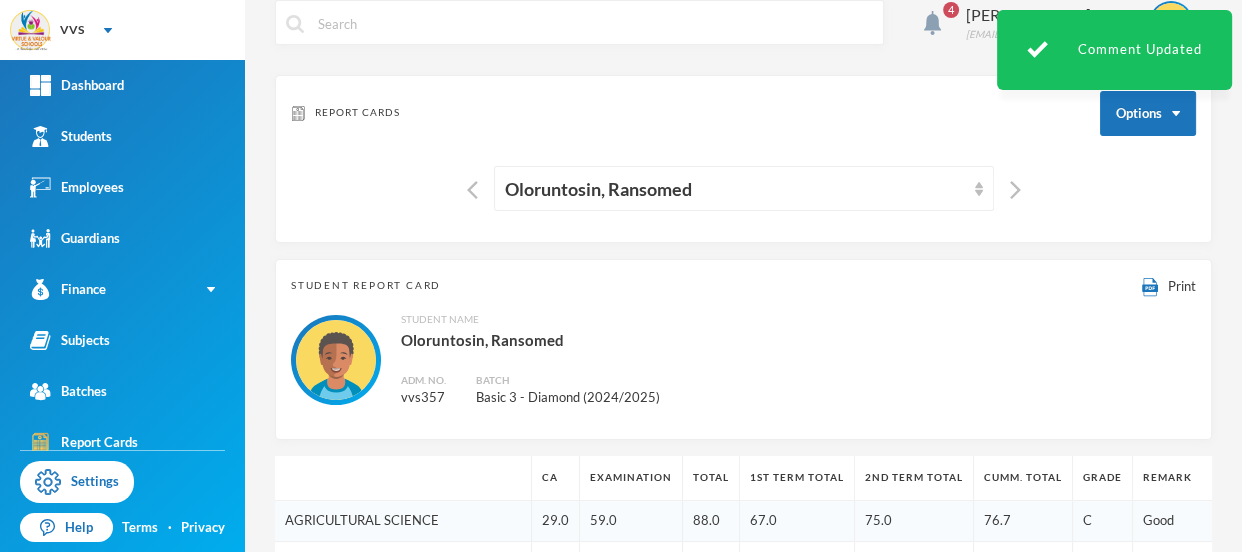 scroll, scrollTop: 13, scrollLeft: 0, axis: vertical 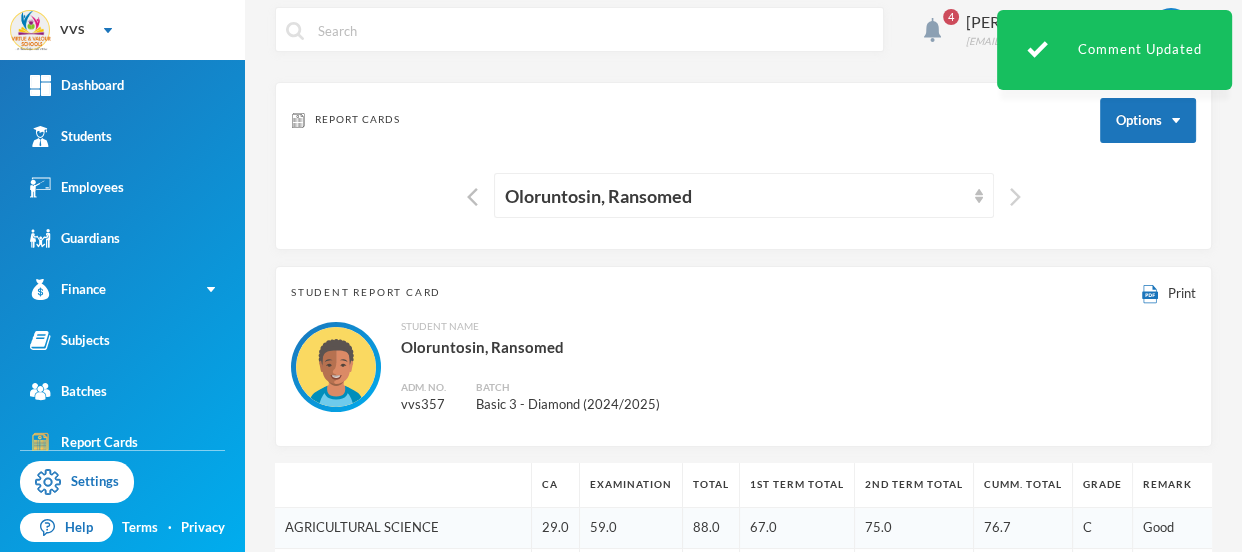 click at bounding box center [1015, 197] 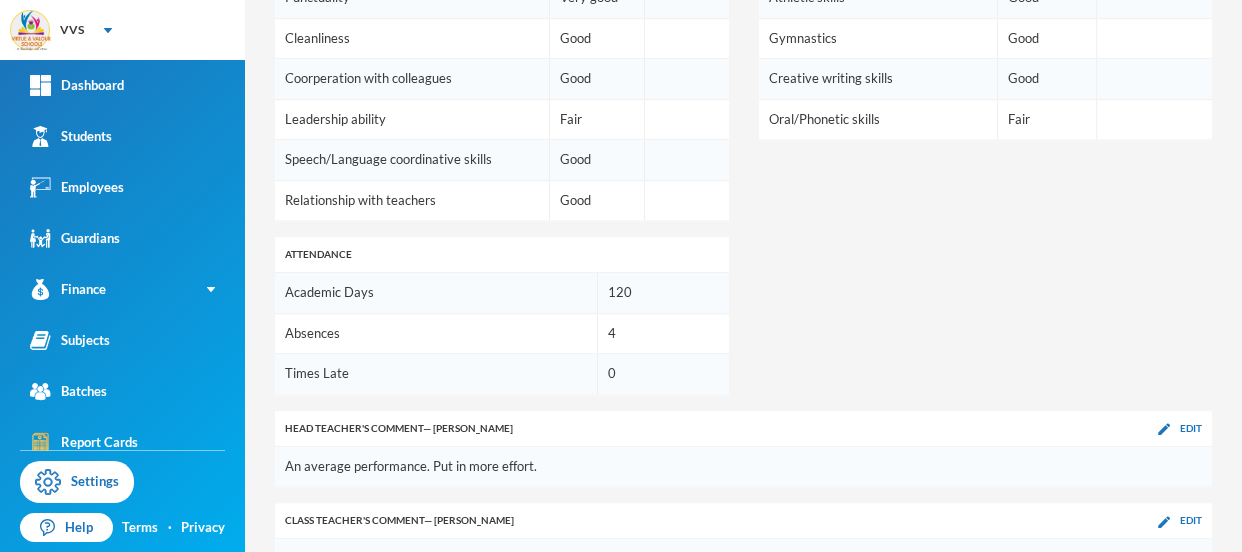scroll, scrollTop: 1391, scrollLeft: 0, axis: vertical 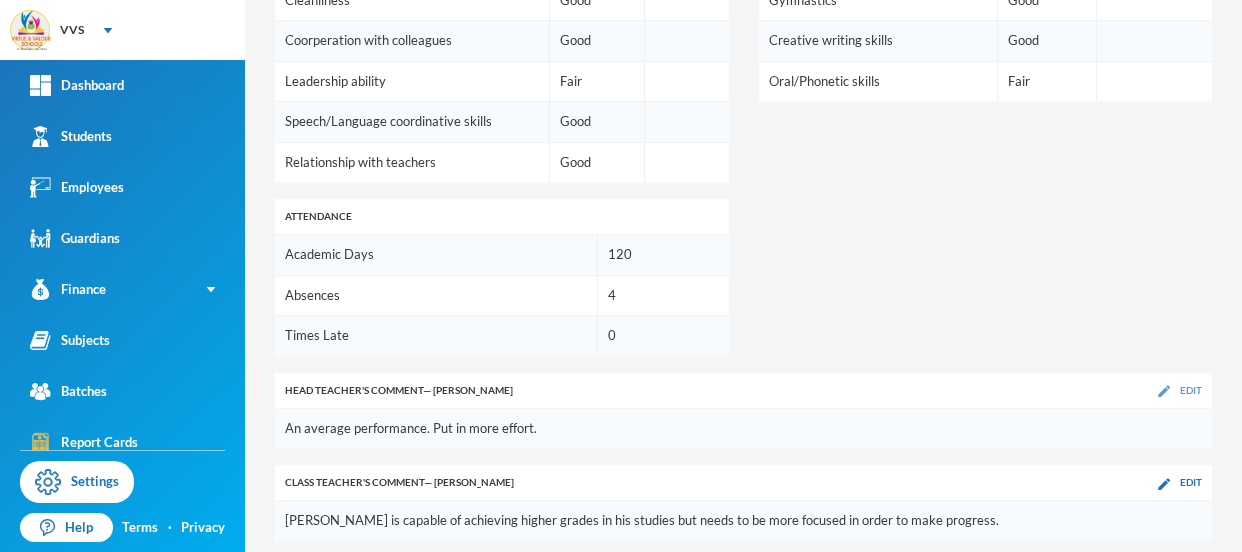 click on "Edit" at bounding box center [1191, 390] 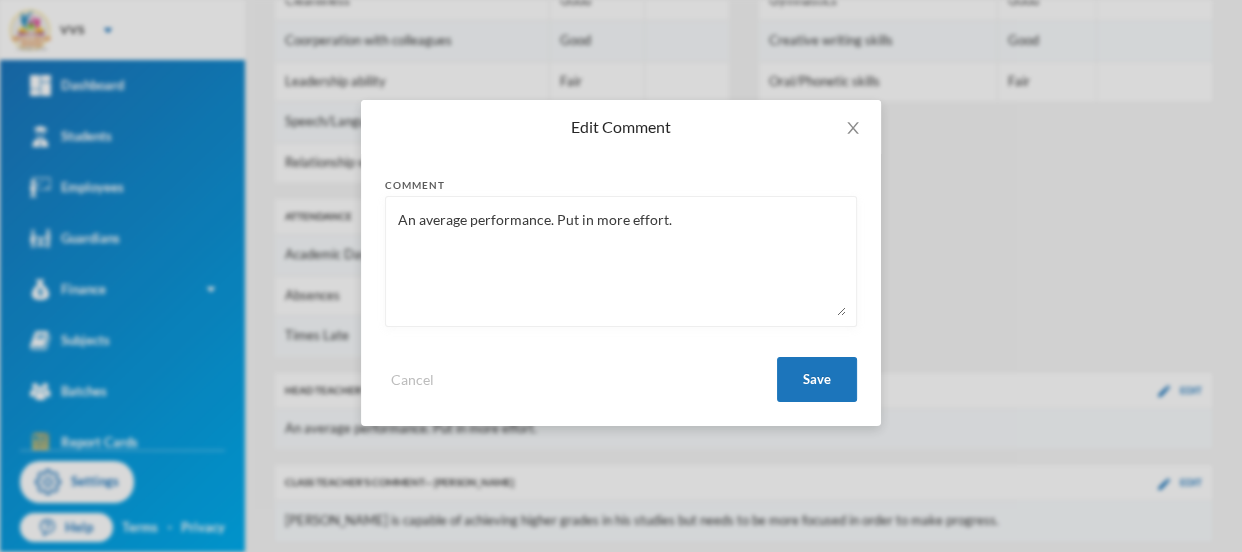 click on "An average performance. Put in more effort." at bounding box center [621, 261] 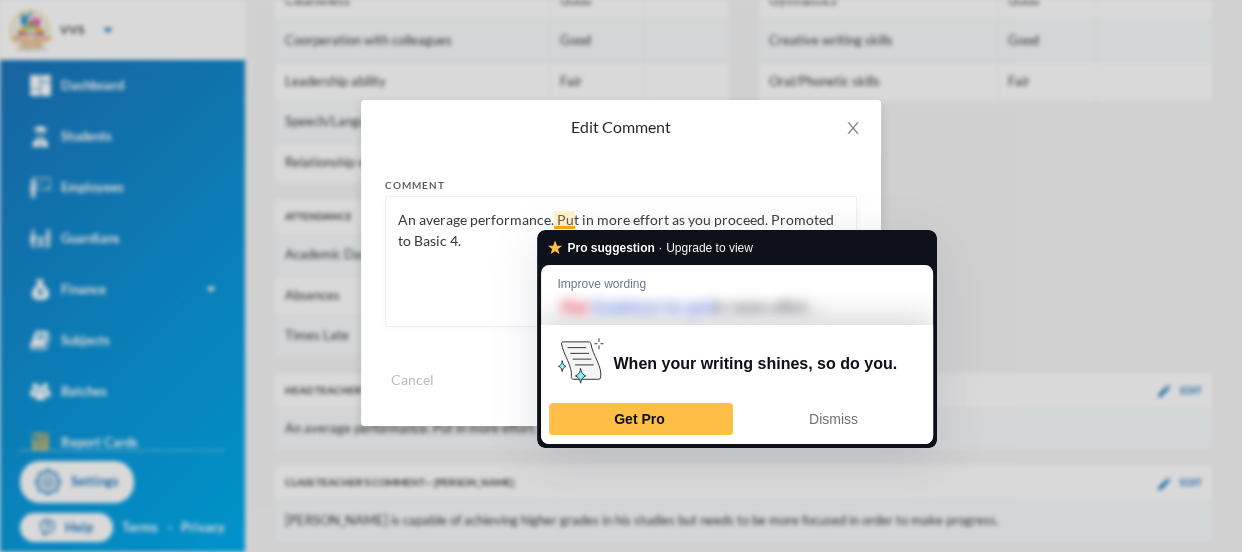 click on "An average performance. Put in more effort as you proceed. Promoted to Basic 4." at bounding box center [621, 261] 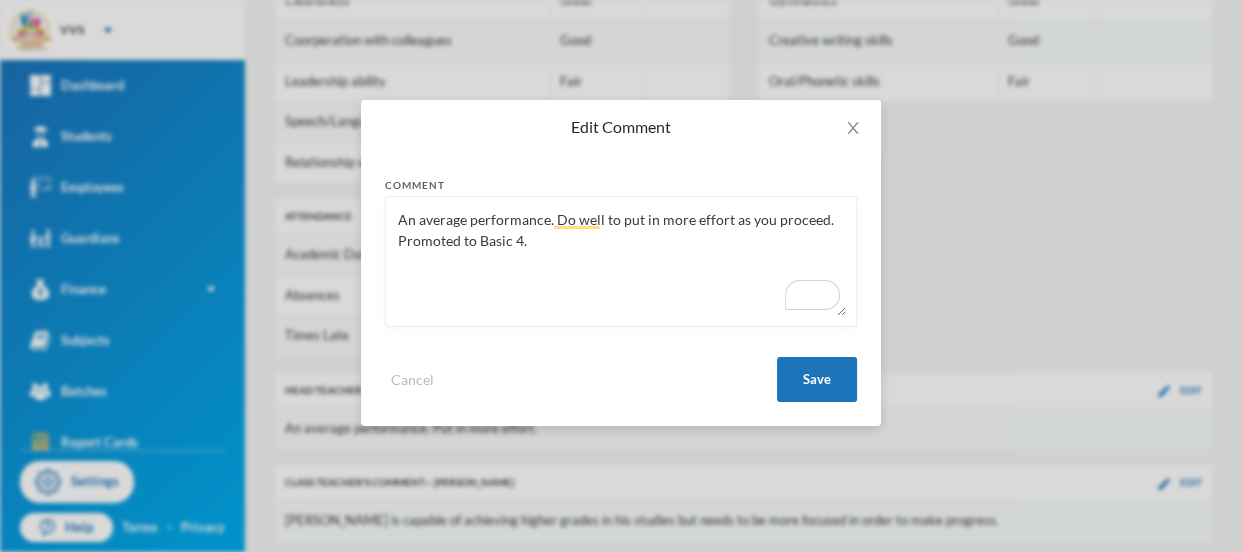 type on "An average performance. Do well to put in more effort as you proceed. Promoted to Basic 4." 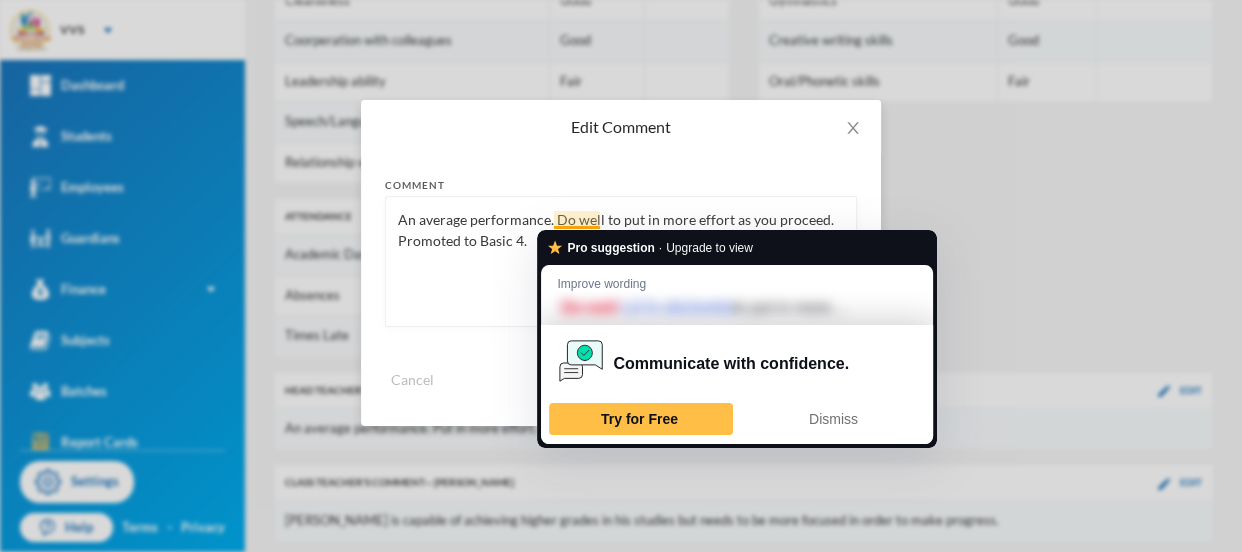 click on "An average performance. Do well to put in more effort as you proceed. Promoted to Basic 4." at bounding box center [621, 261] 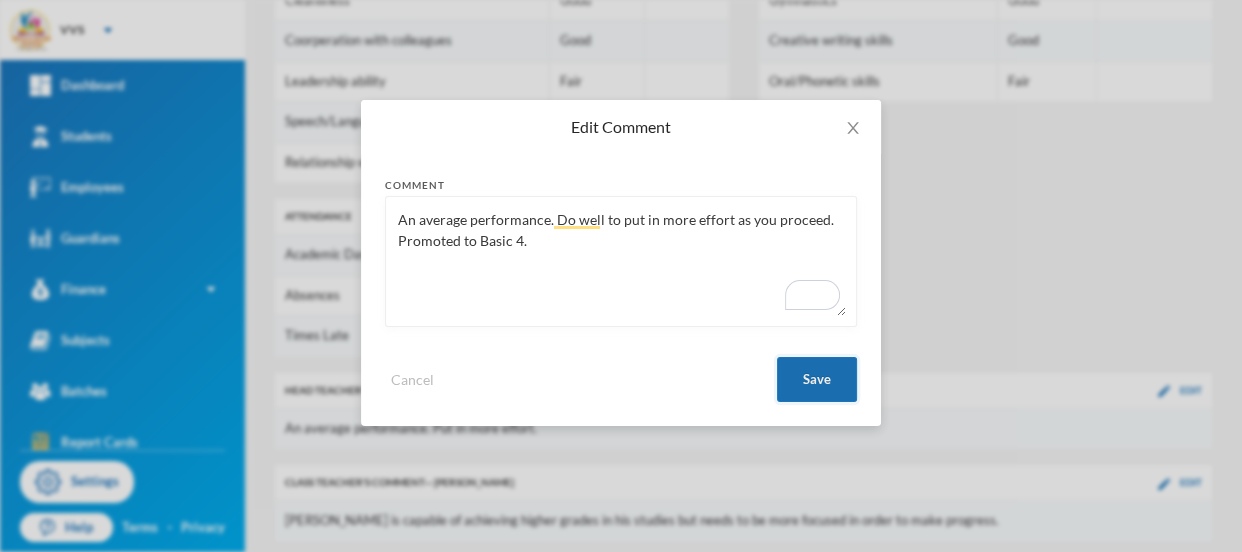 click on "Save" at bounding box center (817, 379) 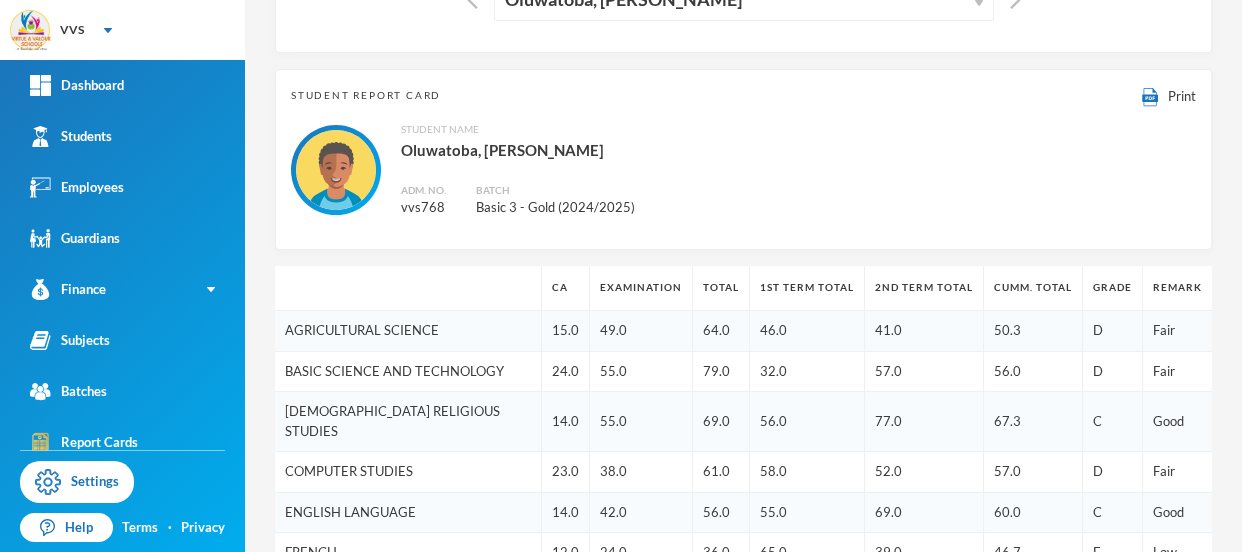 scroll, scrollTop: 0, scrollLeft: 0, axis: both 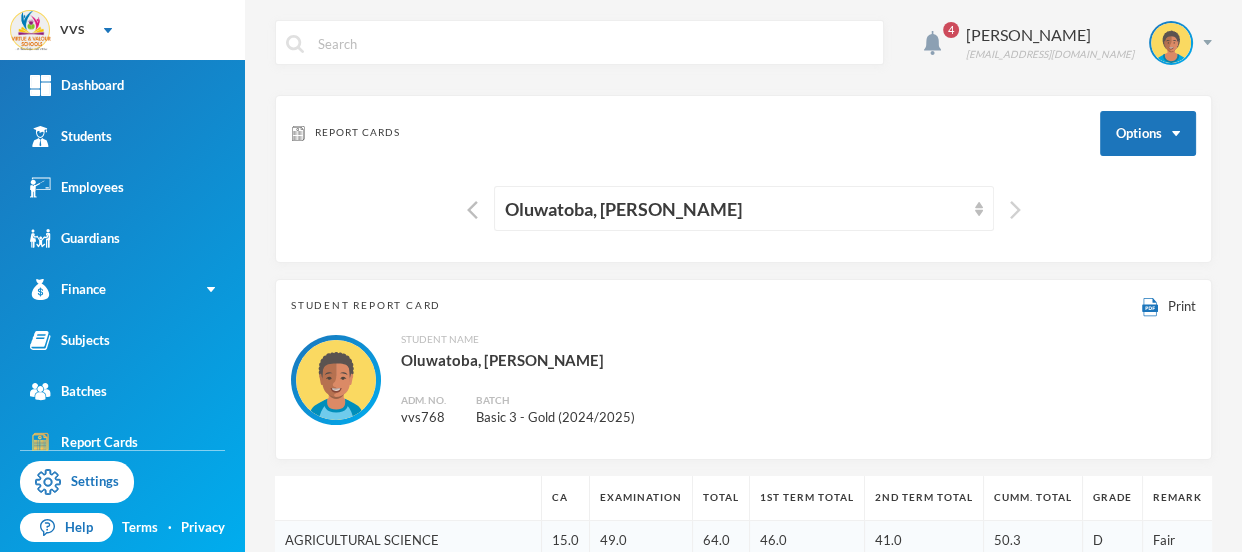 click at bounding box center [1015, 210] 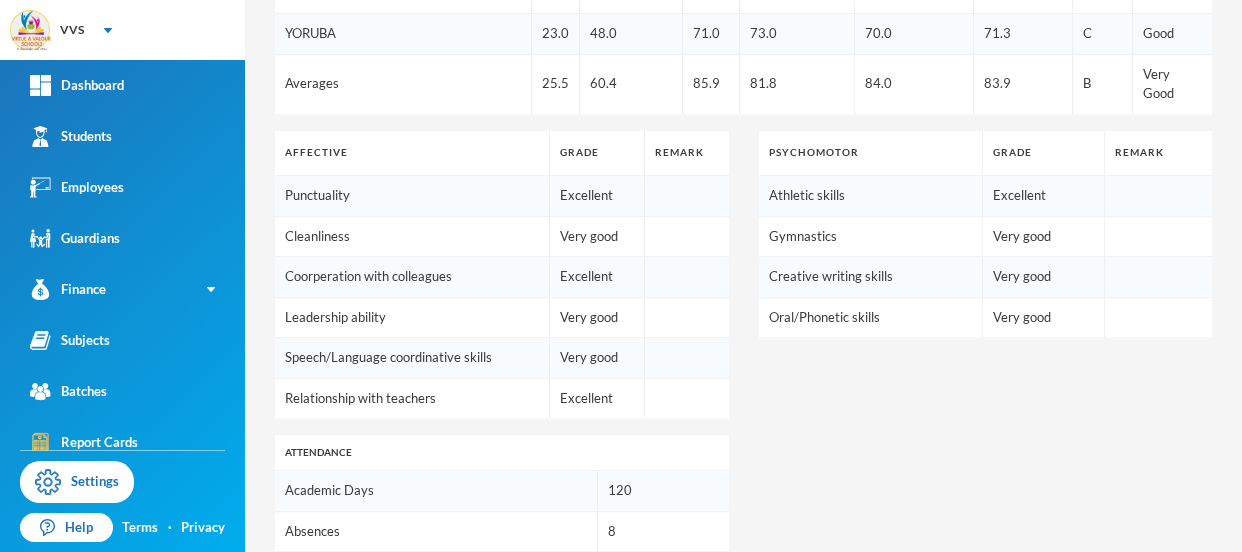 scroll, scrollTop: 1391, scrollLeft: 0, axis: vertical 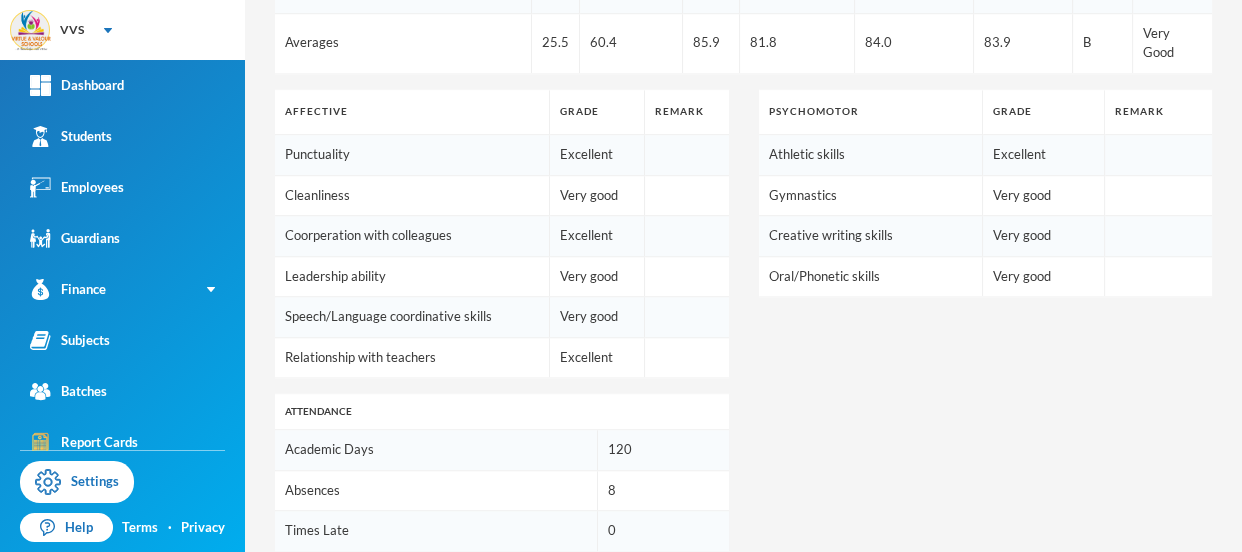 click on "Edit" at bounding box center (1191, 585) 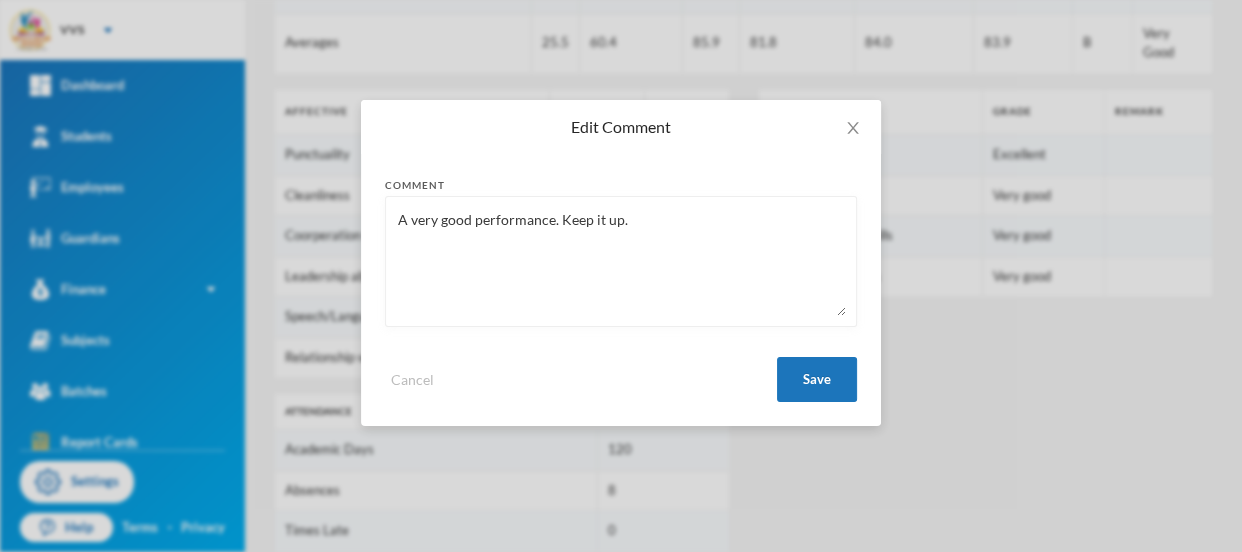 click on "A very good performance. Keep it up." at bounding box center [621, 261] 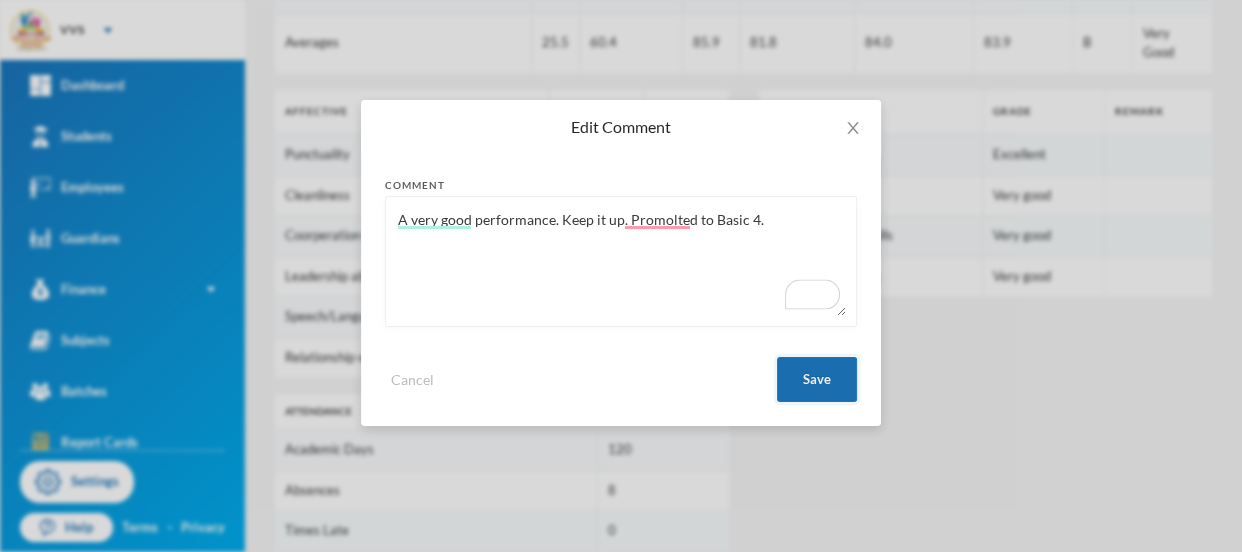 type on "A very good performance. Keep it up. Promolted to Basic 4." 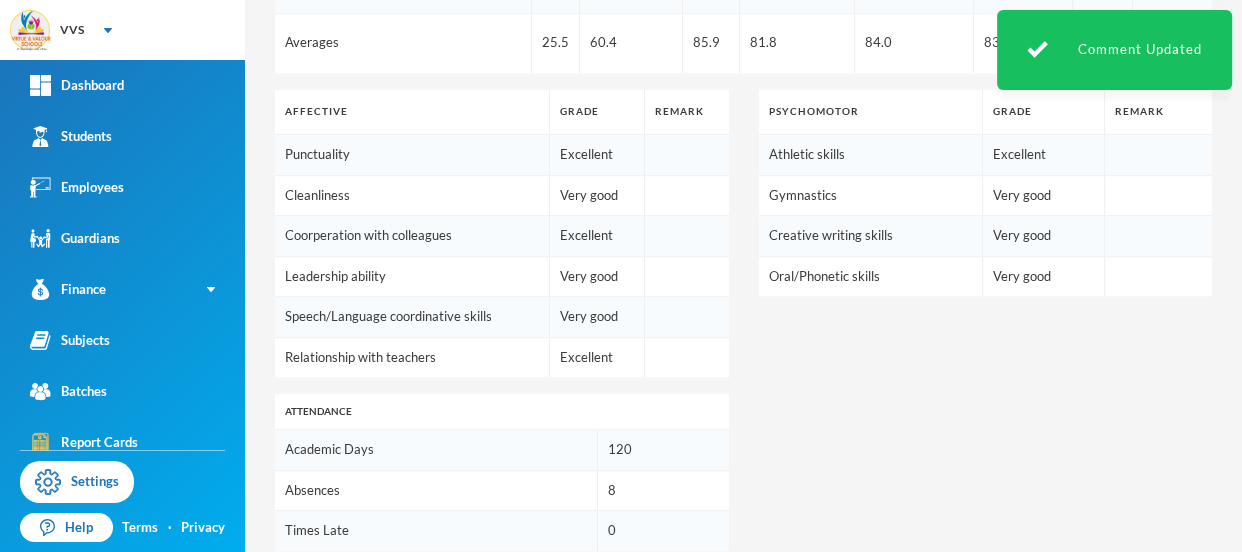 click on "Edit" at bounding box center (1191, 585) 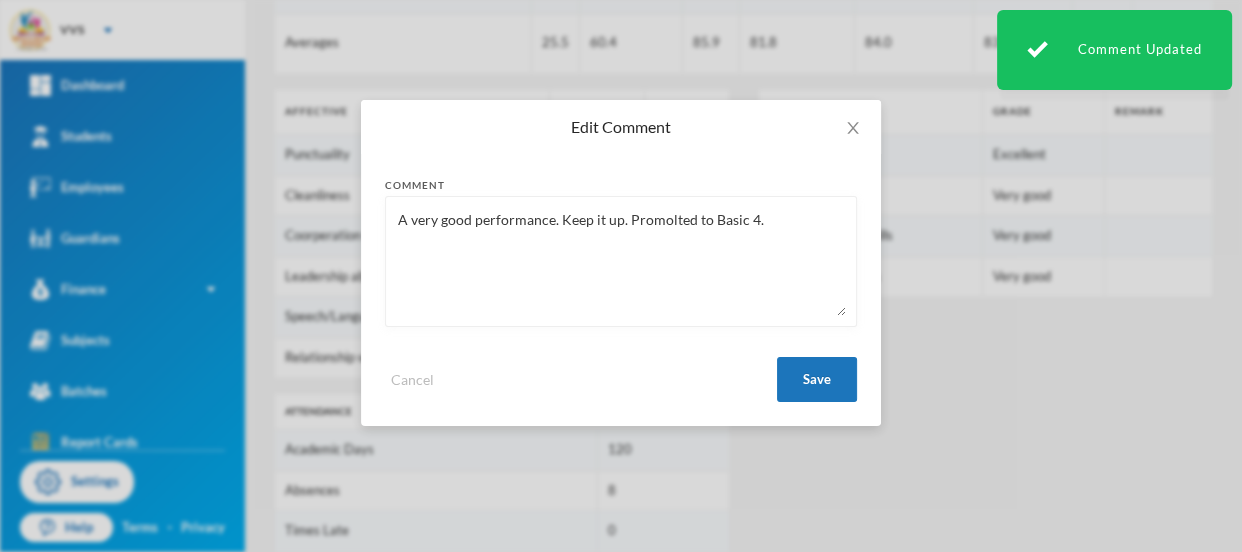 click on "A very good performance. Keep it up. Promolted to Basic 4." at bounding box center (621, 261) 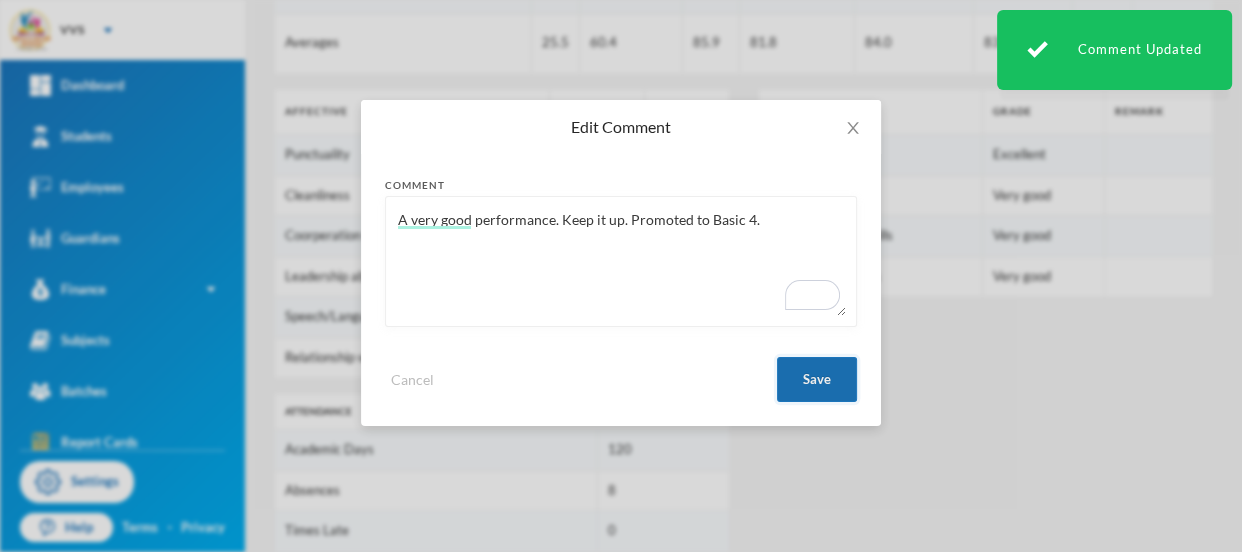 type on "A very good performance. Keep it up. Promoted to Basic 4." 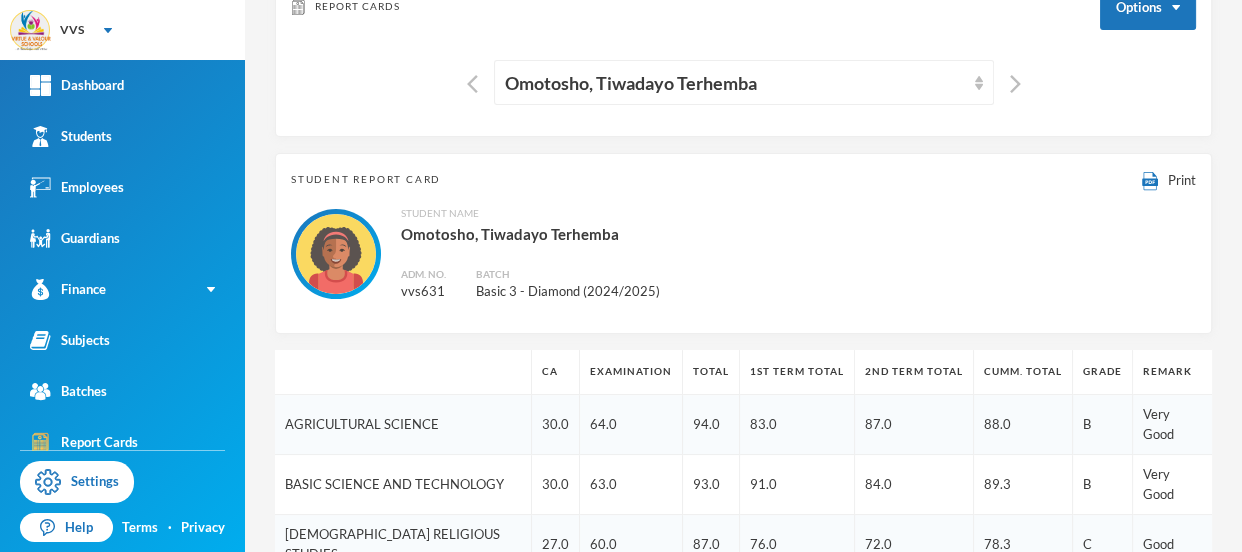 scroll, scrollTop: 0, scrollLeft: 0, axis: both 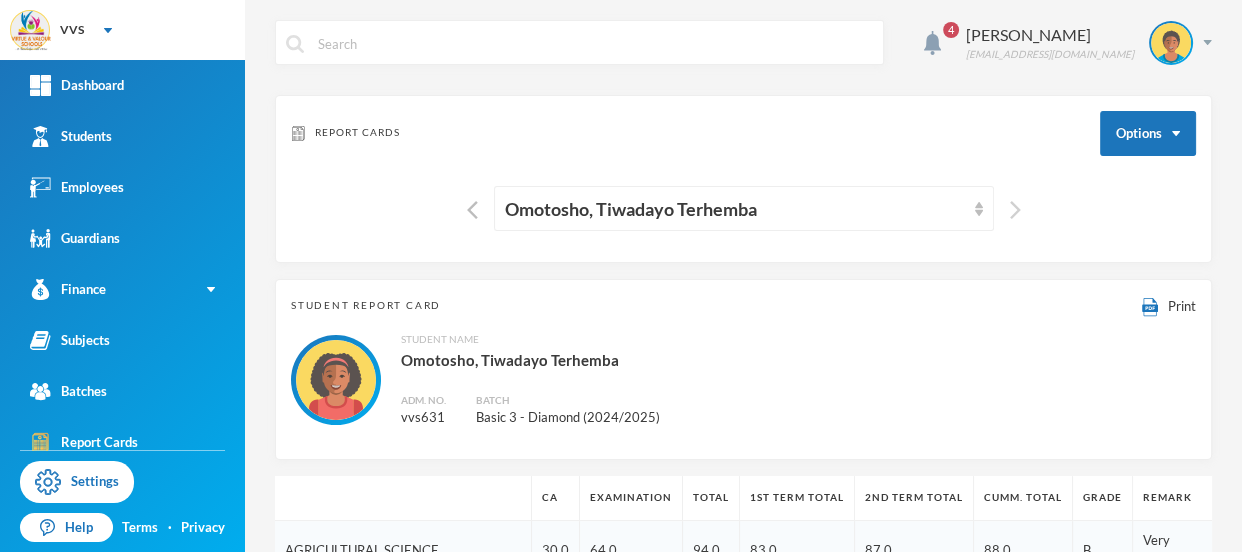 click at bounding box center [1015, 210] 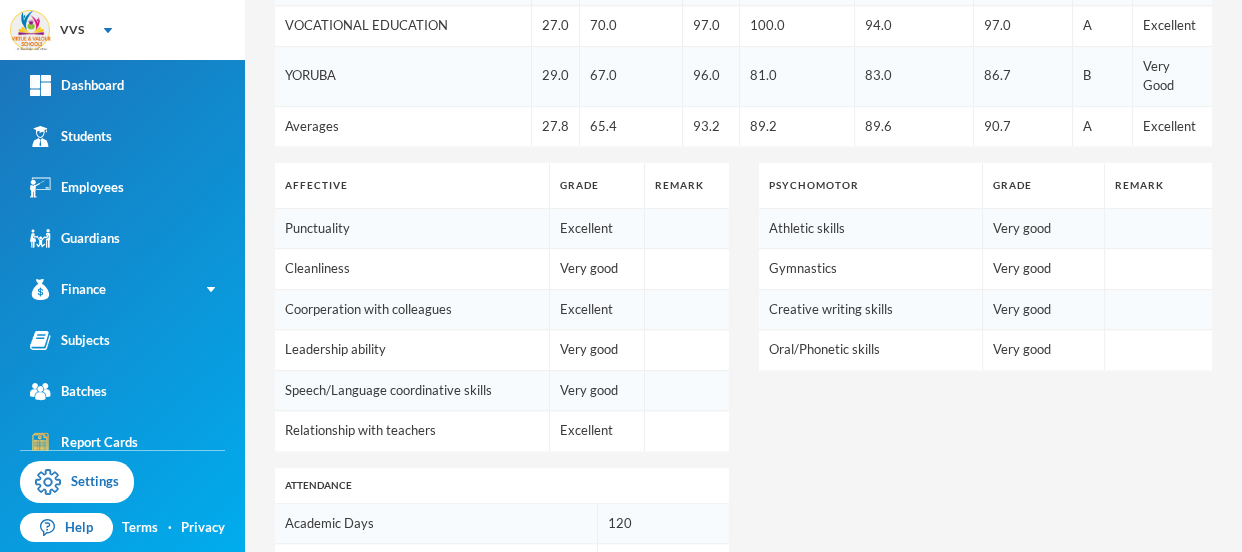 scroll, scrollTop: 1391, scrollLeft: 0, axis: vertical 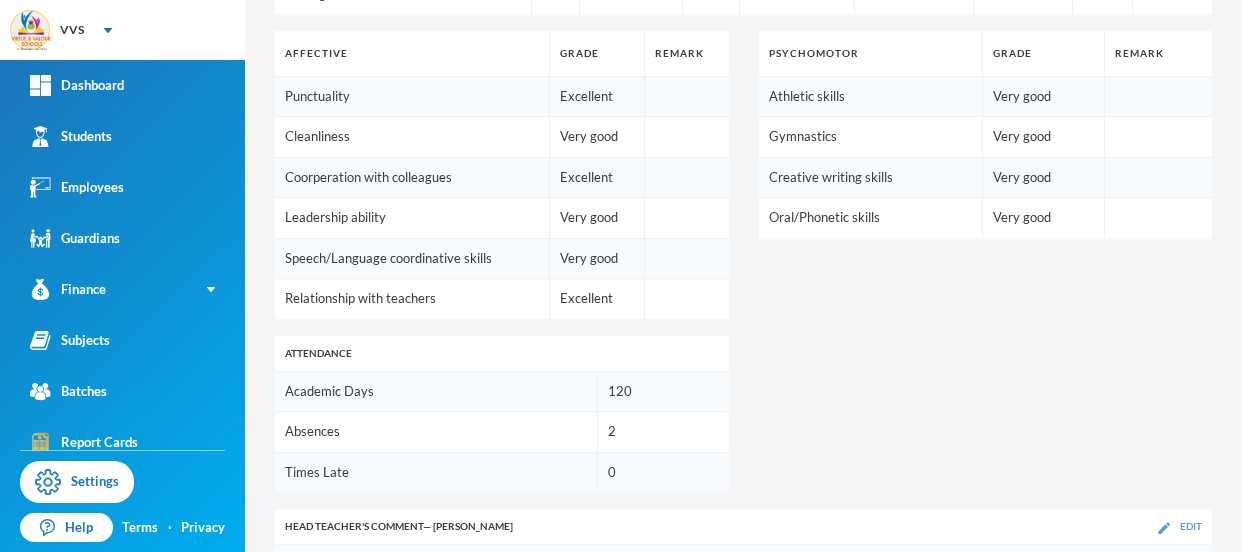 click on "Edit" at bounding box center (1191, 526) 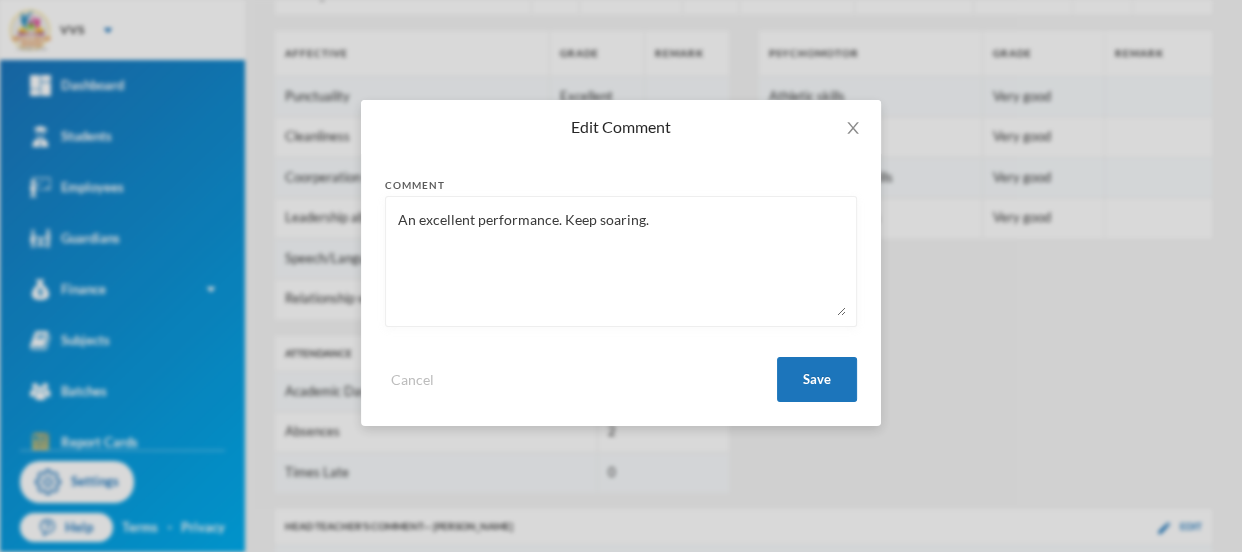 click on "An excellent performance. Keep soaring." at bounding box center (621, 261) 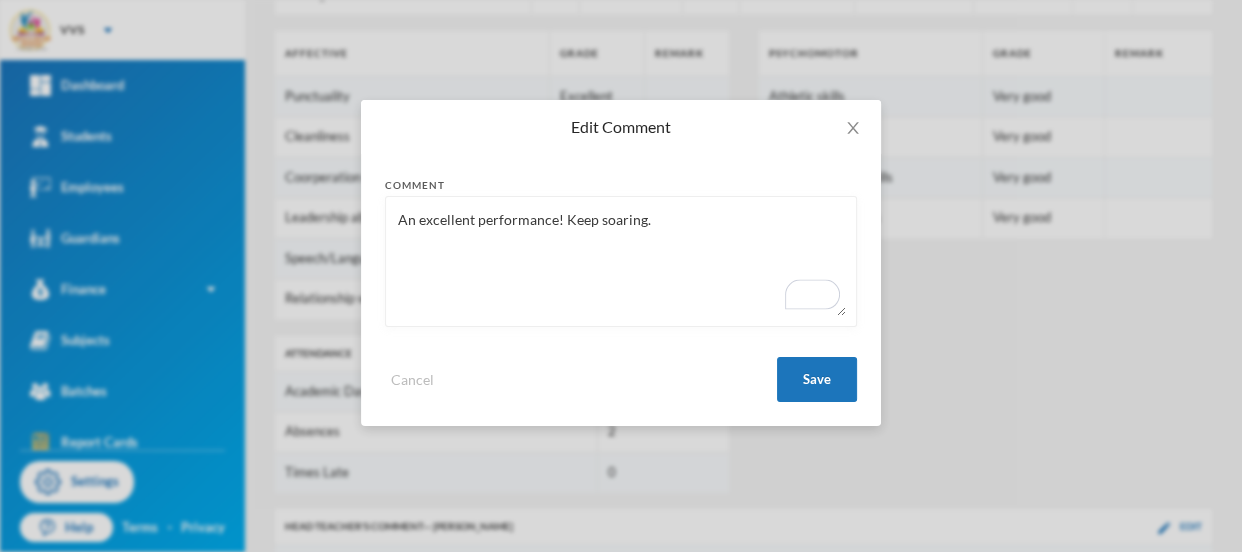 click on "An excellent performance! Keep soaring." at bounding box center (621, 261) 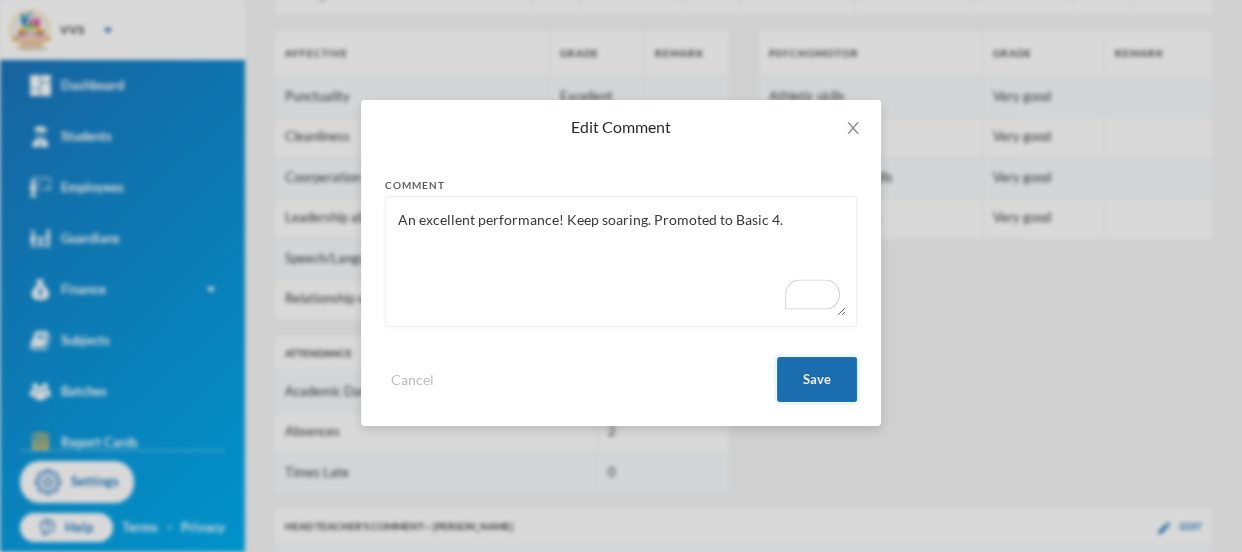 type on "An excellent performance! Keep soaring. Promoted to Basic 4." 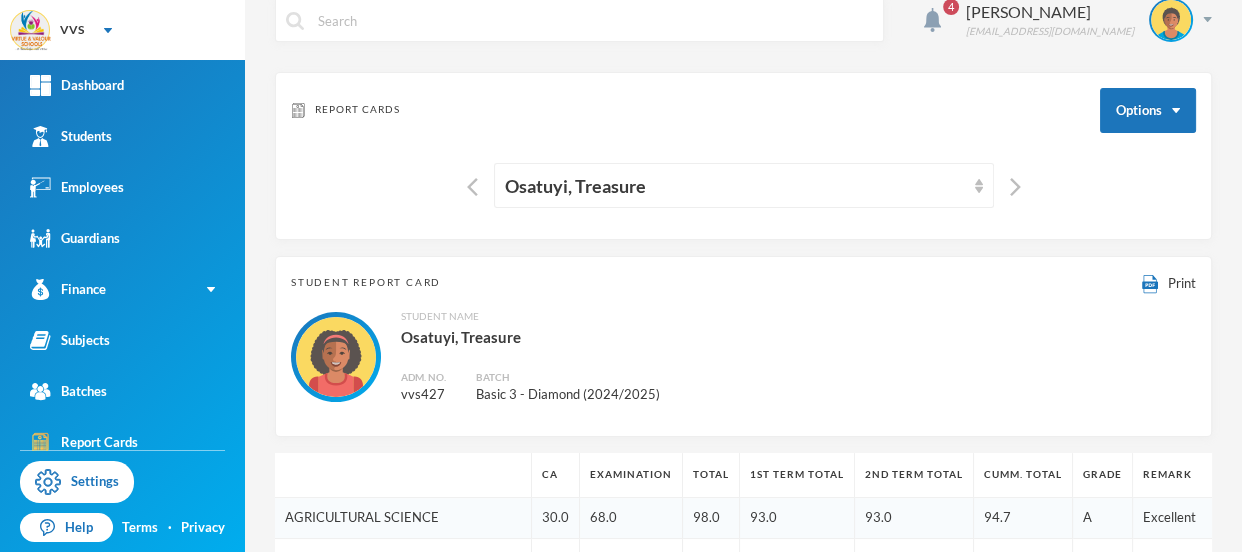 scroll, scrollTop: 0, scrollLeft: 0, axis: both 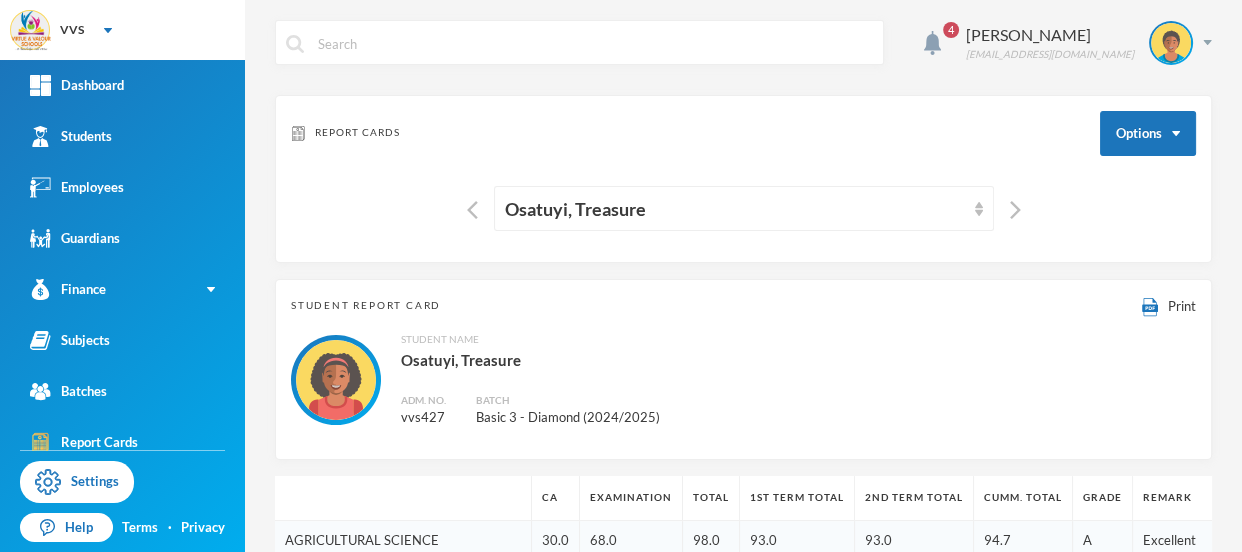 click at bounding box center (1010, 208) 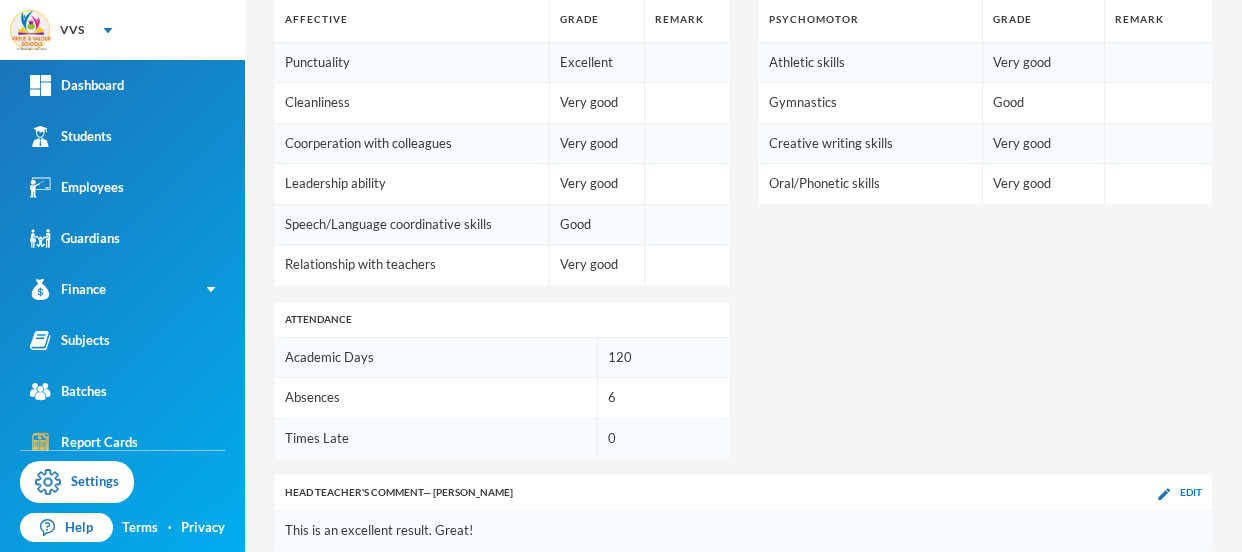 scroll, scrollTop: 1391, scrollLeft: 0, axis: vertical 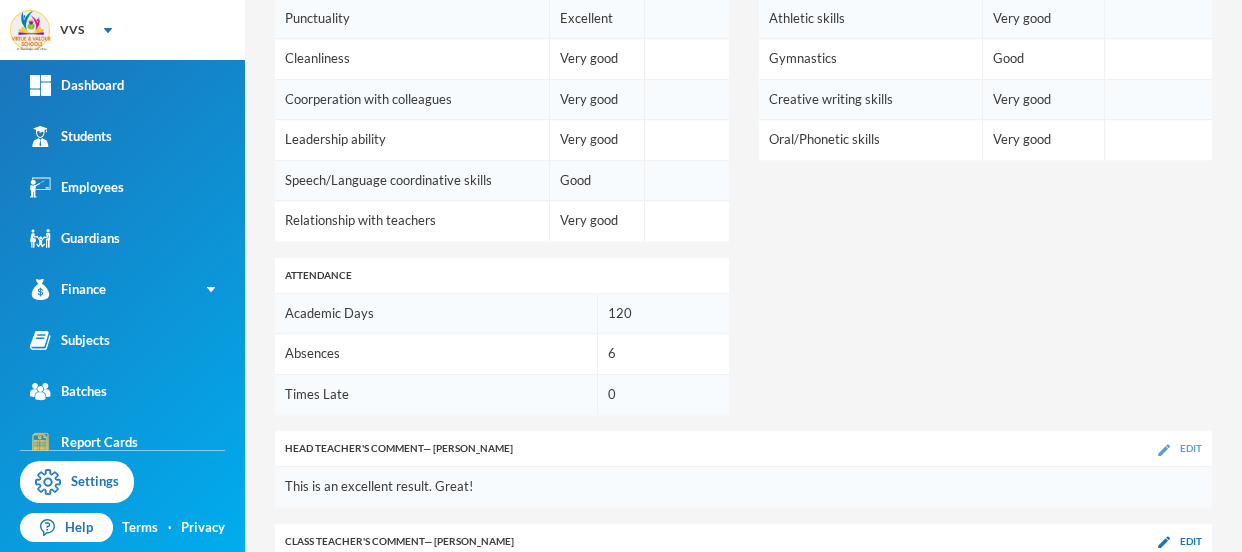 click on "Edit" at bounding box center (1191, 448) 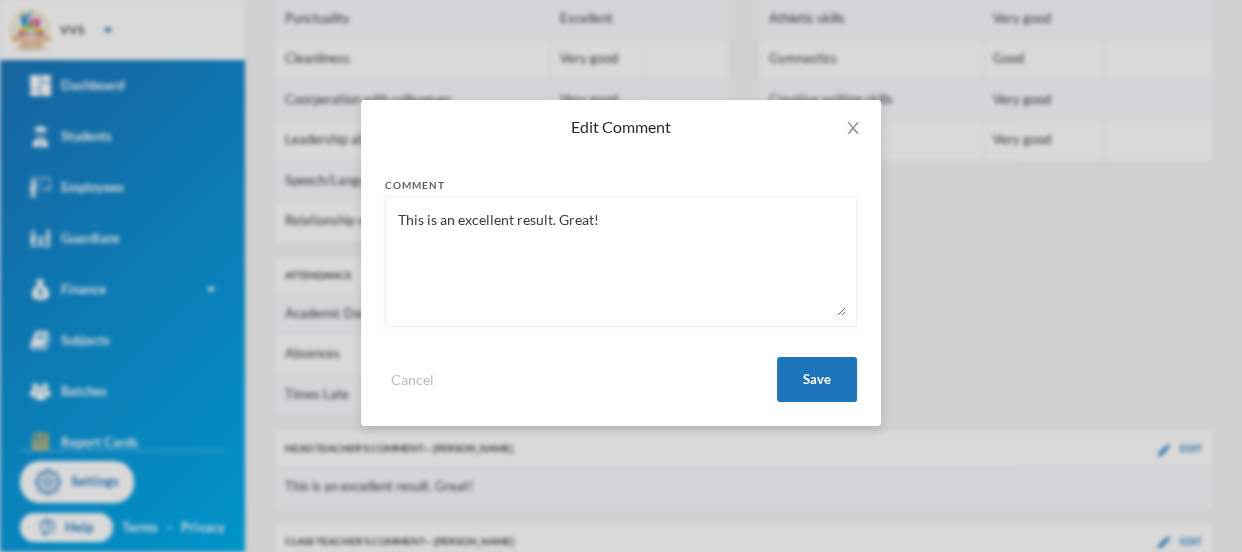 click on "This is an excellent result. Great!" at bounding box center [621, 261] 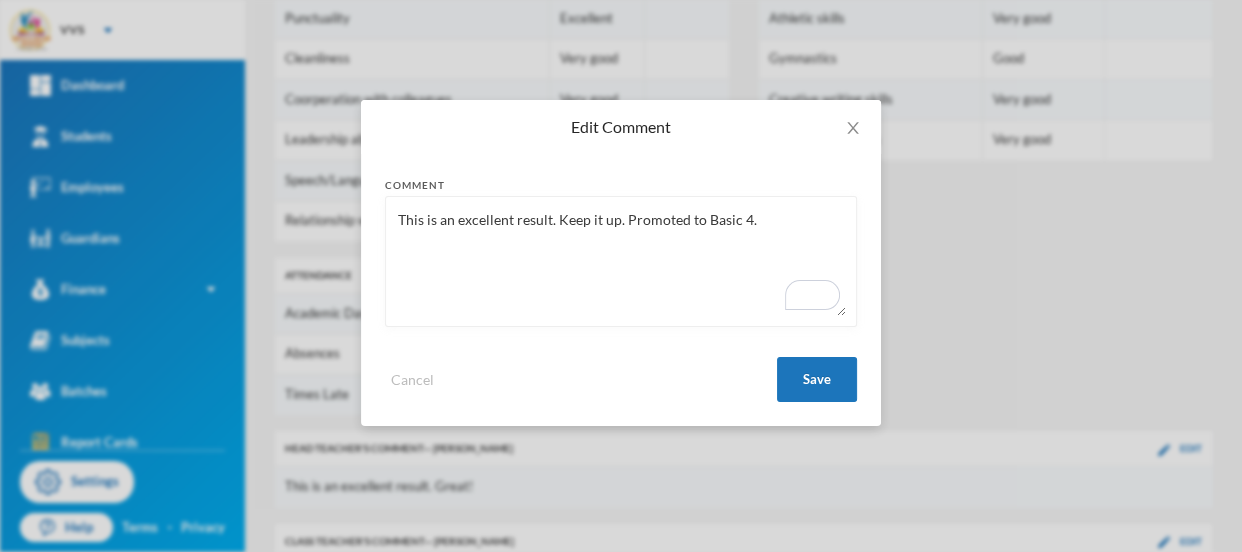 click on "This is an excellent result. Keep it up. Promoted to Basic 4." at bounding box center (621, 261) 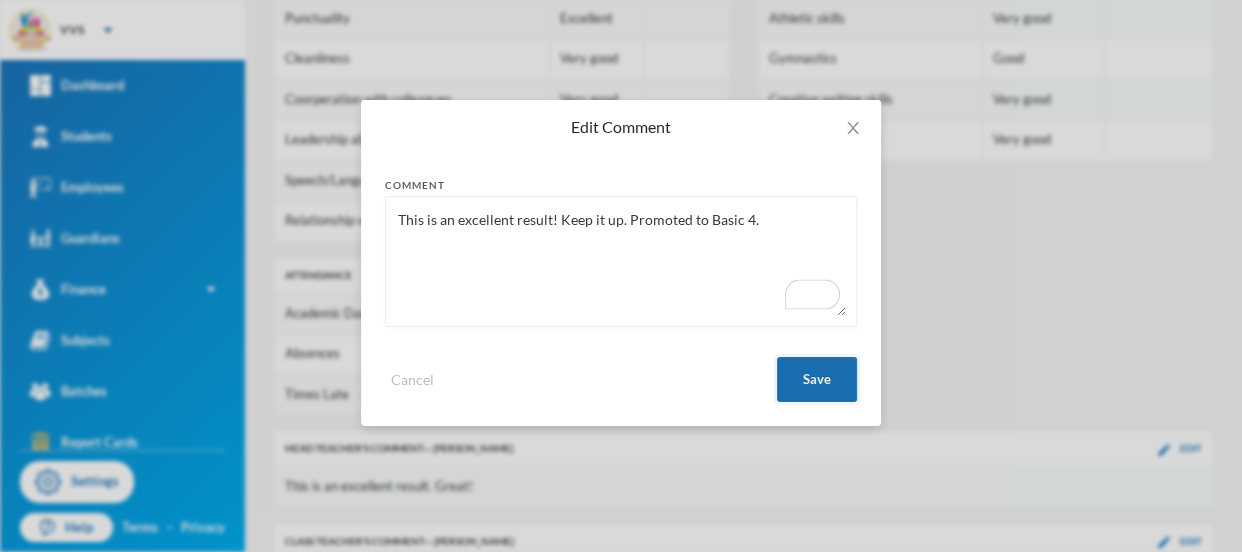 type on "This is an excellent result! Keep it up. Promoted to Basic 4." 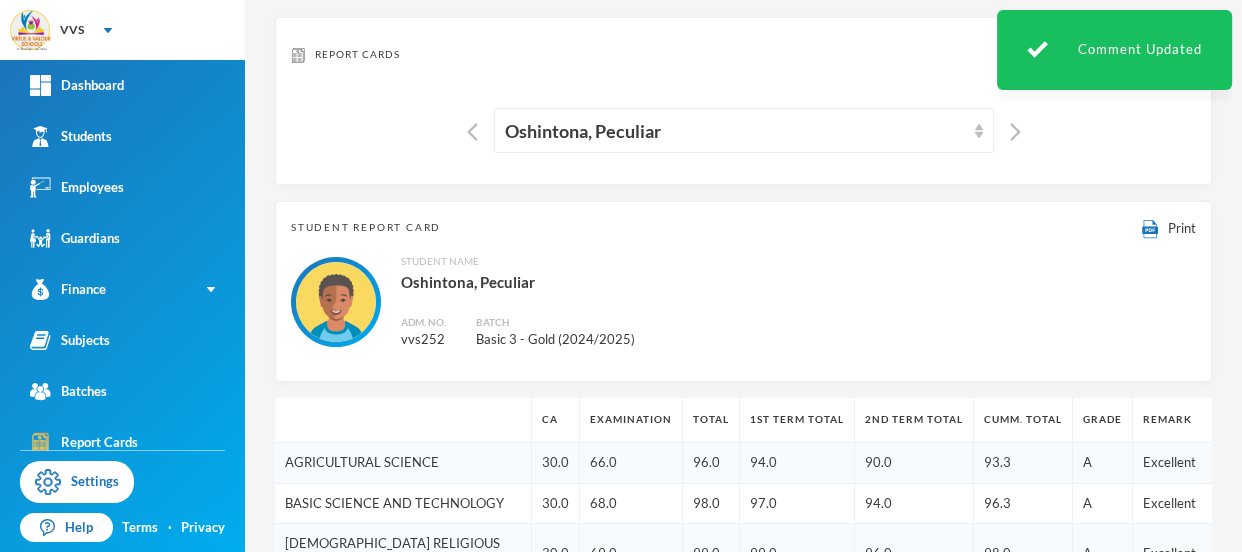 scroll, scrollTop: 64, scrollLeft: 0, axis: vertical 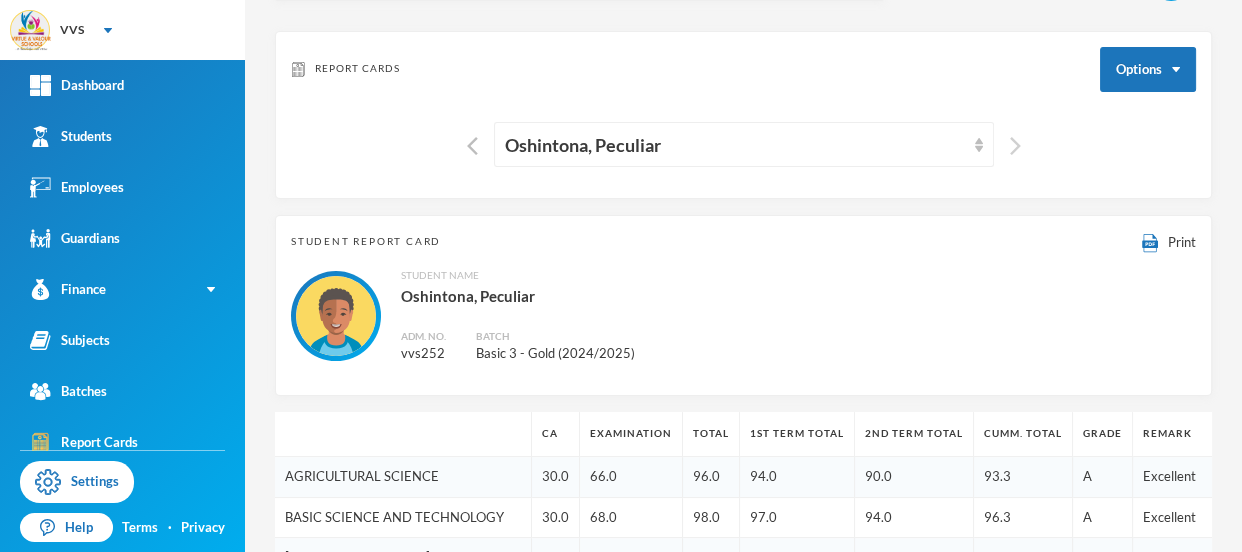 click at bounding box center [1015, 146] 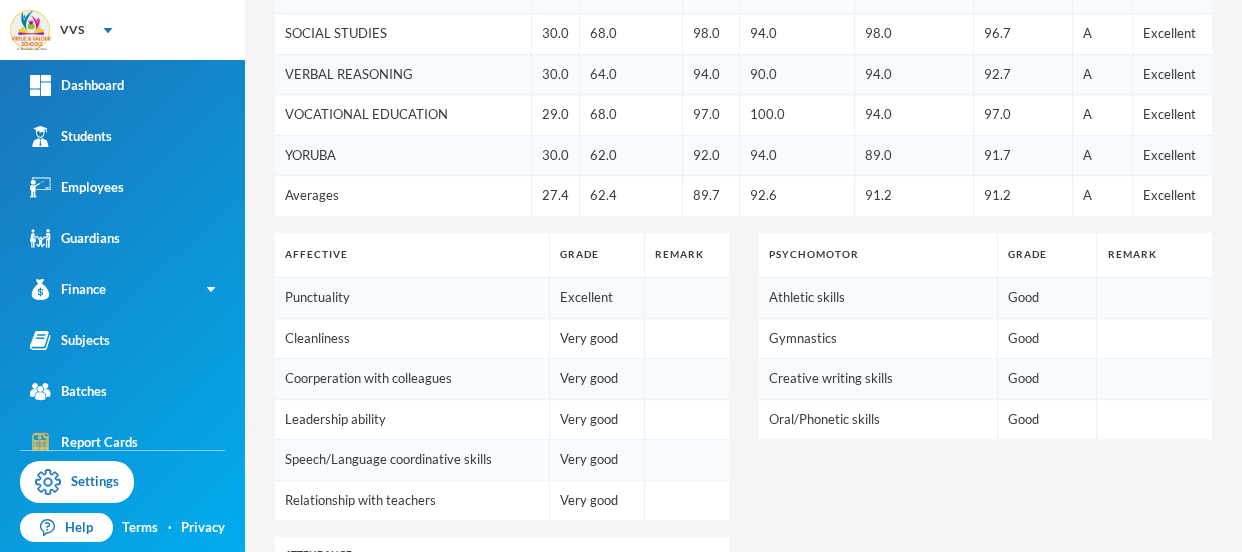 scroll, scrollTop: 1391, scrollLeft: 0, axis: vertical 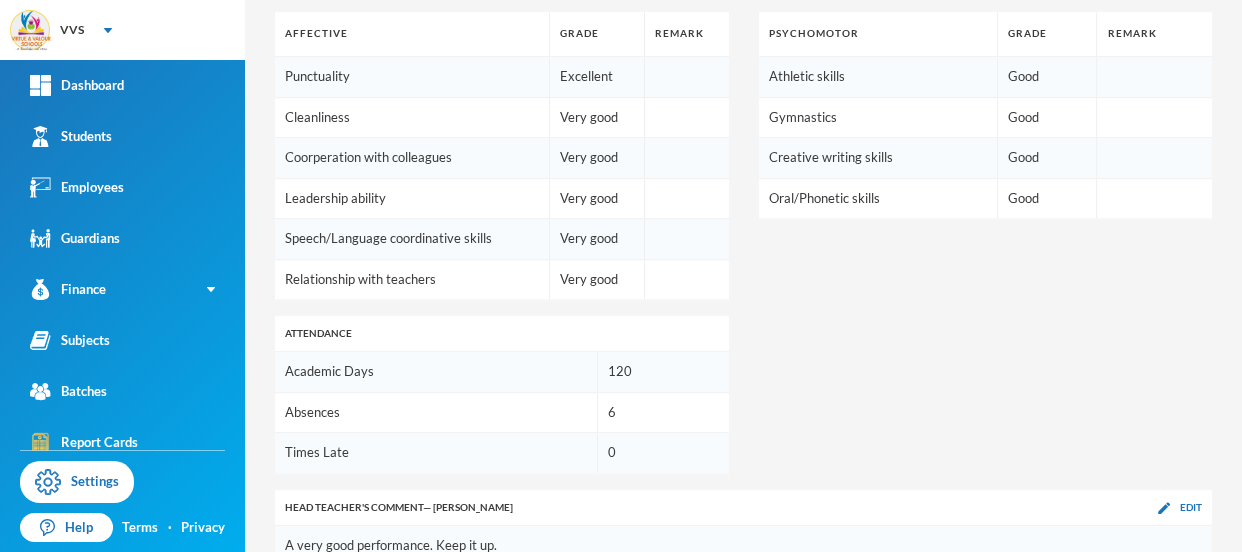 drag, startPoint x: 1213, startPoint y: 436, endPoint x: 1198, endPoint y: 413, distance: 27.45906 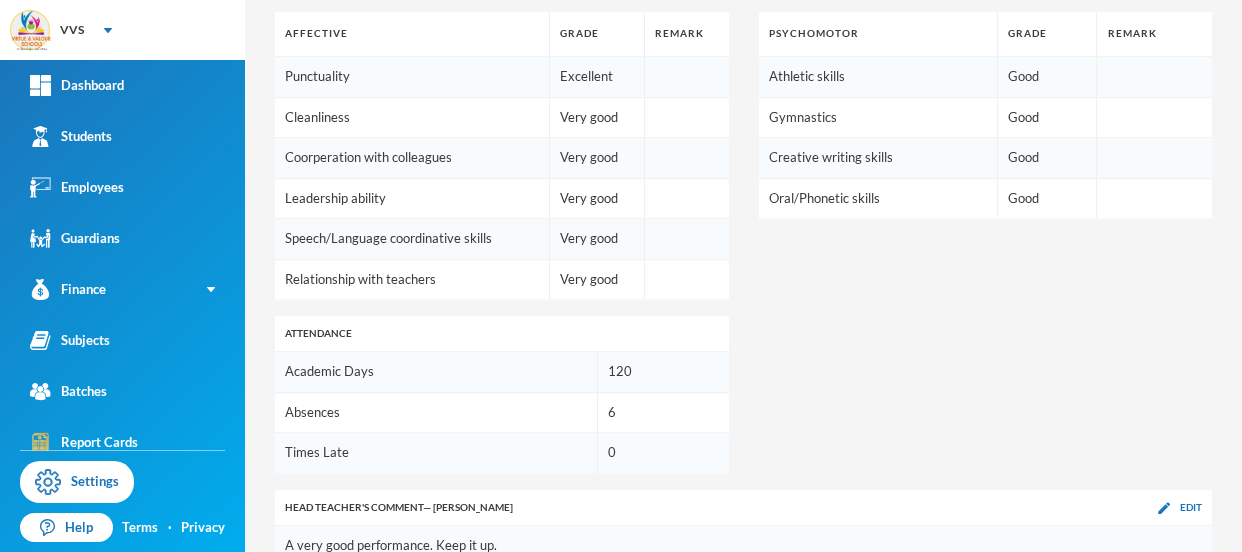 click on "CA Examination Total 1st Term Total 2nd Term Total Cumm. Total Grade Remark AGRICULTURAL SCIENCE 30.0 64.0 94.0 93.0 93.0 93.3 A Excellent BASIC SCIENCE AND TECHNOLOGY 30.0 66.0 96.0 100.0 97.0 97.7 A Excellent CHRISTIAN RELIGIOUS STUDIES 26.0 69.0 95.0 93.0 94.0 94.0 A Excellent COMPUTER STUDIES 30.0 60.0 90.0 100.0 89.0 93.0 A Excellent ENGLISH LANGUAGE 26.0 61.0 87.0 86.0 89.0 87.3 B Very Good FRENCH 18.0 52.0 70.0 89.0 82.0 80.3 B Very Good HANDWRITING 23.0 60.0 83.0 85.0 85.0 84.3 B Very Good LITERATURE IN ENGLISH 30.0 68.0 98.0 90.0 97.0 95.0 A Excellent MATHEMATICS 30.0 59.0 89.0 87.0 93.0 89.7 B Very Good MUSIC 30.0 63.0 93.0 84.0 72.0 83.0 B Very Good PHONICS 27.0 70.0 97.0 96.0 96.5 96.5 A Excellent PHYSICAL HEALTH EDUCATION 30.0 60.0 90.0 100.0 94.0 94.7 A Excellent QUANTITATIVE REASONING 16.0 46.0 62.0 94.0 94.0 83.3 B Very Good SOCIAL STUDIES 30.0 68.0 98.0 94.0 98.0 96.7 A Excellent VERBAL REASONING 30.0 64.0 94.0 90.0 94.0 92.7 A Excellent VOCATIONAL EDUCATION 29.0 68.0 97.0 100.0 94.0 97.0 A A" at bounding box center [743, -129] 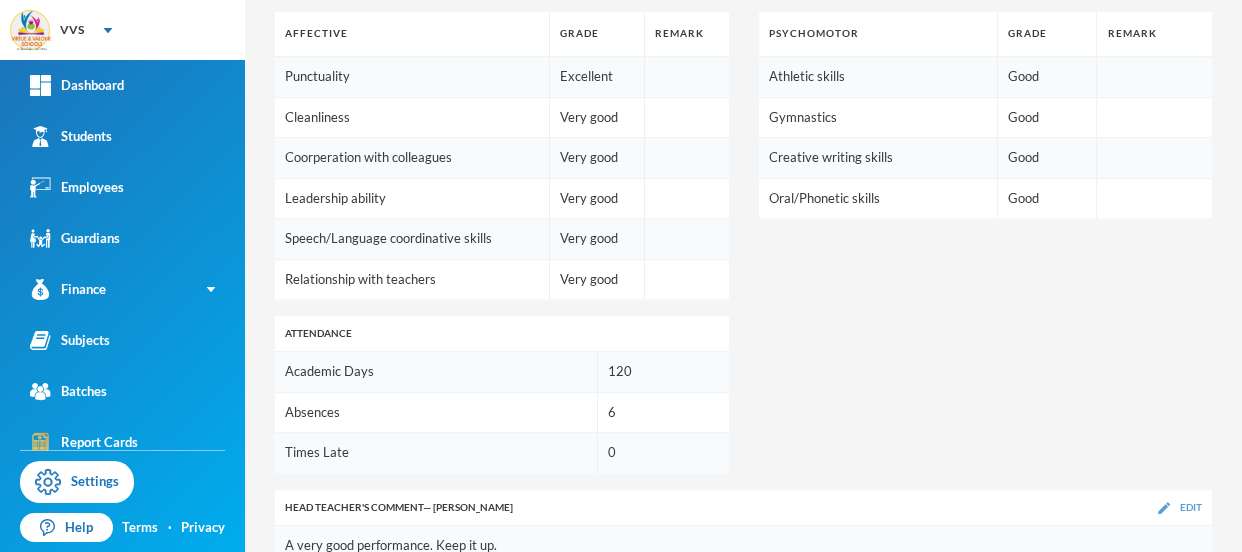 click on "Edit" at bounding box center (1191, 507) 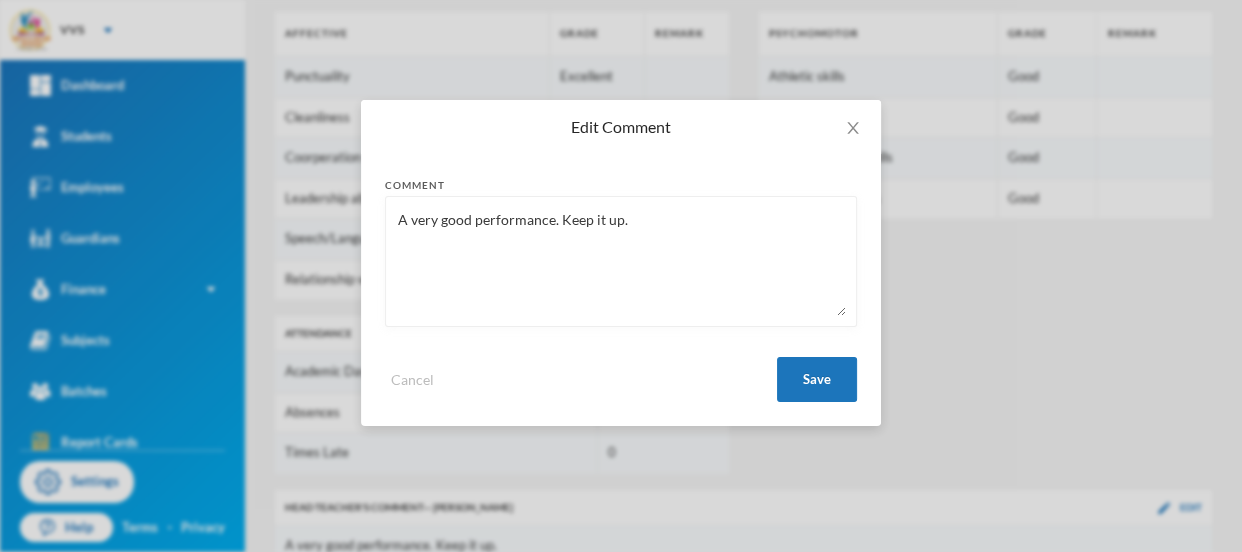 click on "A very good performance. Keep it up." at bounding box center (621, 261) 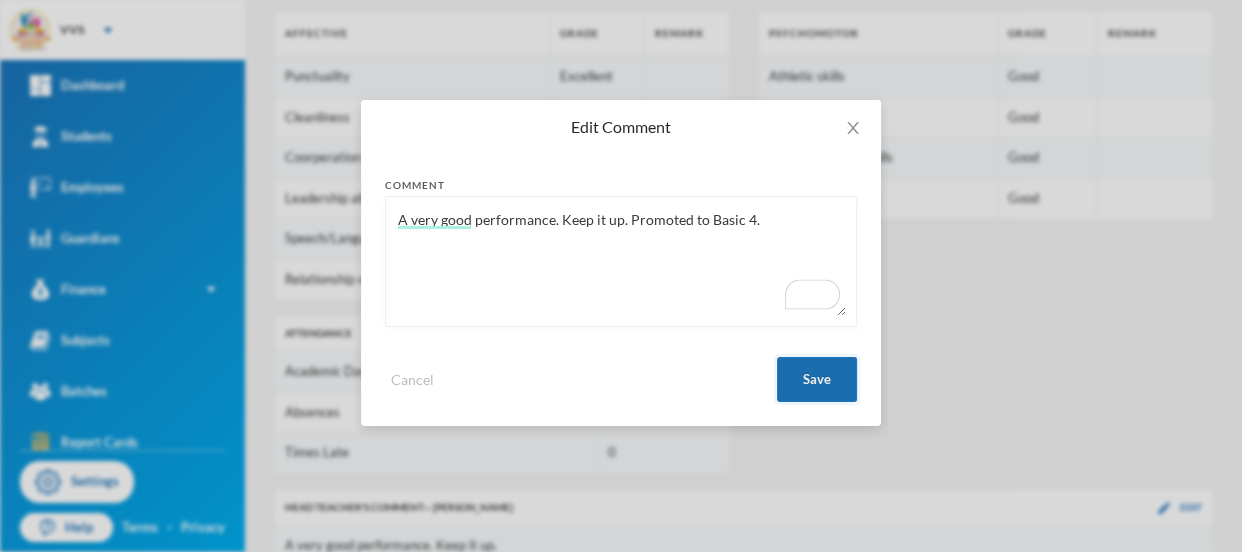 type on "A very good performance. Keep it up. Promoted to Basic 4." 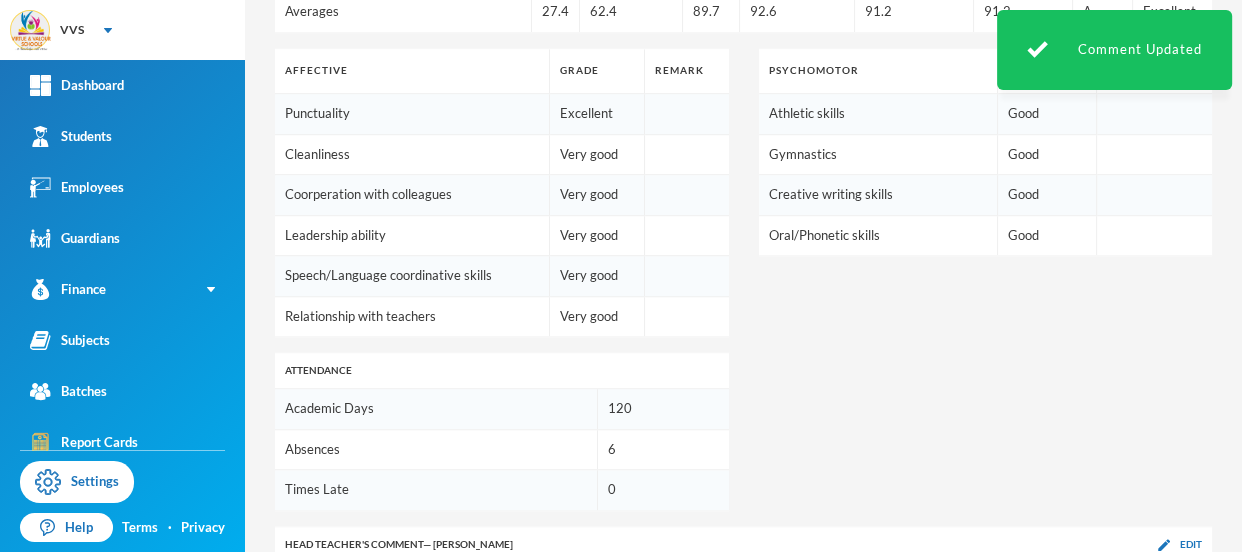 scroll, scrollTop: 1391, scrollLeft: 0, axis: vertical 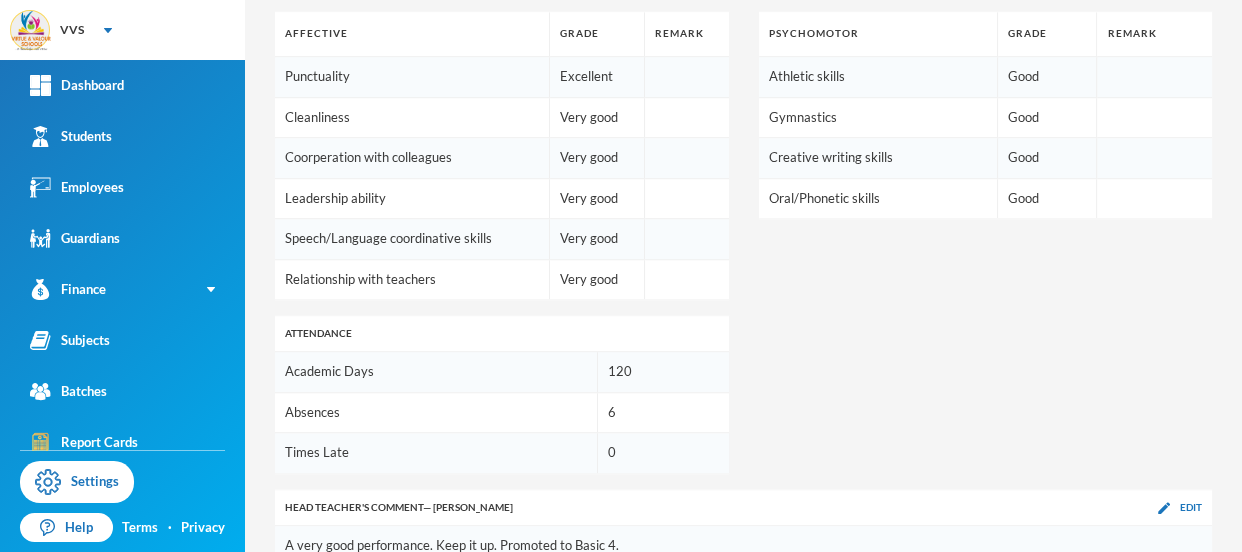 click on "Edit" at bounding box center [1191, 599] 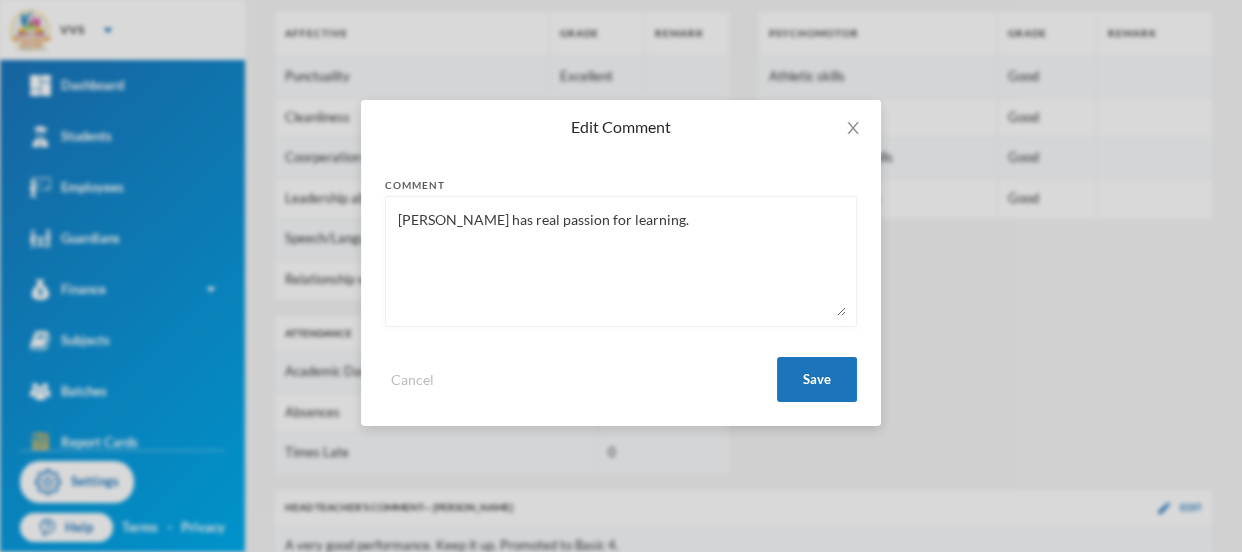 click on "Bezaleel has real passion for learning." at bounding box center (621, 261) 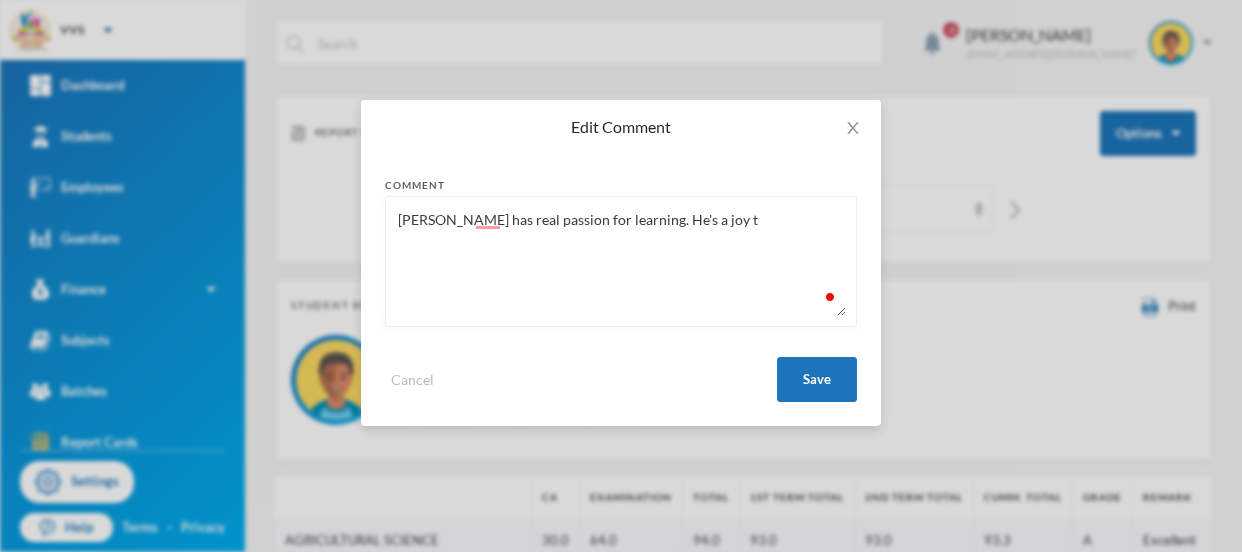 scroll, scrollTop: 0, scrollLeft: 0, axis: both 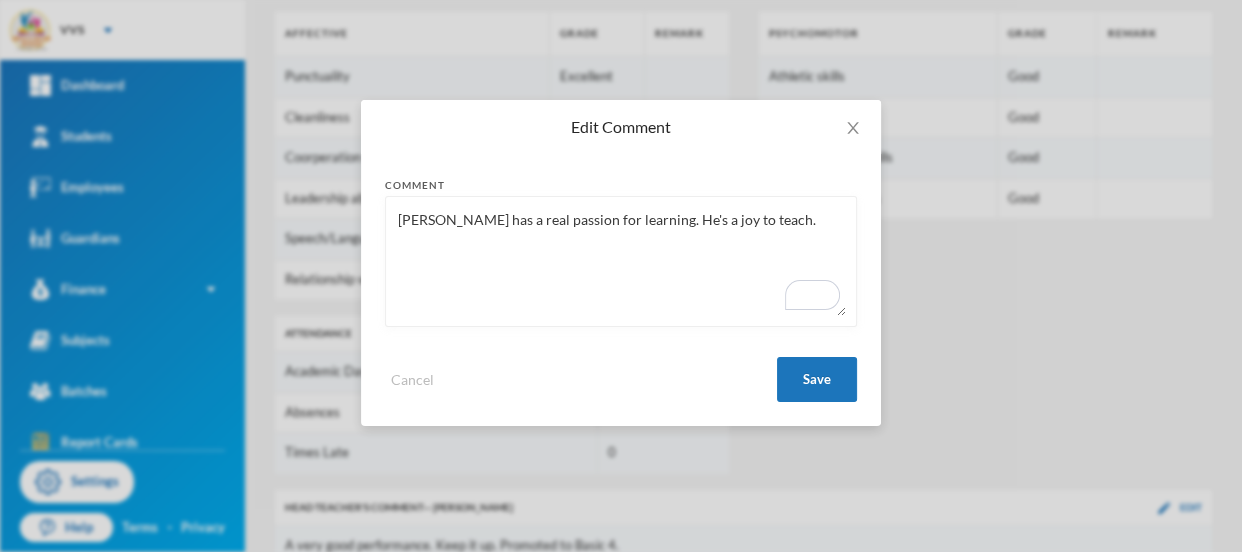click on "Bezaleel has a real passion for learning. He's a joy to teach." at bounding box center [621, 261] 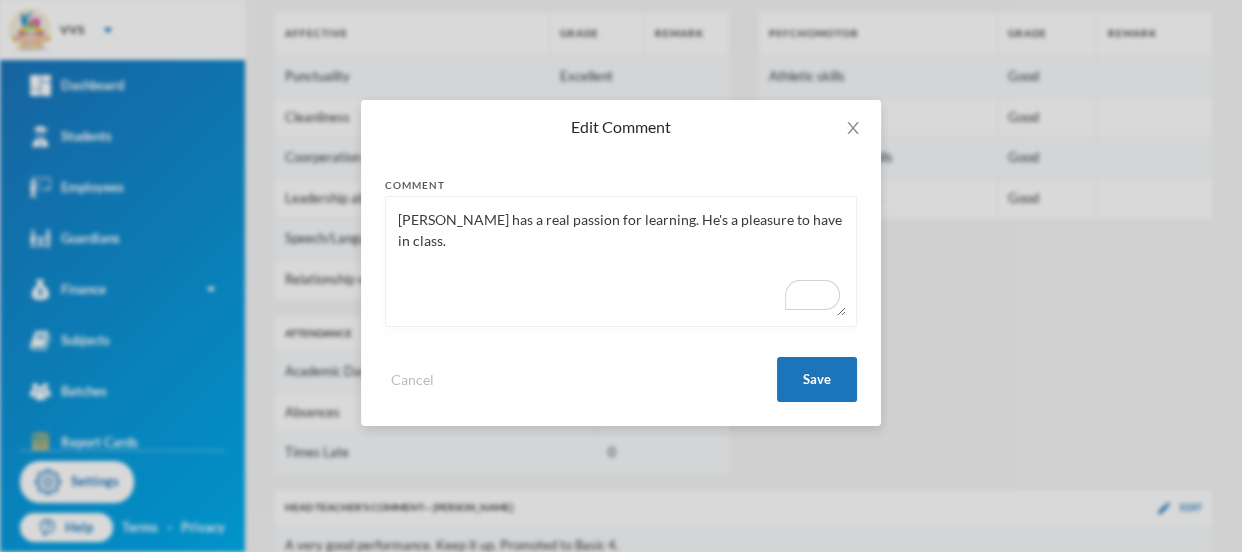 click on "Bezaleel has a real passion for learning. He's a pleasure to have in class." at bounding box center (621, 261) 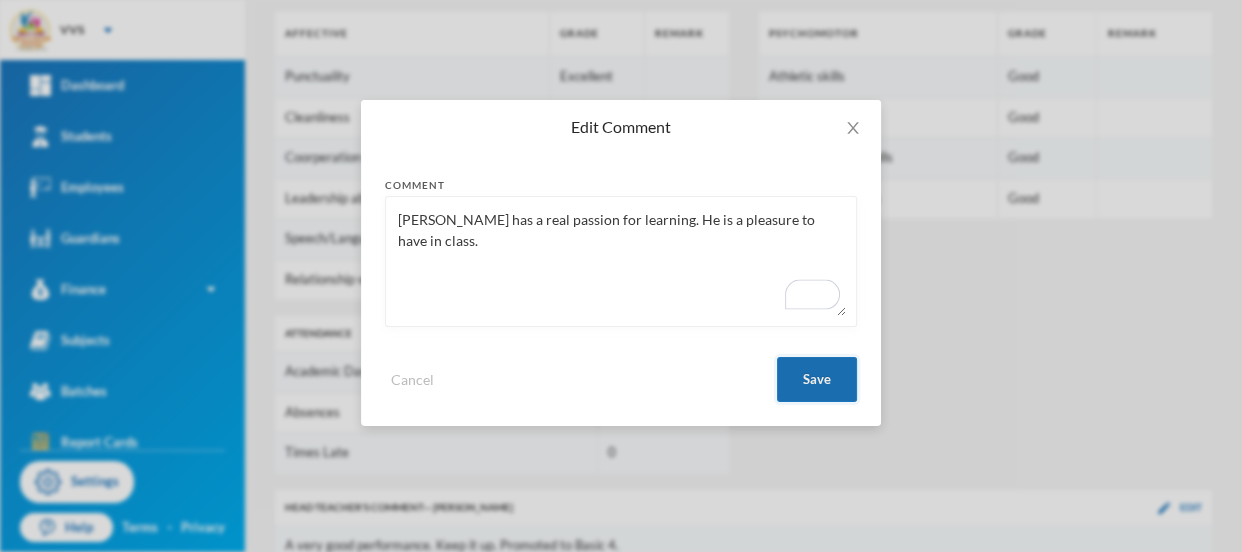 type on "Bezaleel has a real passion for learning. He is a pleasure to have in class." 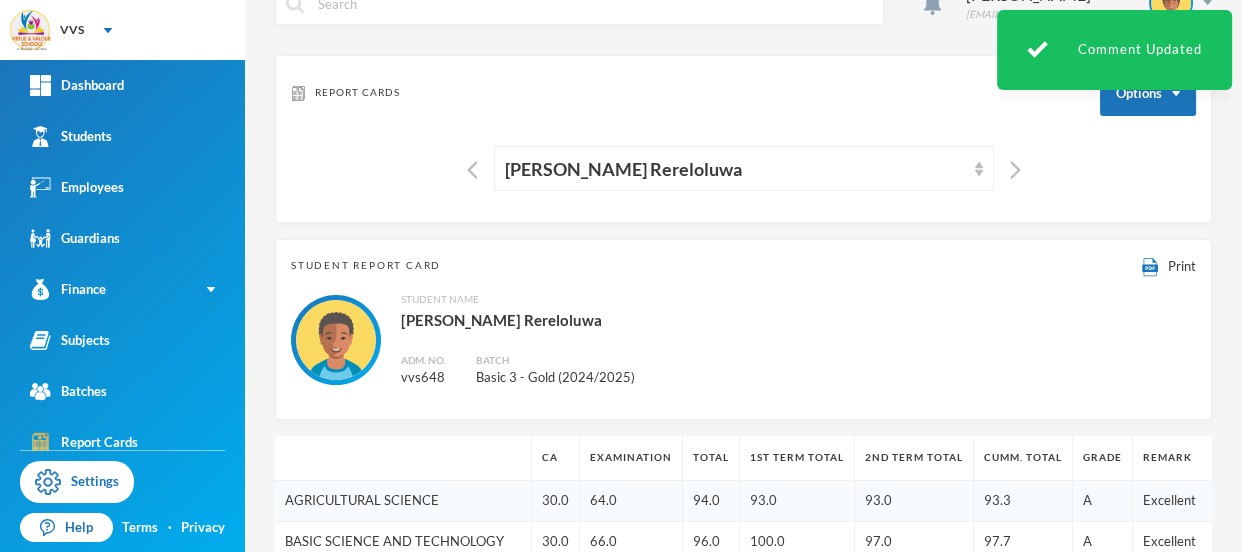 scroll, scrollTop: 0, scrollLeft: 0, axis: both 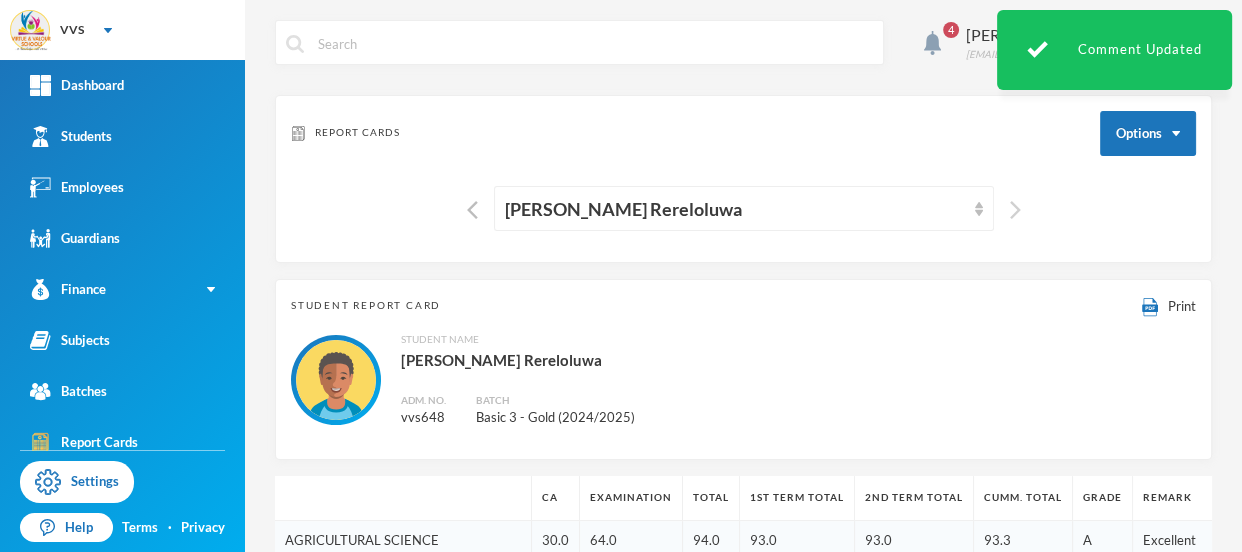 click at bounding box center [1015, 210] 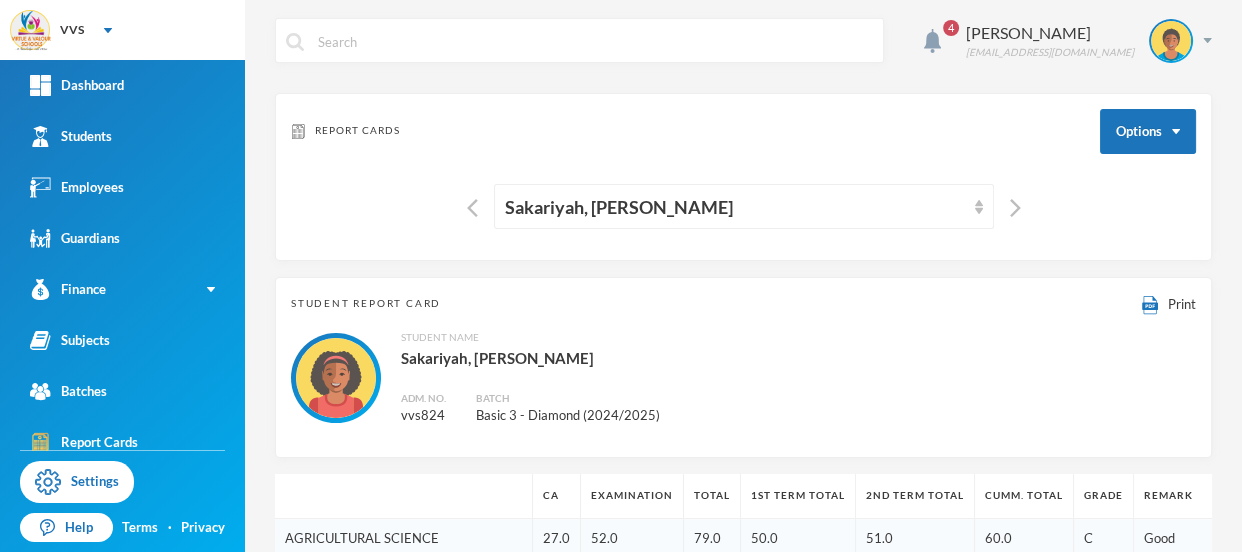 scroll, scrollTop: 0, scrollLeft: 0, axis: both 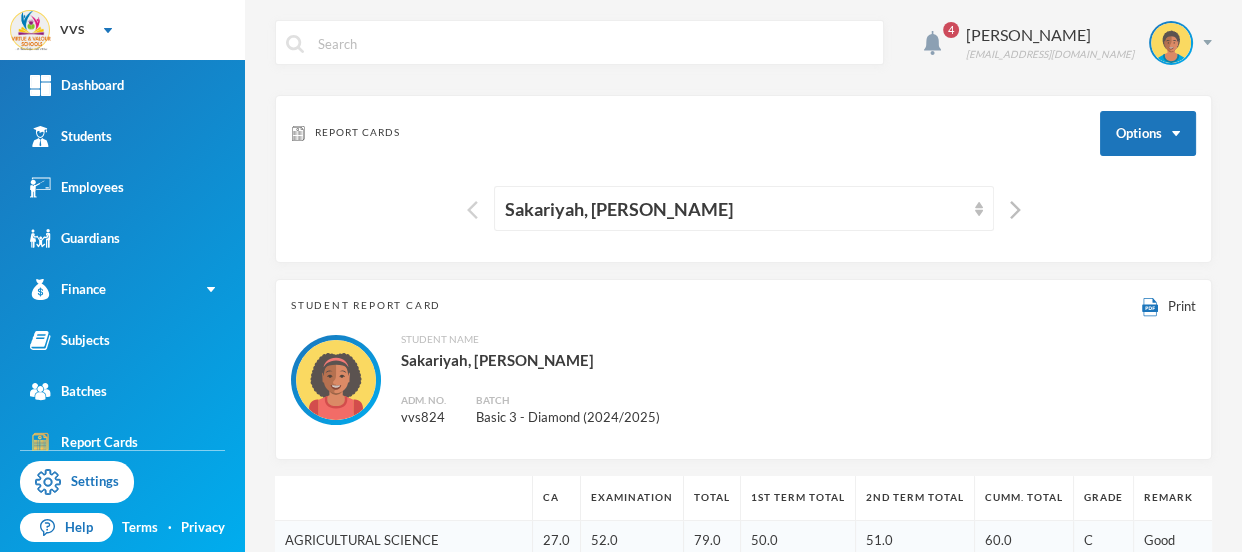 click at bounding box center [472, 210] 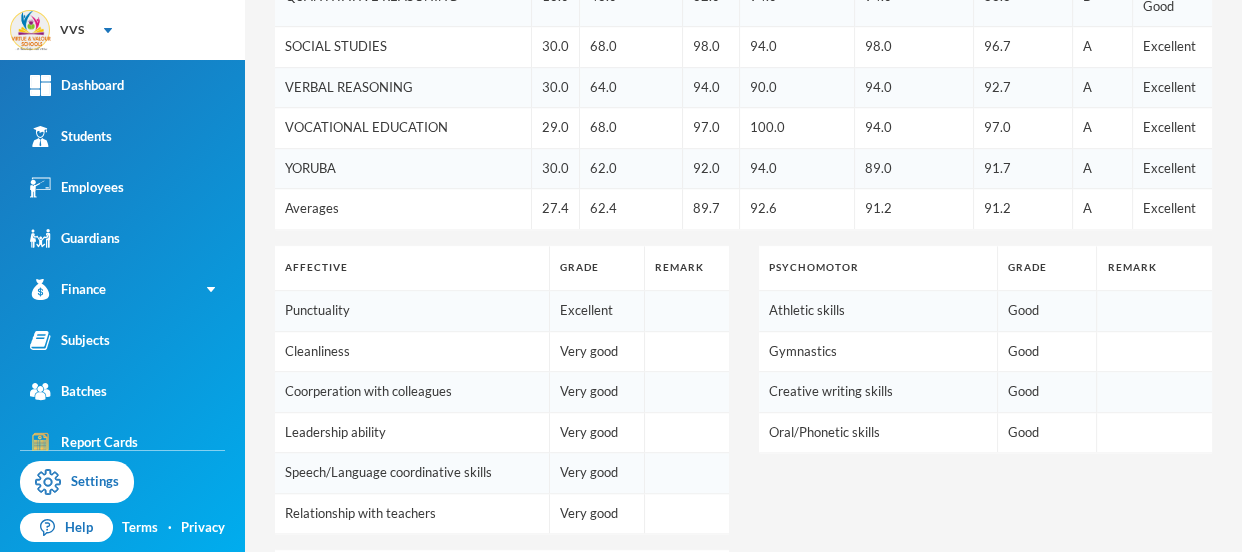 scroll, scrollTop: 1391, scrollLeft: 0, axis: vertical 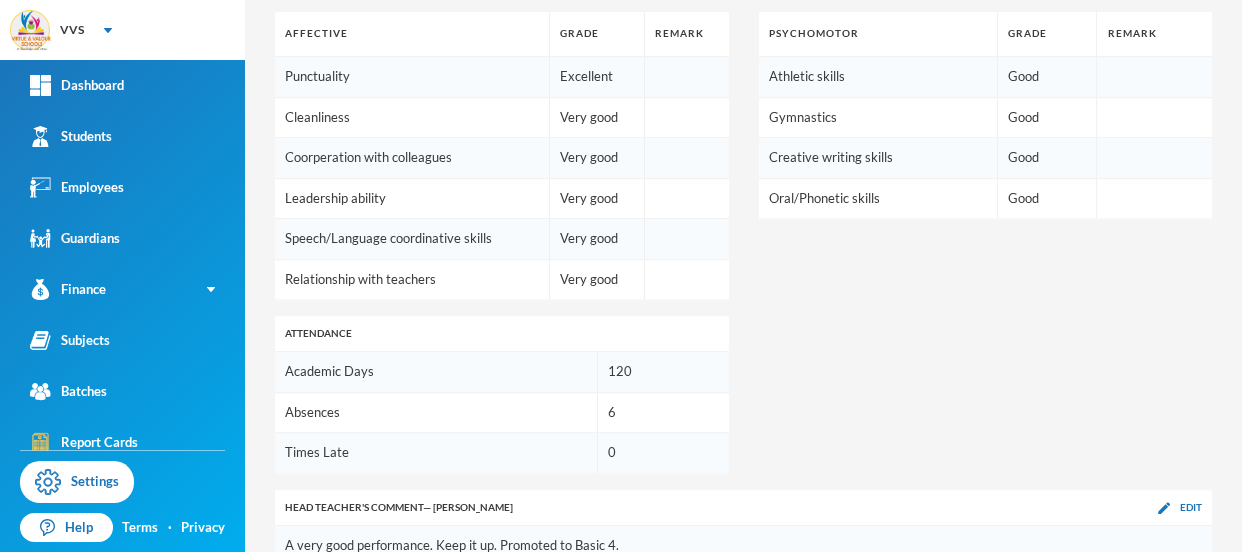 click on "Edit" at bounding box center (1180, 599) 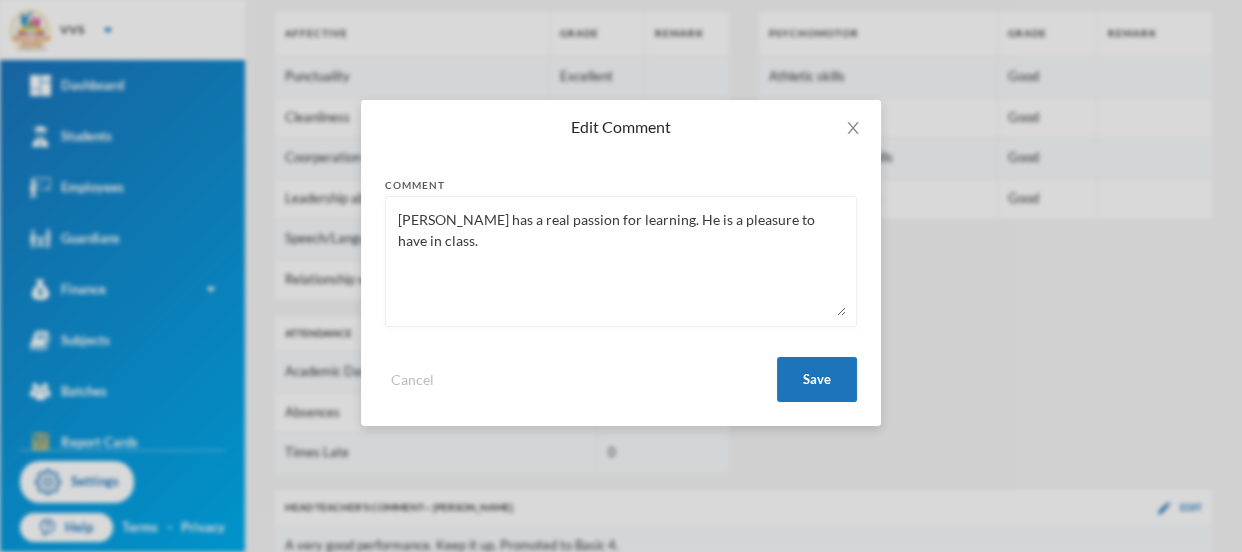 click on "Bezaleel has a real passion for learning. He is a pleasure to have in class." at bounding box center (621, 261) 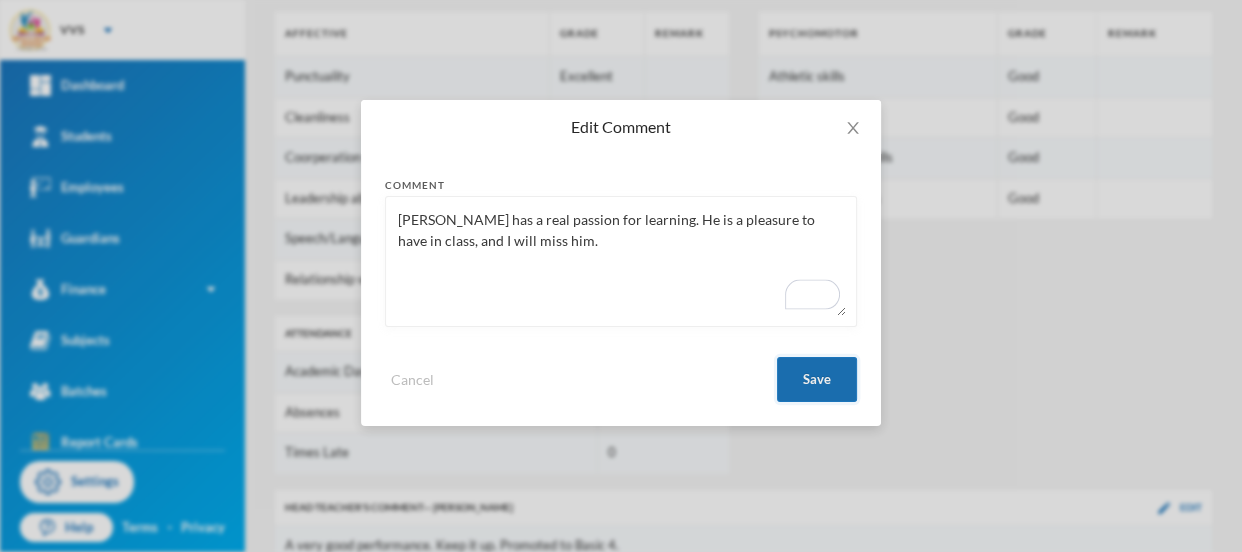 type on "Bezaleel has a real passion for learning. He is a pleasure to have in class, and I will miss him." 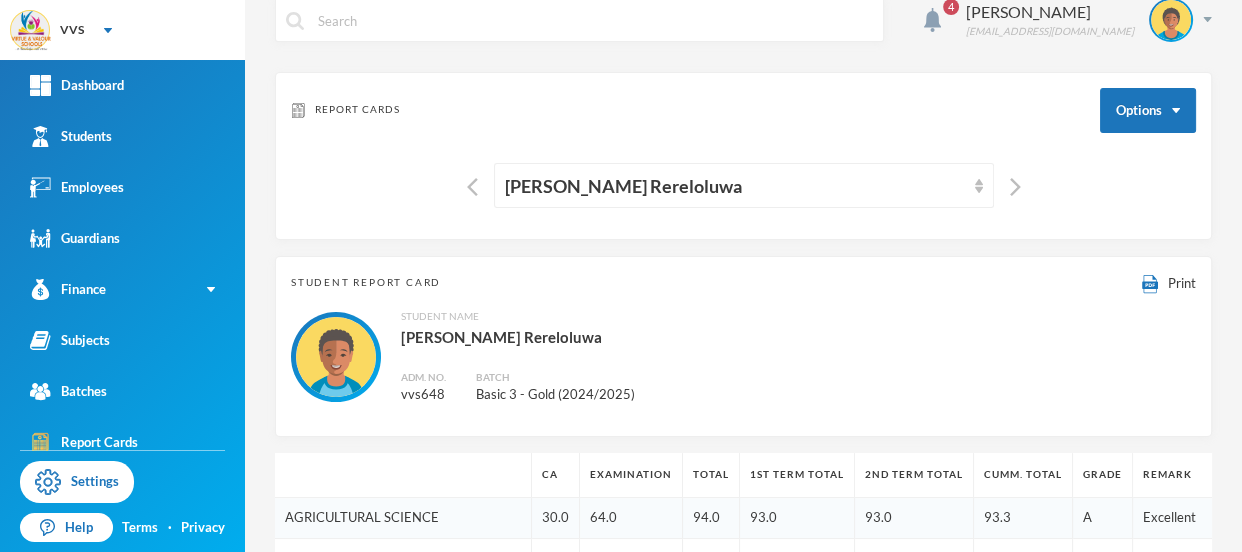 scroll, scrollTop: 0, scrollLeft: 0, axis: both 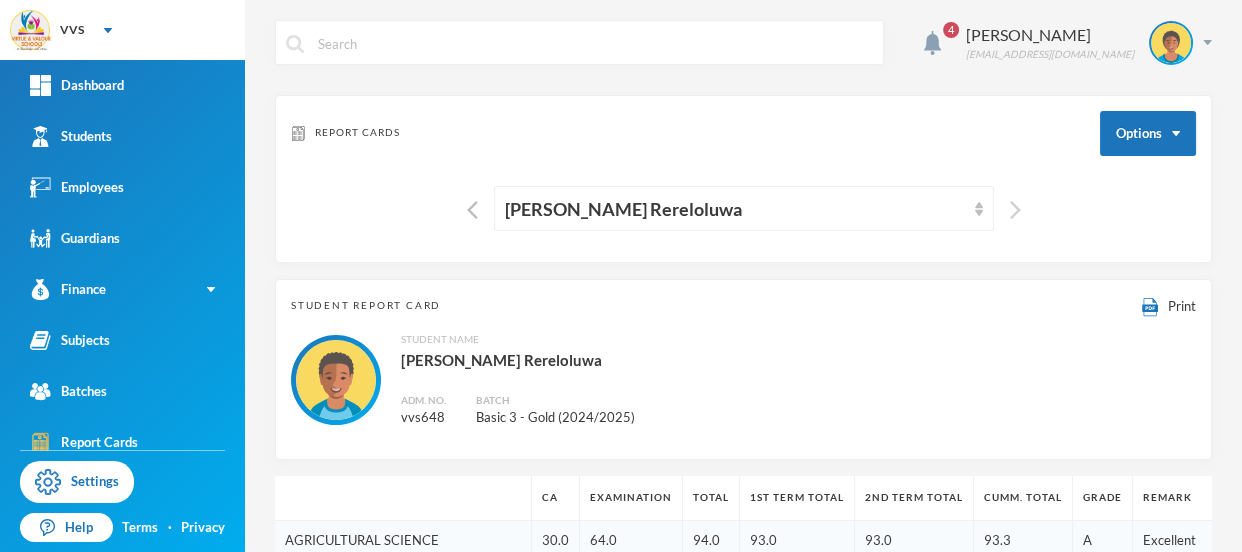 click at bounding box center (1015, 210) 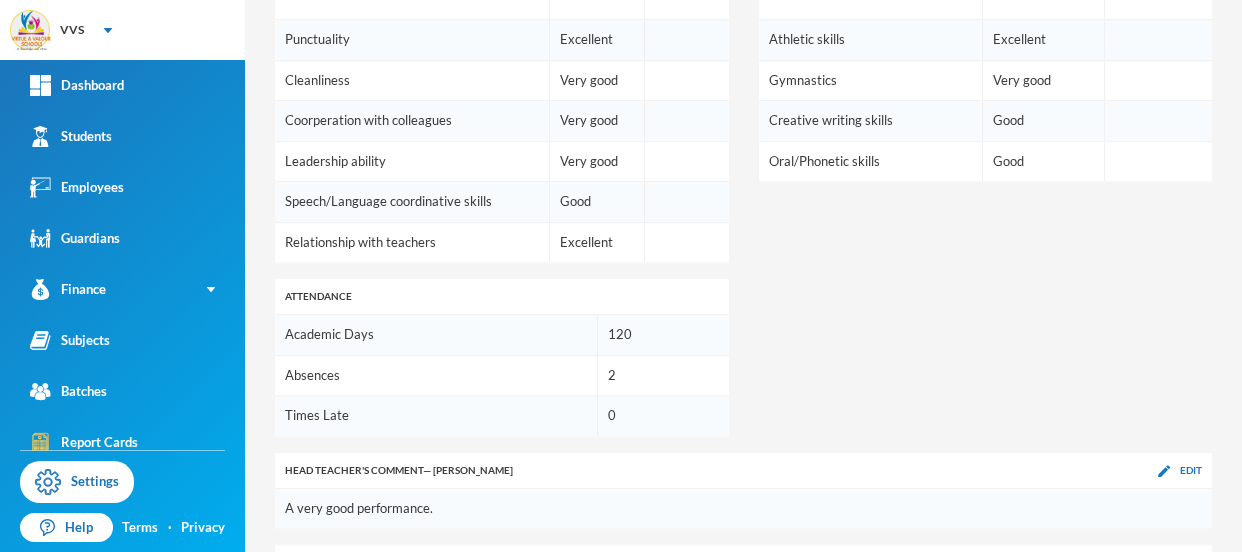 scroll, scrollTop: 1391, scrollLeft: 0, axis: vertical 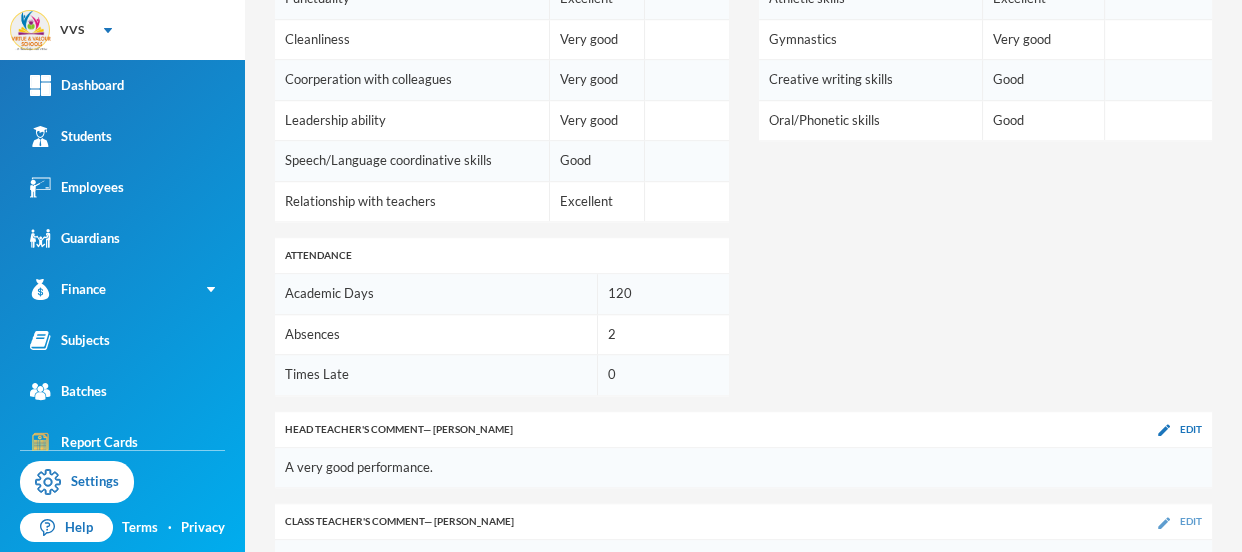 click on "Edit" at bounding box center (1191, 521) 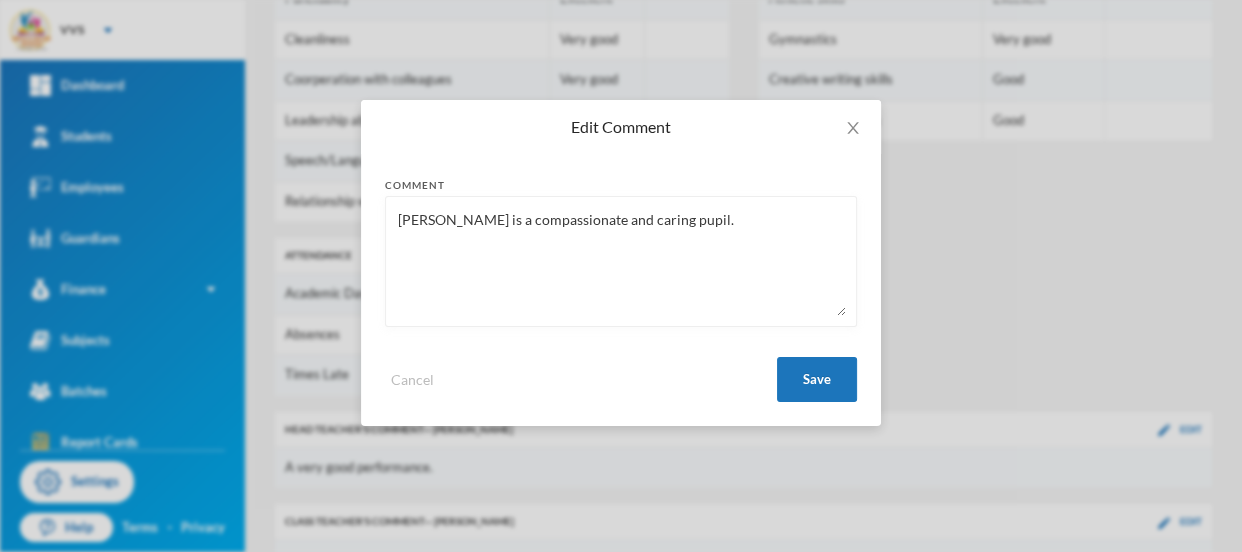 click on "Jamal is a compassionate and caring pupil." at bounding box center [621, 261] 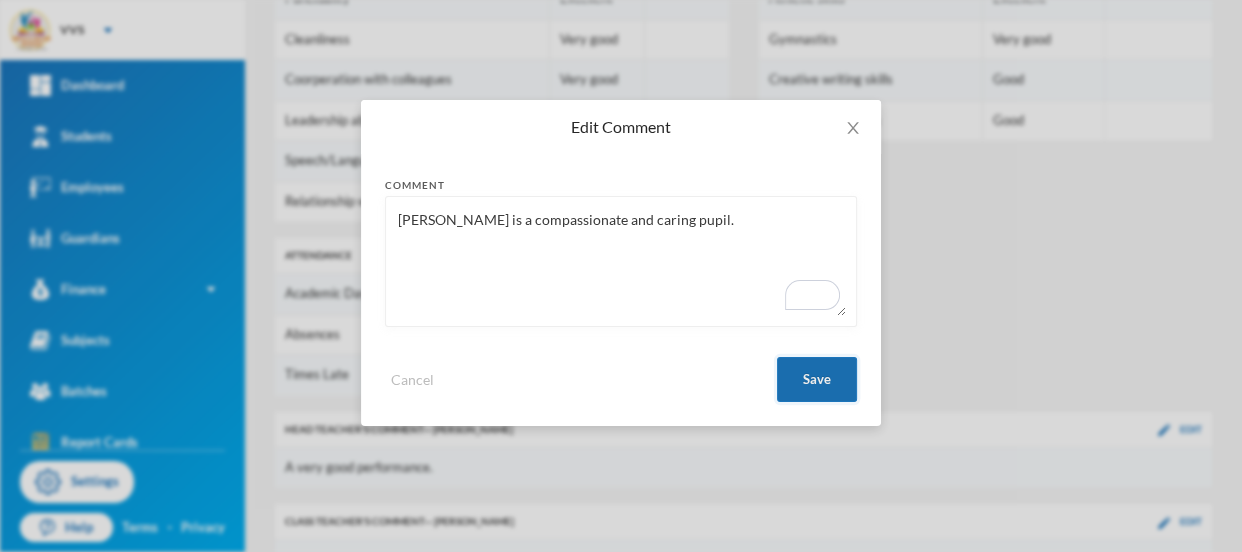 click on "Save" at bounding box center [817, 379] 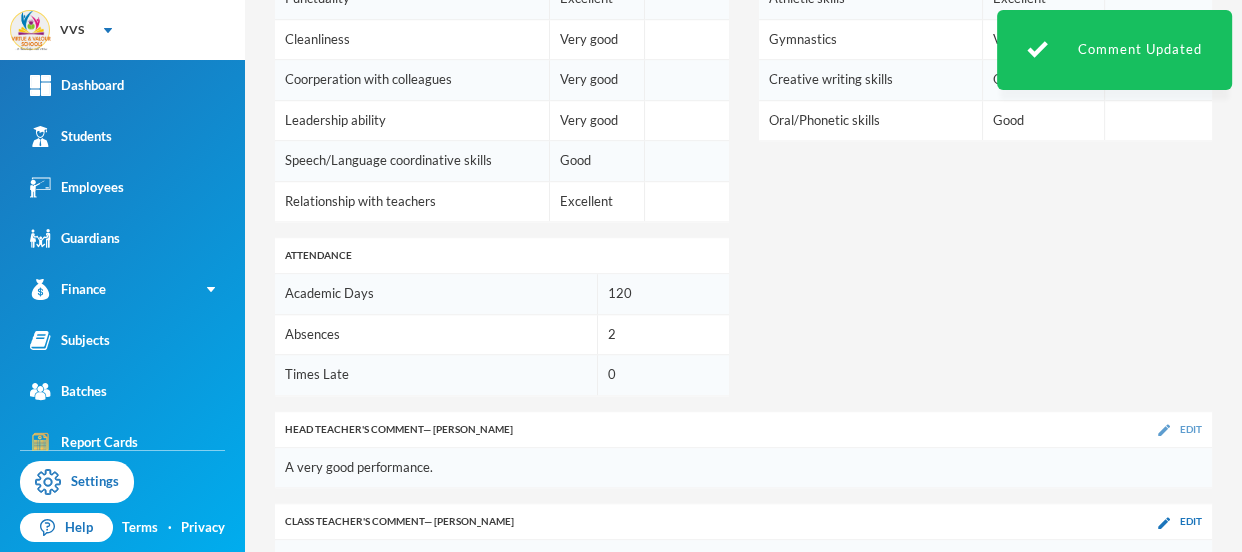 click on "Edit" at bounding box center (1191, 429) 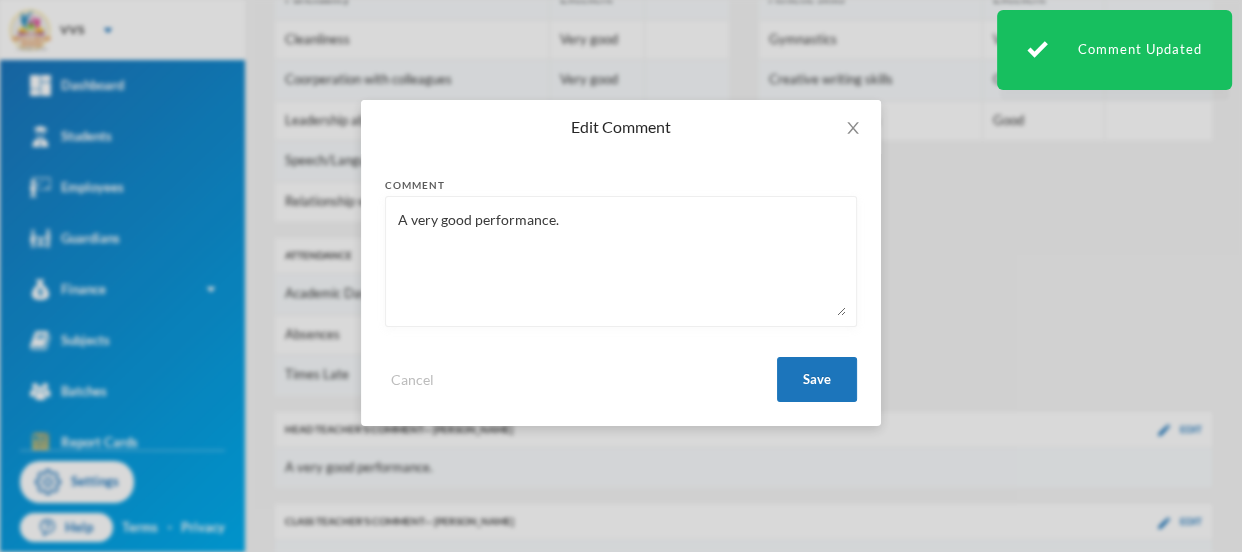 click on "A very good performance." at bounding box center [621, 261] 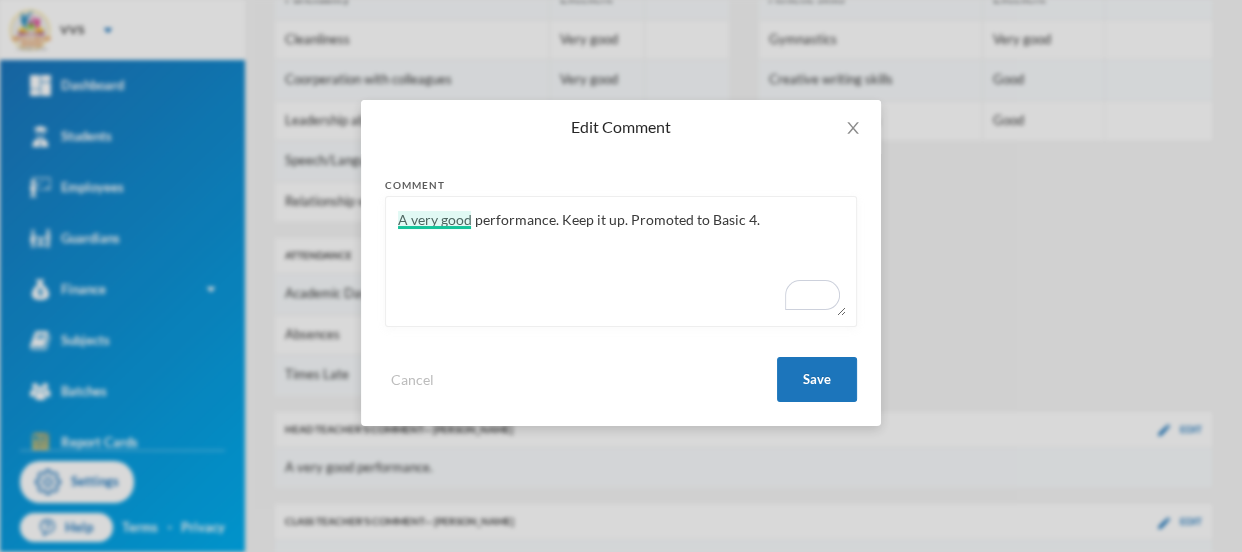 click on "A very good performance. Keep it up. Promoted to Basic 4." at bounding box center (621, 261) 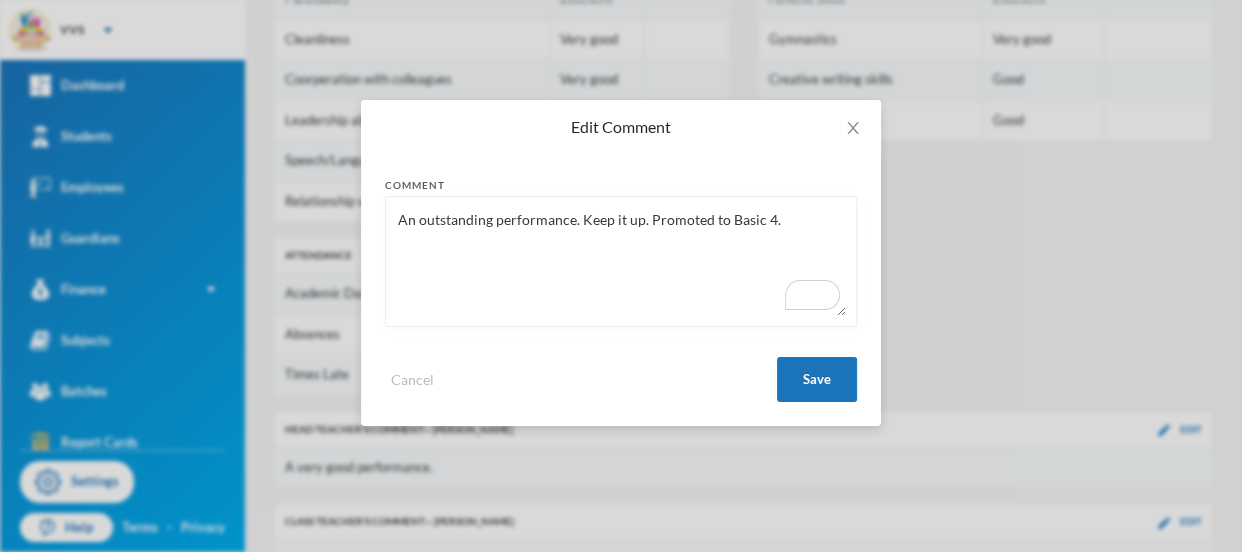 click on "An outstanding performance. Keep it up. Promoted to Basic 4." at bounding box center (621, 261) 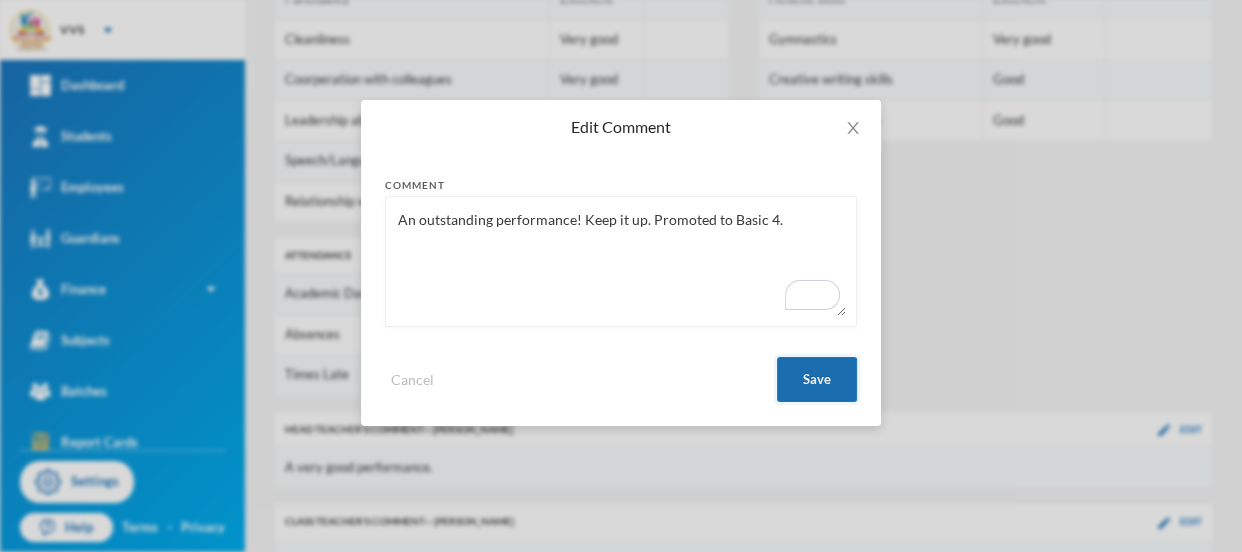 type on "An outstanding performance! Keep it up. Promoted to Basic 4." 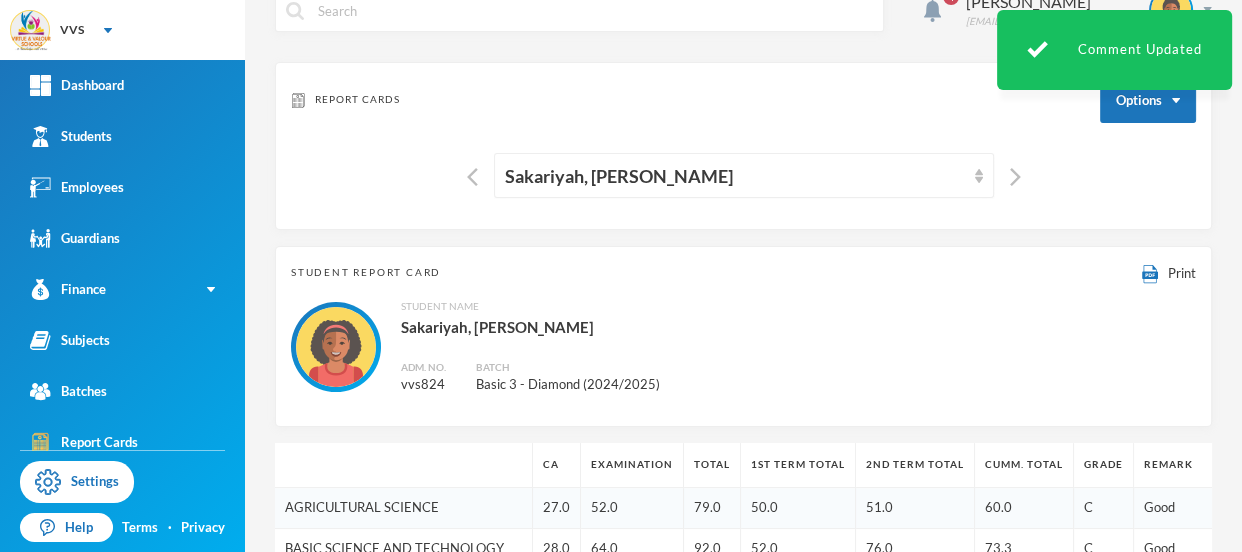 scroll, scrollTop: 27, scrollLeft: 0, axis: vertical 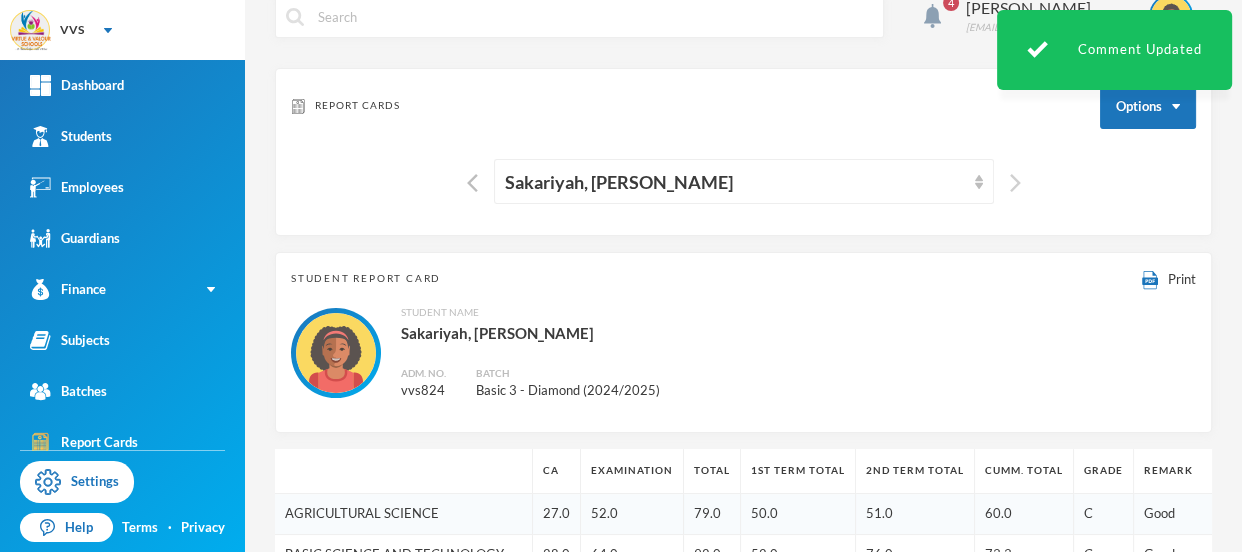 click at bounding box center (1015, 183) 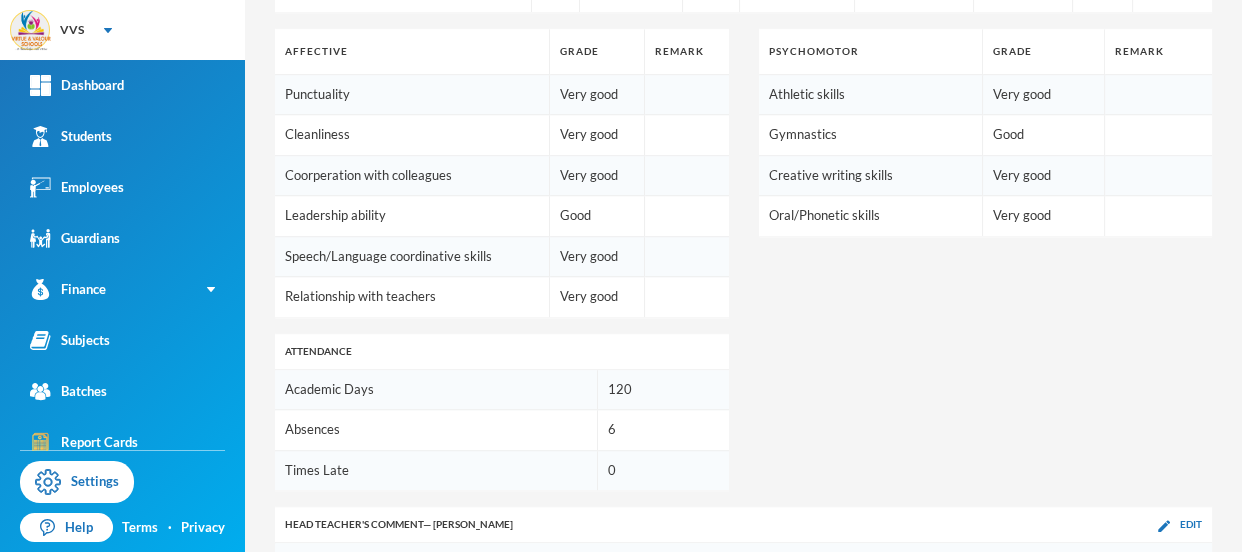 scroll, scrollTop: 1391, scrollLeft: 0, axis: vertical 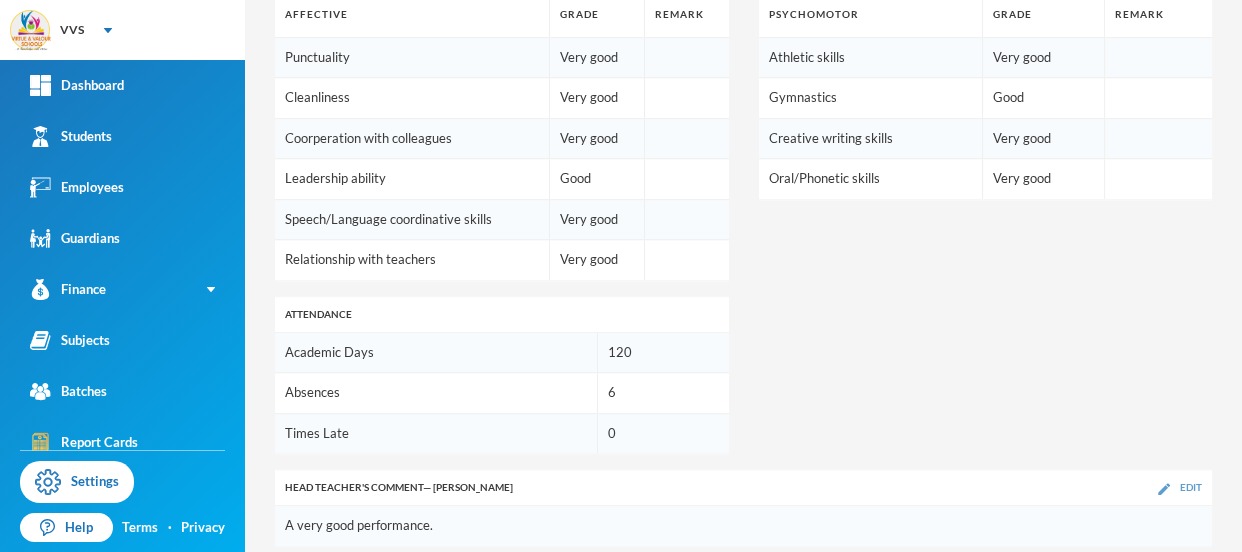 click on "Edit" at bounding box center (1191, 487) 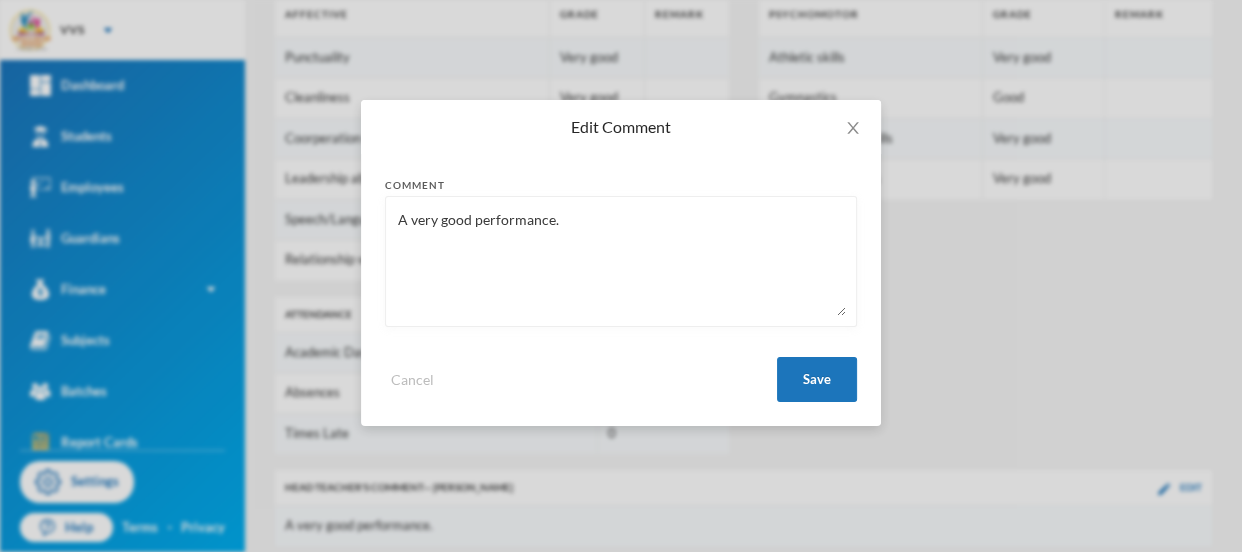 click on "A very good performance." at bounding box center [621, 261] 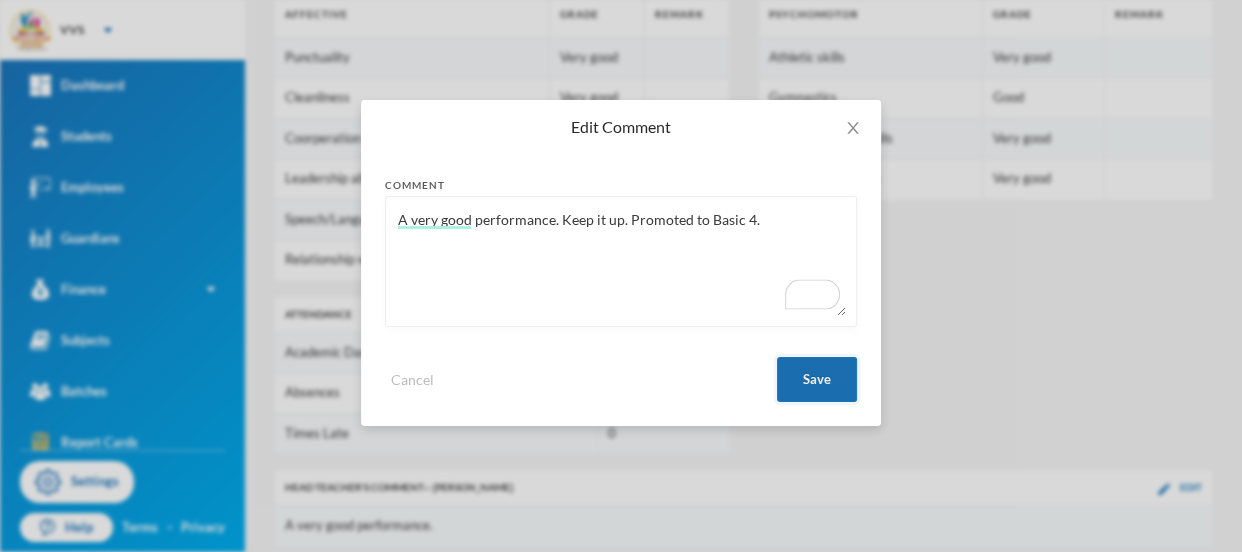 type on "A very good performance. Keep it up. Promoted to Basic 4." 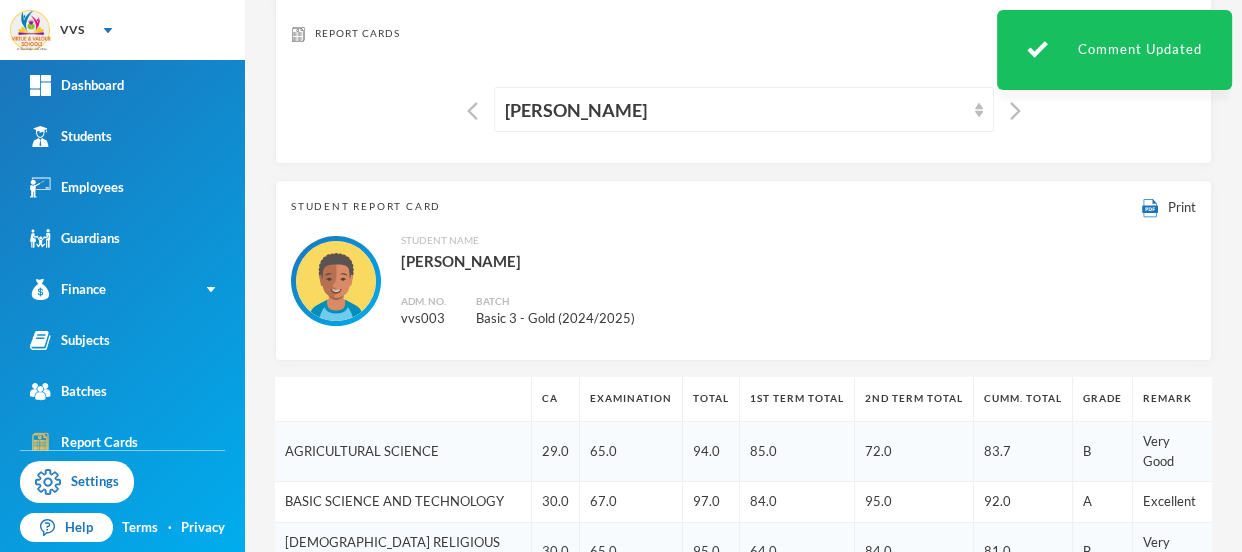 scroll, scrollTop: 0, scrollLeft: 0, axis: both 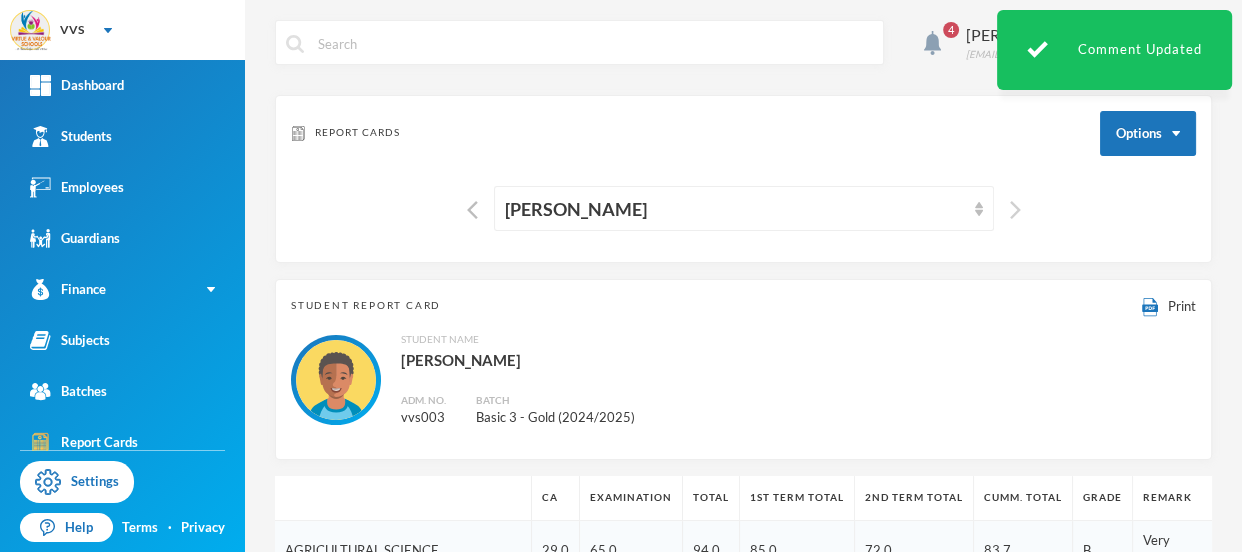 click at bounding box center (1015, 210) 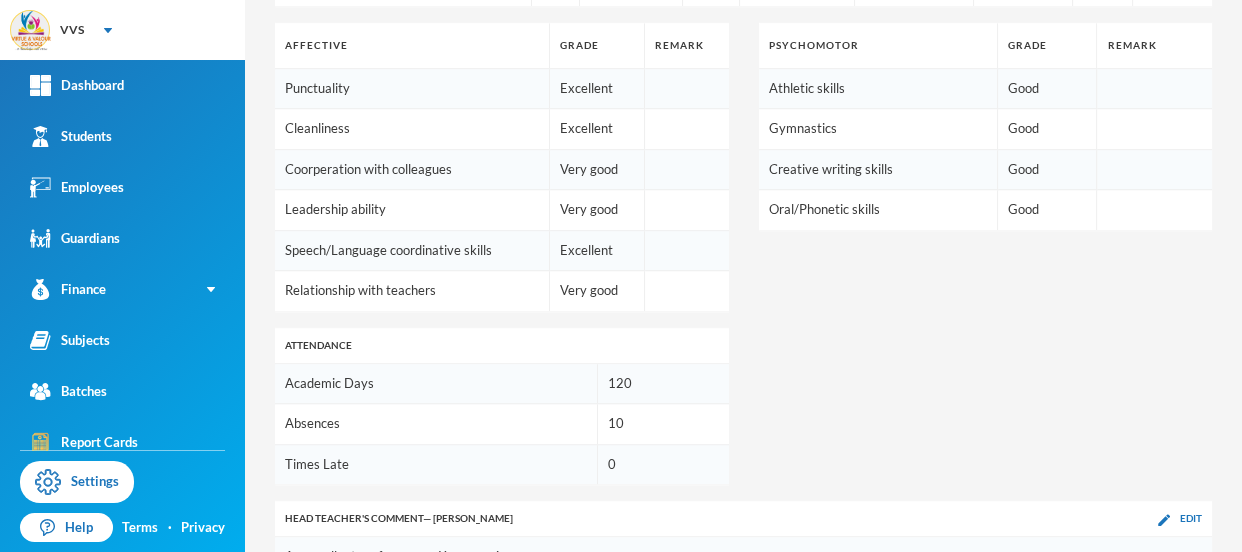 scroll, scrollTop: 1391, scrollLeft: 0, axis: vertical 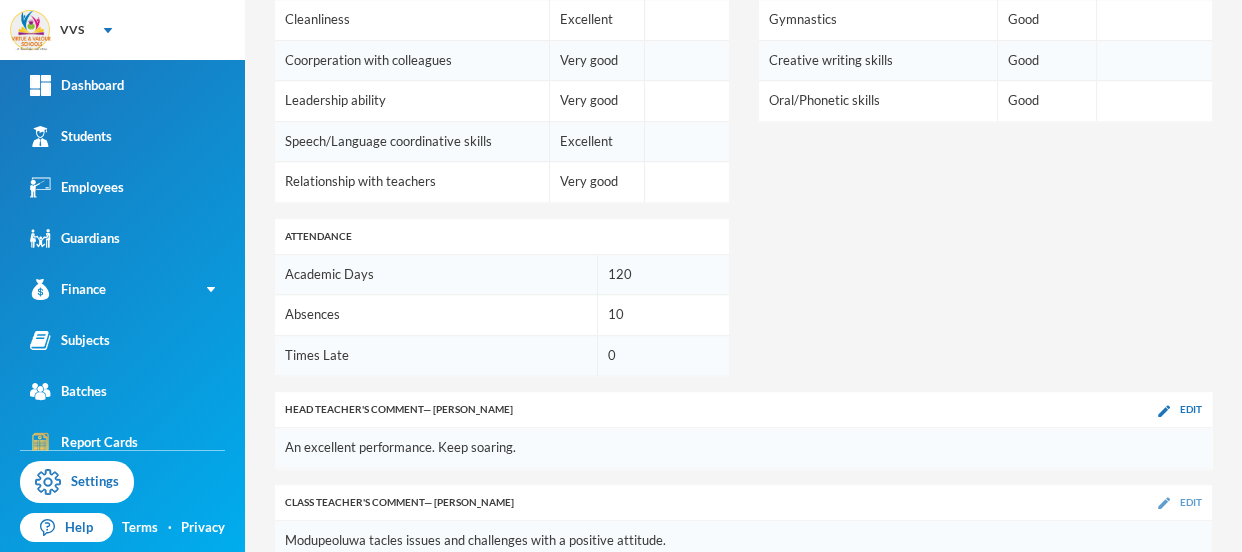click on "Edit" at bounding box center [1191, 502] 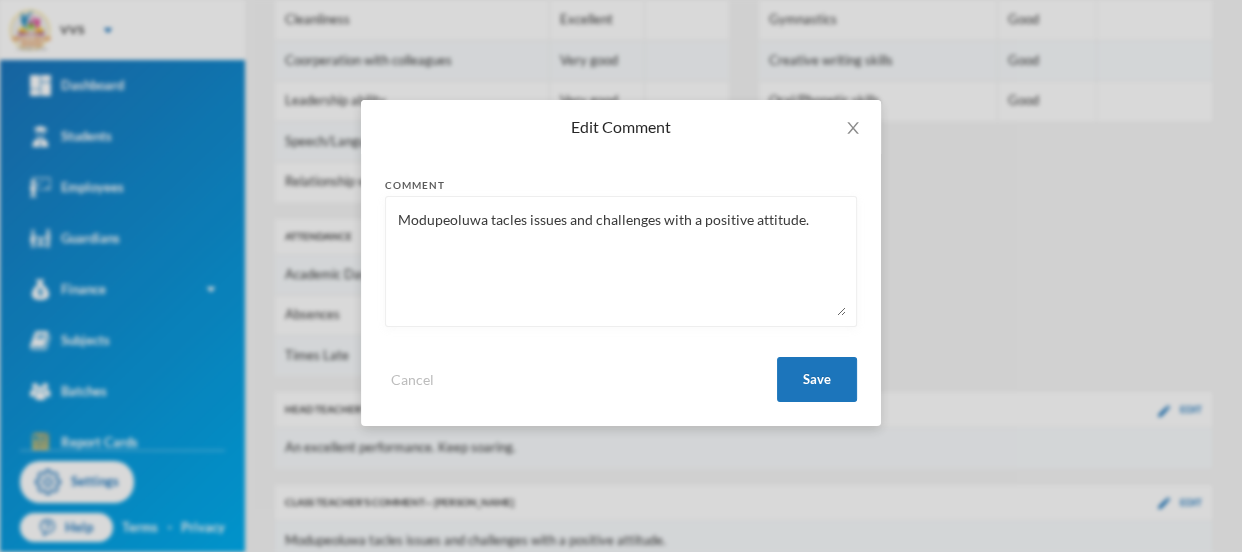 click on "Modupeoluwa tacles issues and challenges with a positive attitude." at bounding box center [621, 261] 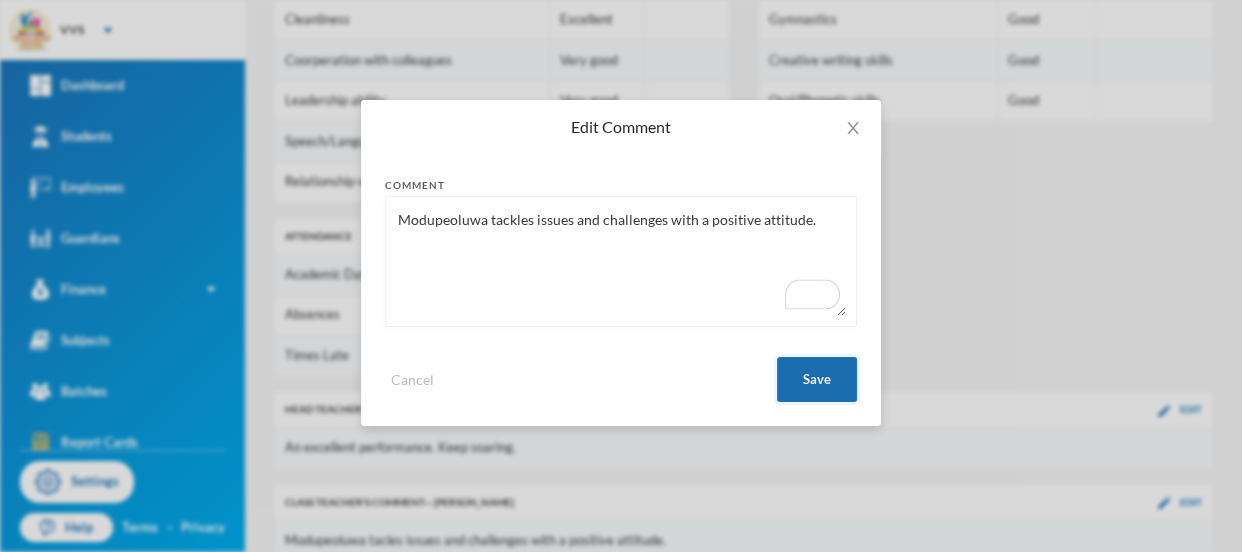 type on "Modupeoluwa tackles issues and challenges with a positive attitude." 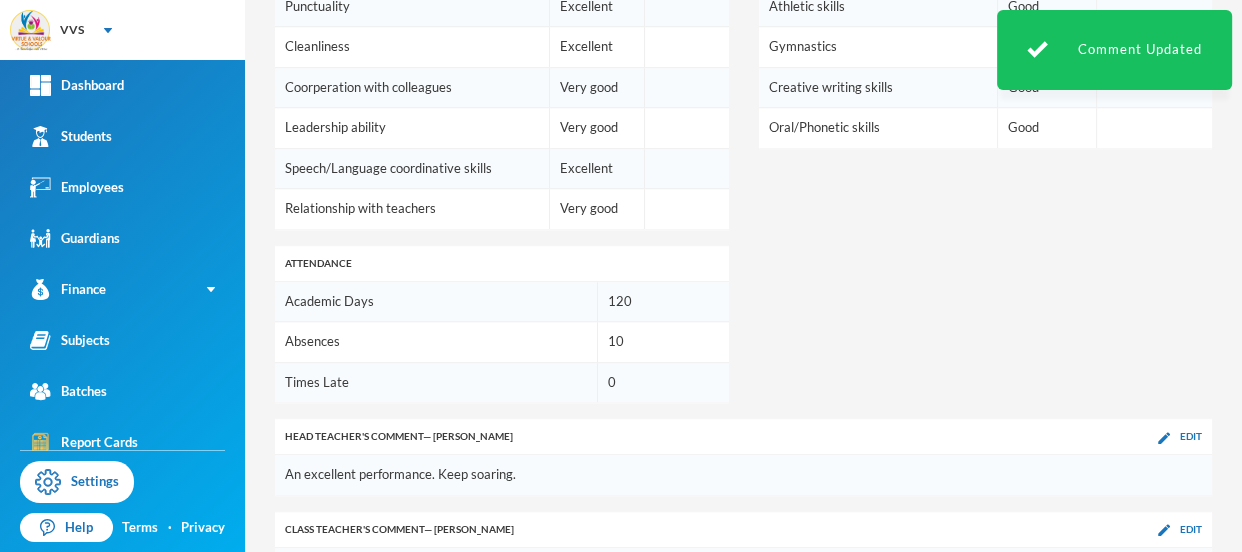 scroll, scrollTop: 1358, scrollLeft: 0, axis: vertical 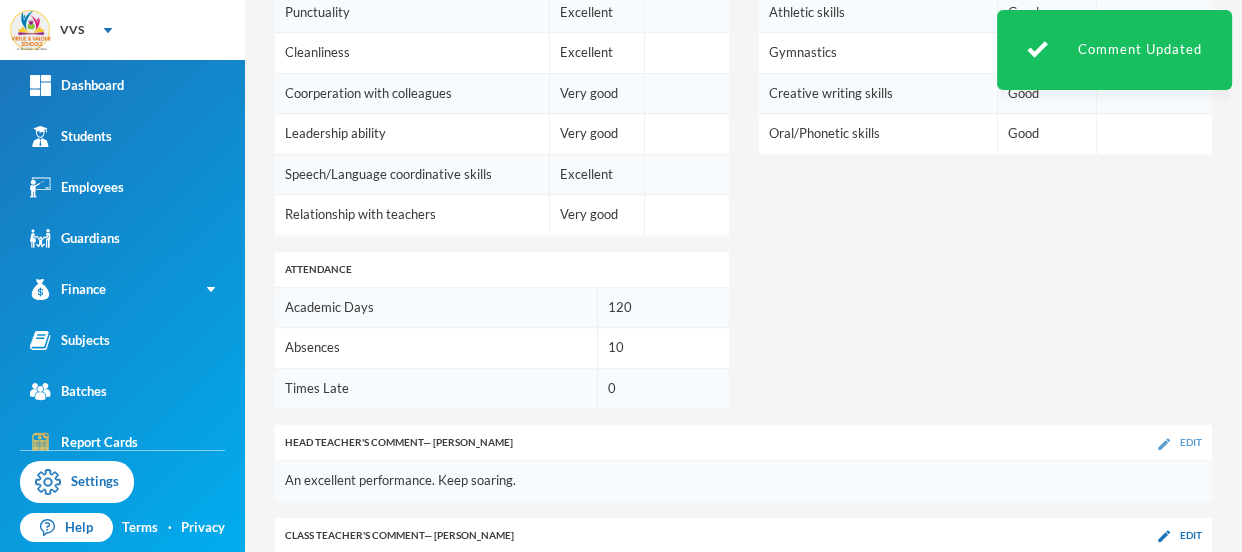 click on "Edit" at bounding box center (1191, 442) 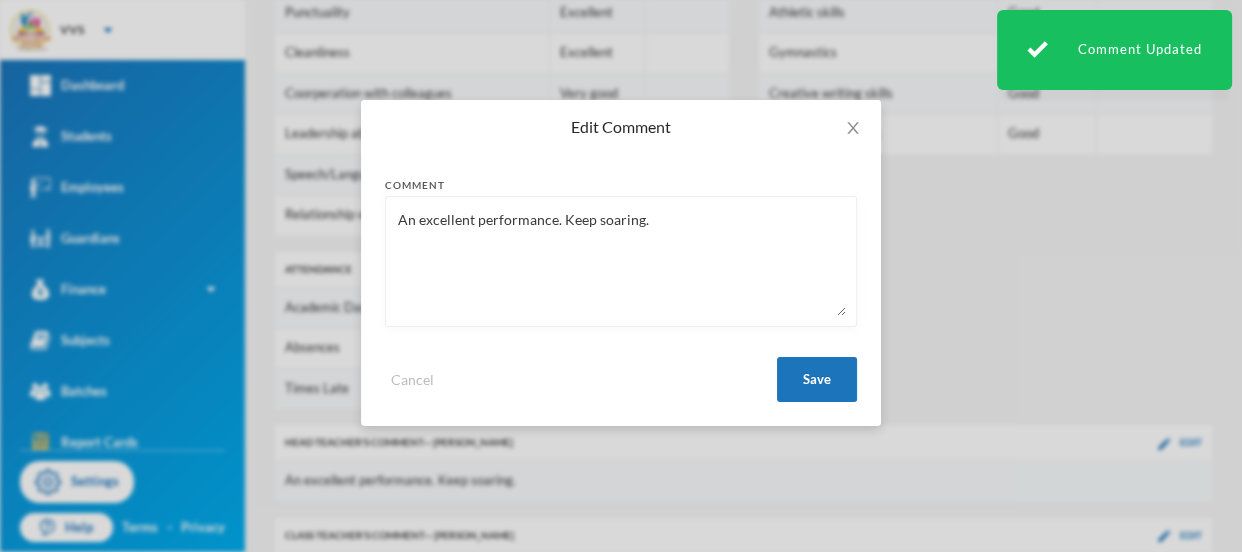 click on "An excellent performance. Keep soaring." at bounding box center [621, 261] 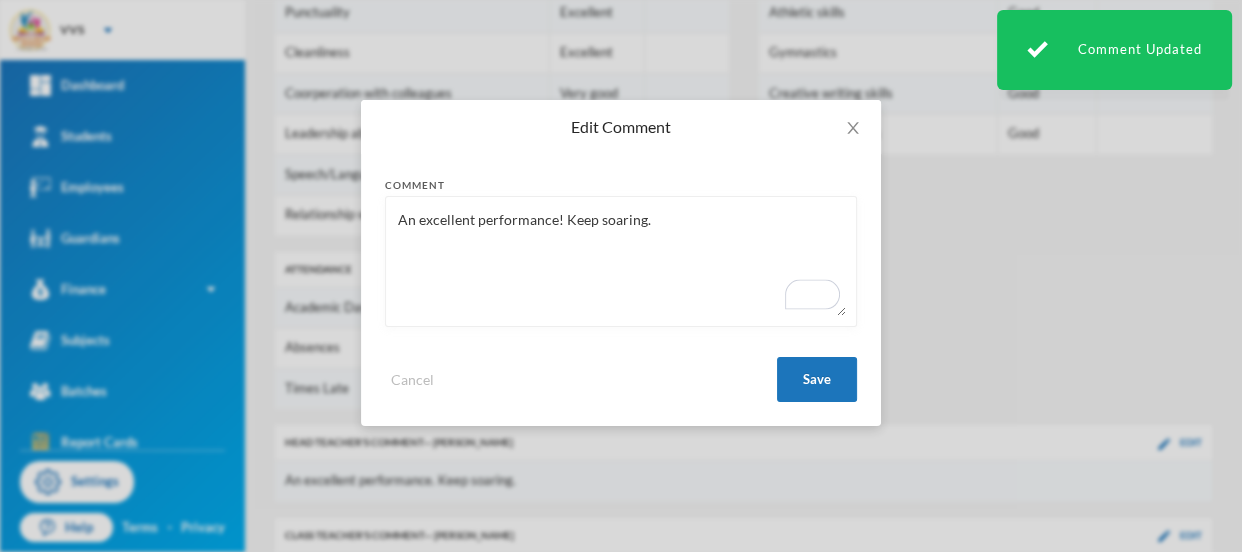 click on "An excellent performance! Keep soaring." at bounding box center (621, 261) 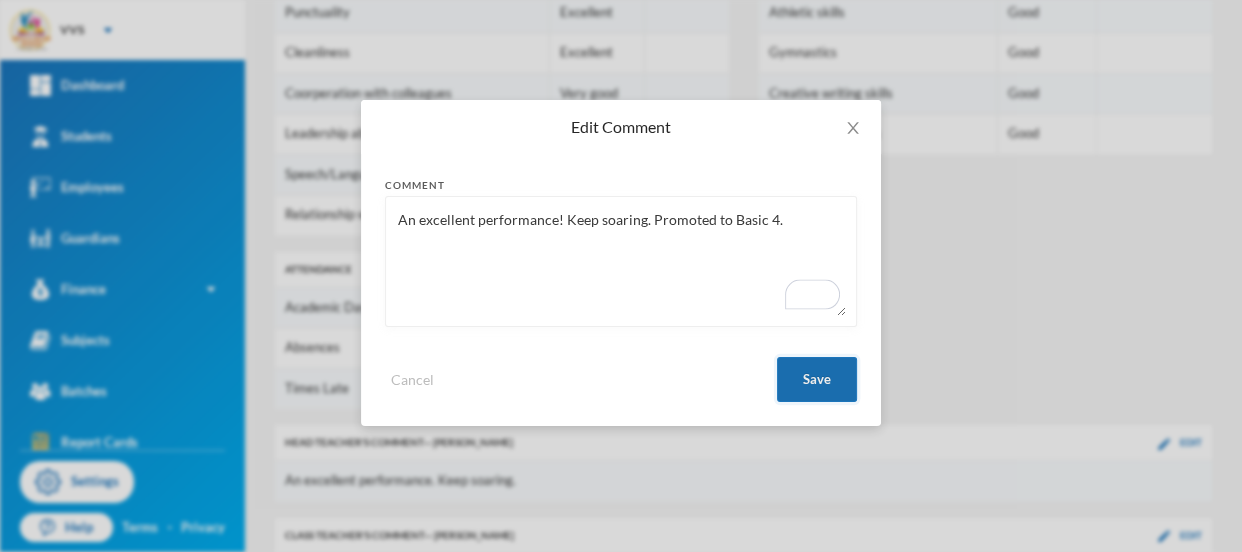type on "An excellent performance! Keep soaring. Promoted to Basic 4." 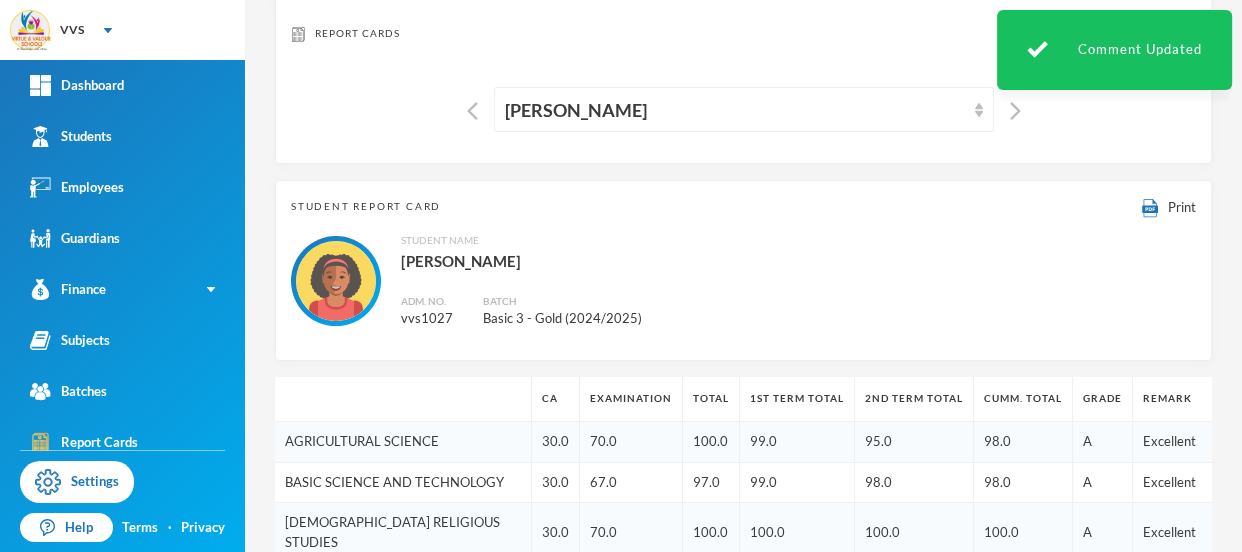 scroll, scrollTop: 0, scrollLeft: 0, axis: both 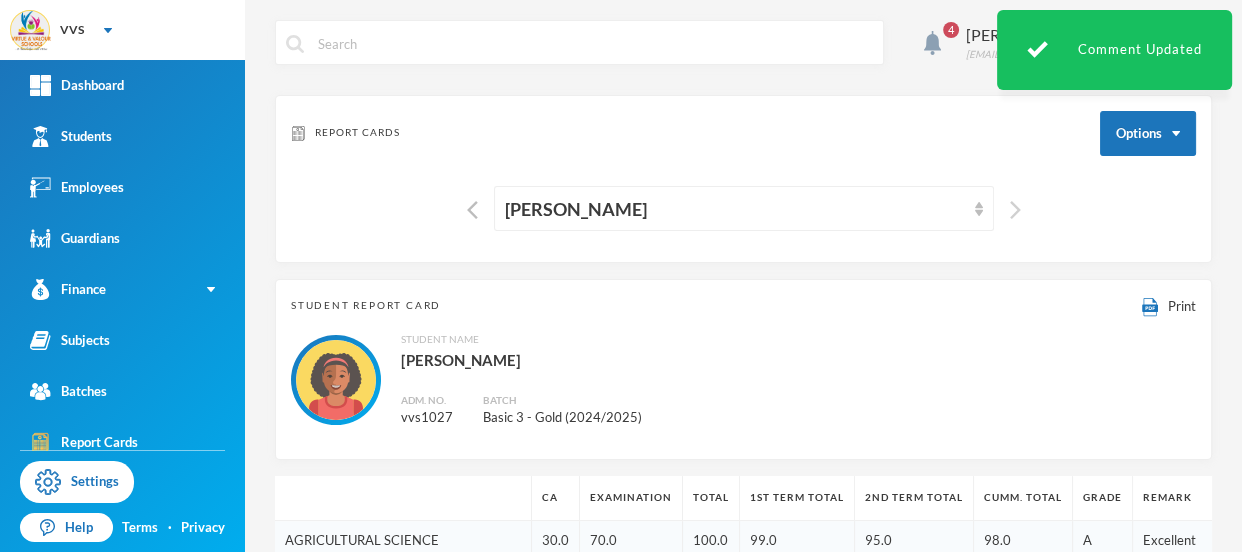click at bounding box center (1015, 210) 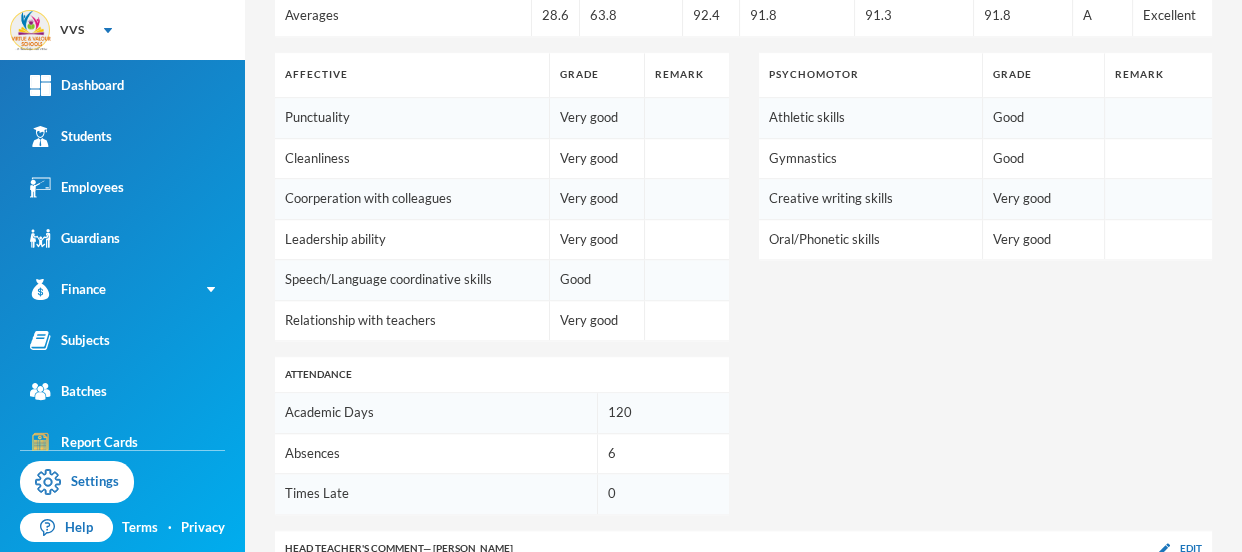 scroll, scrollTop: 1391, scrollLeft: 0, axis: vertical 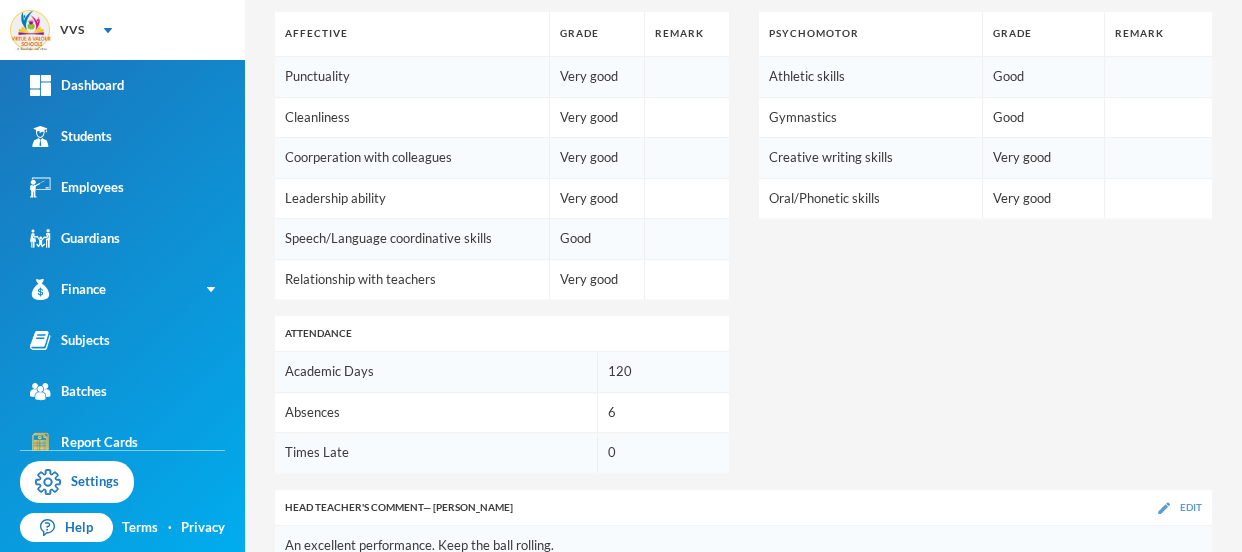 click on "Edit" at bounding box center [1191, 507] 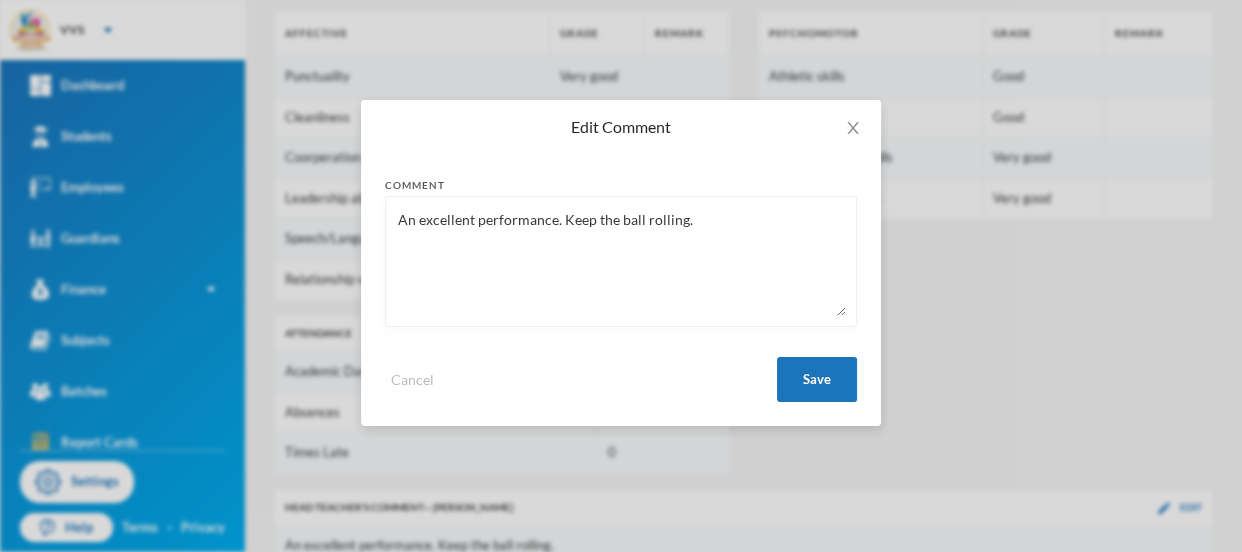 click on "An excellent performance. Keep the ball rolling." at bounding box center (621, 261) 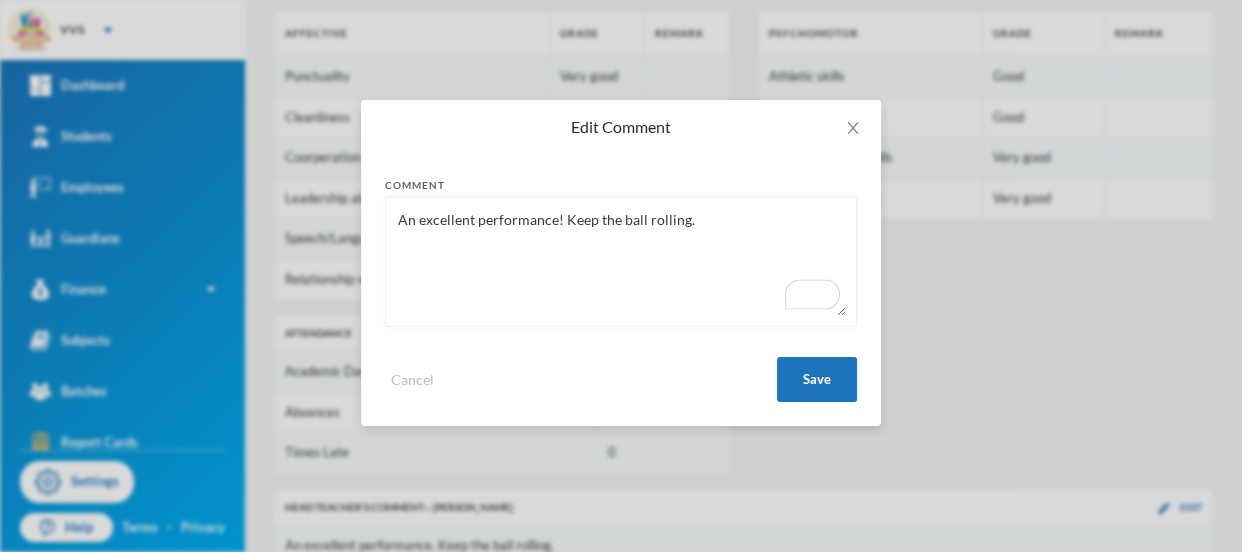 click on "An excellent performance! Keep the ball rolling." at bounding box center [621, 261] 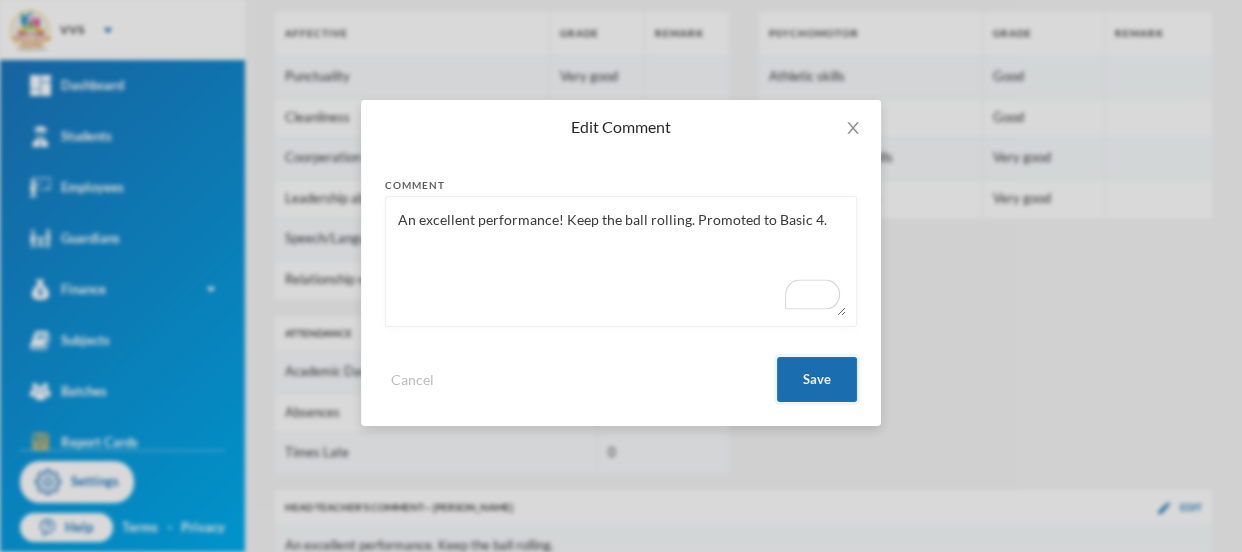type on "An excellent performance! Keep the ball rolling. Promoted to Basic 4." 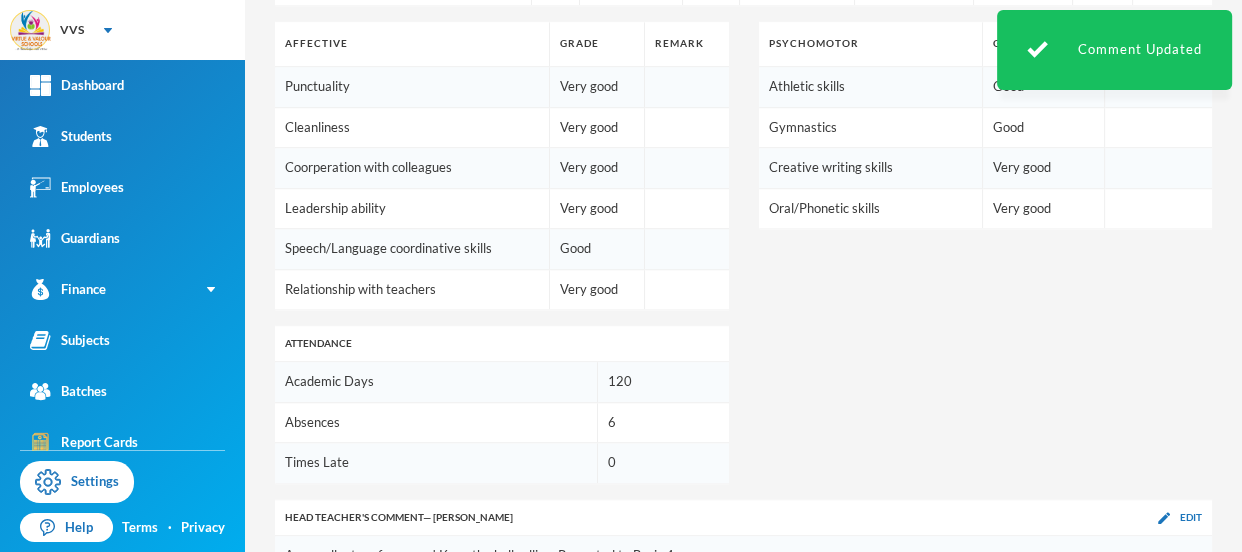 scroll, scrollTop: 1388, scrollLeft: 0, axis: vertical 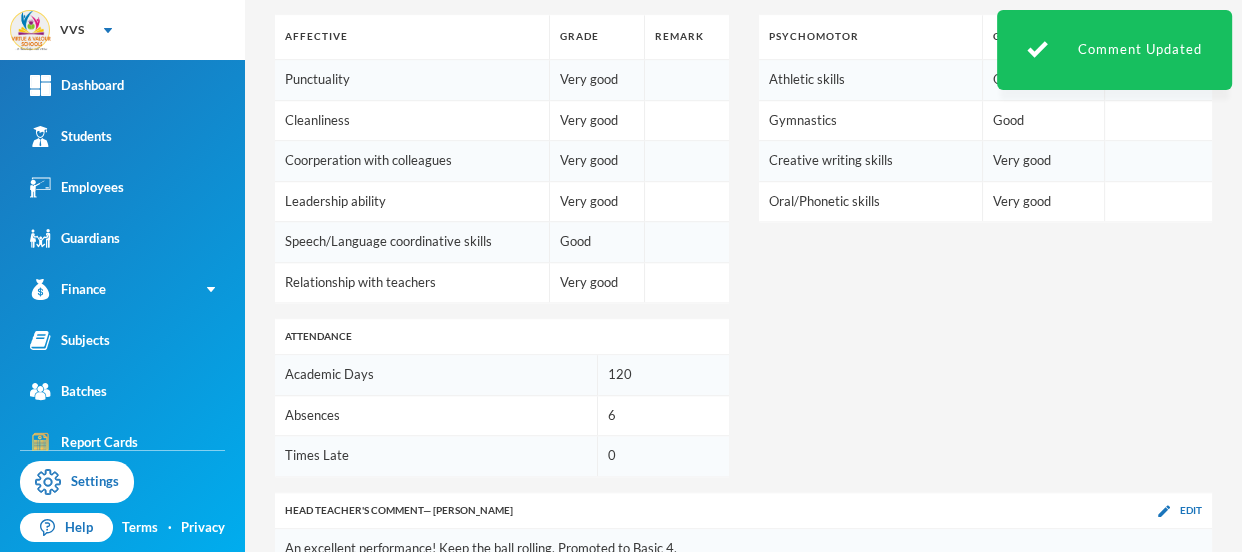 click on "Edit" at bounding box center (1191, 602) 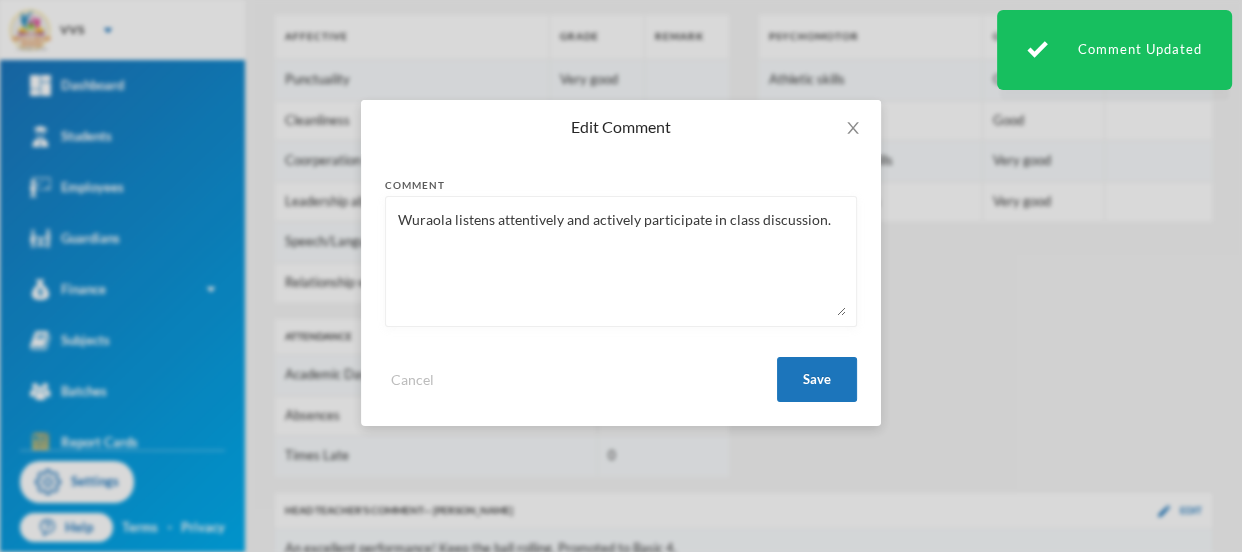 click on "Wuraola listens attentively and actively participate in class discussion." at bounding box center (621, 261) 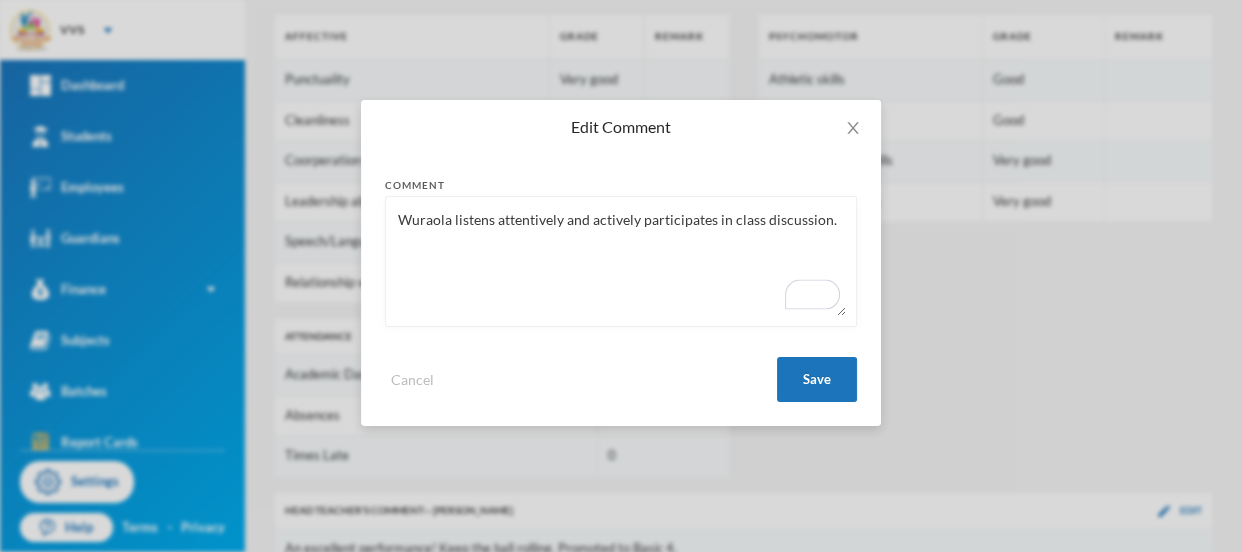 click on "Wuraola listens attentively and actively participates in class discussion." at bounding box center (621, 261) 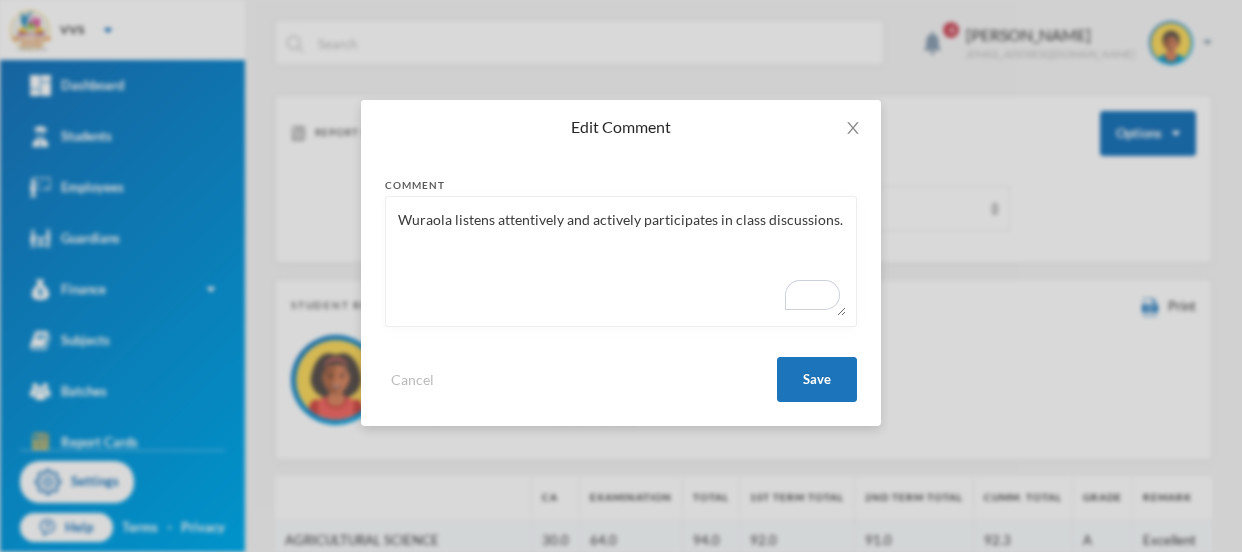 scroll, scrollTop: 0, scrollLeft: 0, axis: both 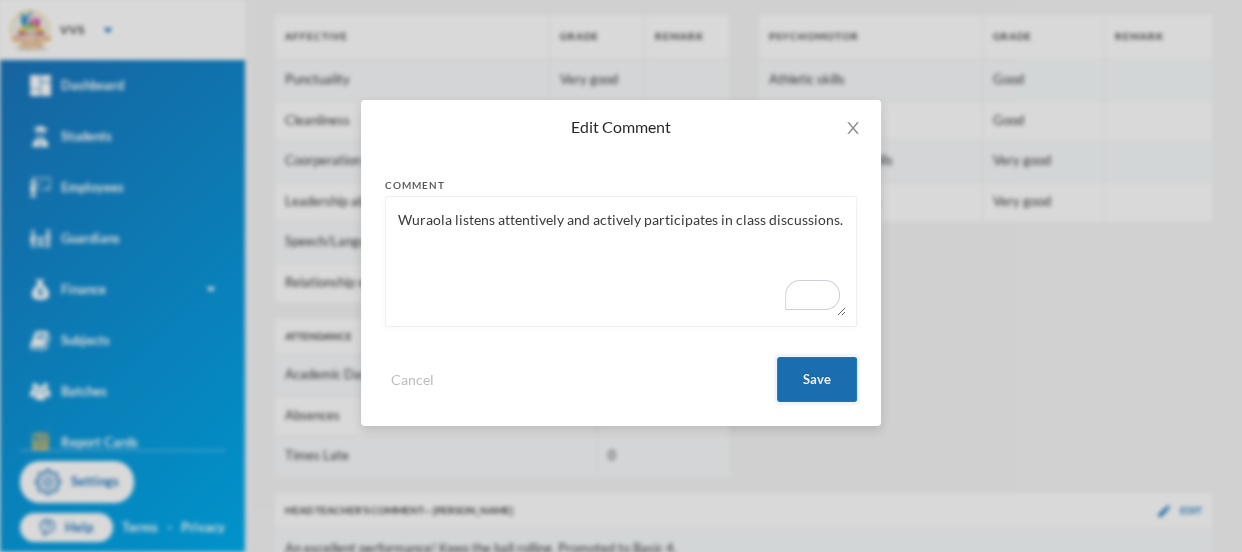 type on "Wuraola listens attentively and actively participates in class discussions." 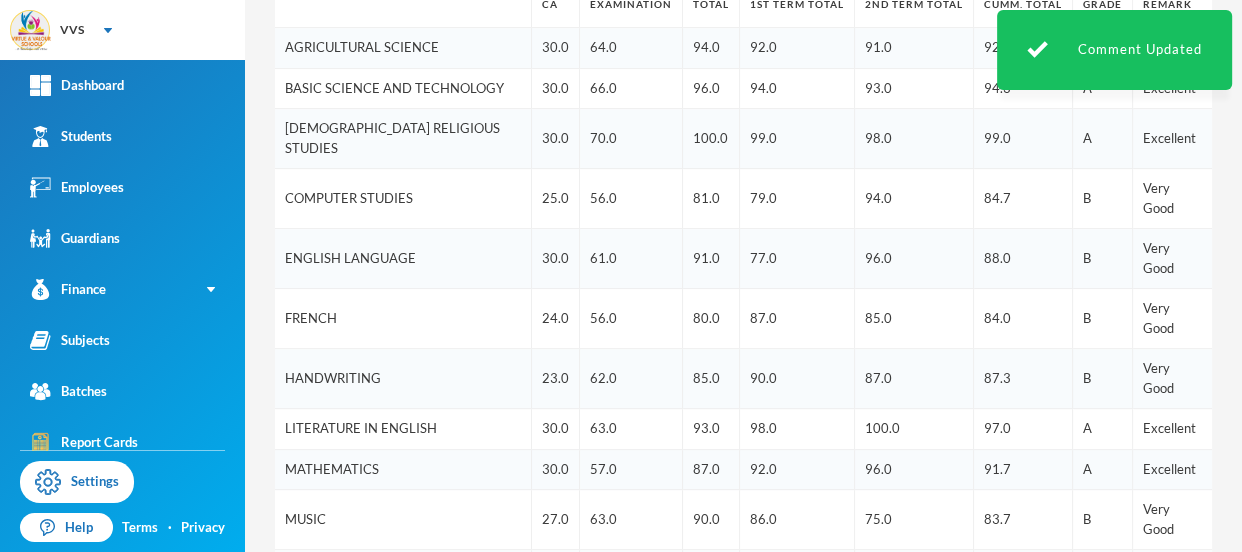scroll, scrollTop: 0, scrollLeft: 0, axis: both 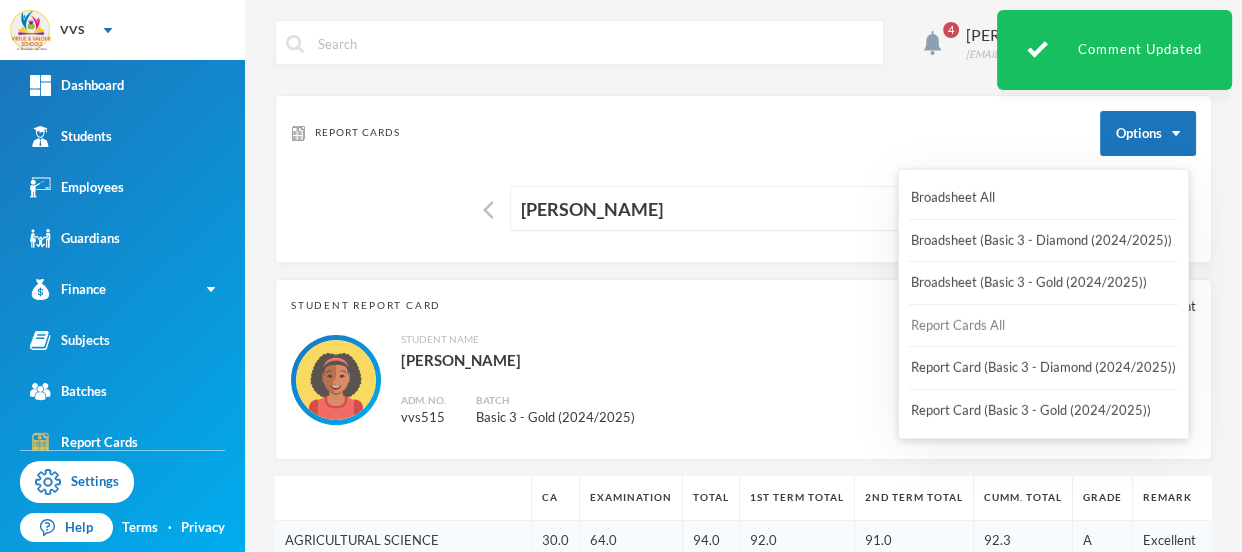 click on "Report Cards All" at bounding box center [958, 326] 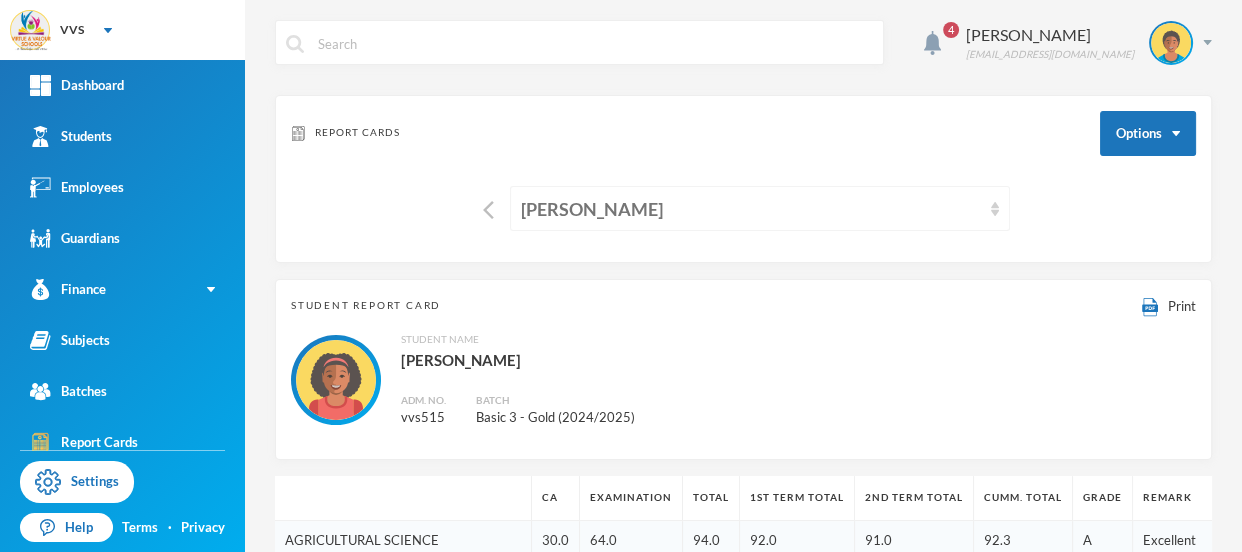 click on "[PERSON_NAME]" at bounding box center (751, 209) 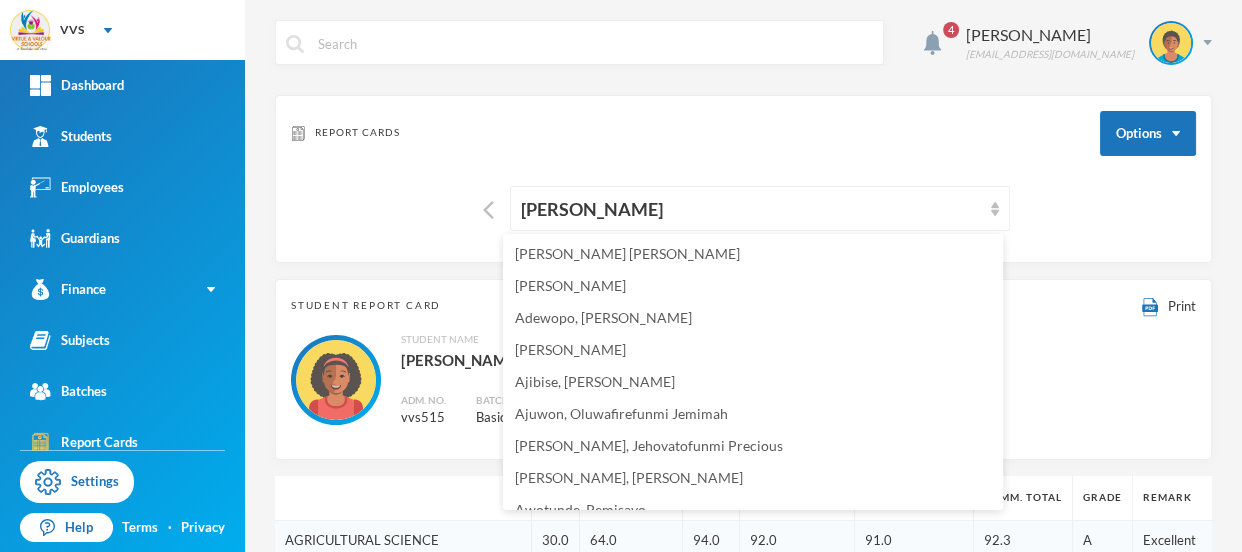 scroll, scrollTop: 516, scrollLeft: 0, axis: vertical 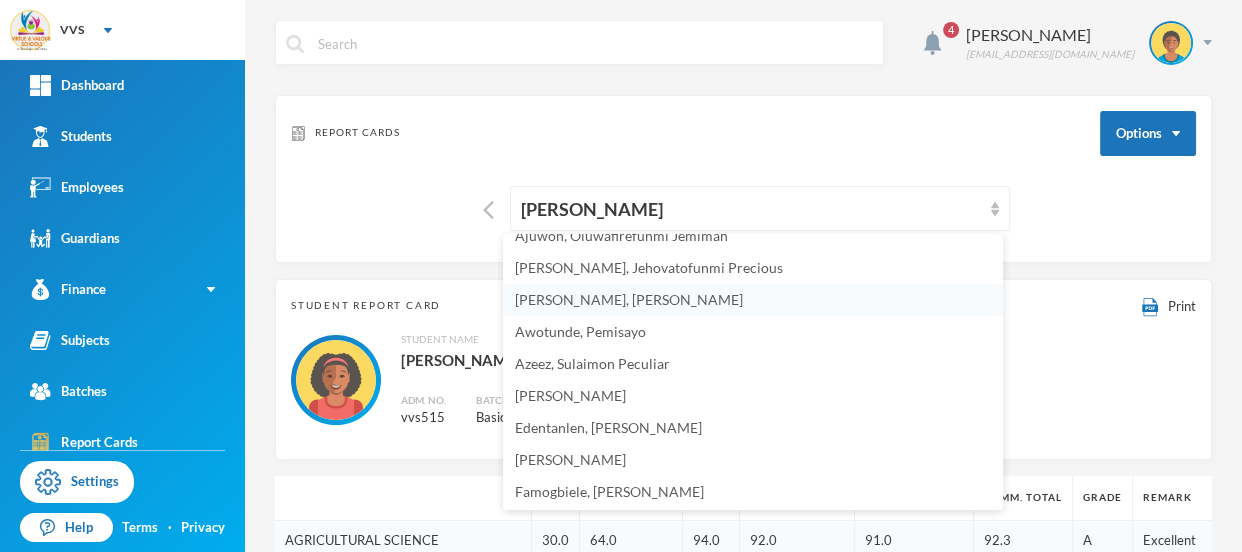 click on "[PERSON_NAME], [PERSON_NAME]" at bounding box center [629, 299] 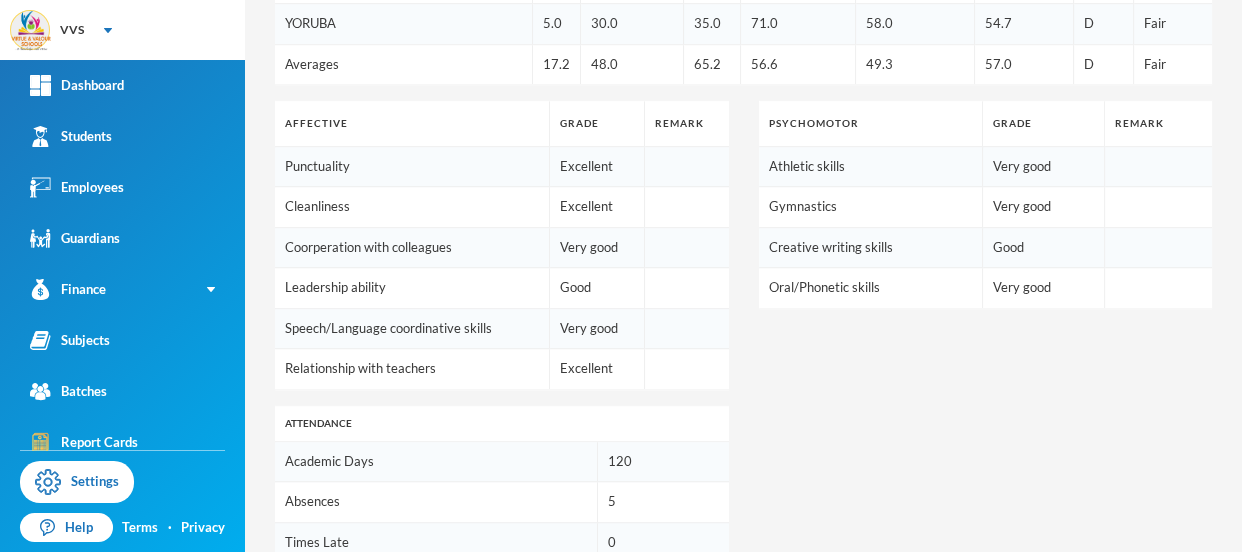 scroll, scrollTop: 1391, scrollLeft: 0, axis: vertical 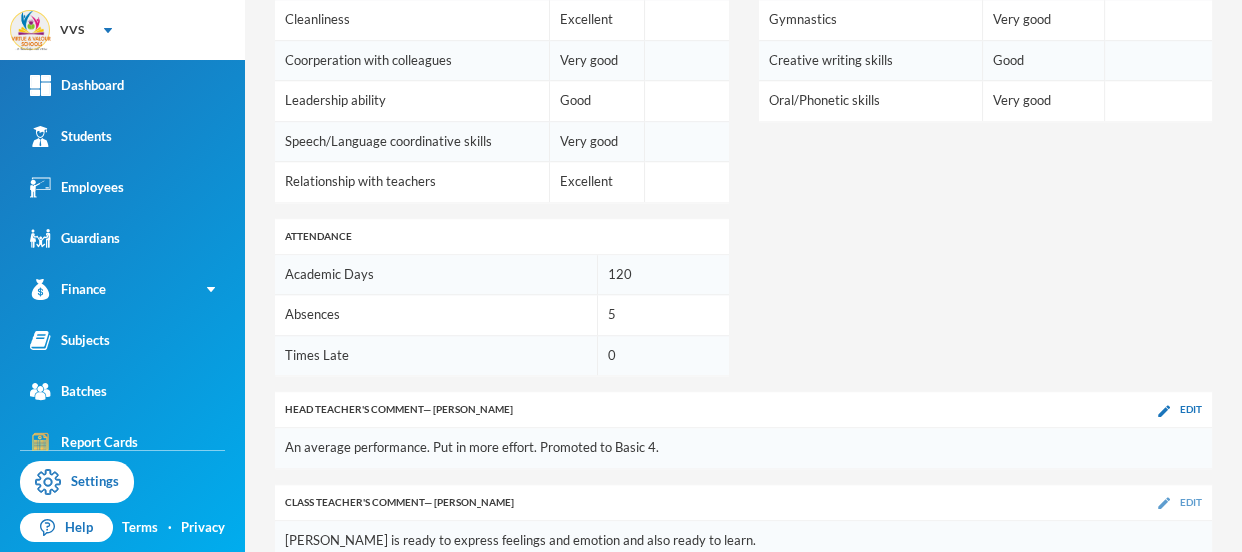 click on "Edit" at bounding box center (1191, 502) 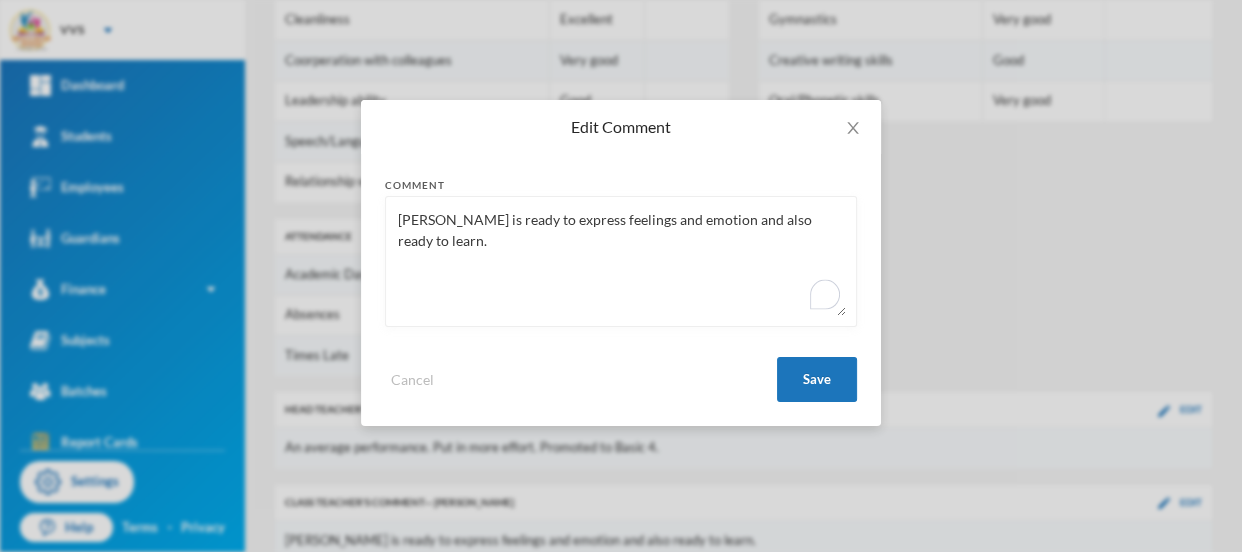 drag, startPoint x: 457, startPoint y: 217, endPoint x: 738, endPoint y: 222, distance: 281.0445 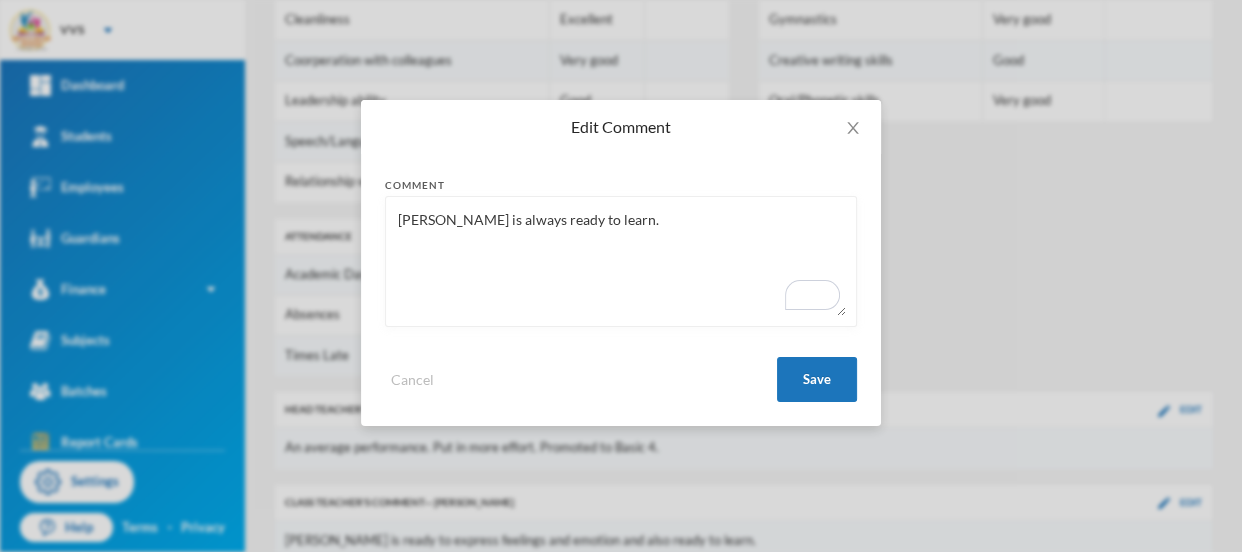 click on "[PERSON_NAME] is always ready to learn." at bounding box center (621, 261) 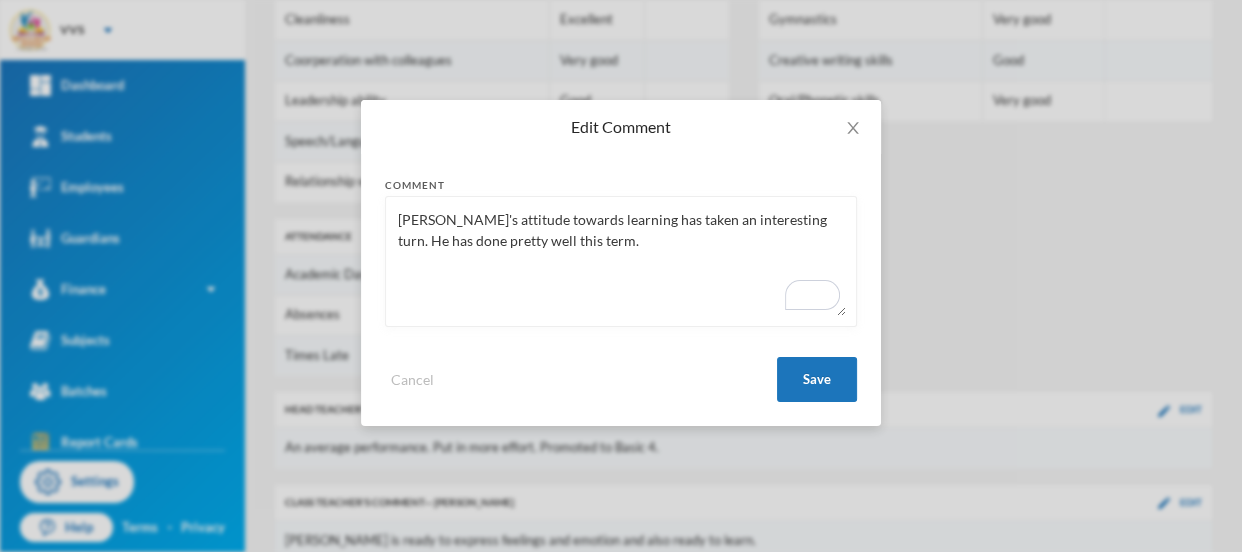 click on "[PERSON_NAME]'s attitude towards learning has taken an interesting turn. He has done pretty well this term." at bounding box center (621, 261) 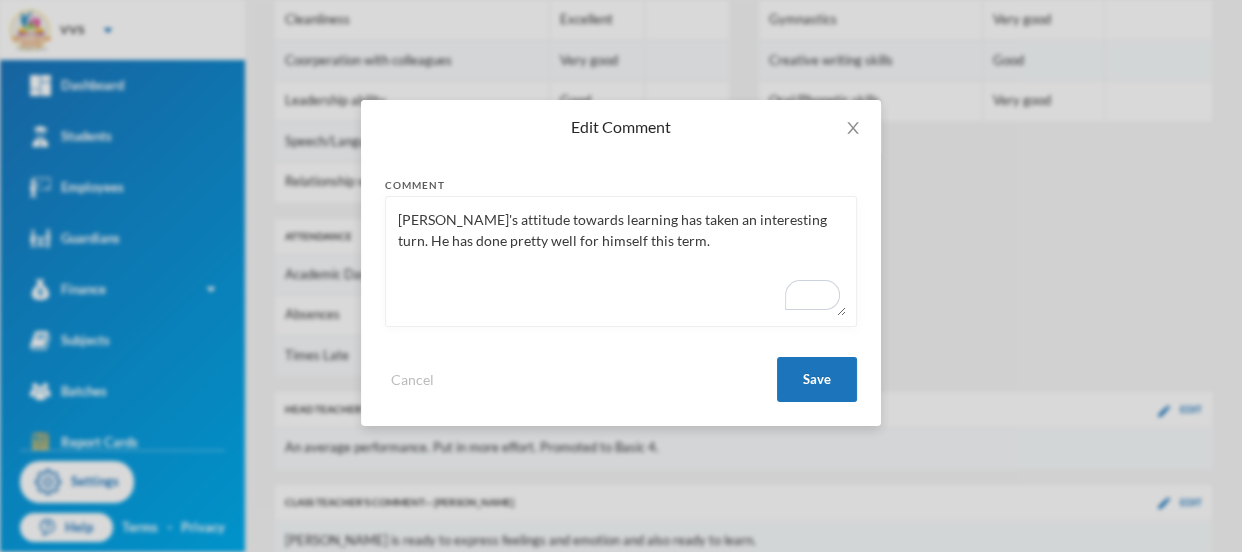click on "[PERSON_NAME]'s attitude towards learning has taken an interesting turn. He has done pretty well for himself this term." at bounding box center [621, 261] 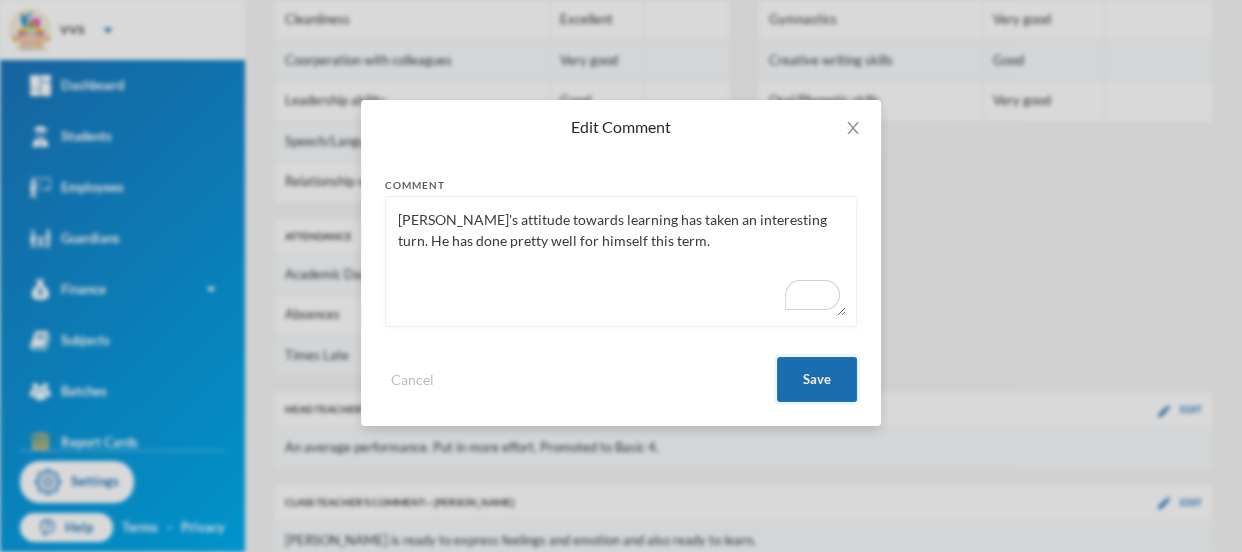 type on "[PERSON_NAME]'s attitude towards learning has taken an interesting turn. He has done pretty well for himself this term." 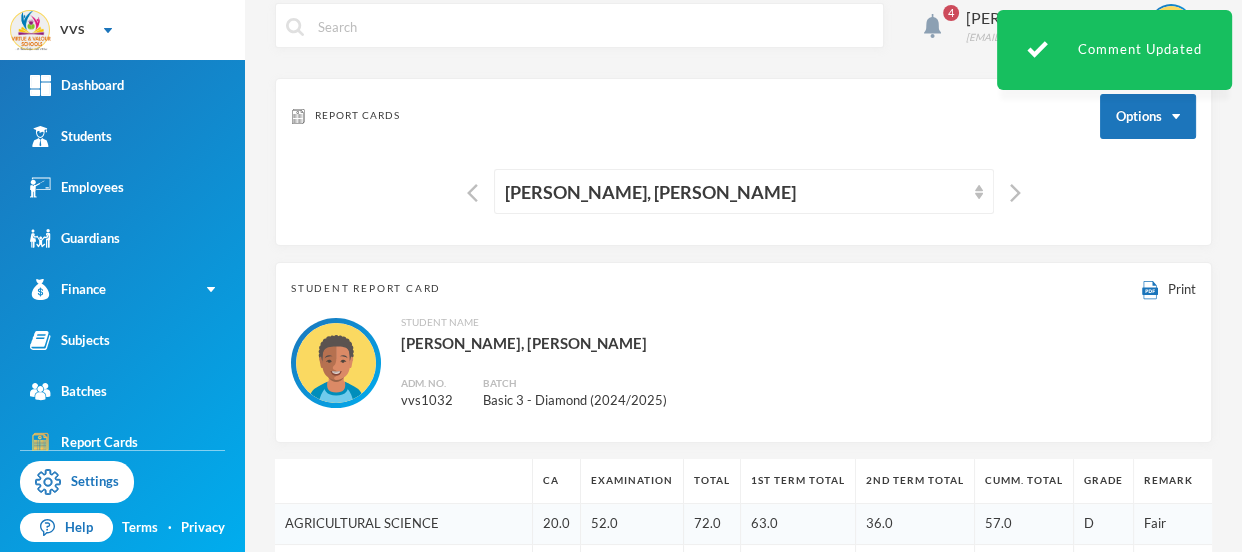 scroll, scrollTop: 3, scrollLeft: 0, axis: vertical 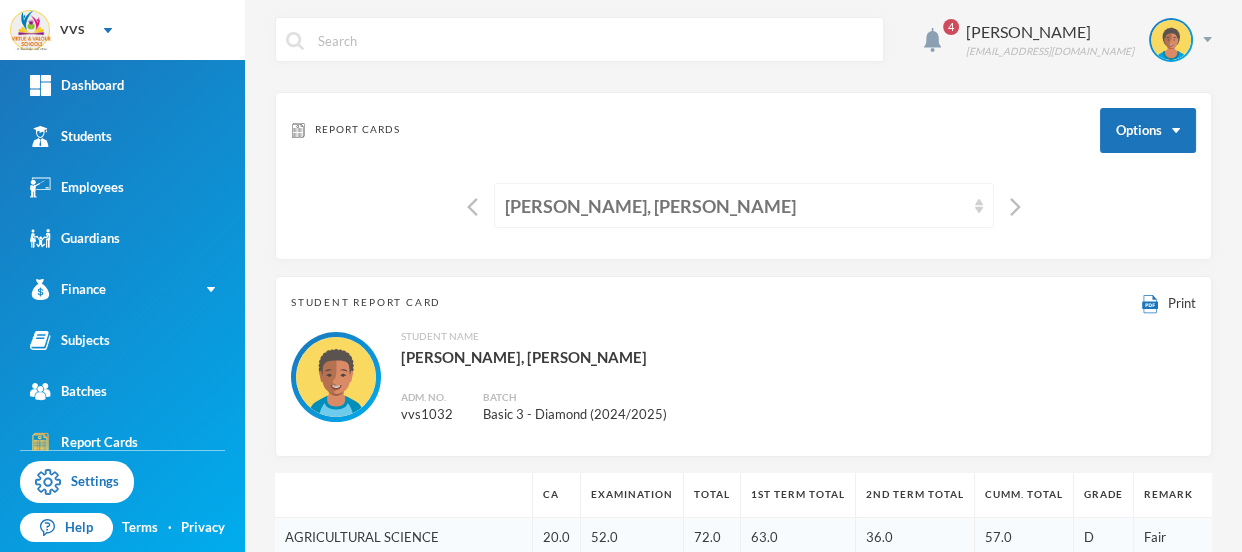click on "[PERSON_NAME], [PERSON_NAME]" at bounding box center (735, 206) 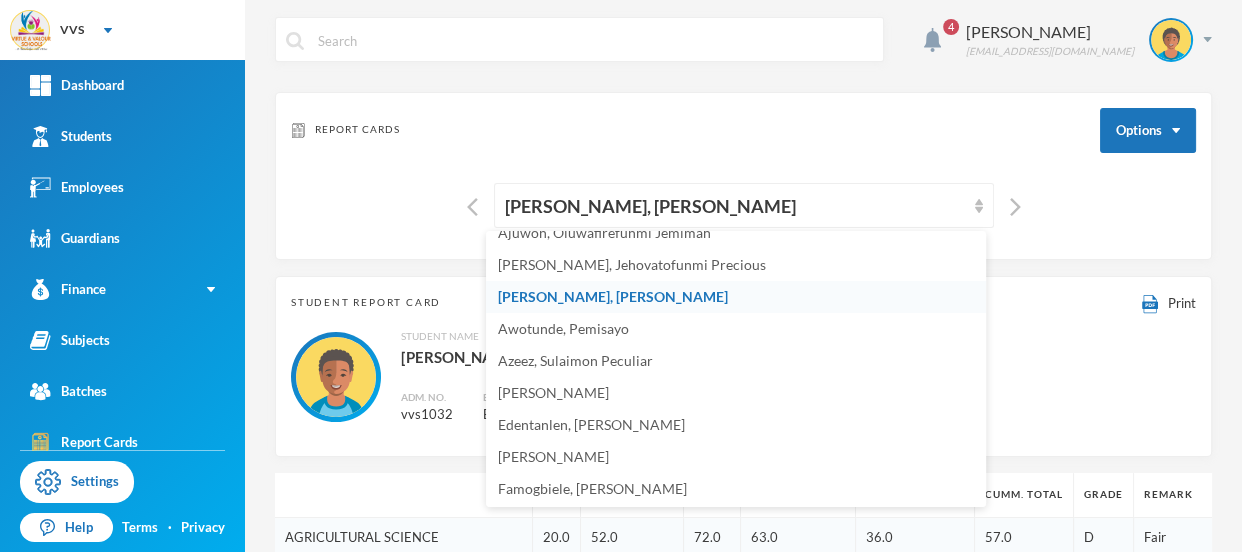 scroll, scrollTop: 163, scrollLeft: 0, axis: vertical 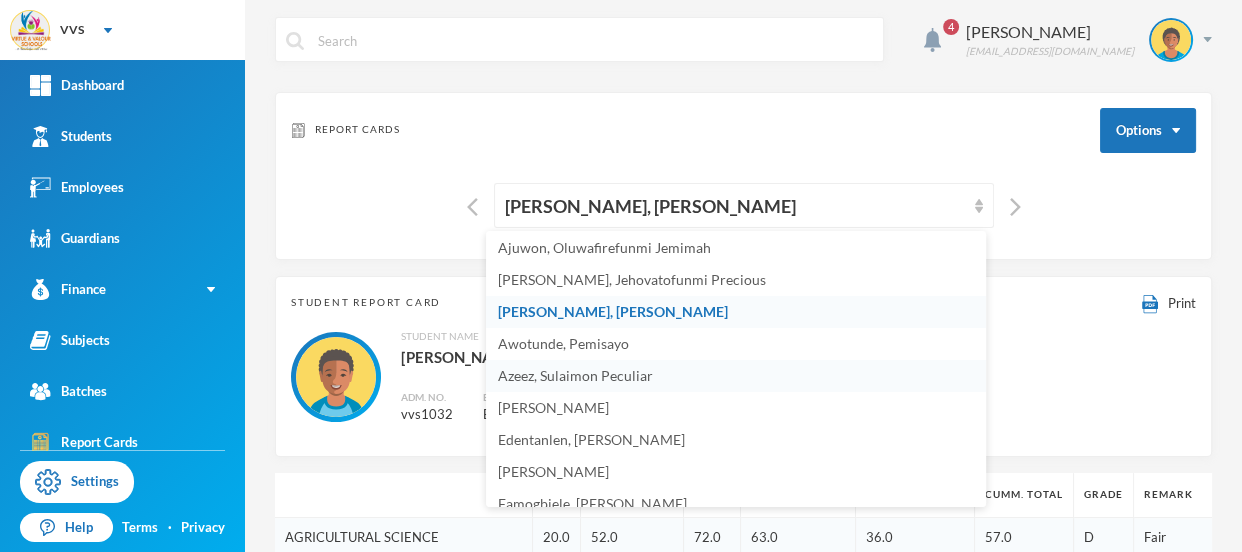 click on "Azeez, Sulaimon Peculiar" at bounding box center [736, 376] 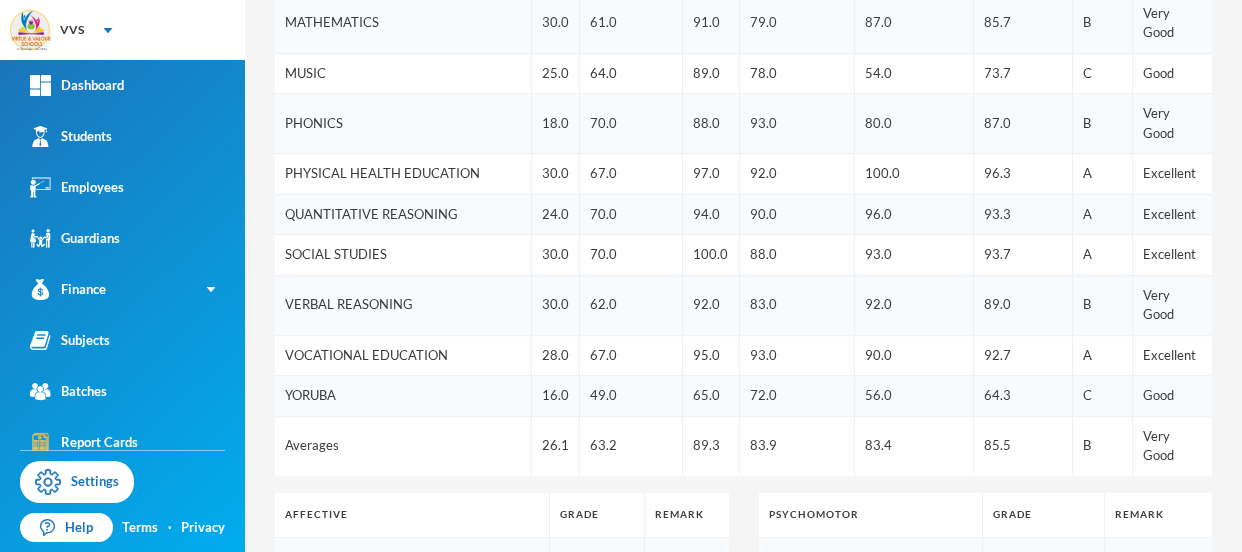 scroll, scrollTop: 1391, scrollLeft: 0, axis: vertical 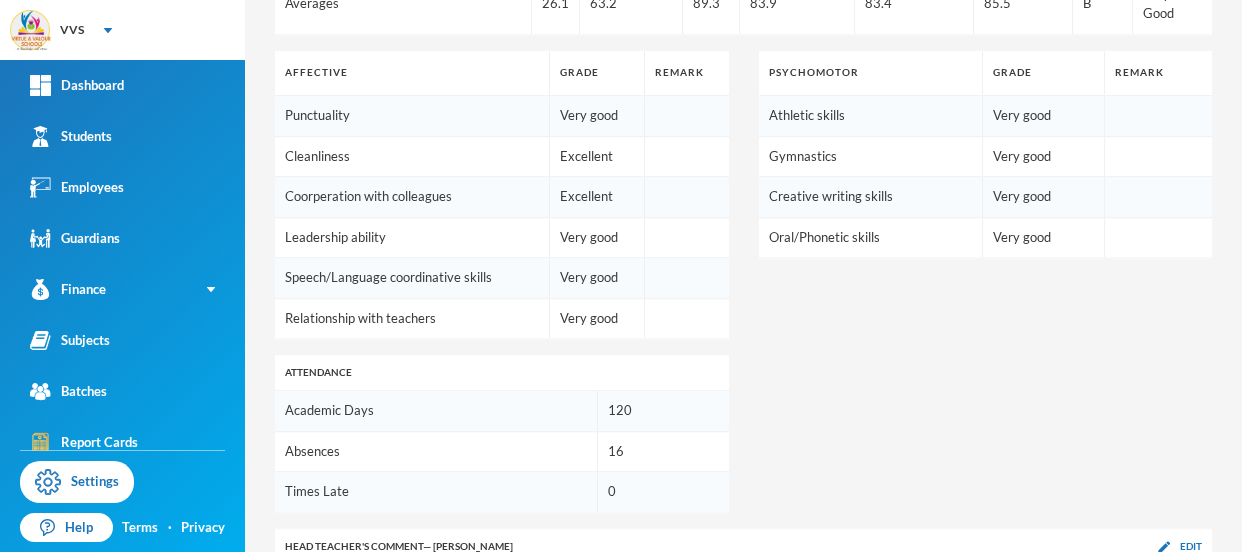 click on "Edit" at bounding box center (1191, 638) 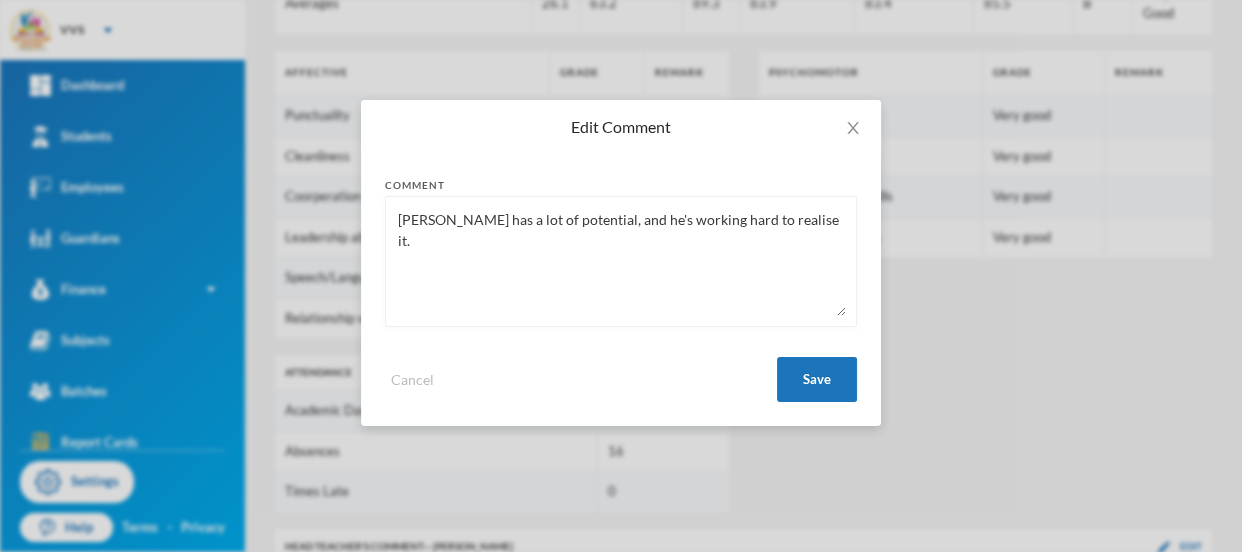 click on "[PERSON_NAME] has a lot of potential, and he's working hard to realise it." at bounding box center [621, 261] 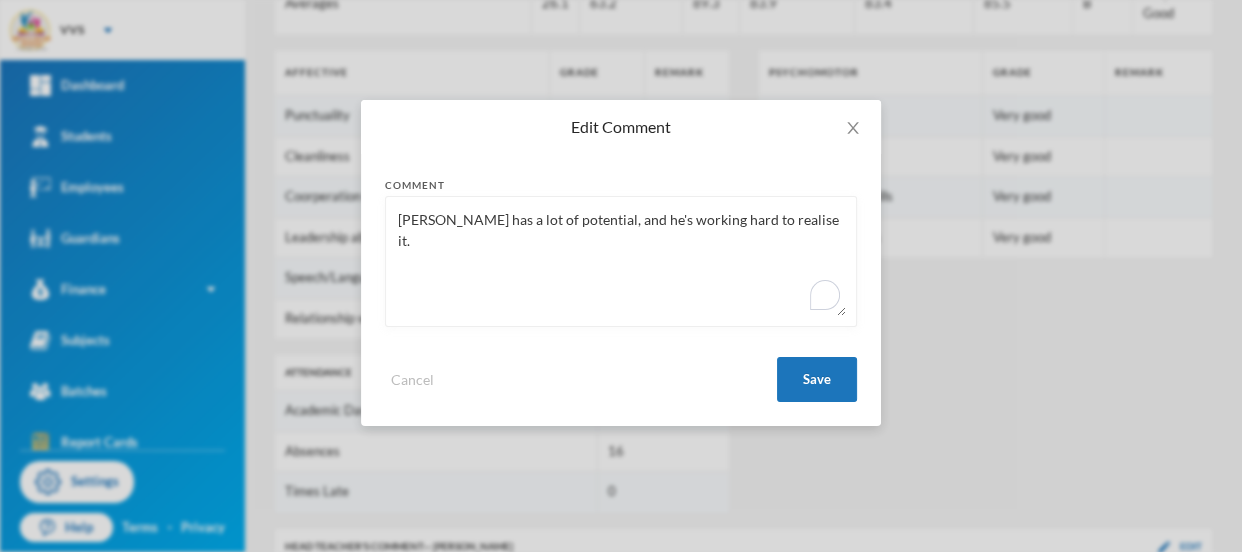 click on "[PERSON_NAME] has a lot of potential, and he's working hard to realise it." at bounding box center (621, 261) 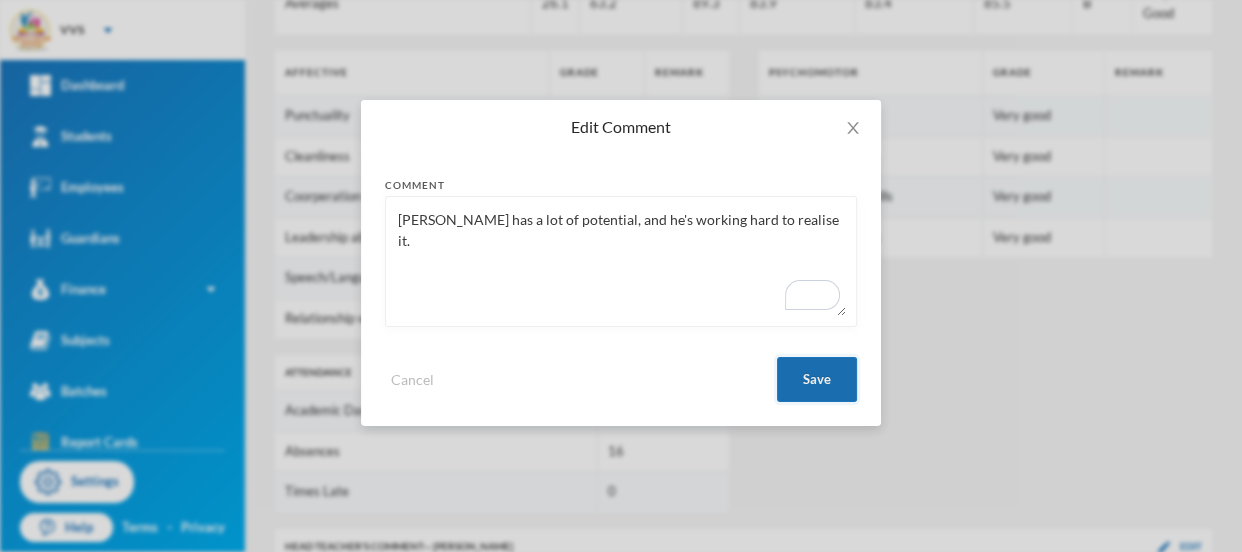 click on "Save" at bounding box center (817, 379) 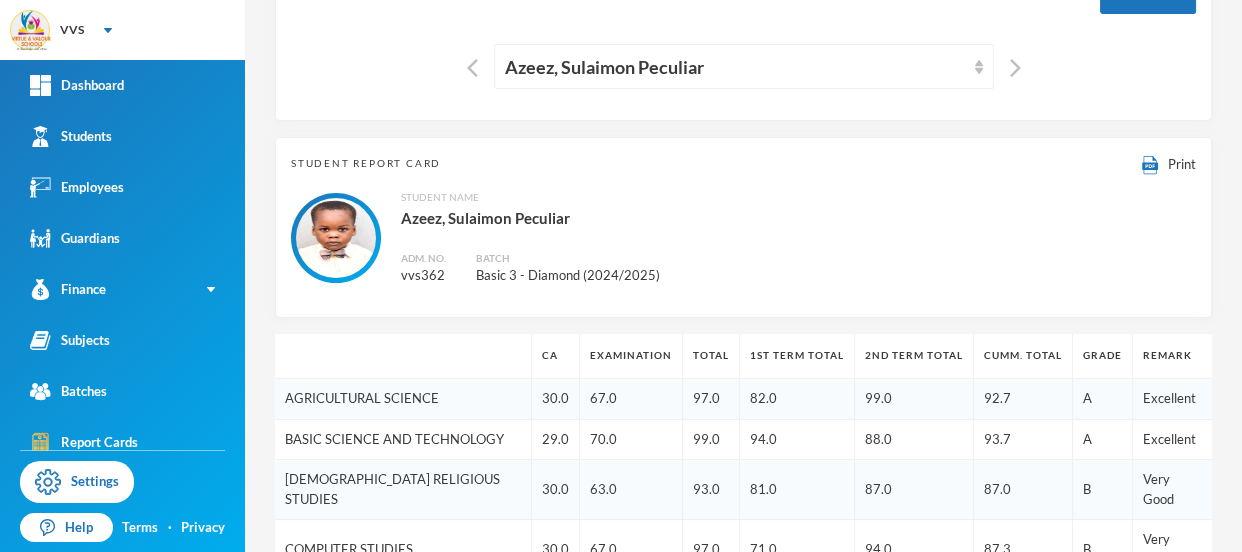 scroll, scrollTop: 132, scrollLeft: 0, axis: vertical 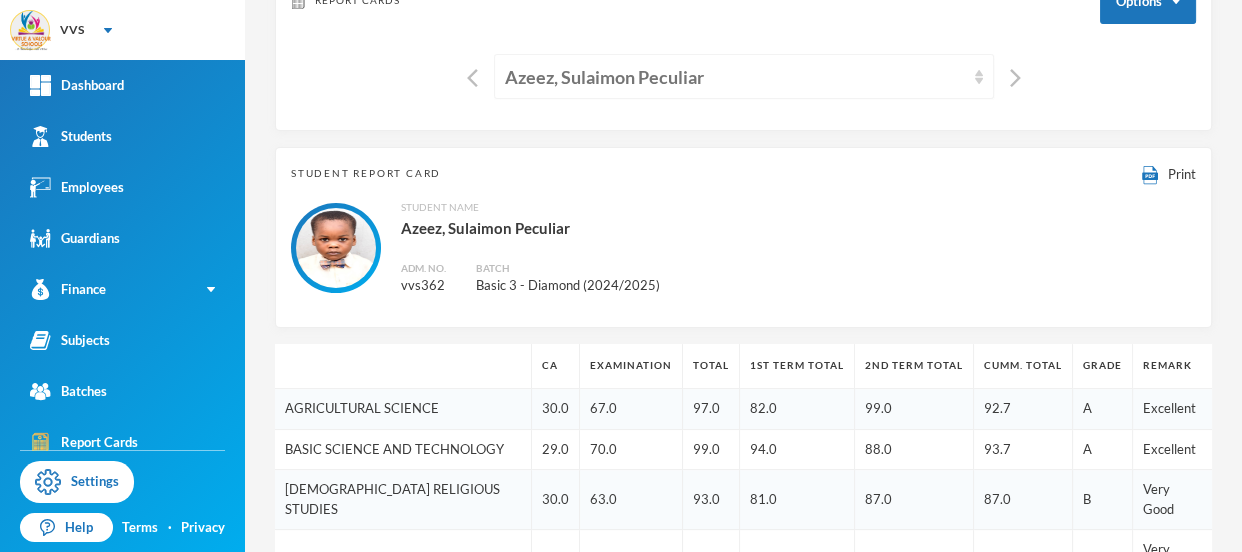click on "Azeez, Sulaimon Peculiar" at bounding box center [735, 77] 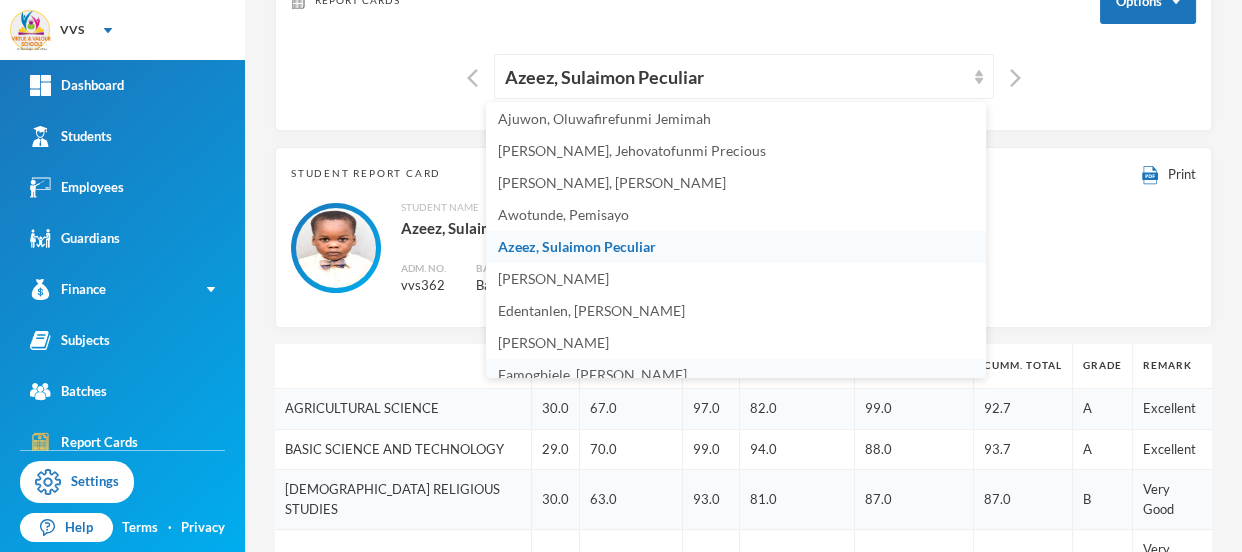 scroll, scrollTop: 176, scrollLeft: 0, axis: vertical 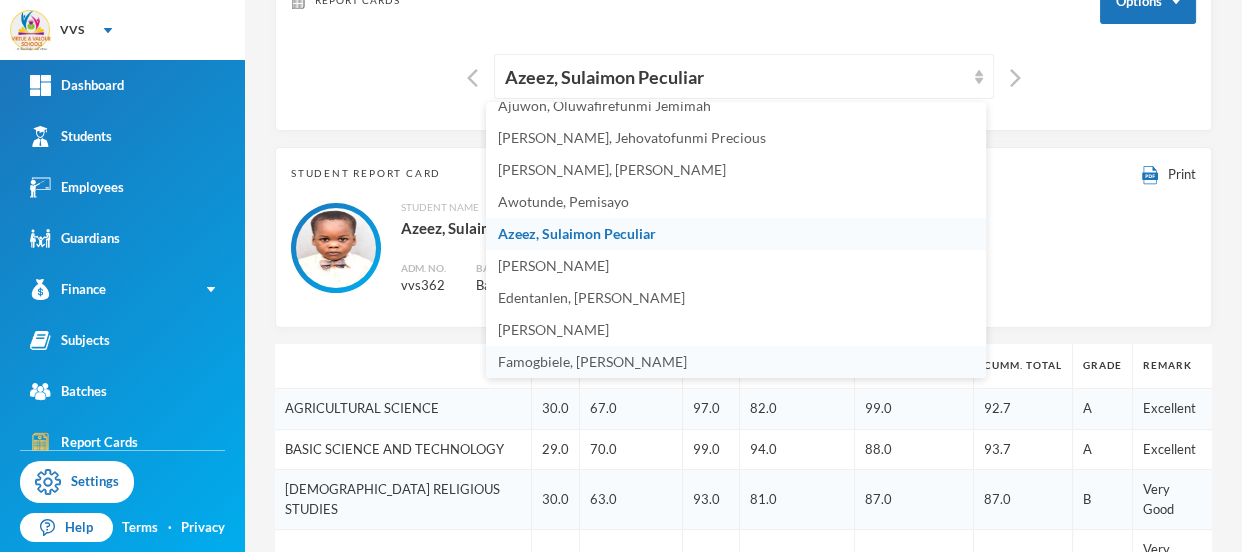 click on "Famogbiele, [PERSON_NAME]" at bounding box center (592, 361) 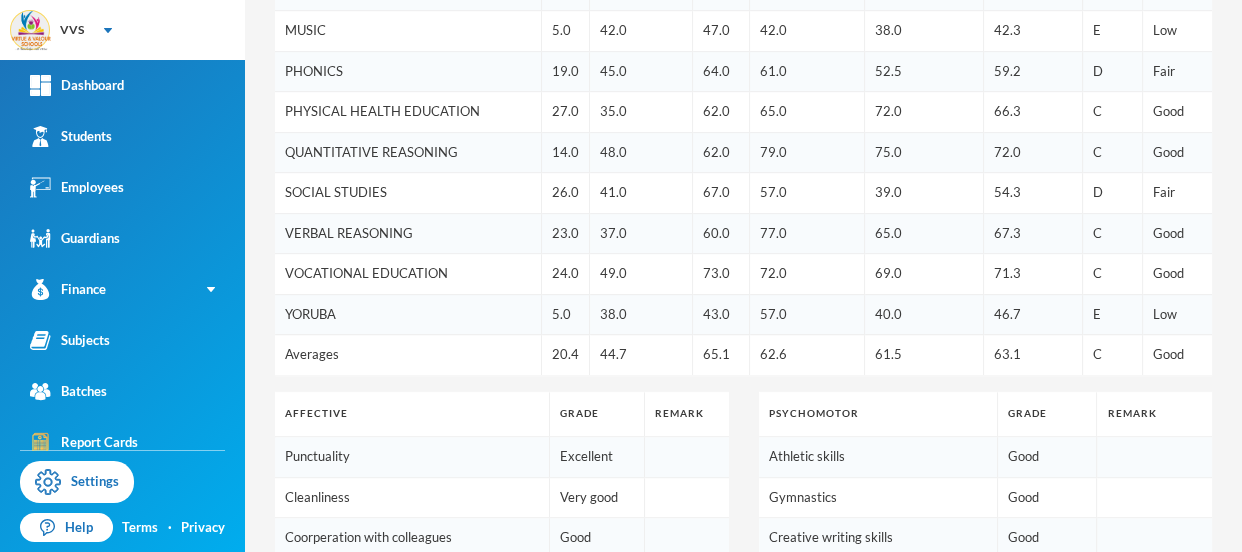 scroll, scrollTop: 1391, scrollLeft: 0, axis: vertical 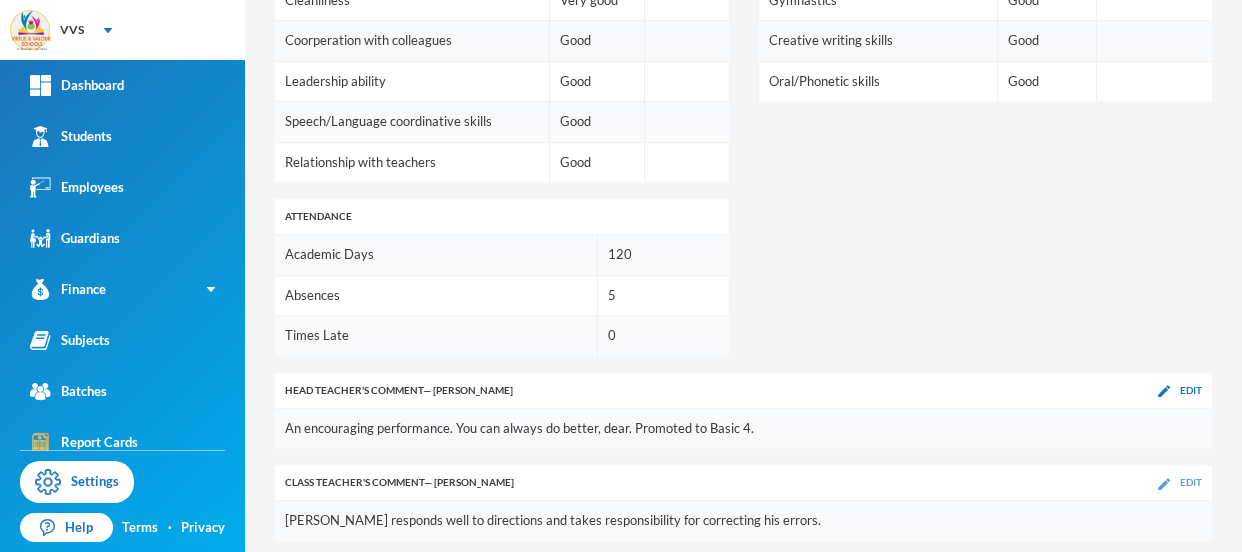 click on "Edit" at bounding box center (1191, 482) 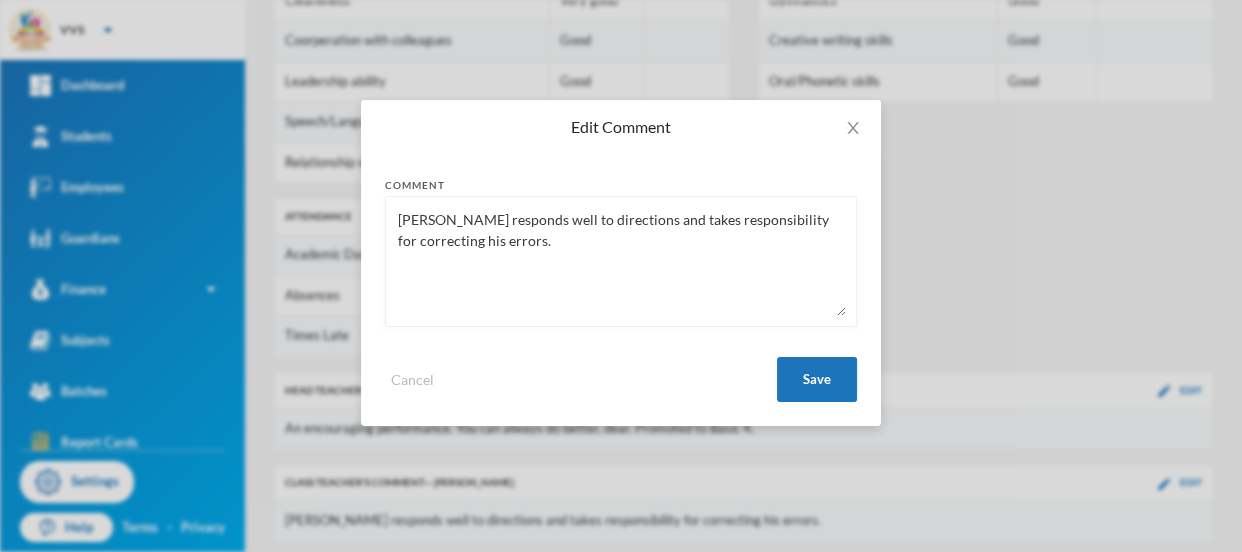 click on "[PERSON_NAME] responds well to directions and takes responsibility for correcting his errors." at bounding box center [621, 261] 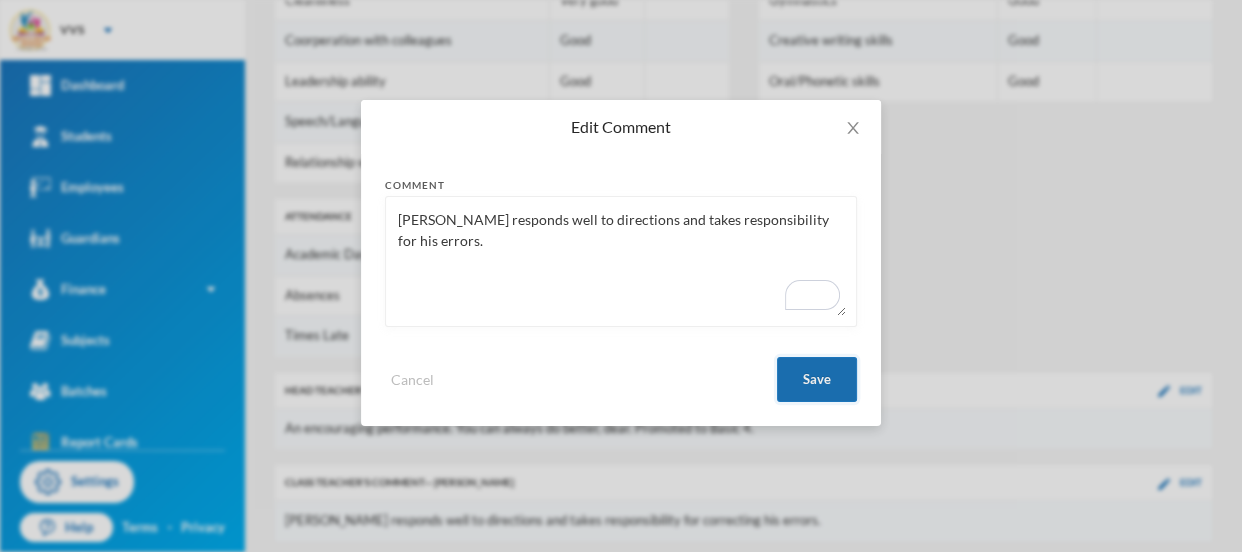 type on "[PERSON_NAME] responds well to directions and takes responsibility for his errors." 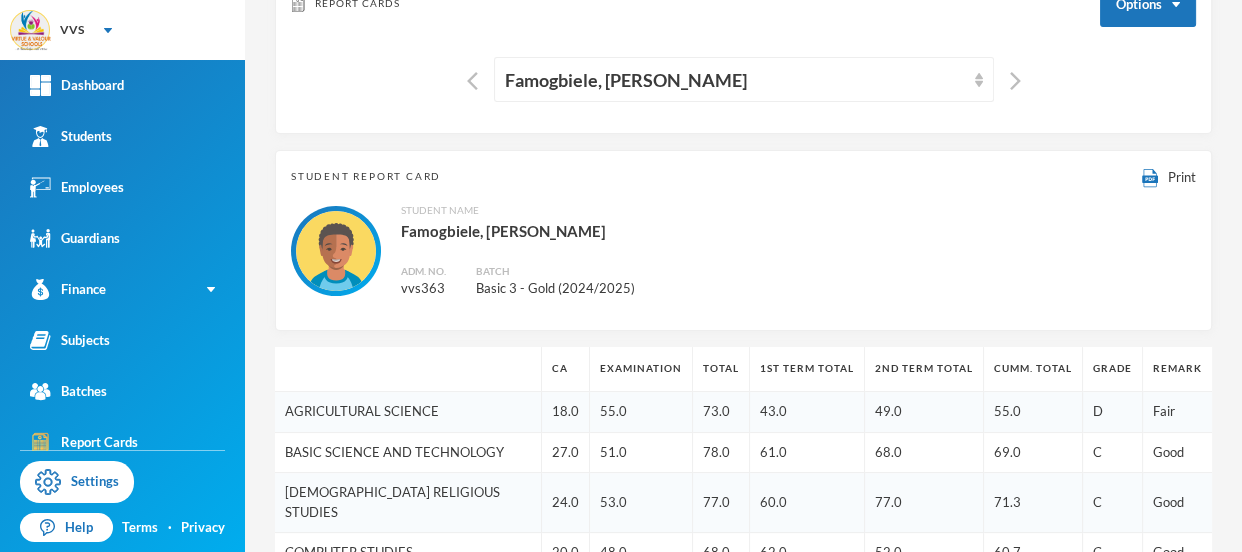 scroll, scrollTop: 122, scrollLeft: 0, axis: vertical 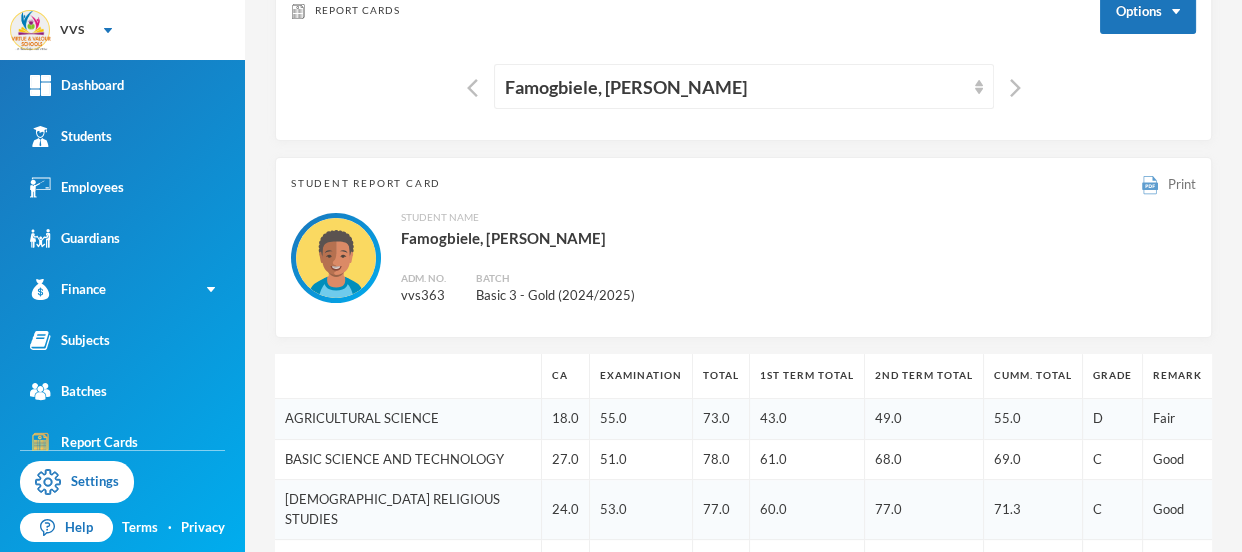 click on "Print" at bounding box center [1182, 184] 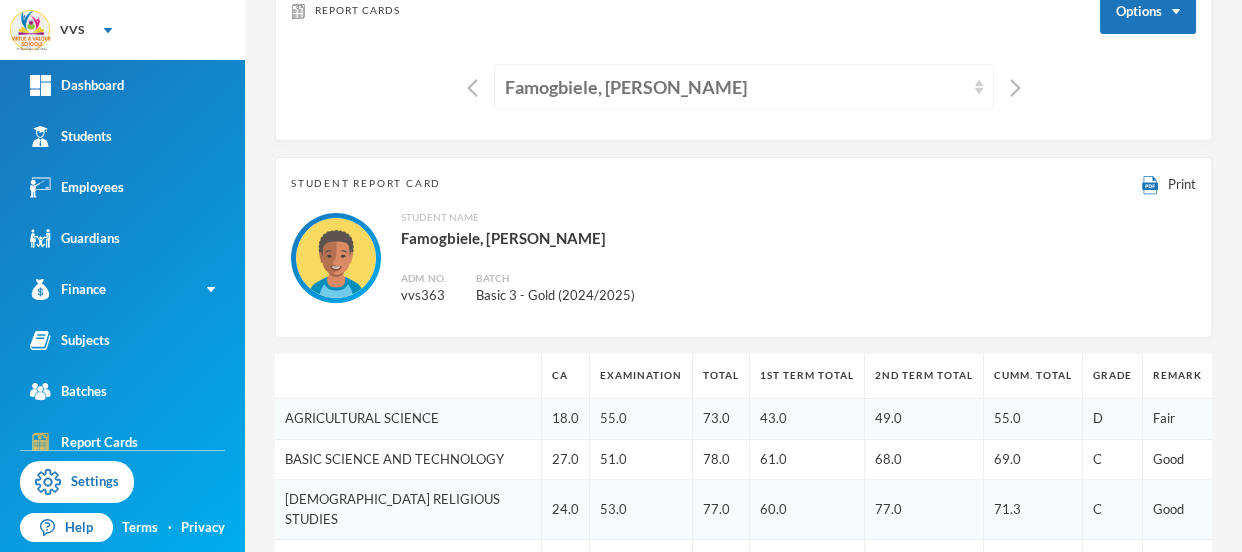 click on "Famogbiele, [PERSON_NAME]" at bounding box center [735, 87] 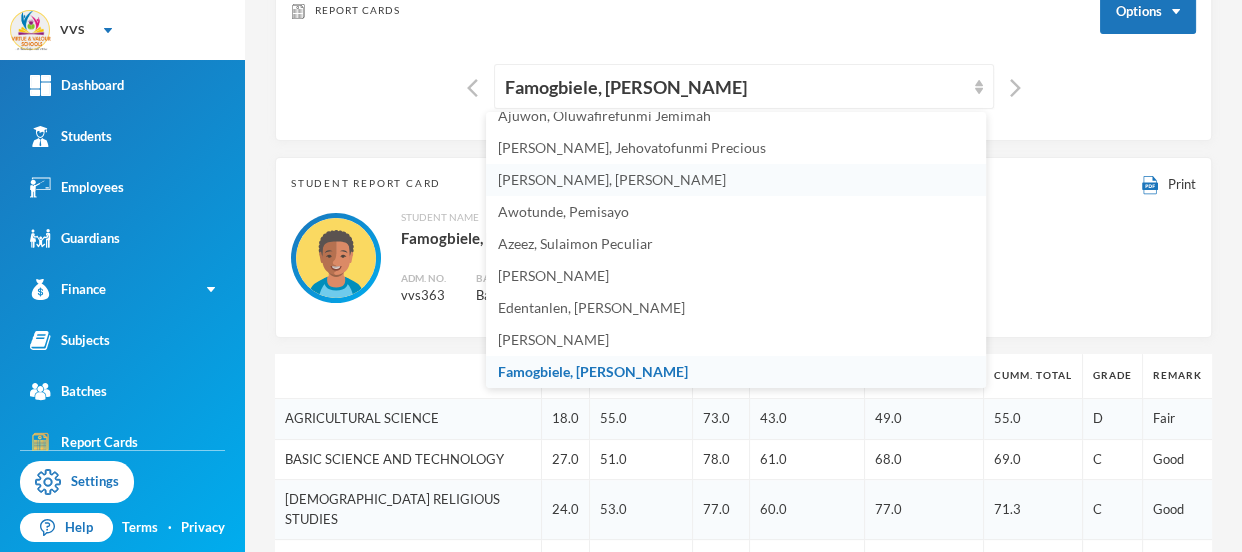 click on "[PERSON_NAME], [PERSON_NAME]" at bounding box center (612, 179) 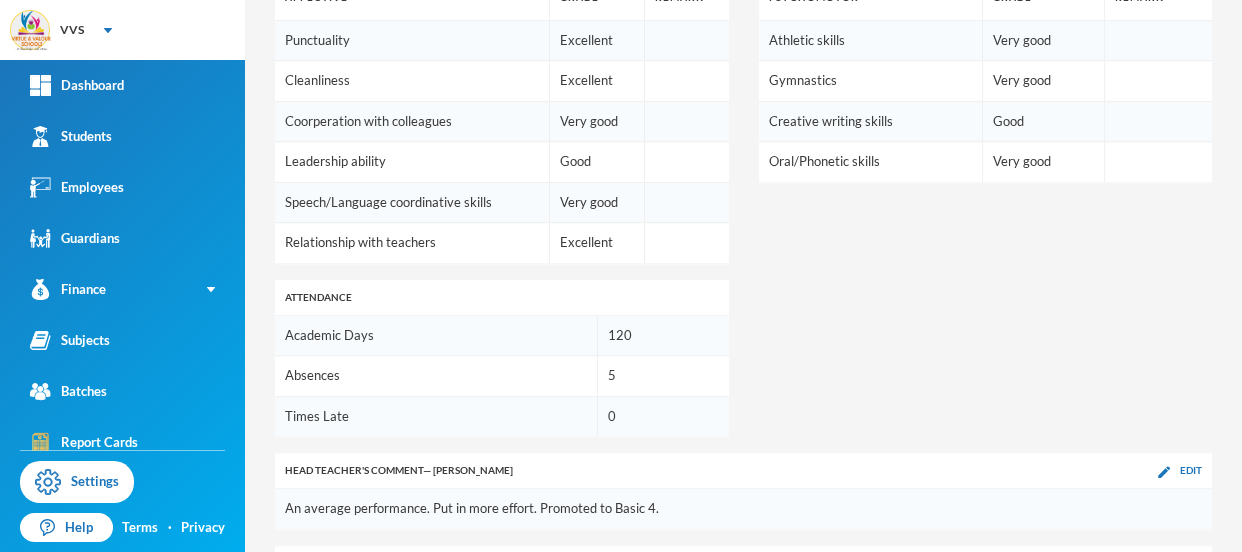 scroll, scrollTop: 1391, scrollLeft: 0, axis: vertical 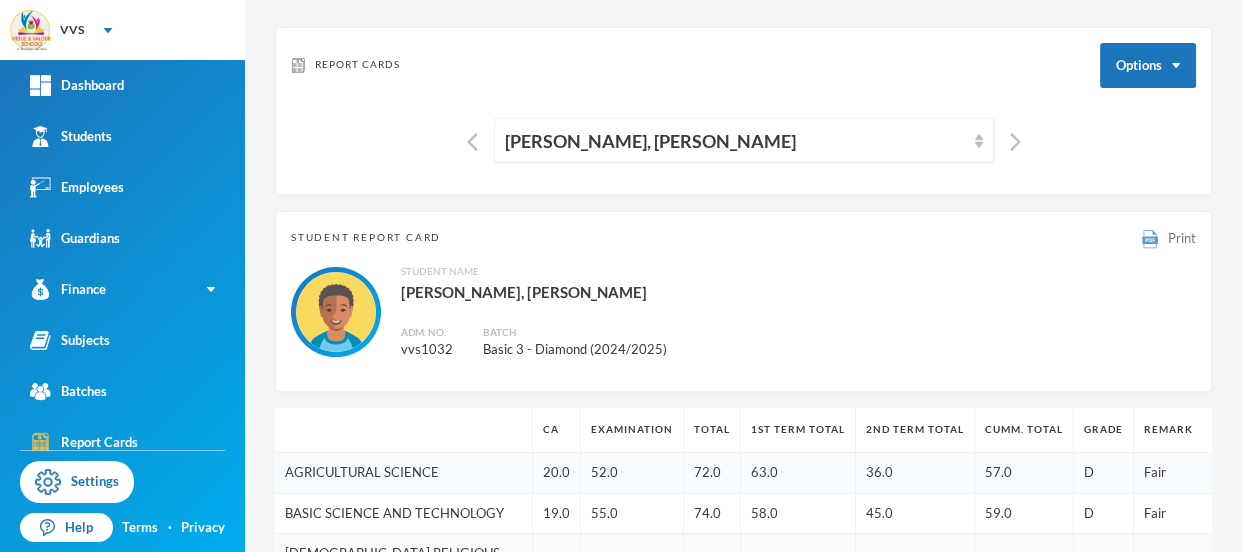 click on "Print" at bounding box center (1182, 238) 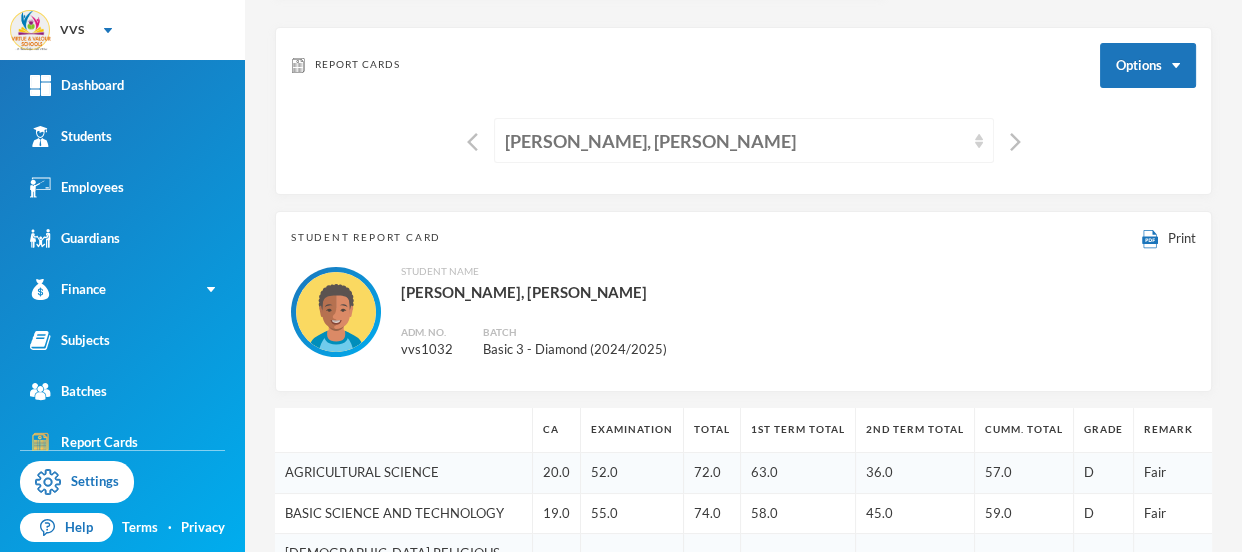 click on "[PERSON_NAME], [PERSON_NAME]" at bounding box center [735, 141] 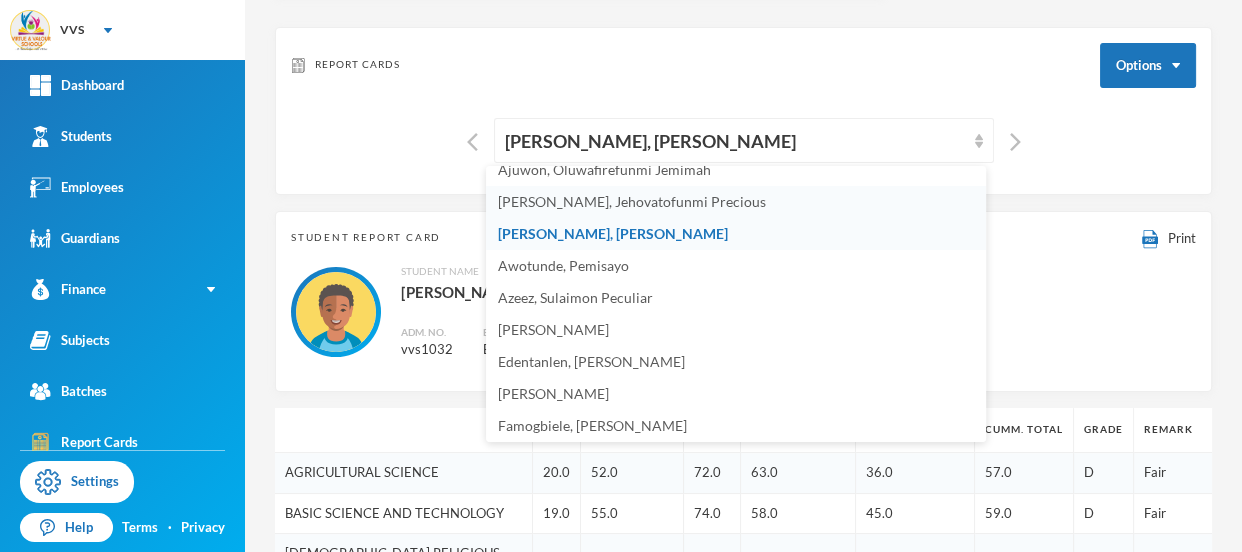 scroll, scrollTop: 131, scrollLeft: 0, axis: vertical 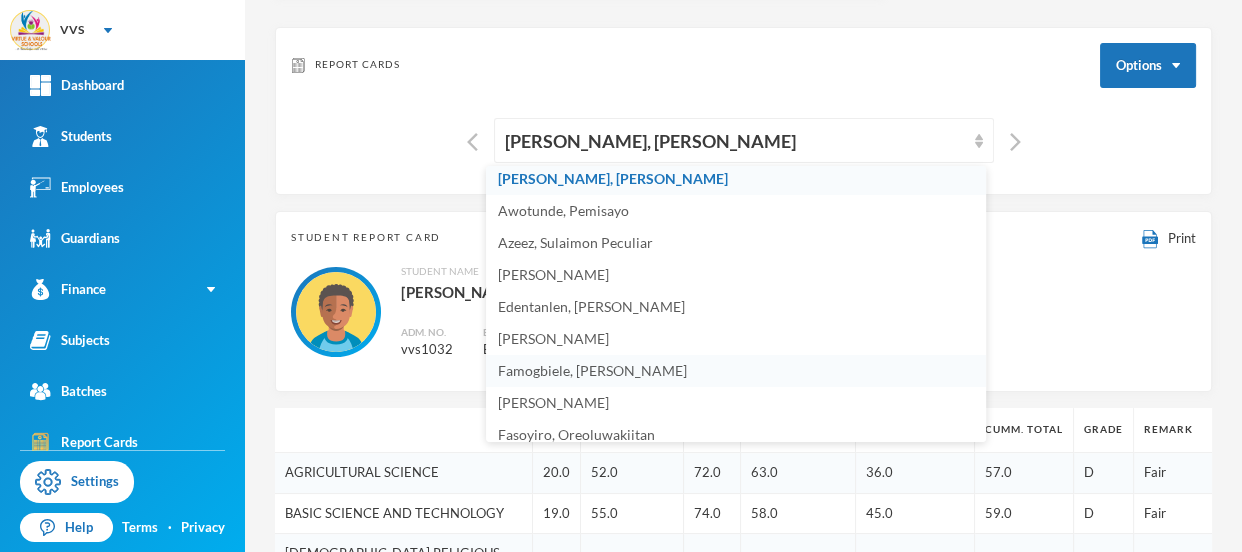 click on "Famogbiele, [PERSON_NAME]" at bounding box center [592, 370] 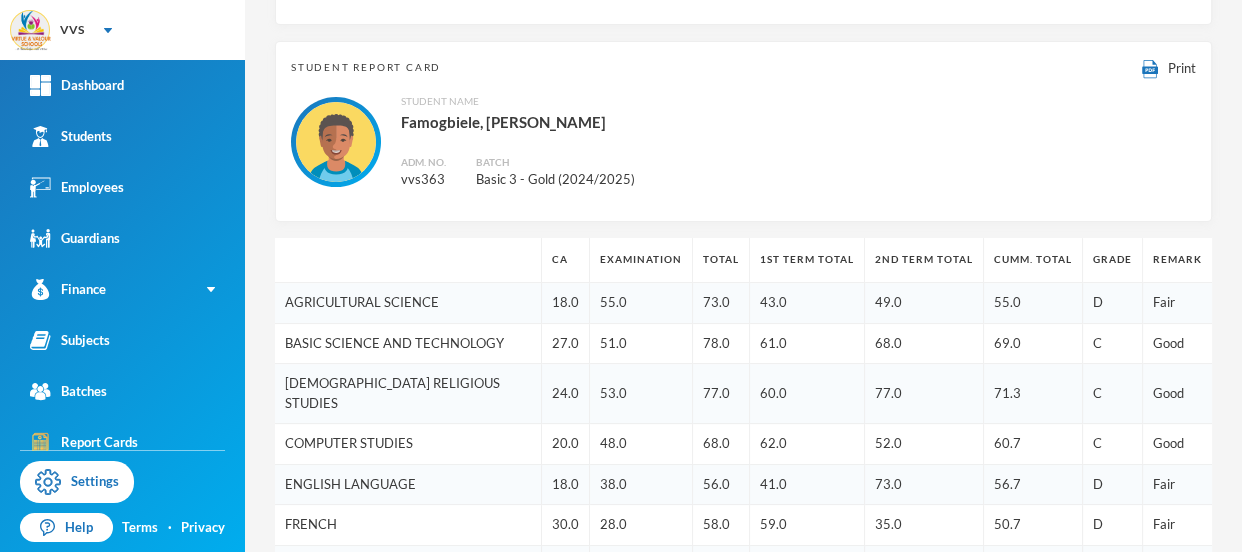 scroll, scrollTop: 0, scrollLeft: 0, axis: both 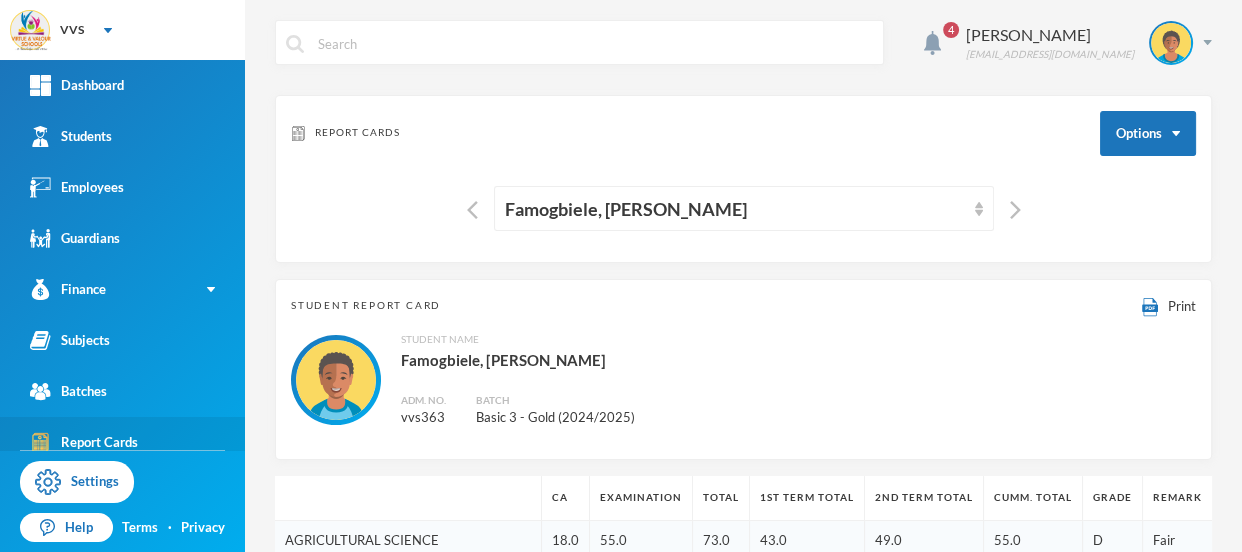 click on "Report Cards" at bounding box center (122, 442) 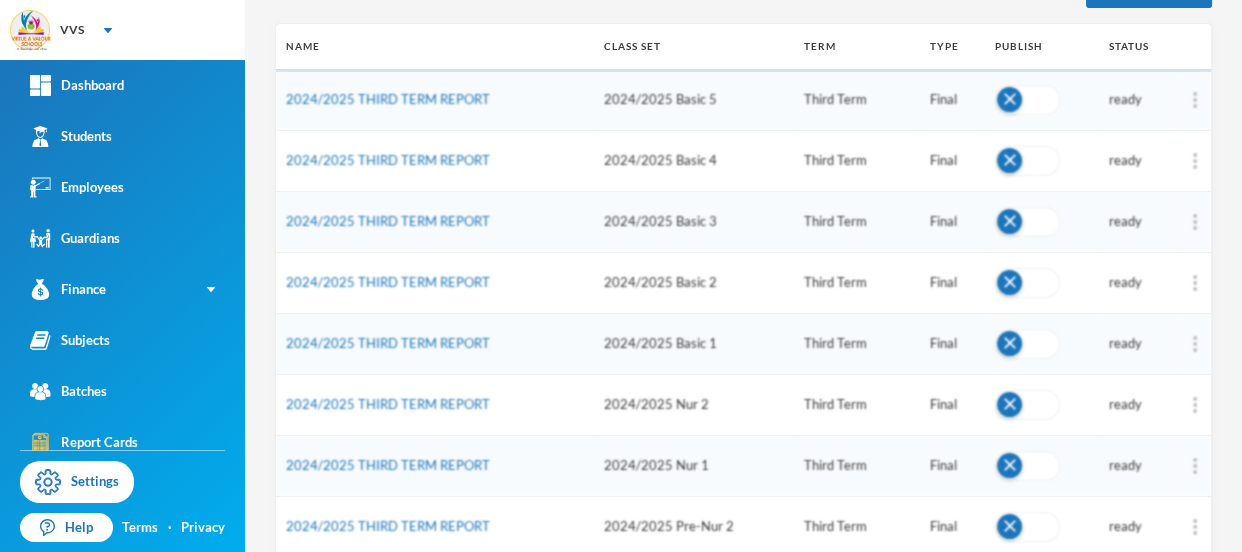 scroll, scrollTop: 296, scrollLeft: 0, axis: vertical 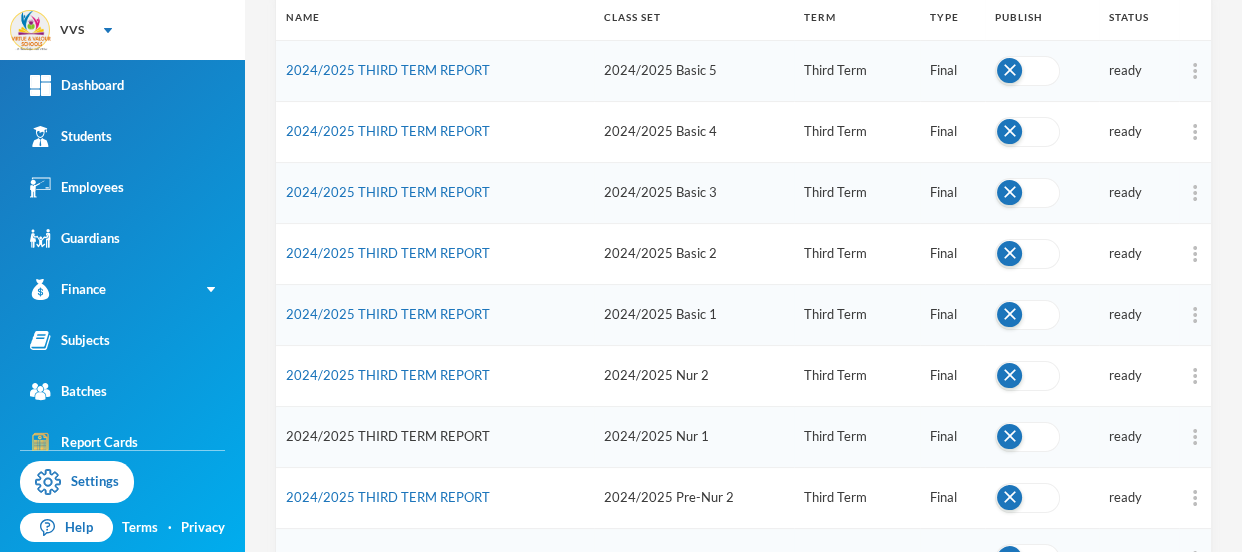 click on "2024/2025 THIRD TERM REPORT" at bounding box center [388, 436] 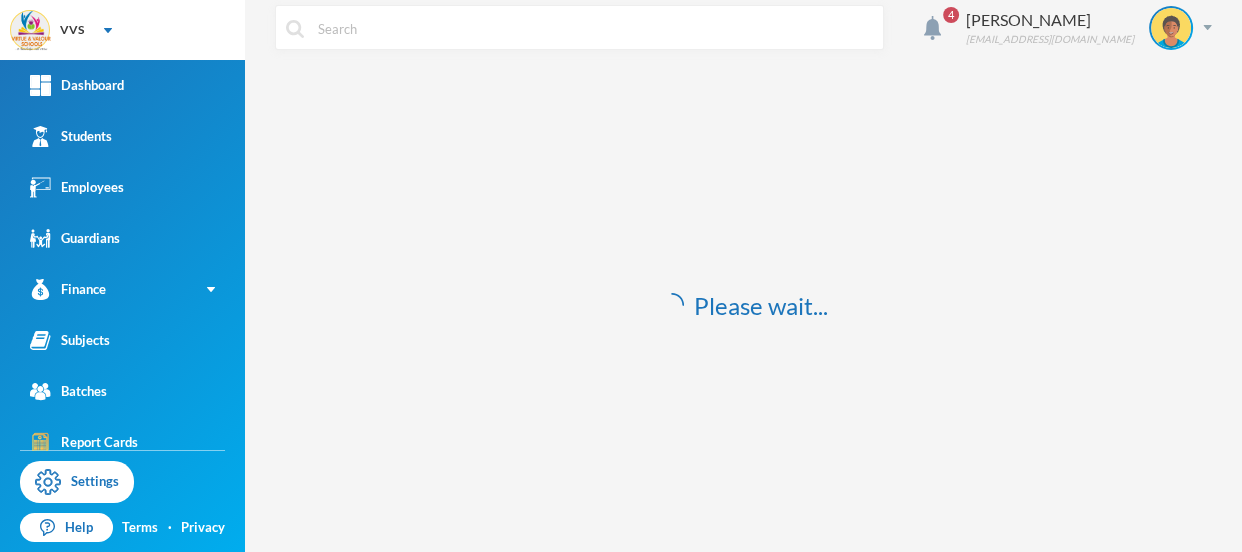 scroll, scrollTop: 15, scrollLeft: 0, axis: vertical 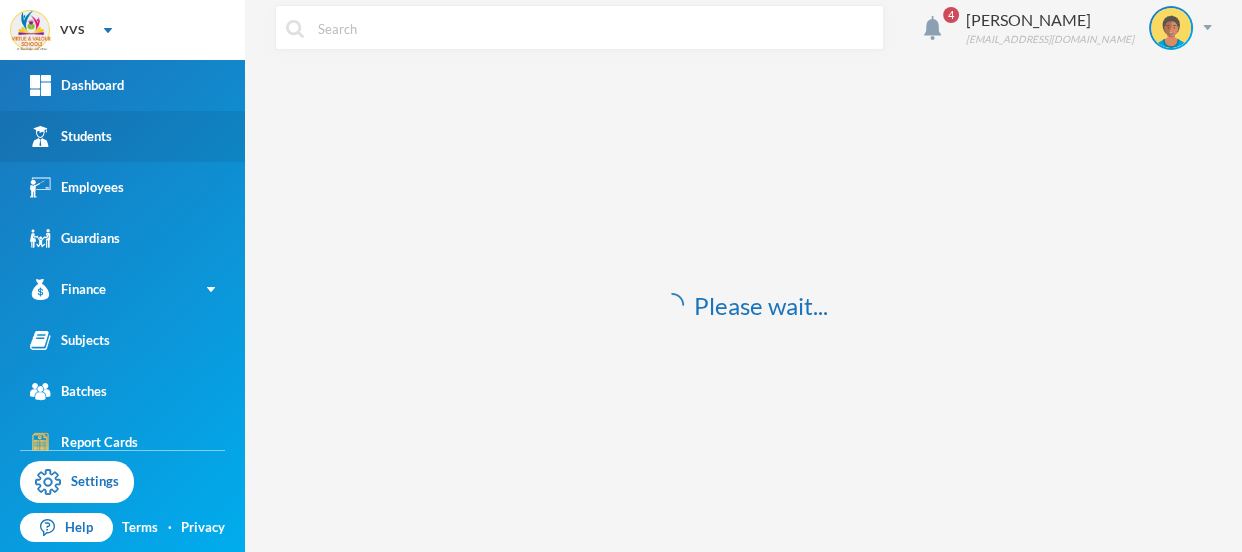 click on "Students" at bounding box center [122, 136] 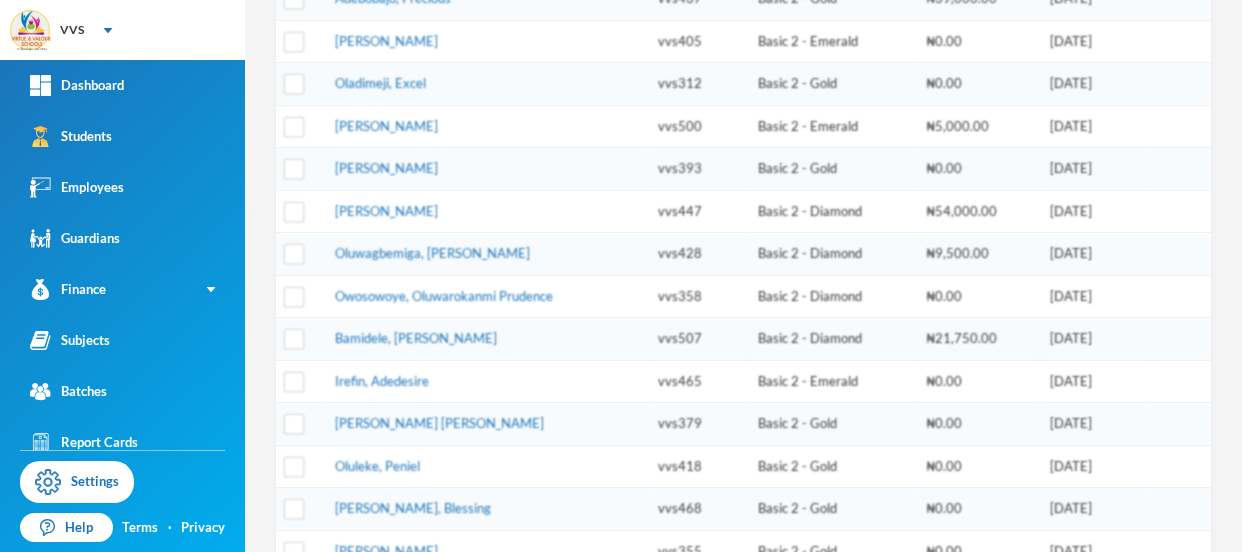 scroll, scrollTop: 277, scrollLeft: 0, axis: vertical 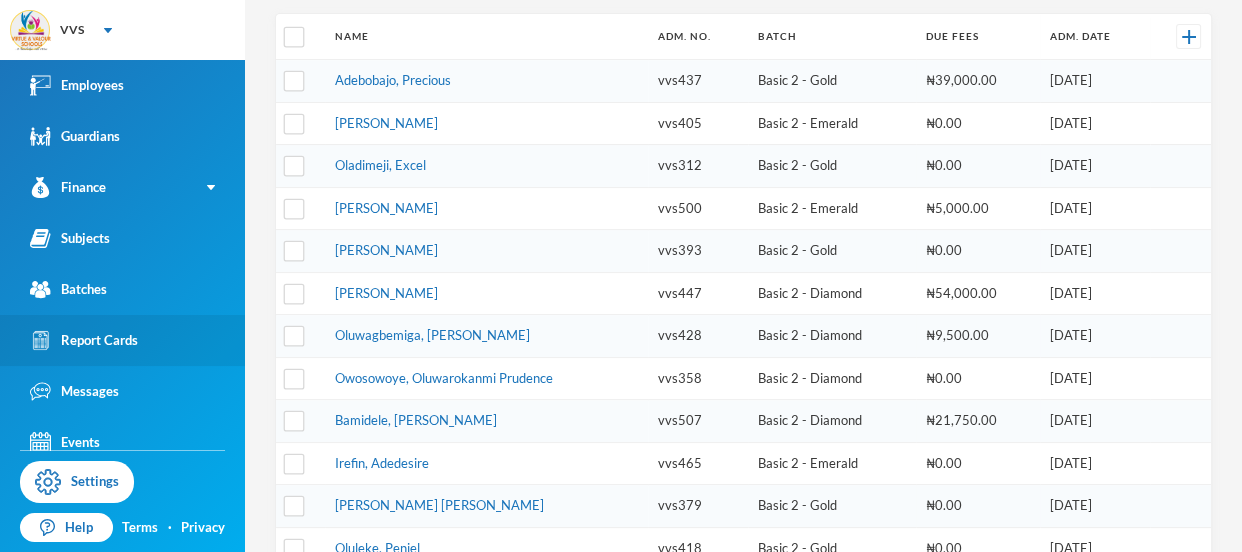 click on "Report Cards" at bounding box center (84, 340) 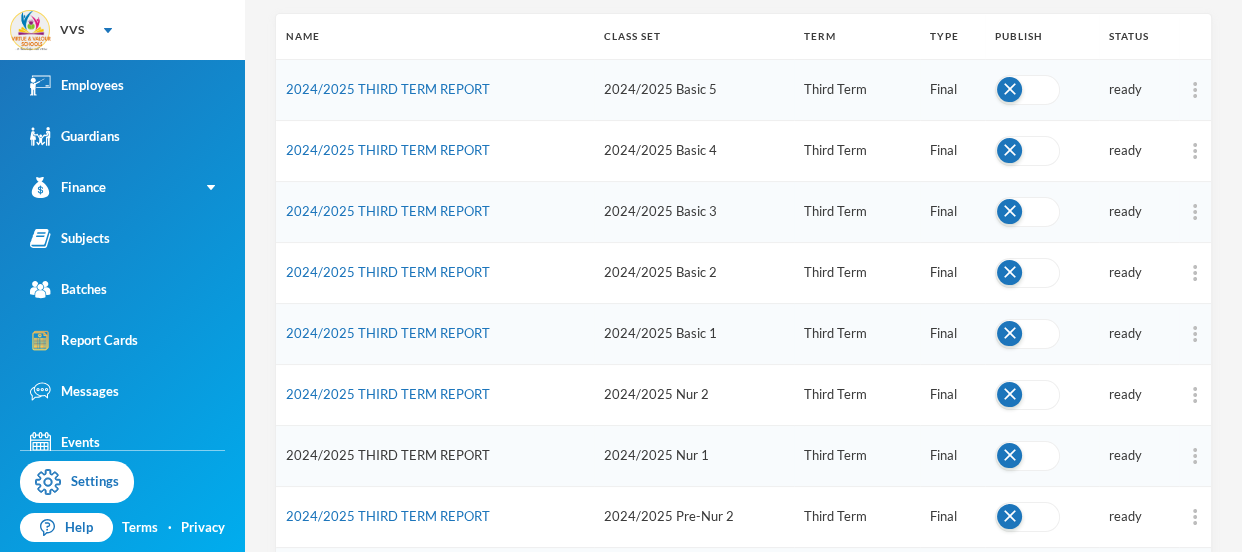 click on "2024/2025 THIRD TERM REPORT" at bounding box center (388, 455) 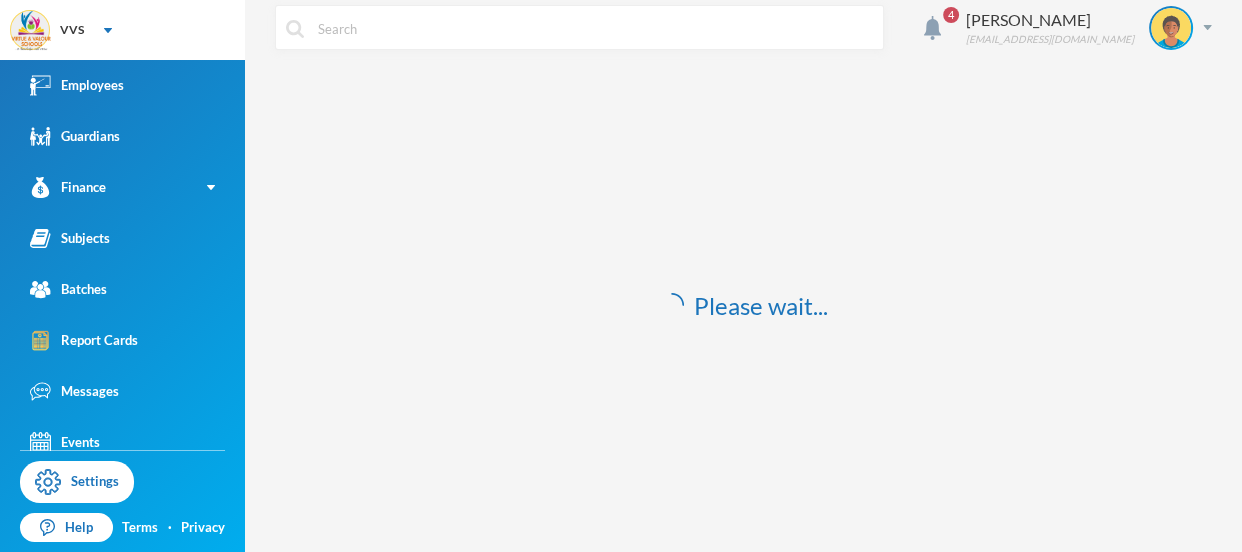 scroll, scrollTop: 15, scrollLeft: 0, axis: vertical 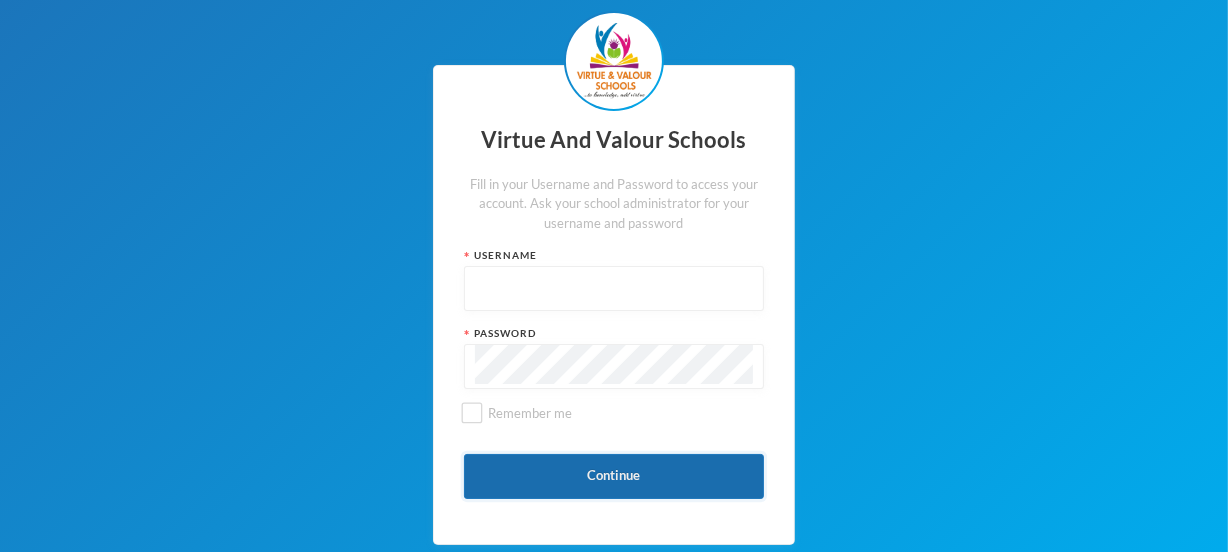 type on "vvsstaff120" 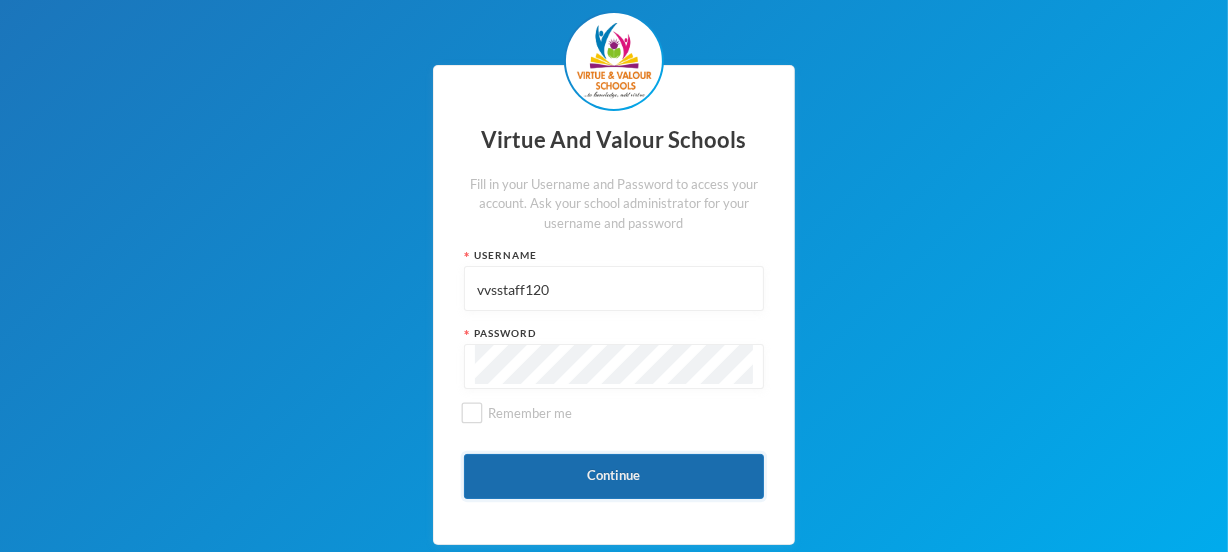 click on "Continue" at bounding box center [614, 476] 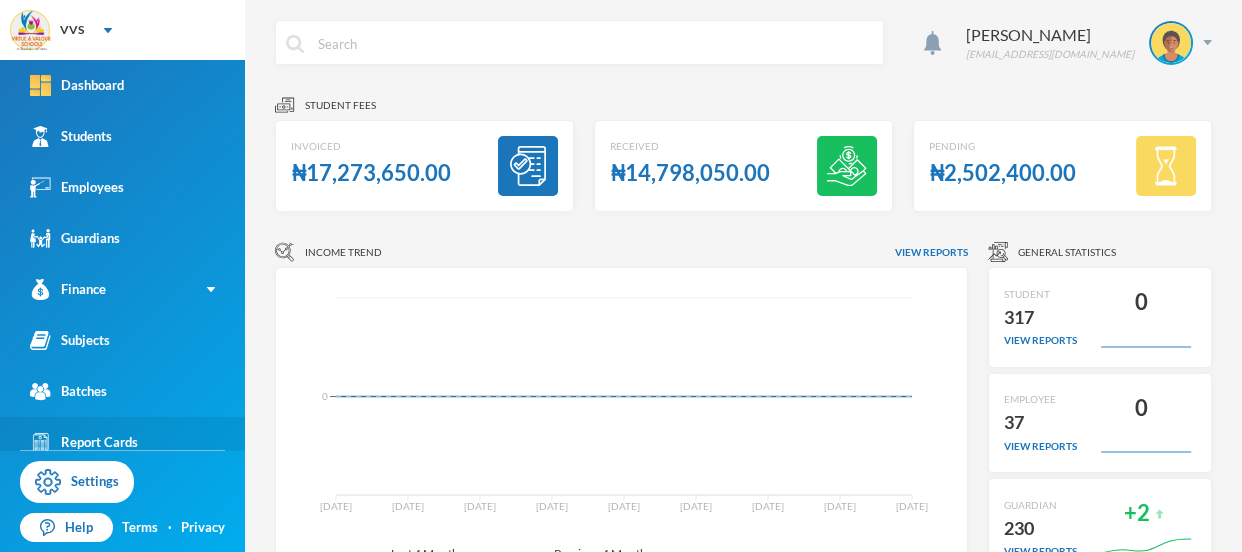 click on "Report Cards" at bounding box center [84, 442] 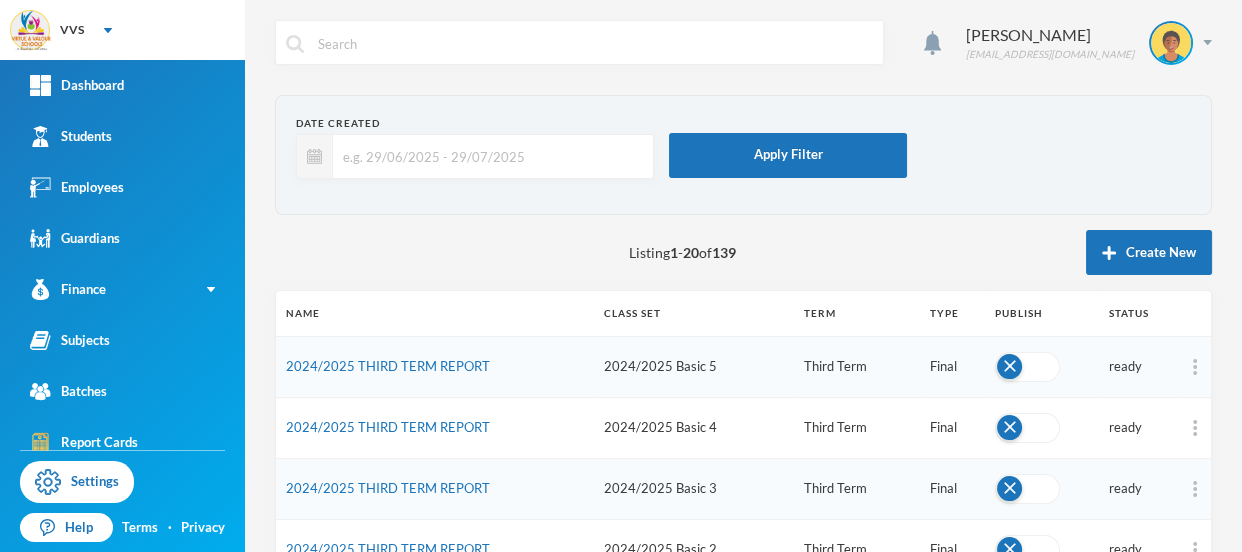 click on "Listing  1  -  20  of  139 Create New" at bounding box center [743, 252] 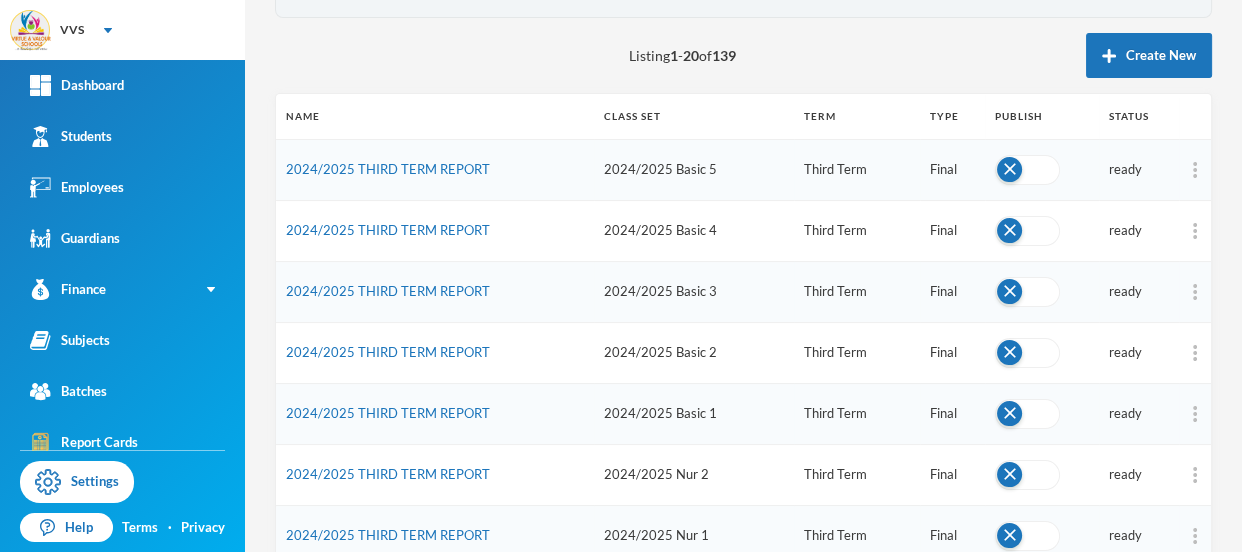 scroll, scrollTop: 363, scrollLeft: 0, axis: vertical 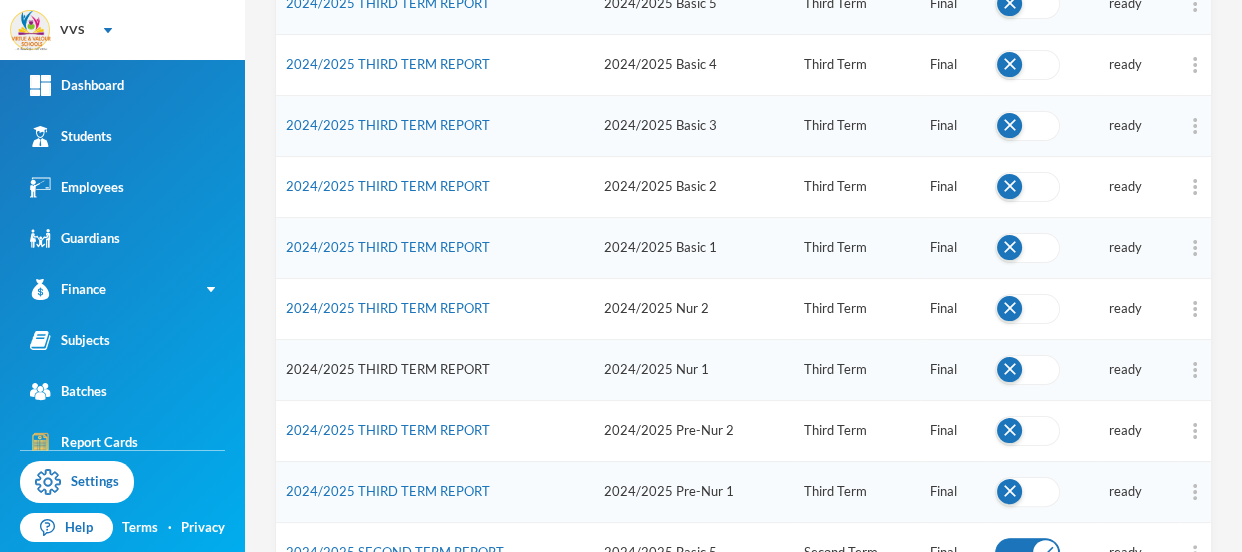 click on "2024/2025 THIRD TERM REPORT" at bounding box center (388, 369) 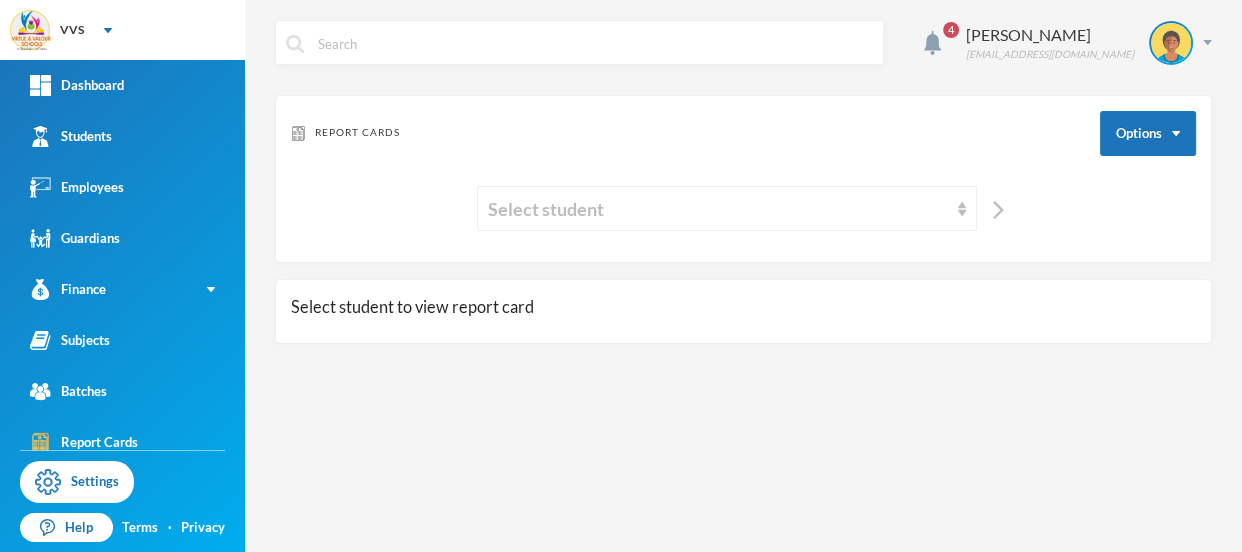 scroll, scrollTop: 0, scrollLeft: 0, axis: both 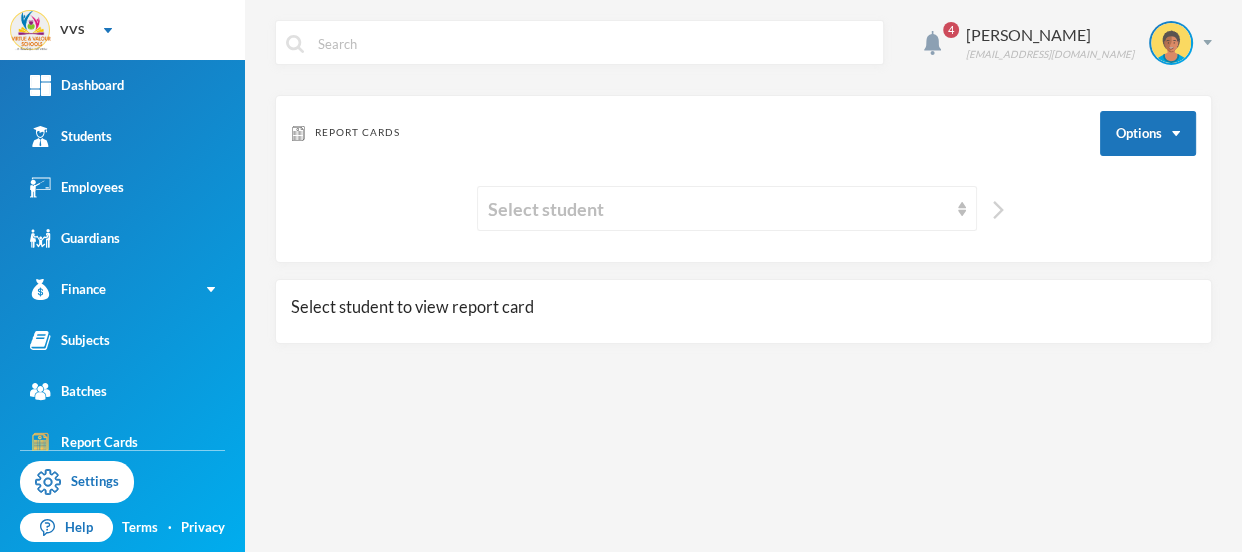 click at bounding box center (998, 210) 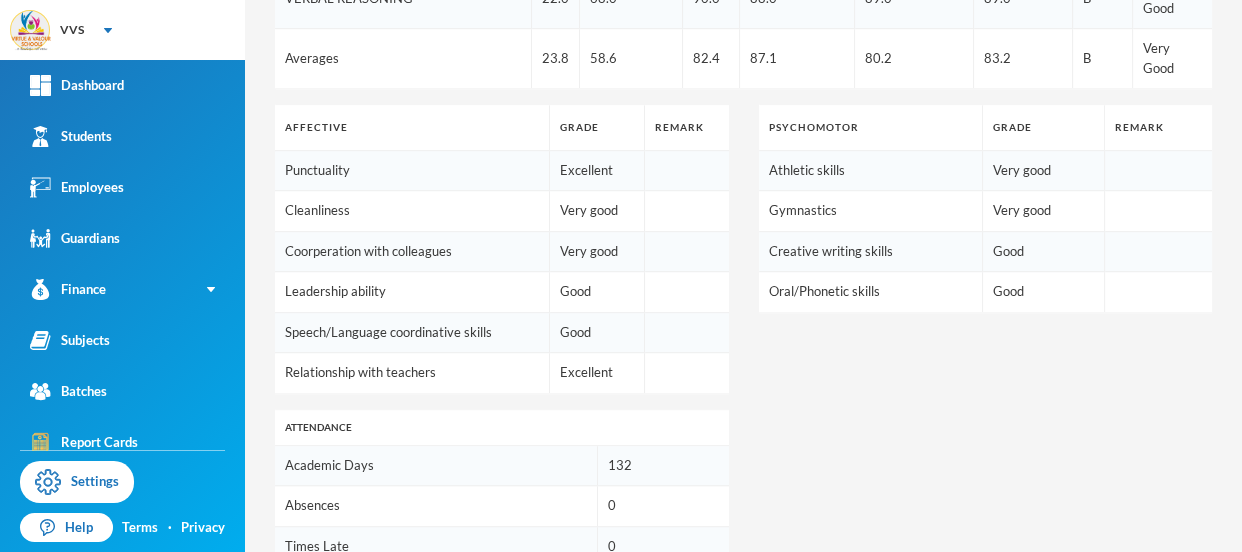 scroll, scrollTop: 1230, scrollLeft: 0, axis: vertical 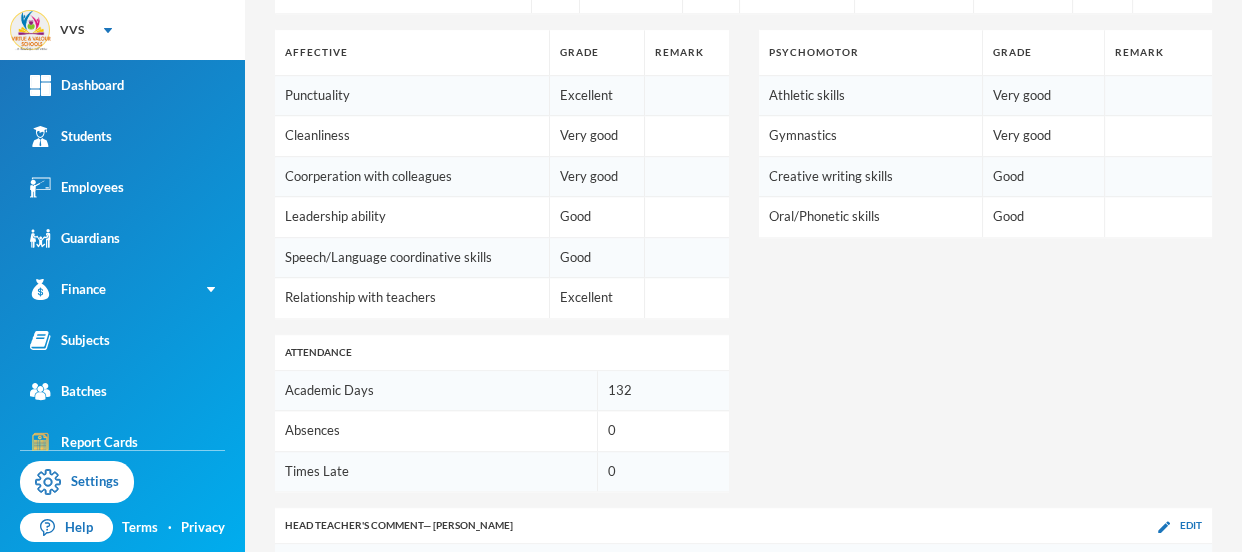 click on "Edit" at bounding box center (1191, 618) 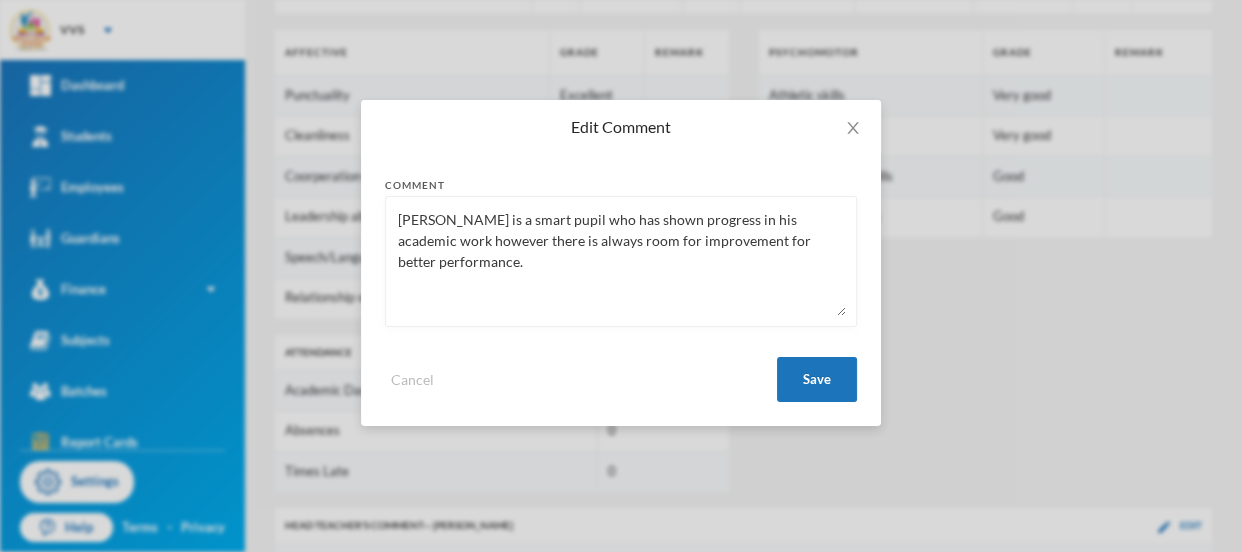 click on "[PERSON_NAME] is a smart pupil who has shown progress in his academic work however there is always room for improvement for better performance." at bounding box center [621, 261] 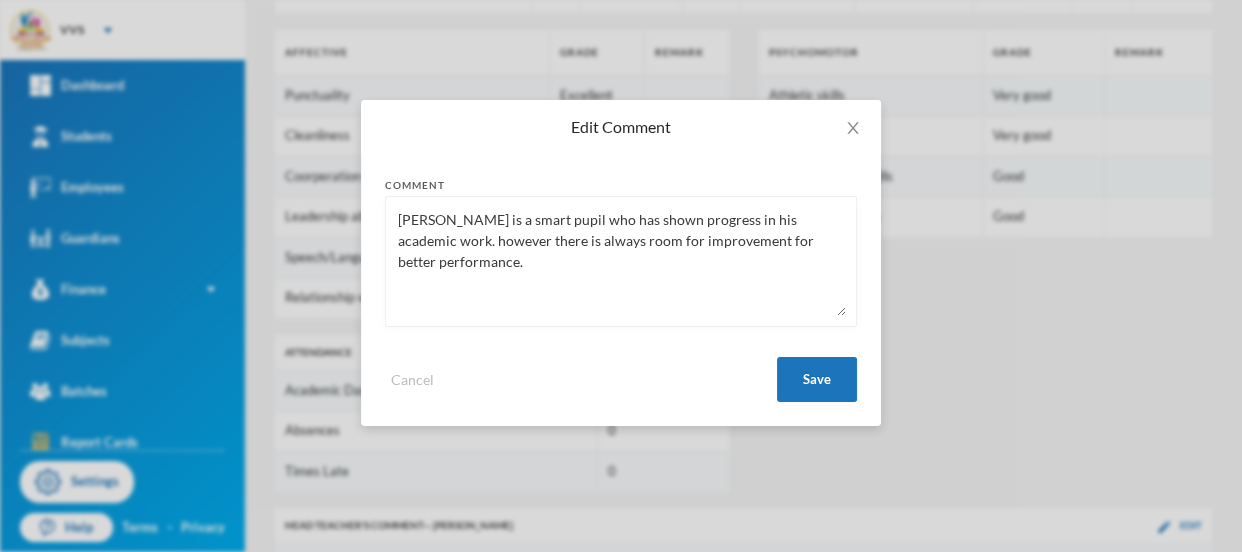 click on "David is a smart pupil who has shown progress in his academic work. however there is always room for improvement for better performance." at bounding box center [621, 261] 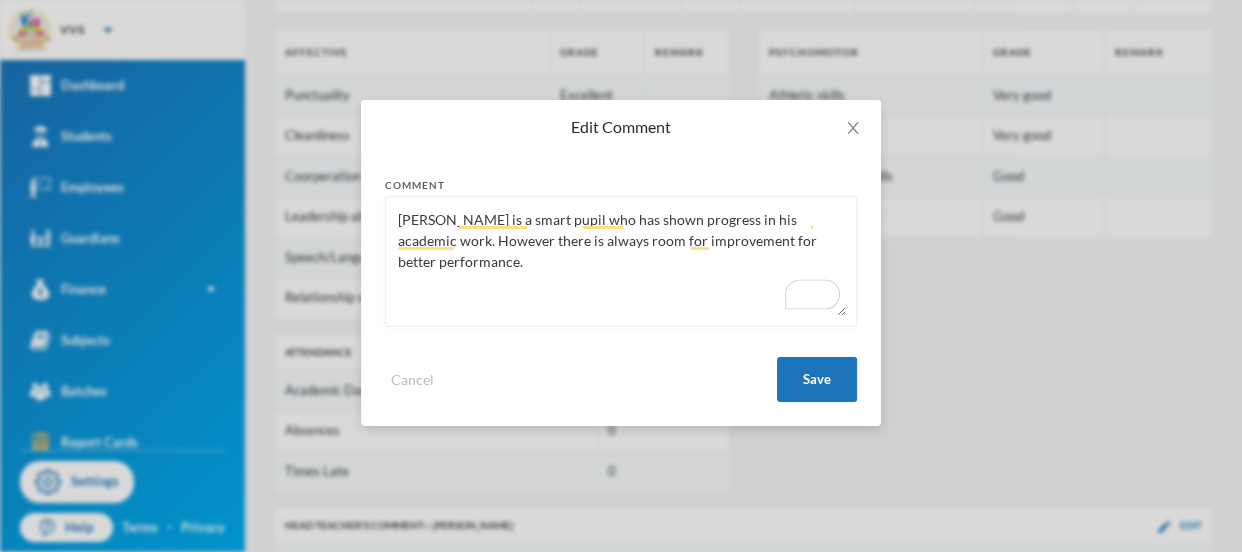 click on "David is a smart pupil who has shown progress in his academic work. However there is always room for improvement for better performance." at bounding box center [621, 261] 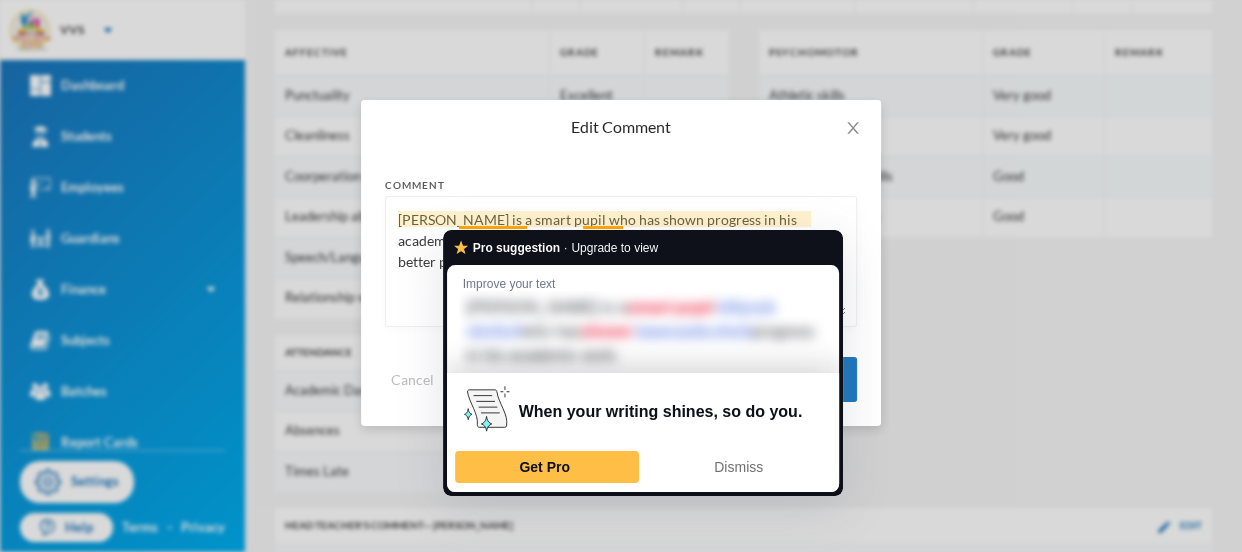 click on "David is a smart pupil who has shown progress in his academic work. However, there is always room for improvement for better performance." at bounding box center (621, 261) 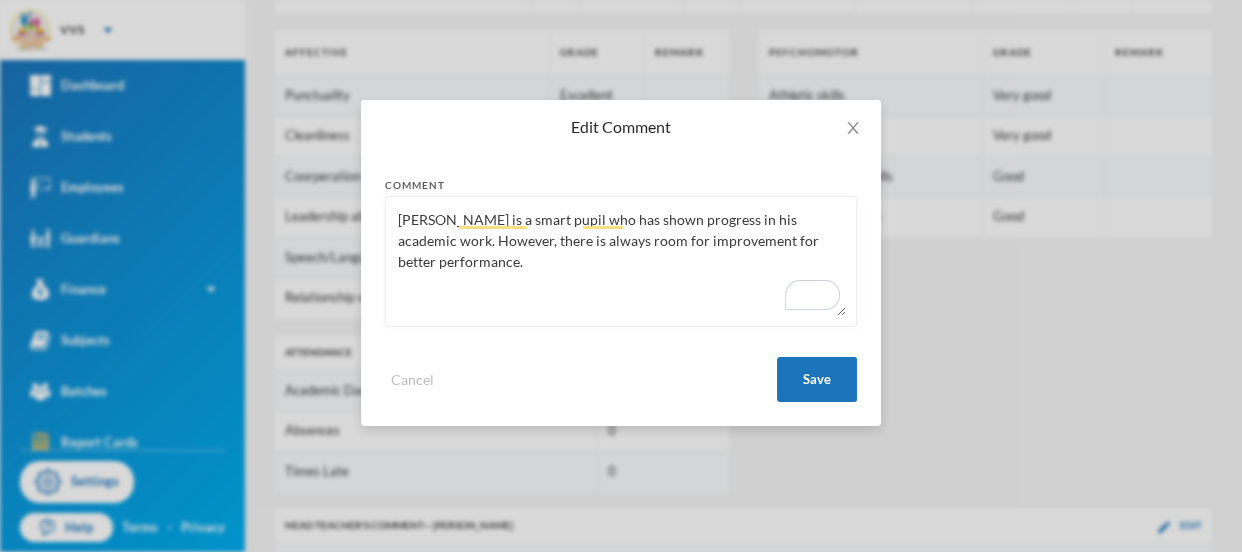 click on "David is a smart pupil who has shown progress in his academic work. However, there is always room for improvement for better performance." at bounding box center (621, 261) 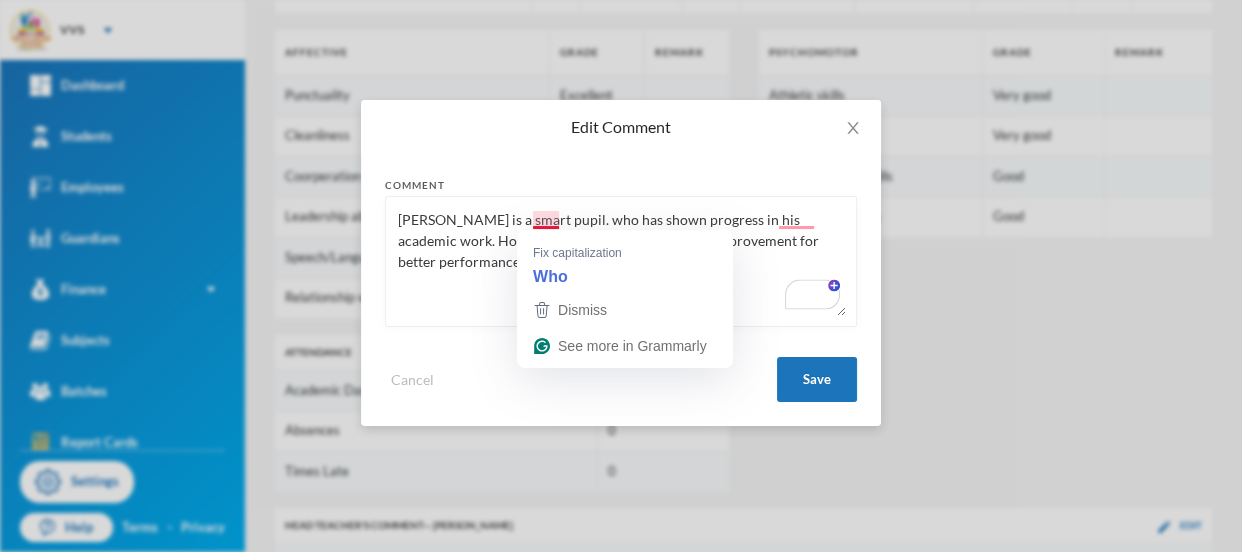 click on "David is a smart pupil. who has shown progress in his academic work. However, there is always room for improvement for better performance." at bounding box center (621, 261) 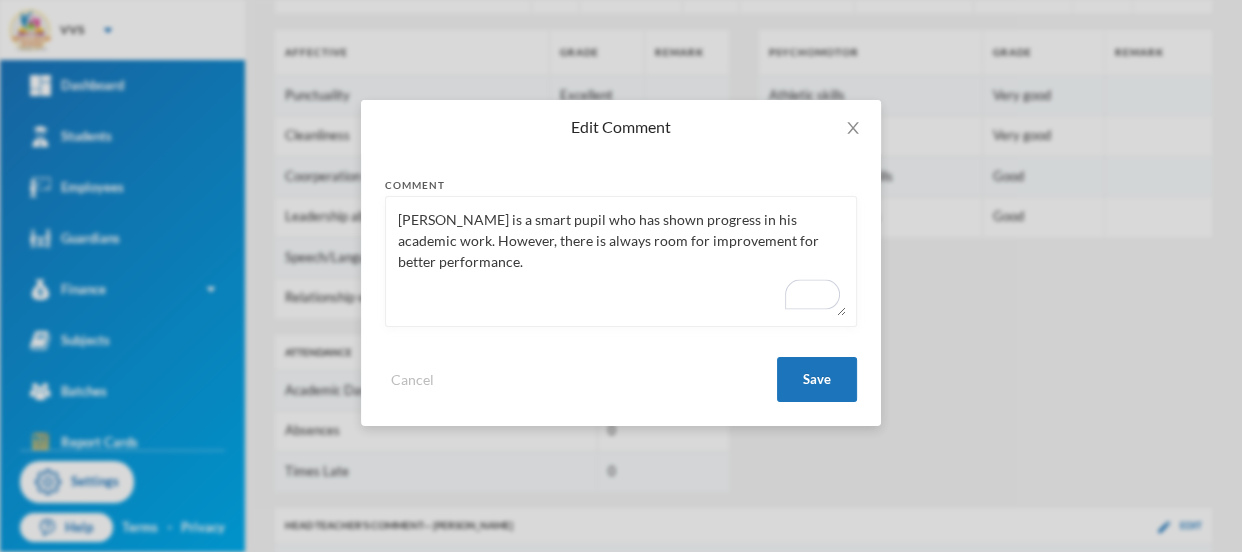 click on "David is a smart pupil who has shown progress in his academic work. However, there is always room for improvement for better performance." at bounding box center (621, 261) 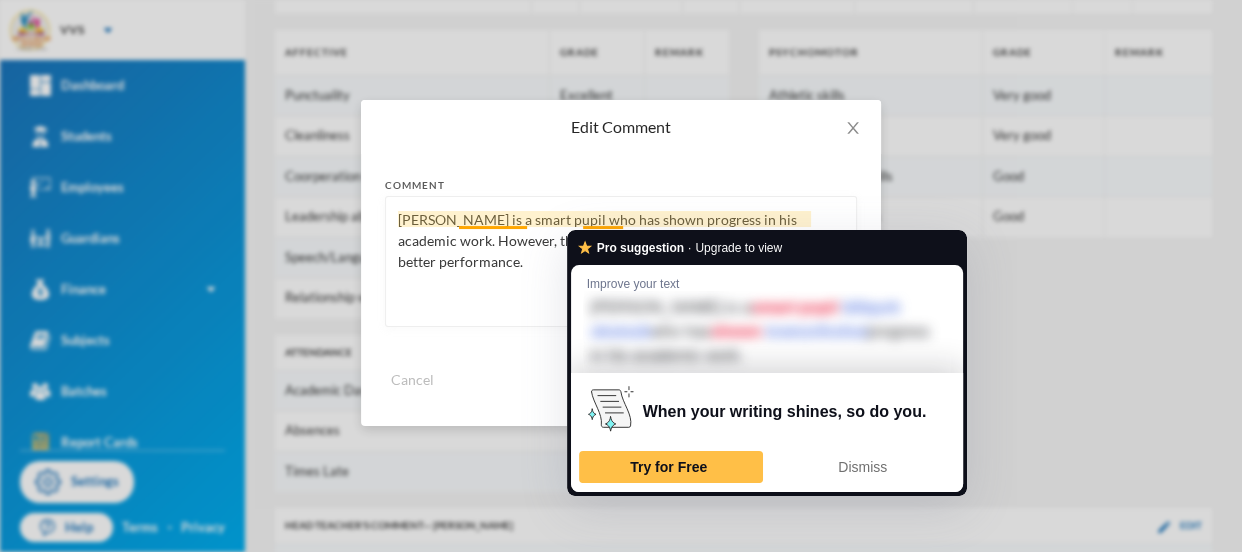 click on "David is a smart pupil who has shown progress in his academic work. However, there is always room for improvement for better performance." at bounding box center [621, 261] 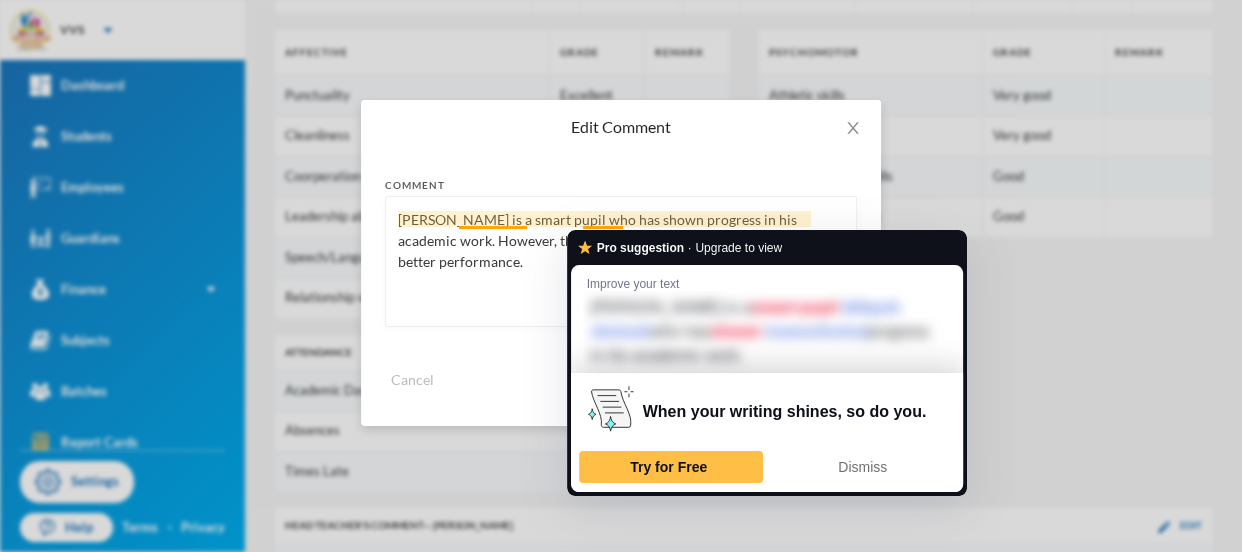 click on "David is a smart pupil who has shown progress in his academic work. However, there is always room for improvement for better performance." at bounding box center [621, 261] 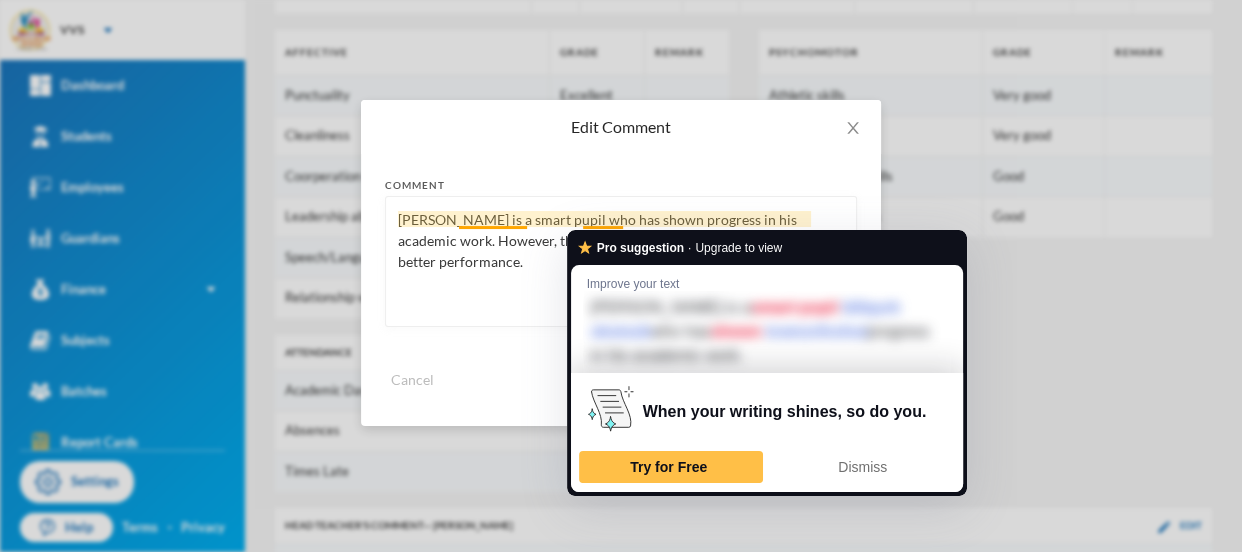 click on "David is a smart pupil who has shown progress in his academic work. However, there is always room for improvement for better performance." at bounding box center (621, 261) 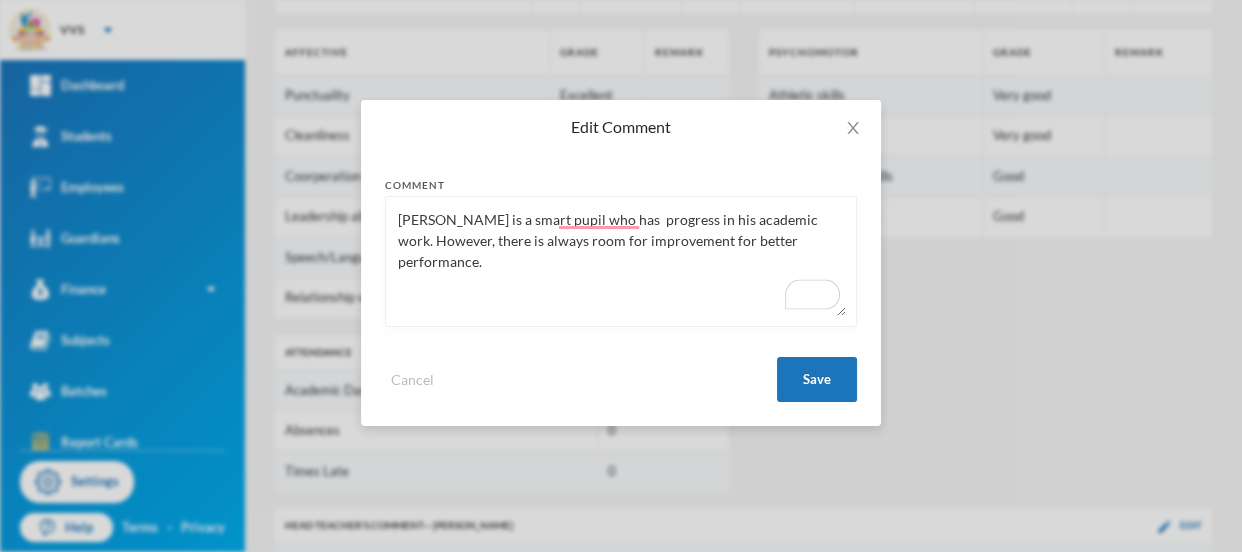 click on "David is a smart pupil who has  progress in his academic work. However, there is always room for improvement for better performance." at bounding box center (621, 261) 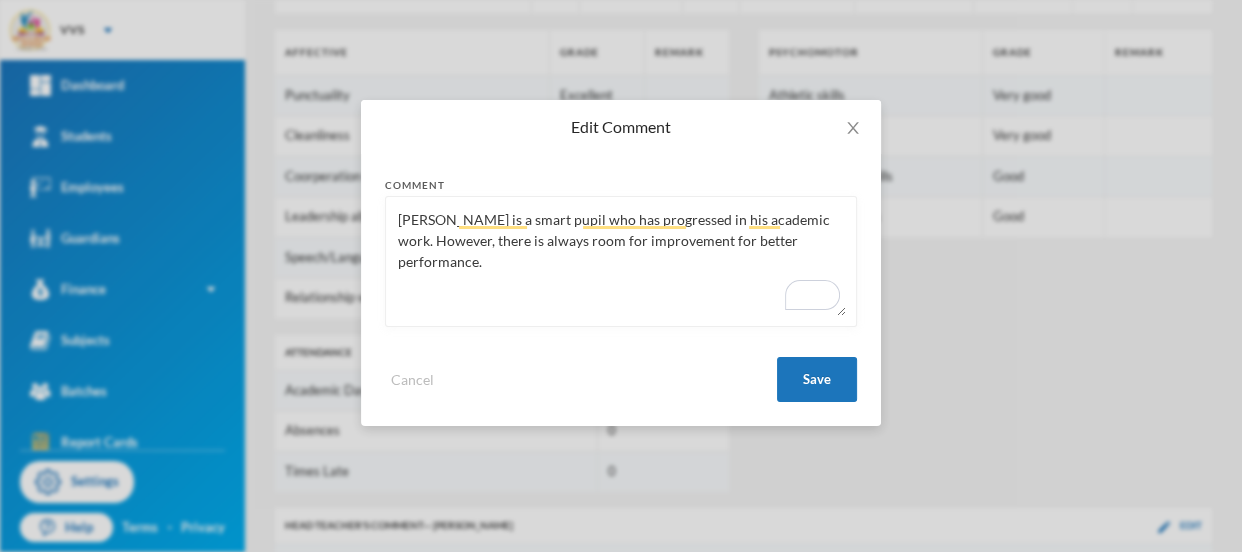 click on "David is a smart pupil who has progressed in his academic work. However, there is always room for improvement for better performance." at bounding box center (621, 261) 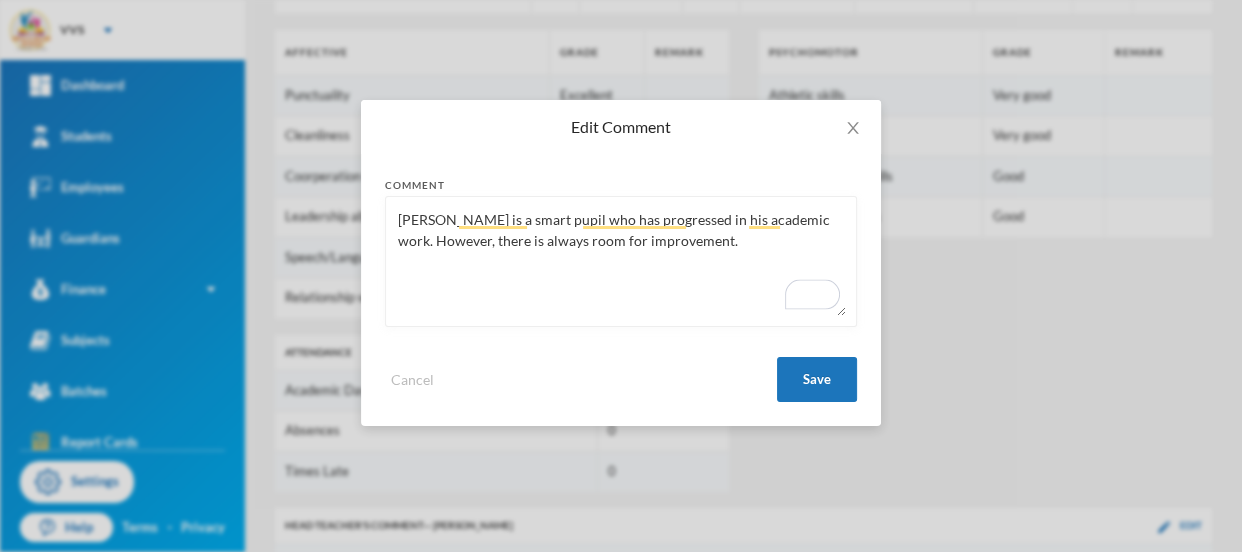 click on "David is a smart pupil who has progressed in his academic work. However, there is always room for improvement." at bounding box center [621, 261] 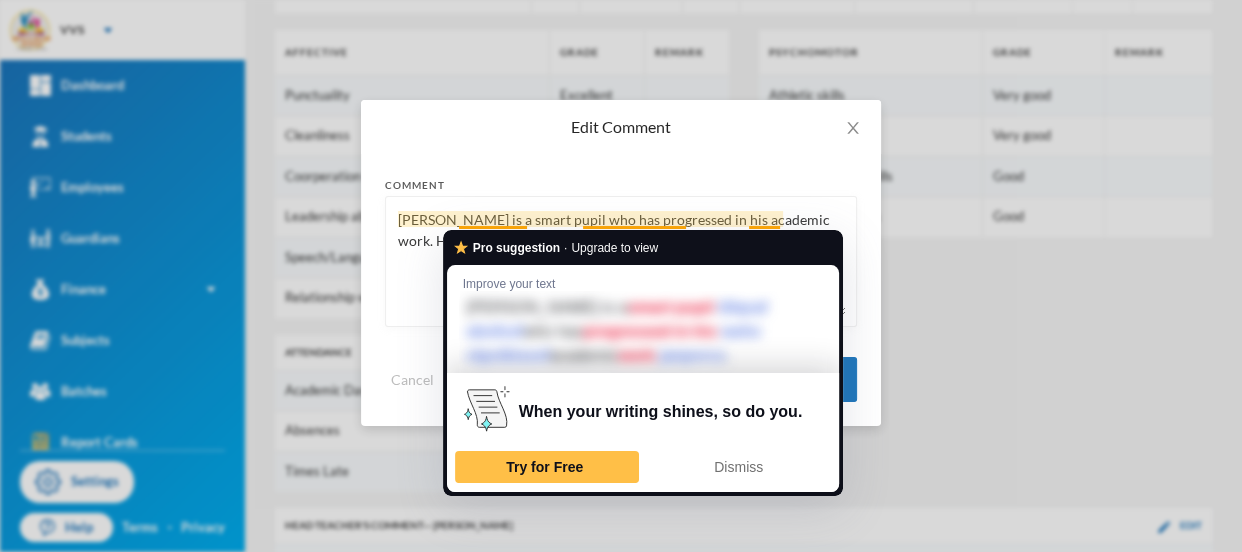 click on "David is a smart pupil who has progressed in his academic work. However, there is always room for improvement." at bounding box center [621, 261] 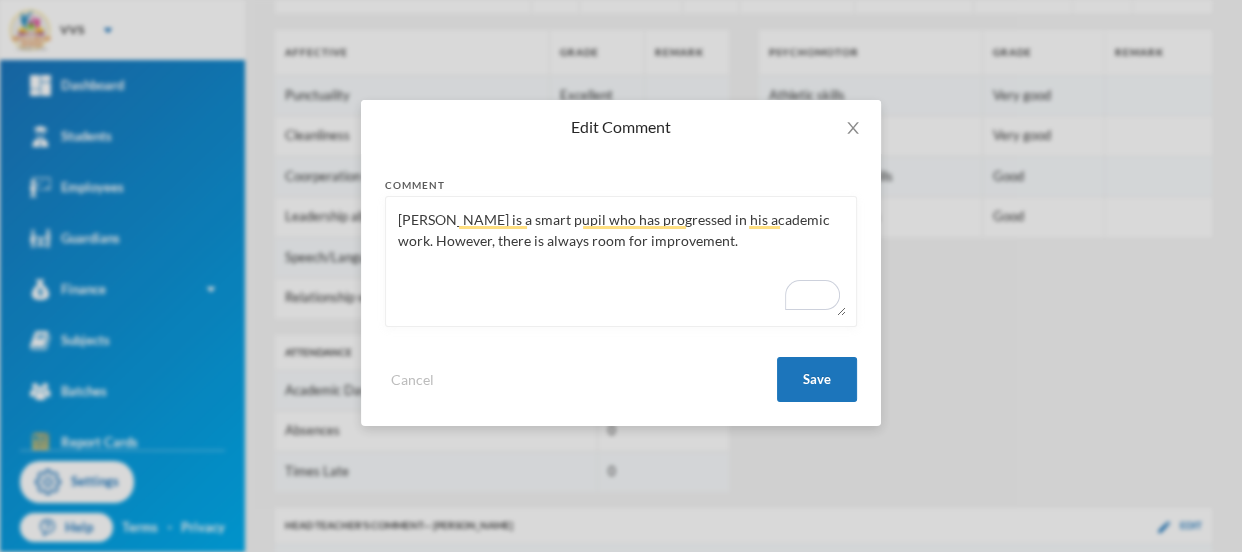 click on "David is a smart pupil who has progressed in his academic work. However, there is always room for improvement." at bounding box center (621, 261) 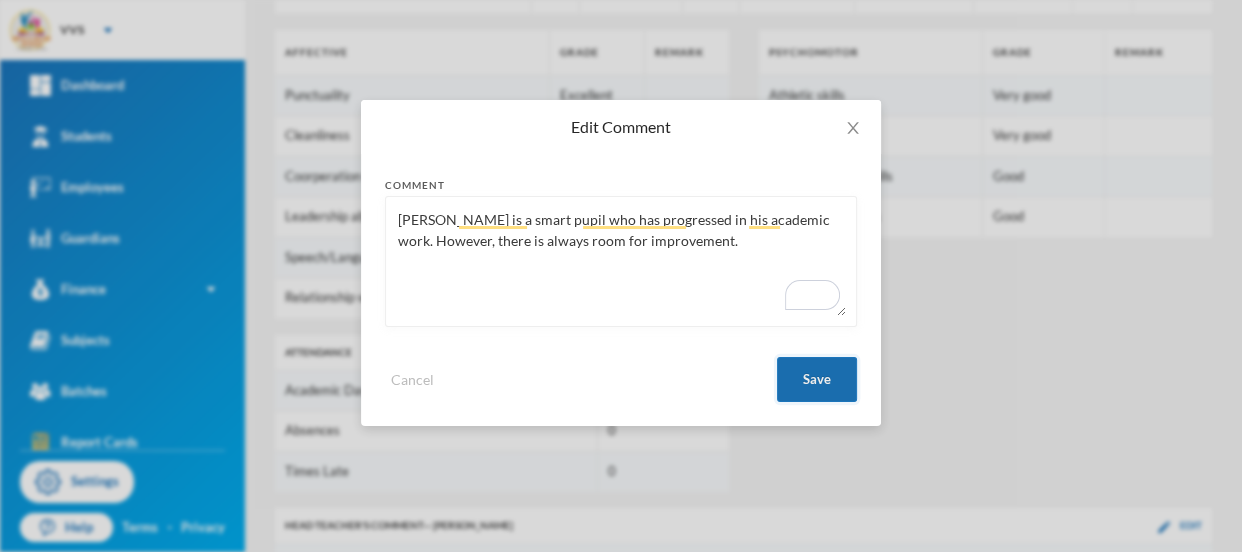 type on "David is a smart pupil who has progressed in his academic work. However, there is always room for improvement." 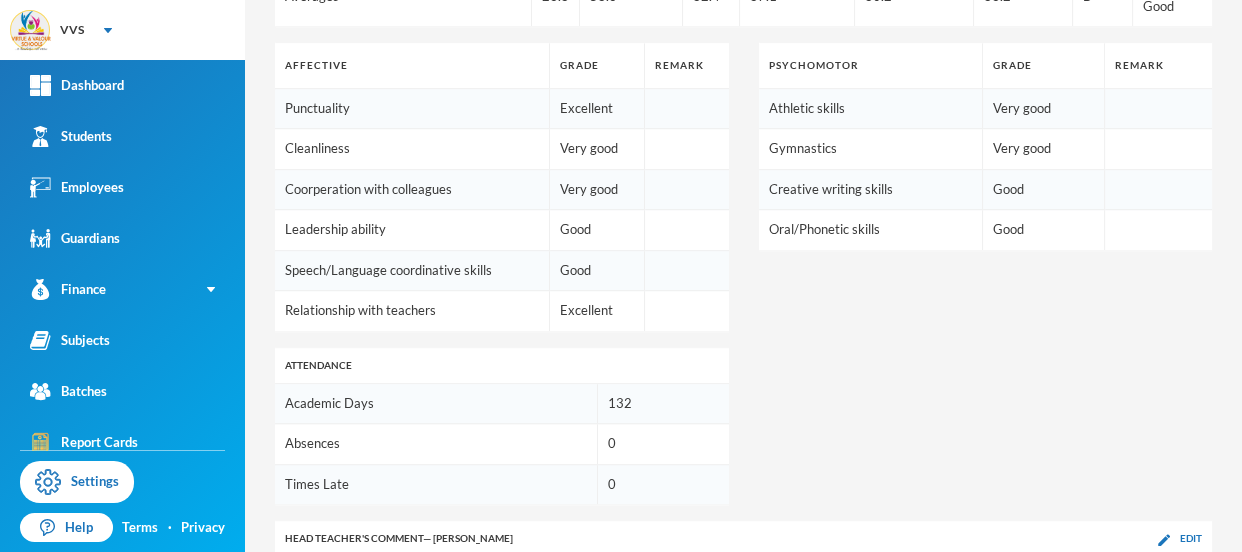 scroll, scrollTop: 1230, scrollLeft: 0, axis: vertical 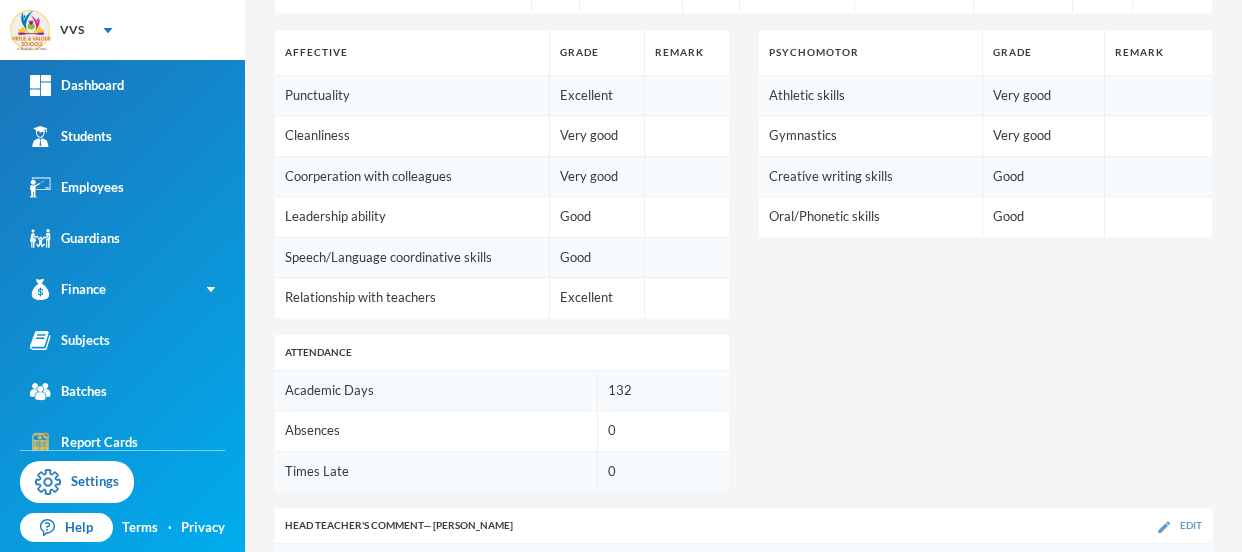 click on "Edit" at bounding box center (1191, 525) 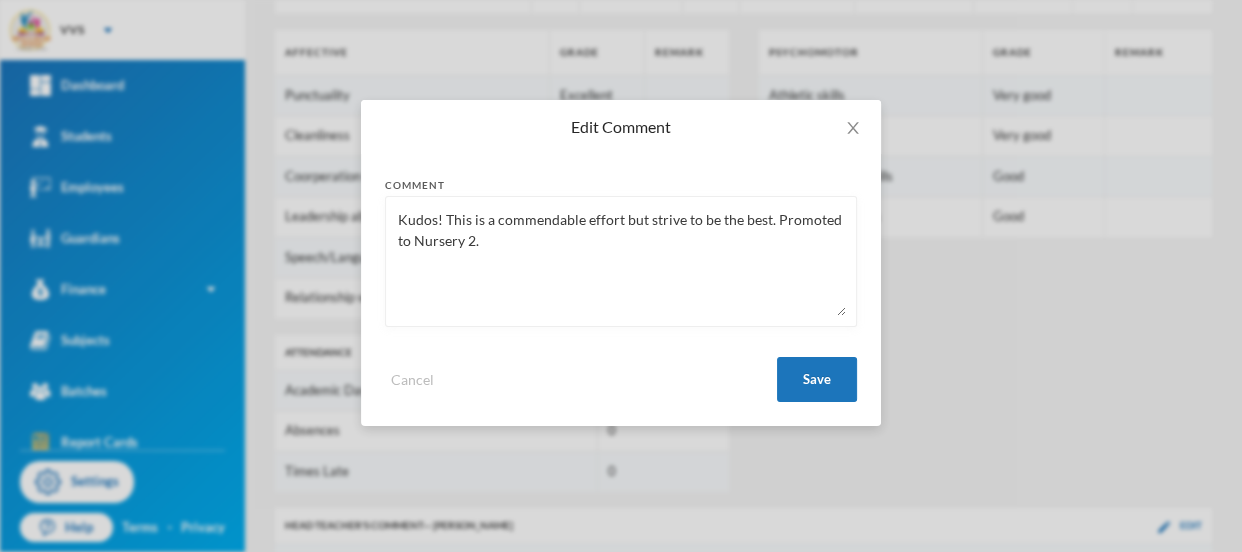 click on "Kudos! This is a commendable effort but strive to be the best. Promoted to Nursery 2." at bounding box center (621, 261) 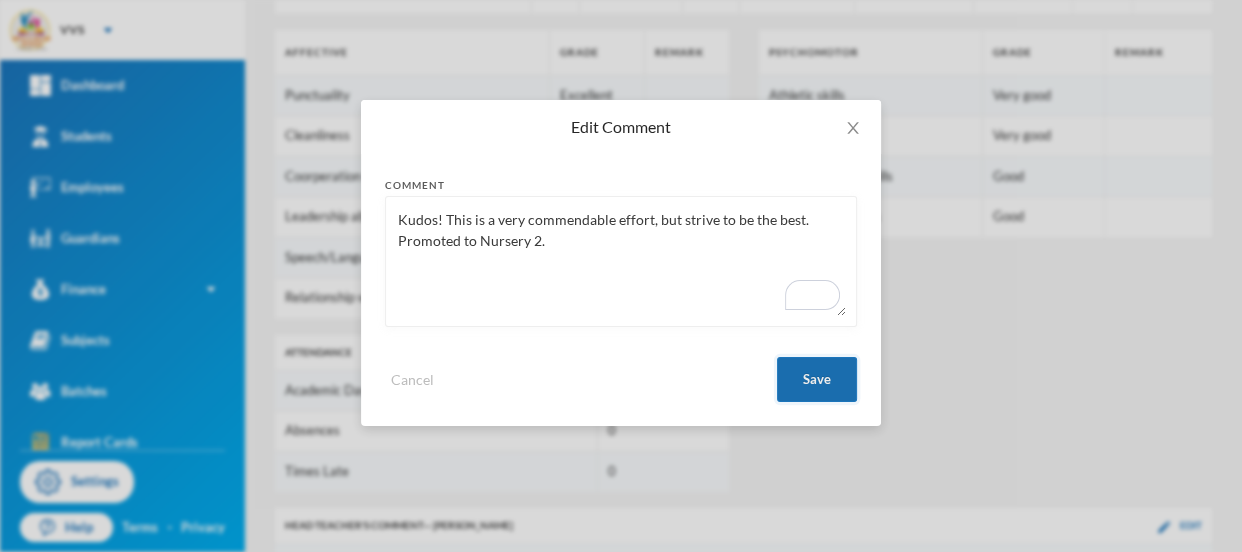 type on "Kudos! This is a very commendable effort, but strive to be the best. Promoted to Nursery 2." 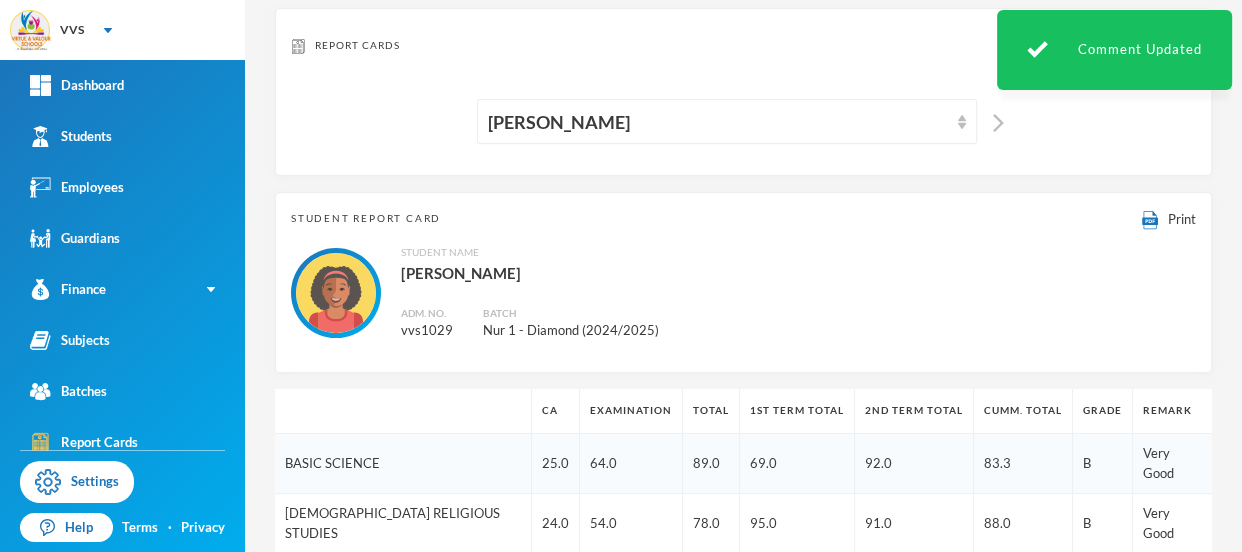 scroll, scrollTop: 84, scrollLeft: 0, axis: vertical 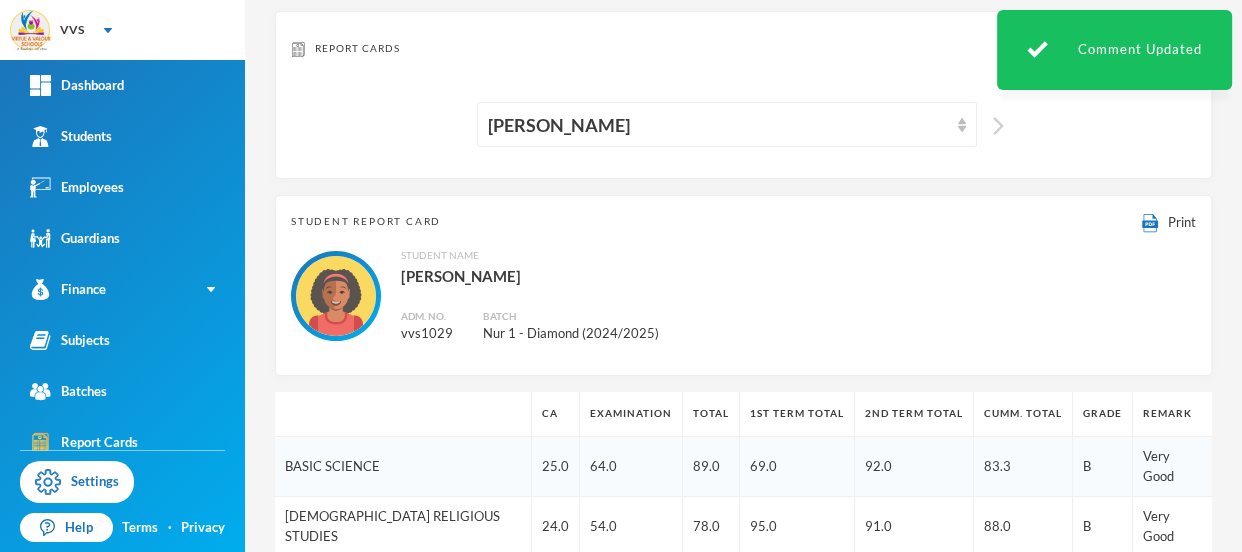 click at bounding box center [998, 126] 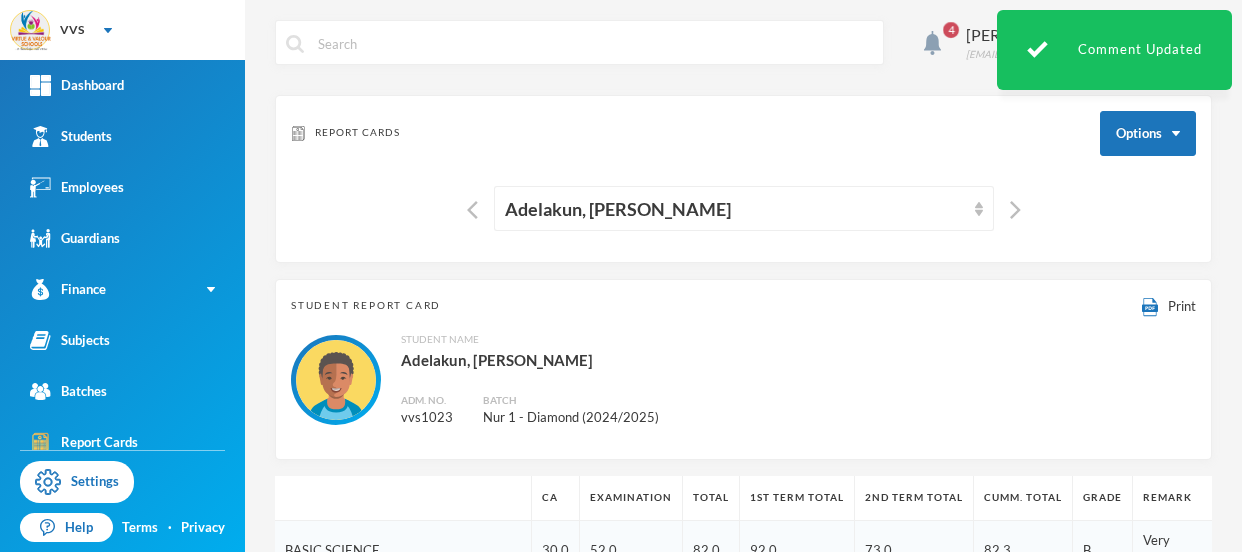 scroll, scrollTop: 0, scrollLeft: 0, axis: both 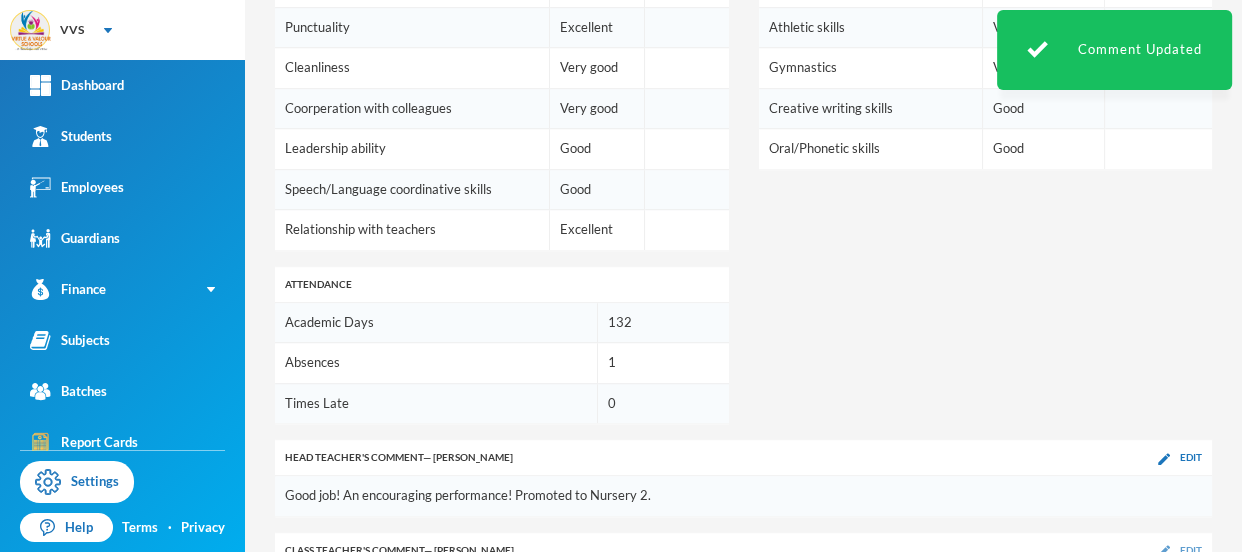 click on "Edit" at bounding box center (1191, 550) 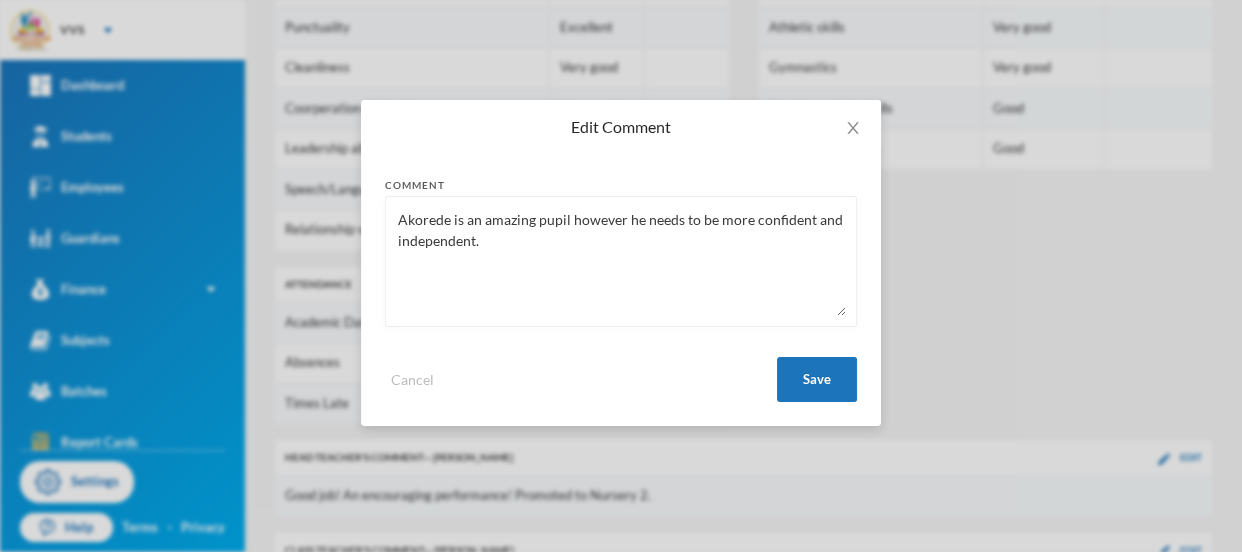click on "Akorede is an amazing pupil however he needs to be more confident and independent." at bounding box center (621, 261) 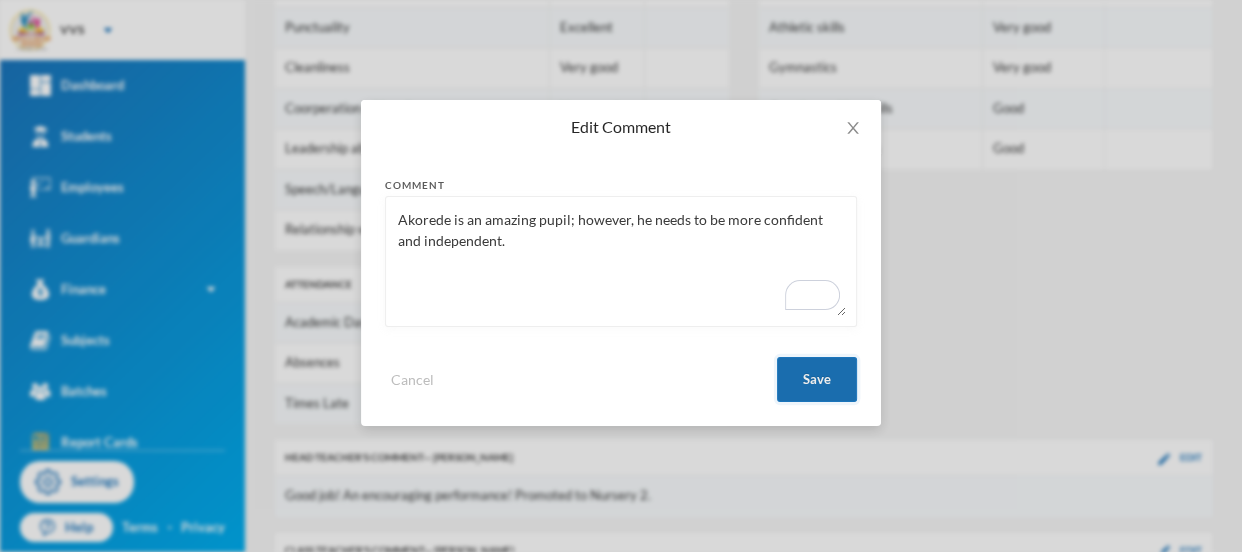 type on "Akorede is an amazing pupil; however, he needs to be more confident and independent." 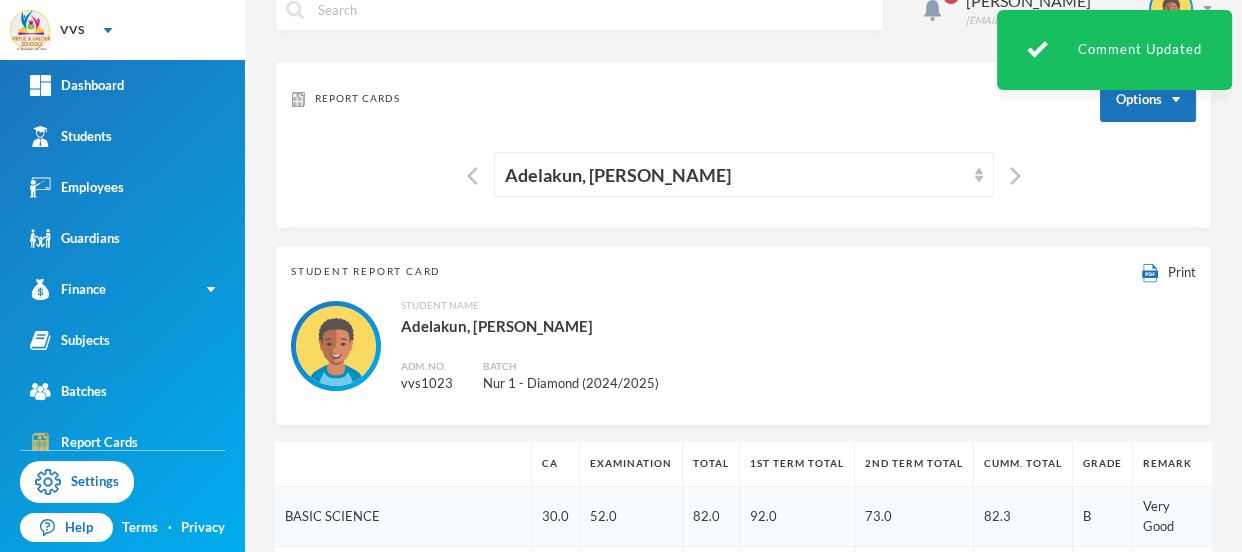 scroll, scrollTop: 9, scrollLeft: 0, axis: vertical 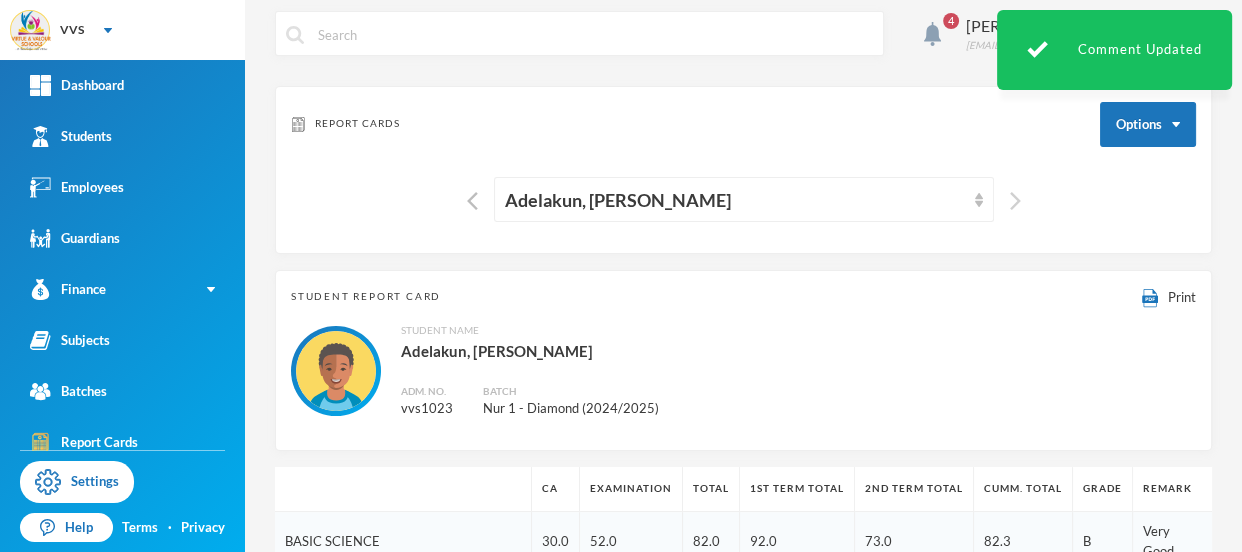 click at bounding box center (1015, 201) 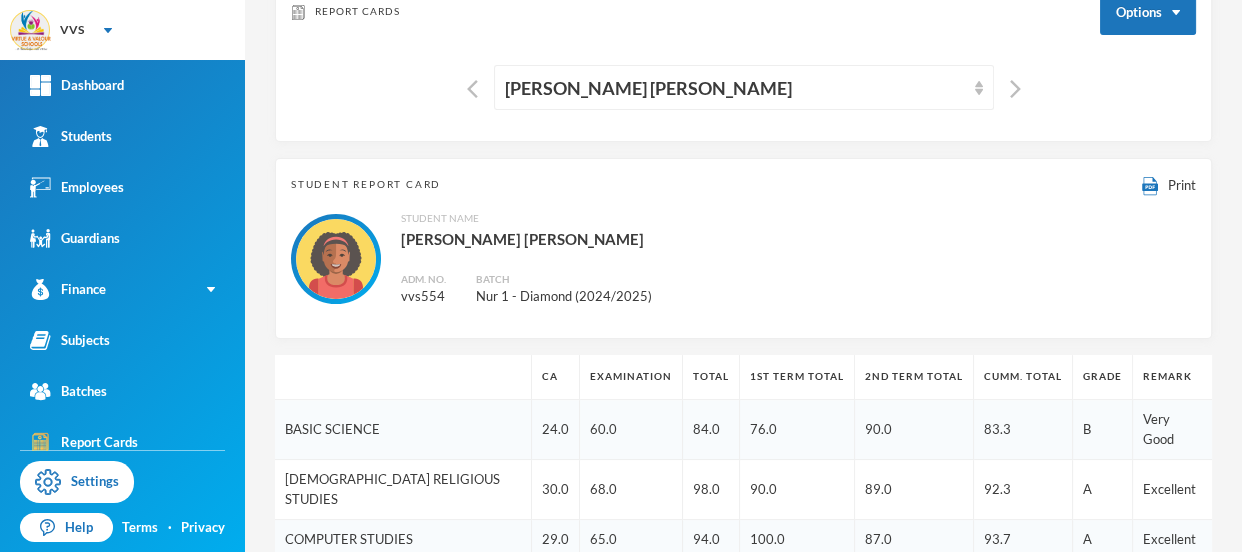scroll, scrollTop: 134, scrollLeft: 0, axis: vertical 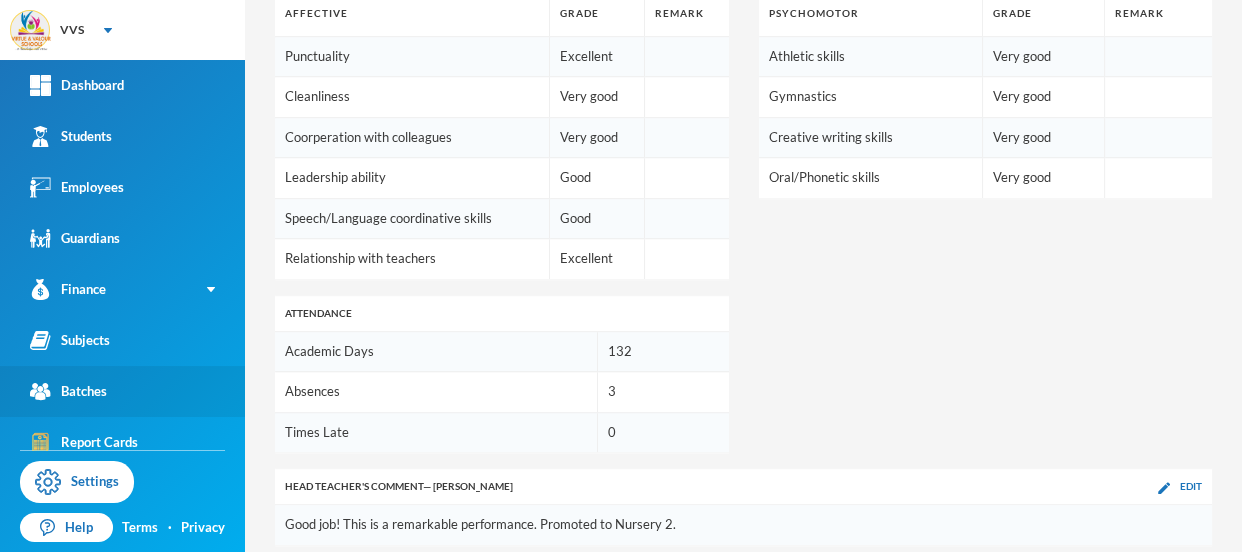 click on "Batches" at bounding box center [68, 391] 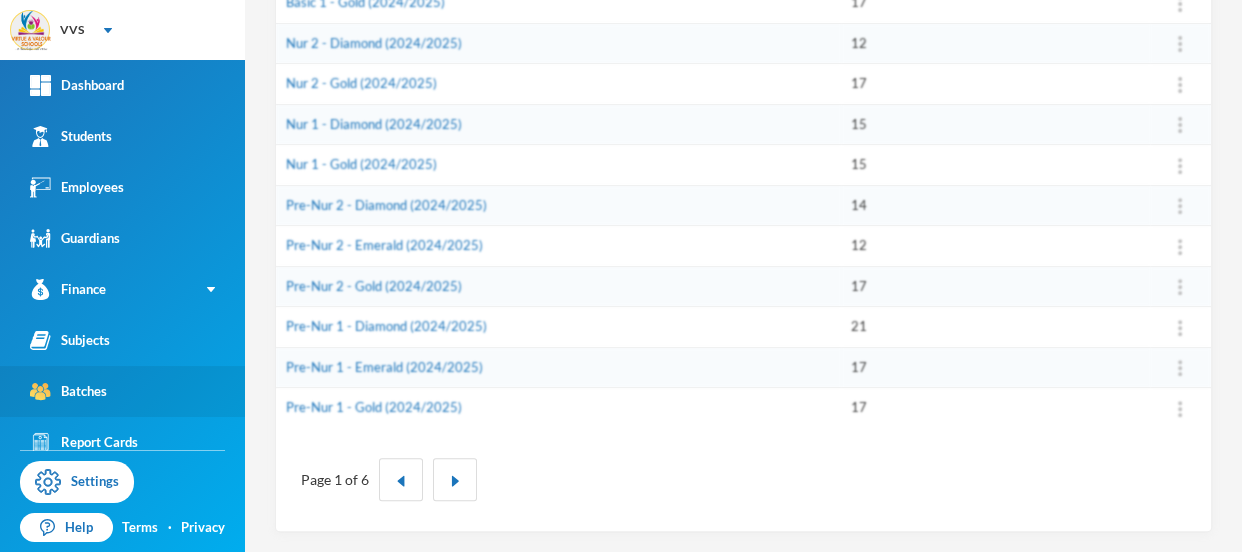 scroll, scrollTop: 715, scrollLeft: 0, axis: vertical 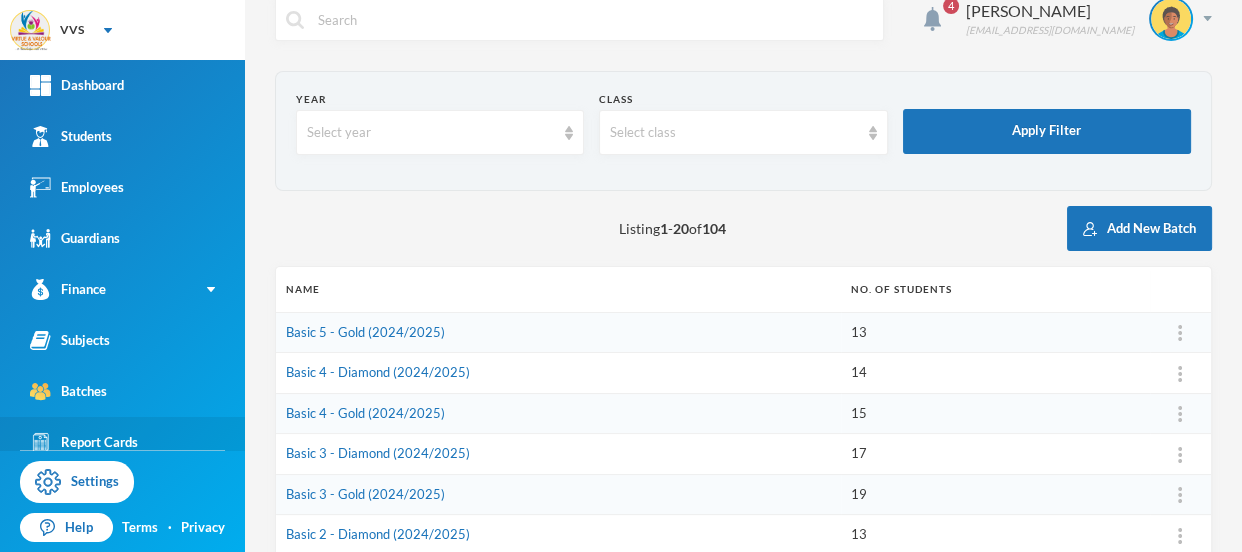 click on "Report Cards" at bounding box center [122, 442] 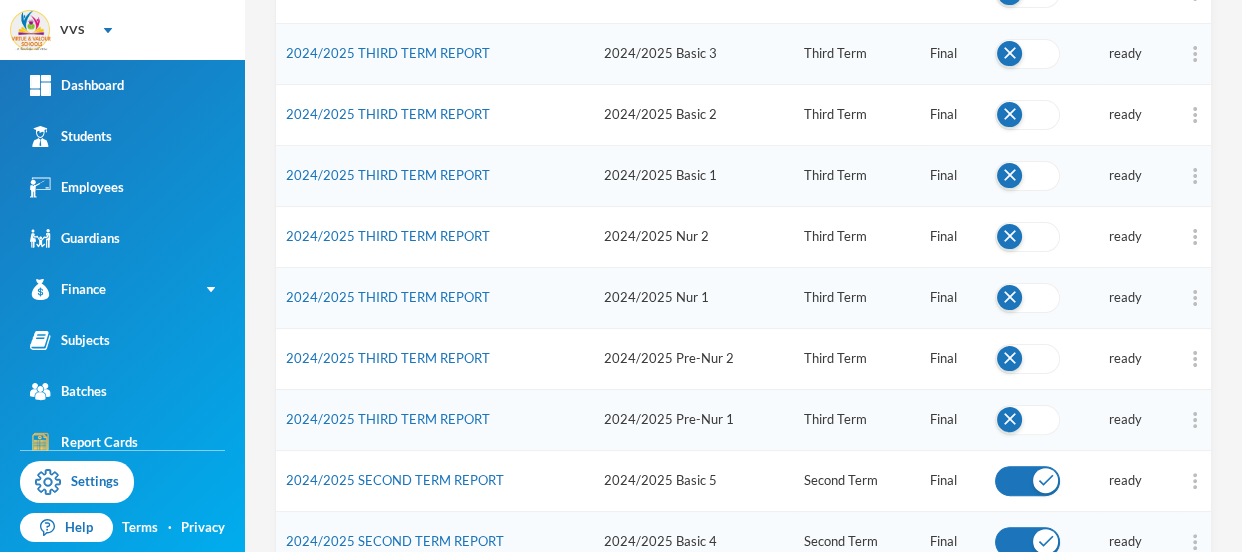 scroll, scrollTop: 450, scrollLeft: 0, axis: vertical 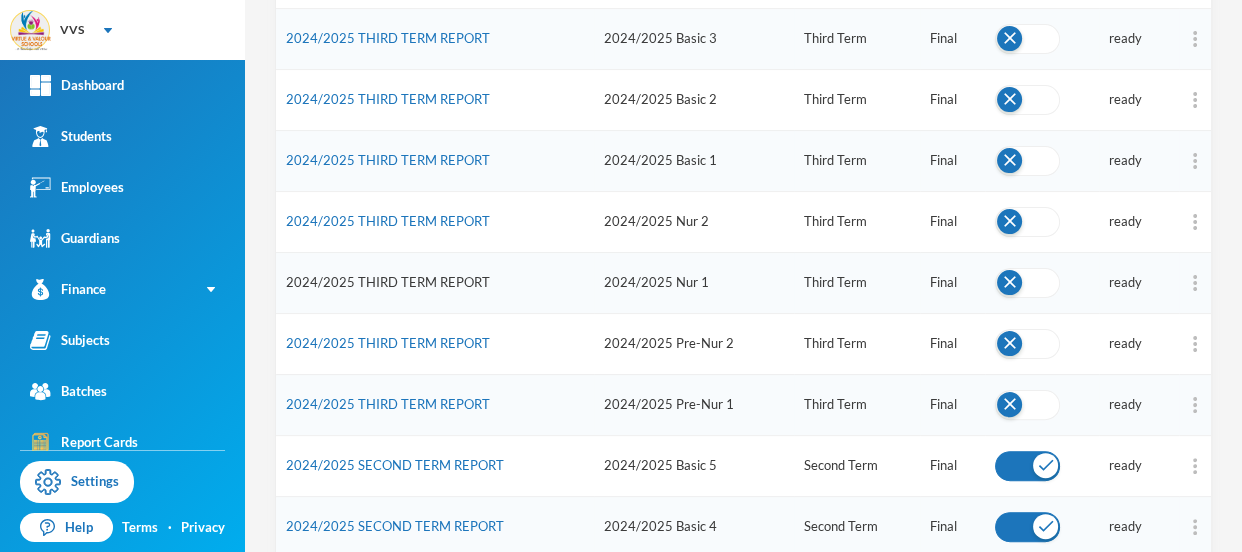 click on "2024/2025 THIRD TERM REPORT" at bounding box center [388, 282] 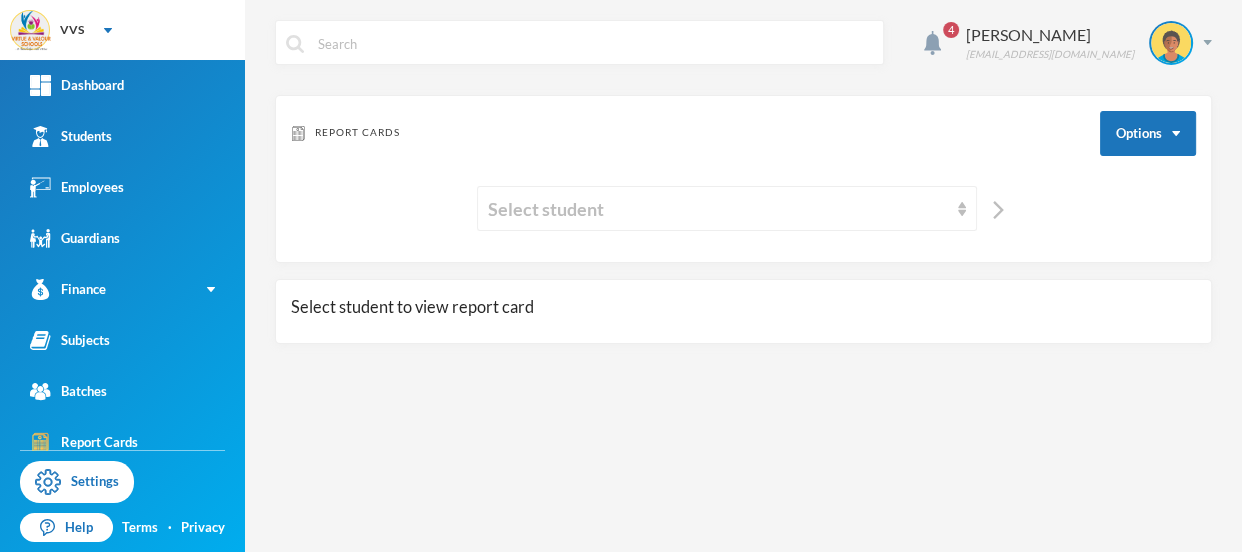 scroll, scrollTop: 0, scrollLeft: 0, axis: both 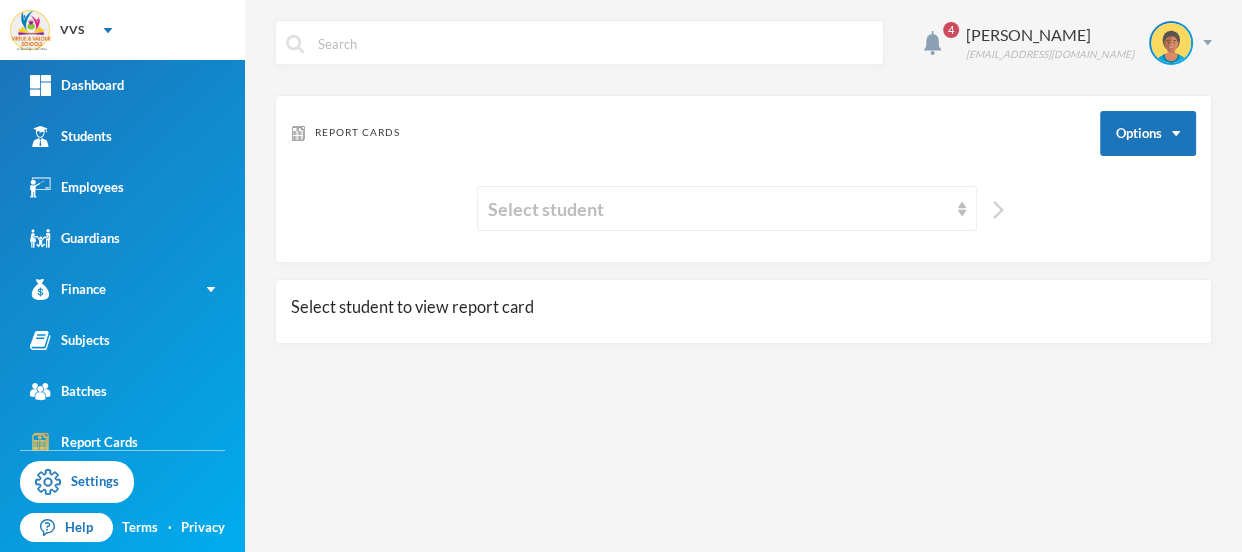 click at bounding box center [998, 210] 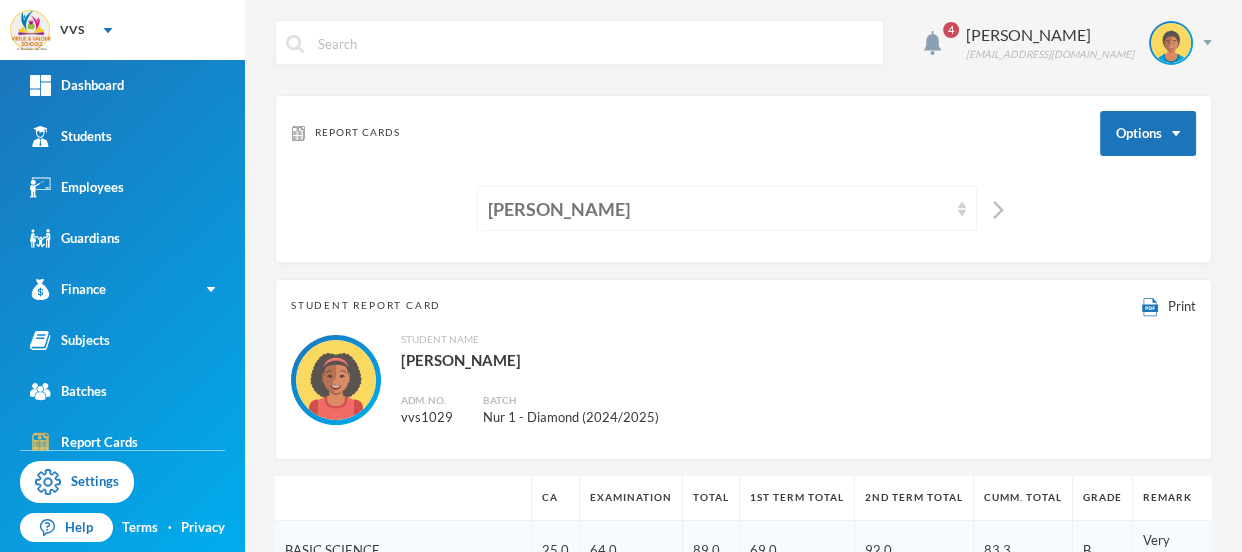 click on "[PERSON_NAME]" at bounding box center (718, 209) 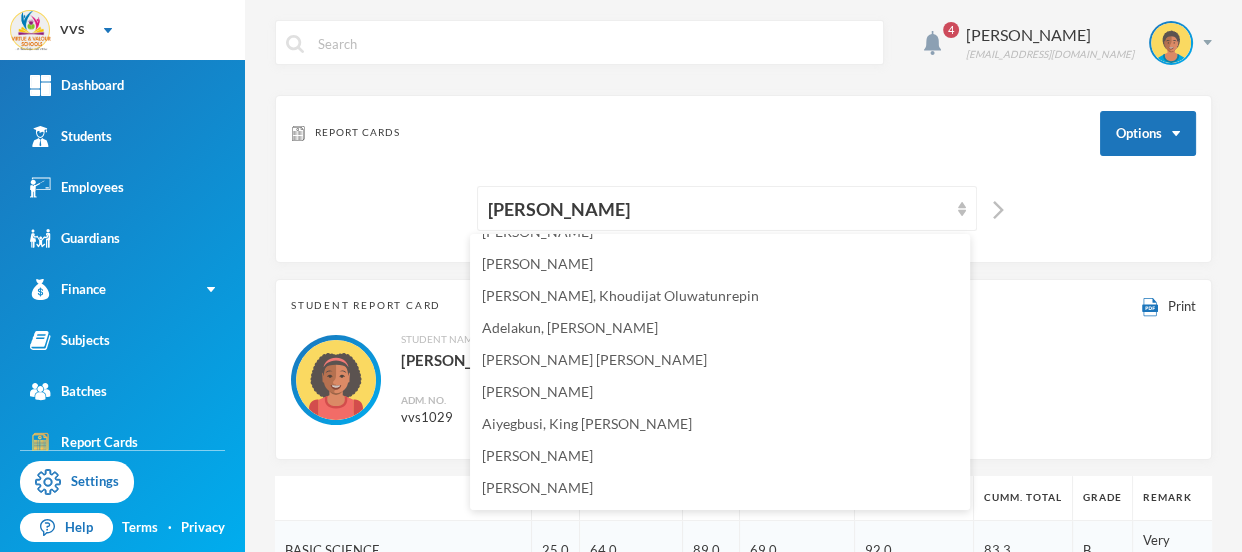 scroll, scrollTop: 10, scrollLeft: 0, axis: vertical 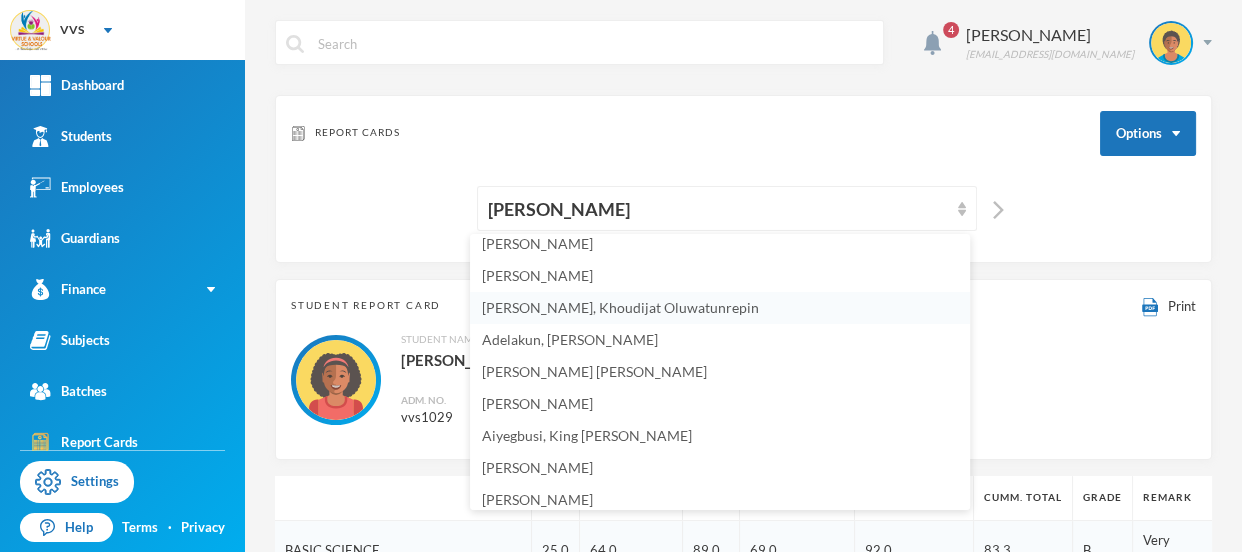 click on "[PERSON_NAME], Khoudijat Oluwatunrepin" at bounding box center (620, 307) 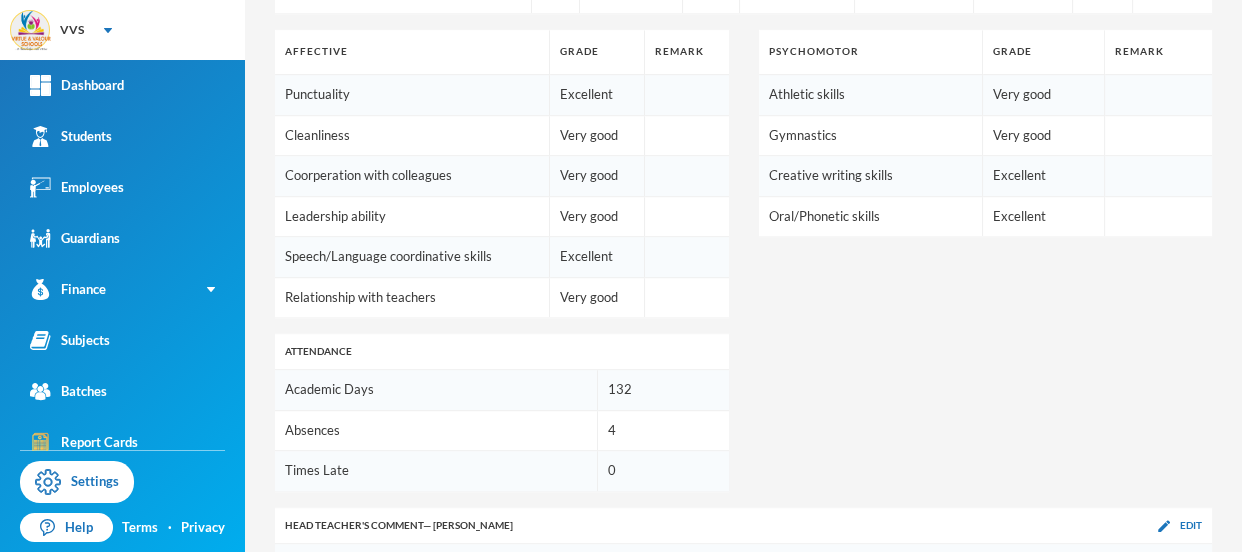 scroll, scrollTop: 1230, scrollLeft: 0, axis: vertical 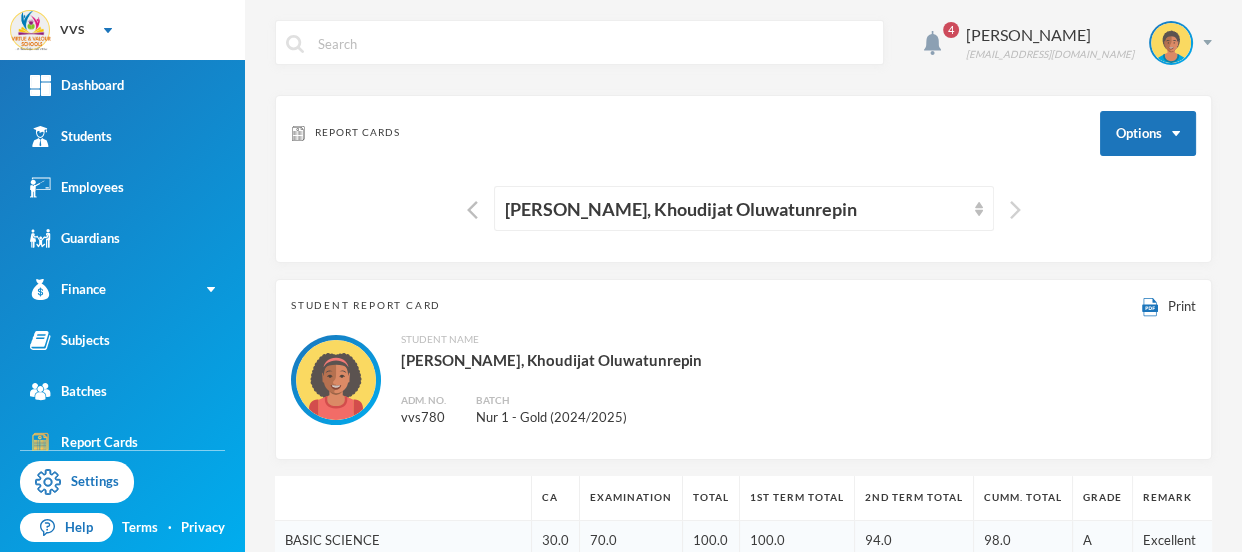 click at bounding box center [1015, 210] 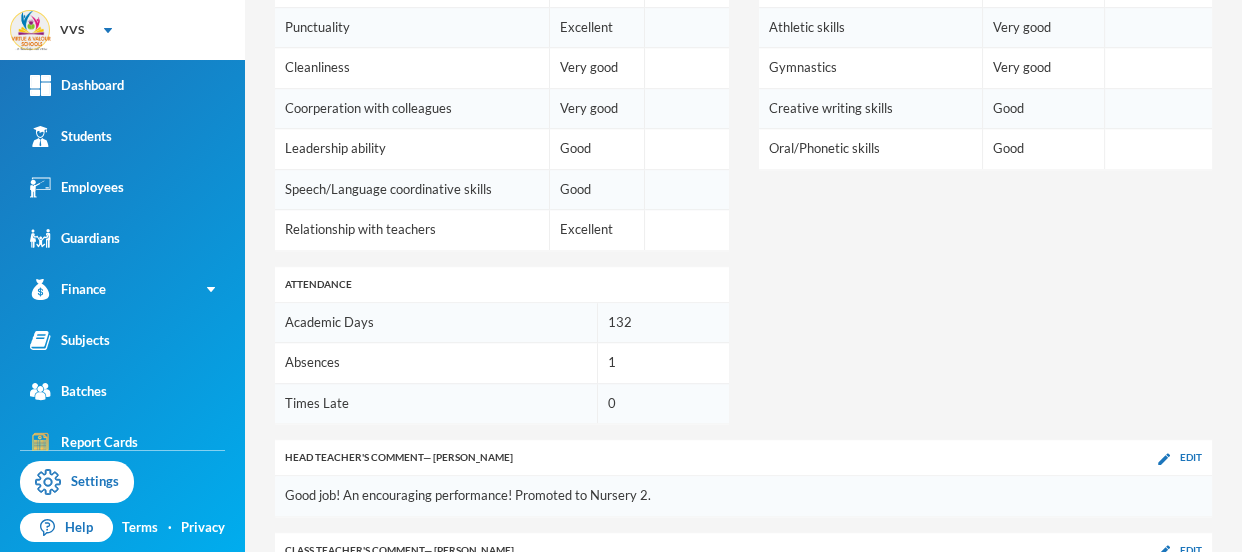 scroll, scrollTop: 1227, scrollLeft: 0, axis: vertical 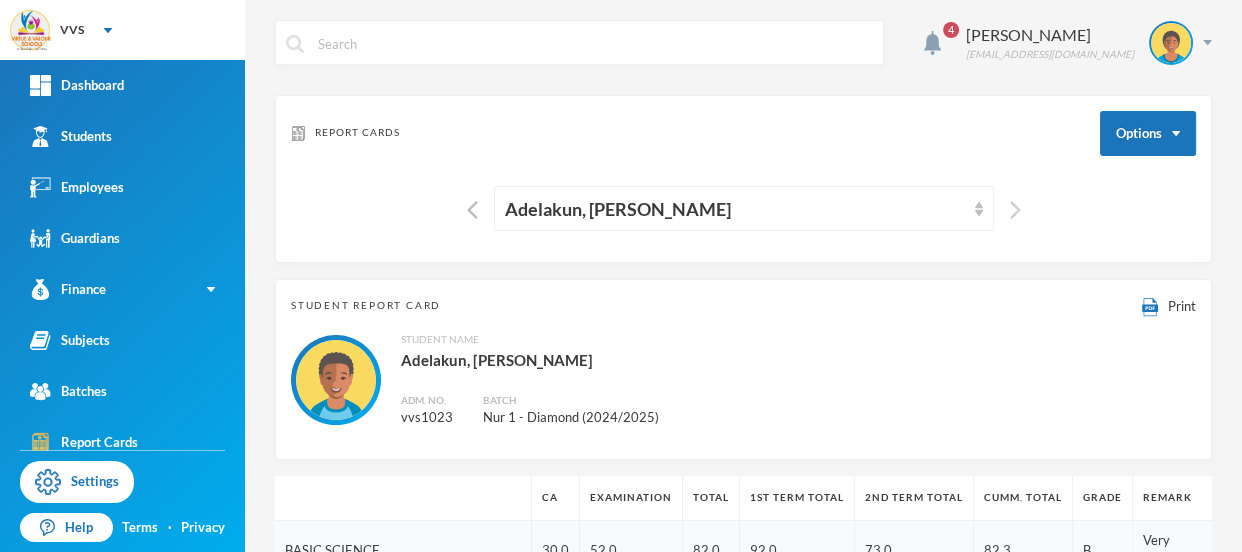 click at bounding box center [1015, 210] 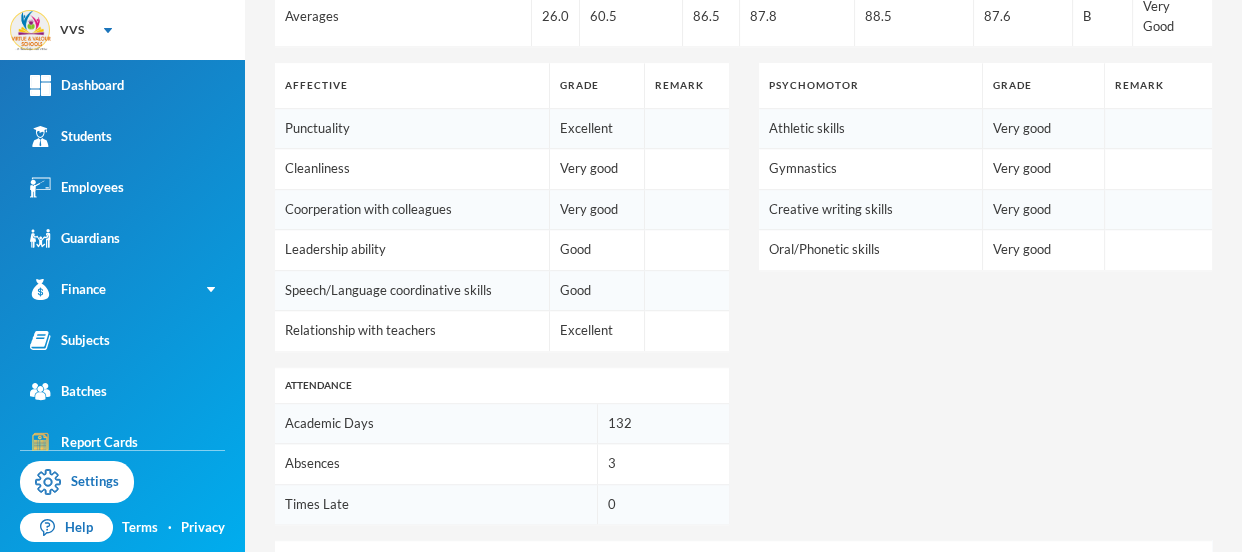 scroll, scrollTop: 1230, scrollLeft: 0, axis: vertical 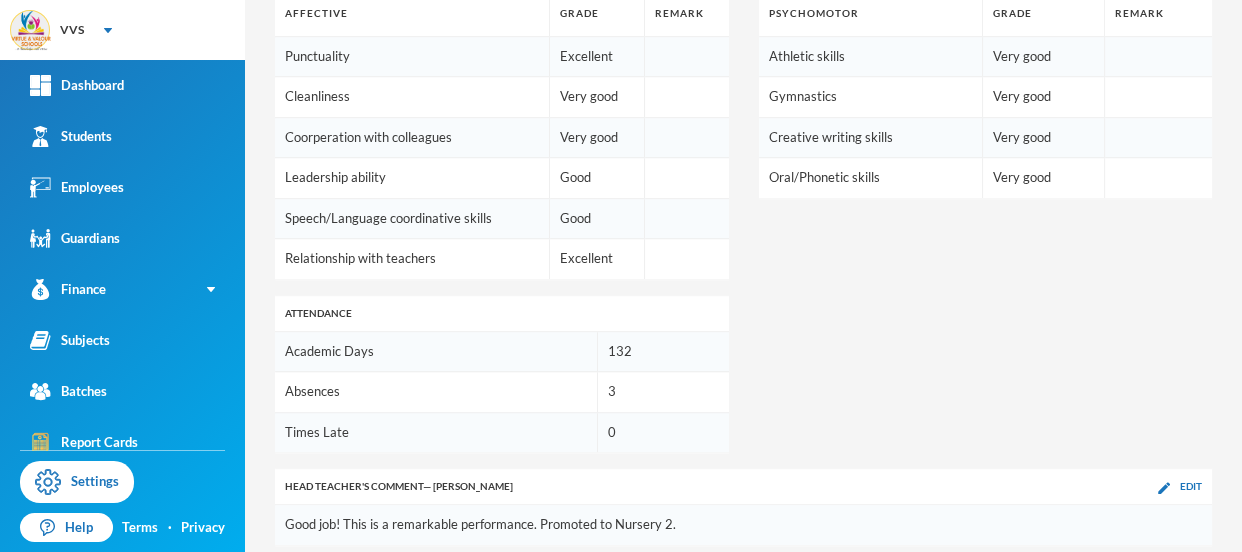 click on "Edit" at bounding box center [1191, 579] 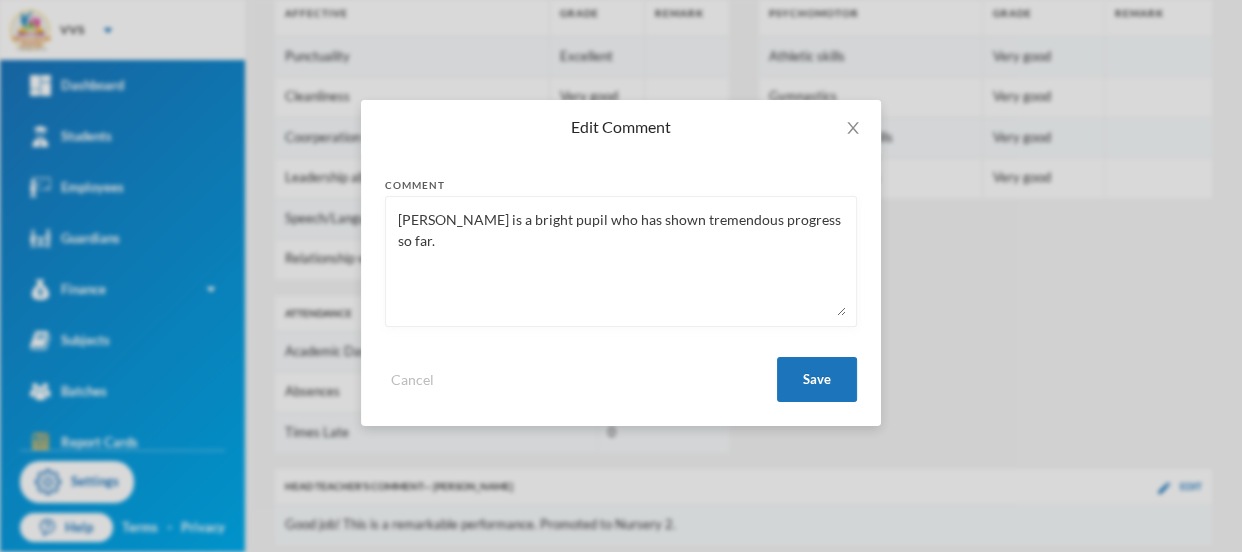 click on "Ifeoluwa is a bright pupil who has shown tremendous progress so far." at bounding box center (621, 261) 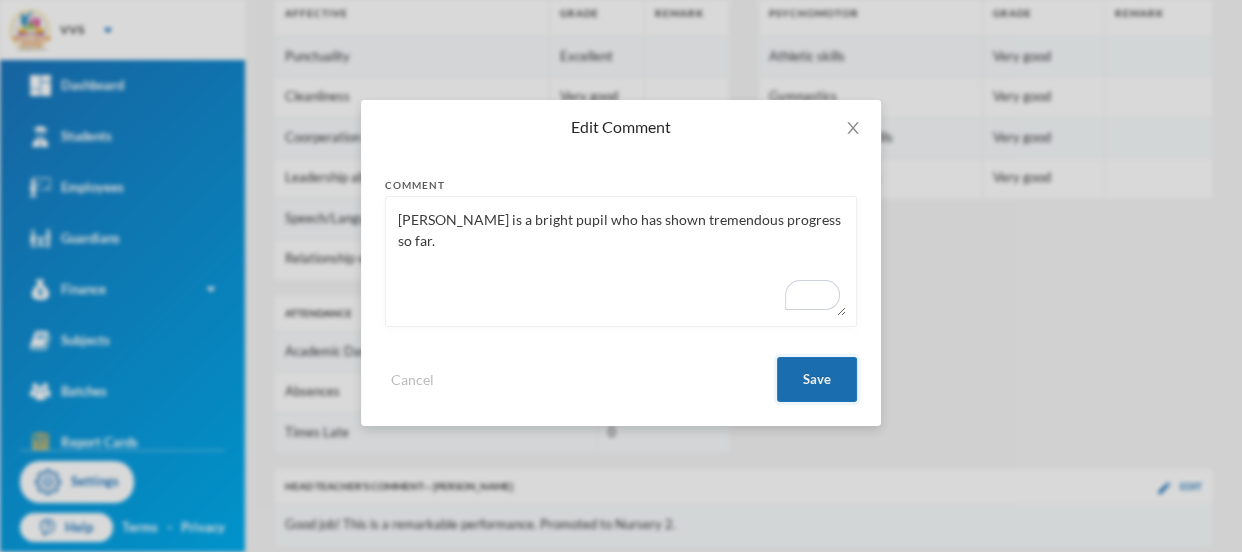 click on "Save" at bounding box center (817, 379) 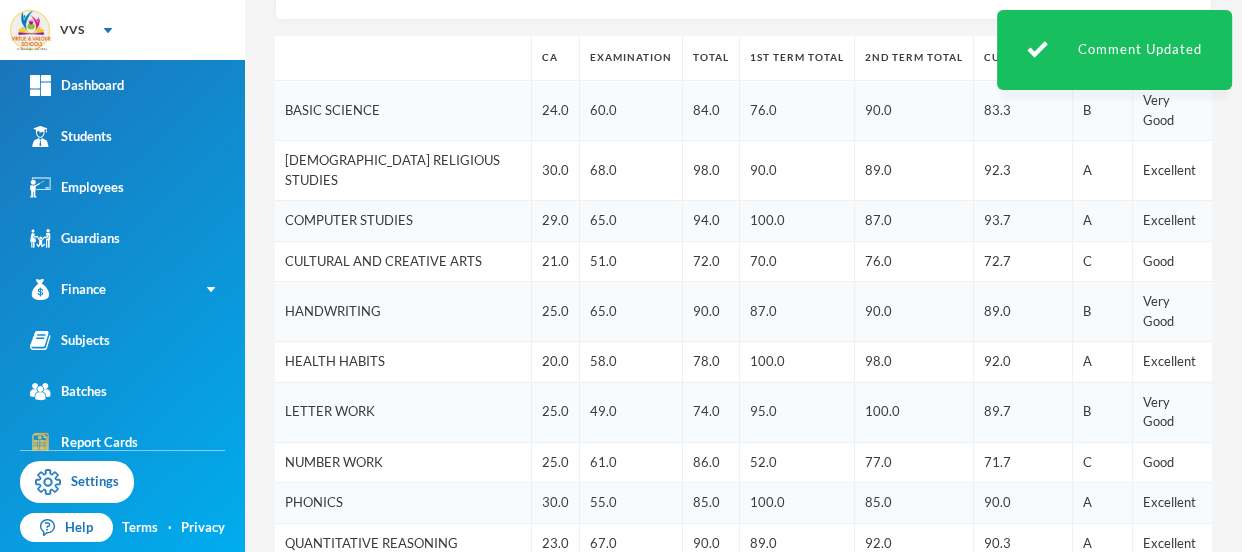 scroll, scrollTop: 0, scrollLeft: 0, axis: both 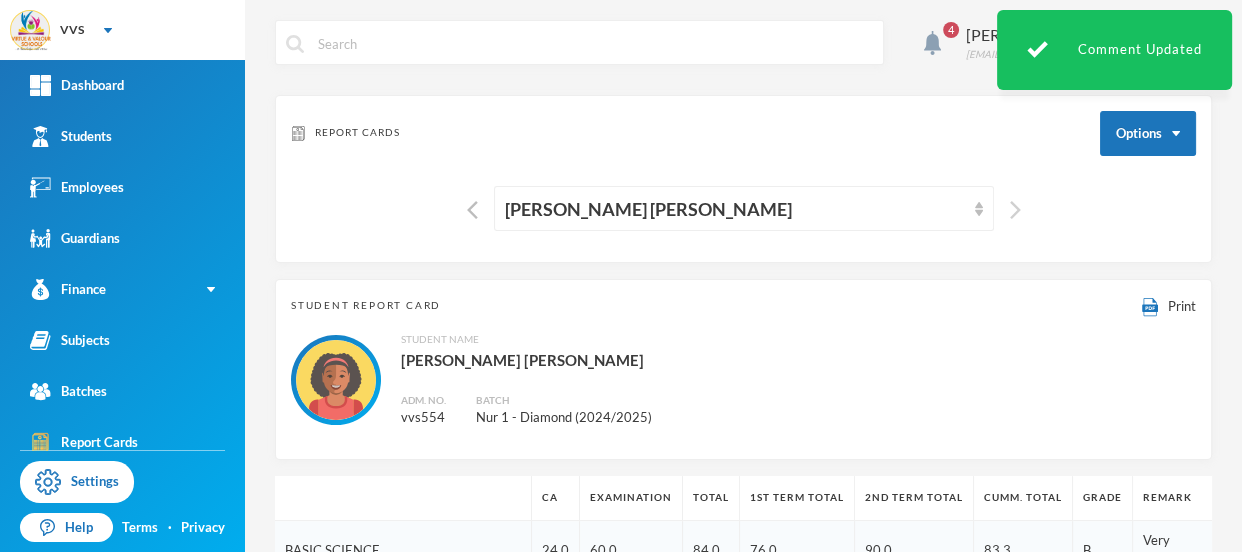 click at bounding box center (1015, 210) 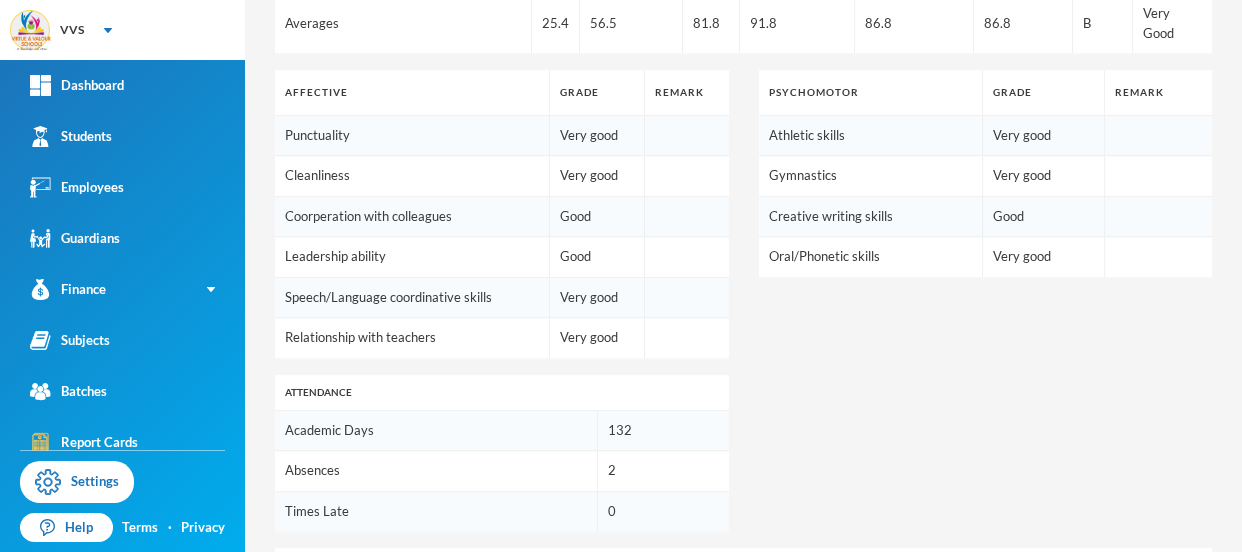 scroll, scrollTop: 1220, scrollLeft: 0, axis: vertical 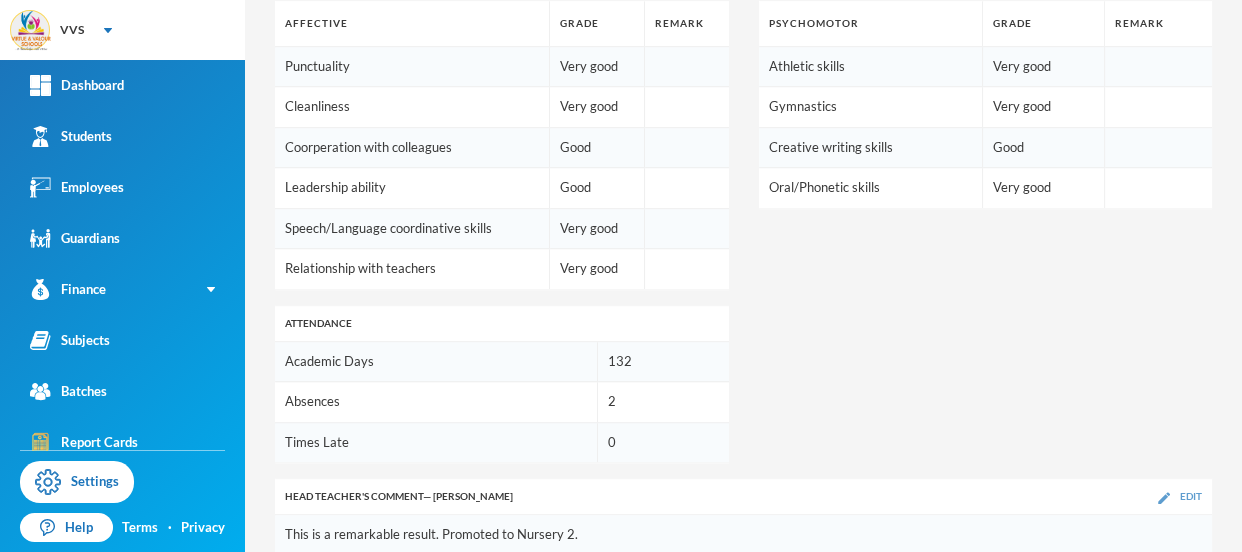 click on "Edit" at bounding box center [1191, 496] 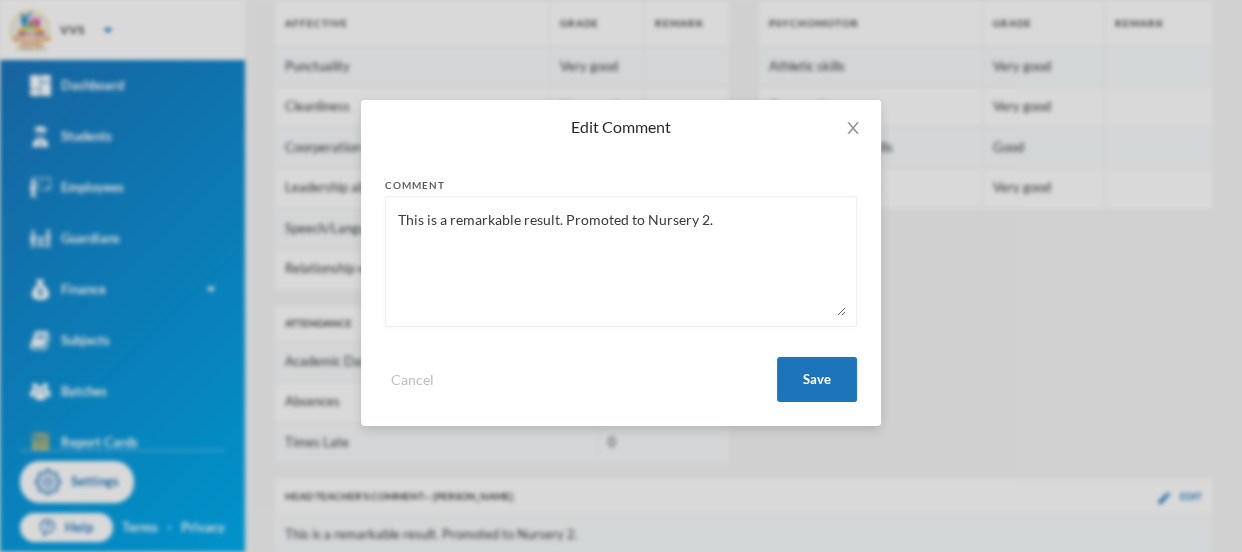 click on "This is a remarkable result. Promoted to Nursery 2." at bounding box center (621, 261) 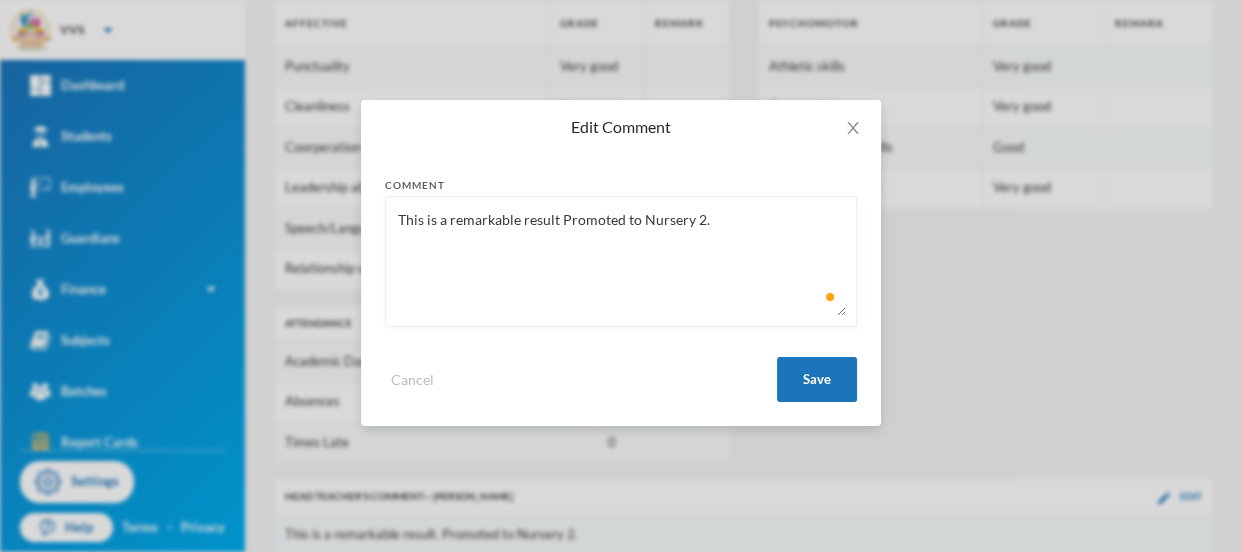 type on "This is a remarkable result. Promoted to Nursery 2." 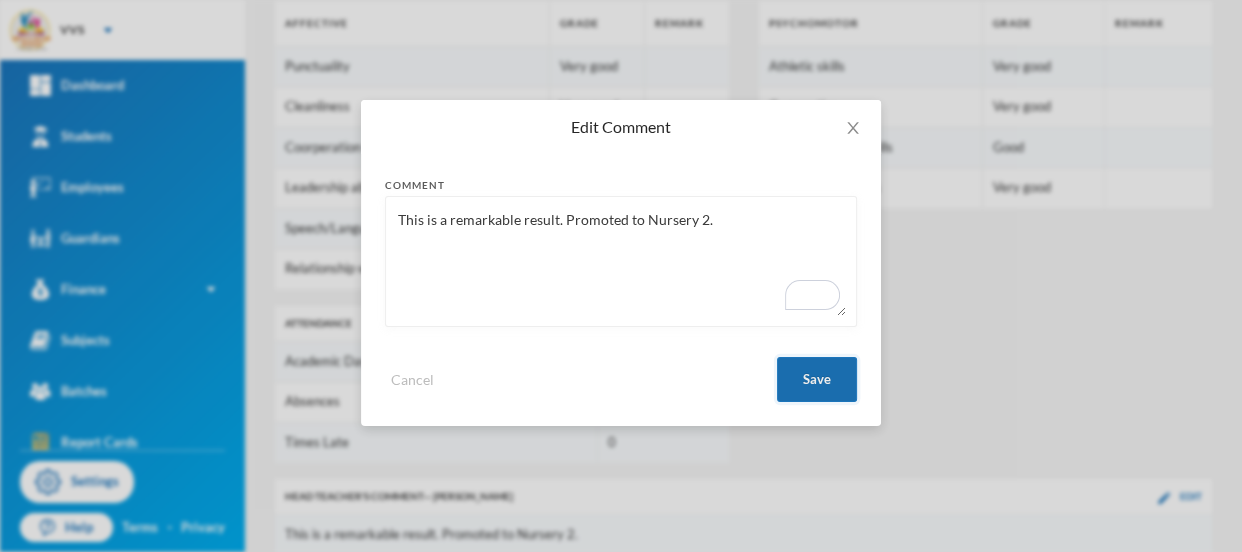 click on "Save" at bounding box center [817, 379] 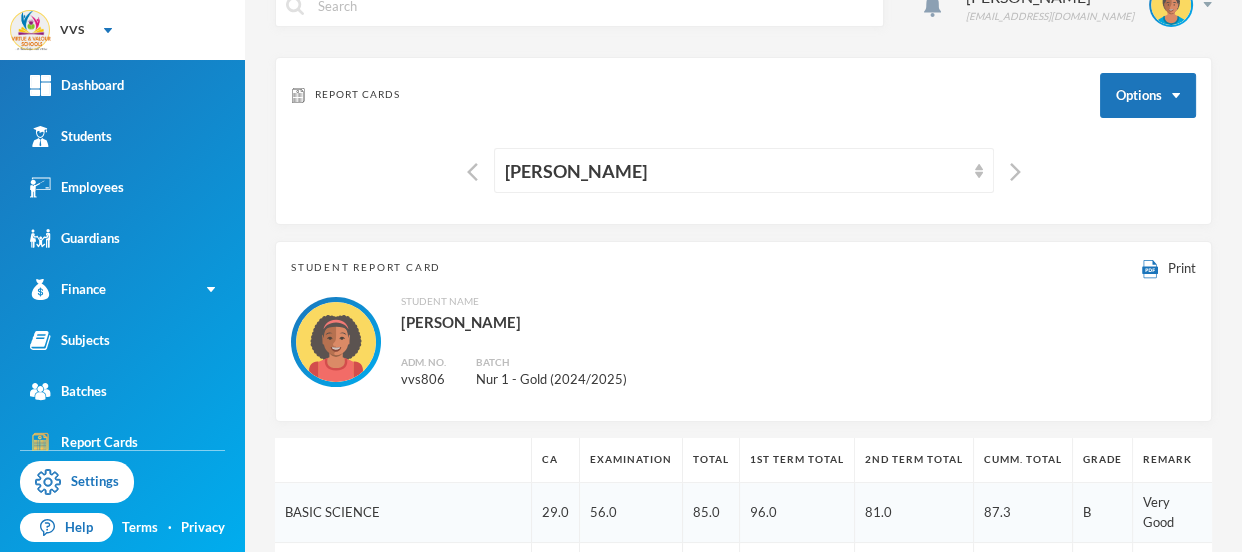 scroll, scrollTop: 0, scrollLeft: 0, axis: both 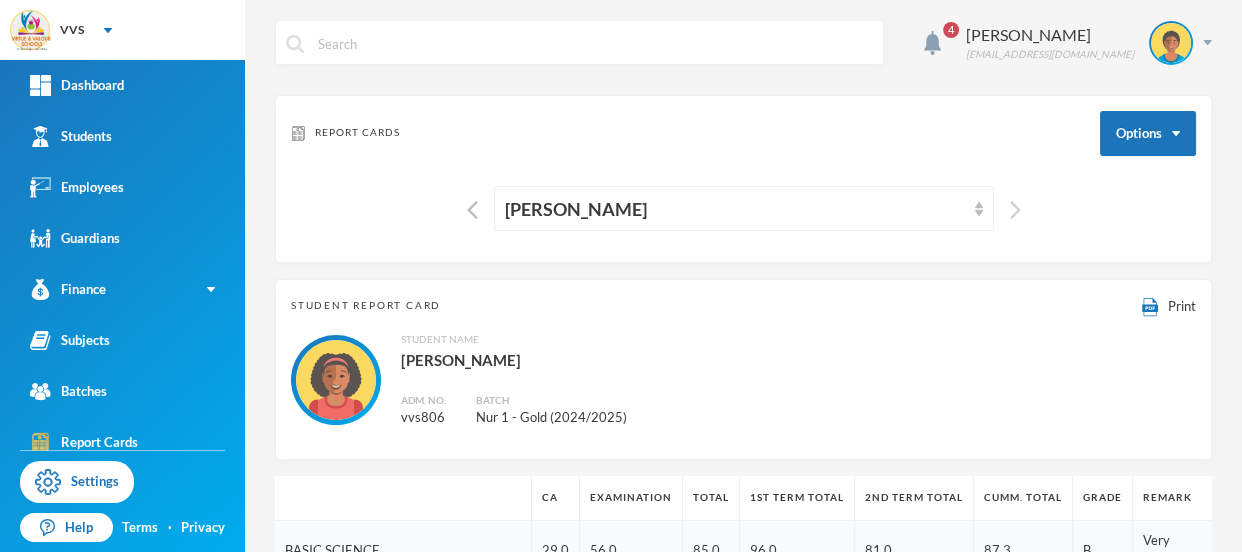 click at bounding box center (1015, 210) 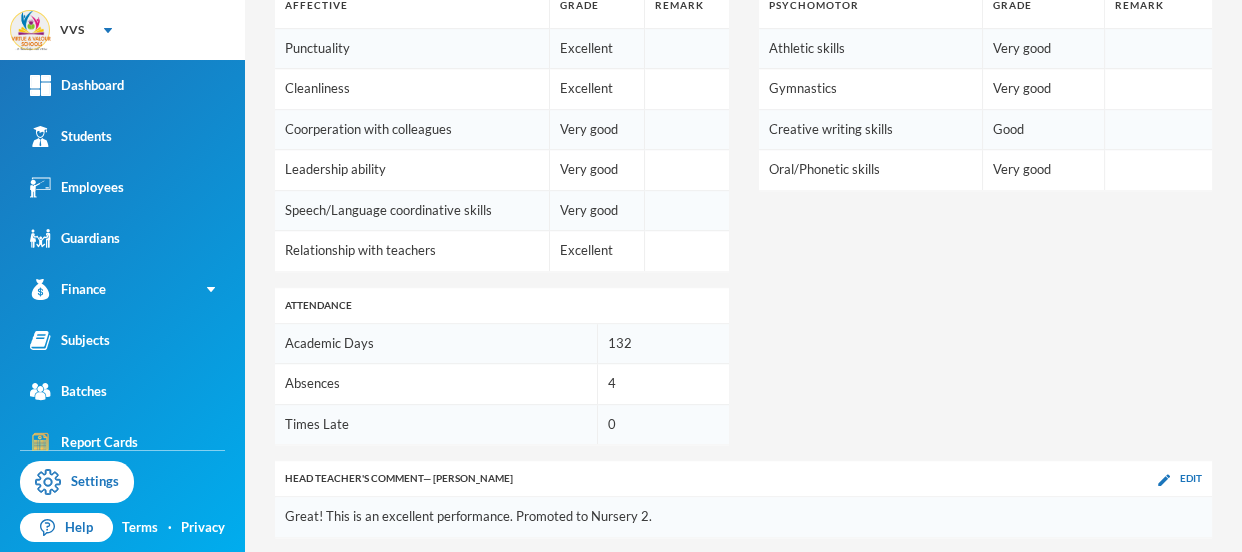 scroll, scrollTop: 1230, scrollLeft: 0, axis: vertical 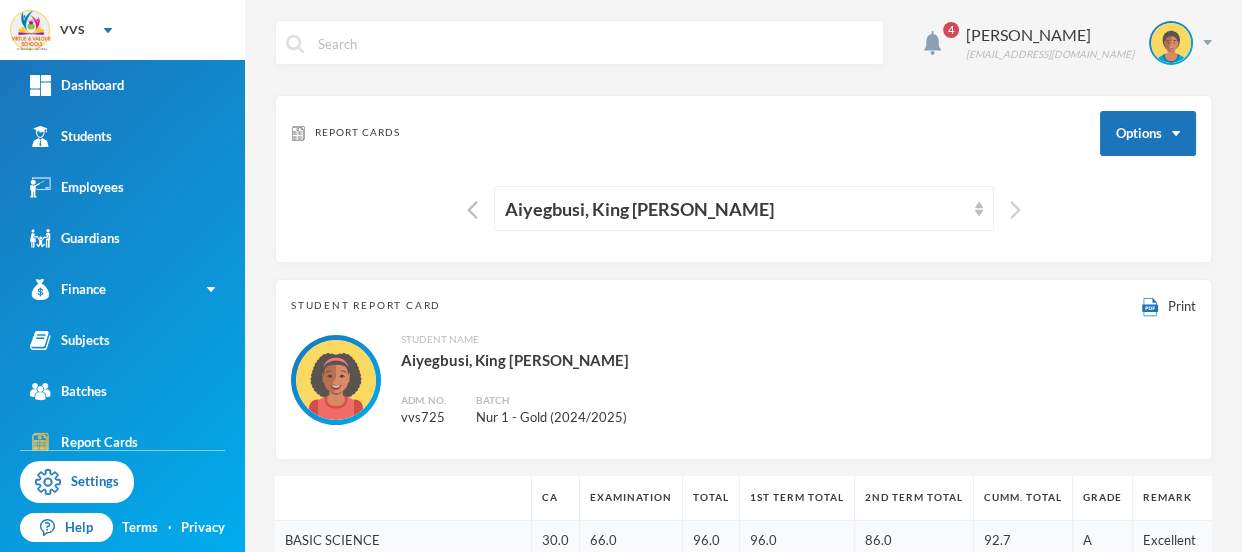 click at bounding box center (1015, 210) 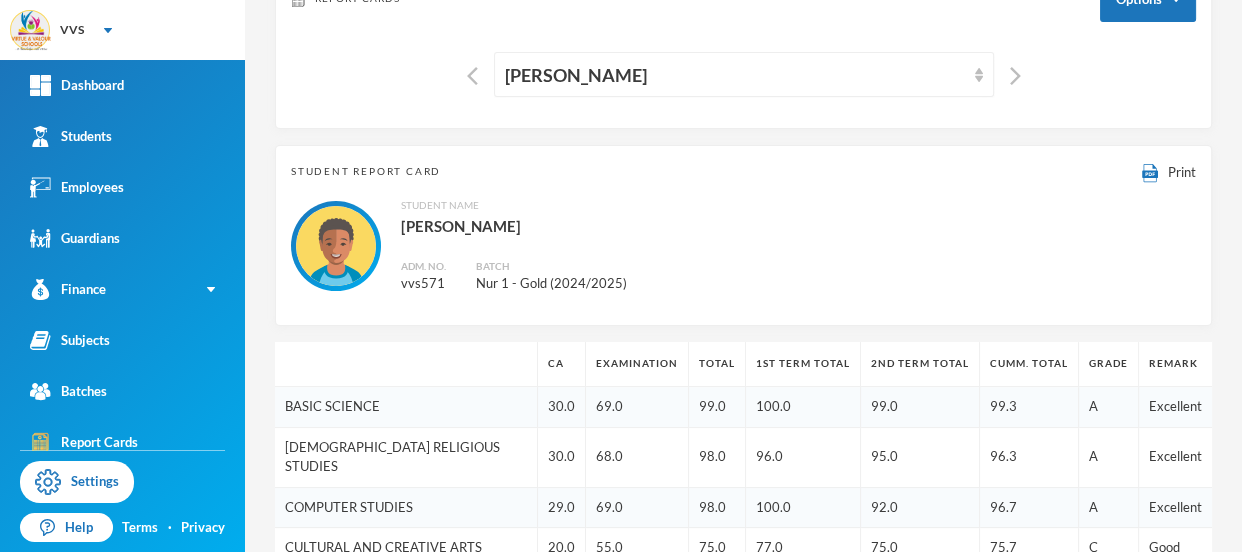 scroll, scrollTop: 106, scrollLeft: 0, axis: vertical 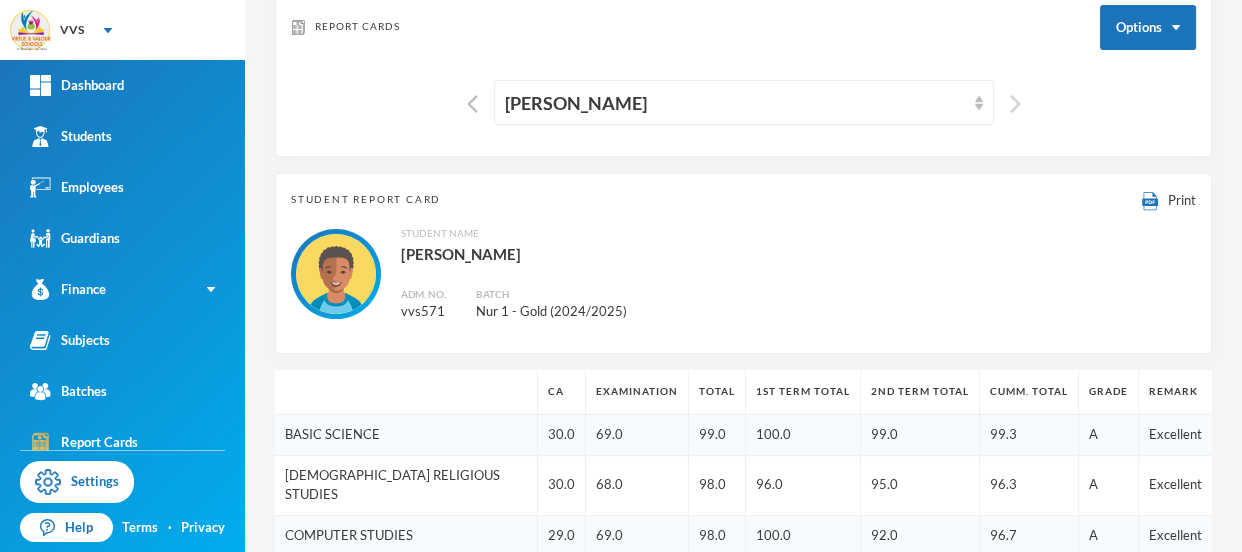 click at bounding box center [1015, 104] 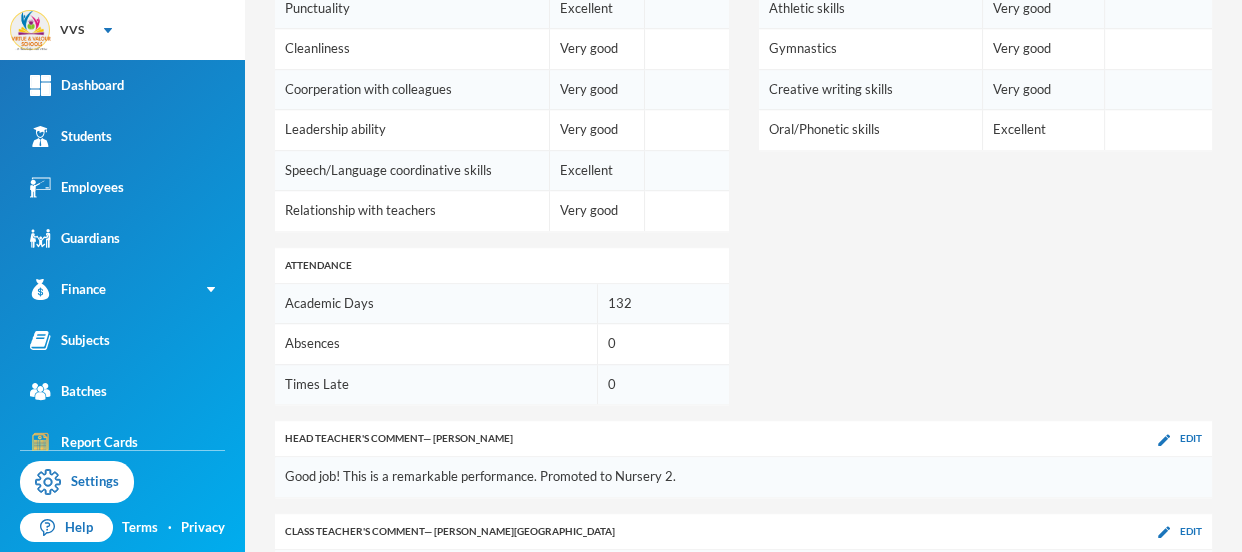 scroll, scrollTop: 1250, scrollLeft: 0, axis: vertical 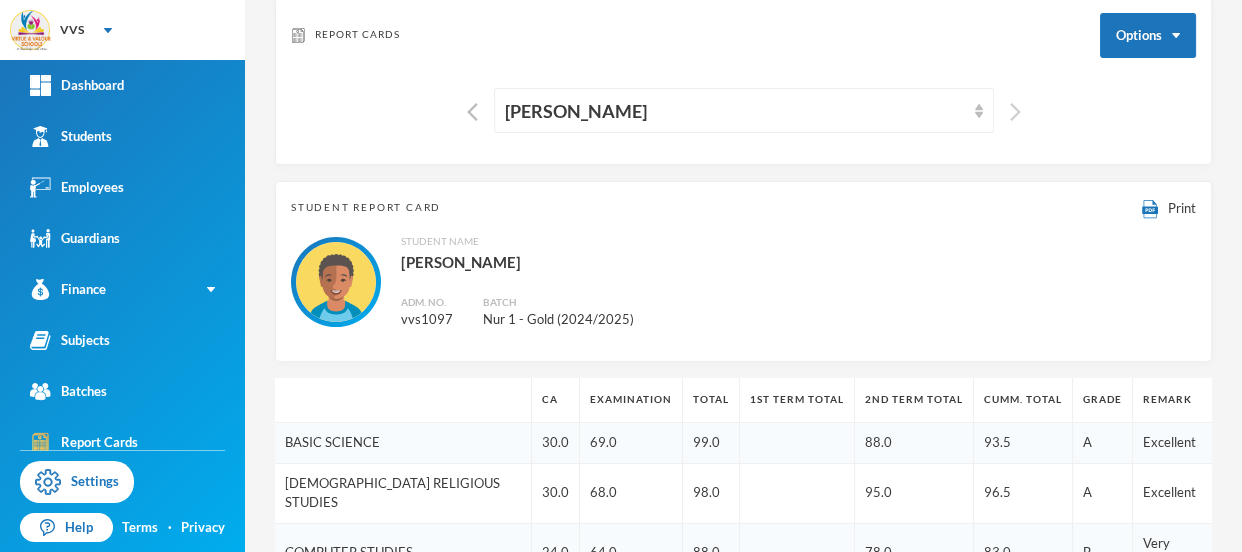 click at bounding box center [1015, 112] 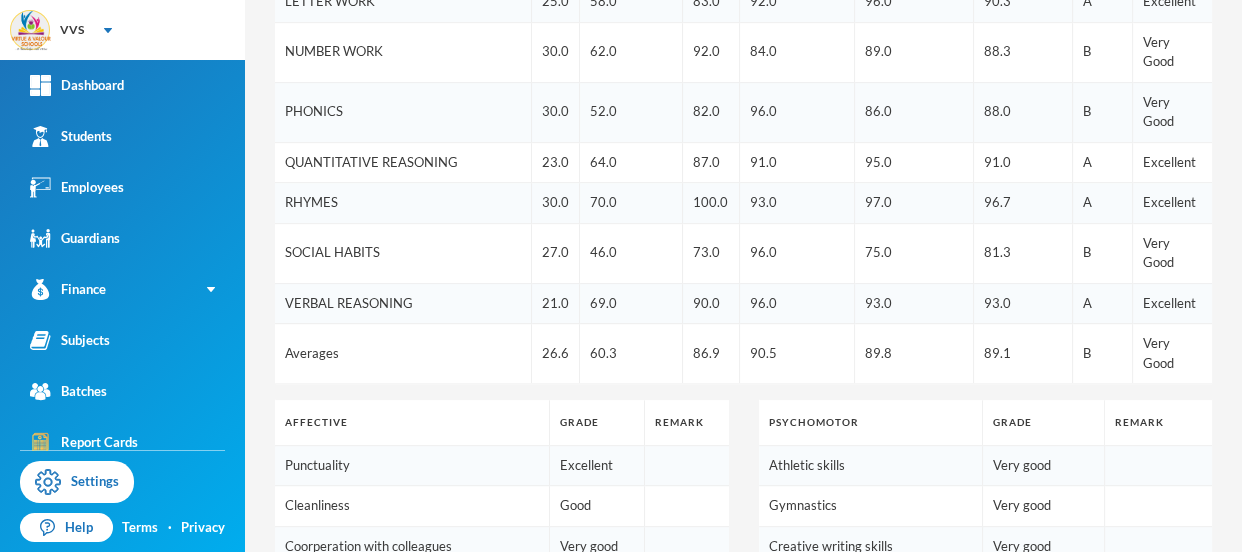 scroll, scrollTop: 1230, scrollLeft: 0, axis: vertical 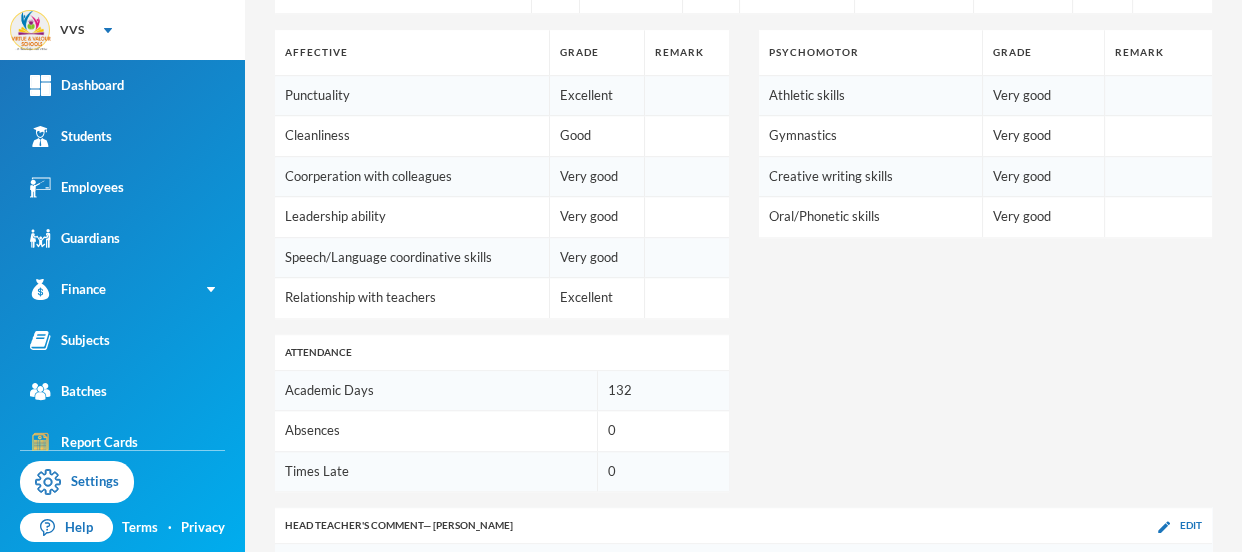 click on "Edit" at bounding box center [1180, 618] 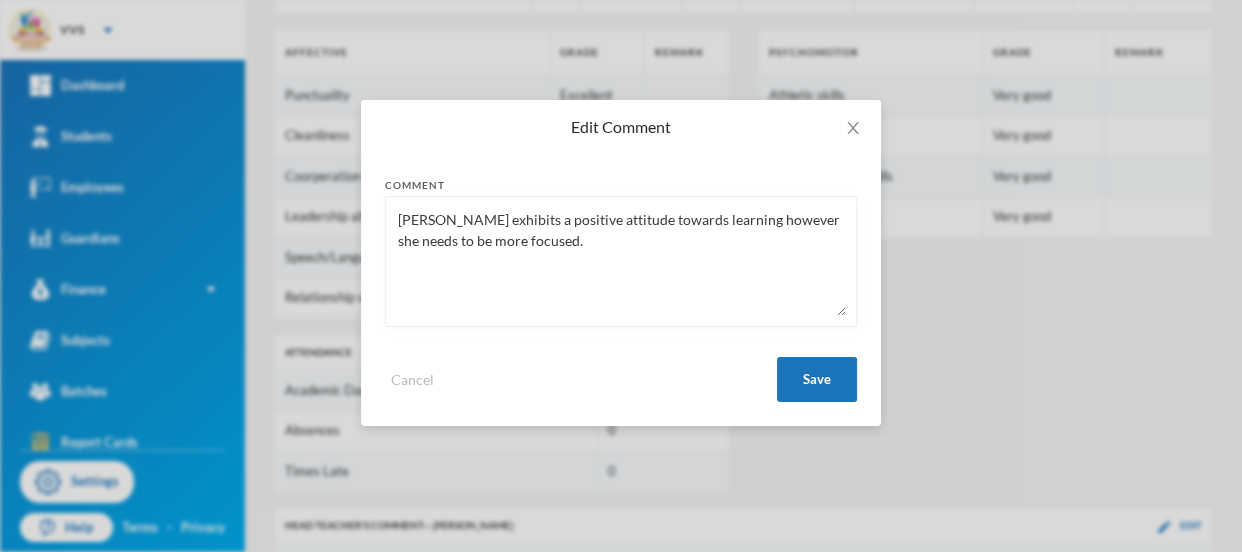 click on "Rachael exhibits a positive attitude towards learning however she needs to be more focused." at bounding box center [621, 261] 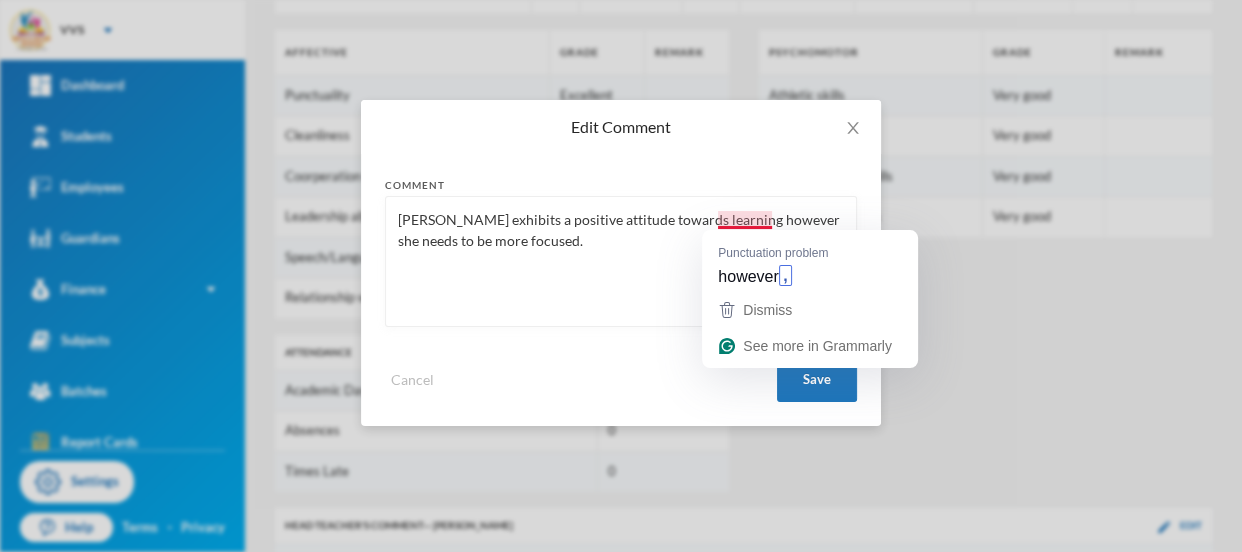 click on "Rachael exhibits a positive attitude towards learning however she needs to be more focused." at bounding box center (621, 261) 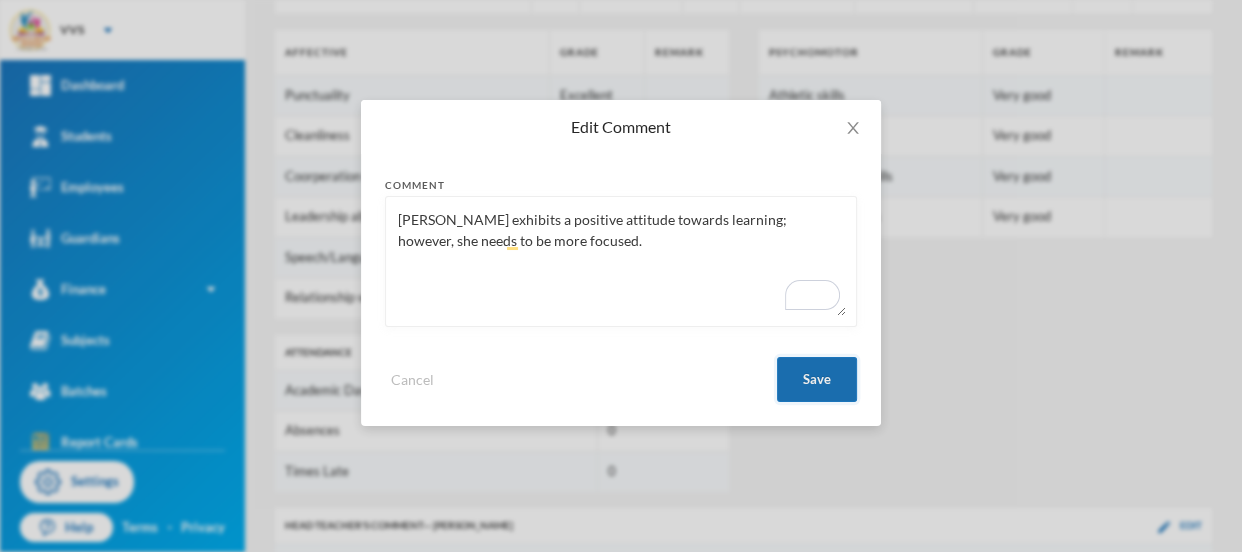type on "Rachael exhibits a positive attitude towards learning; however, she needs to be more focused." 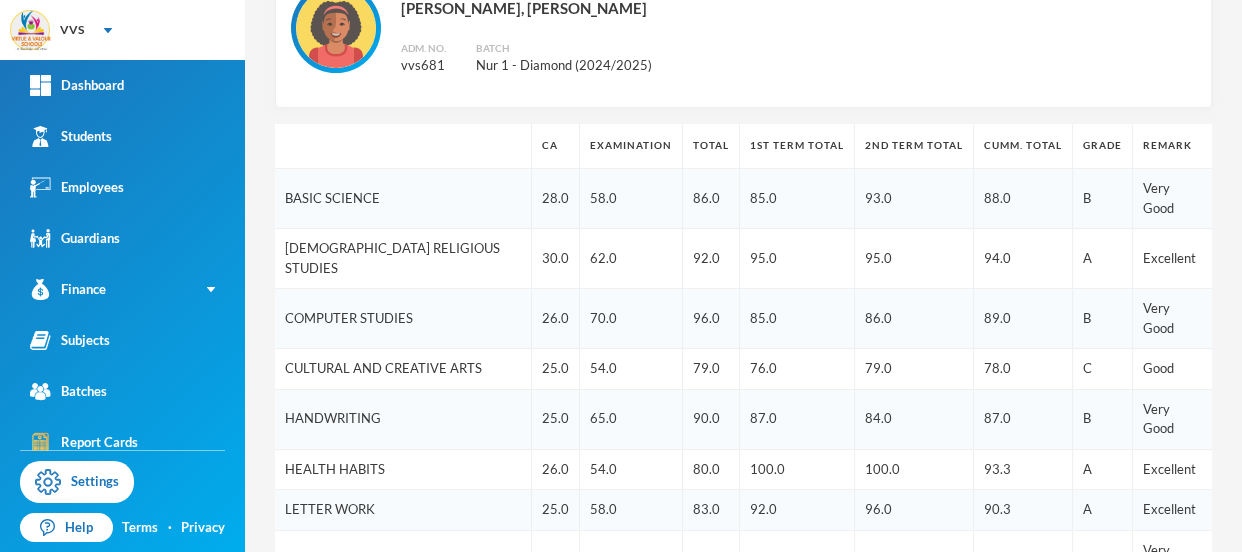 scroll, scrollTop: 0, scrollLeft: 0, axis: both 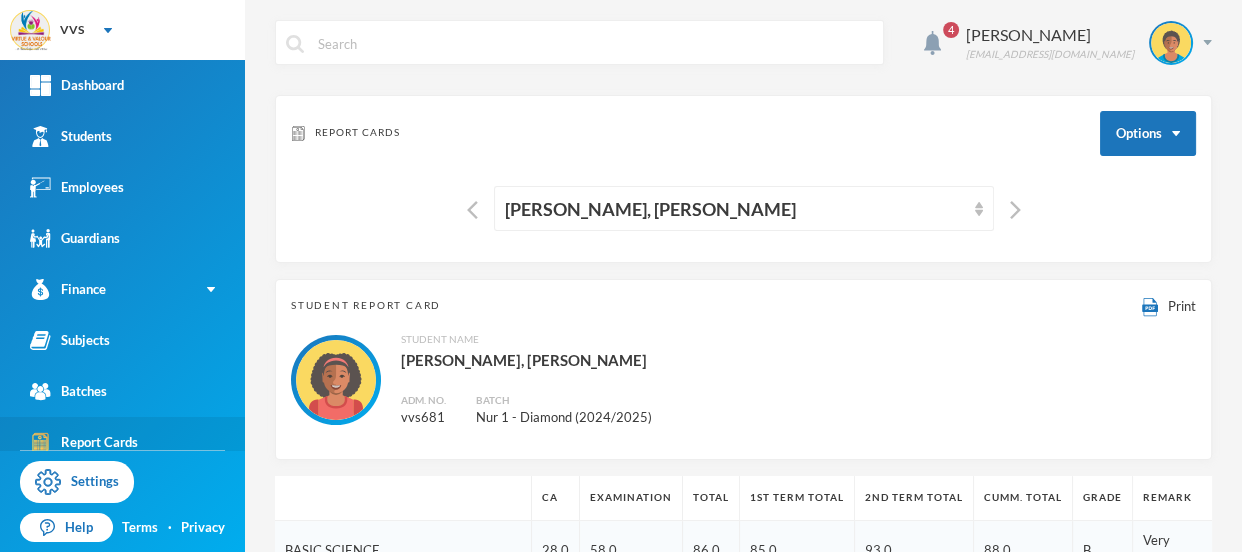 click on "Report Cards" at bounding box center (84, 442) 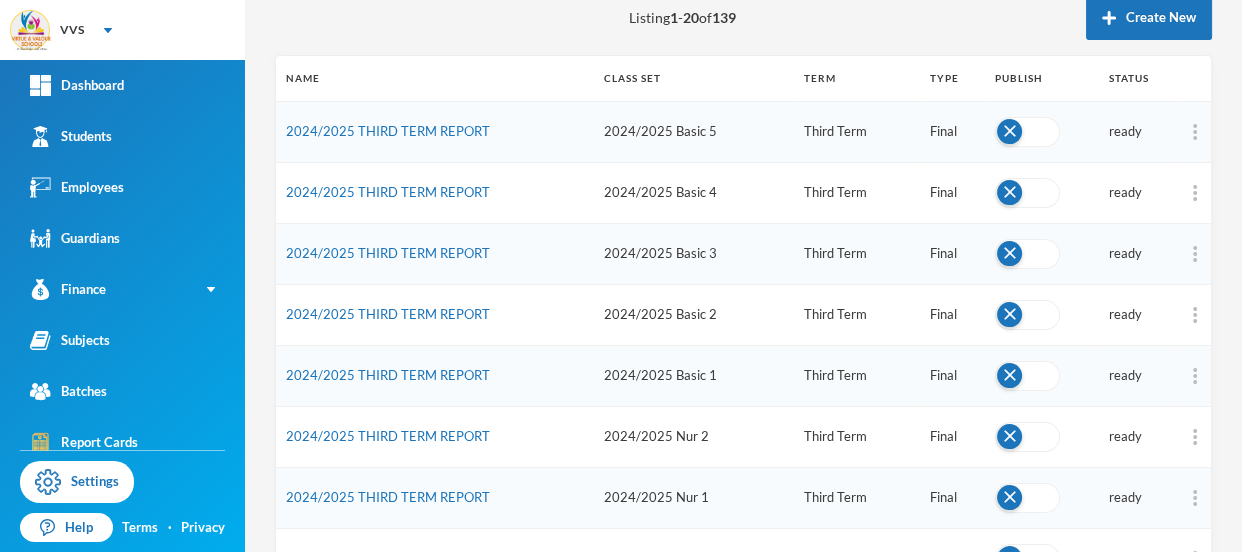 scroll, scrollTop: 238, scrollLeft: 0, axis: vertical 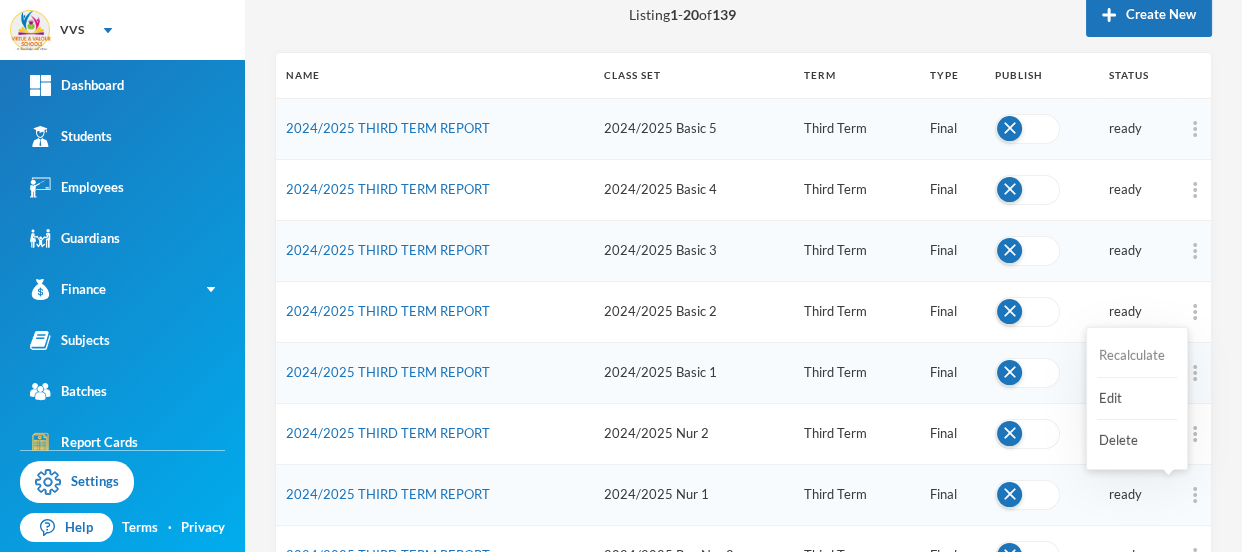click on "Recalculate" at bounding box center [1137, 356] 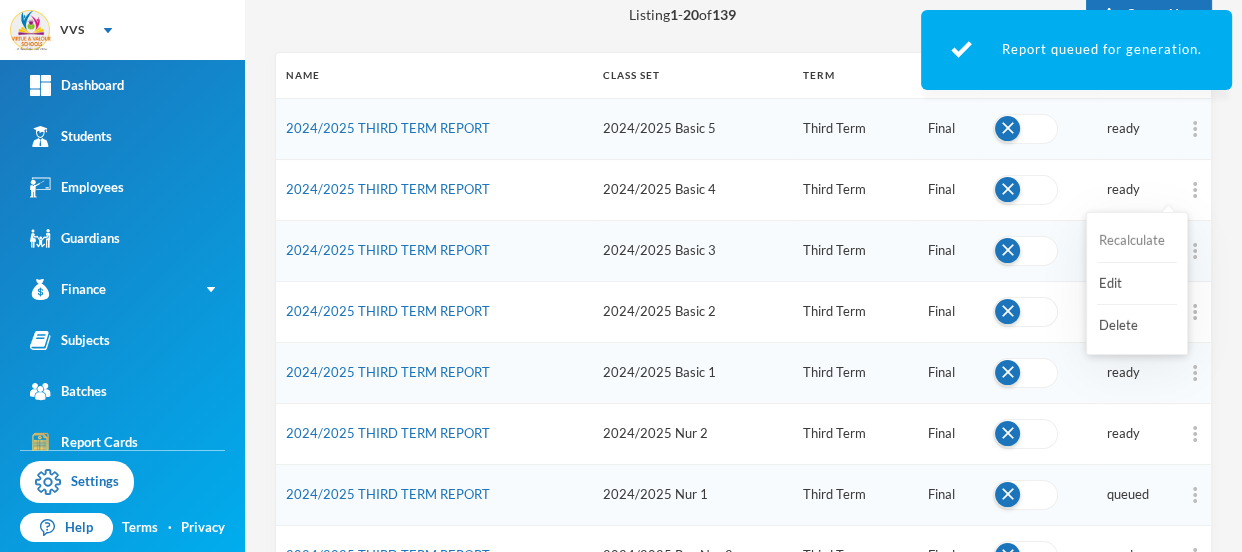 click on "Recalculate" at bounding box center (1137, 241) 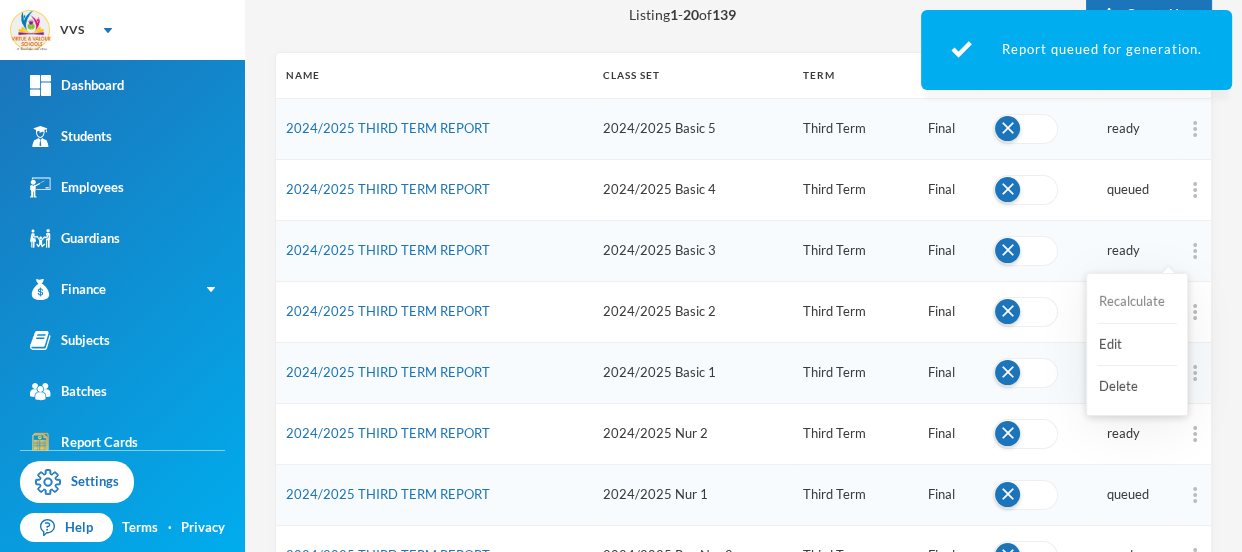 click on "Recalculate" at bounding box center (1137, 302) 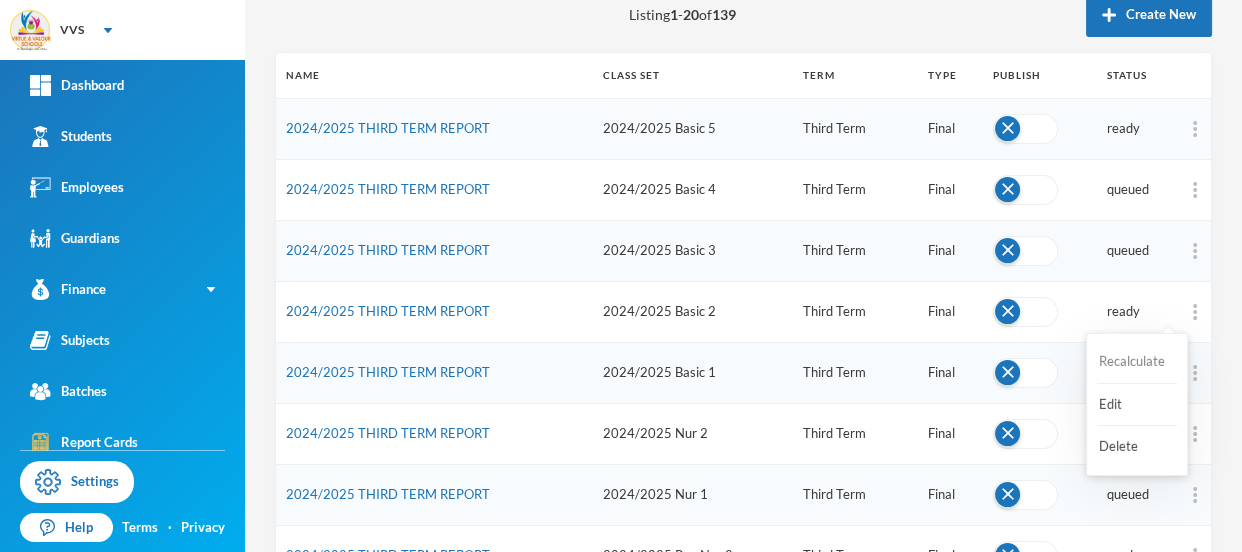 click on "Recalculate" at bounding box center (1137, 362) 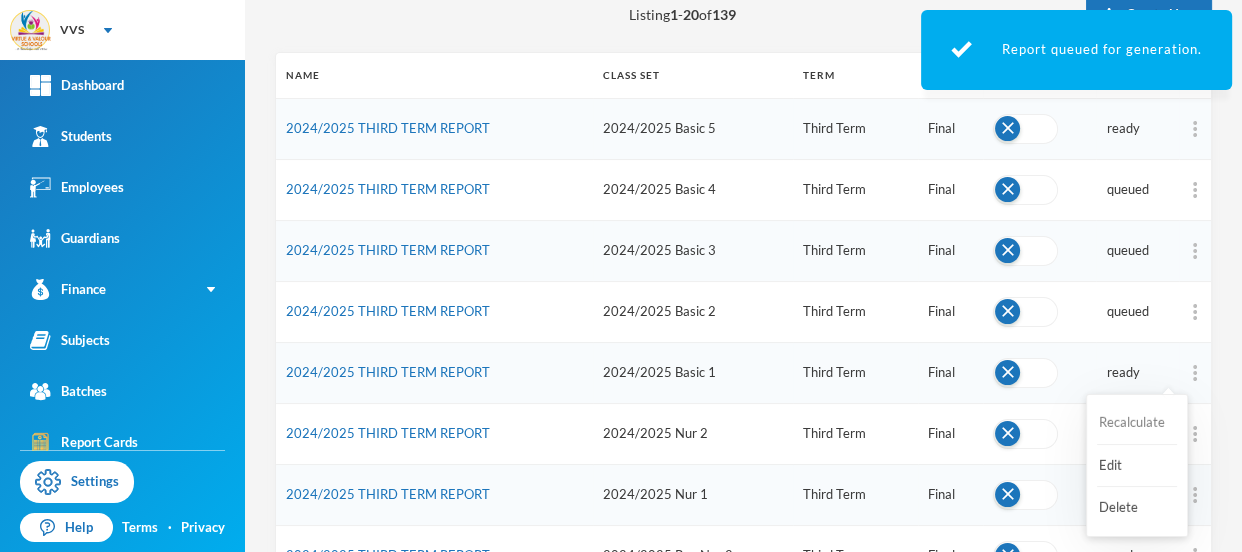 click on "Recalculate" at bounding box center (1137, 423) 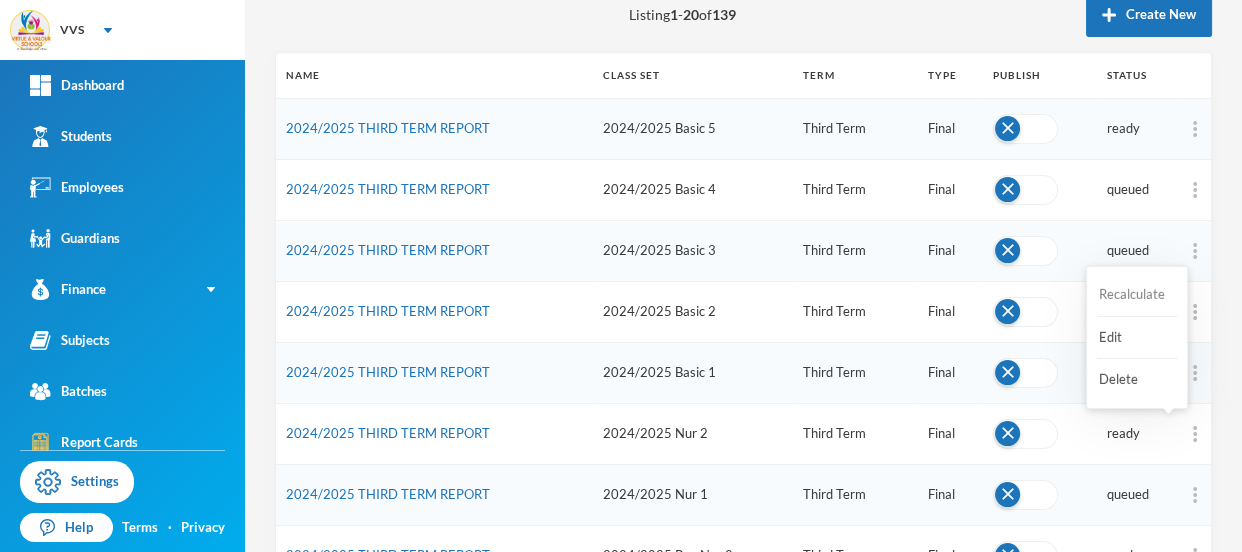 click on "Recalculate" at bounding box center (1137, 295) 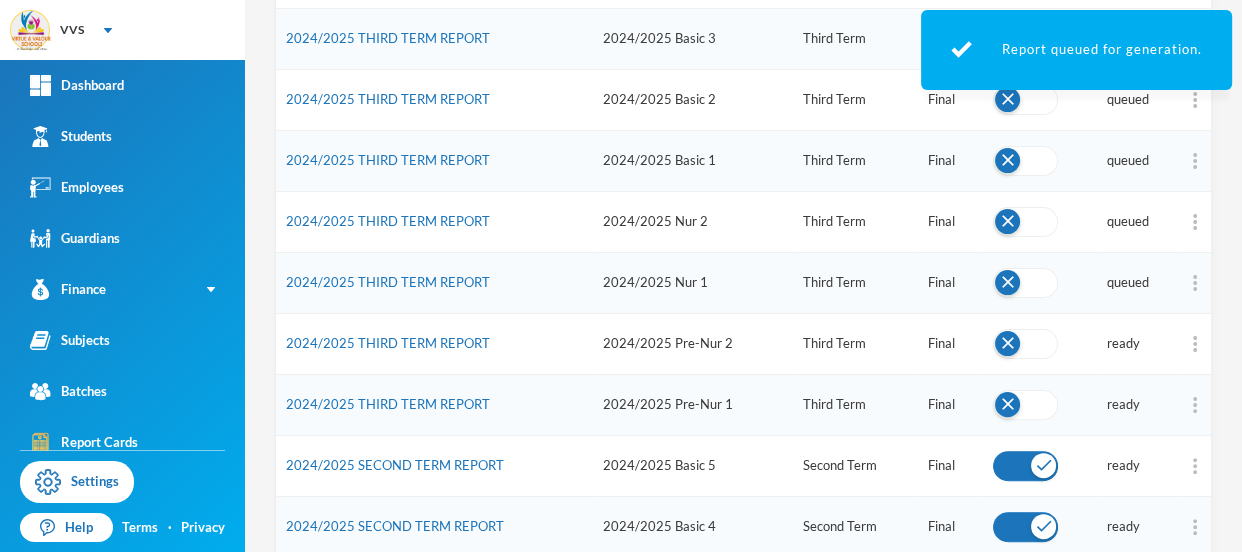 scroll, scrollTop: 479, scrollLeft: 0, axis: vertical 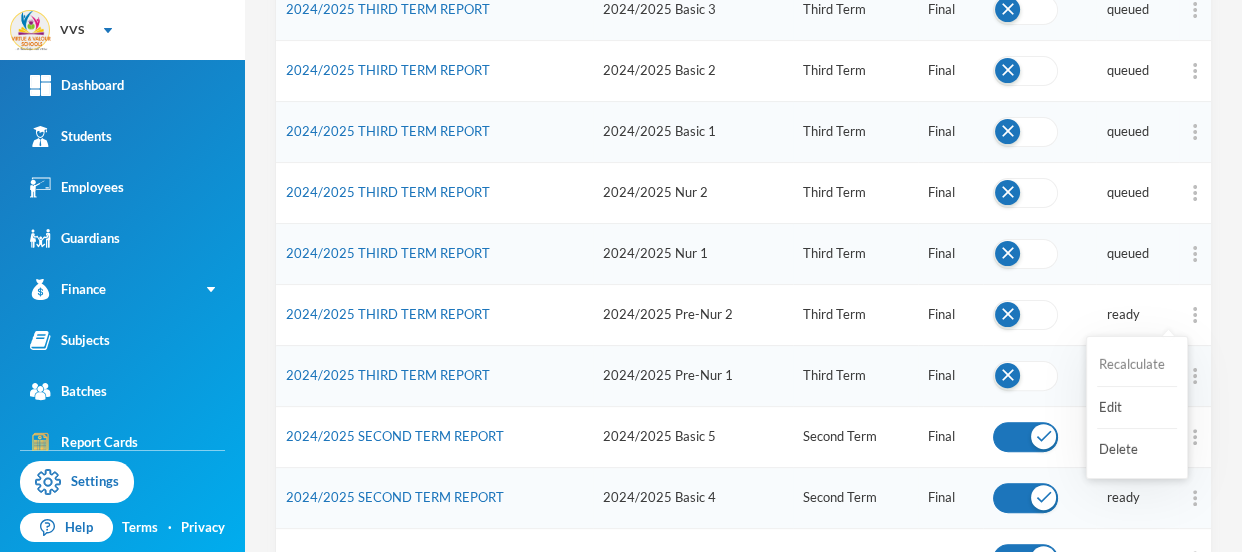 click on "Recalculate" at bounding box center [1137, 365] 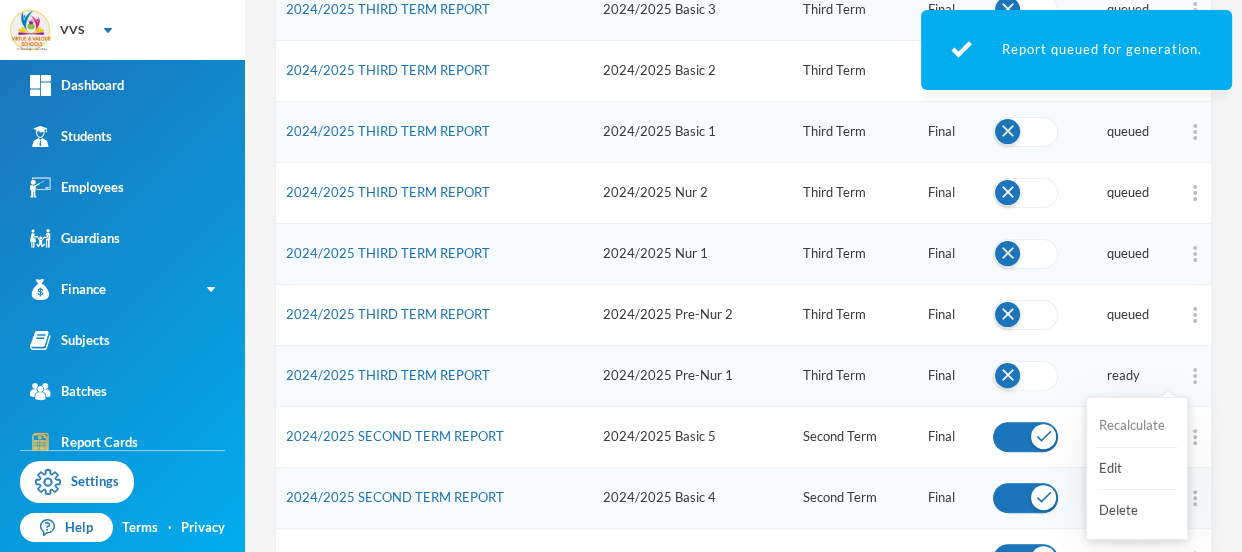 click on "Recalculate" at bounding box center (1137, 426) 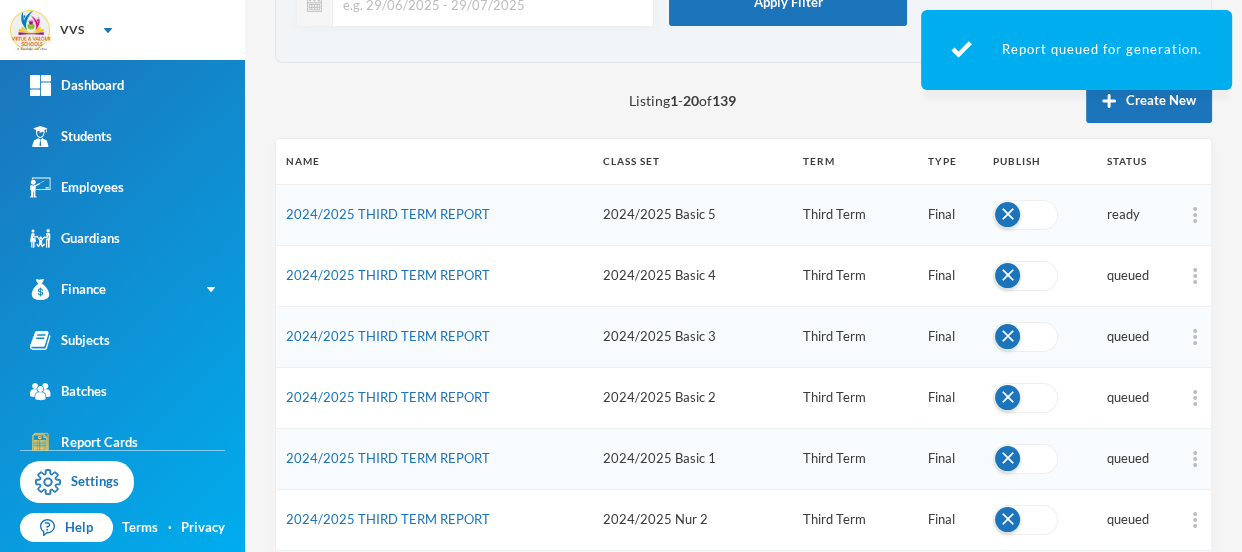 scroll, scrollTop: 150, scrollLeft: 0, axis: vertical 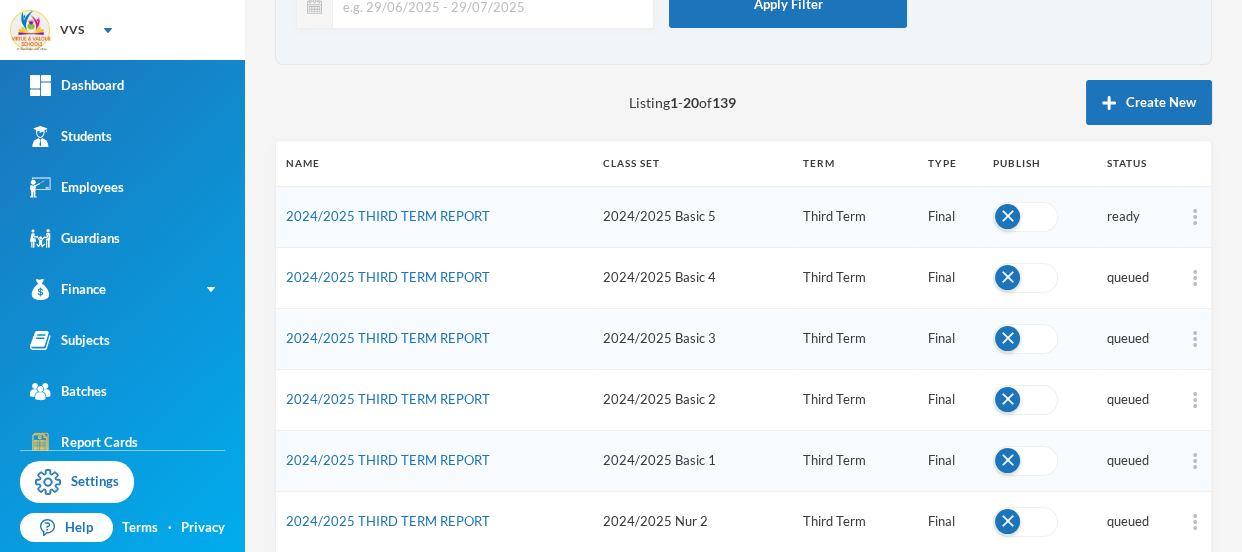 click on "2024/2025 THIRD TERM REPORT" at bounding box center (434, 216) 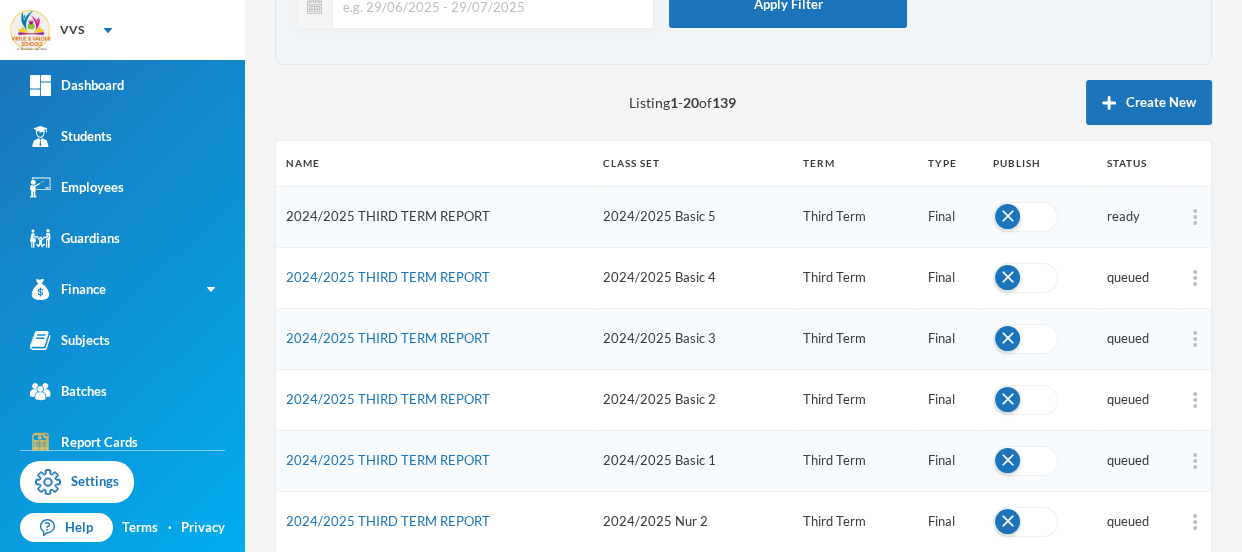 click on "2024/2025 THIRD TERM REPORT" at bounding box center [388, 216] 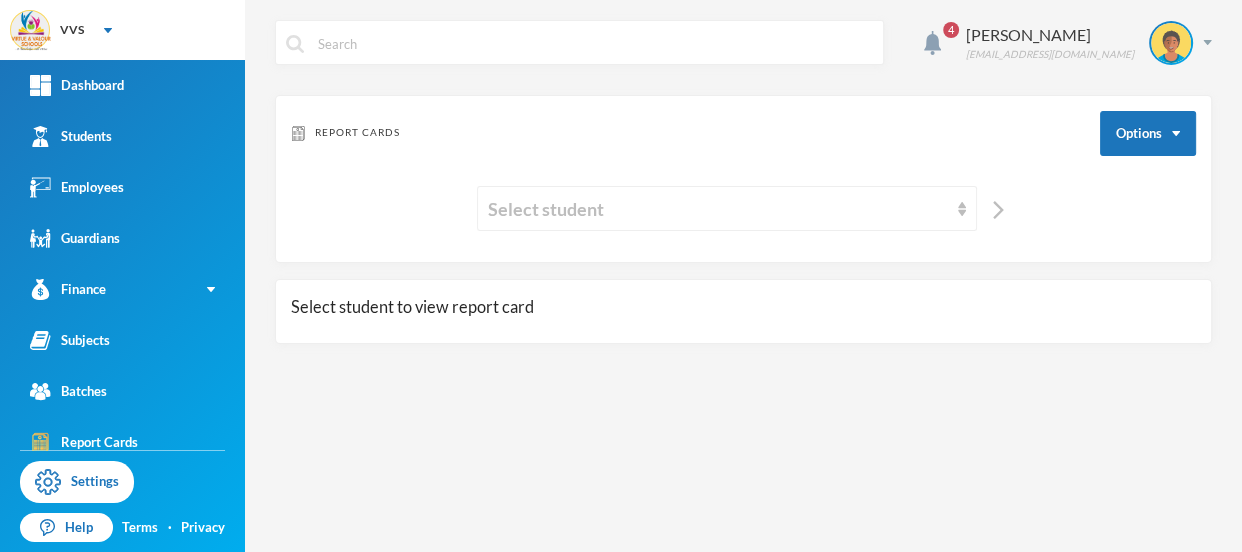 scroll, scrollTop: 0, scrollLeft: 0, axis: both 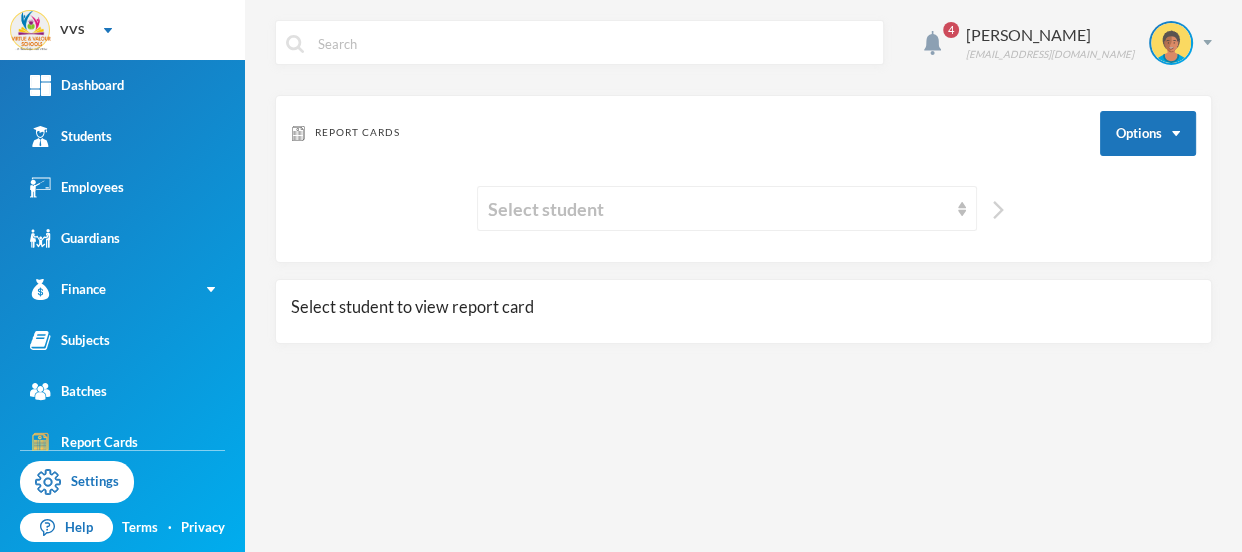 click at bounding box center (998, 210) 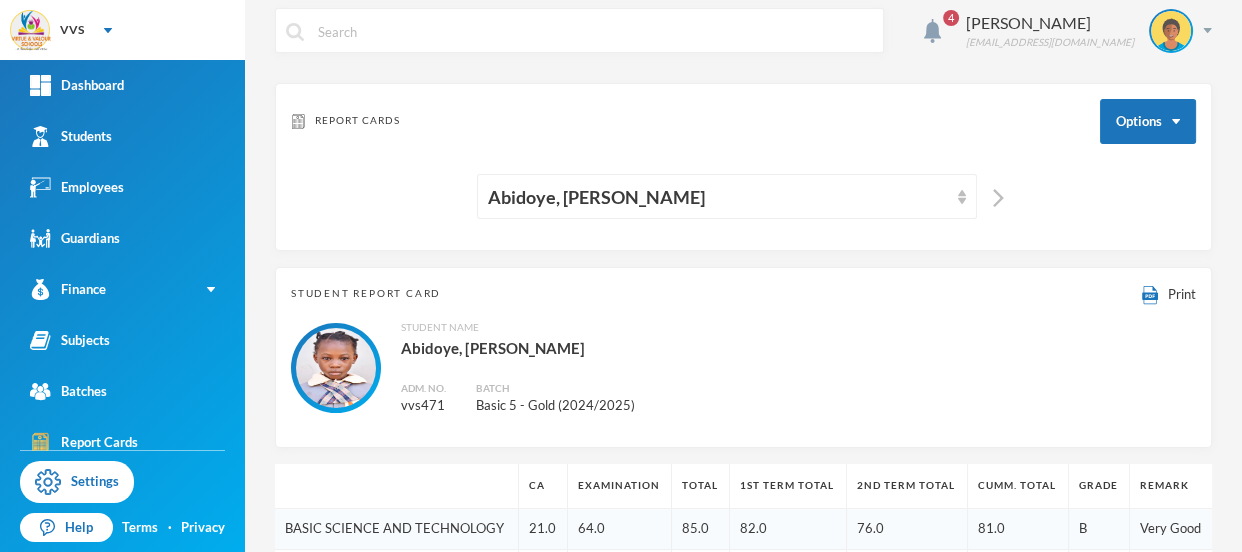 scroll, scrollTop: 0, scrollLeft: 0, axis: both 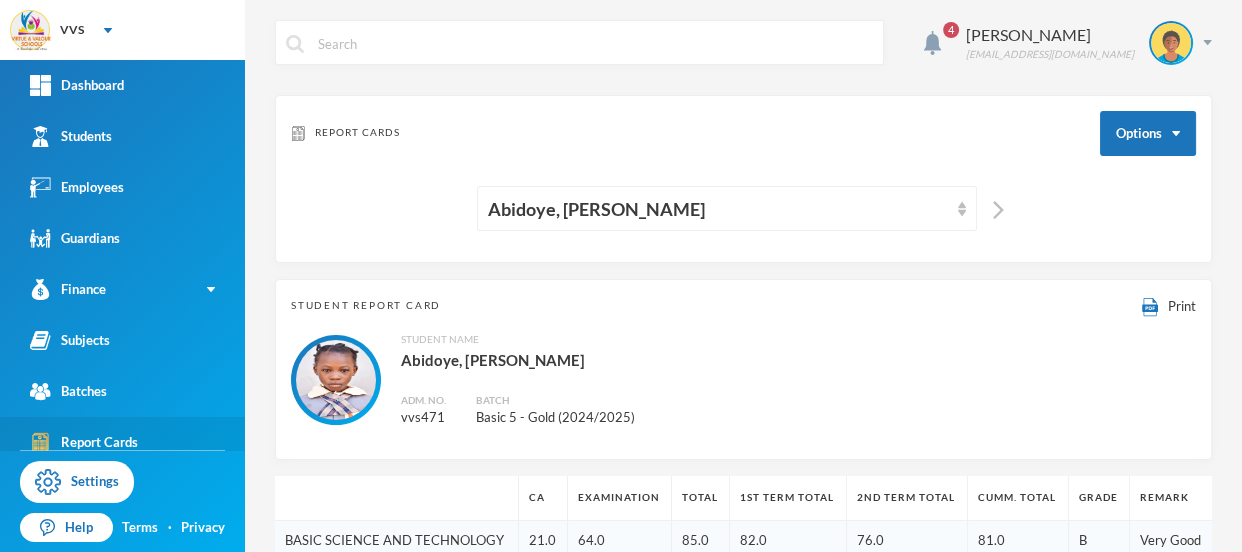 click on "Report Cards" at bounding box center [84, 442] 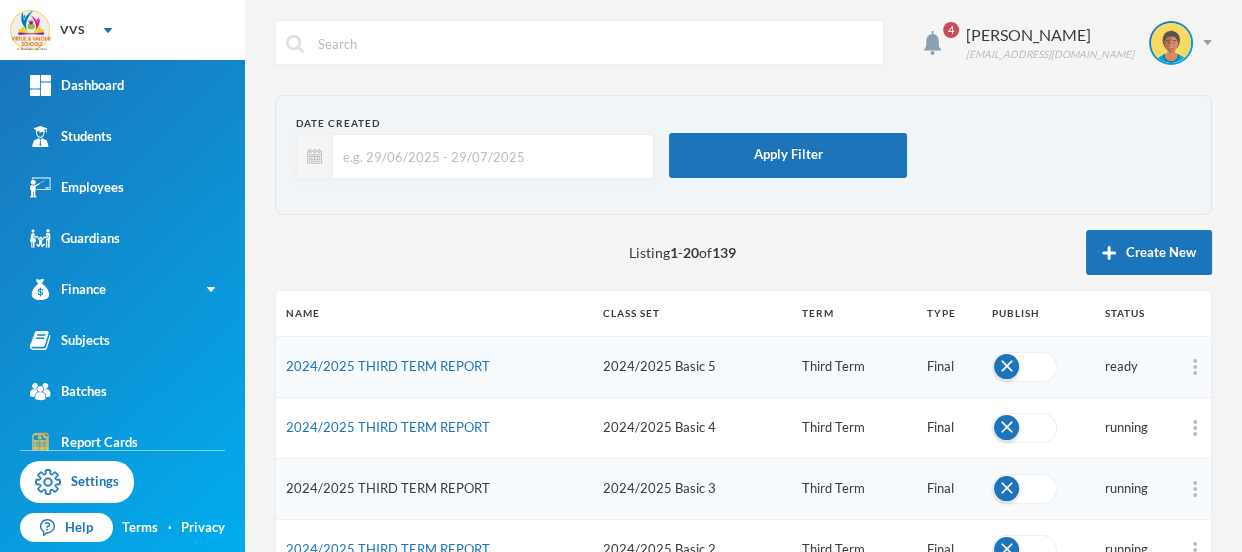 click on "2024/2025 THIRD TERM REPORT" at bounding box center (388, 488) 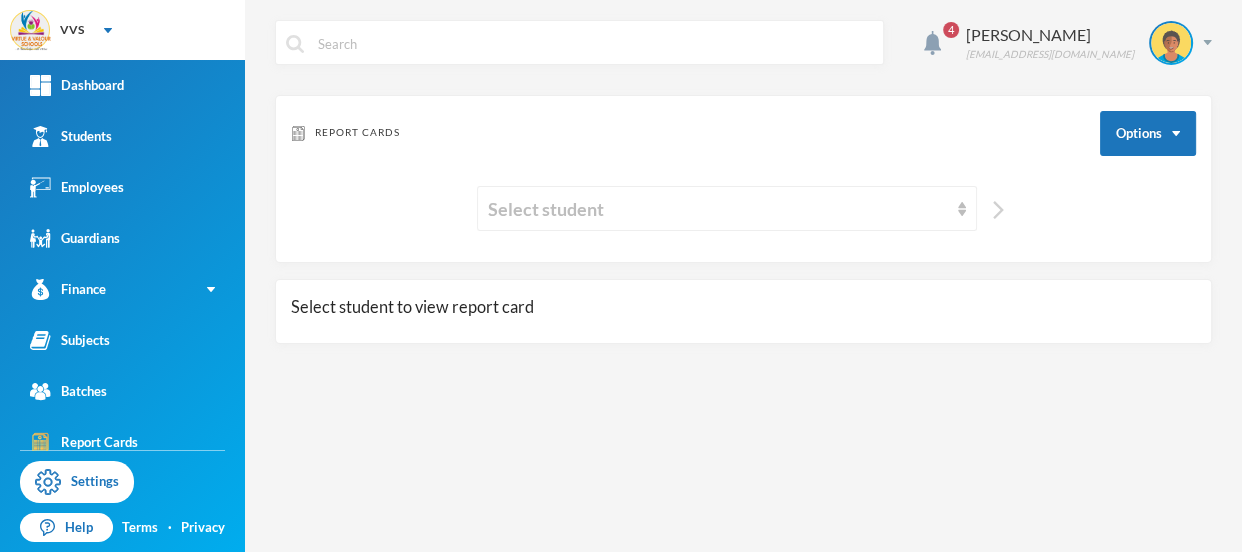 click at bounding box center [998, 210] 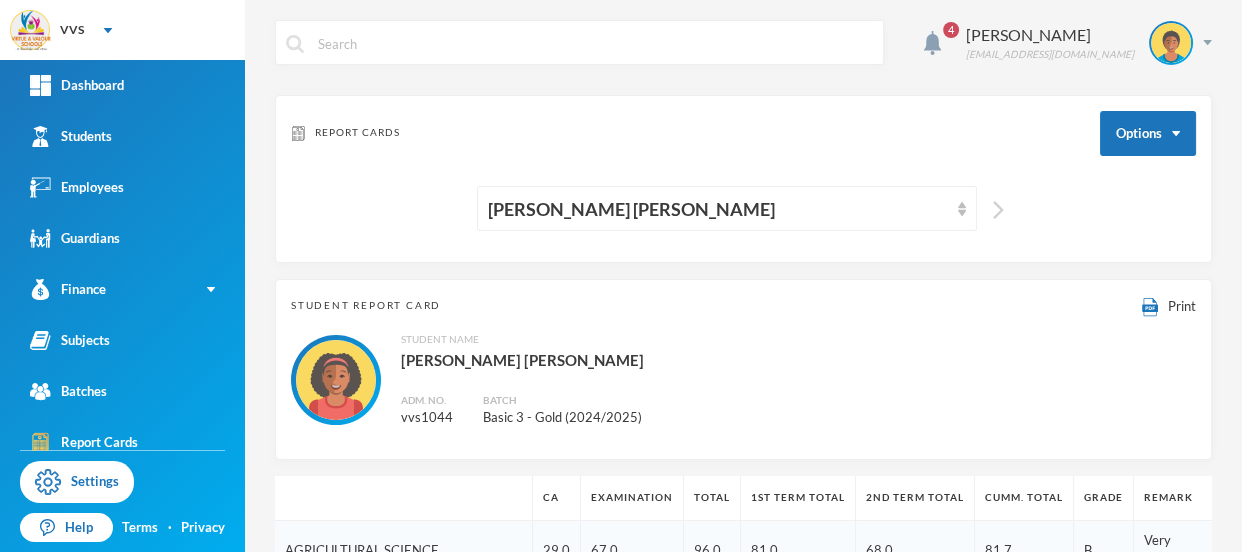 type 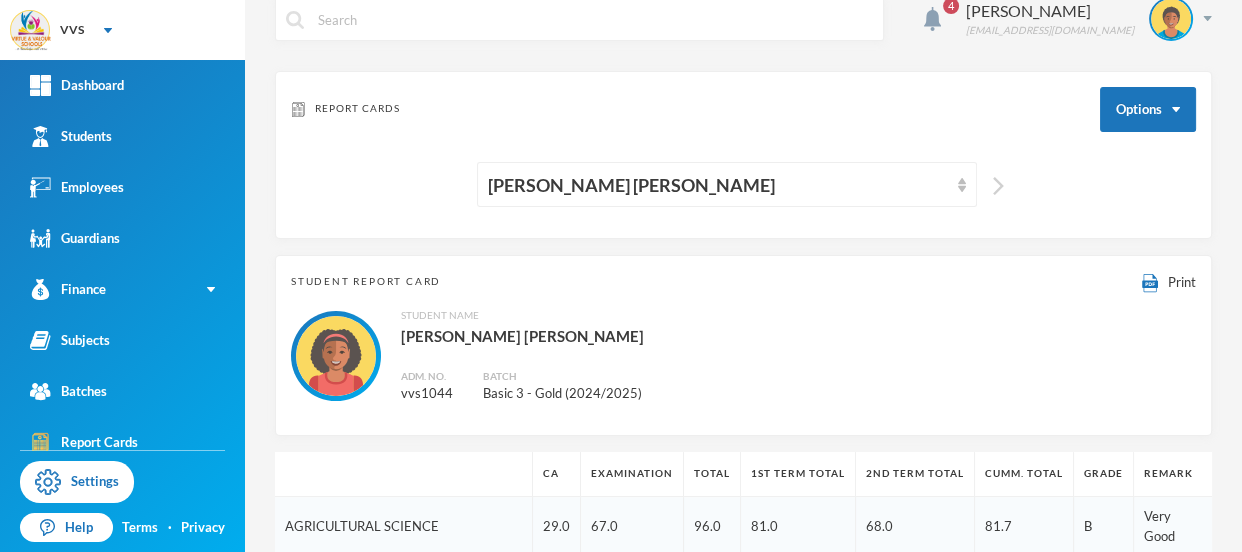 scroll, scrollTop: 0, scrollLeft: 0, axis: both 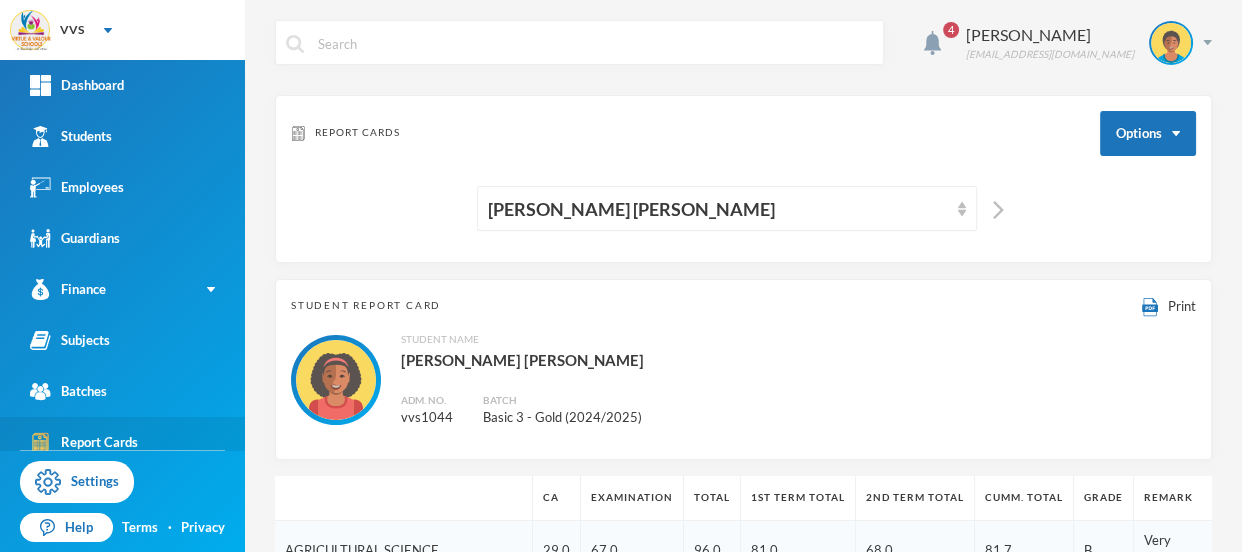 click on "Report Cards" at bounding box center [84, 442] 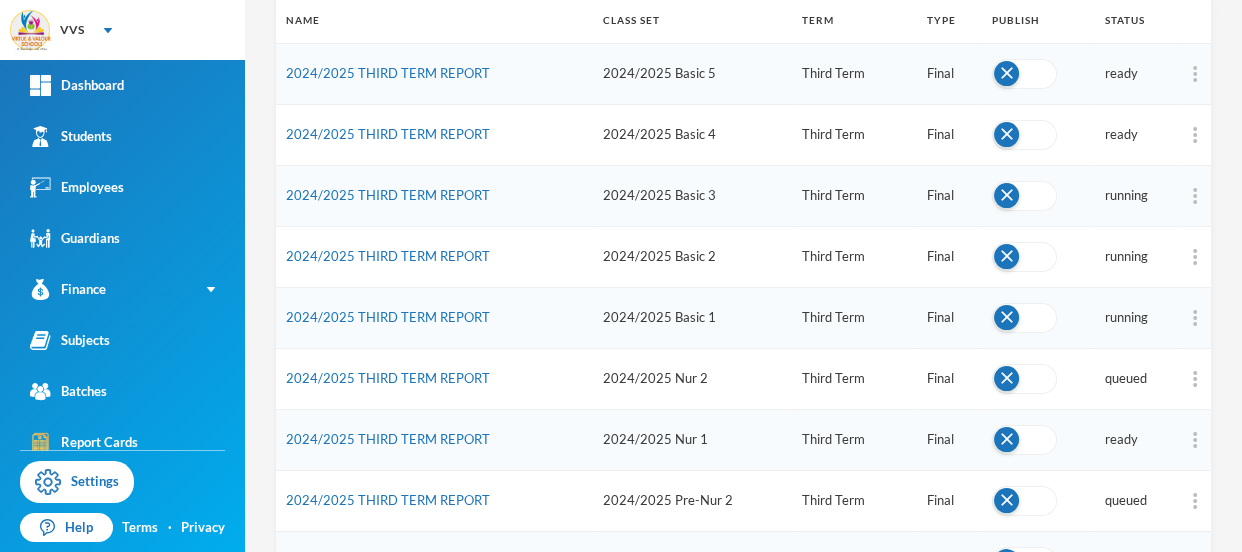 scroll, scrollTop: 300, scrollLeft: 0, axis: vertical 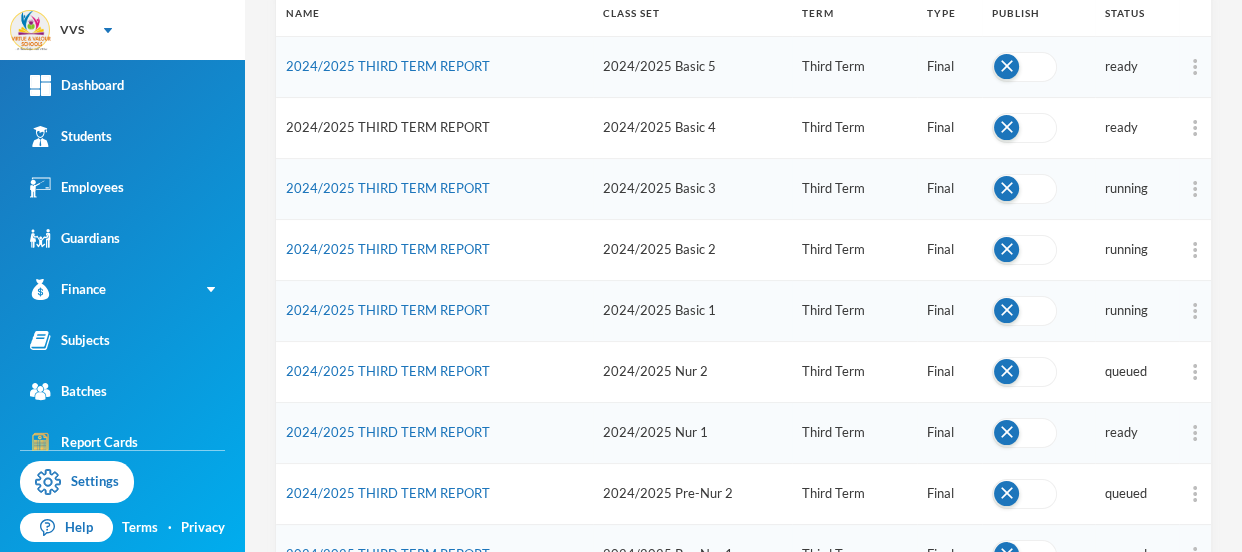 click on "2024/2025 THIRD TERM REPORT" at bounding box center [388, 127] 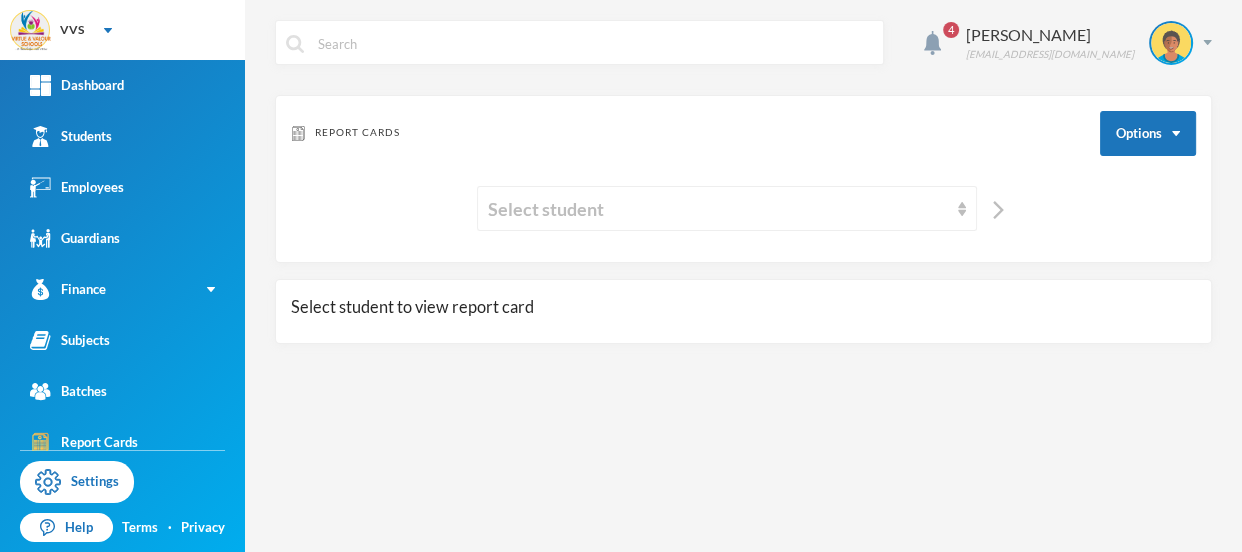 scroll, scrollTop: 0, scrollLeft: 0, axis: both 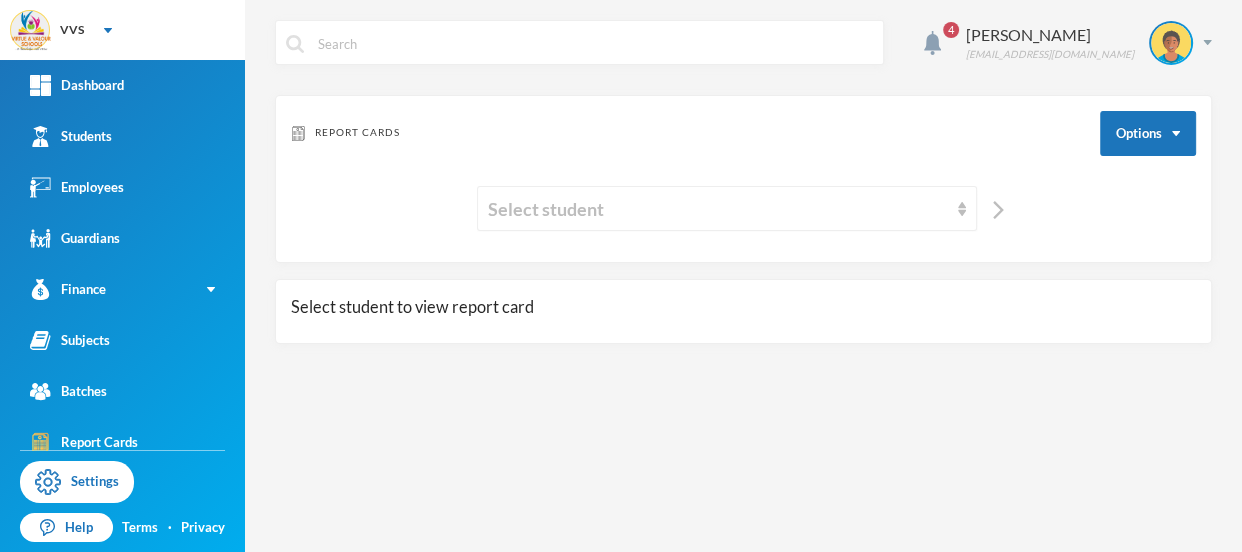 click at bounding box center [993, 208] 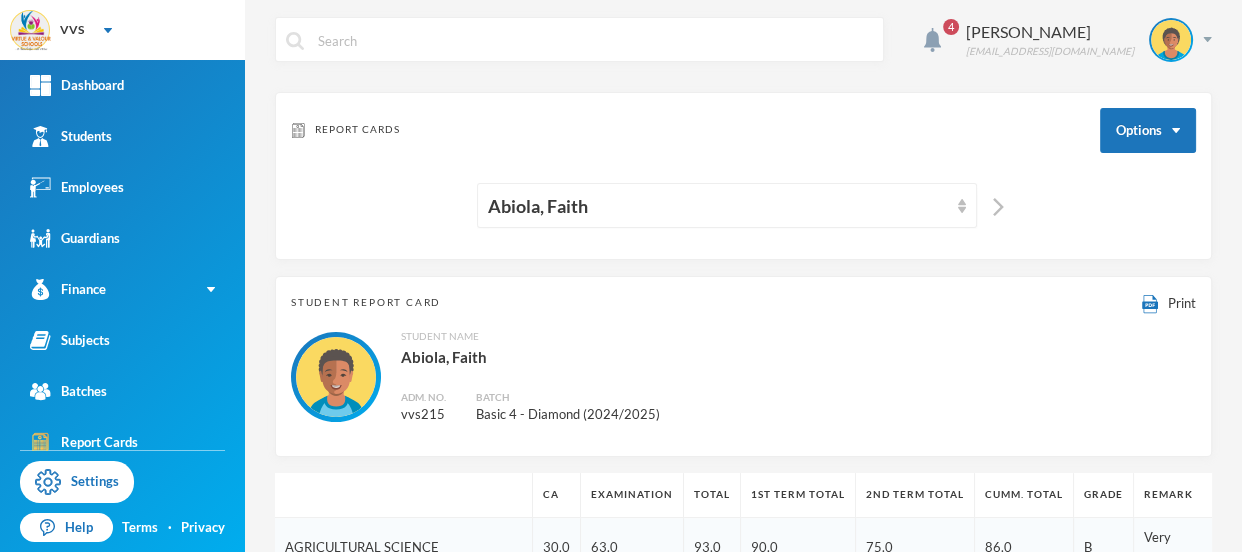 scroll, scrollTop: 0, scrollLeft: 0, axis: both 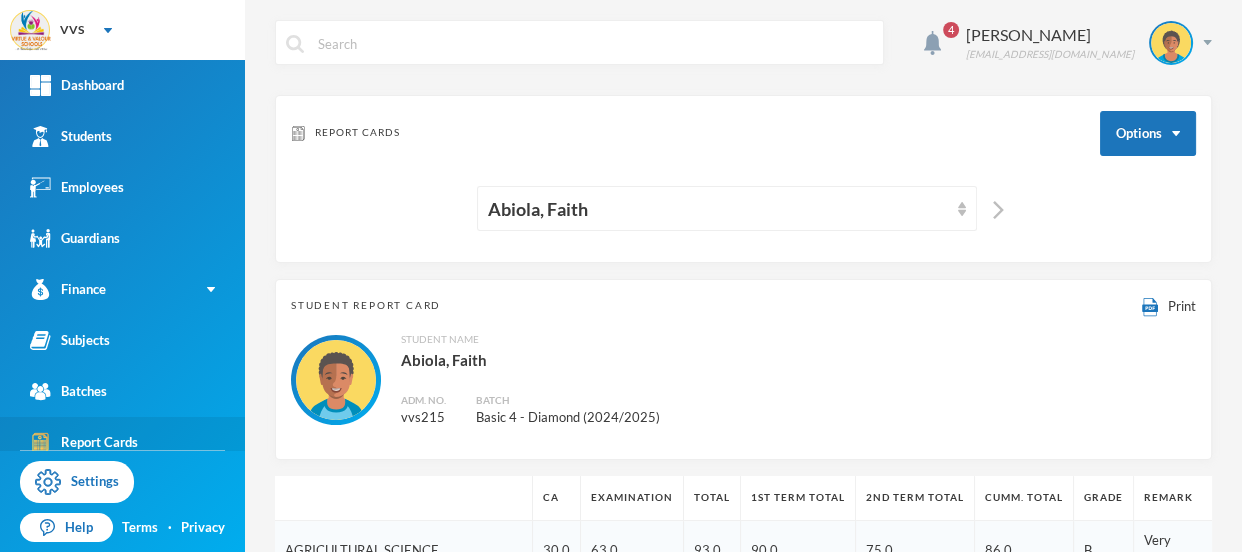 click on "Report Cards" at bounding box center (84, 442) 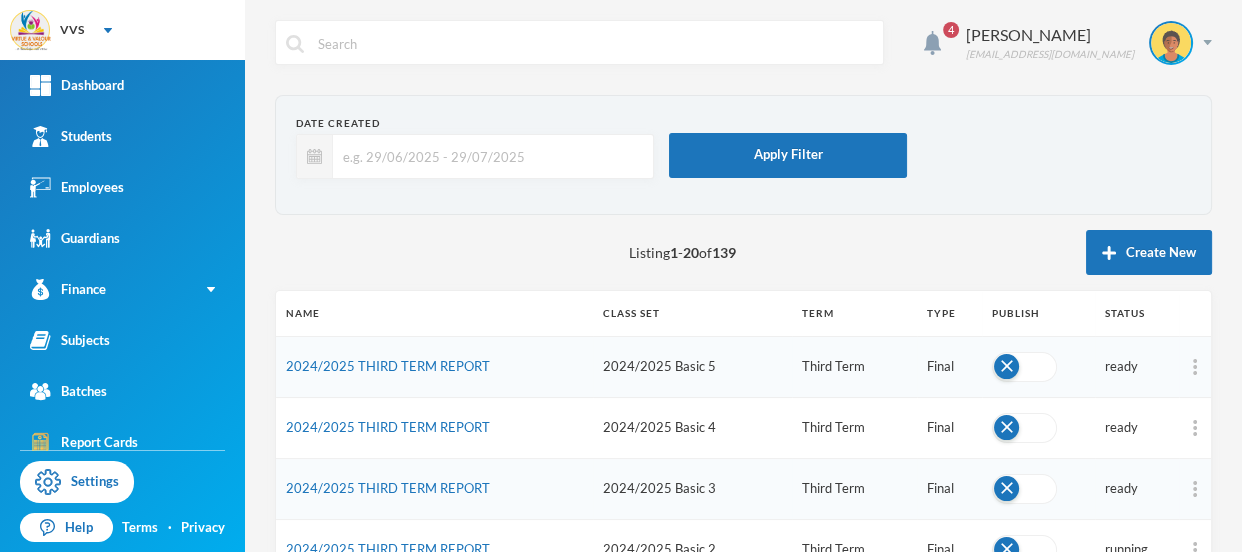 scroll, scrollTop: 23, scrollLeft: 0, axis: vertical 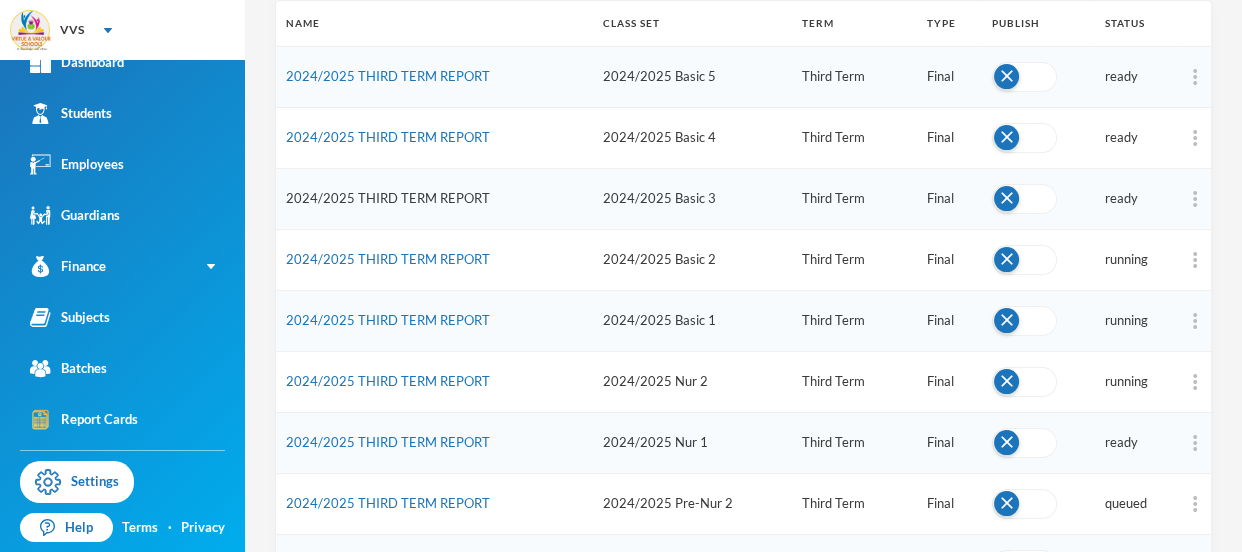click on "2024/2025 THIRD TERM REPORT" at bounding box center [388, 198] 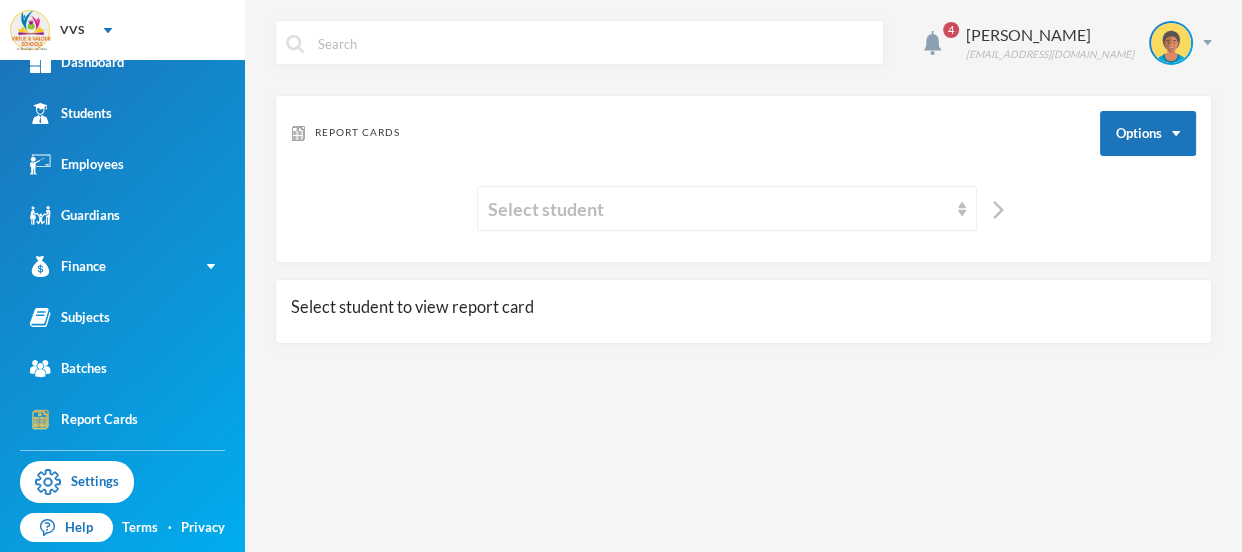 scroll, scrollTop: 0, scrollLeft: 0, axis: both 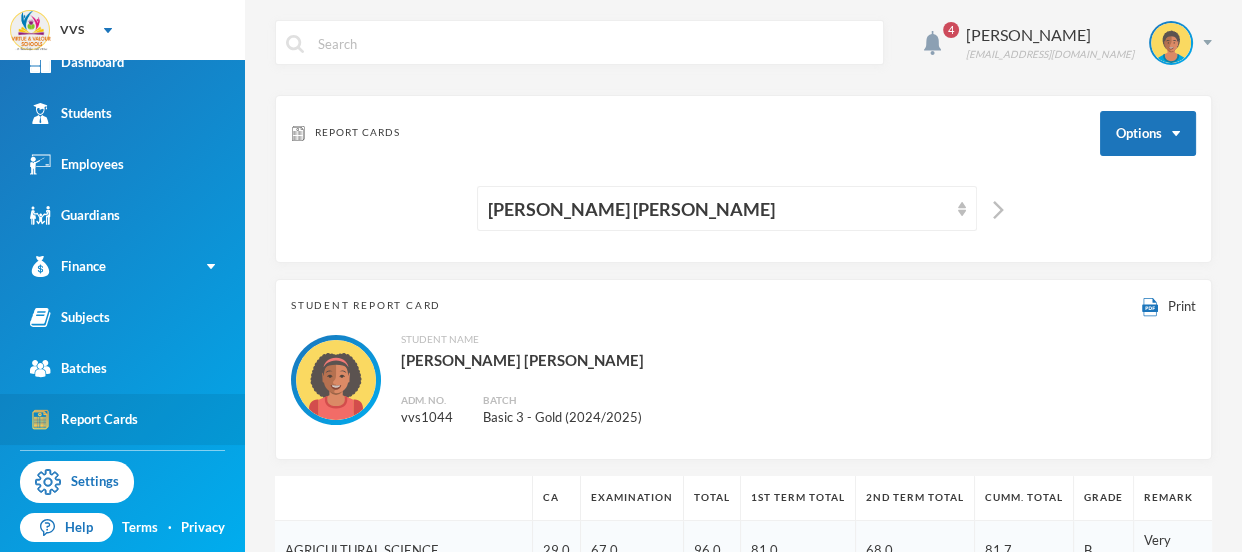 click on "Report Cards" at bounding box center [84, 419] 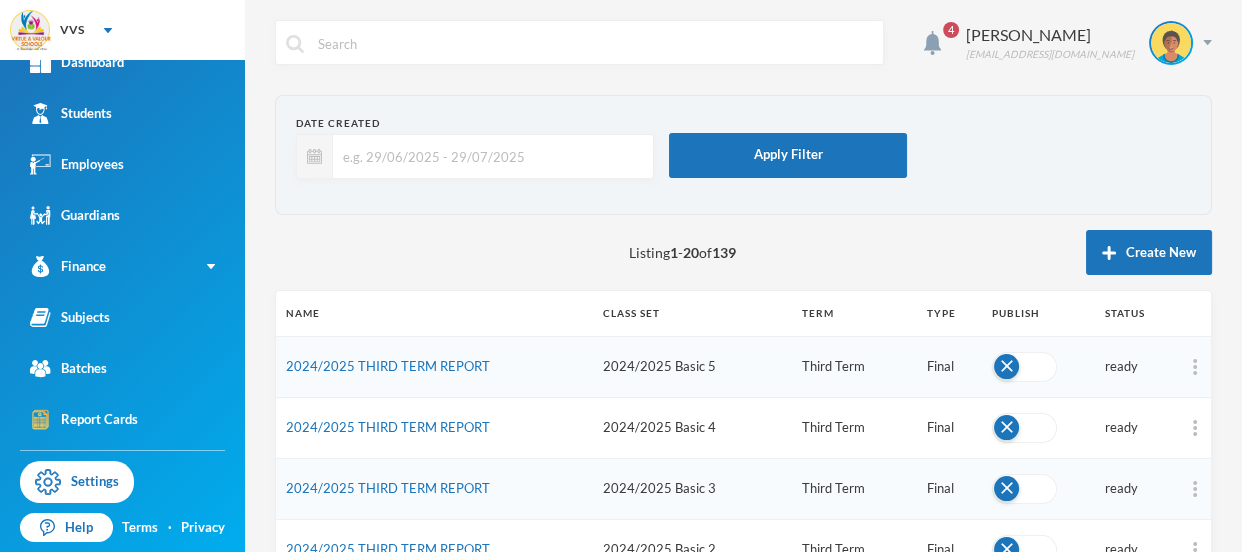 scroll, scrollTop: 329, scrollLeft: 0, axis: vertical 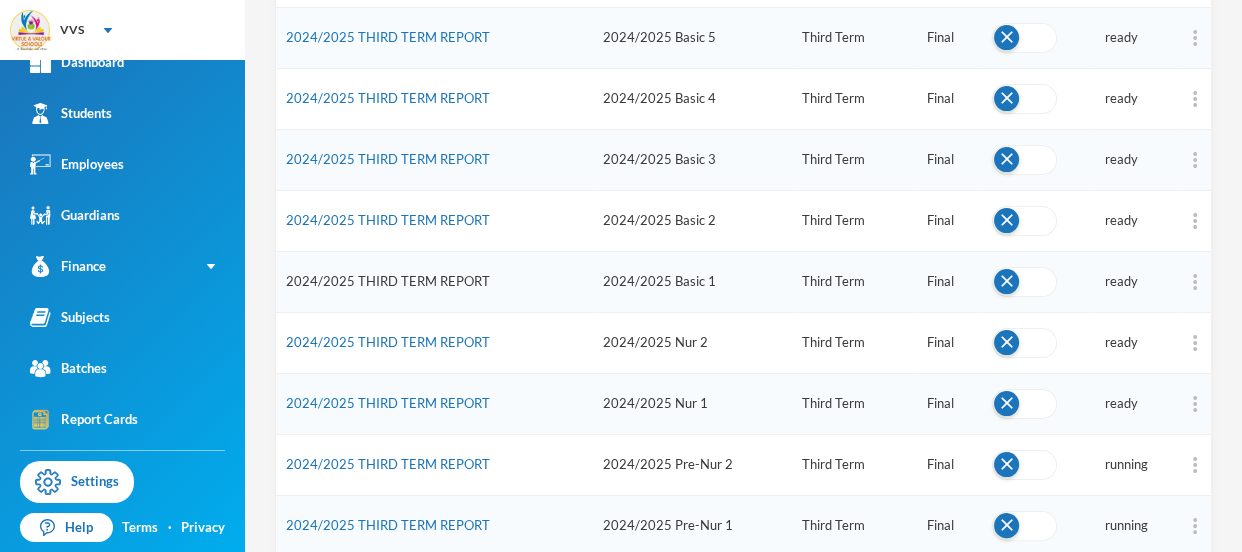 click on "2024/2025 THIRD TERM REPORT" at bounding box center [388, 281] 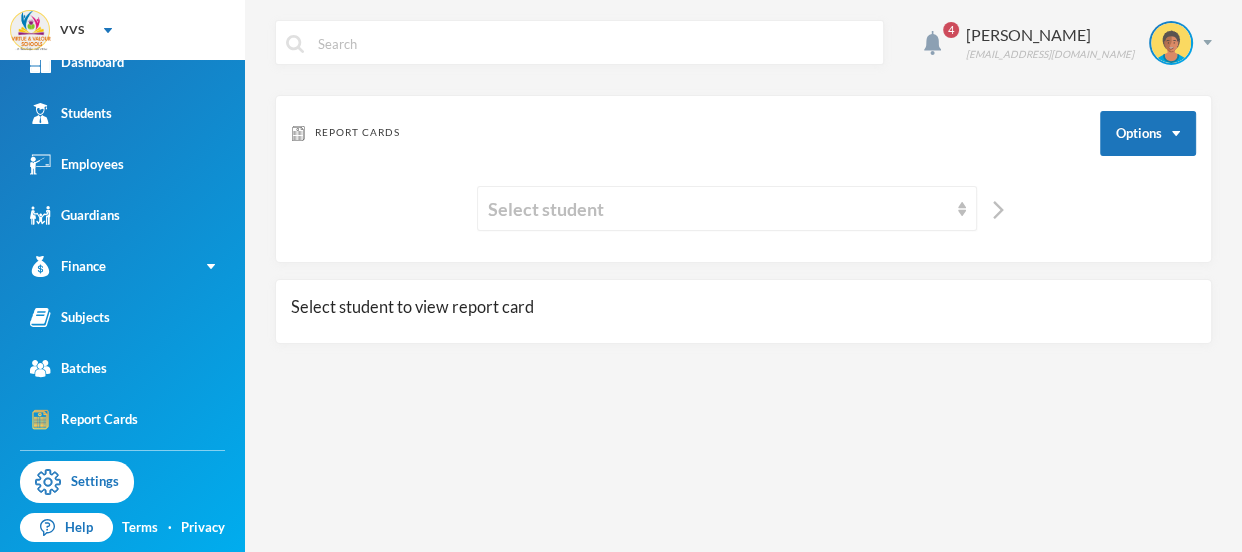 scroll, scrollTop: 0, scrollLeft: 0, axis: both 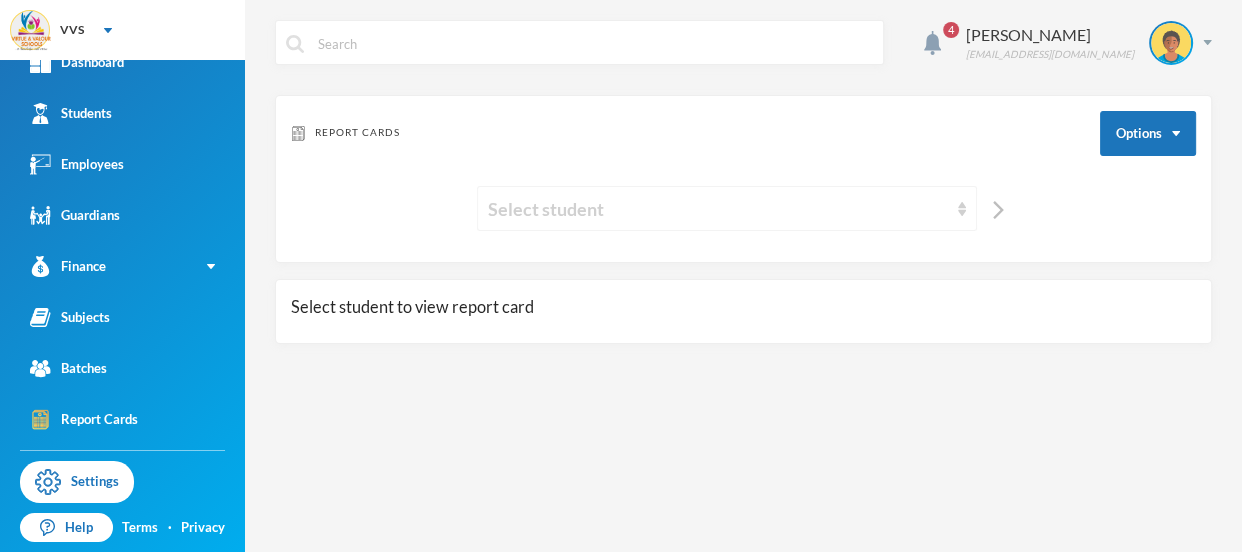 click on "Select student" at bounding box center (718, 209) 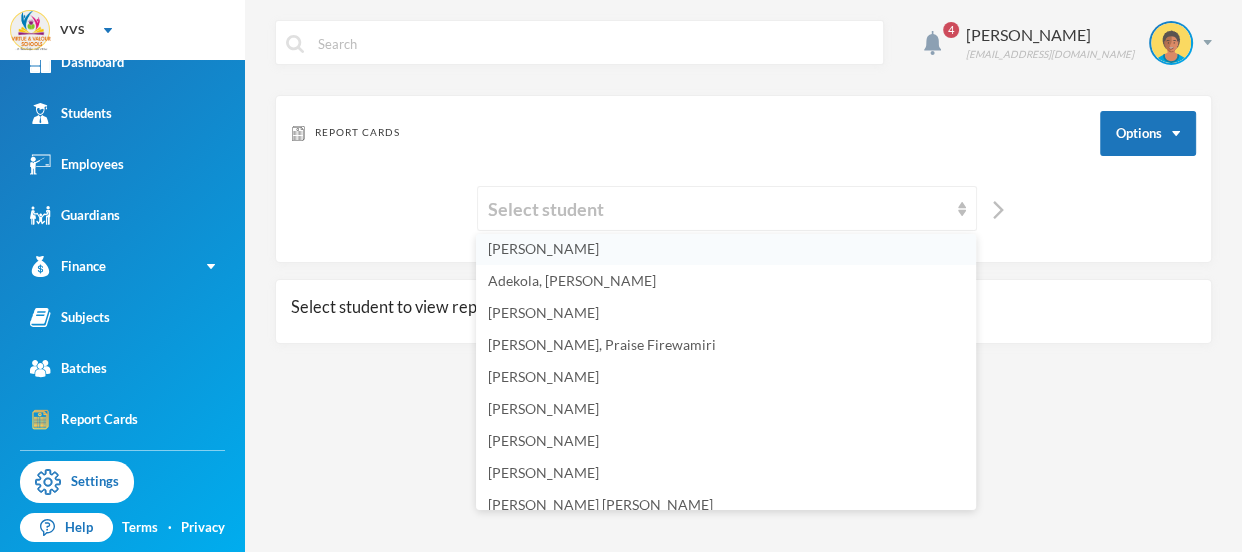 scroll, scrollTop: 68, scrollLeft: 0, axis: vertical 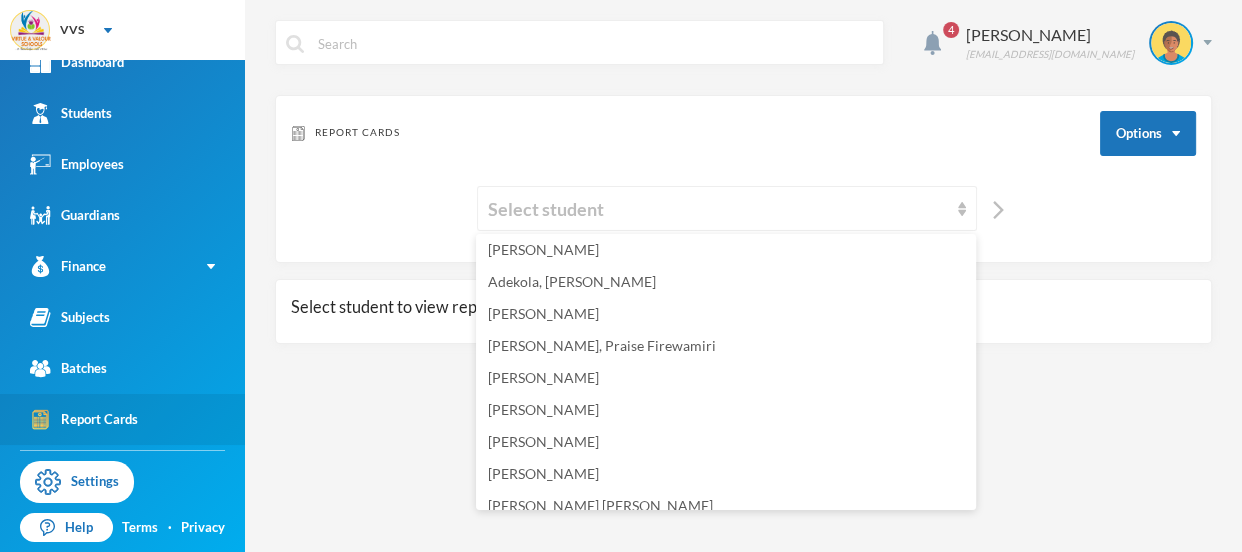 click on "Report Cards" at bounding box center [122, 419] 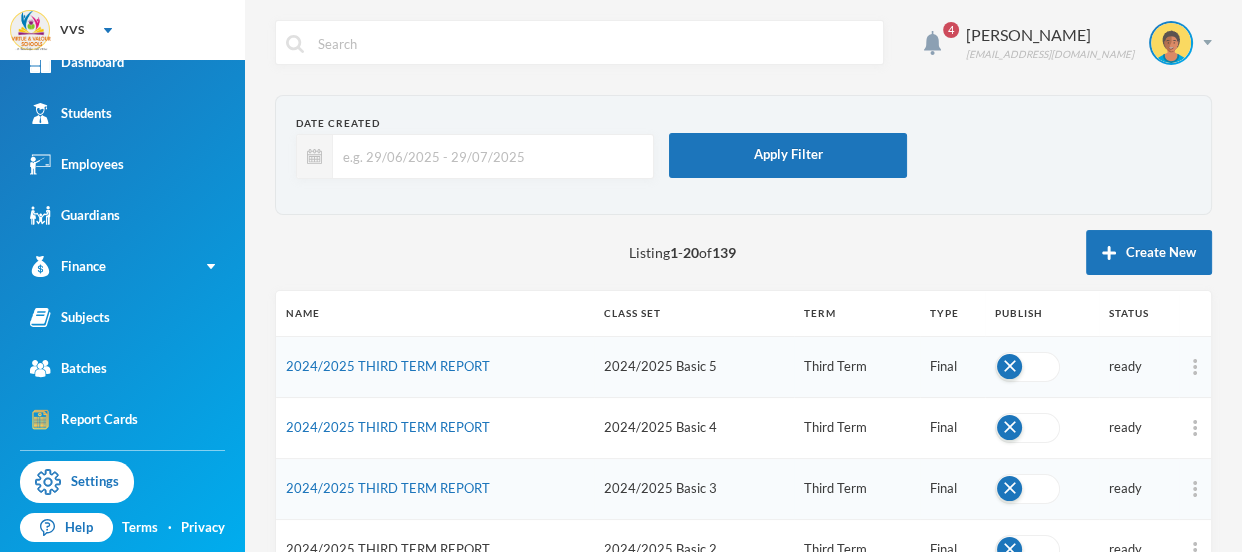click on "2024/2025 THIRD TERM REPORT" at bounding box center [388, 549] 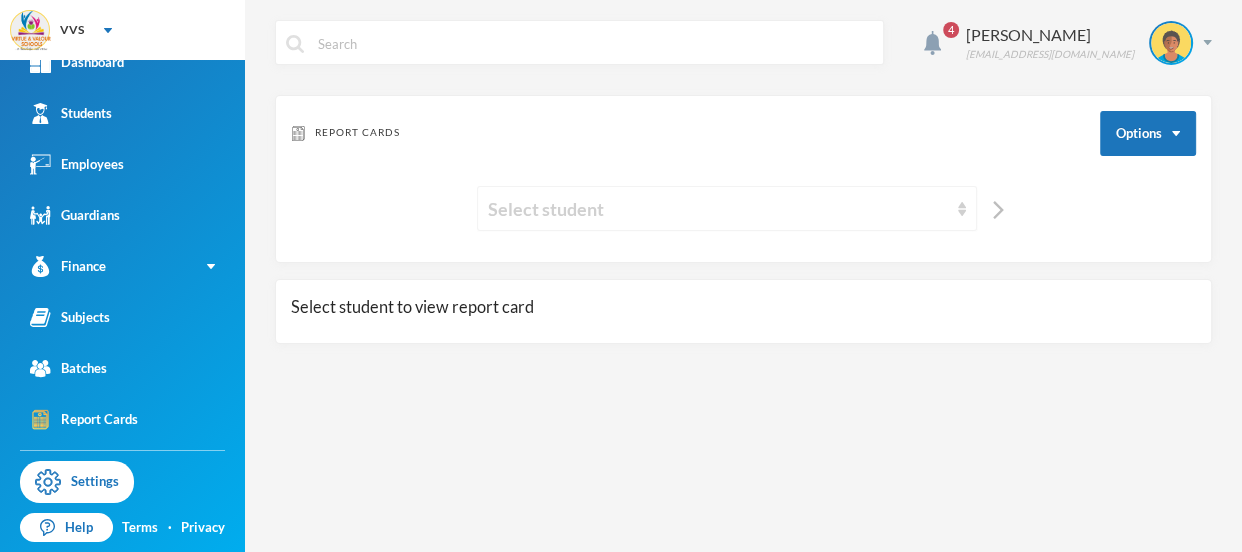 click on "Select student" at bounding box center (718, 209) 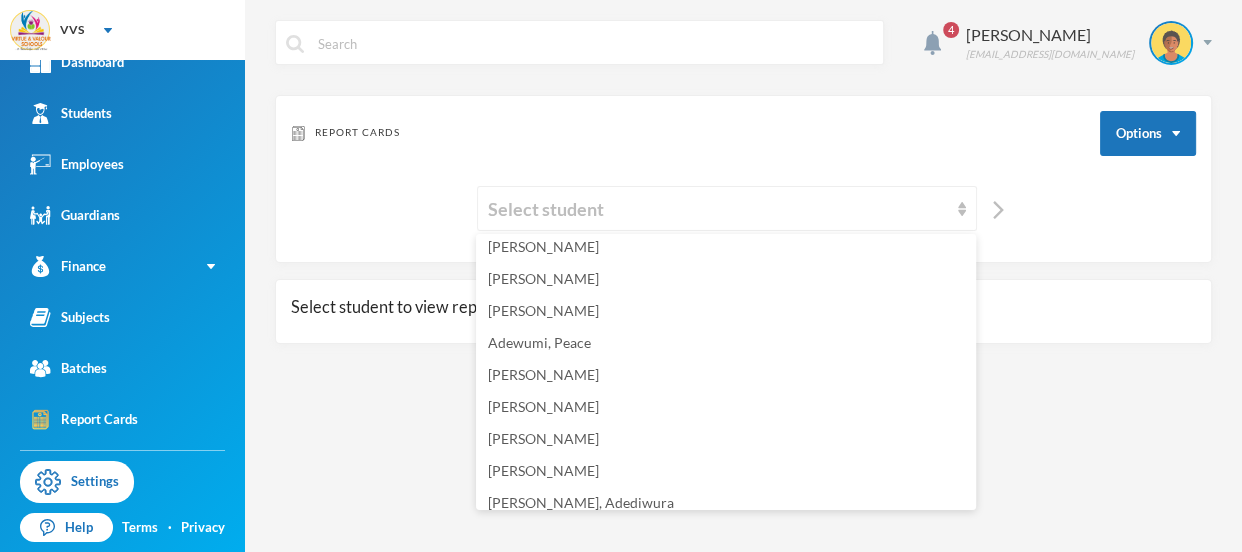 scroll, scrollTop: 248, scrollLeft: 0, axis: vertical 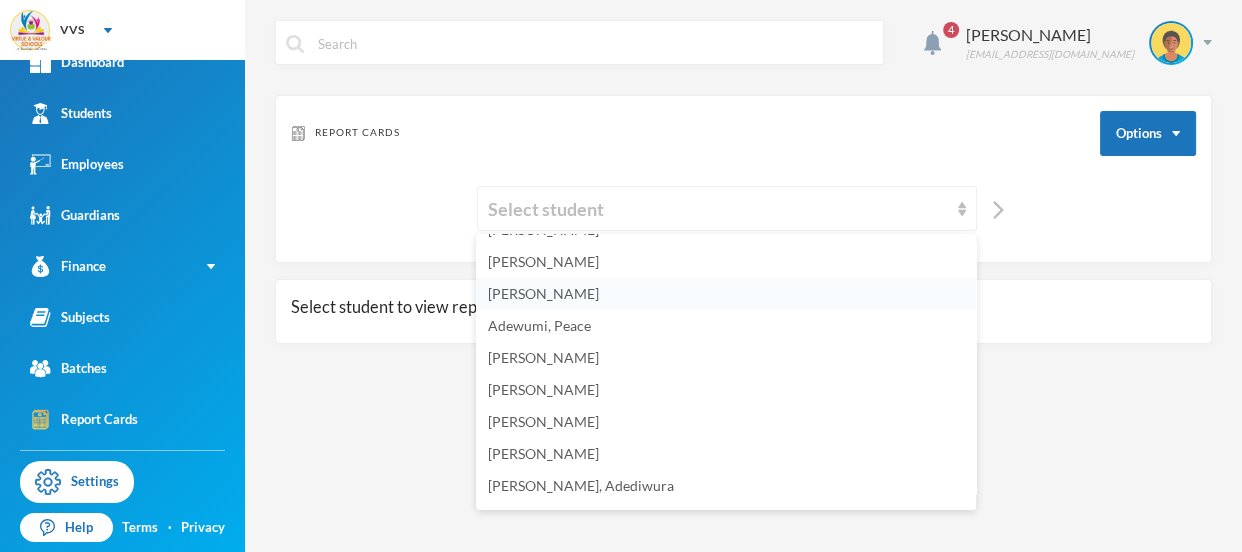click on "Adeosun, Temilade Omowumi" at bounding box center (543, 293) 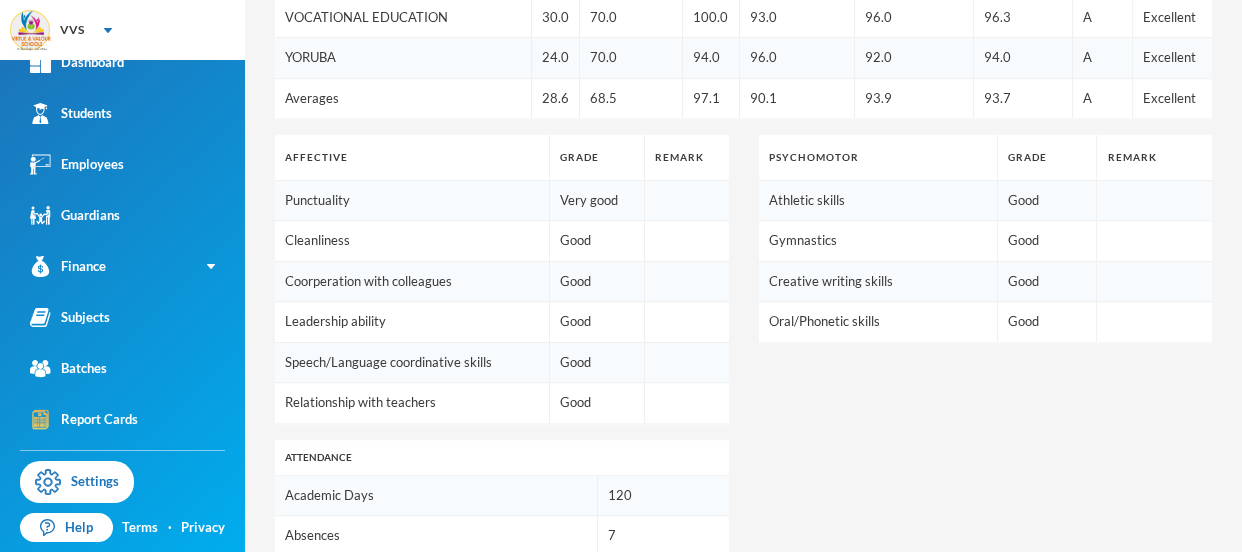 scroll, scrollTop: 1391, scrollLeft: 0, axis: vertical 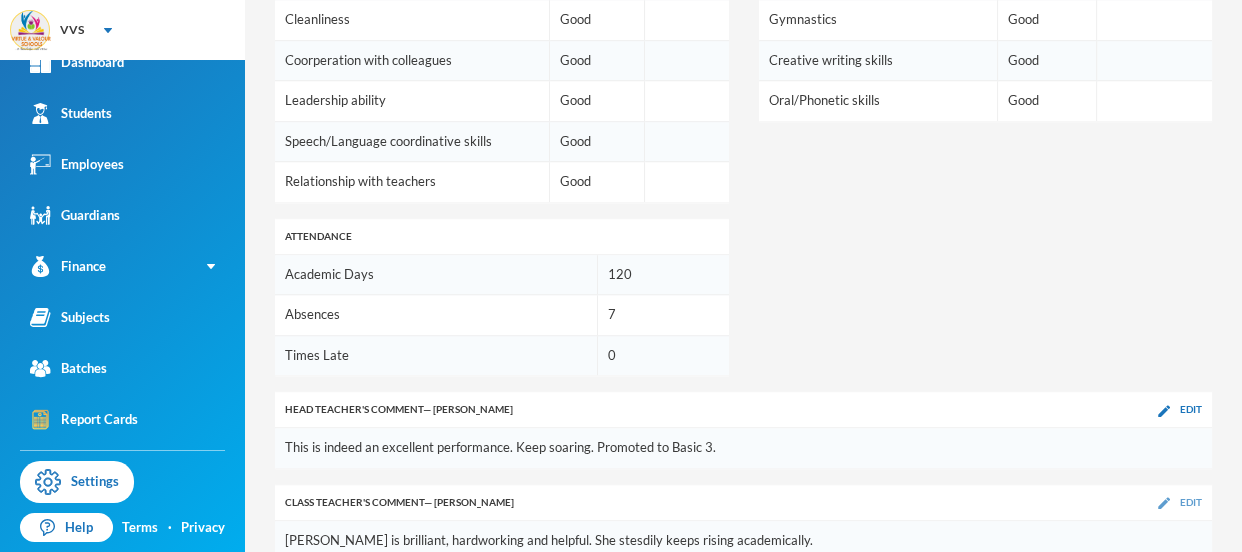 click on "Edit" at bounding box center [1191, 502] 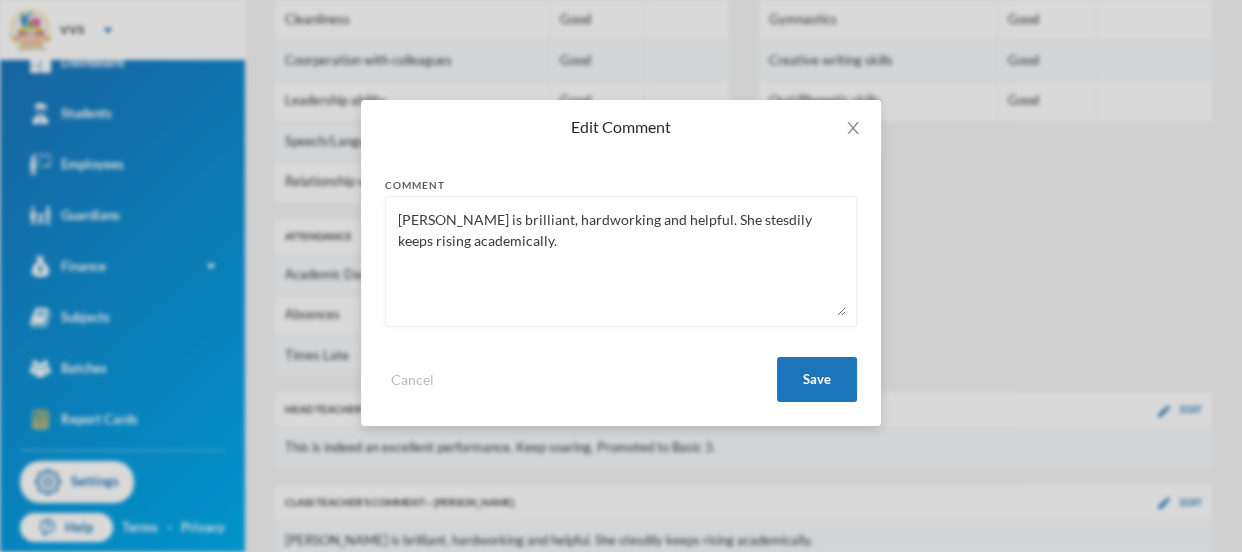 click on "Temilade is brilliant, hardworking and helpful. She stesdily keeps rising academically." at bounding box center [621, 261] 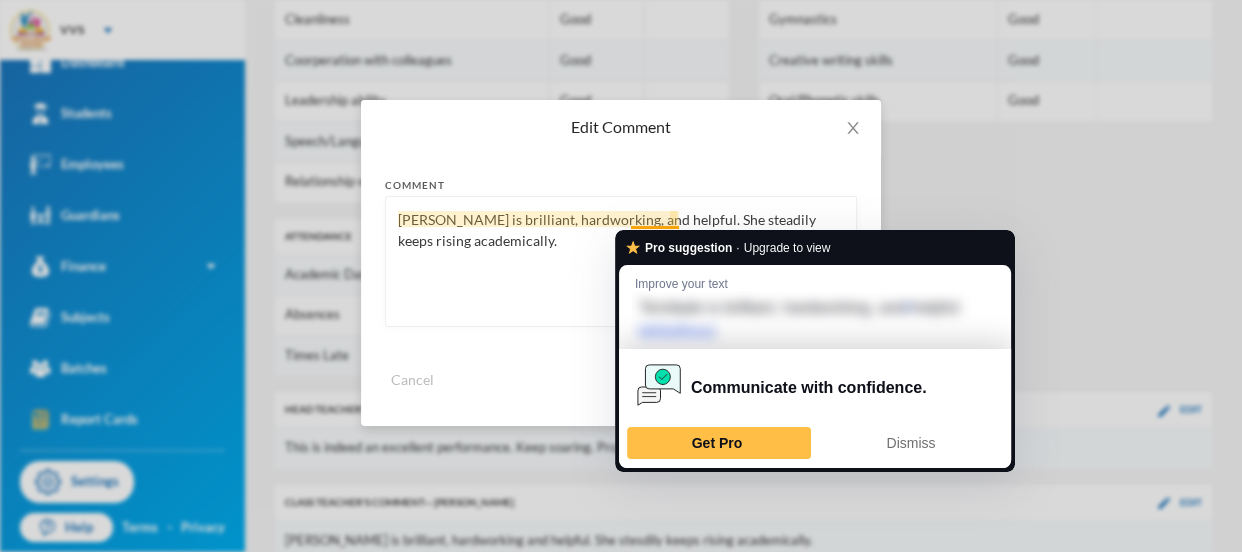 click on "Temilade is brilliant, hardworking, and helpful. She steadily keeps rising academically." at bounding box center (621, 261) 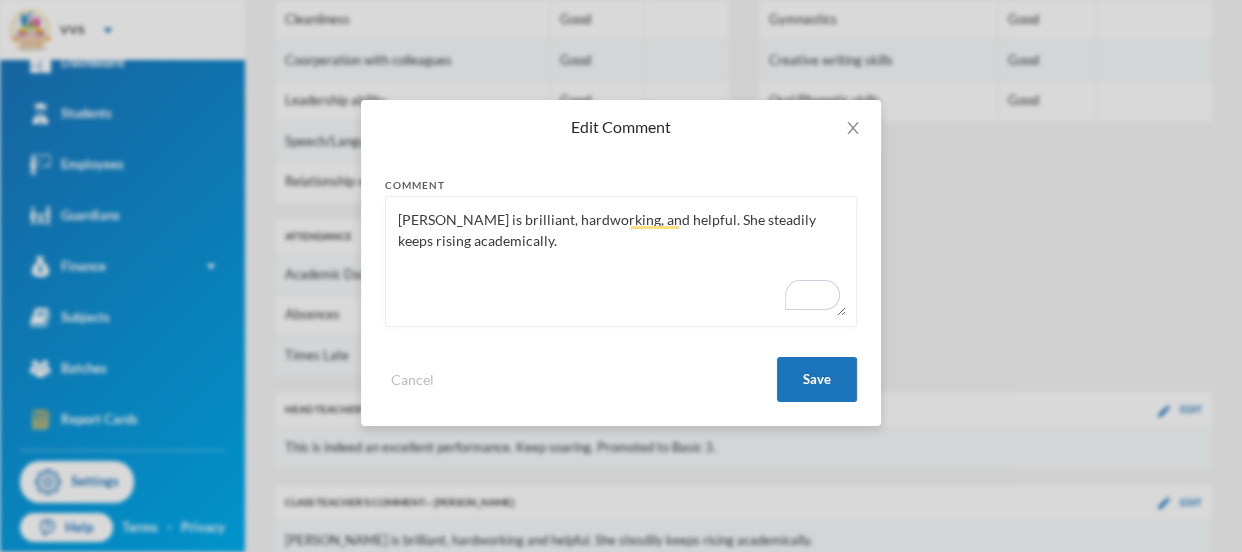 click on "Temilade is brilliant, hardworking, and helpful. She steadily keeps rising academically." at bounding box center [621, 261] 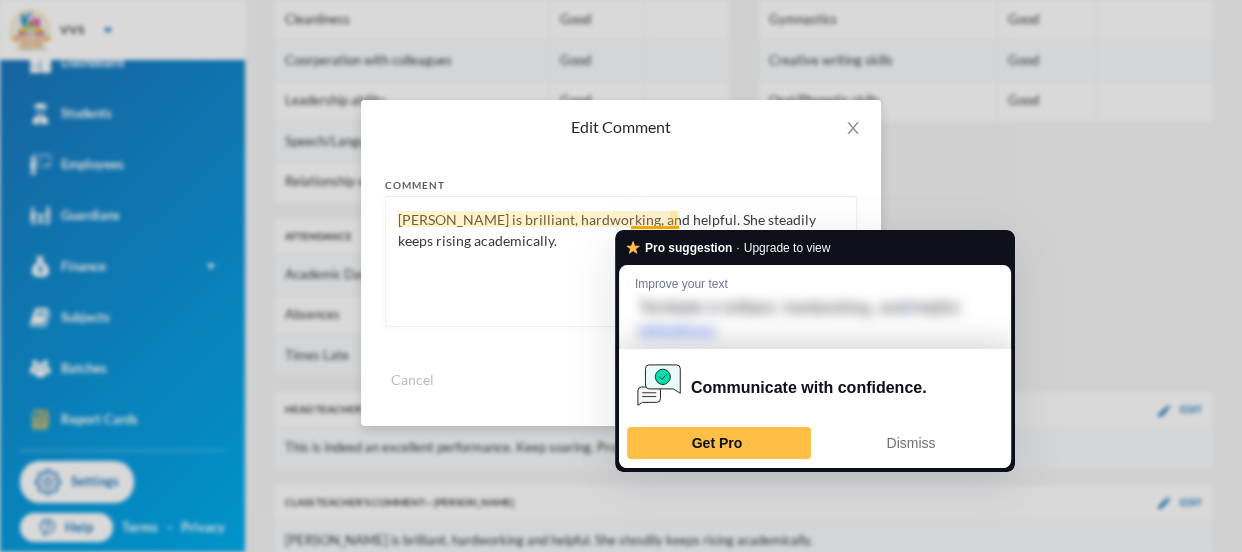 click on "Temilade is brilliant, hardworking, and helpful. She steadily keeps rising academically." at bounding box center [621, 261] 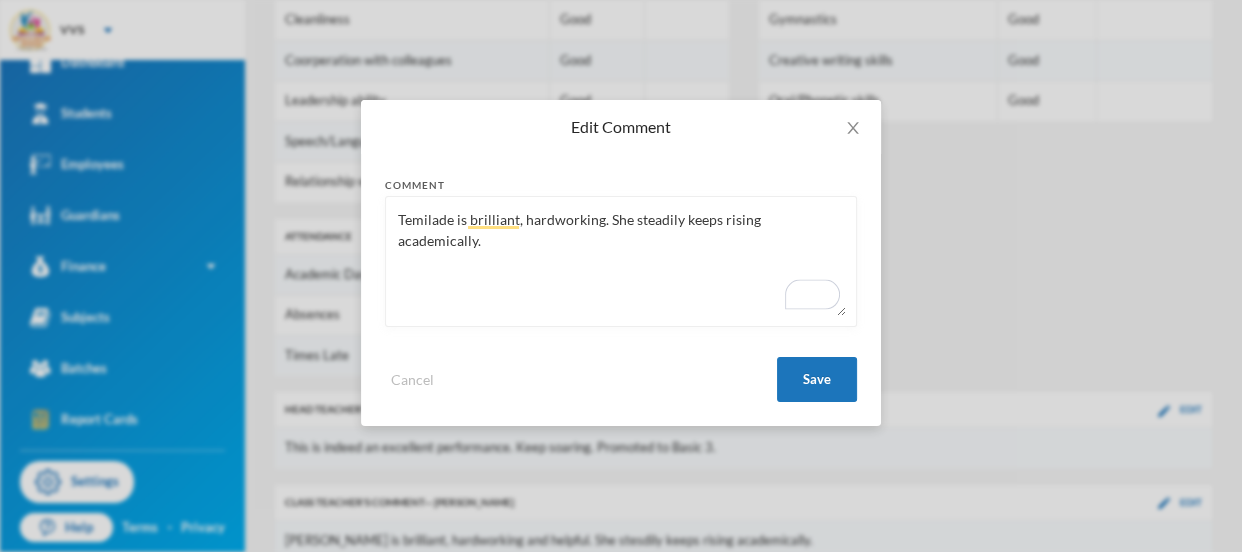 click on "Temilade is brilliant, hardworking. She steadily keeps rising academically." at bounding box center [621, 261] 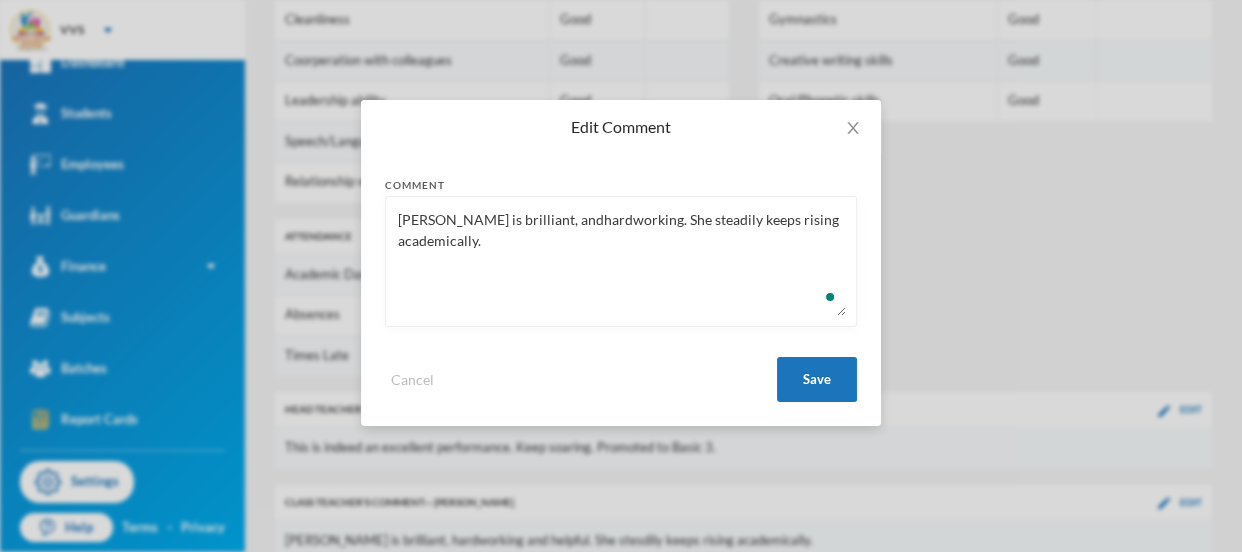 click on "Temilade is brilliant, andhardworking. She steadily keeps rising academically." at bounding box center (621, 261) 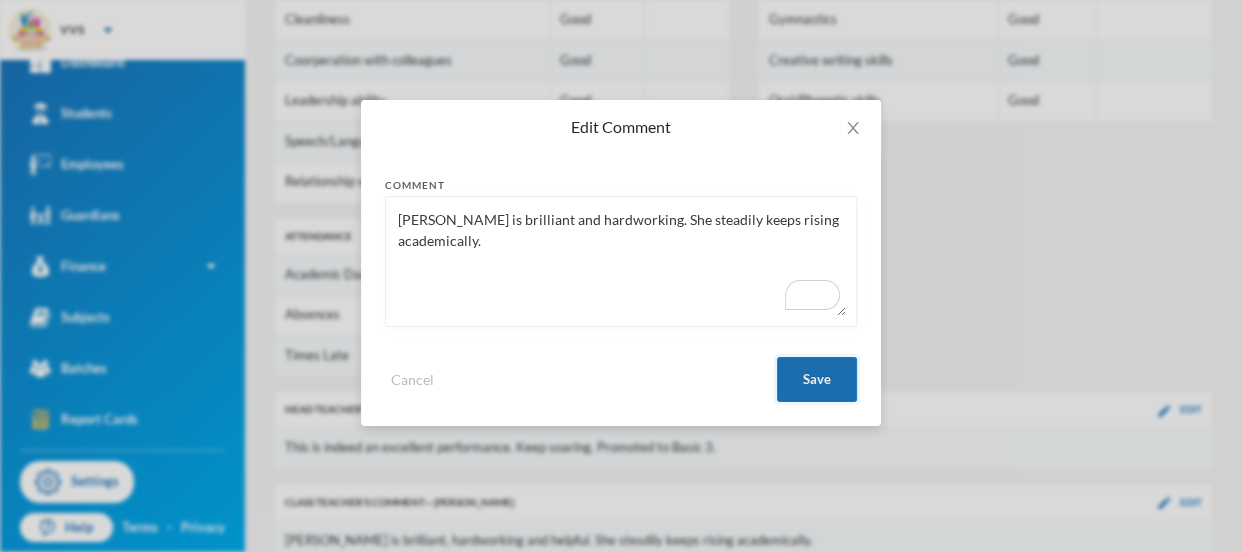 type on "Temilade is brilliant and hardworking. She steadily keeps rising academically." 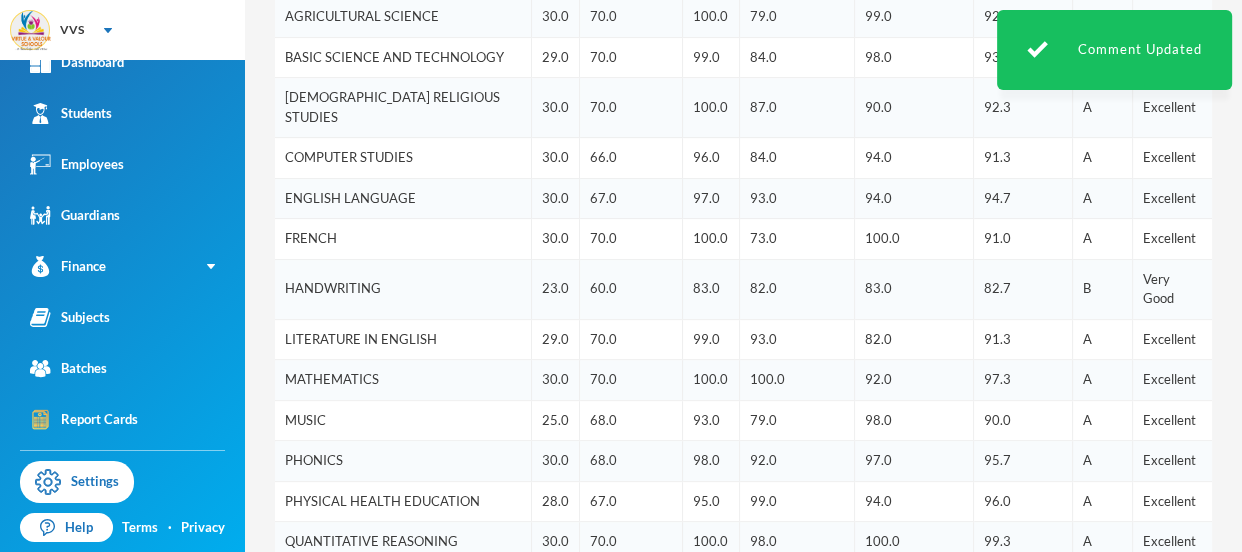 scroll, scrollTop: 493, scrollLeft: 0, axis: vertical 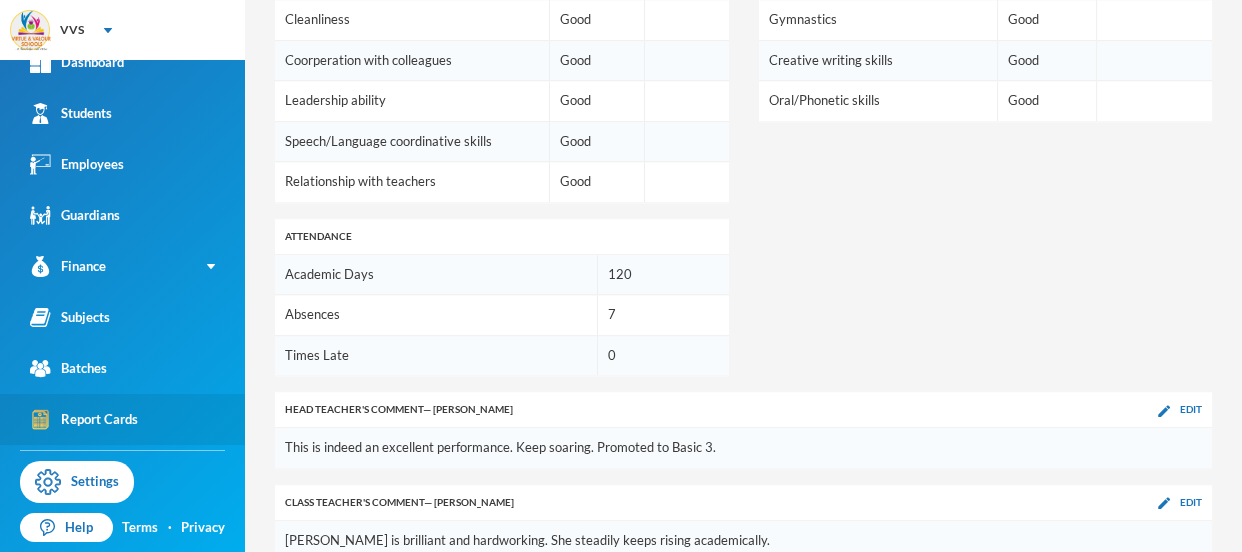 click on "Report Cards" at bounding box center [84, 419] 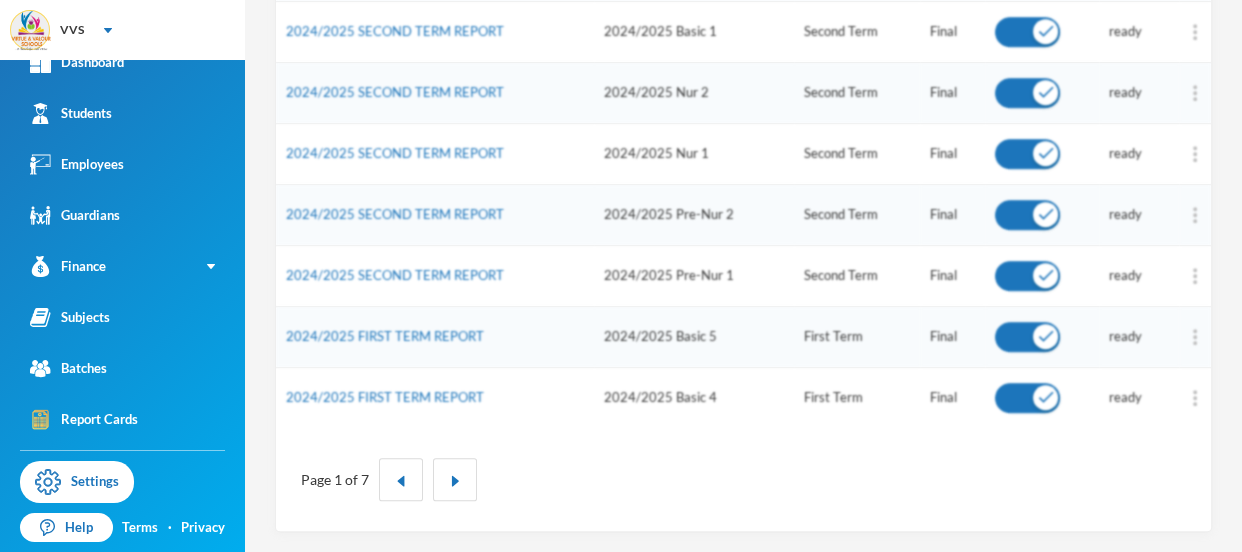 scroll, scrollTop: 1125, scrollLeft: 0, axis: vertical 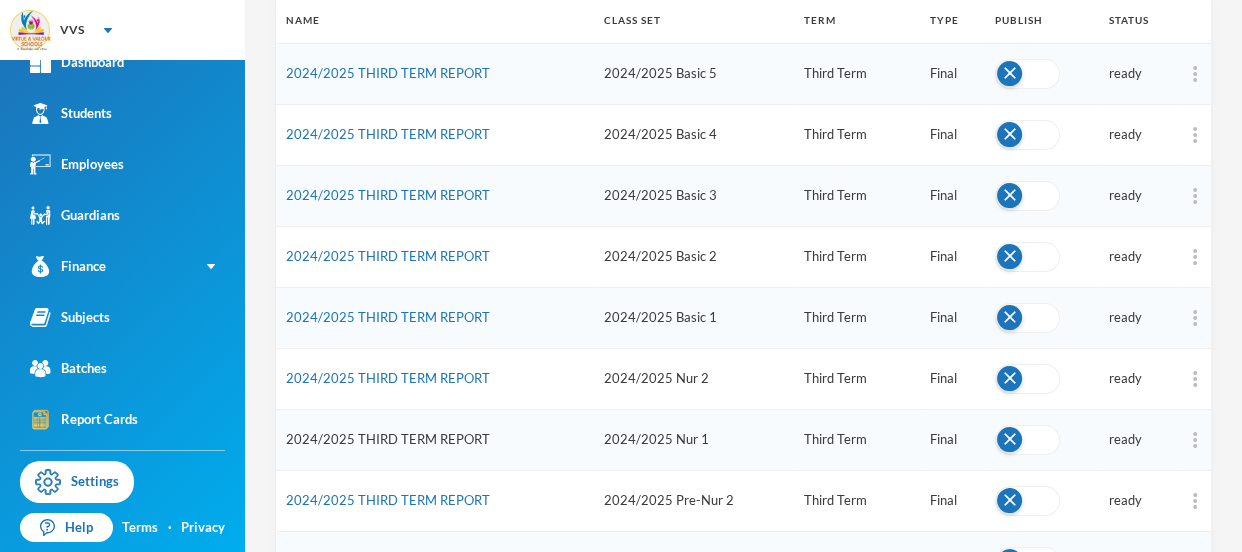 click on "2024/2025 THIRD TERM REPORT" at bounding box center (388, 439) 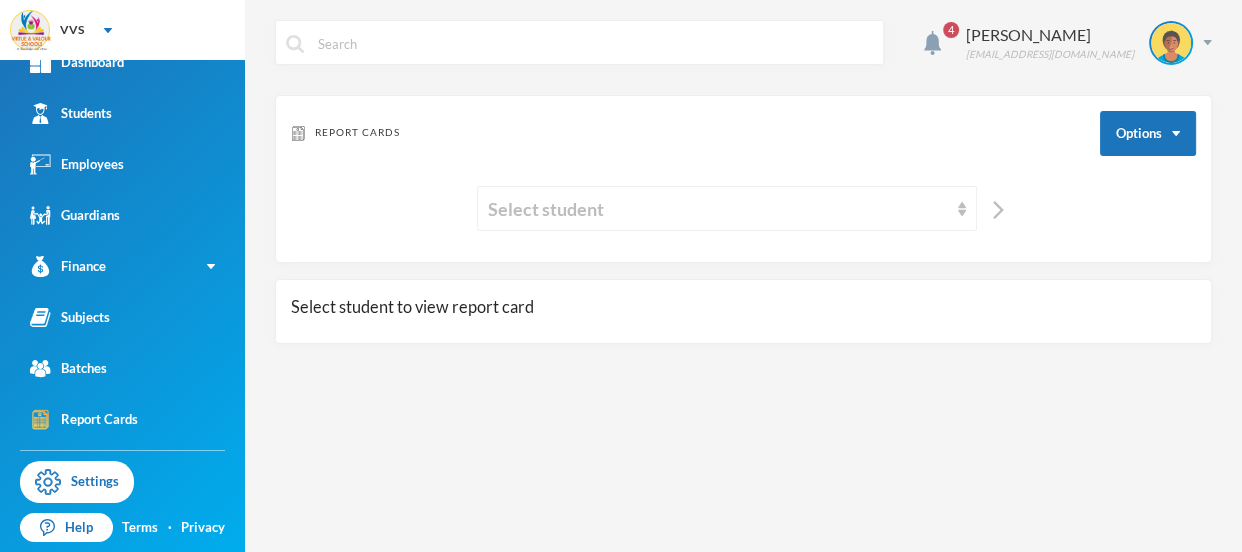 scroll, scrollTop: 0, scrollLeft: 0, axis: both 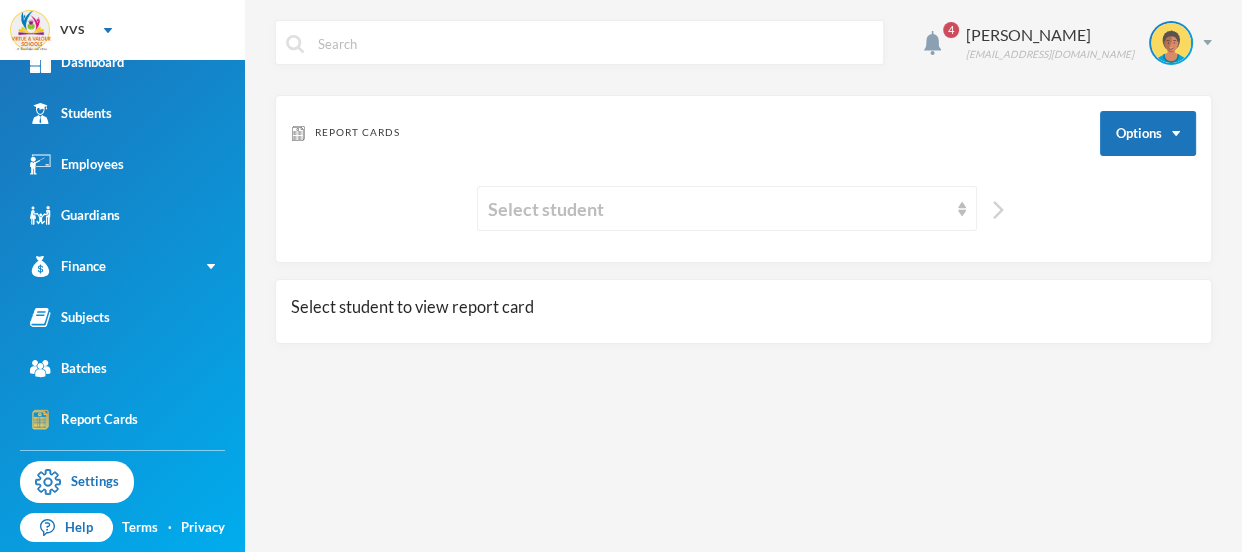 click at bounding box center (998, 210) 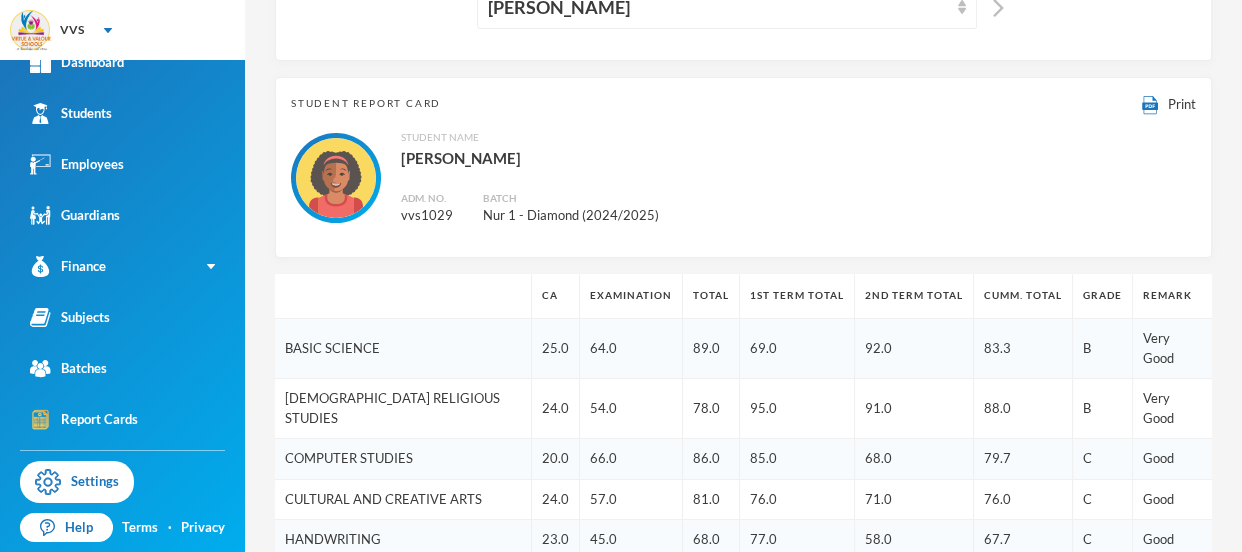 scroll, scrollTop: 0, scrollLeft: 0, axis: both 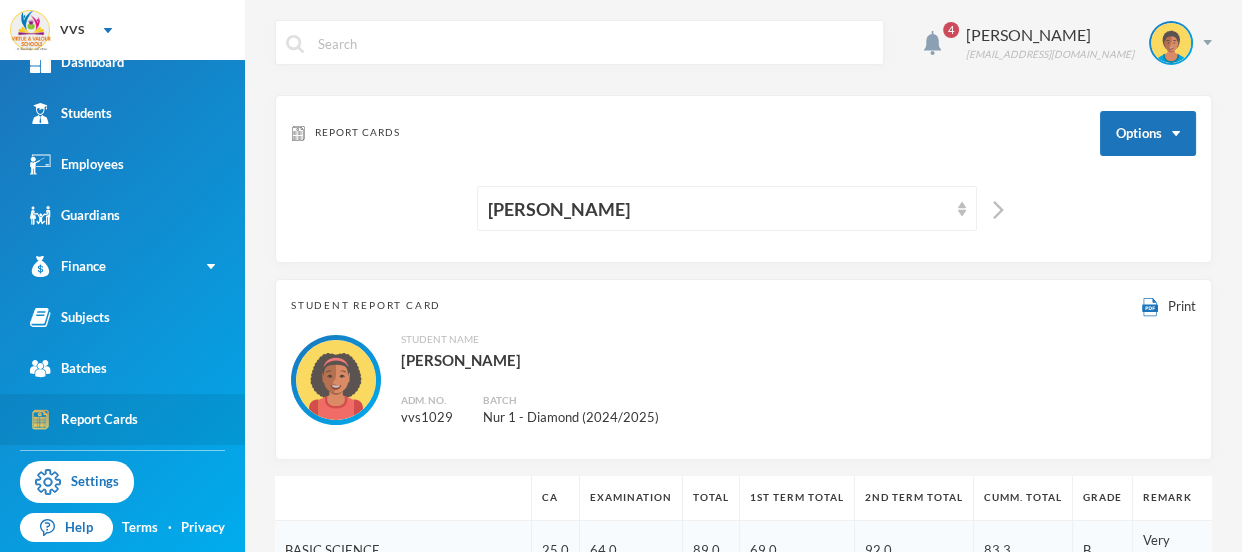 click on "Report Cards" at bounding box center (84, 419) 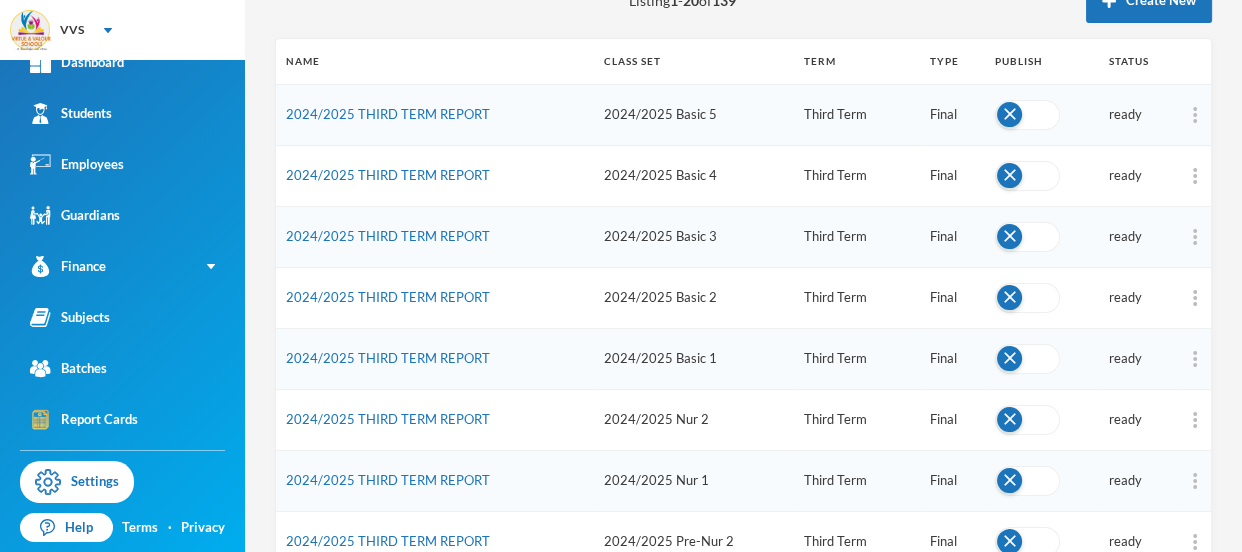 scroll, scrollTop: 267, scrollLeft: 0, axis: vertical 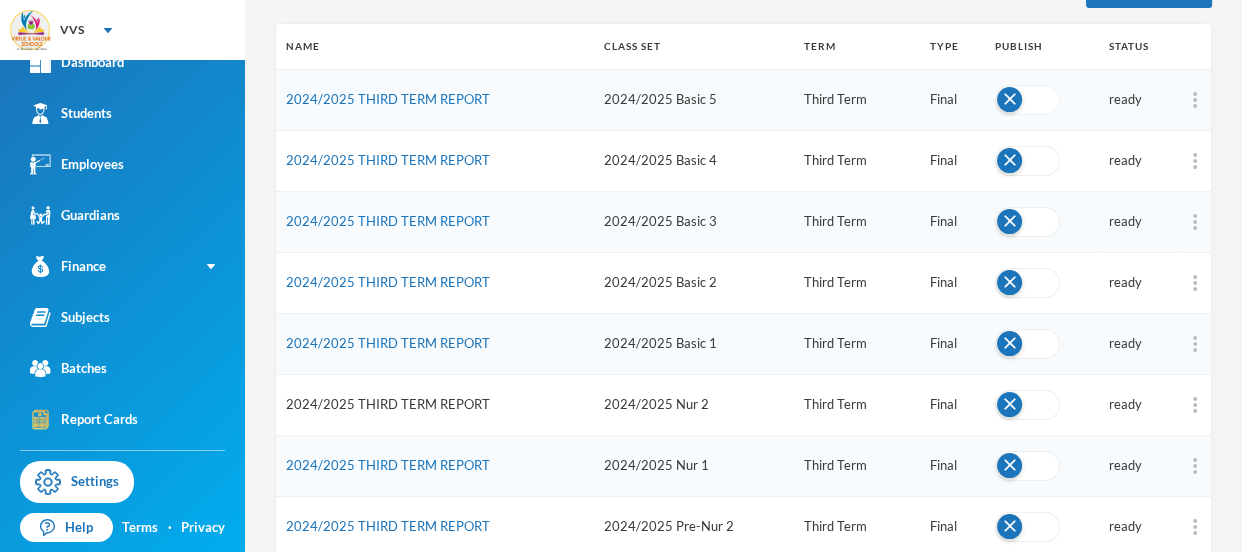 click on "2024/2025 THIRD TERM REPORT" at bounding box center (388, 404) 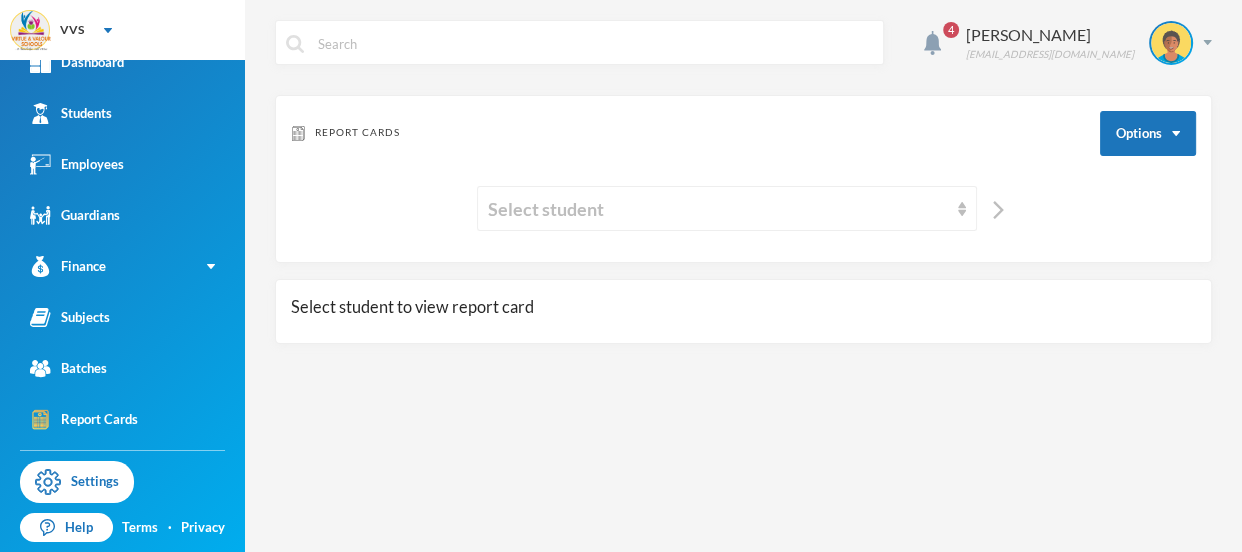 scroll, scrollTop: 0, scrollLeft: 0, axis: both 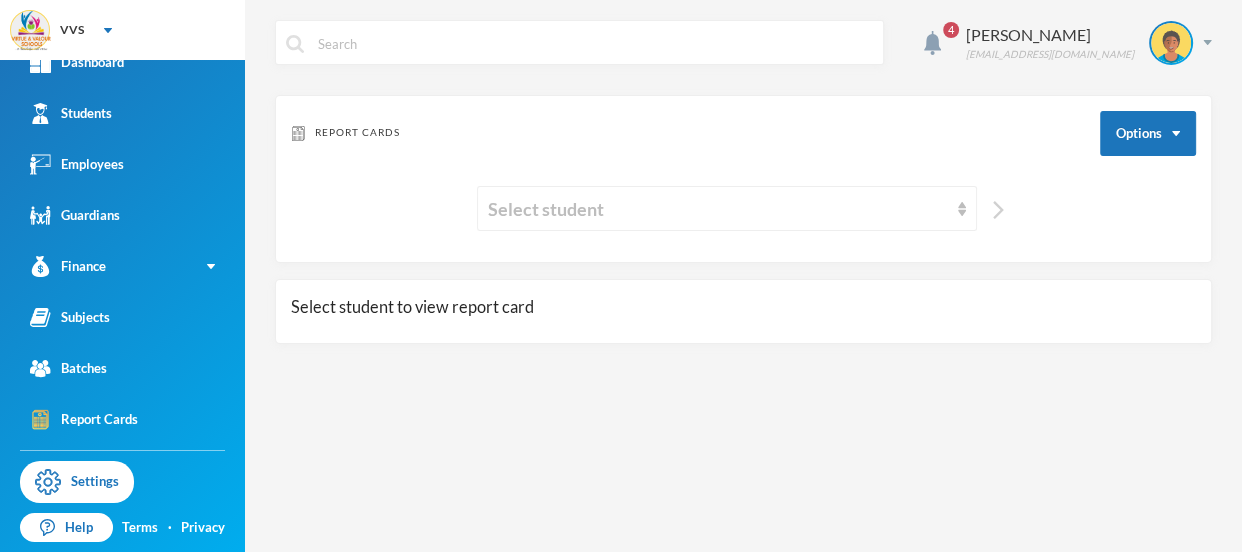 click at bounding box center [998, 210] 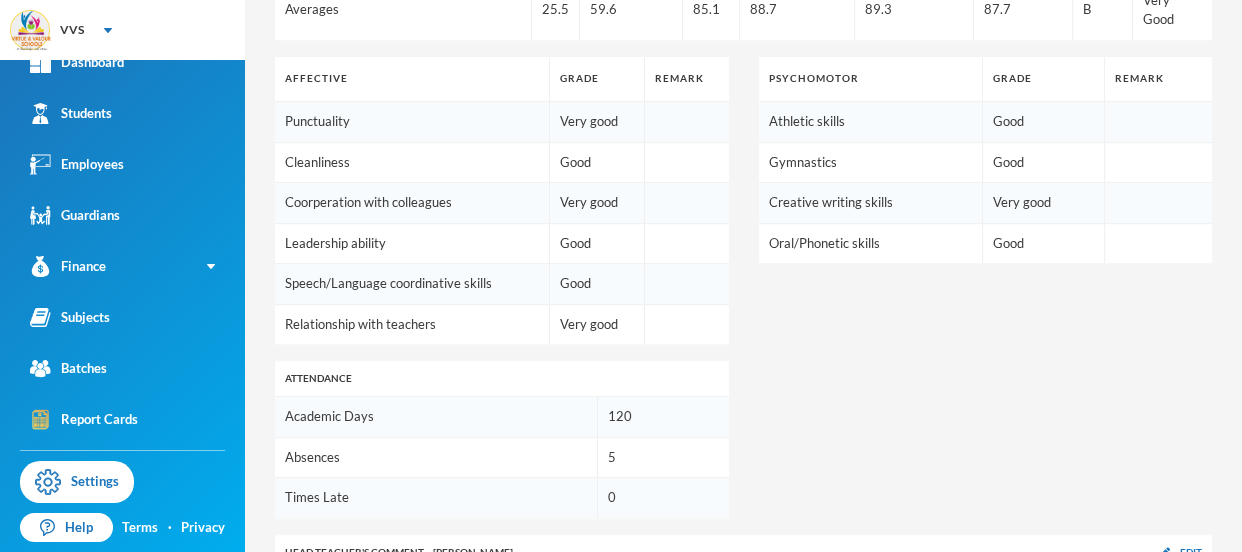 scroll, scrollTop: 1142, scrollLeft: 0, axis: vertical 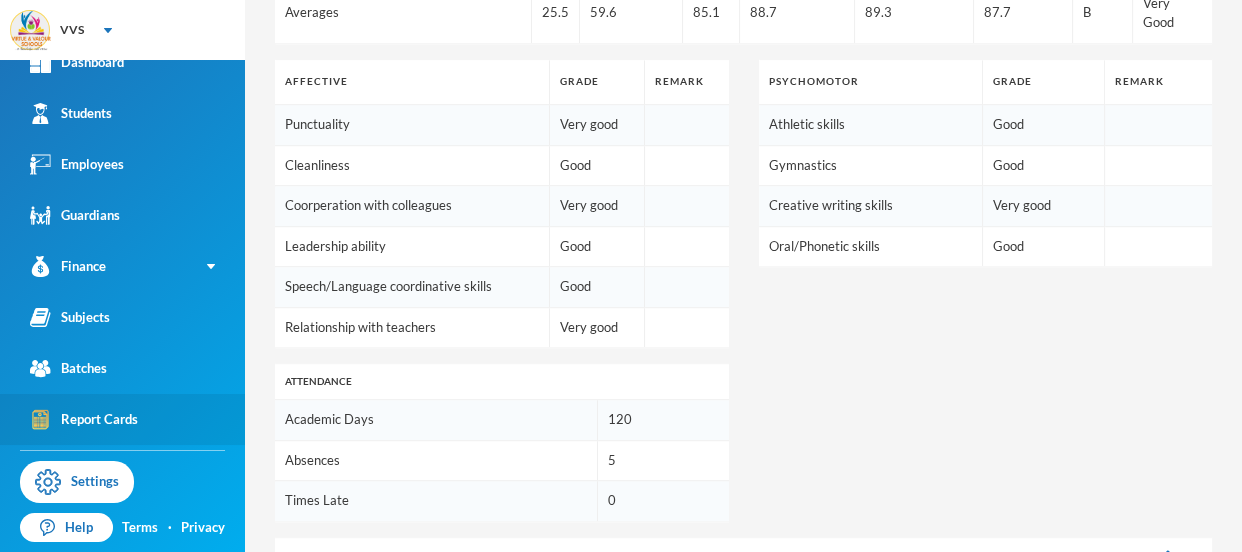 click on "Report Cards" at bounding box center (122, 419) 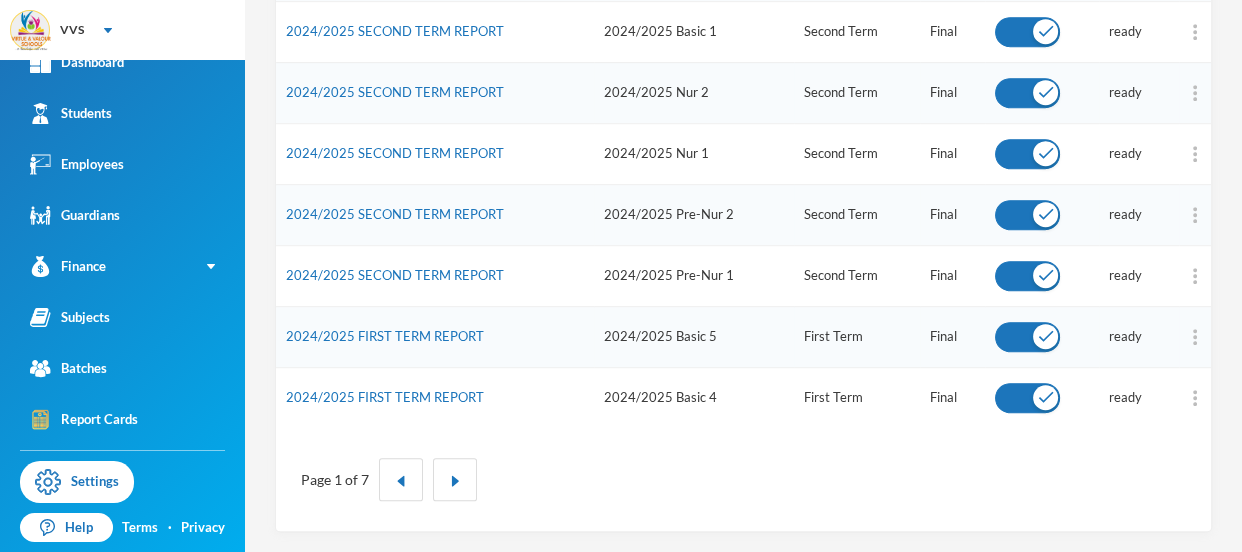 scroll, scrollTop: 1125, scrollLeft: 0, axis: vertical 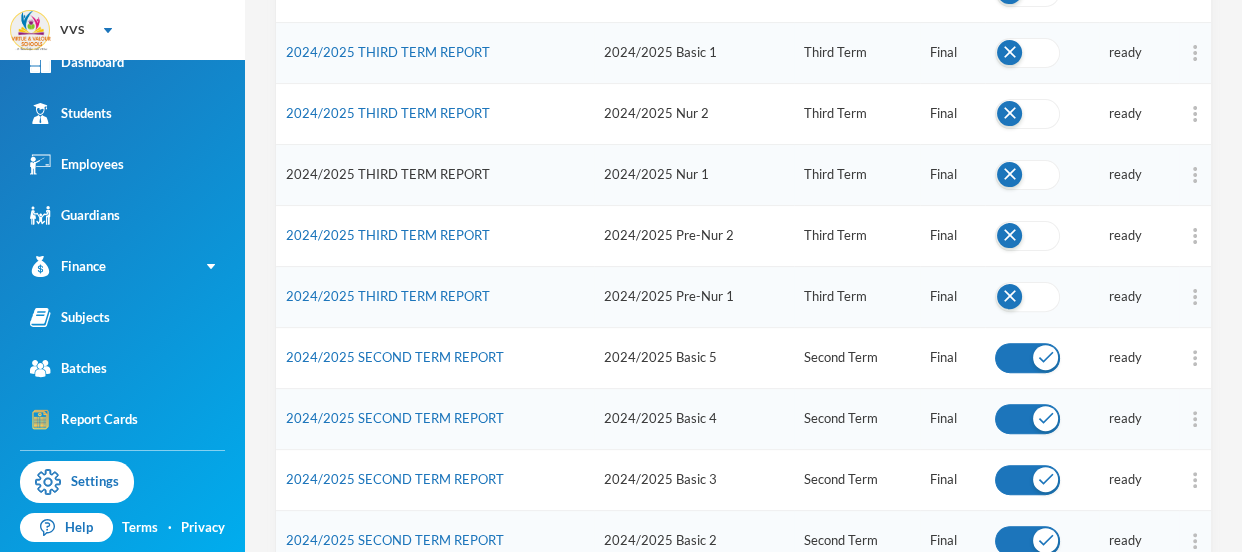 click on "2024/2025 THIRD TERM REPORT" at bounding box center [388, 174] 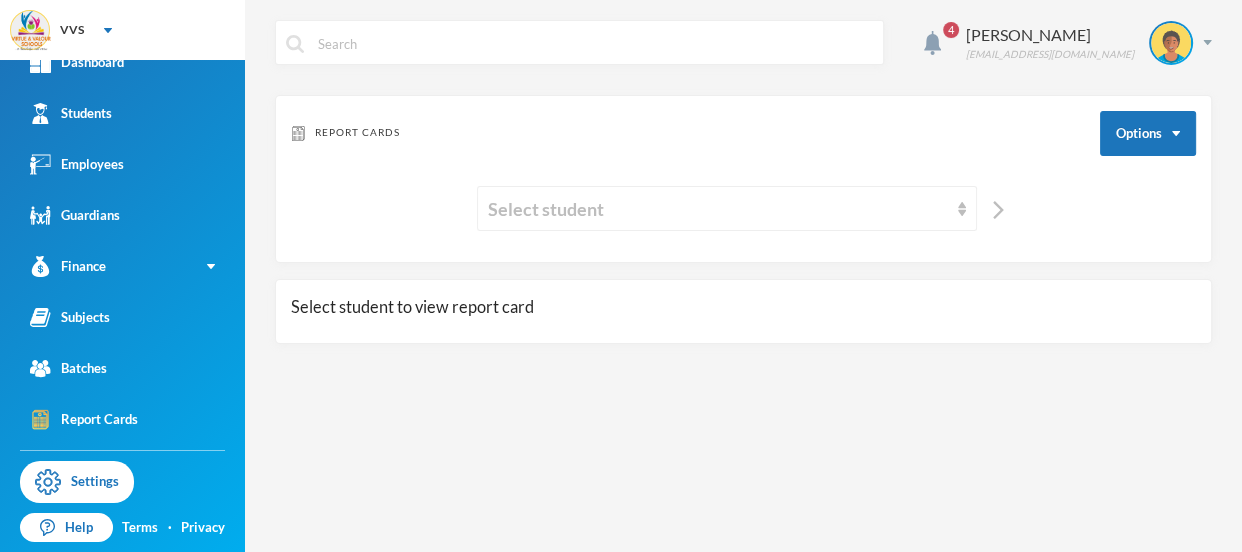 scroll, scrollTop: 0, scrollLeft: 0, axis: both 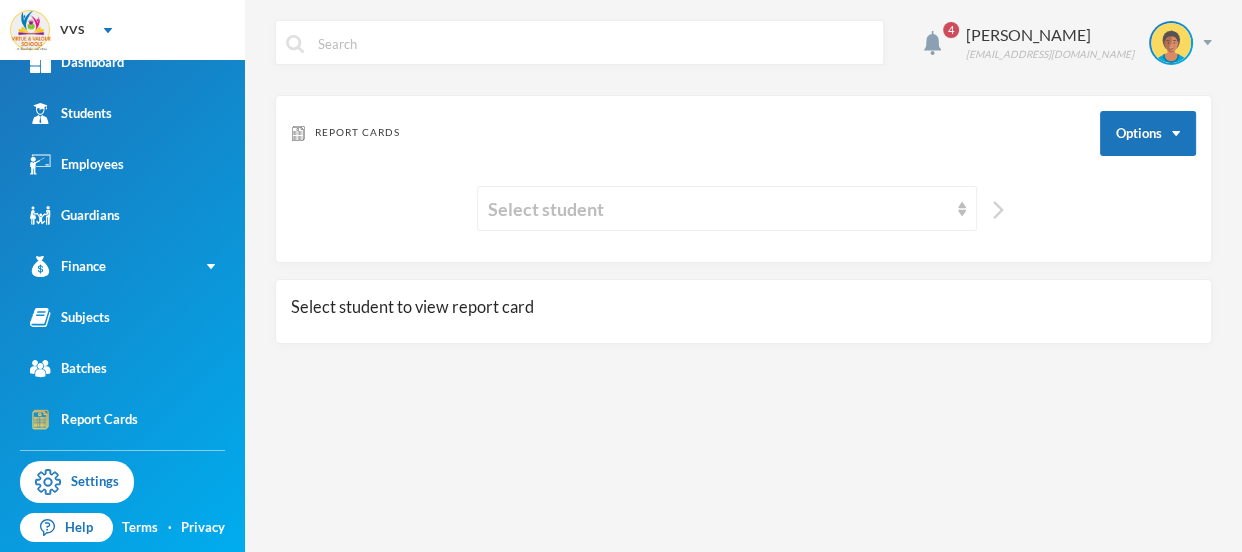 click at bounding box center (998, 210) 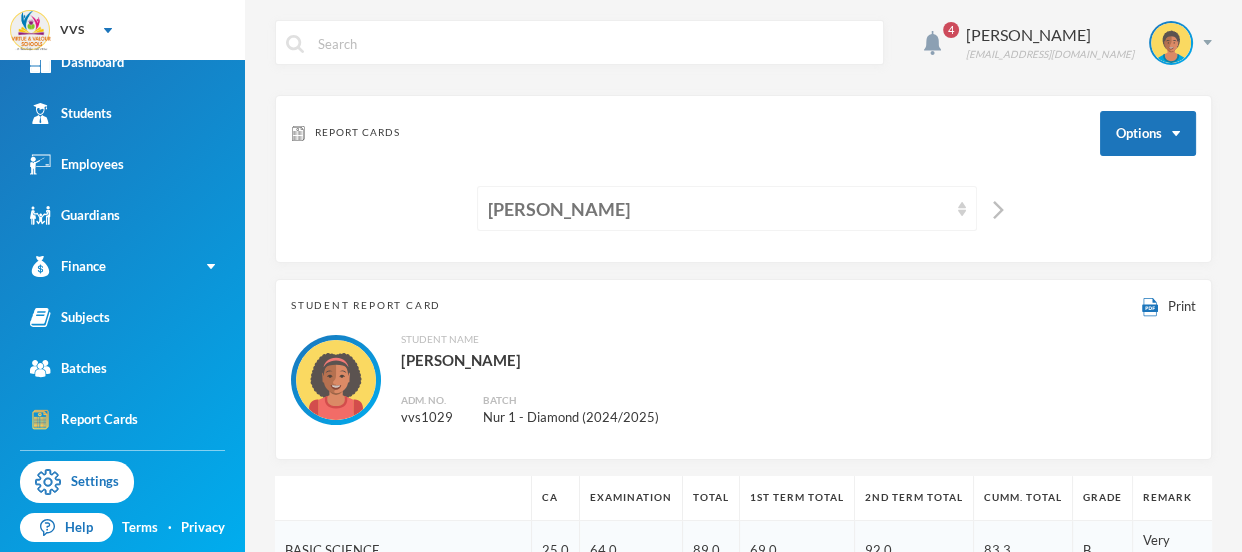 click on "[PERSON_NAME]" at bounding box center [718, 209] 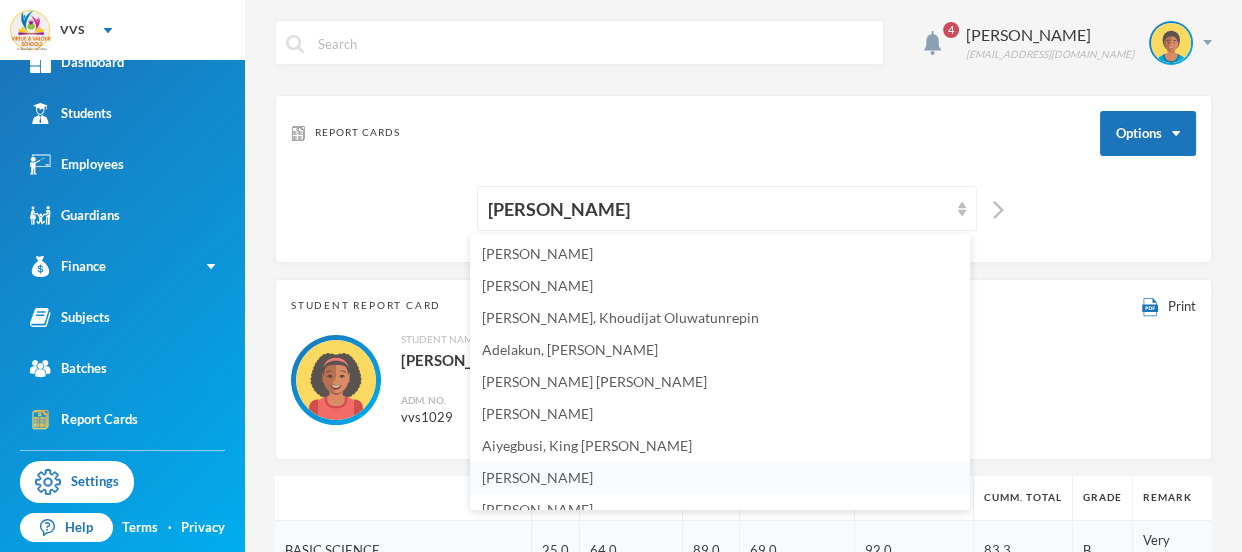 click on "[PERSON_NAME]" at bounding box center [537, 477] 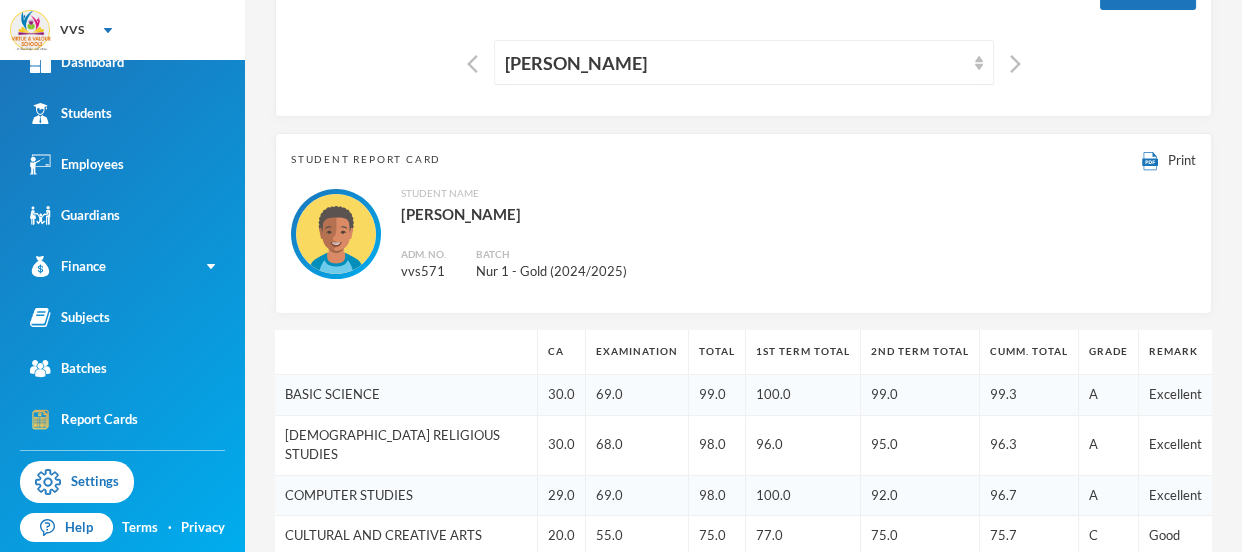 scroll, scrollTop: 100, scrollLeft: 0, axis: vertical 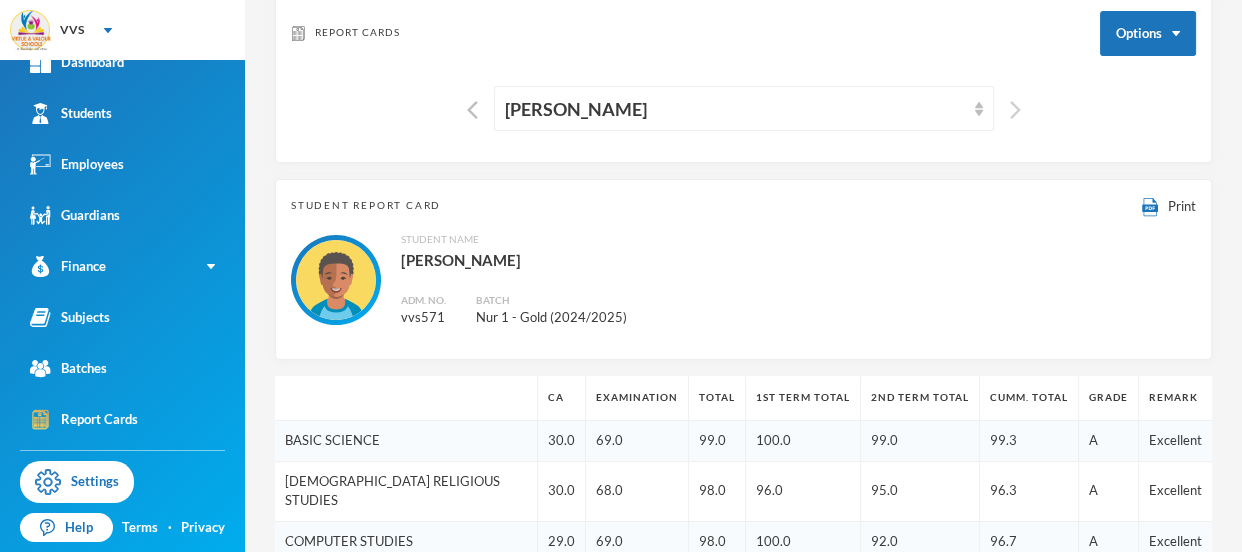 click at bounding box center (1015, 110) 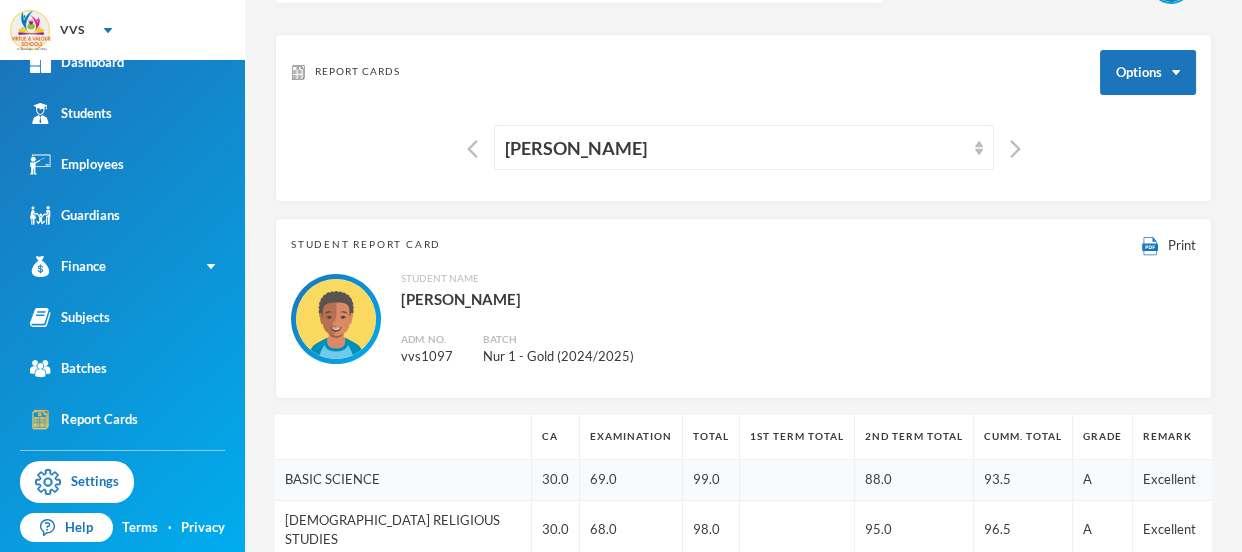scroll, scrollTop: 0, scrollLeft: 0, axis: both 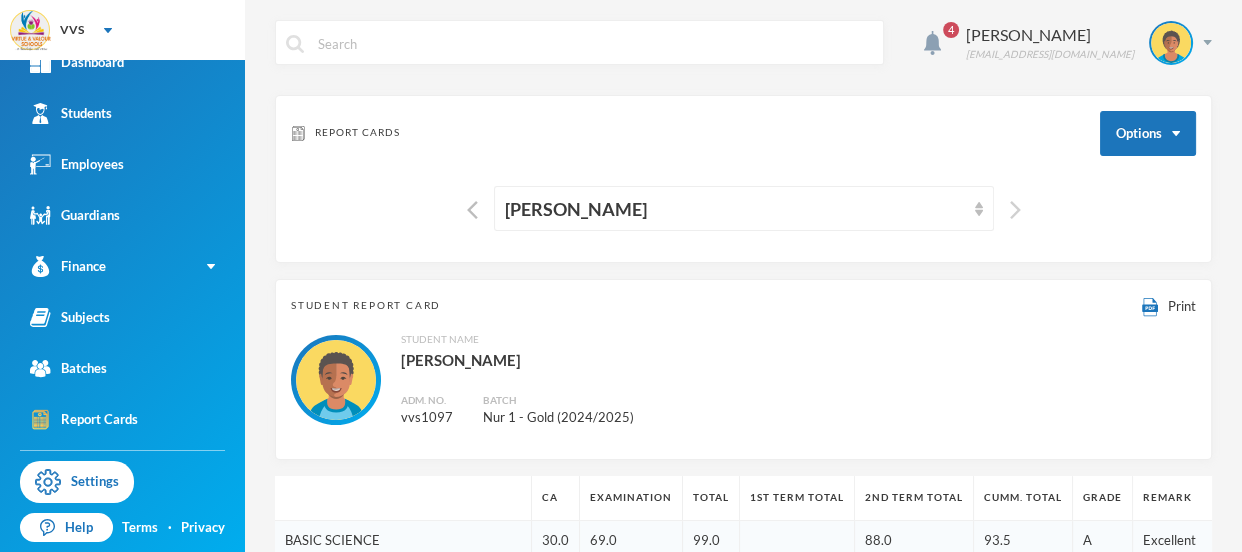 click at bounding box center (1015, 210) 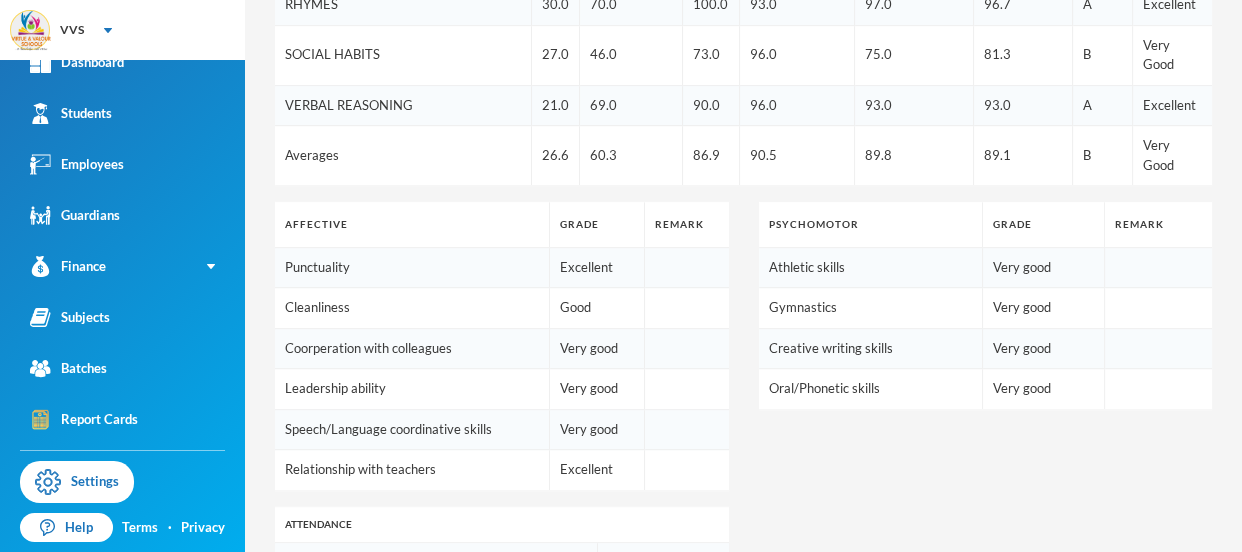 scroll, scrollTop: 1230, scrollLeft: 0, axis: vertical 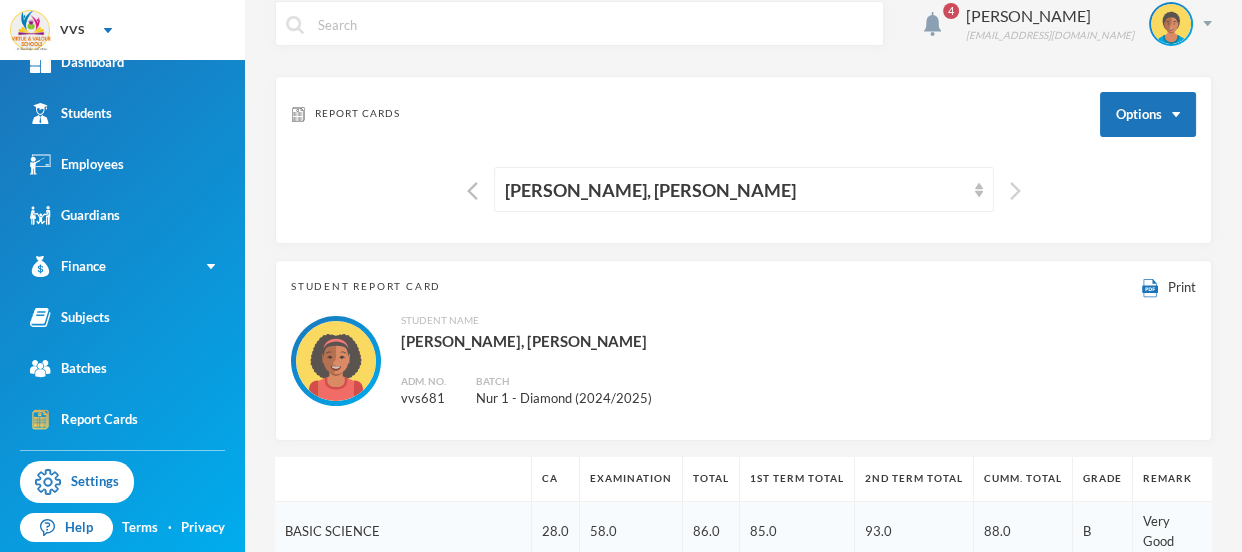 click at bounding box center [1015, 191] 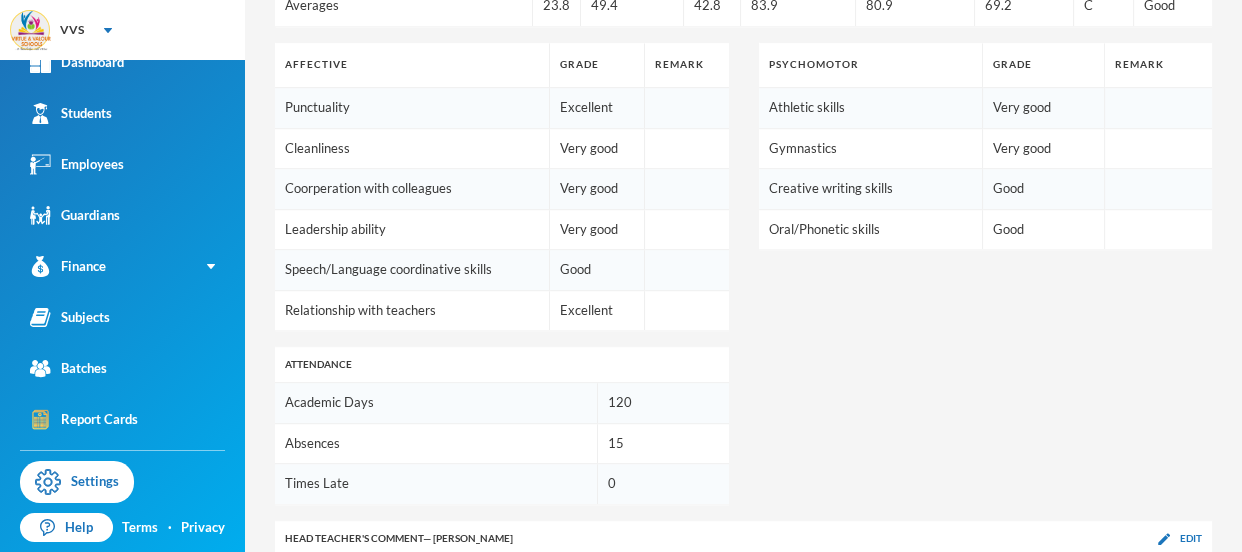scroll, scrollTop: 1230, scrollLeft: 0, axis: vertical 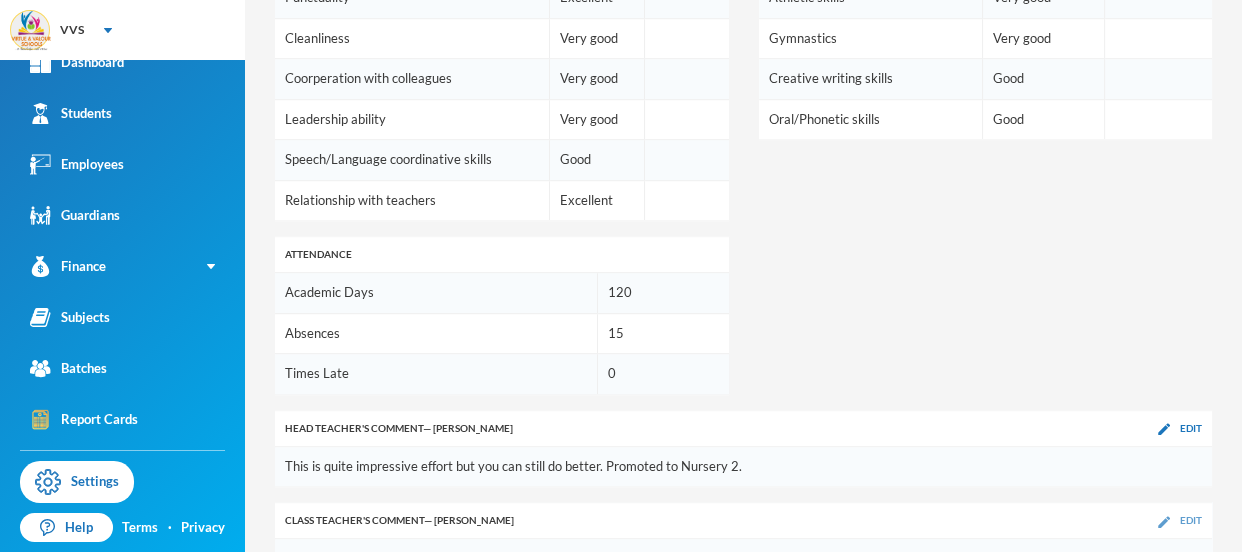 click on "Edit" at bounding box center (1191, 520) 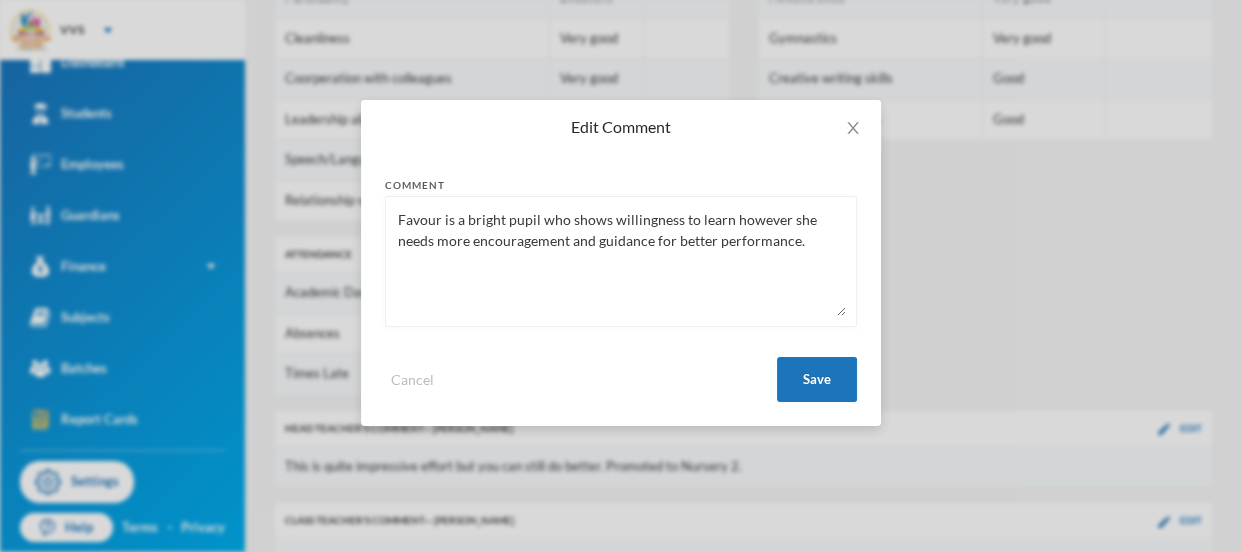 click on "Favour is a bright pupil who shows willingness to learn however she needs more encouragement and guidance for better performance." at bounding box center [621, 261] 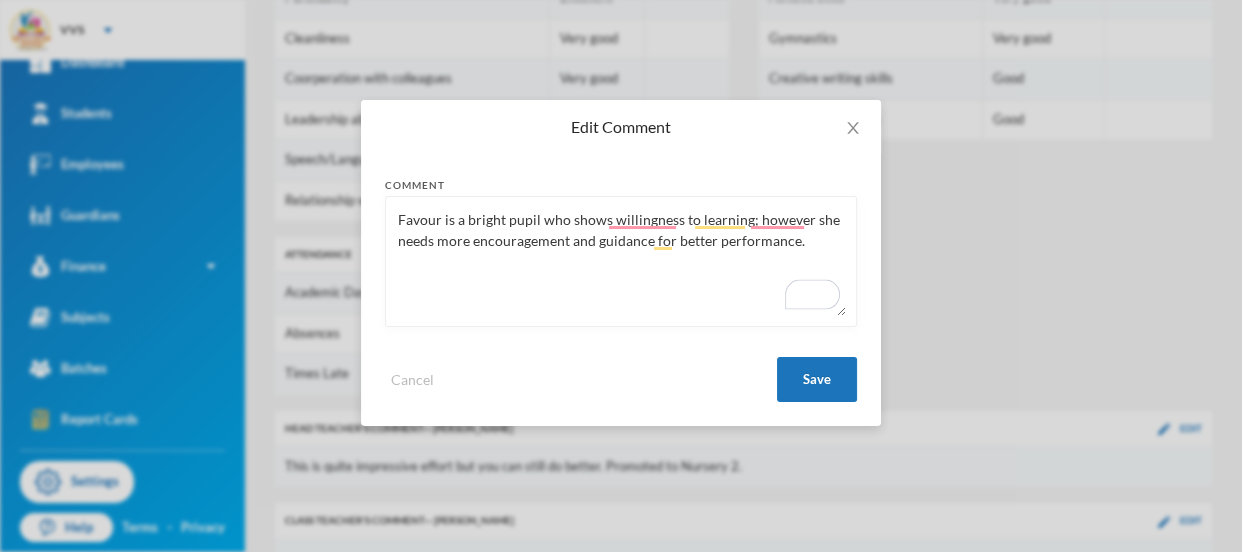 click on "Favour is a bright pupil who shows willingness to learning; however she needs more encouragement and guidance for better performance." at bounding box center [621, 261] 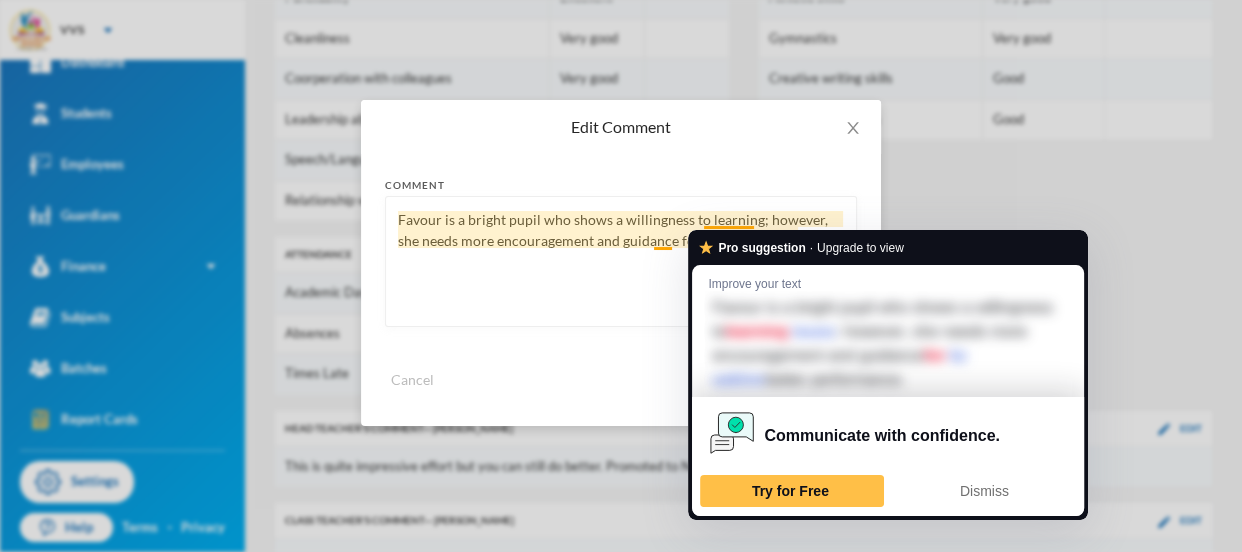 click on "Favour is a bright pupil who shows a willingness to learning; however, she needs more encouragement and guidance for better performance." at bounding box center (621, 261) 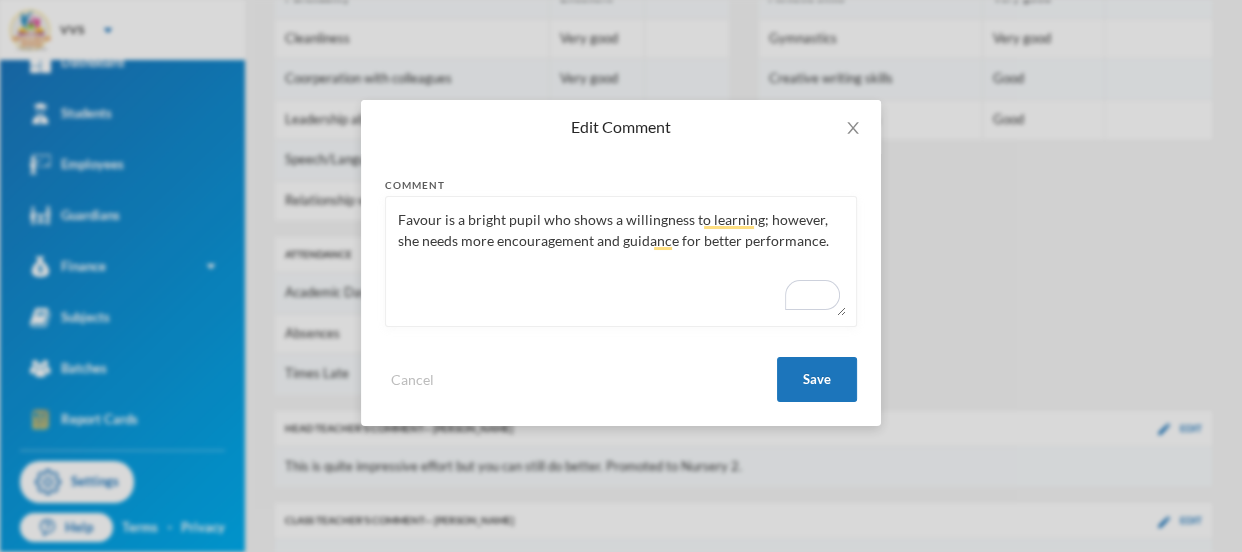 click on "Favour is a bright pupil who shows a willingness to learning; however, she needs more encouragement and guidance for better performance." at bounding box center [621, 261] 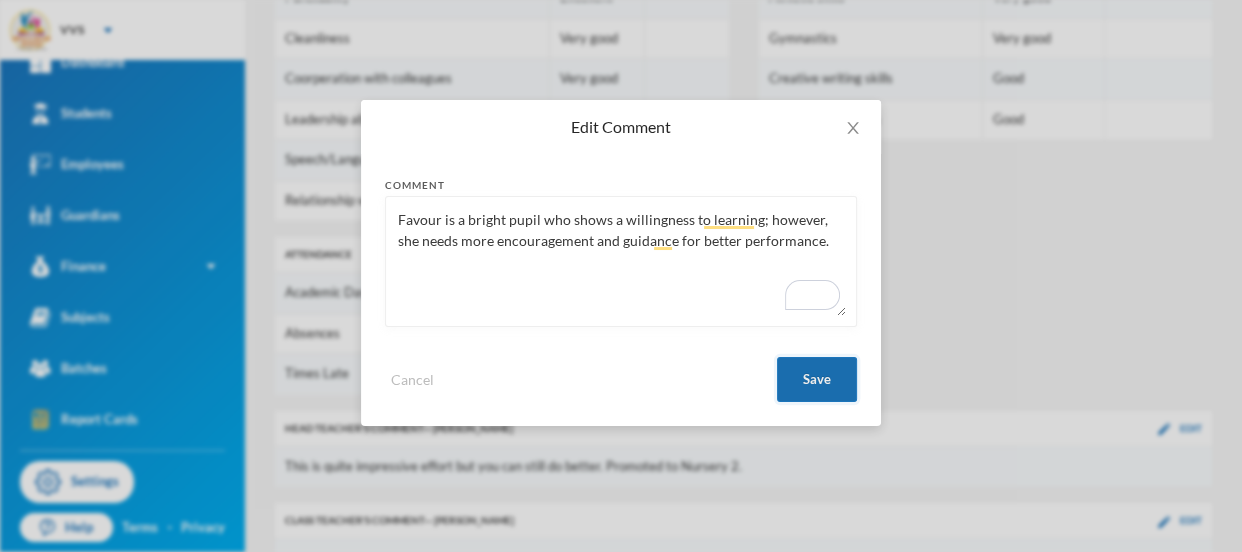 type on "Favour is a bright pupil who shows a willingness to learning; however, she needs more encouragement and guidance for better performance." 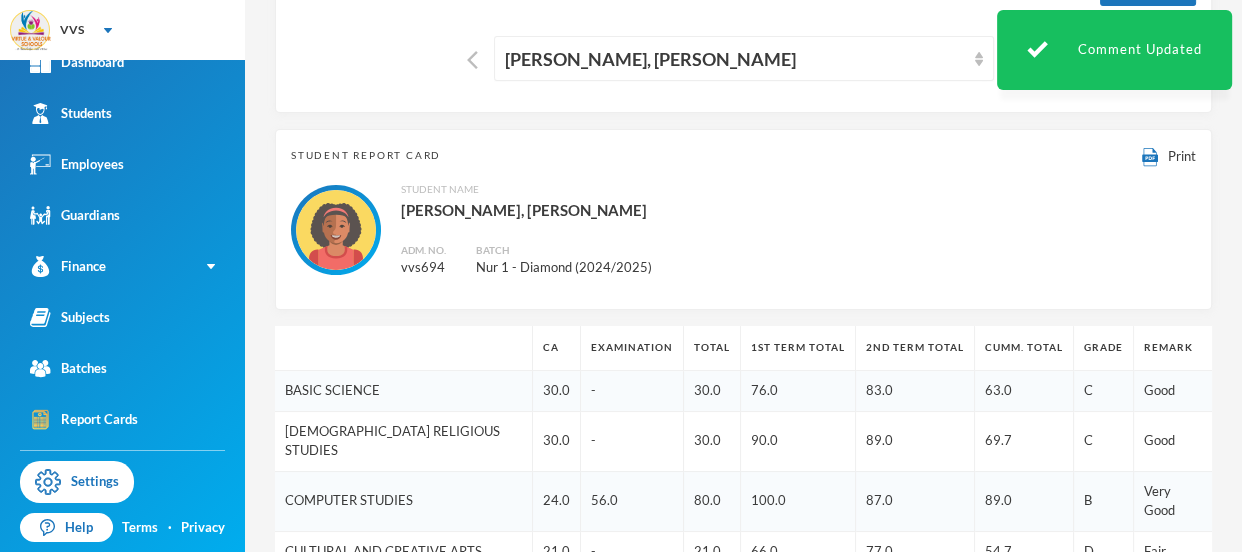 scroll, scrollTop: 0, scrollLeft: 0, axis: both 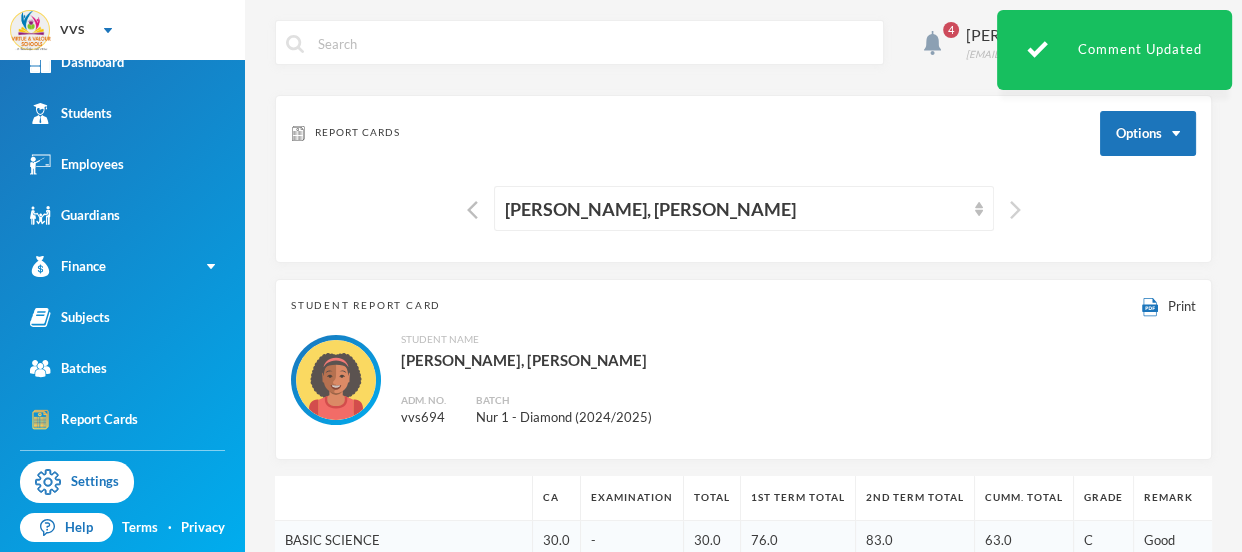 click at bounding box center [1015, 210] 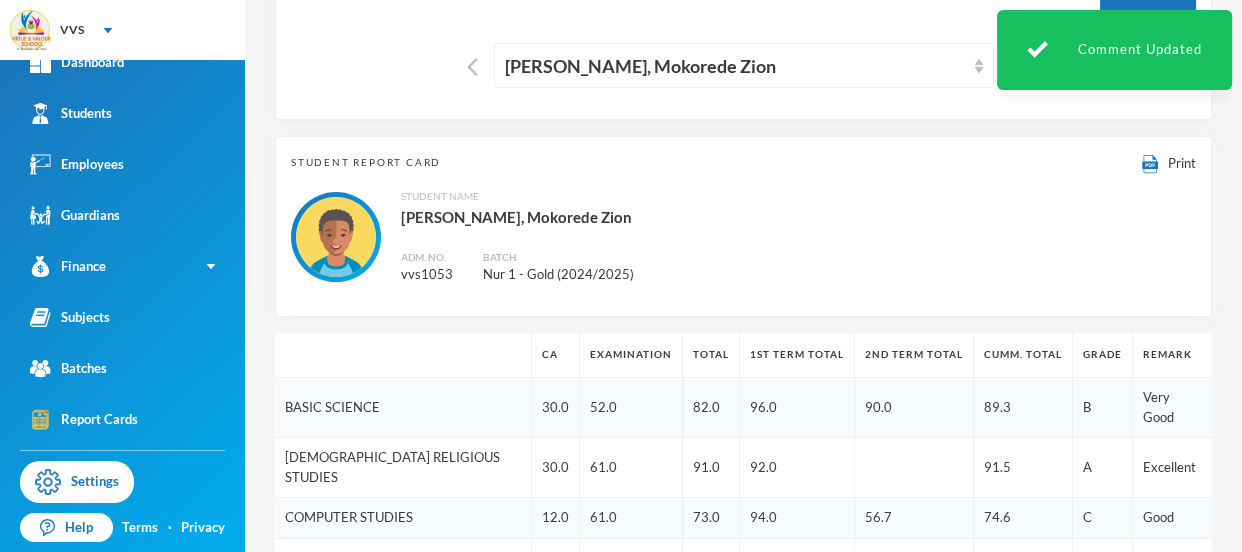 scroll, scrollTop: 162, scrollLeft: 0, axis: vertical 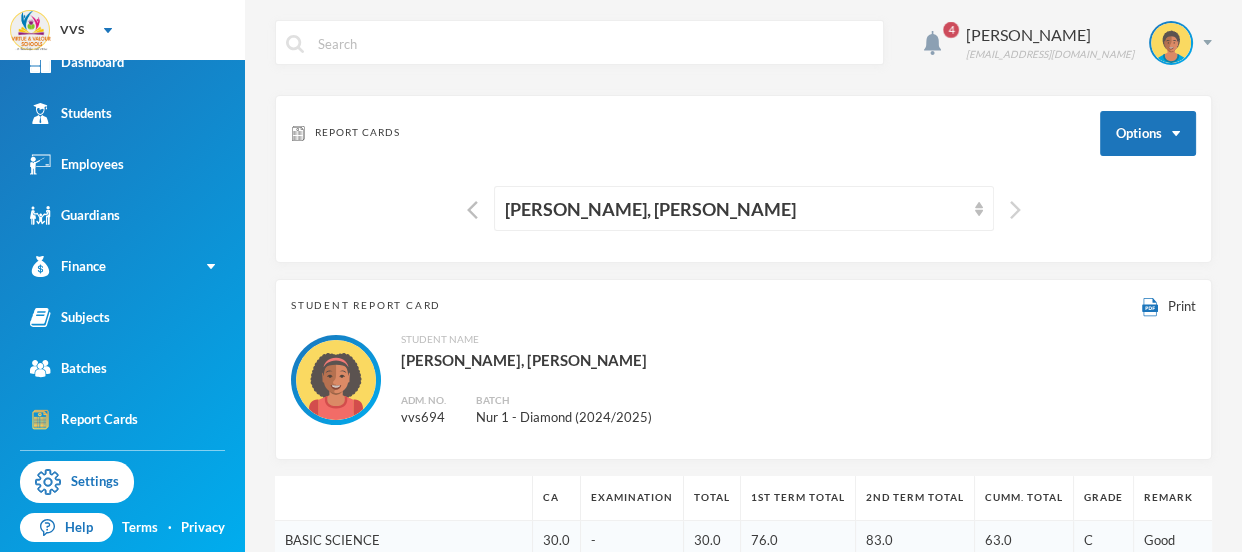 click at bounding box center (1015, 210) 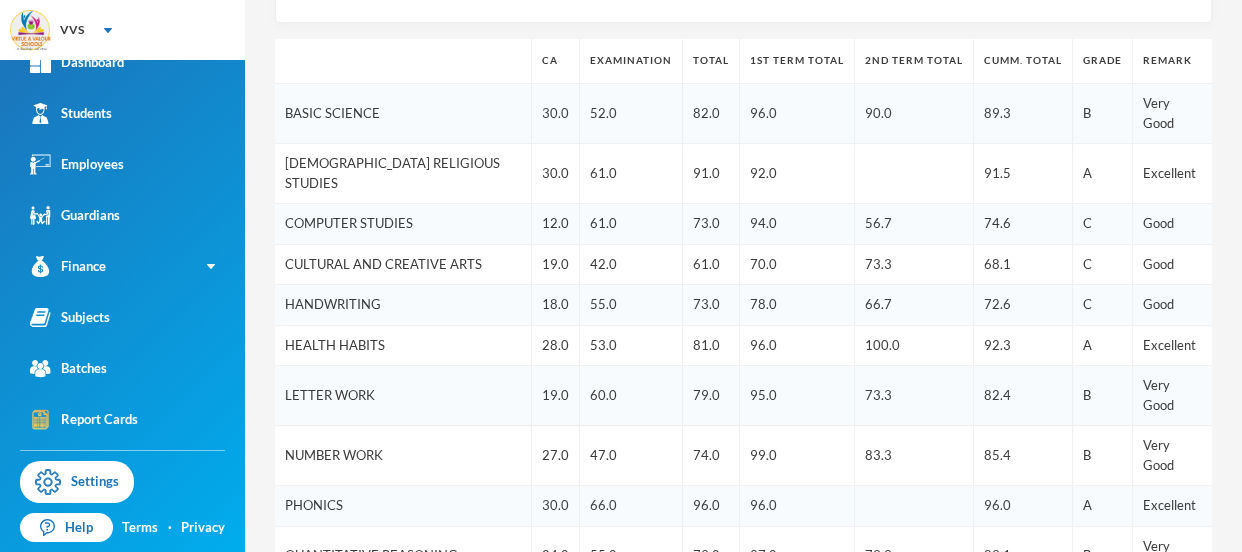 scroll, scrollTop: 433, scrollLeft: 0, axis: vertical 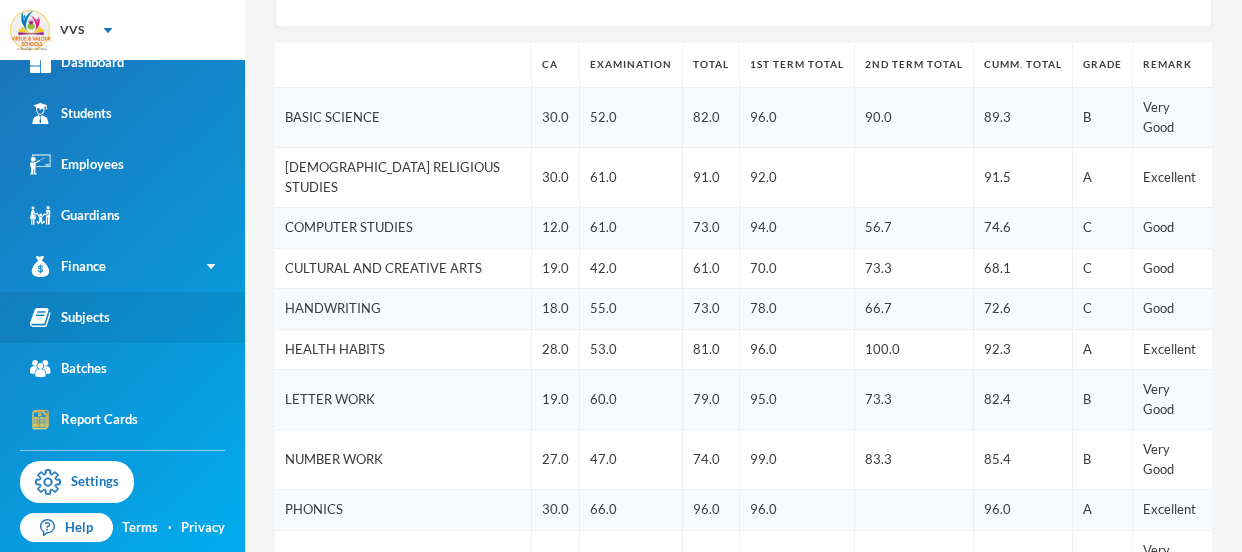 click on "Subjects" at bounding box center (70, 317) 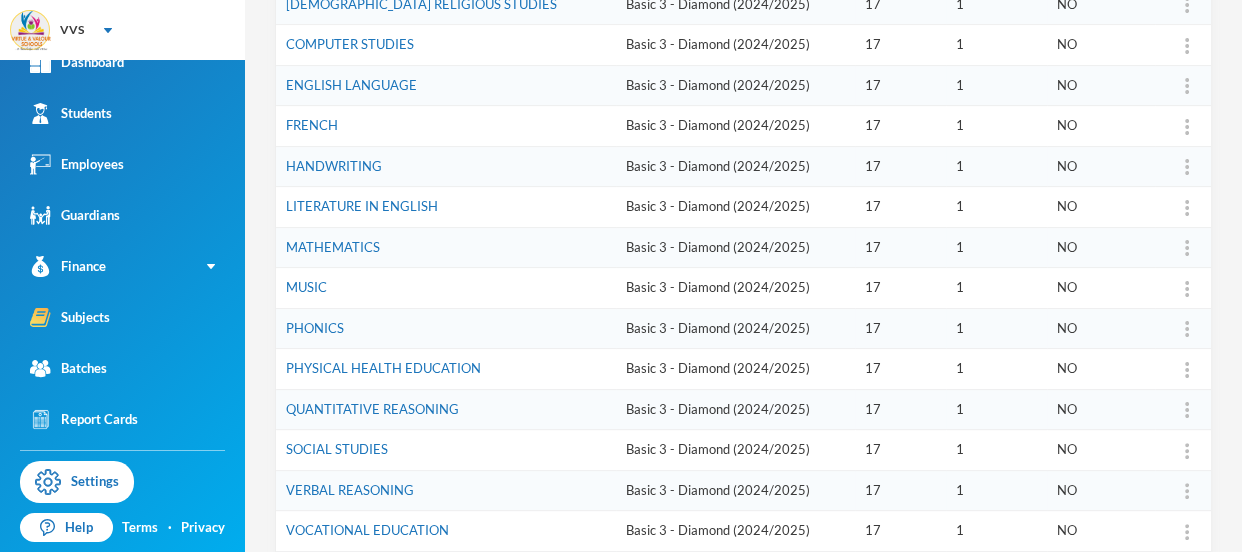 scroll, scrollTop: 112, scrollLeft: 0, axis: vertical 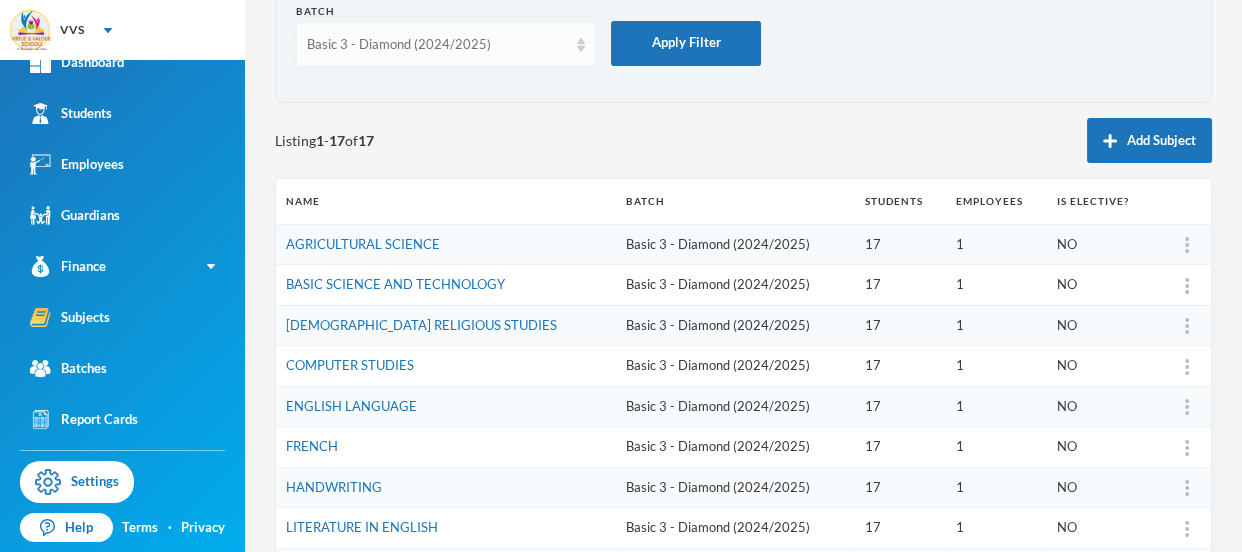 click on "Basic 3 - Diamond (2024/2025)" at bounding box center [437, 45] 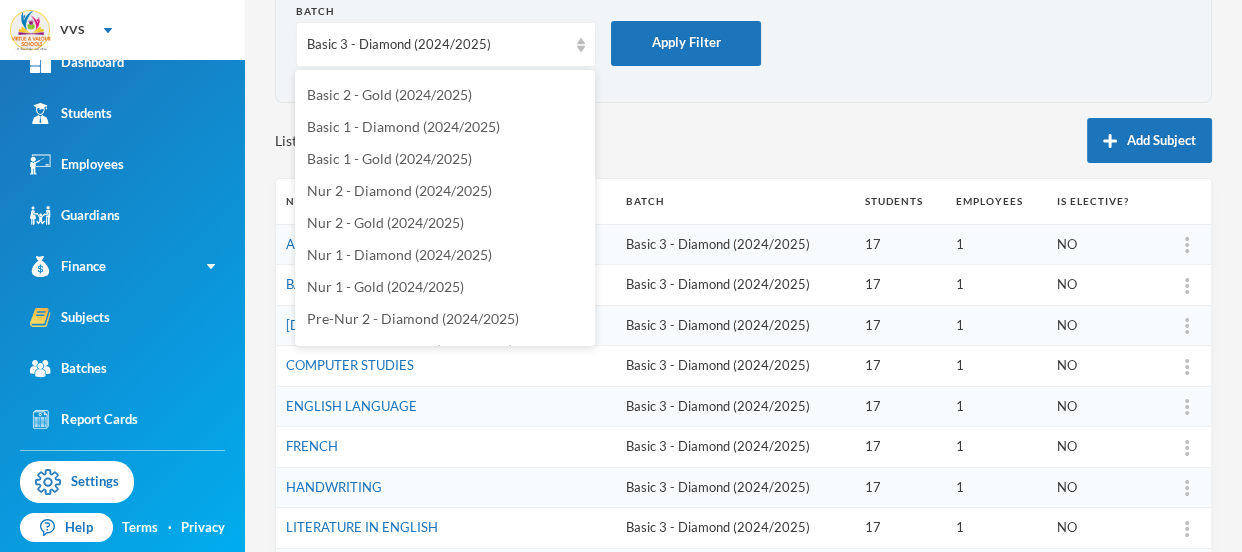 scroll, scrollTop: 263, scrollLeft: 0, axis: vertical 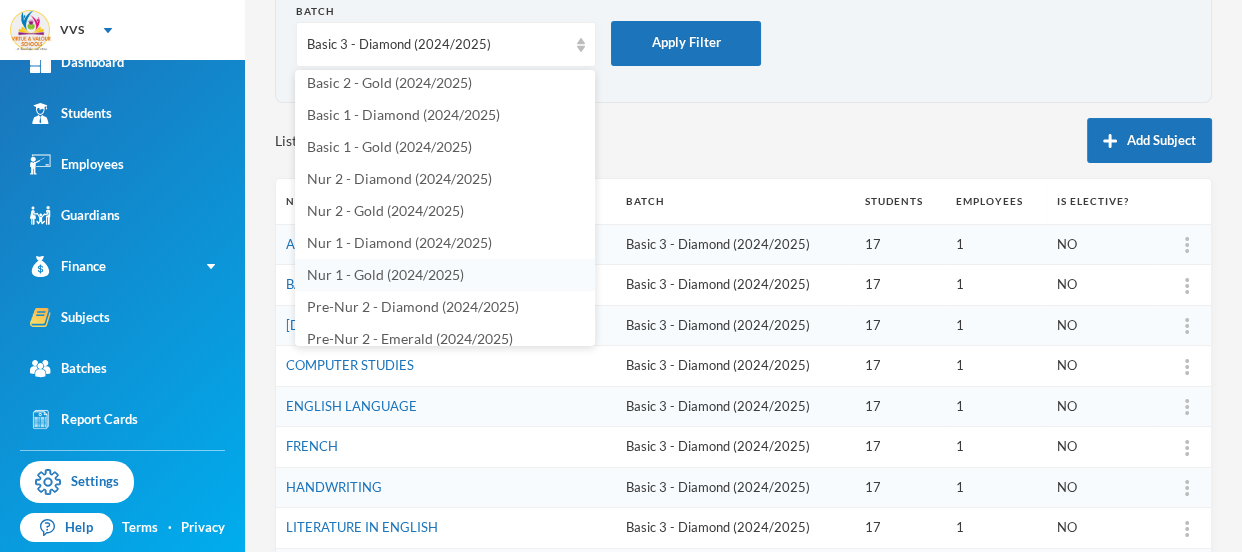 click on "Nur 1 - Gold (2024/2025)" at bounding box center (385, 274) 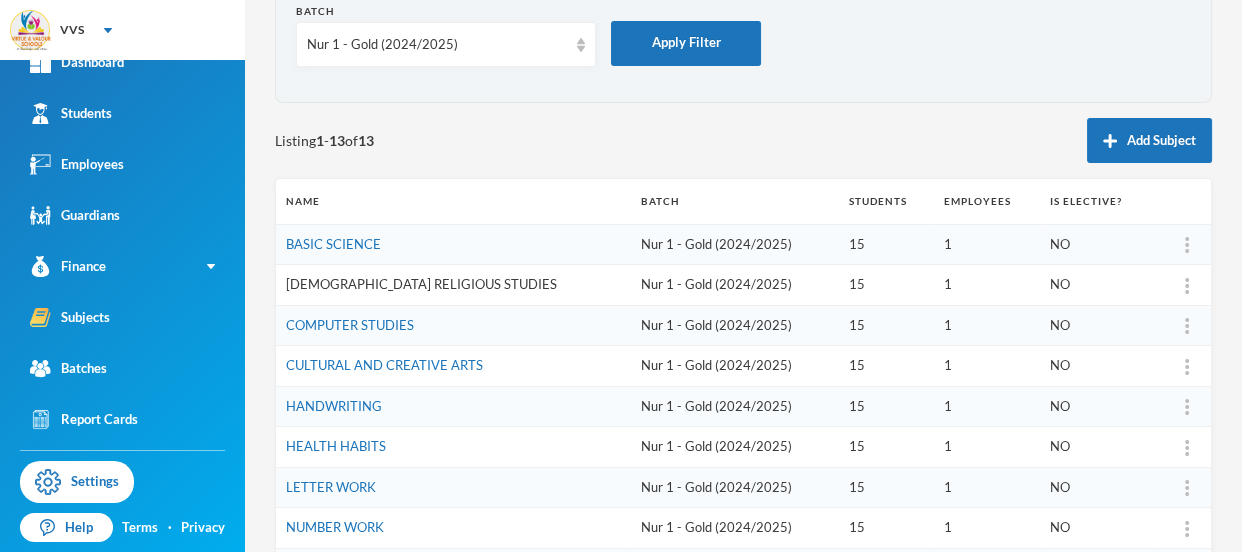 click on "[DEMOGRAPHIC_DATA] RELIGIOUS STUDIES" at bounding box center [421, 284] 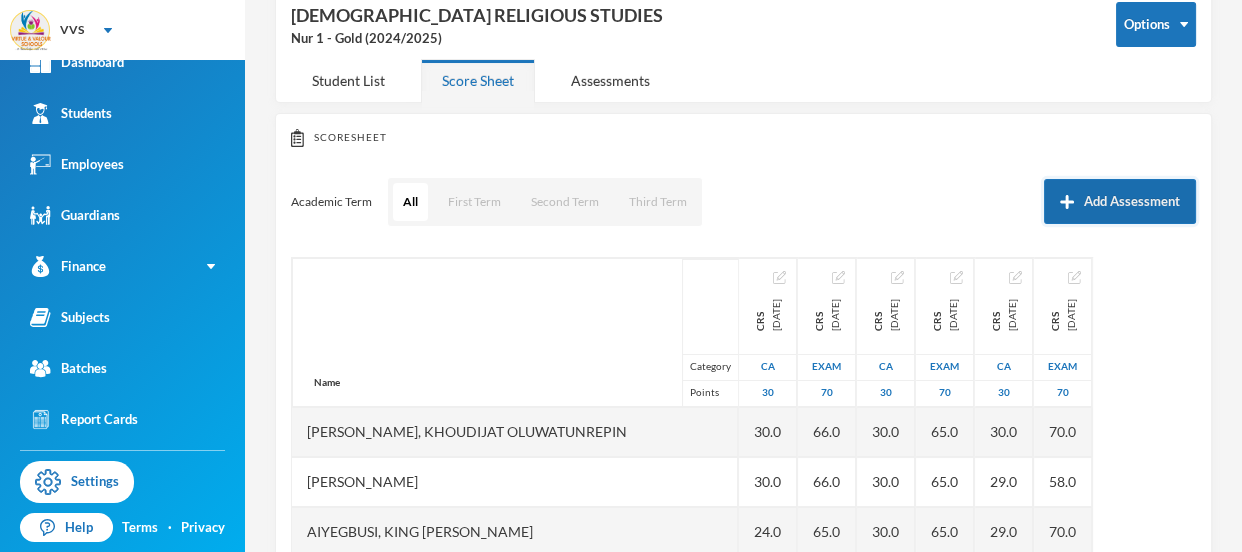 scroll, scrollTop: 112, scrollLeft: 0, axis: vertical 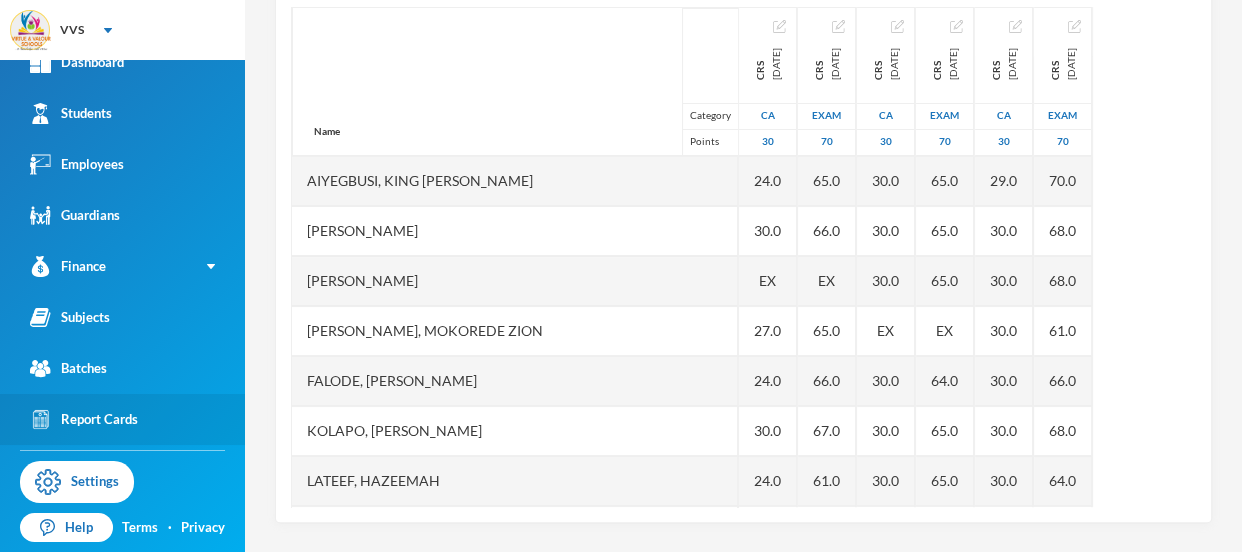 click on "Report Cards" at bounding box center [84, 419] 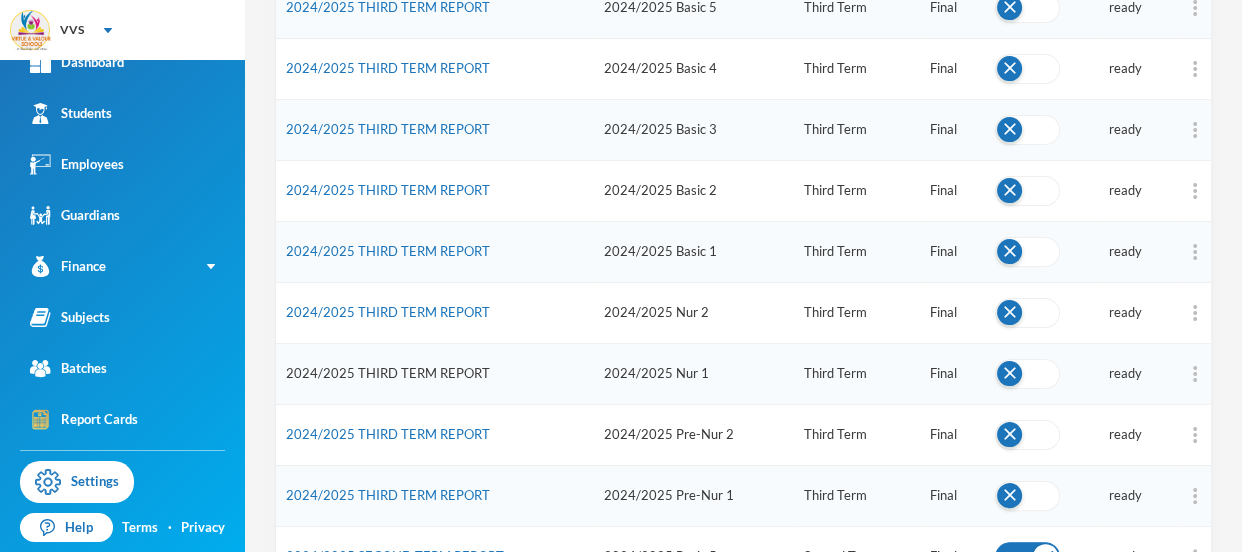 click on "2024/2025 THIRD TERM REPORT" at bounding box center (388, 373) 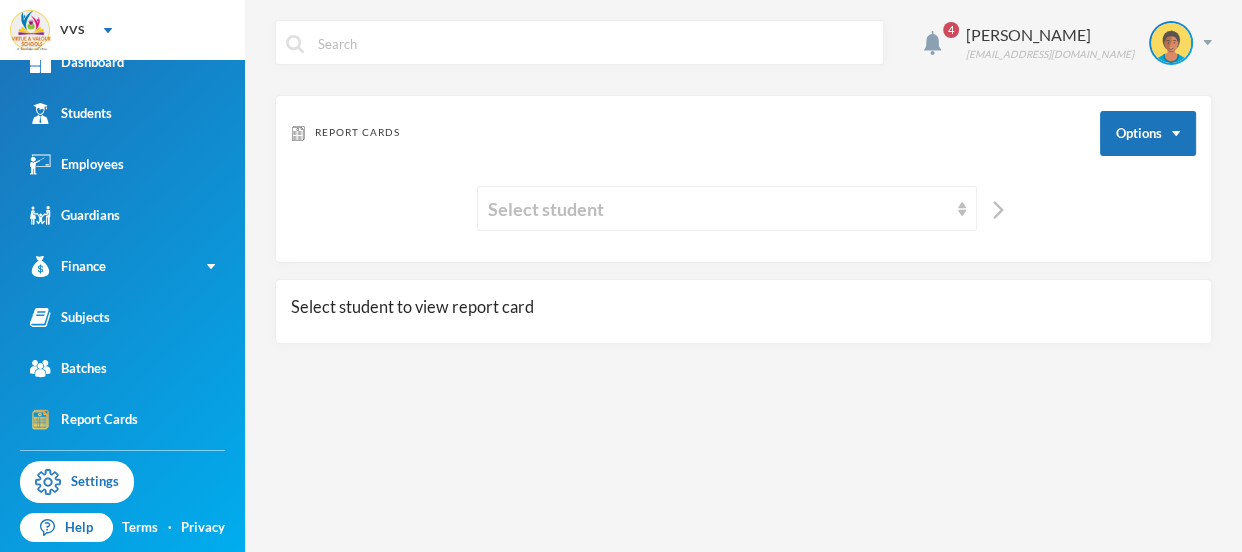 scroll, scrollTop: 0, scrollLeft: 0, axis: both 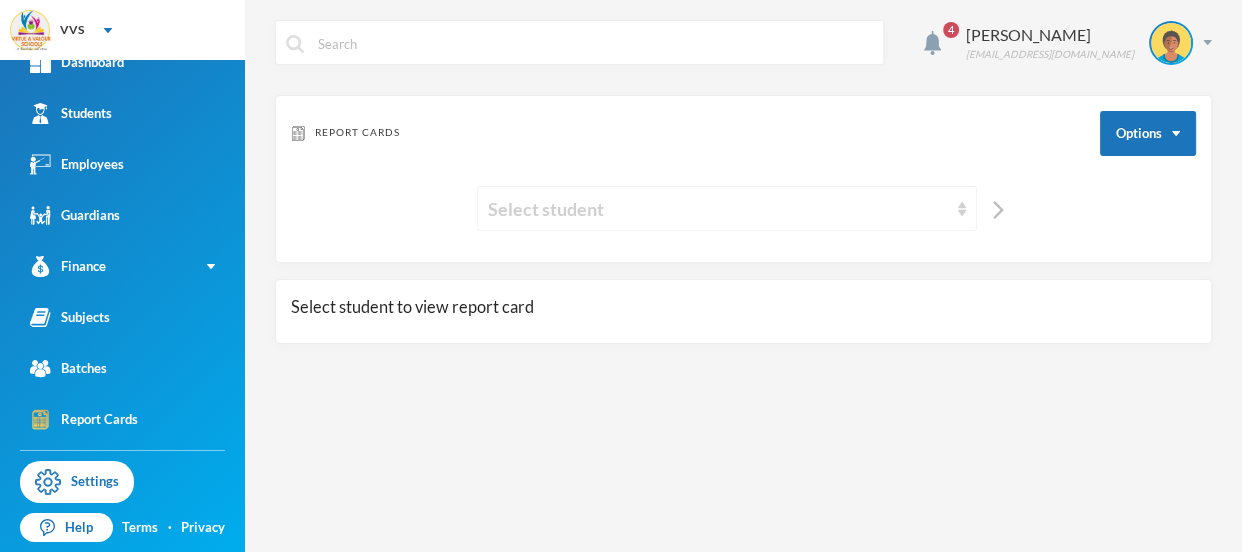 click on "Select student" at bounding box center [718, 209] 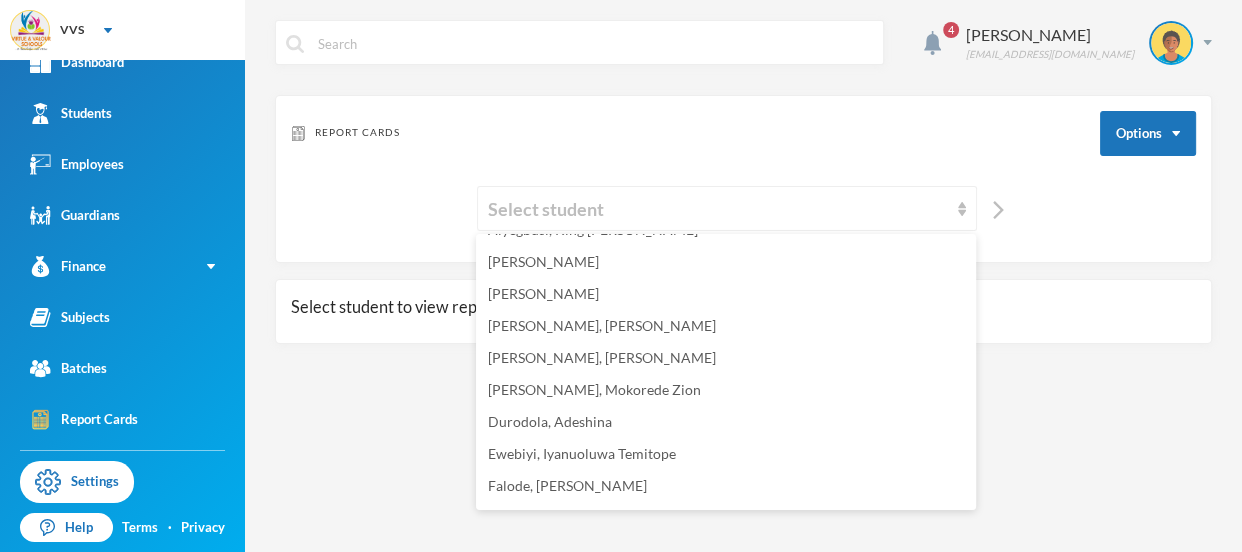 scroll, scrollTop: 268, scrollLeft: 0, axis: vertical 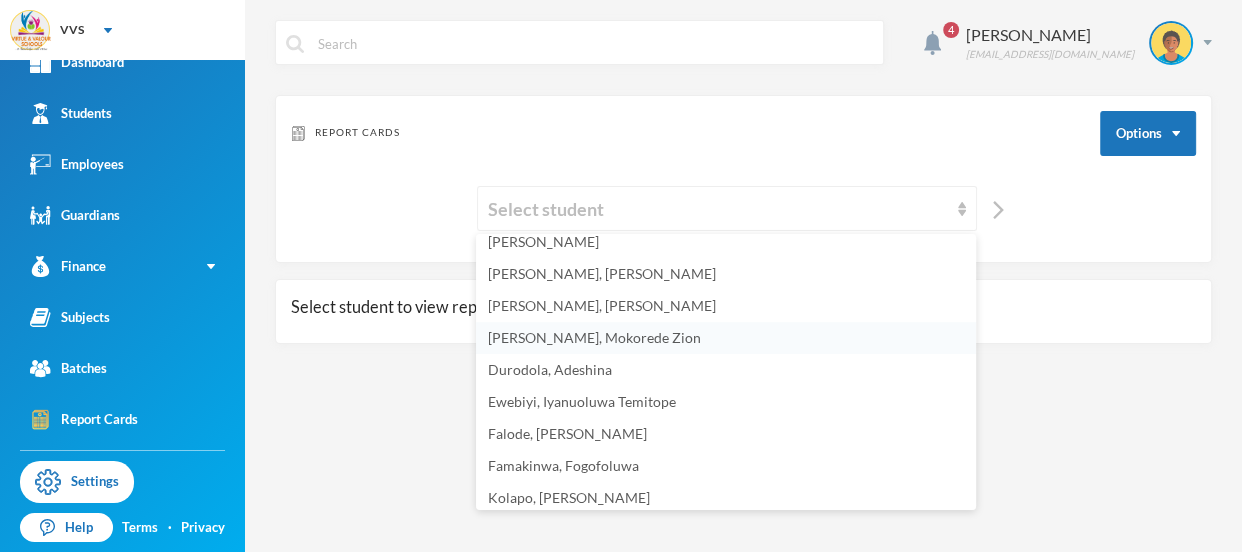 click on "[PERSON_NAME], Mokorede Zion" at bounding box center (594, 337) 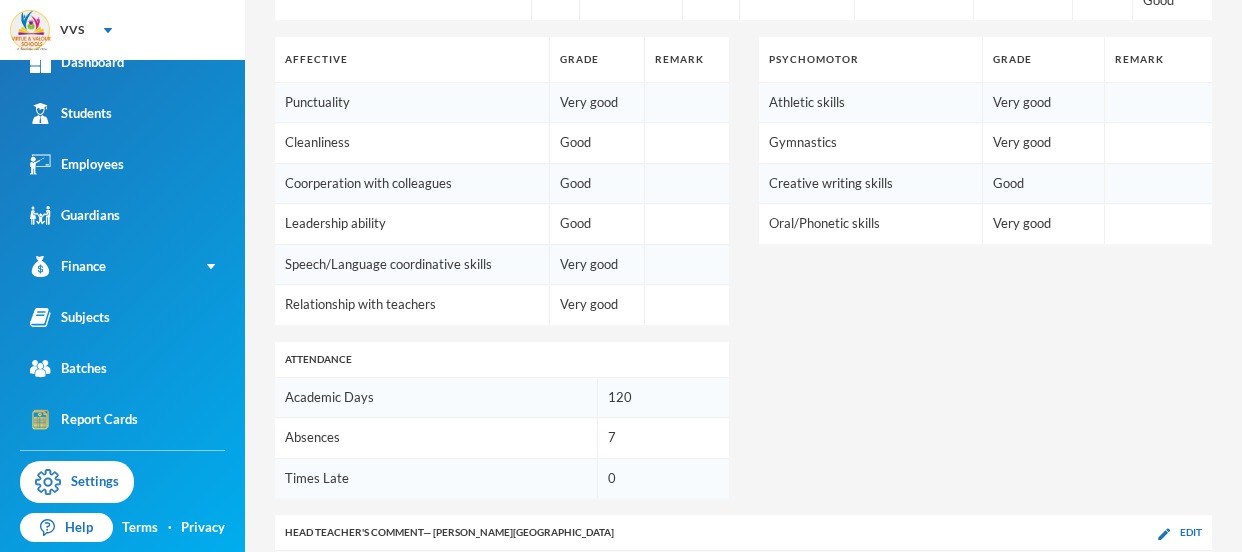 scroll, scrollTop: 1230, scrollLeft: 0, axis: vertical 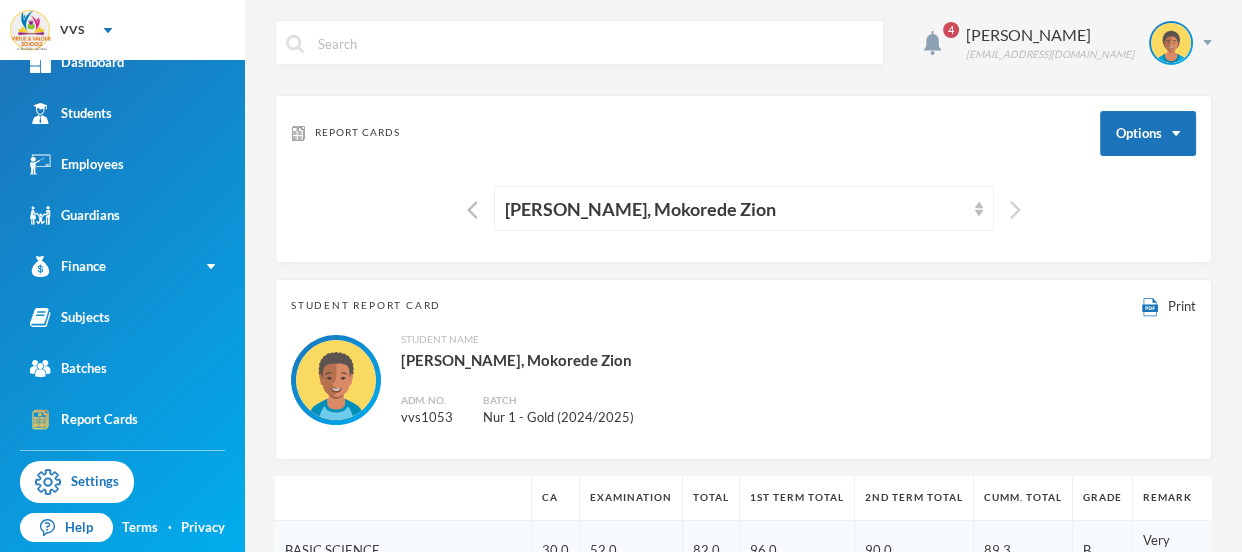 click at bounding box center [1015, 210] 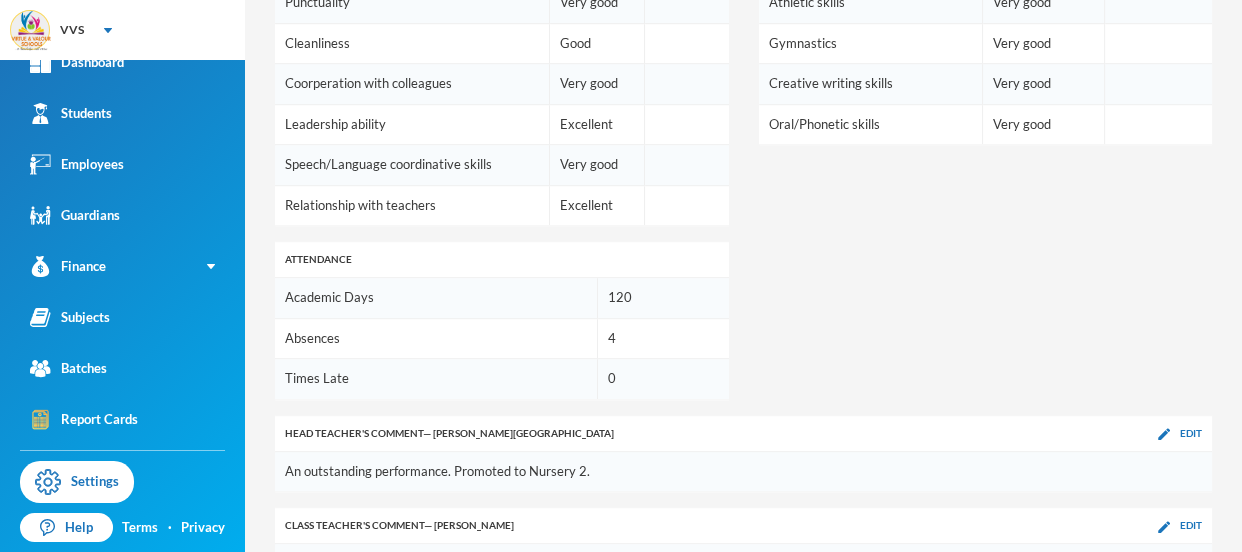 scroll, scrollTop: 1182, scrollLeft: 0, axis: vertical 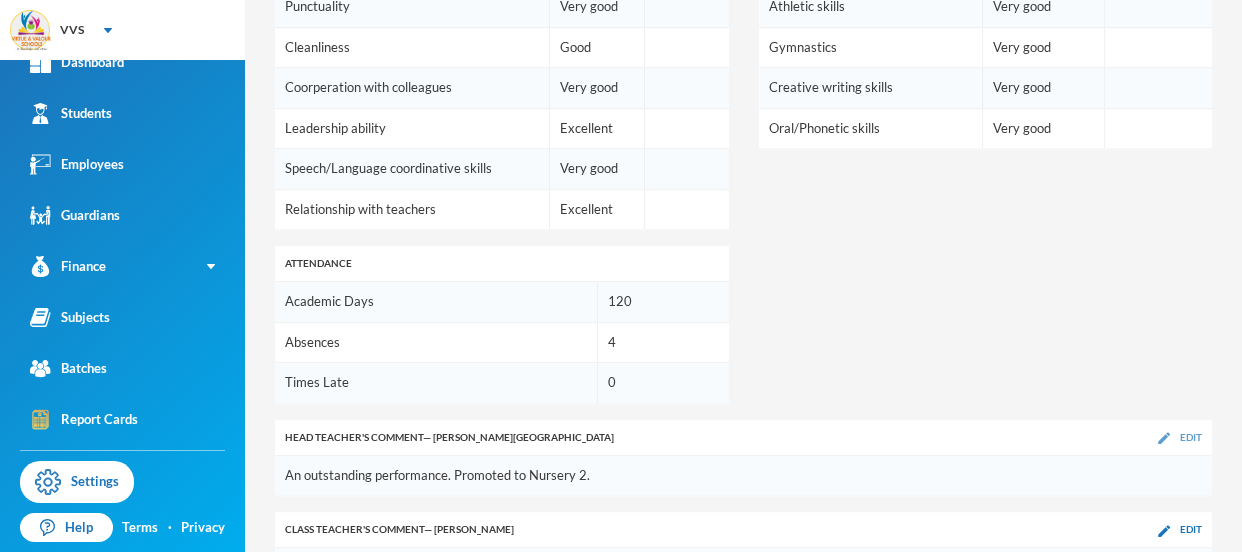 click on "Edit" at bounding box center (1191, 437) 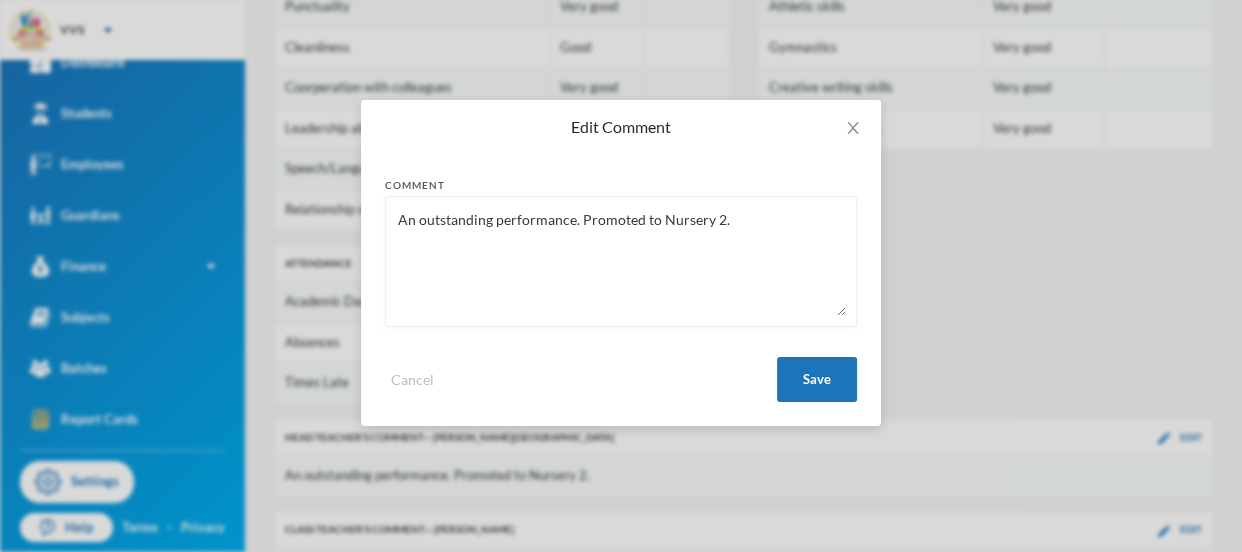 click on "An outstanding performance. Promoted to Nursery 2." at bounding box center [621, 261] 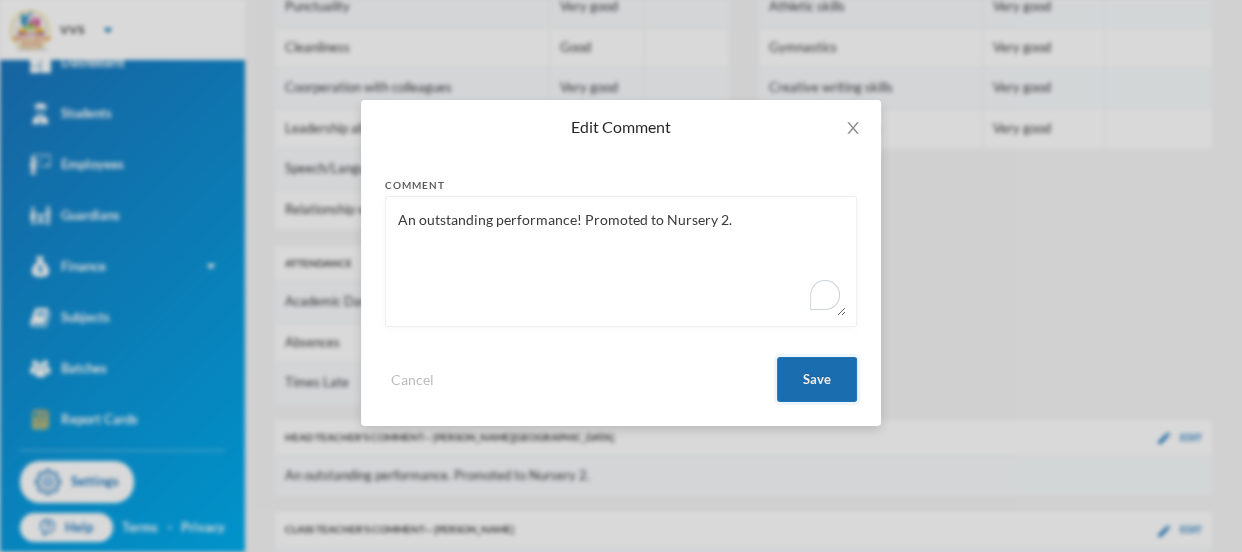 type on "An outstanding performance! Promoted to Nursery 2." 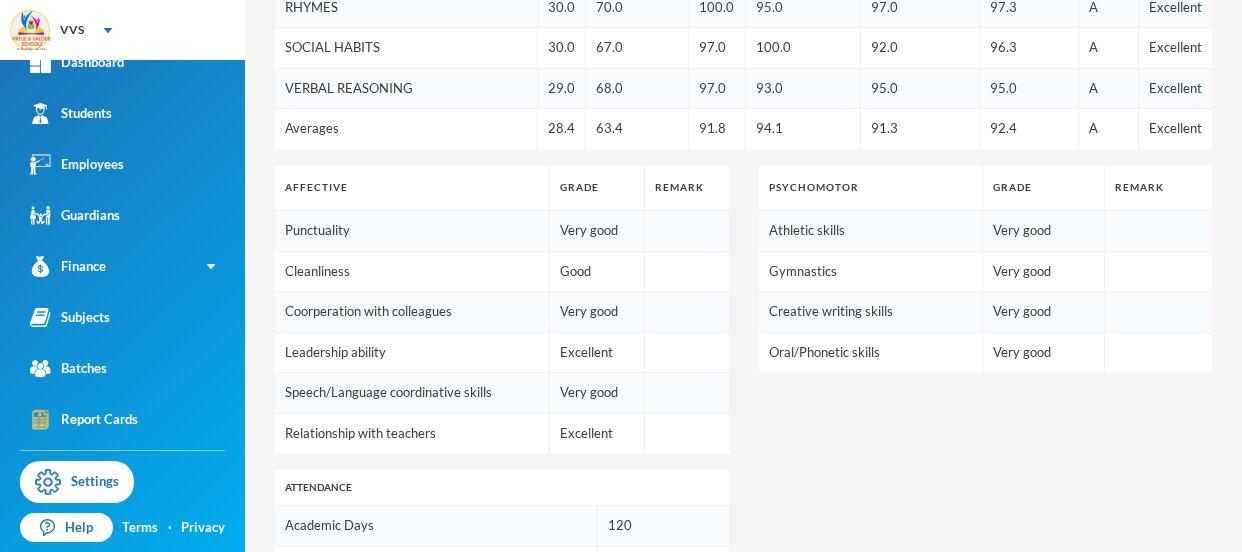 scroll, scrollTop: 0, scrollLeft: 0, axis: both 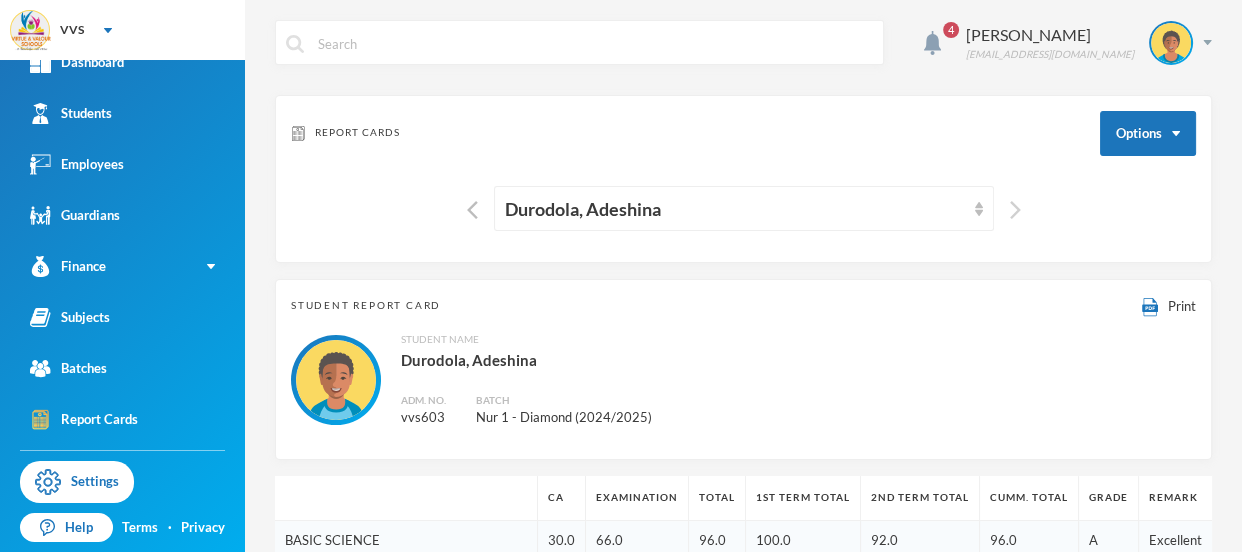 click at bounding box center (1015, 210) 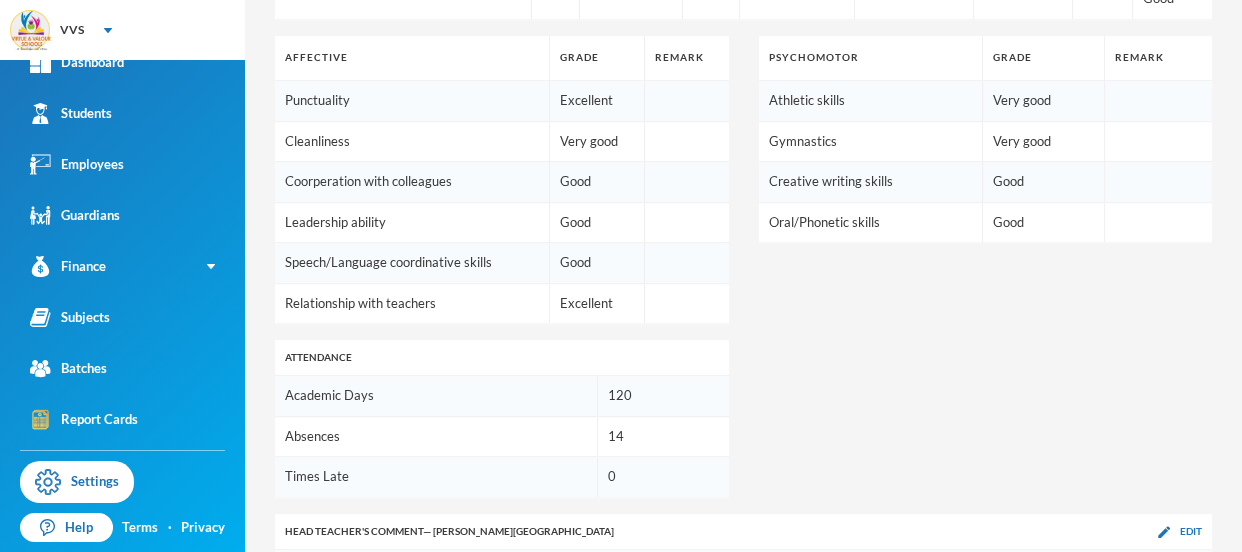 scroll, scrollTop: 1210, scrollLeft: 0, axis: vertical 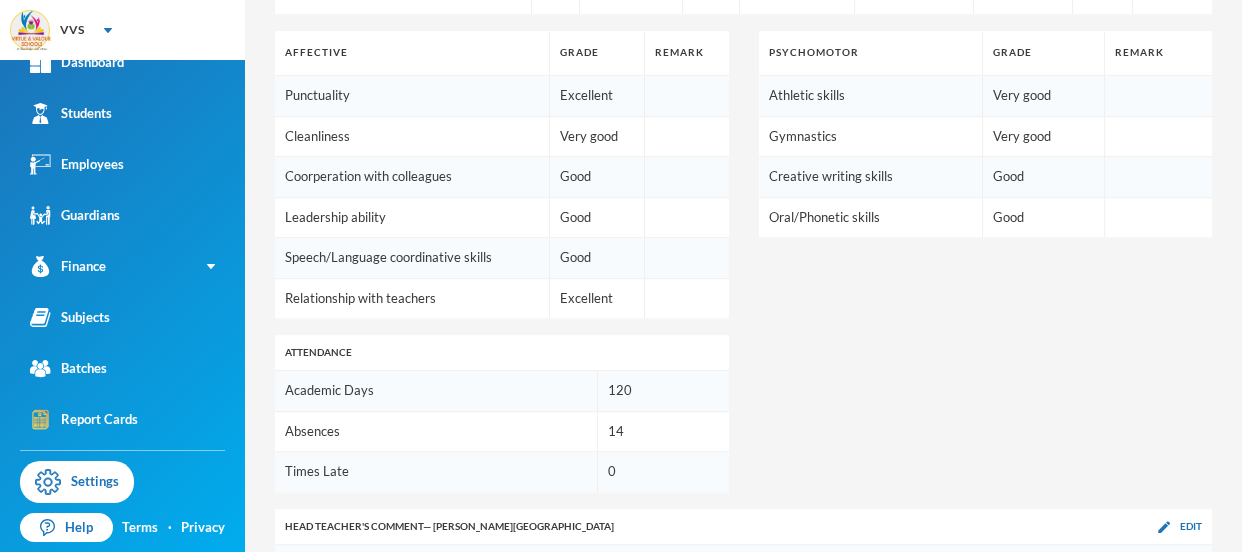 click on "Edit" at bounding box center [1191, 618] 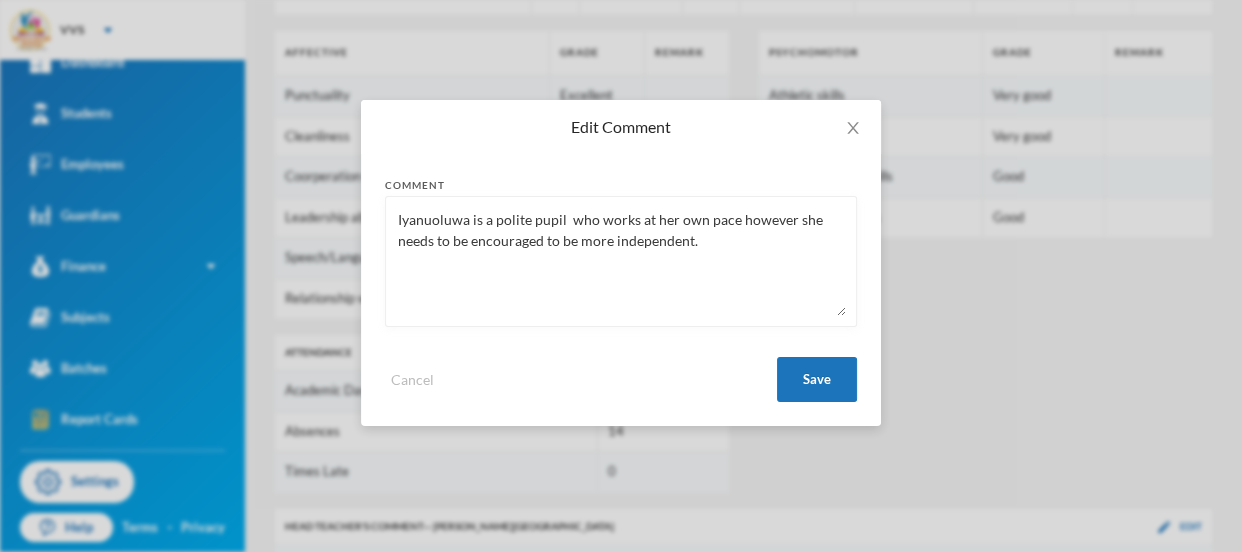 click on "Iyanuoluwa is a polite pupil  who works at her own pace however she needs to be encouraged to be more independent." at bounding box center [621, 261] 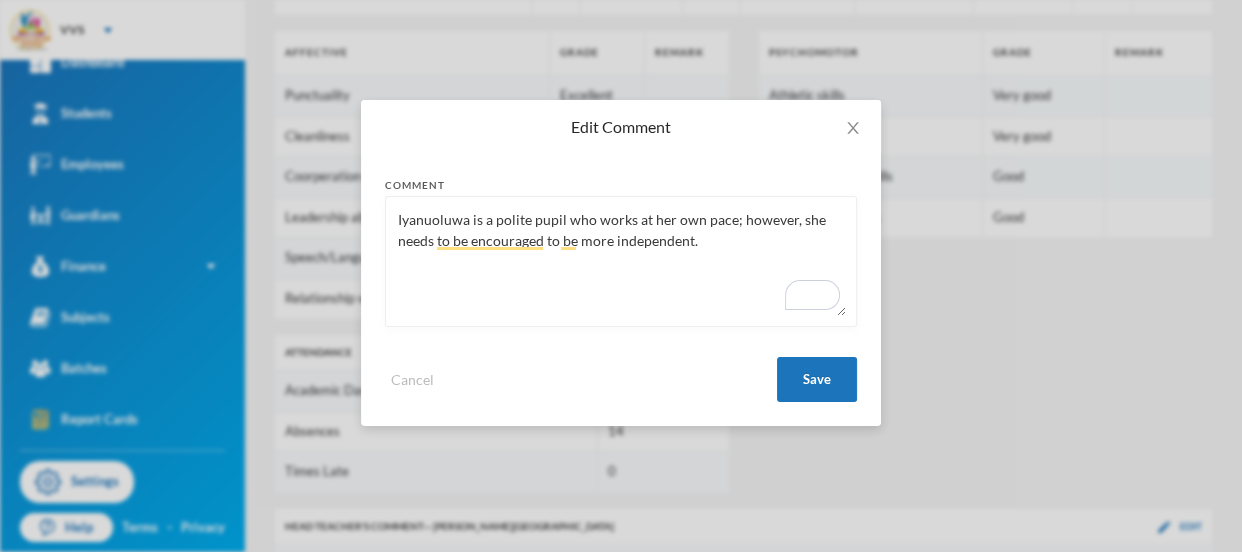 click on "Iyanuoluwa is a polite pupil who works at her own pace; however, she needs to be encouraged to be more independent." at bounding box center (621, 261) 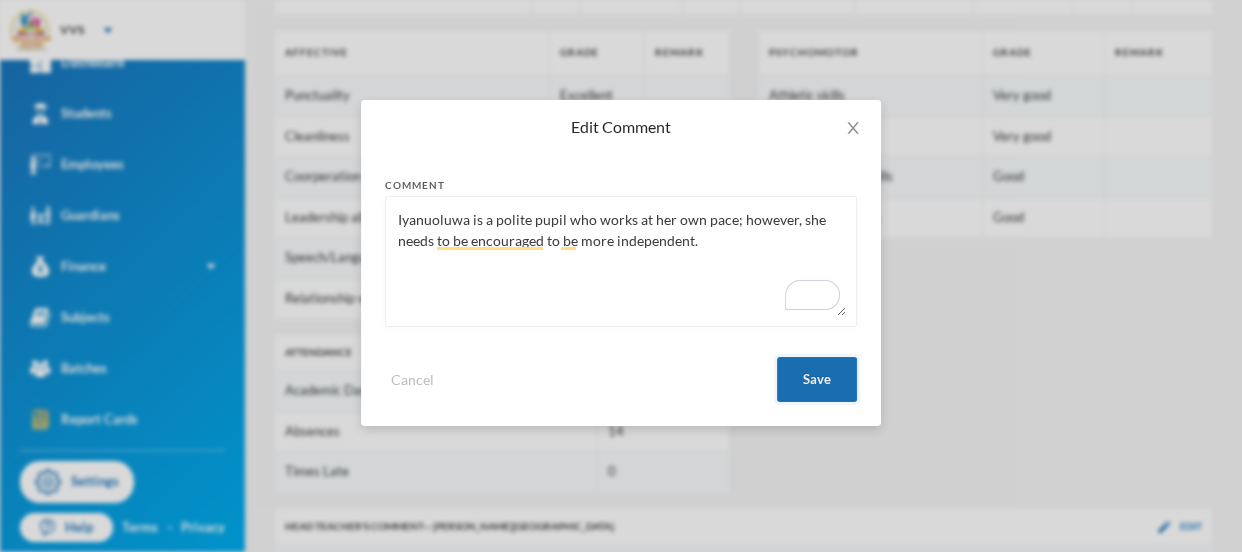 type on "Iyanuoluwa is a polite pupil who works at her own pace; however, she needs to be encouraged to be more independent." 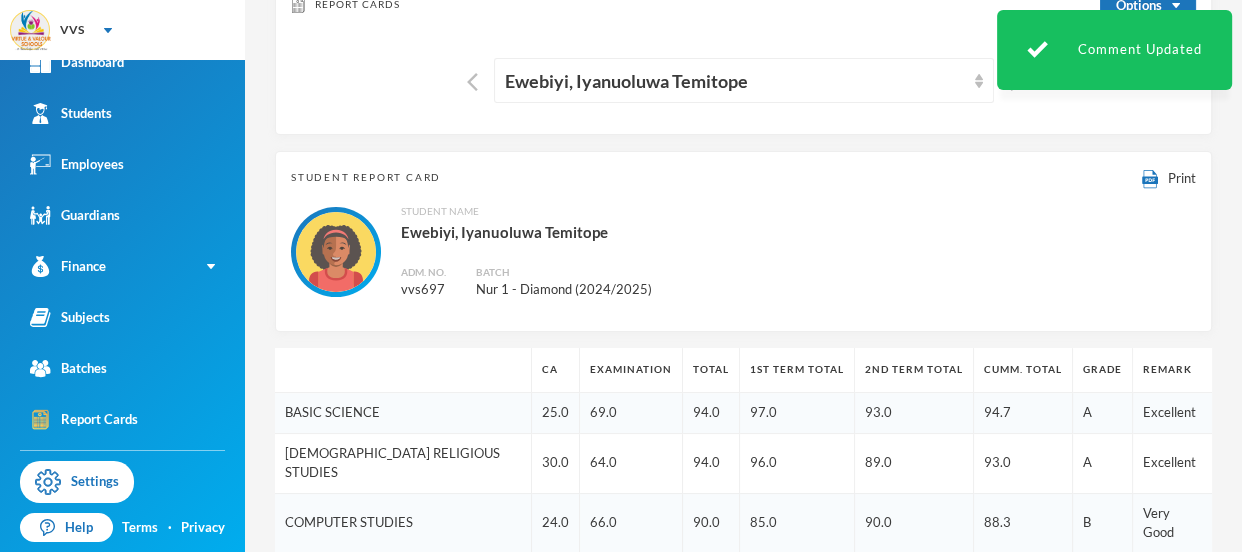 scroll, scrollTop: 0, scrollLeft: 0, axis: both 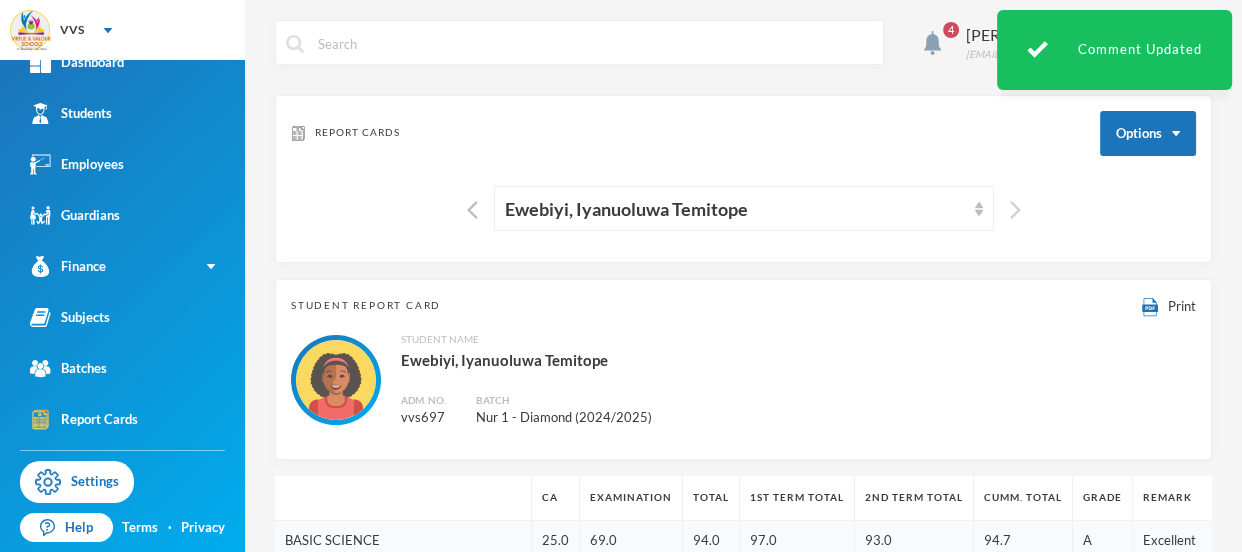 click at bounding box center [1015, 210] 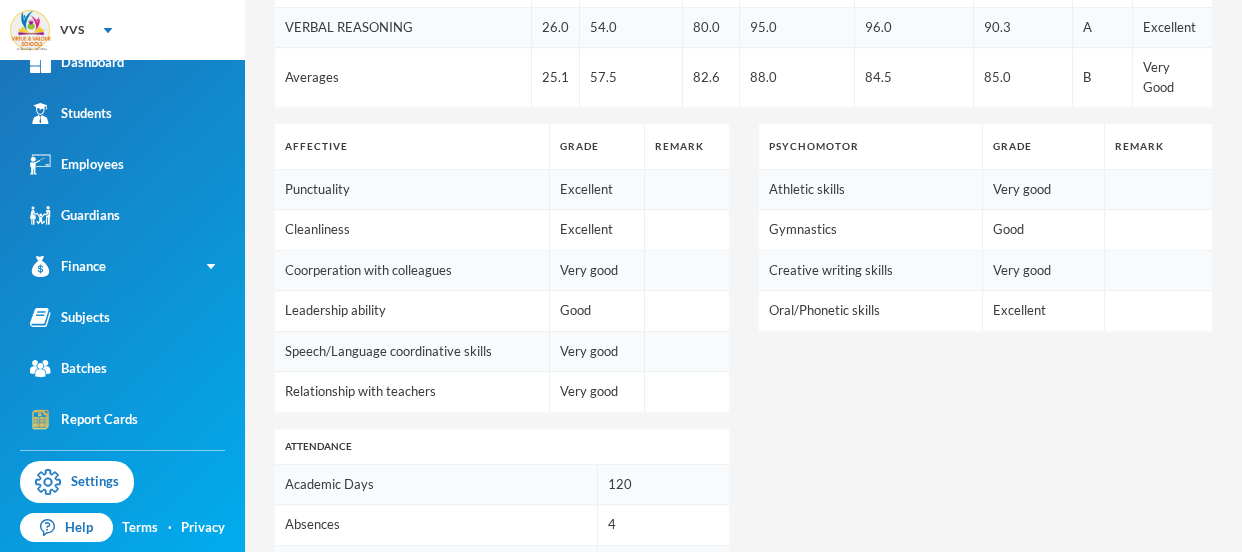 scroll, scrollTop: 1230, scrollLeft: 0, axis: vertical 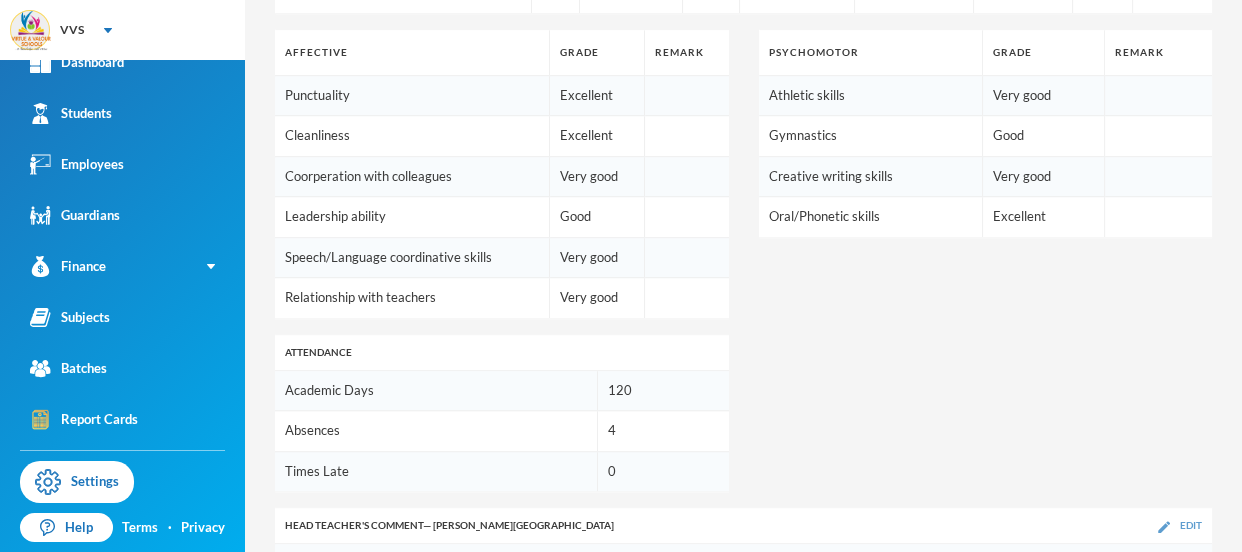 click on "Edit" at bounding box center [1191, 525] 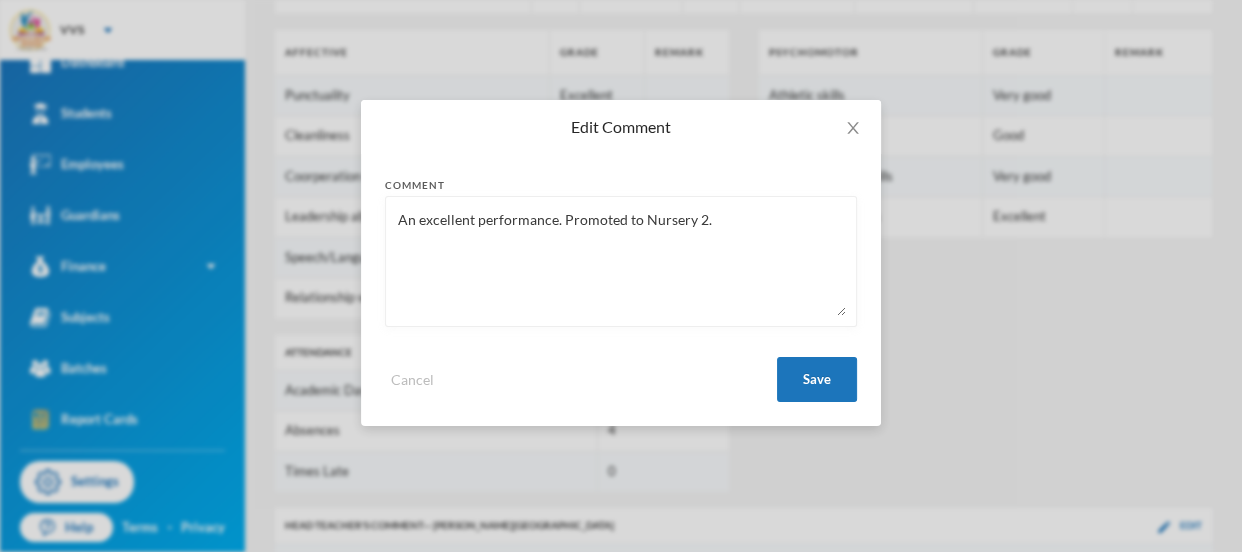 click on "An excellent performance. Promoted to Nursery 2." at bounding box center [621, 261] 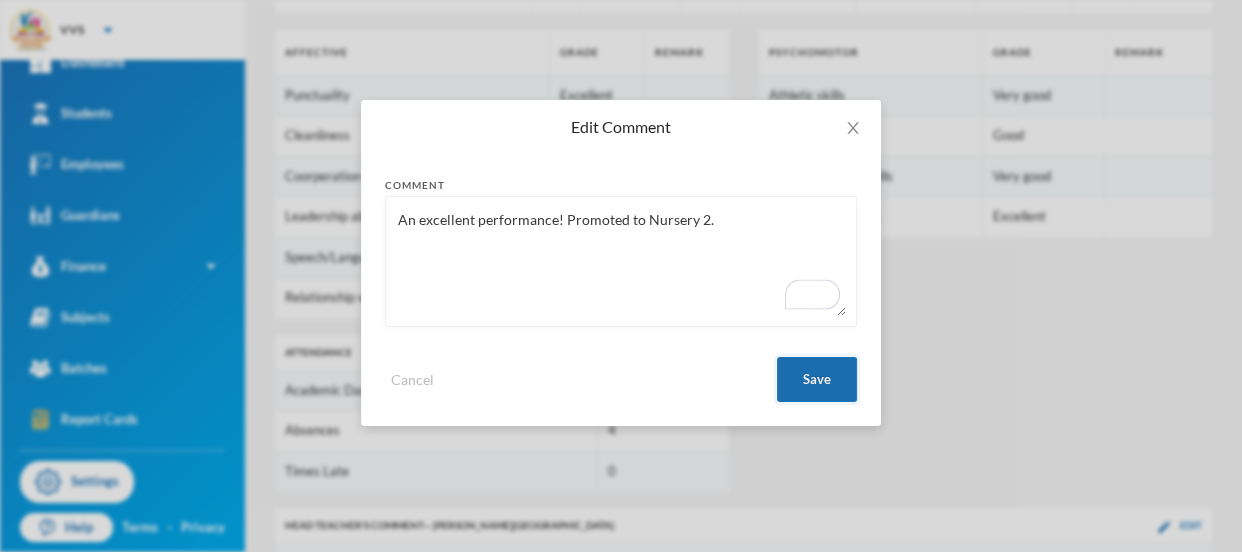type on "An excellent performance! Promoted to Nursery 2." 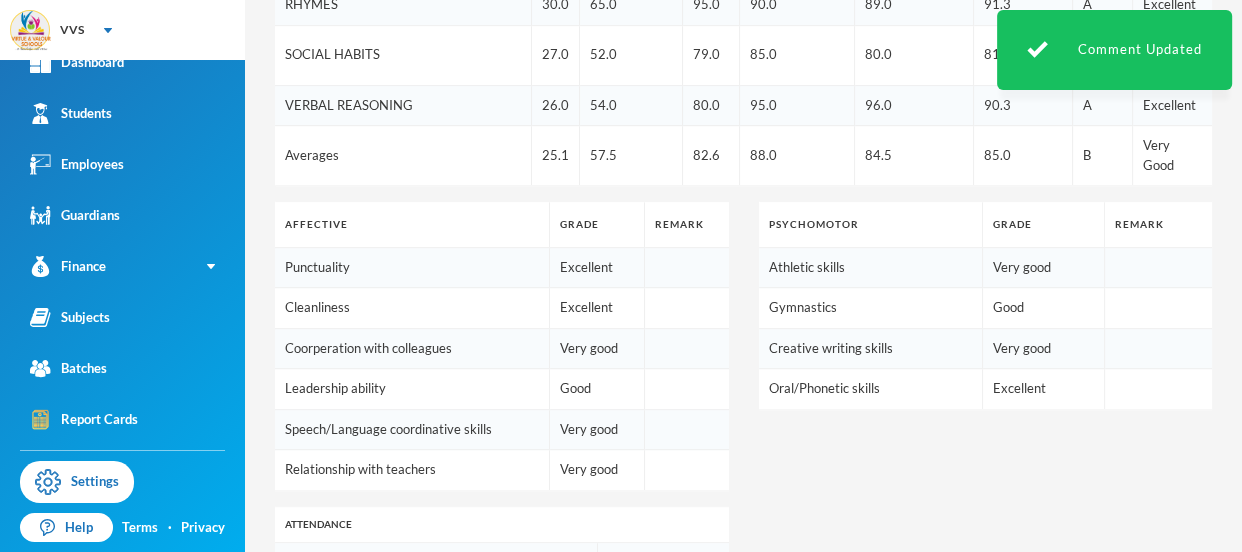 scroll, scrollTop: 0, scrollLeft: 0, axis: both 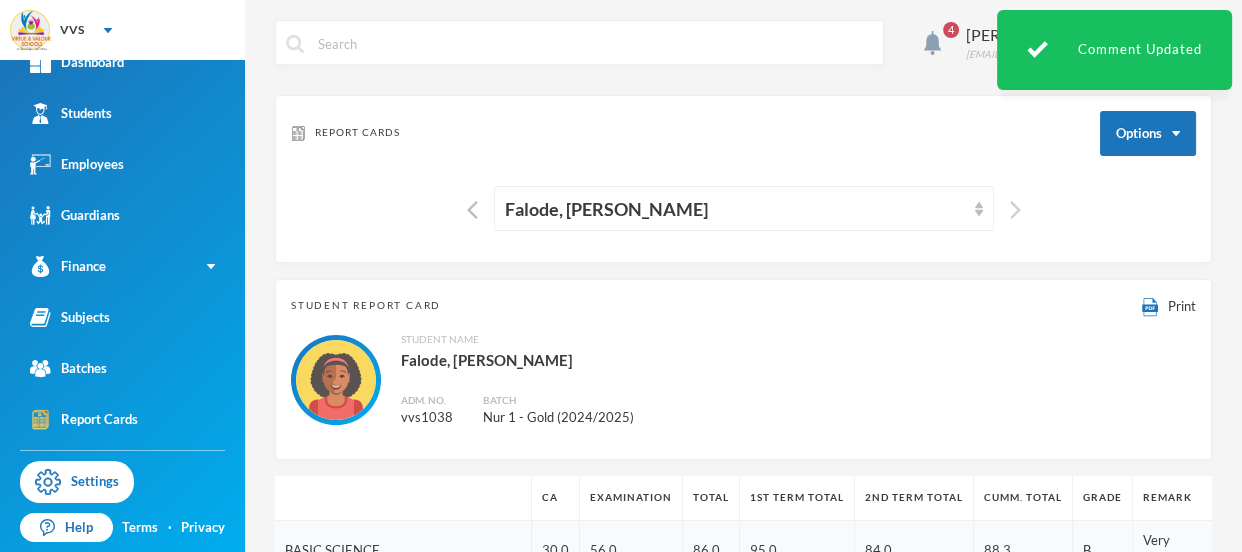 click at bounding box center (1015, 210) 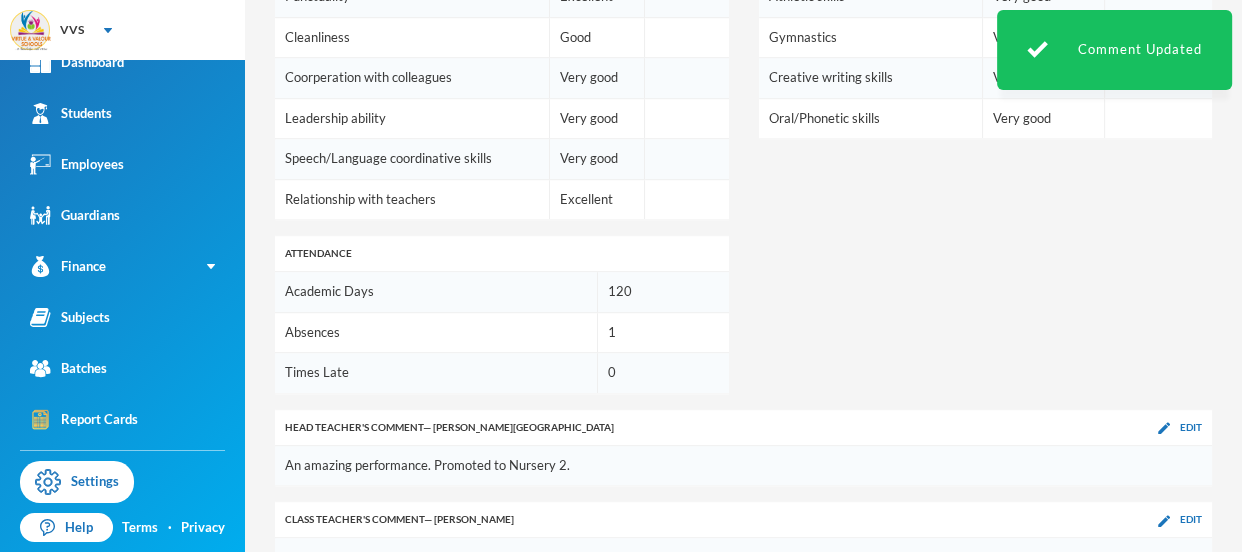scroll, scrollTop: 1230, scrollLeft: 0, axis: vertical 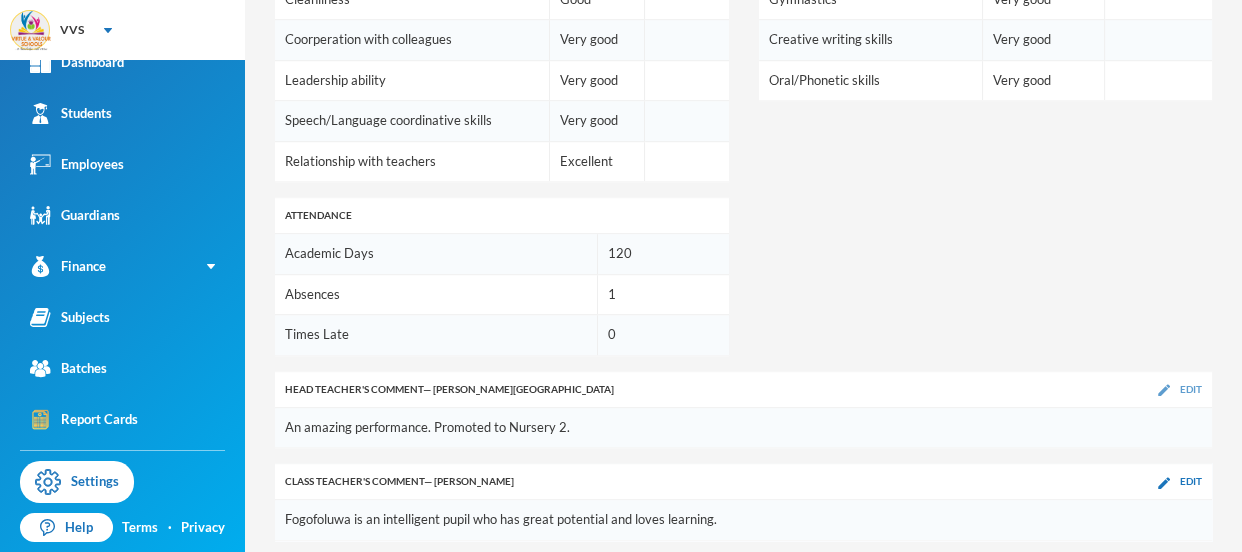 click on "Edit" at bounding box center (1180, 389) 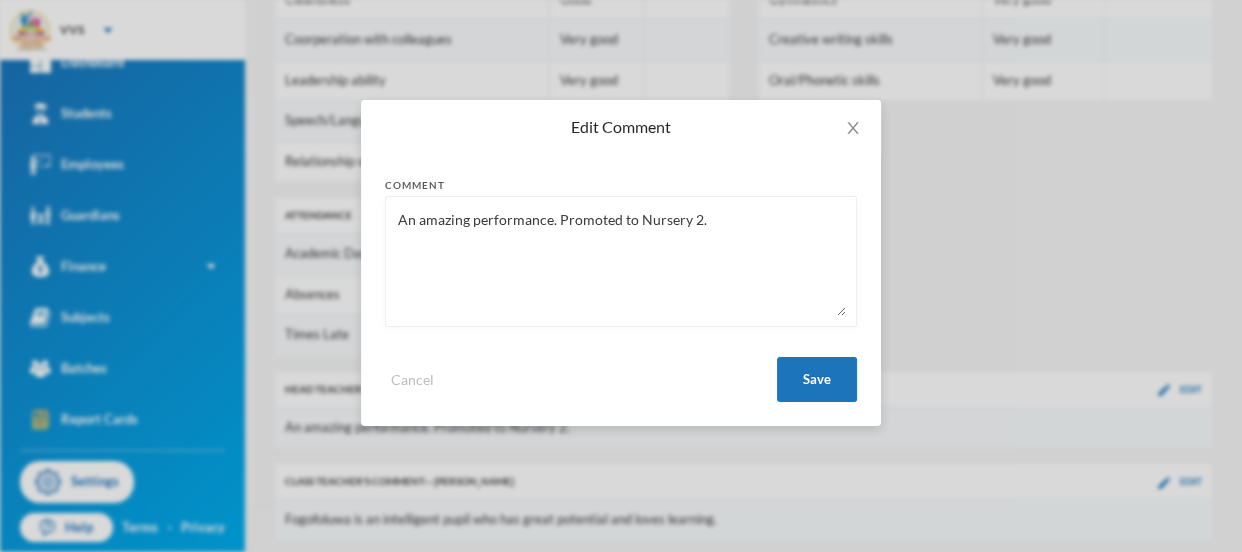 click on "An amazing performance. Promoted to Nursery 2." at bounding box center [621, 261] 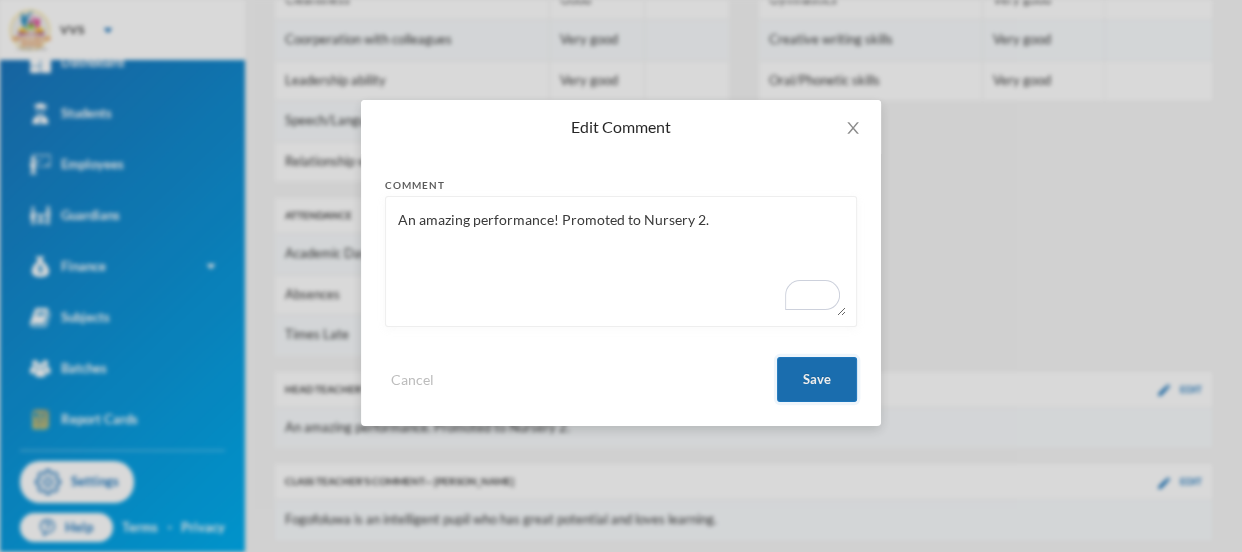 type on "An amazing performance! Promoted to Nursery 2." 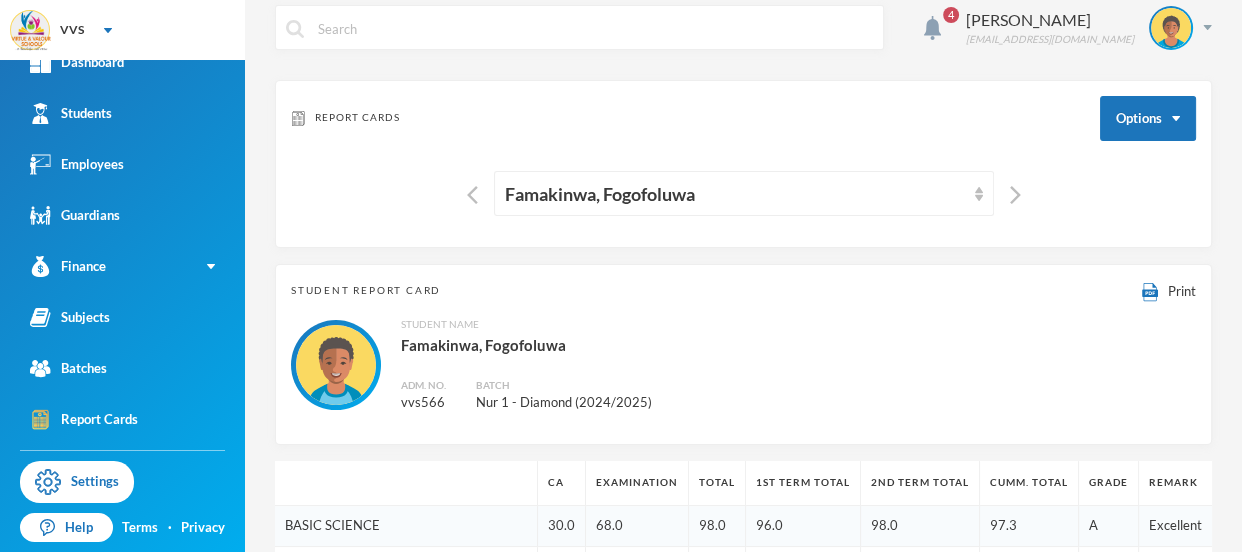 scroll, scrollTop: 0, scrollLeft: 0, axis: both 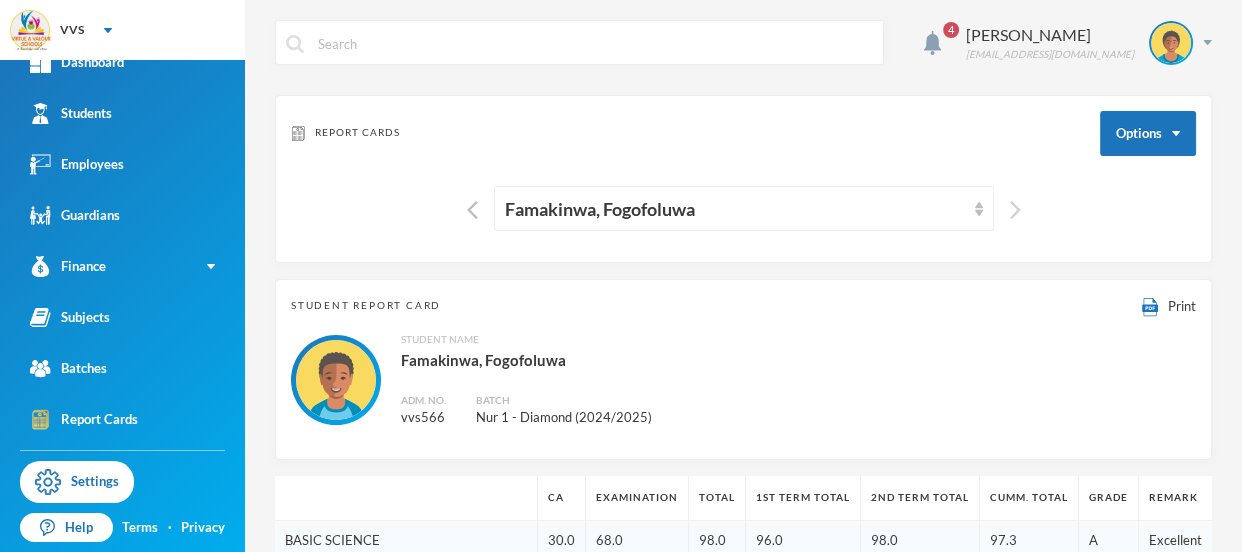 click at bounding box center (1015, 210) 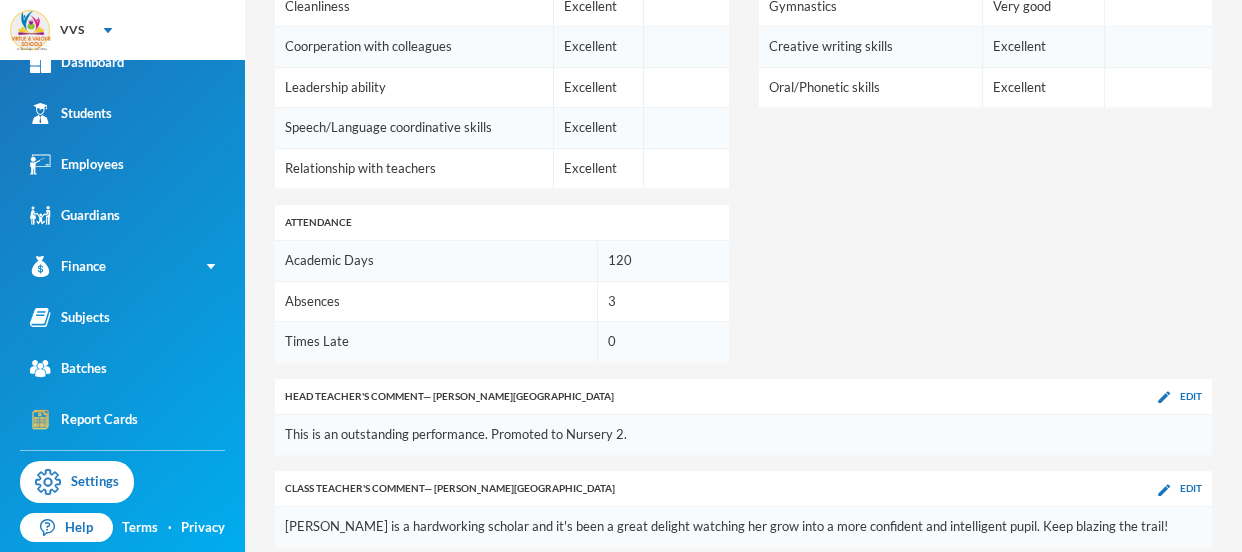 scroll, scrollTop: 1230, scrollLeft: 0, axis: vertical 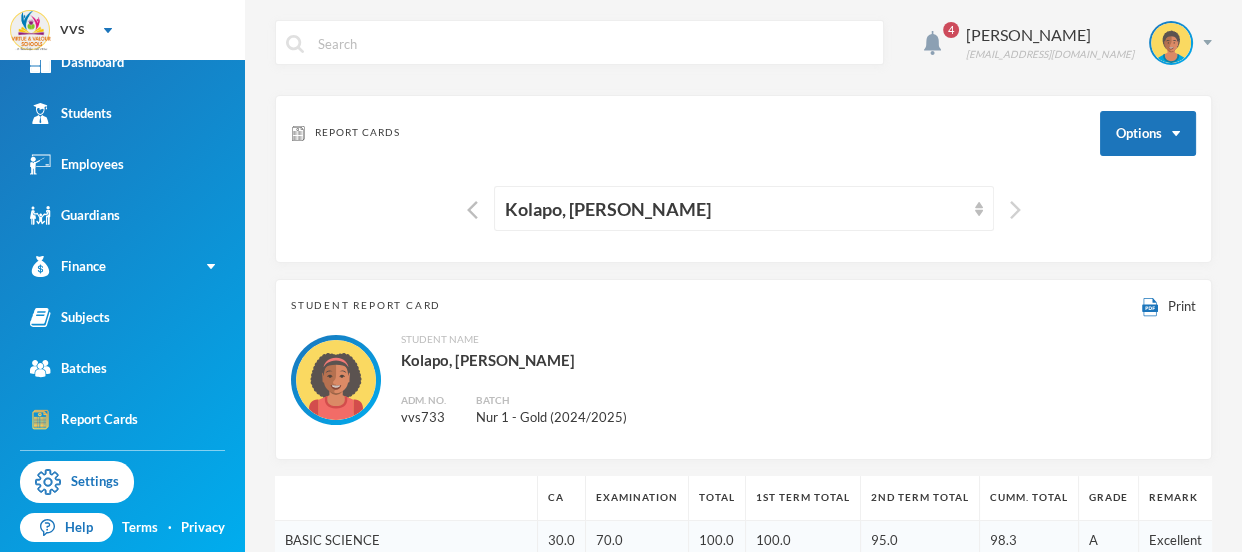 click at bounding box center [1015, 210] 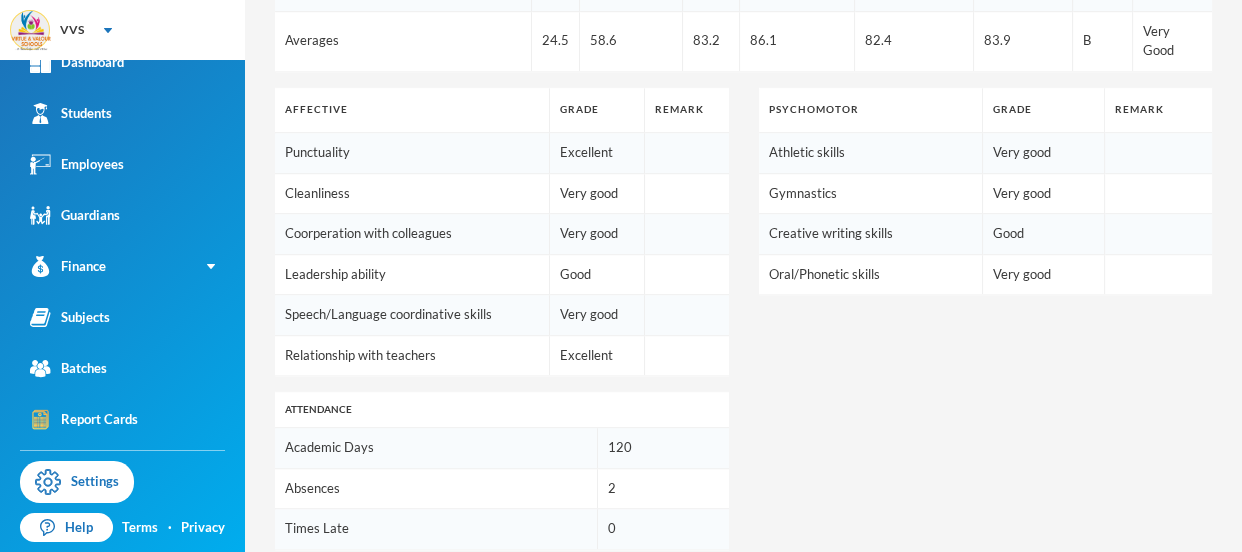 scroll, scrollTop: 1230, scrollLeft: 0, axis: vertical 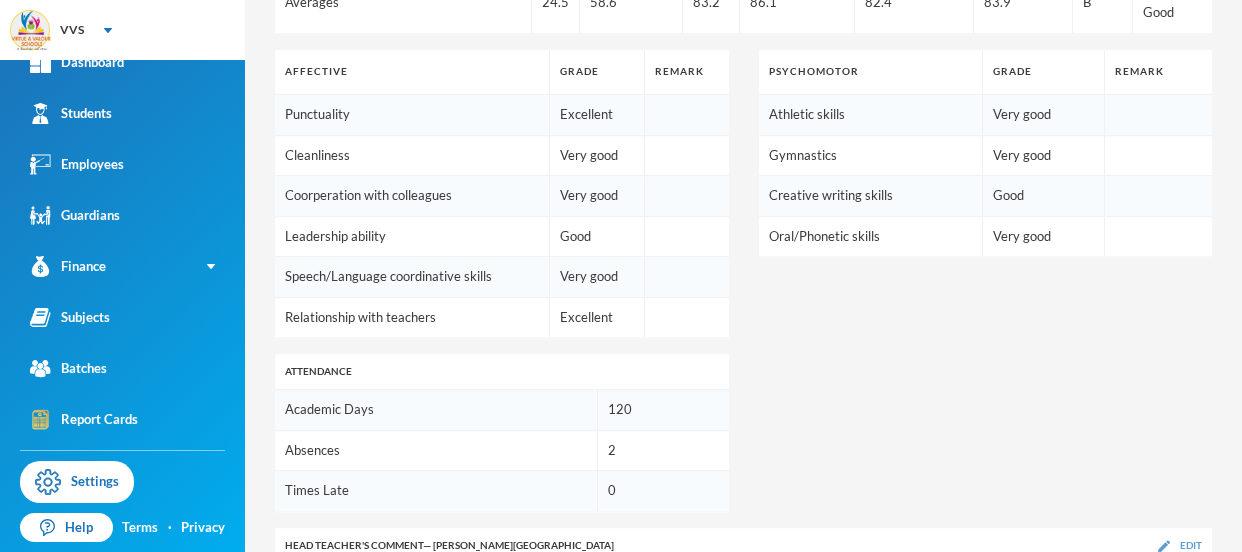 click on "Edit" at bounding box center (1191, 545) 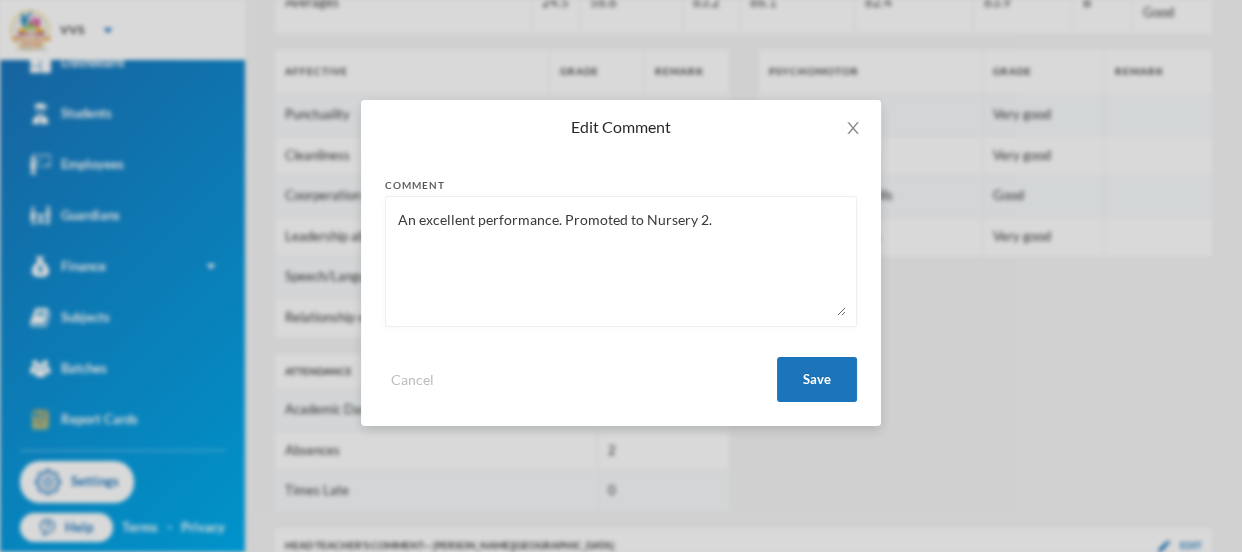 click on "An excellent performance. Promoted to Nursery 2." at bounding box center [621, 261] 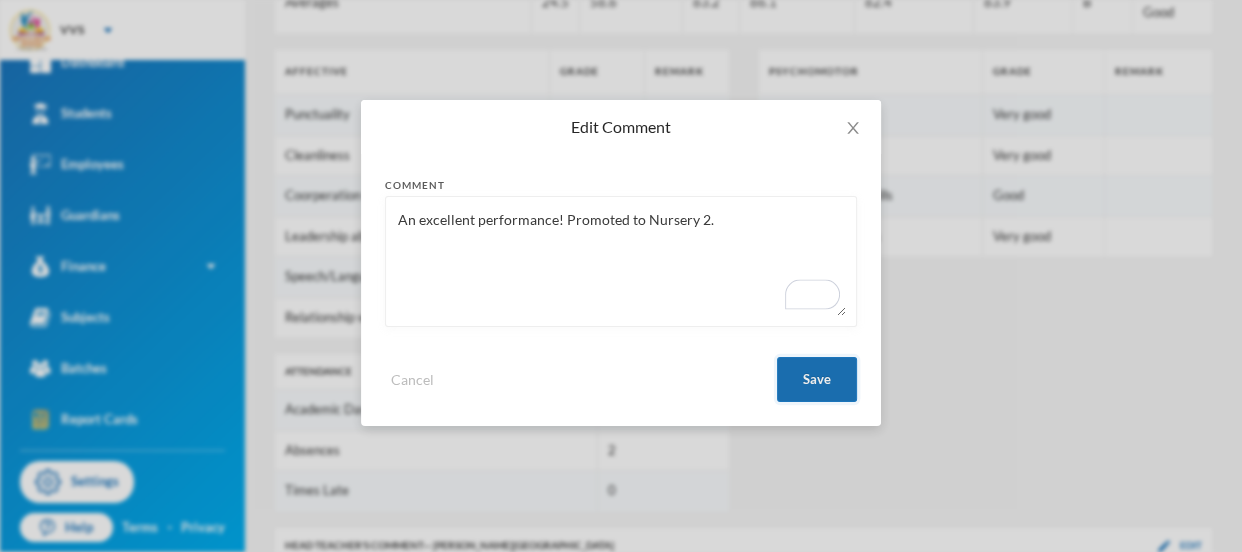 type on "An excellent performance! Promoted to Nursery 2." 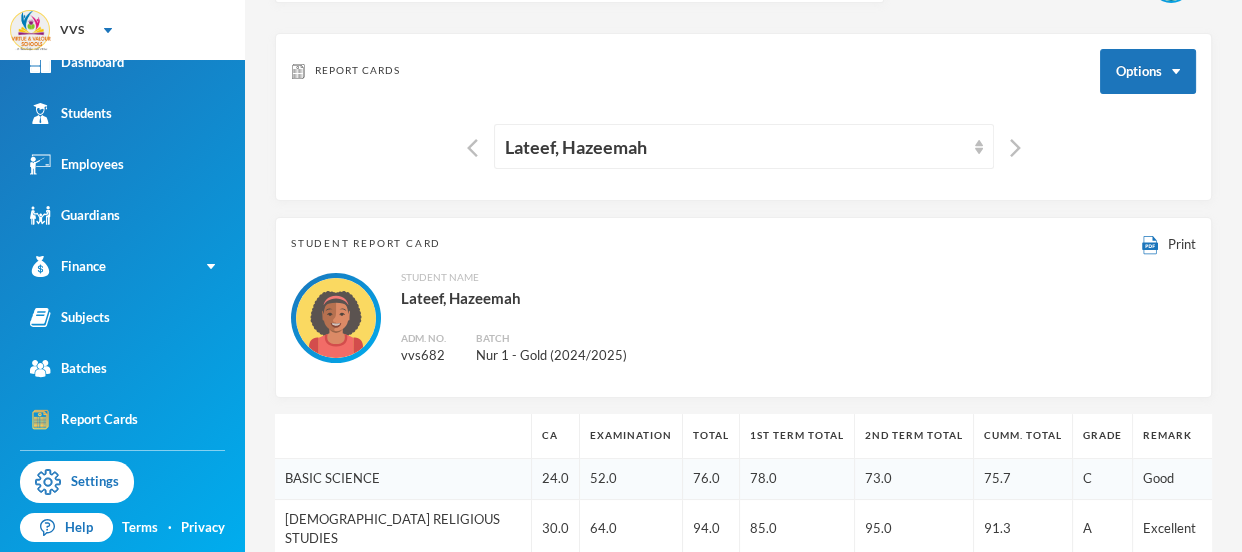 scroll, scrollTop: 59, scrollLeft: 0, axis: vertical 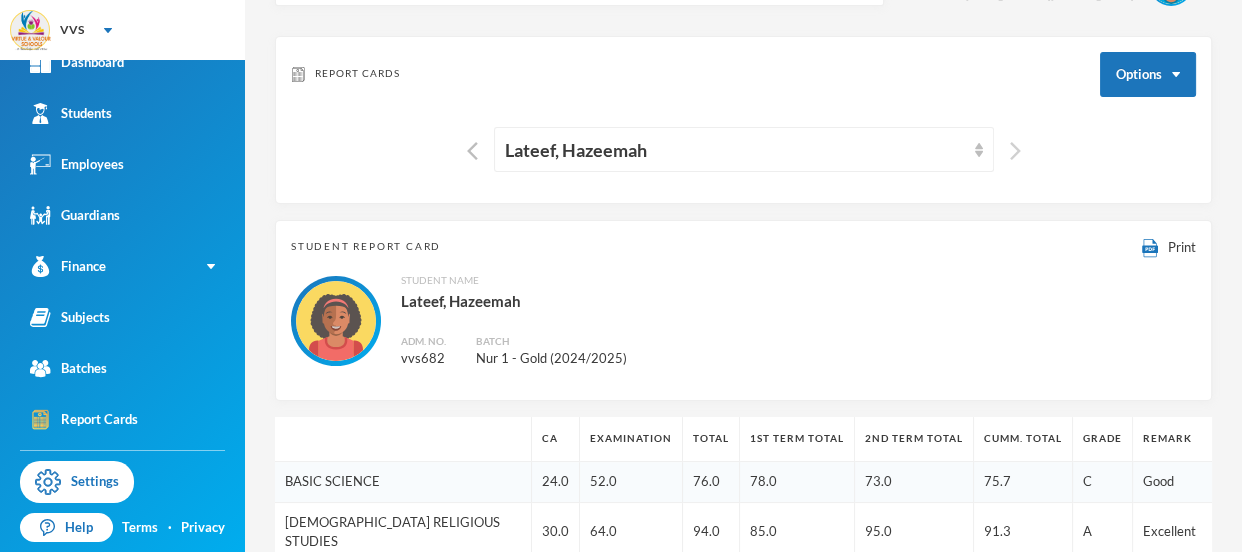 click at bounding box center (1015, 151) 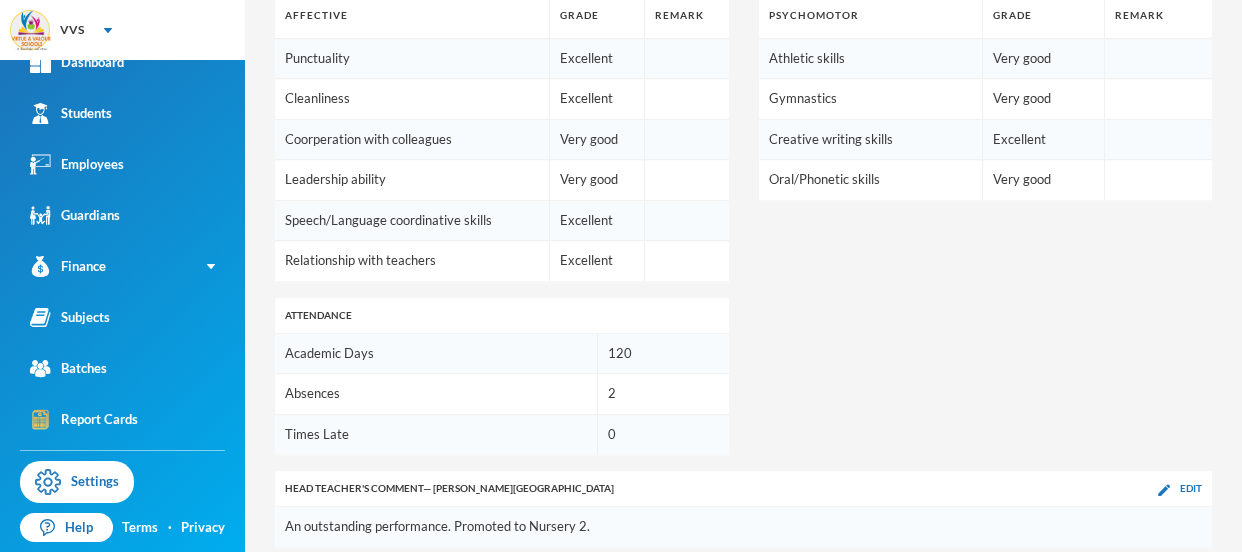 scroll, scrollTop: 1230, scrollLeft: 0, axis: vertical 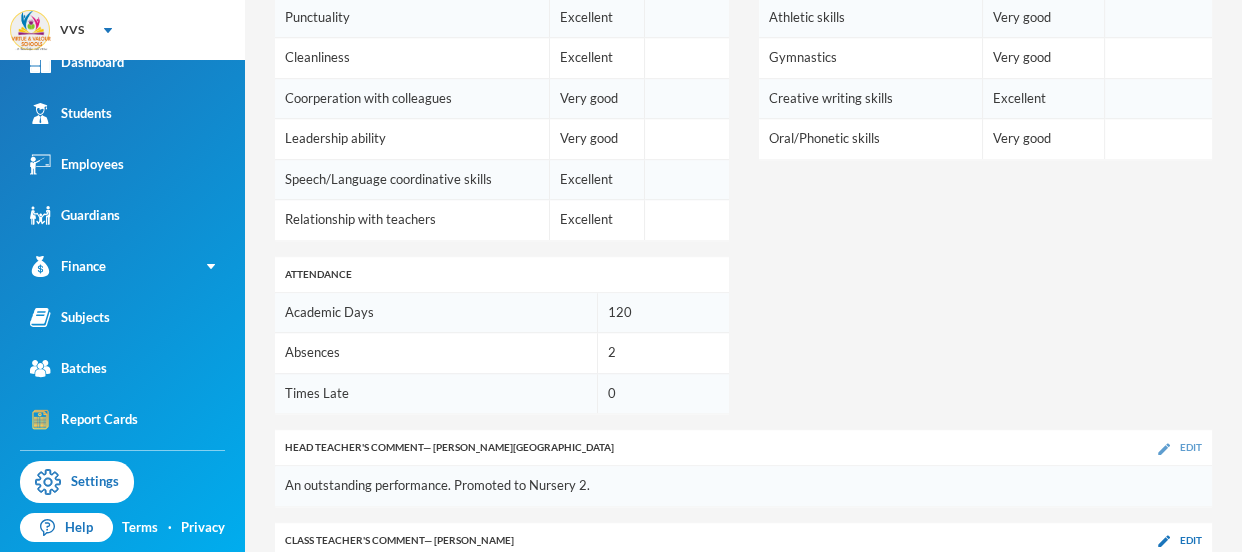 click on "Edit" at bounding box center [1191, 447] 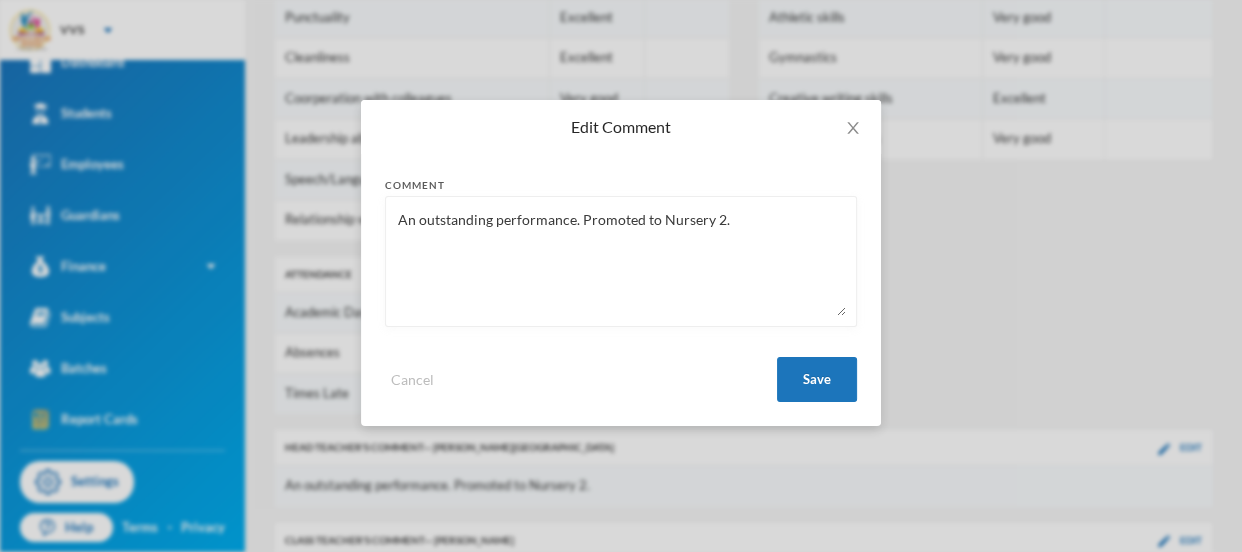 click on "An outstanding performance. Promoted to Nursery 2." at bounding box center (621, 261) 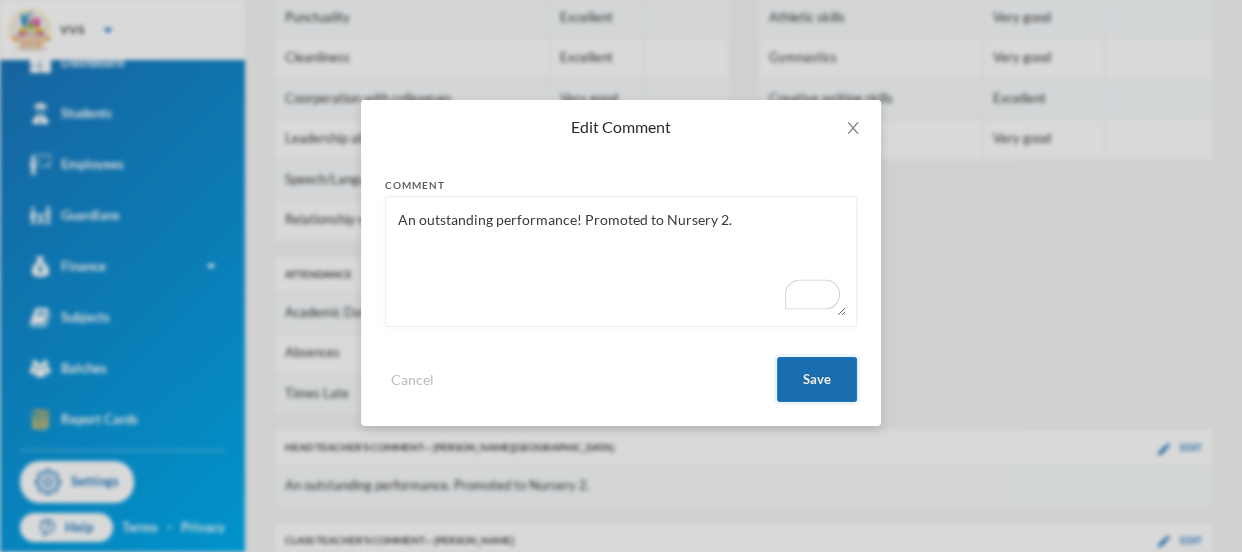 type on "An outstanding performance! Promoted to Nursery 2." 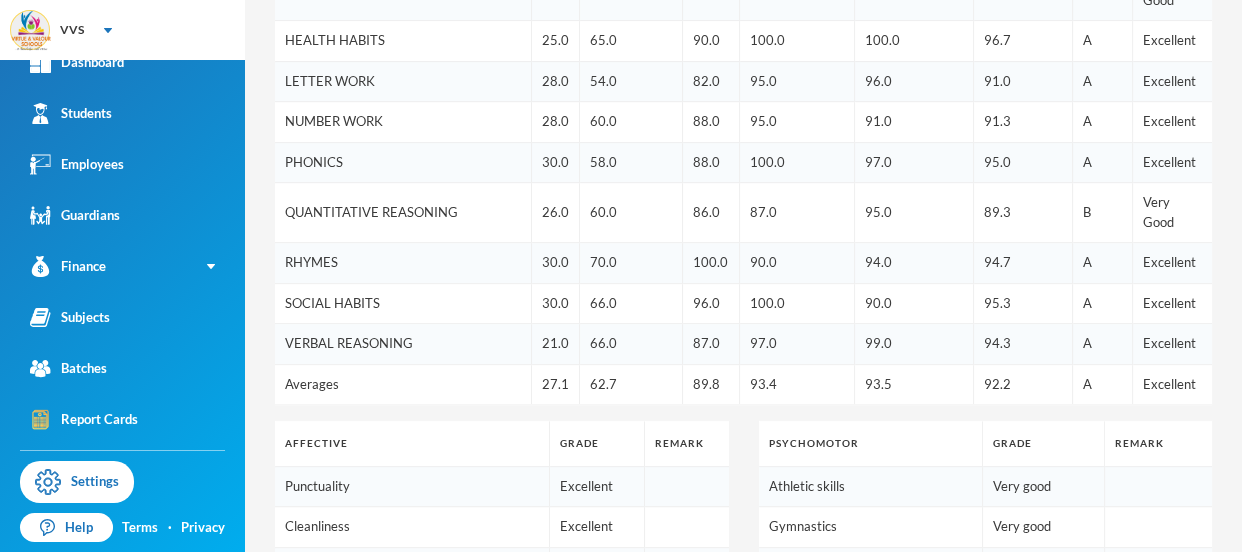 scroll, scrollTop: 1230, scrollLeft: 0, axis: vertical 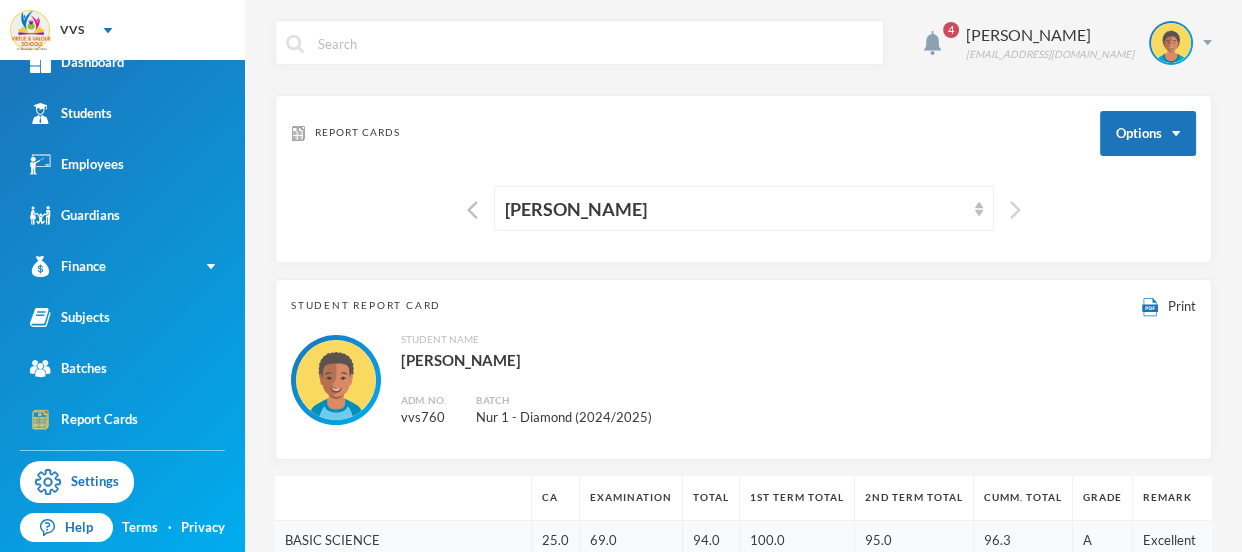 click at bounding box center [1015, 210] 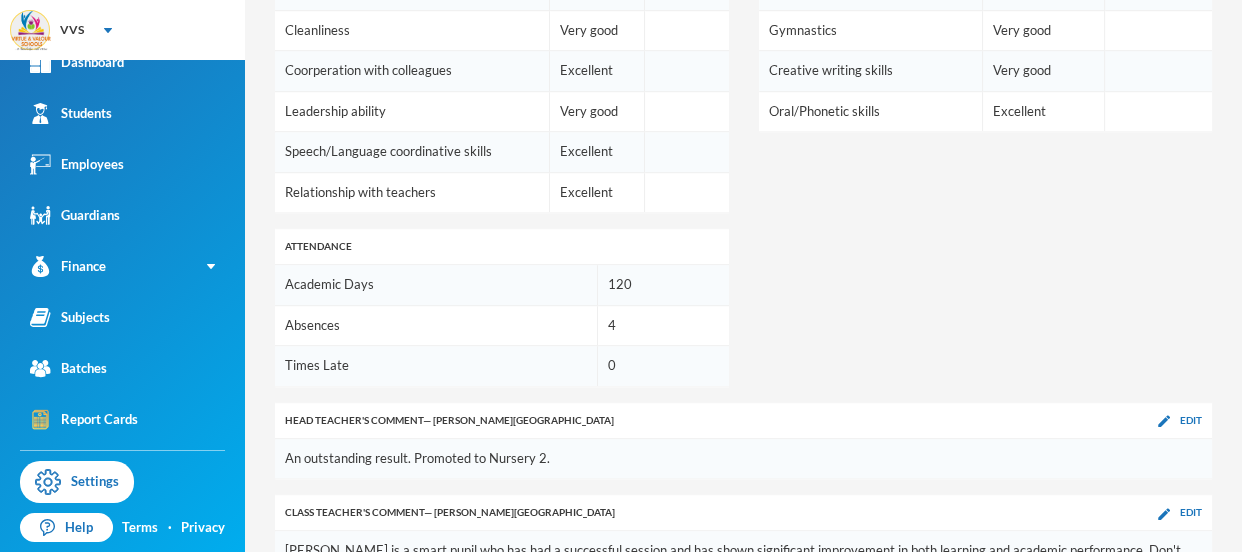 scroll, scrollTop: 1230, scrollLeft: 0, axis: vertical 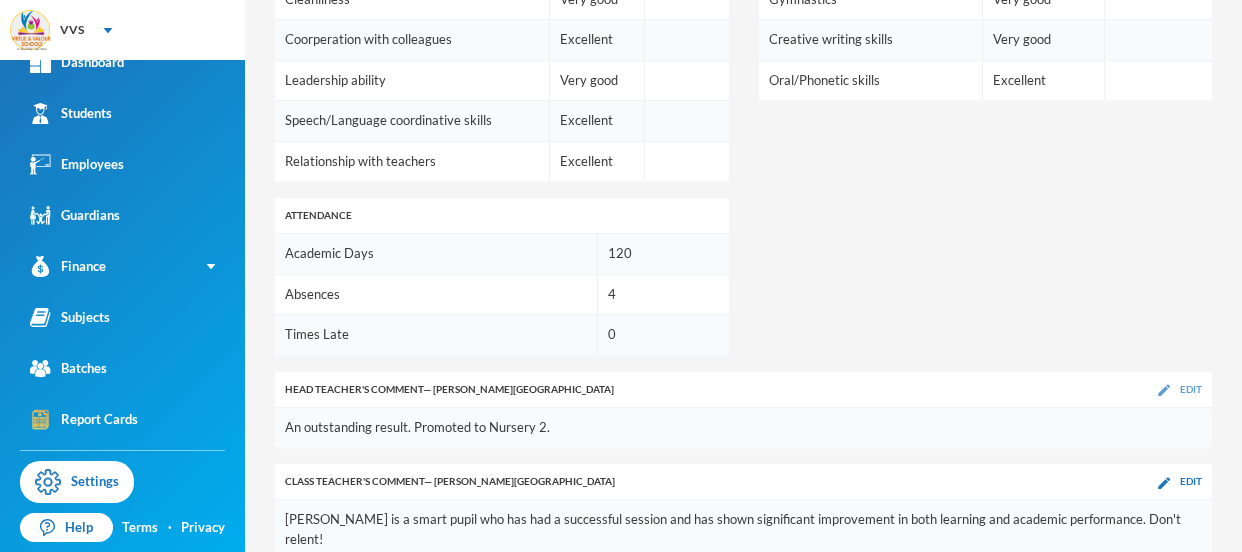 click on "Edit" at bounding box center (1180, 389) 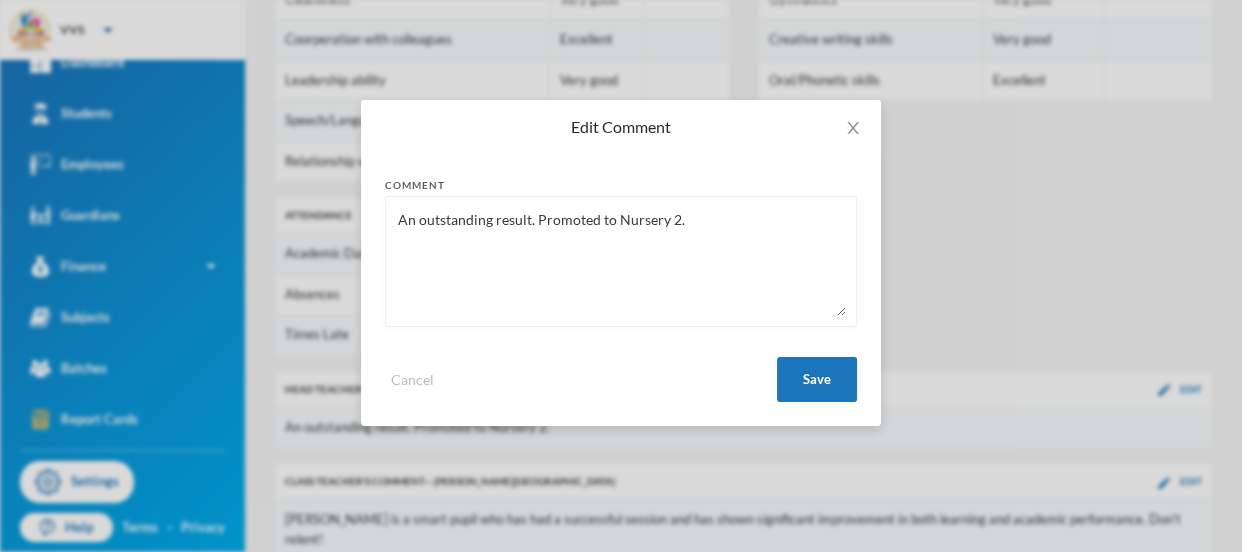 click on "An outstanding result. Promoted to Nursery 2." at bounding box center (621, 261) 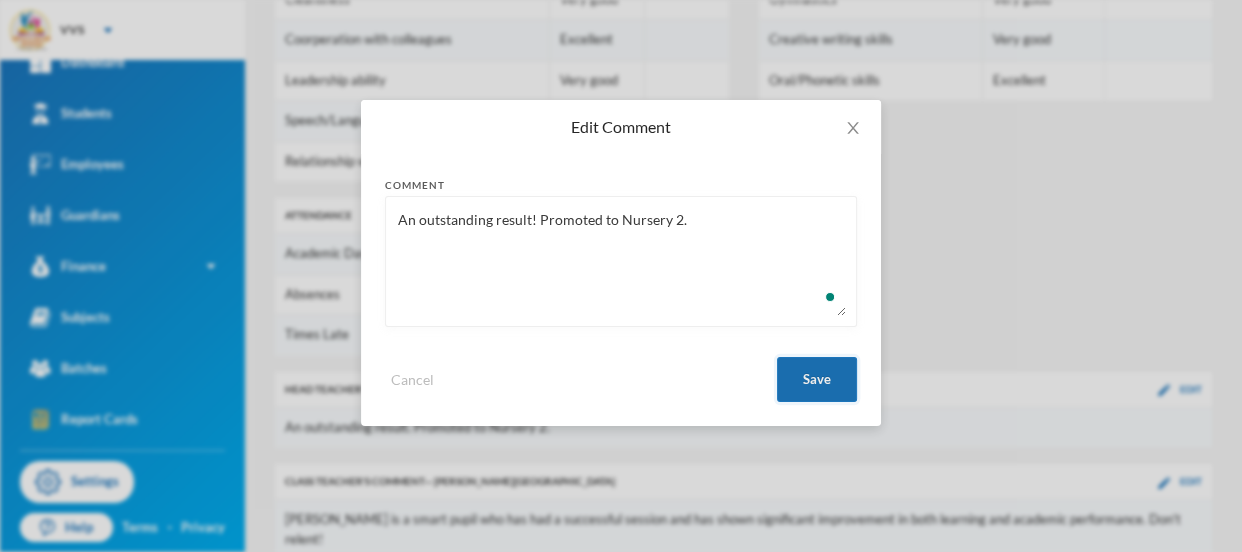 type on "An outstanding result! Promoted to Nursery 2." 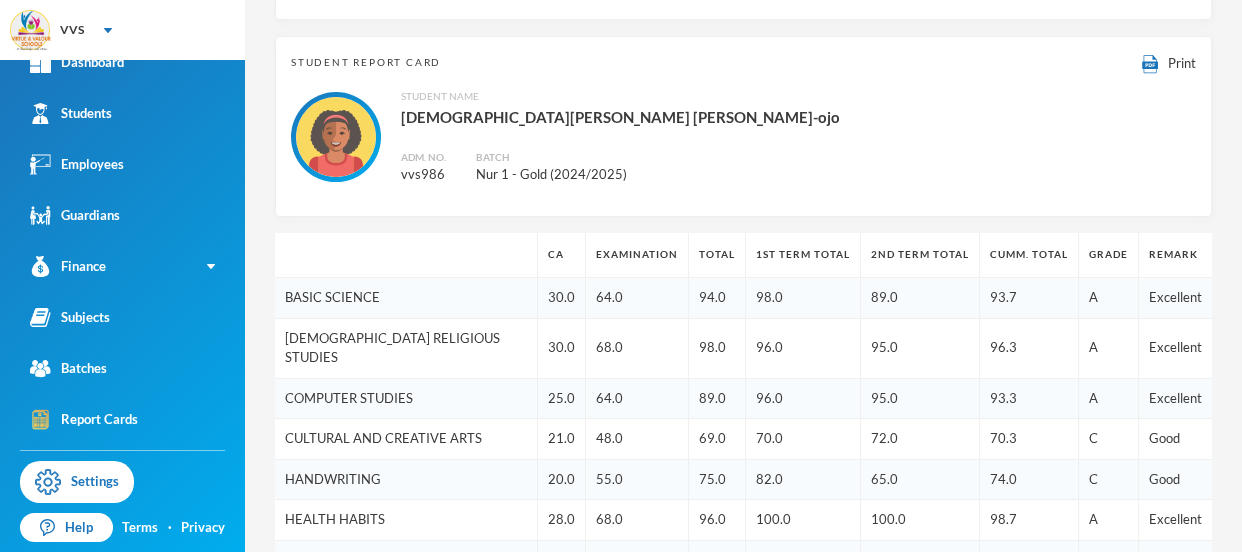 scroll, scrollTop: 0, scrollLeft: 0, axis: both 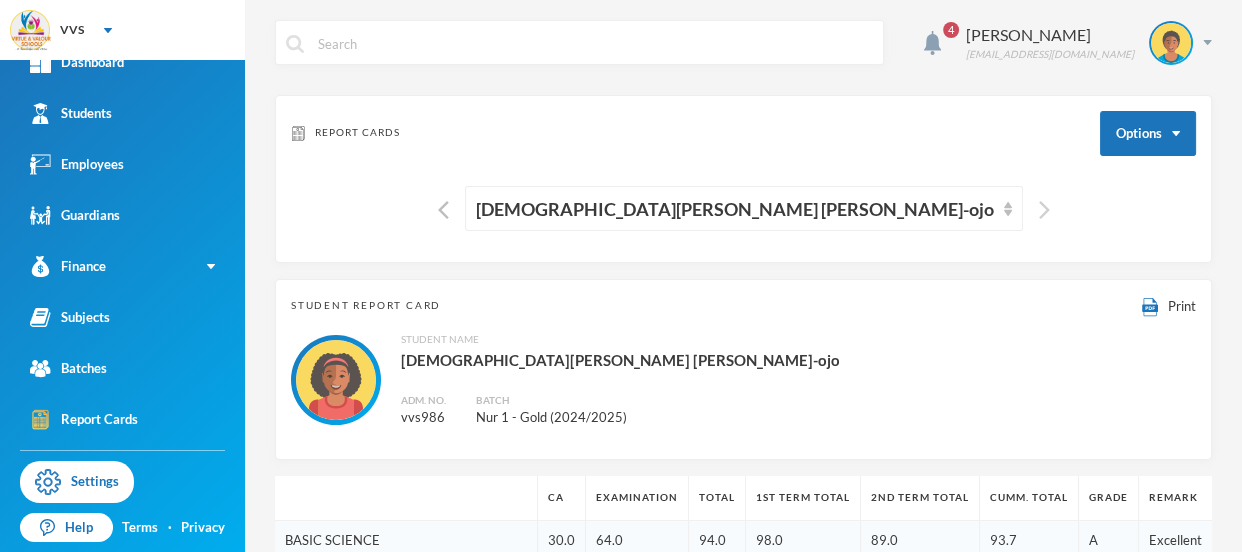 click at bounding box center [1044, 210] 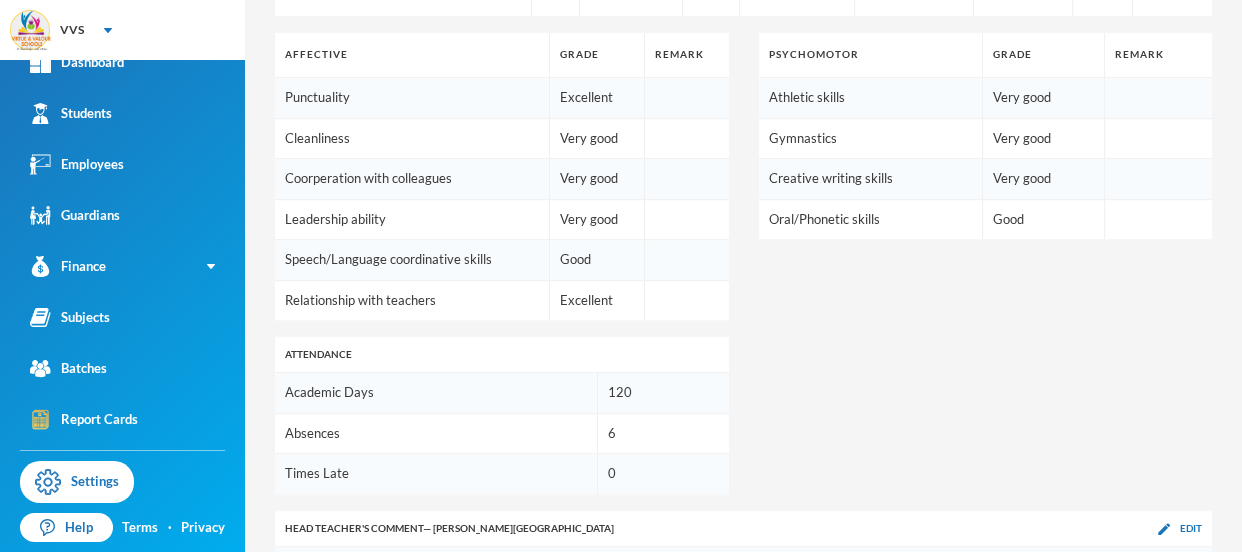 scroll, scrollTop: 1230, scrollLeft: 0, axis: vertical 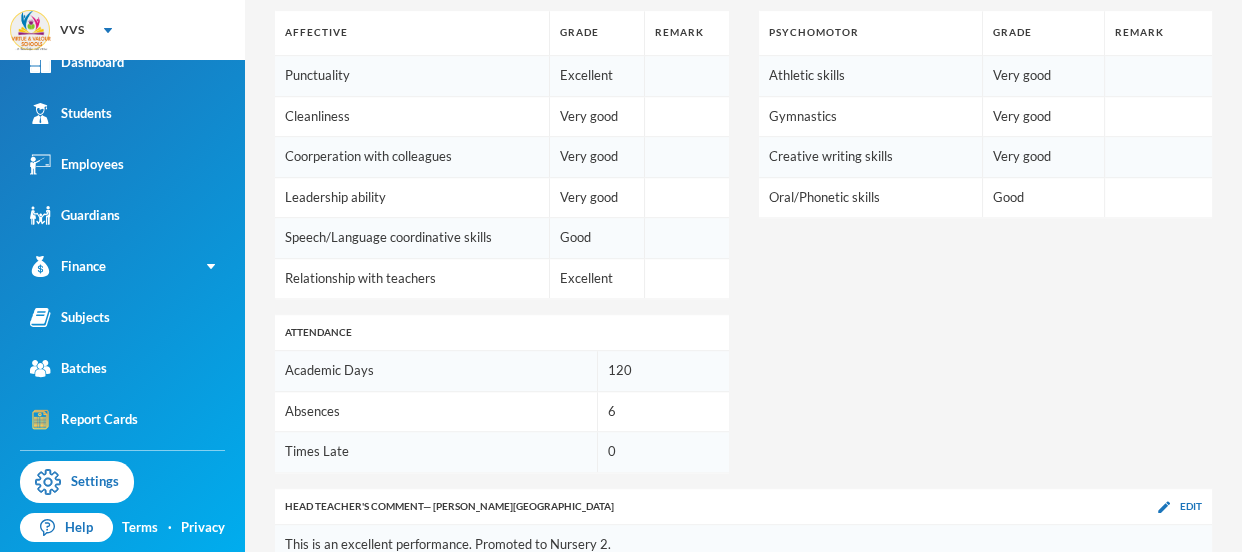 click on "Edit" at bounding box center [1191, 598] 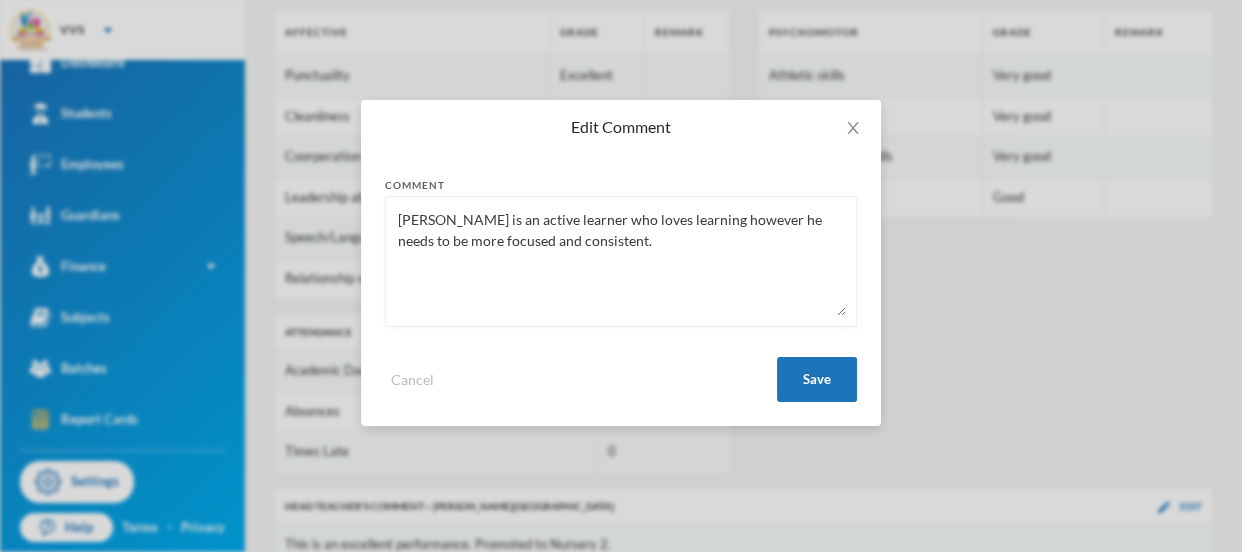 click on "Daniel is an active learner who loves learning however he needs to be more focused and consistent." at bounding box center [621, 261] 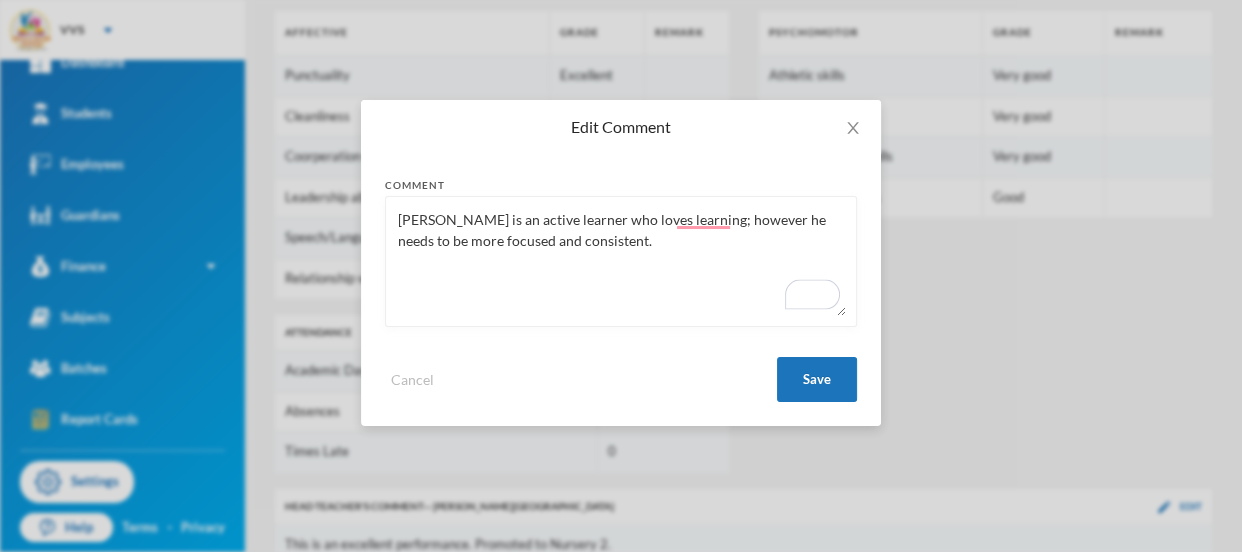 click on "Daniel is an active learner who loves learning; however he needs to be more focused and consistent." at bounding box center (621, 261) 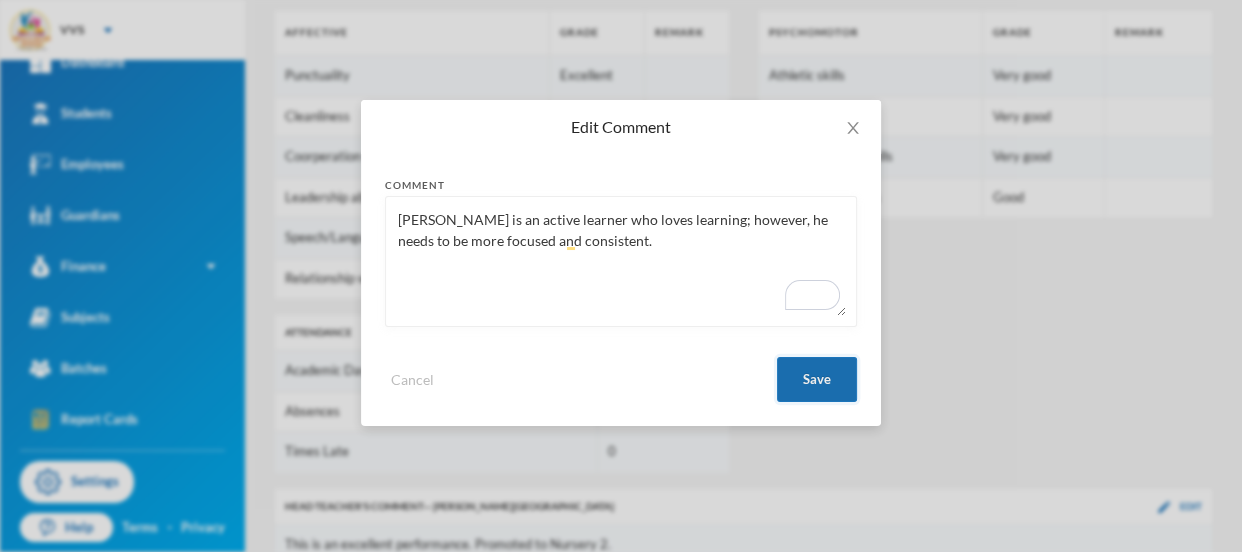 type on "Daniel is an active learner who loves learning; however, he needs to be more focused and consistent." 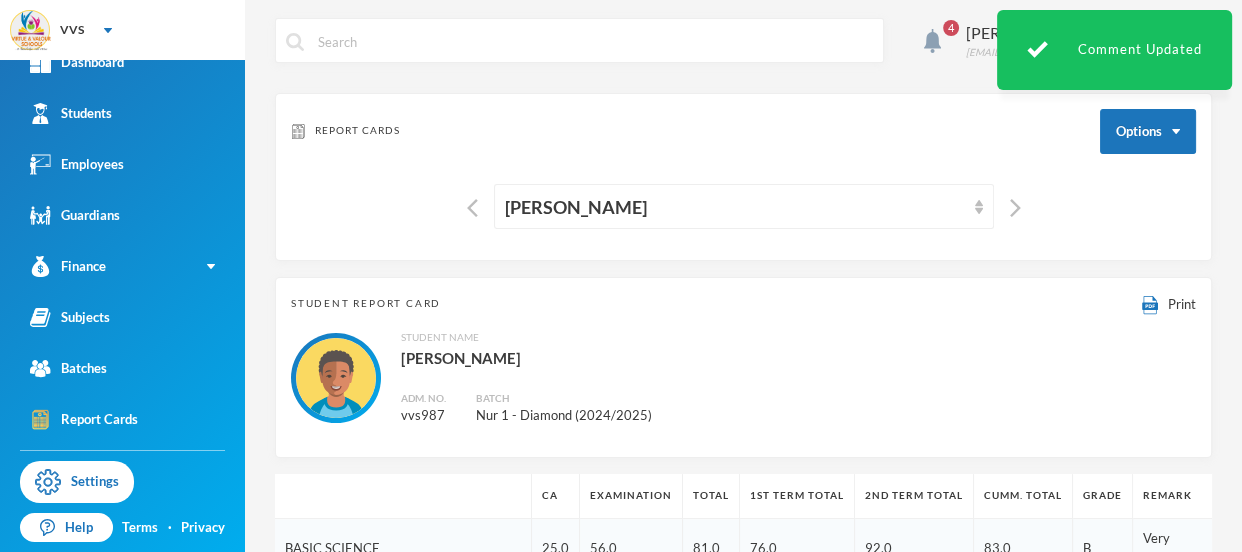 scroll, scrollTop: 0, scrollLeft: 0, axis: both 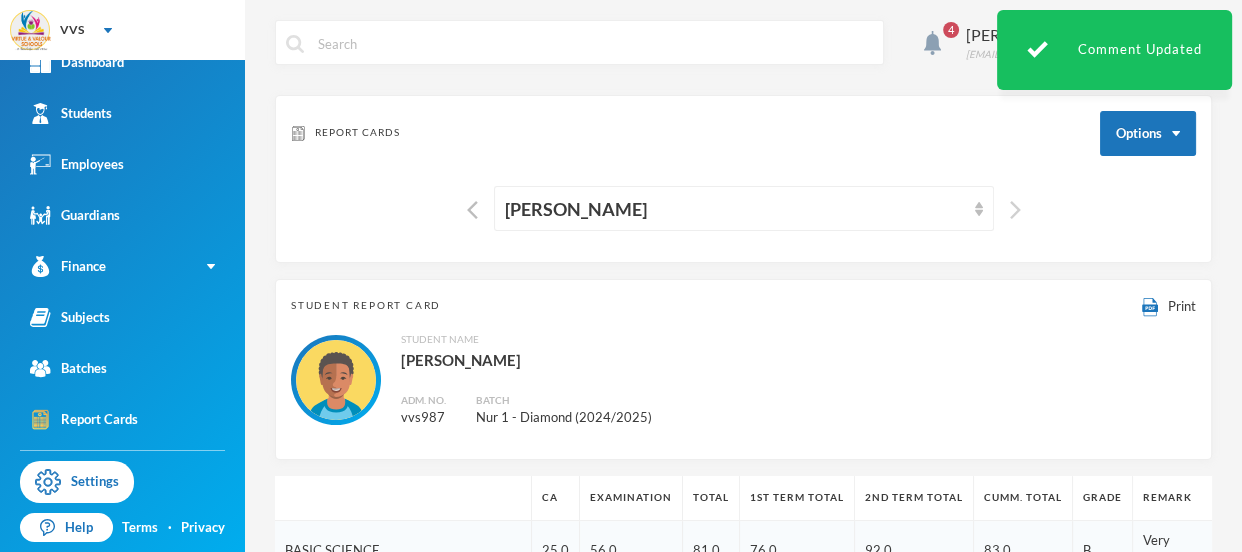 click at bounding box center (1015, 210) 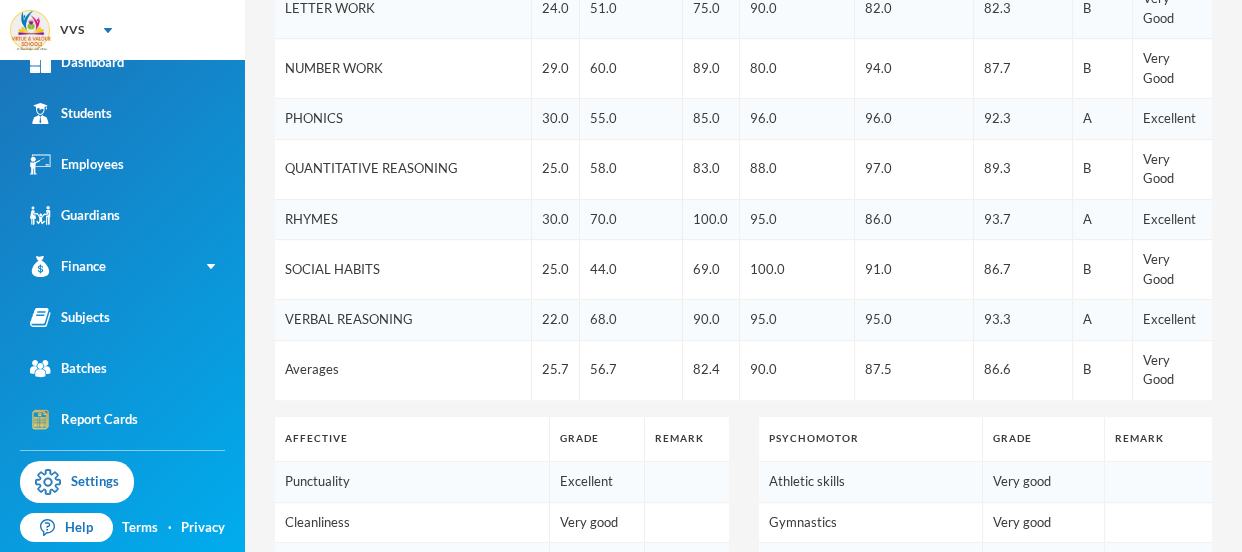 scroll, scrollTop: 830, scrollLeft: 0, axis: vertical 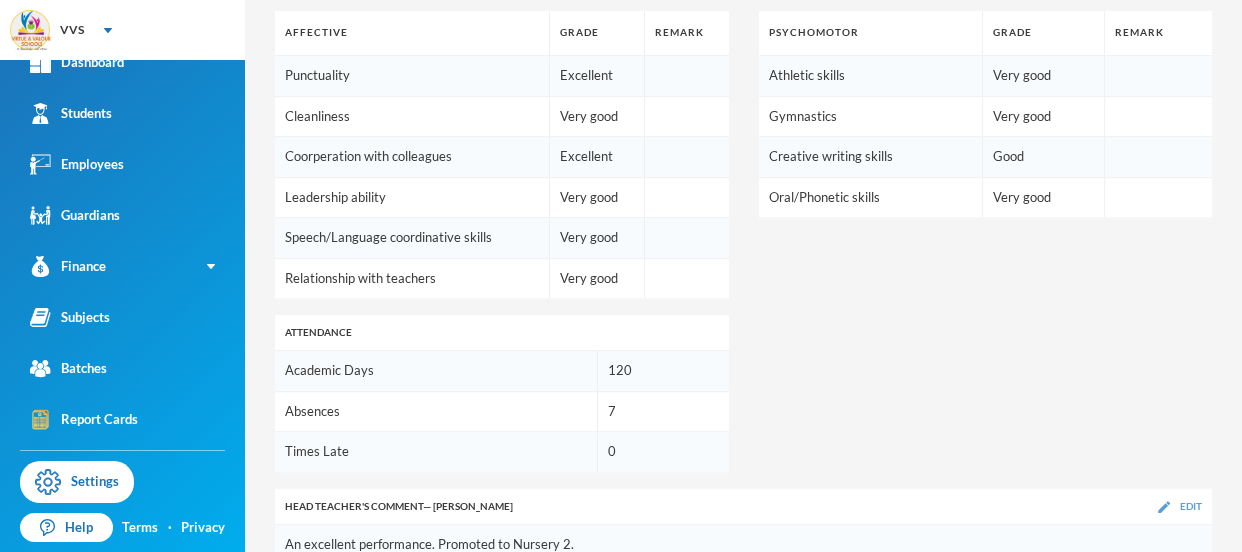 click on "Edit" at bounding box center (1191, 506) 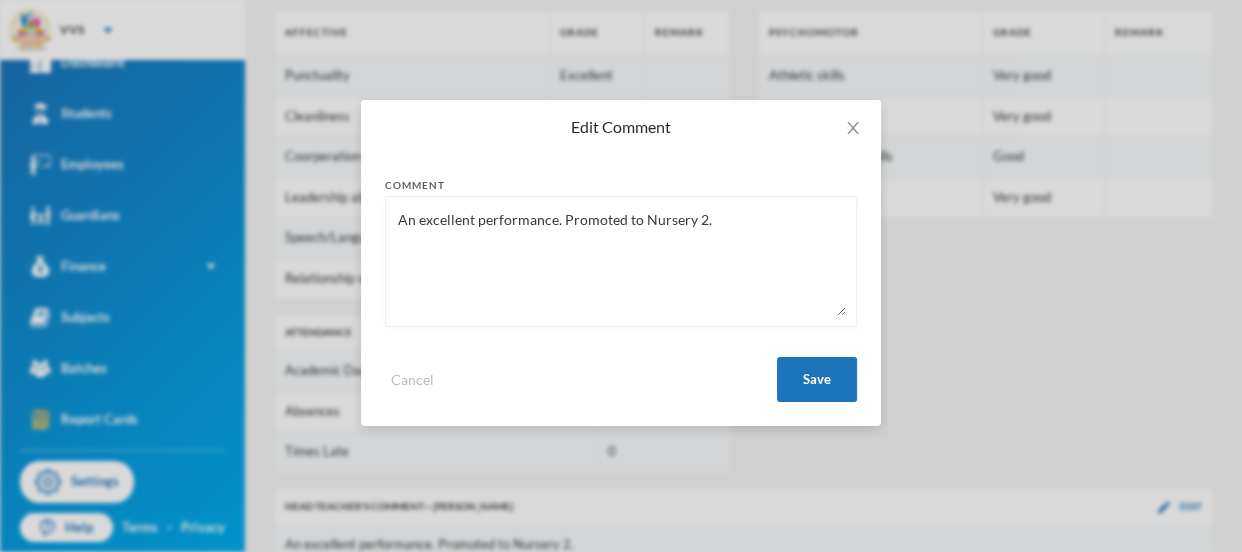 click on "An excellent performance. Promoted to Nursery 2." at bounding box center [621, 261] 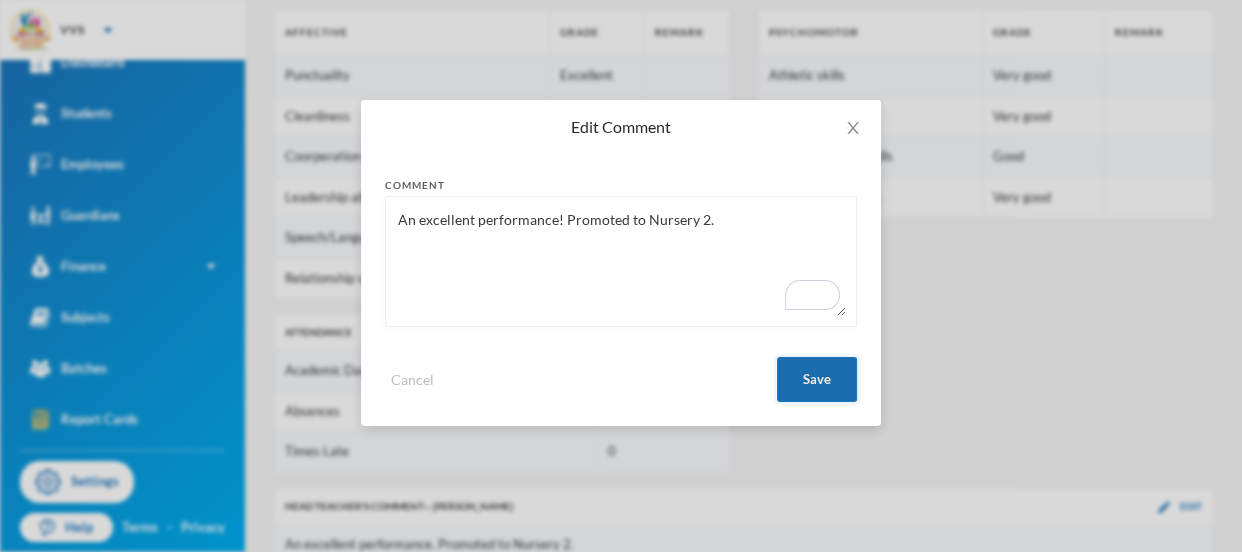 type on "An excellent performance! Promoted to Nursery 2." 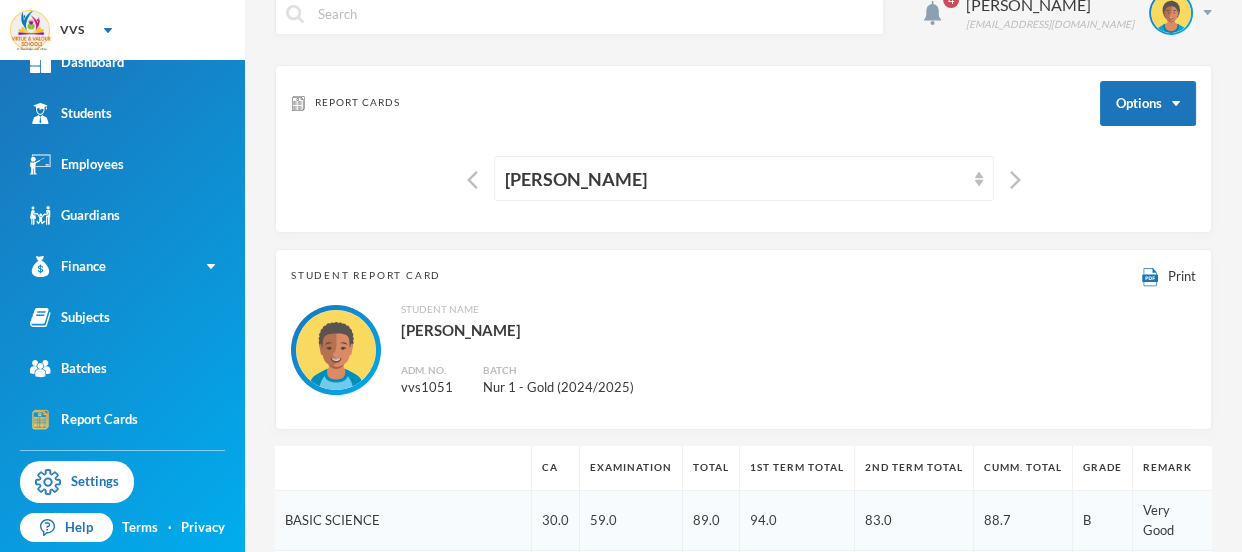scroll, scrollTop: 28, scrollLeft: 0, axis: vertical 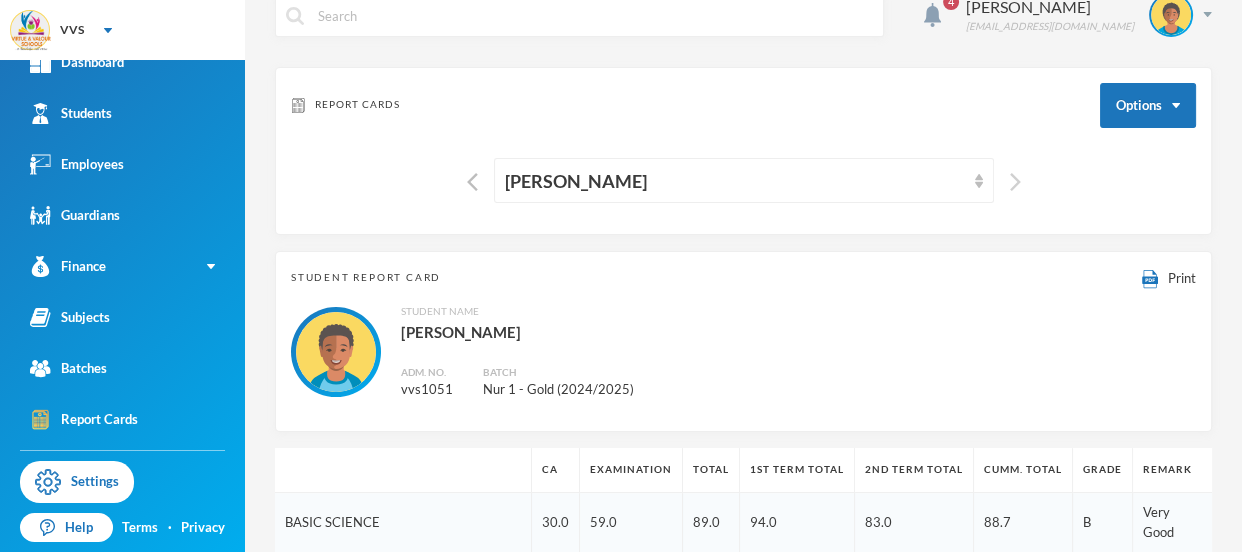 click at bounding box center (1015, 182) 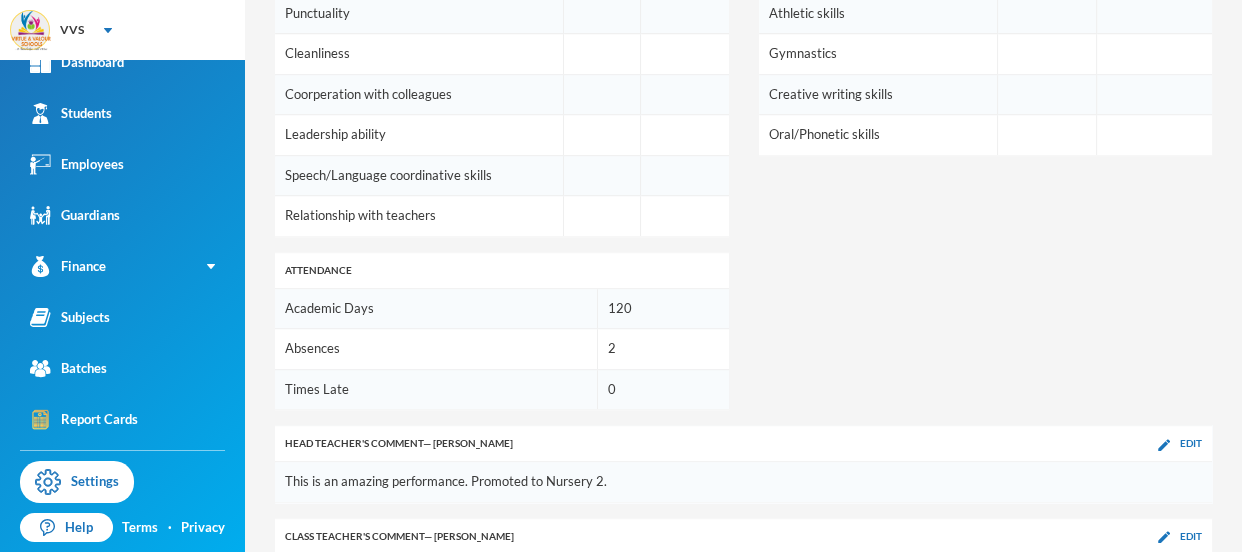 scroll, scrollTop: 1230, scrollLeft: 0, axis: vertical 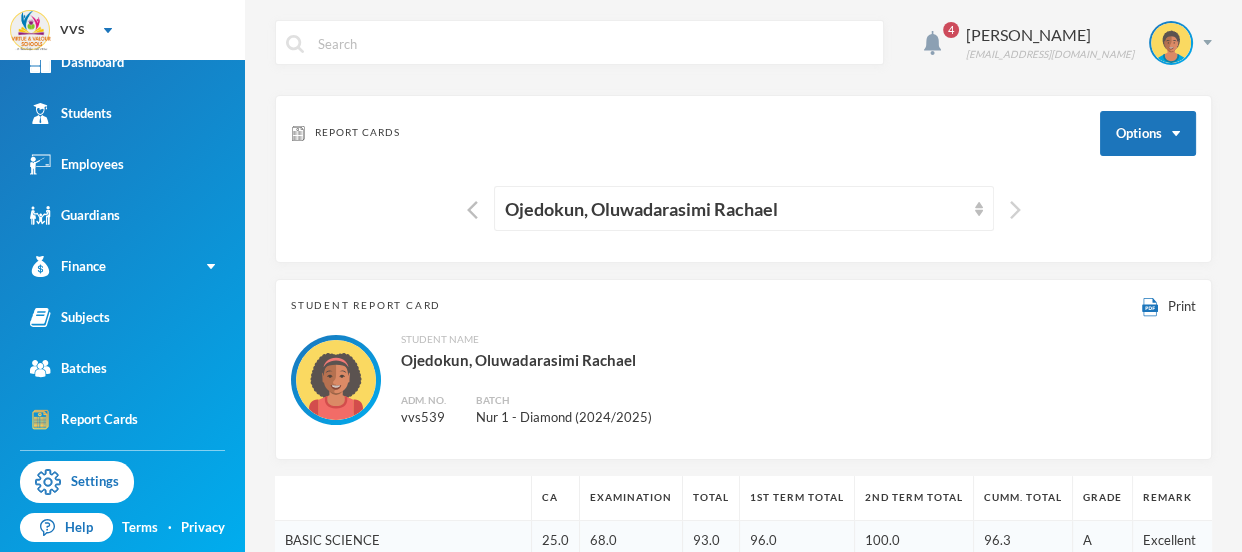 click at bounding box center [1015, 210] 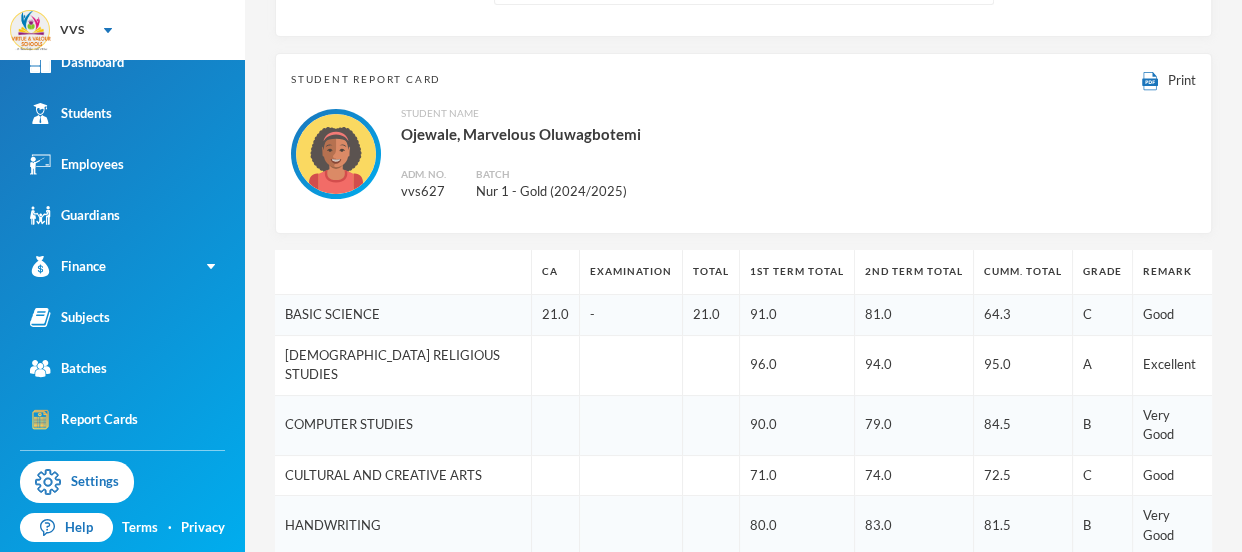 scroll, scrollTop: 0, scrollLeft: 0, axis: both 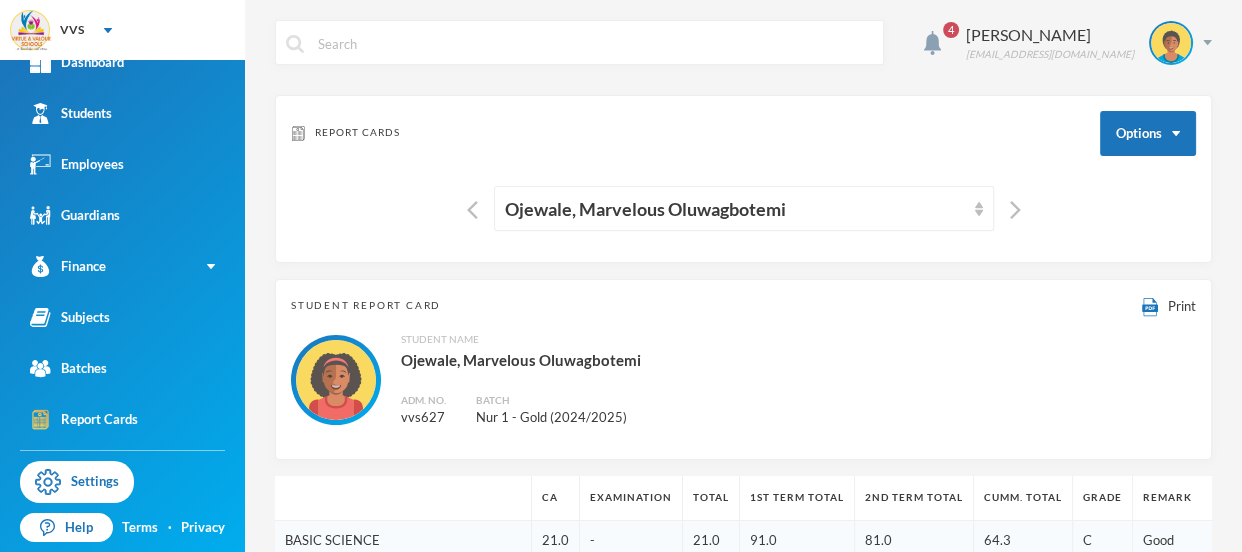 click at bounding box center (1010, 208) 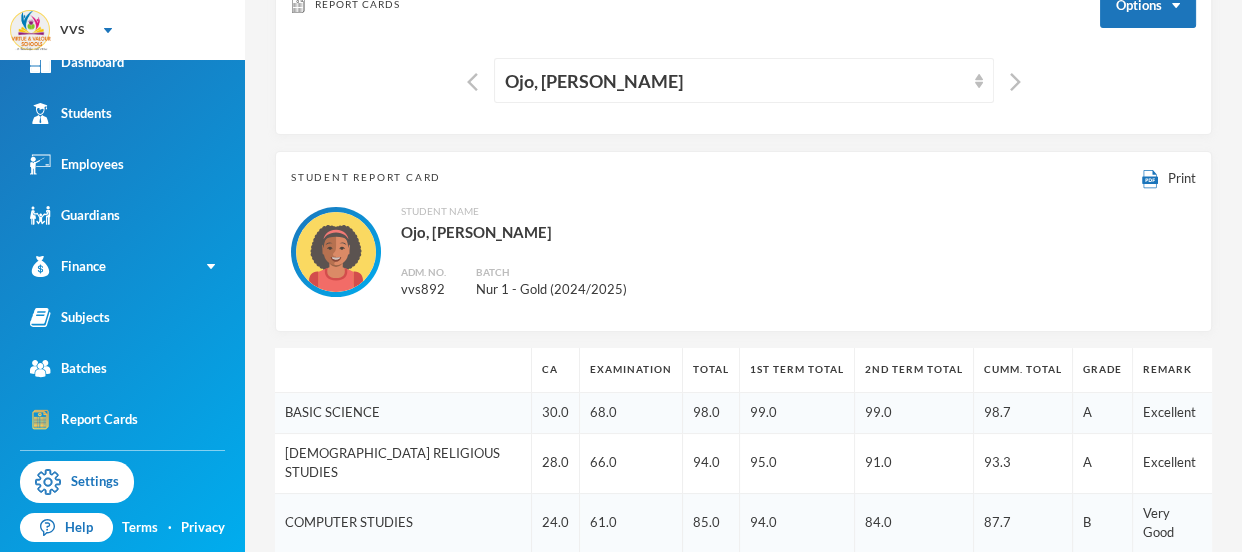 scroll, scrollTop: 0, scrollLeft: 0, axis: both 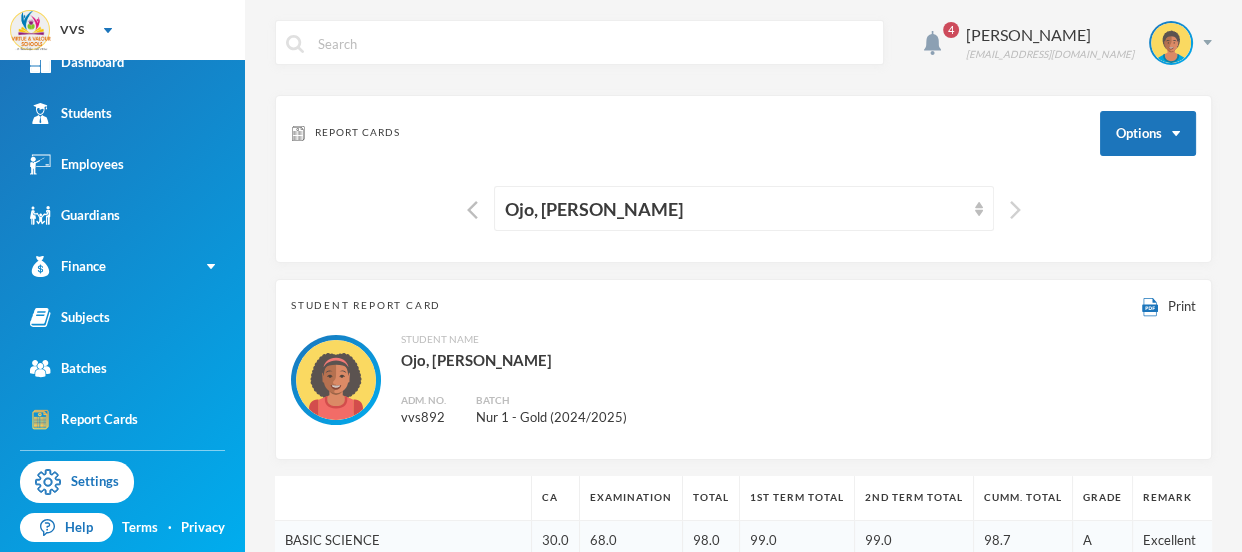 click at bounding box center [1015, 210] 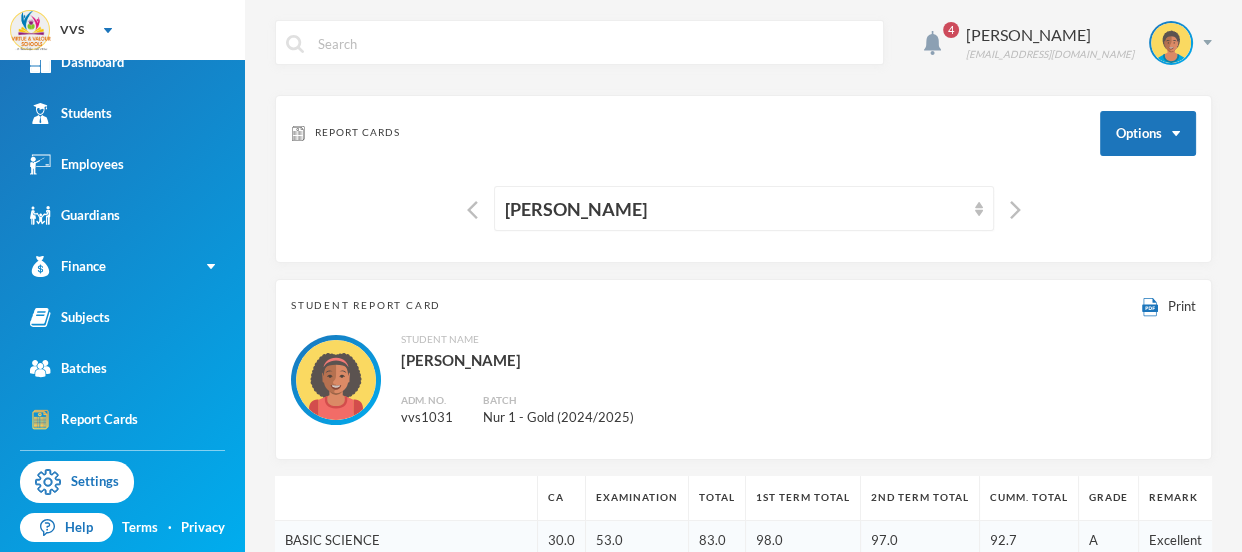 type 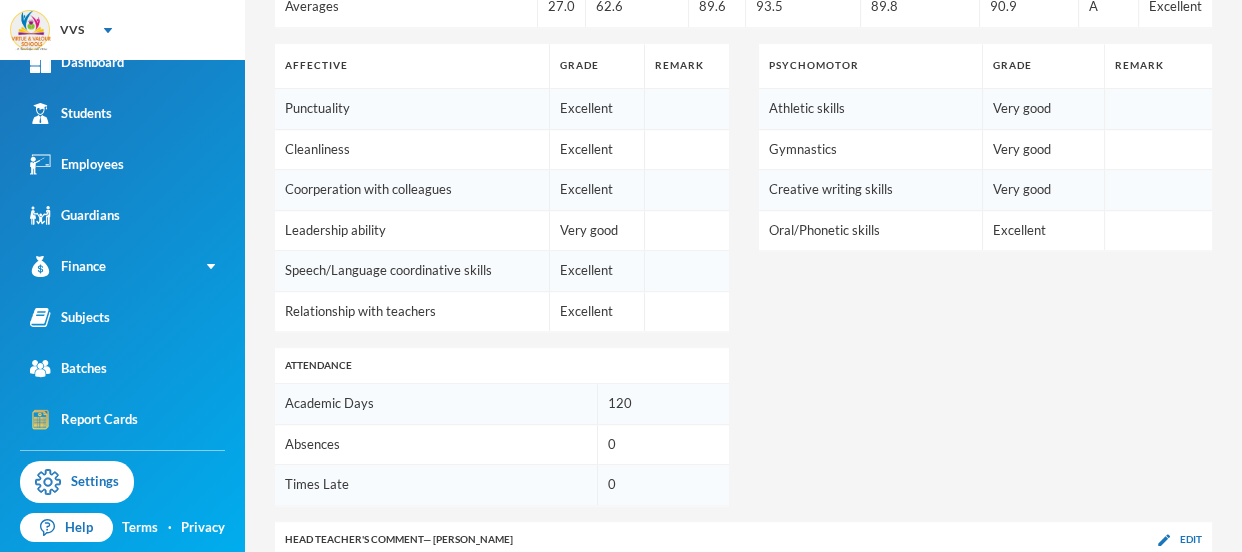 scroll, scrollTop: 1230, scrollLeft: 0, axis: vertical 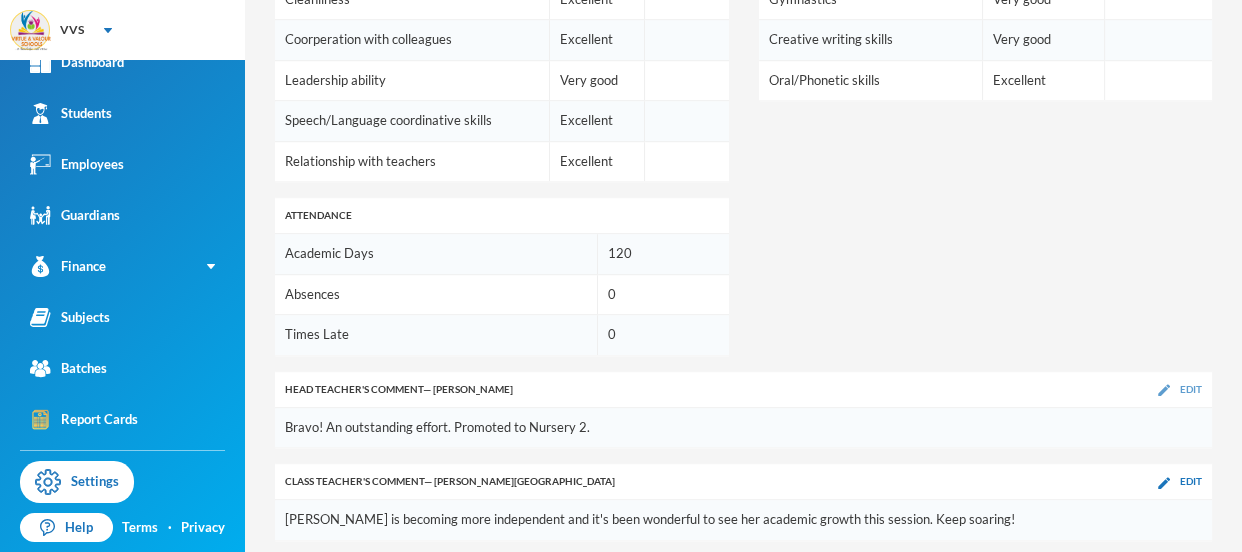 click on "Edit" at bounding box center (1191, 389) 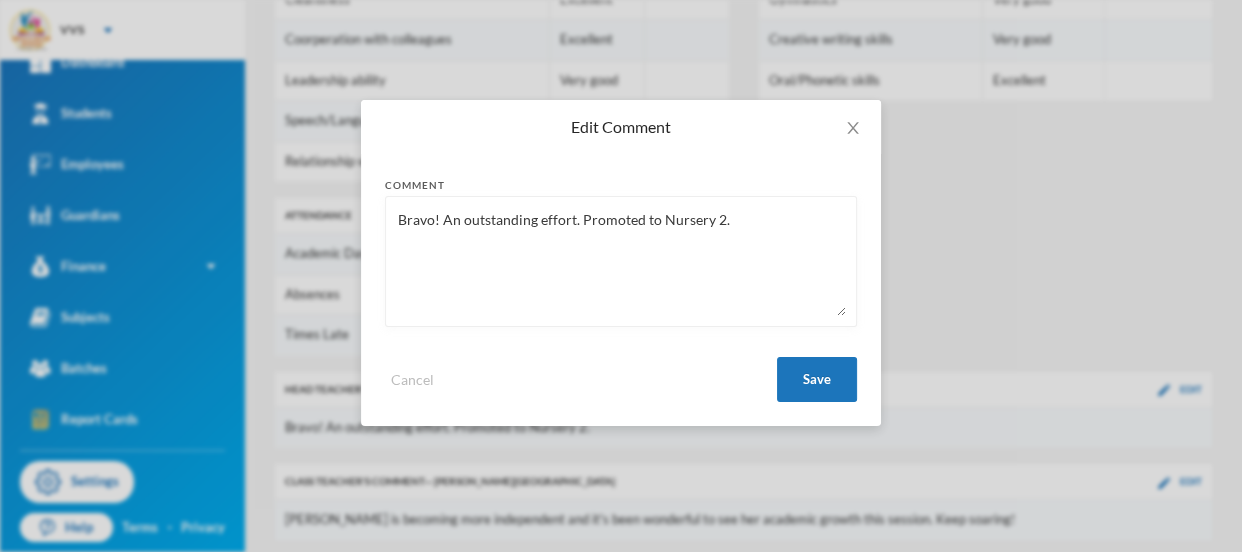 click on "Bravo! An outstanding effort. Promoted to Nursery 2." at bounding box center (621, 261) 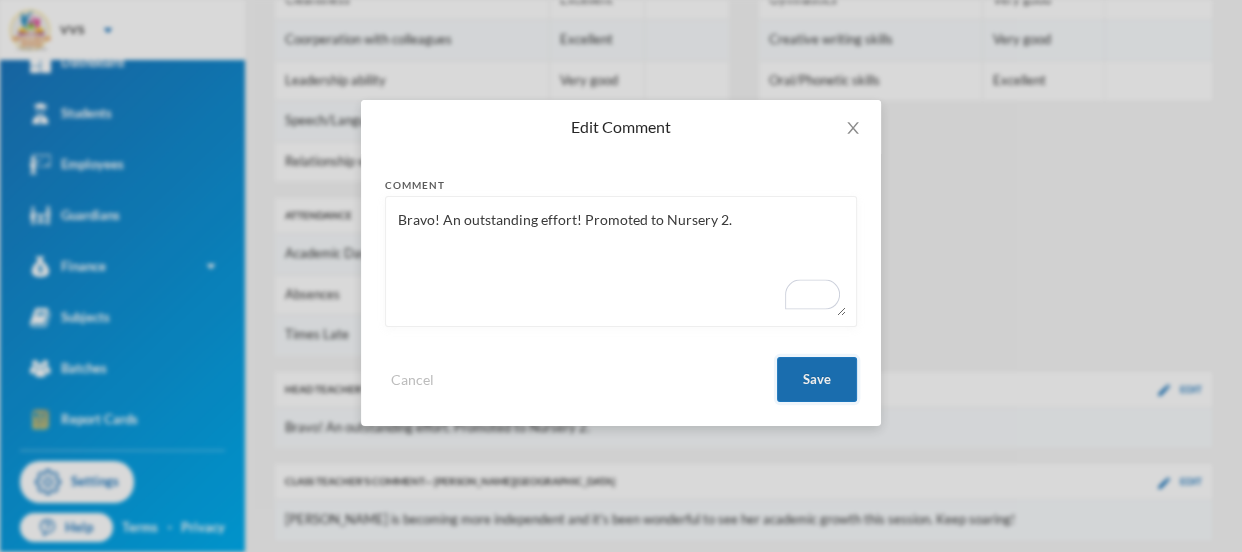 type on "Bravo! An outstanding effort! Promoted to Nursery 2." 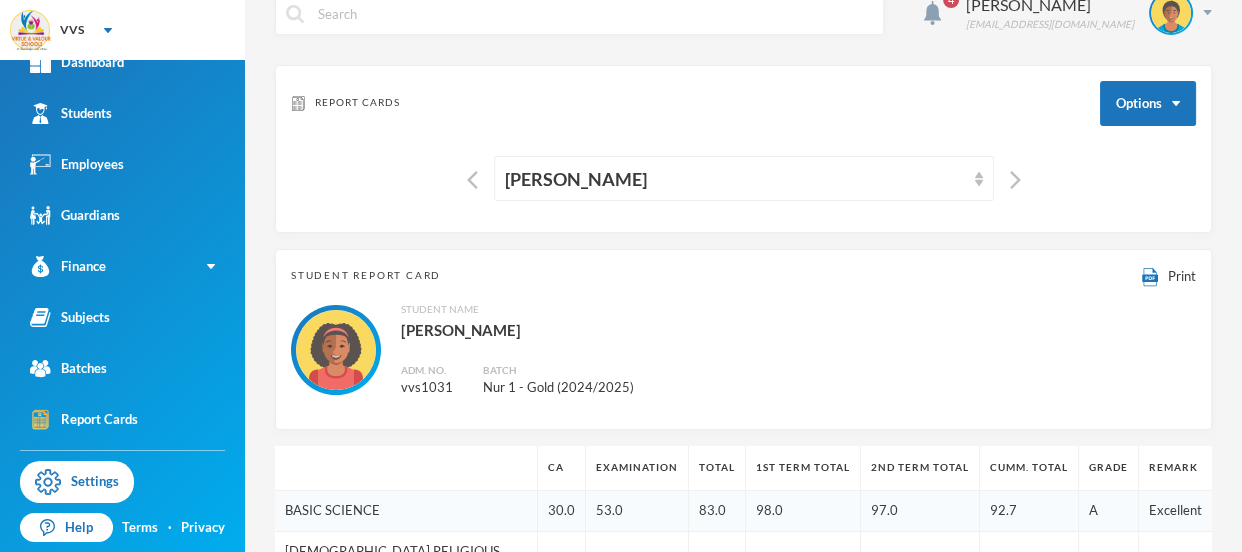 scroll, scrollTop: 15, scrollLeft: 0, axis: vertical 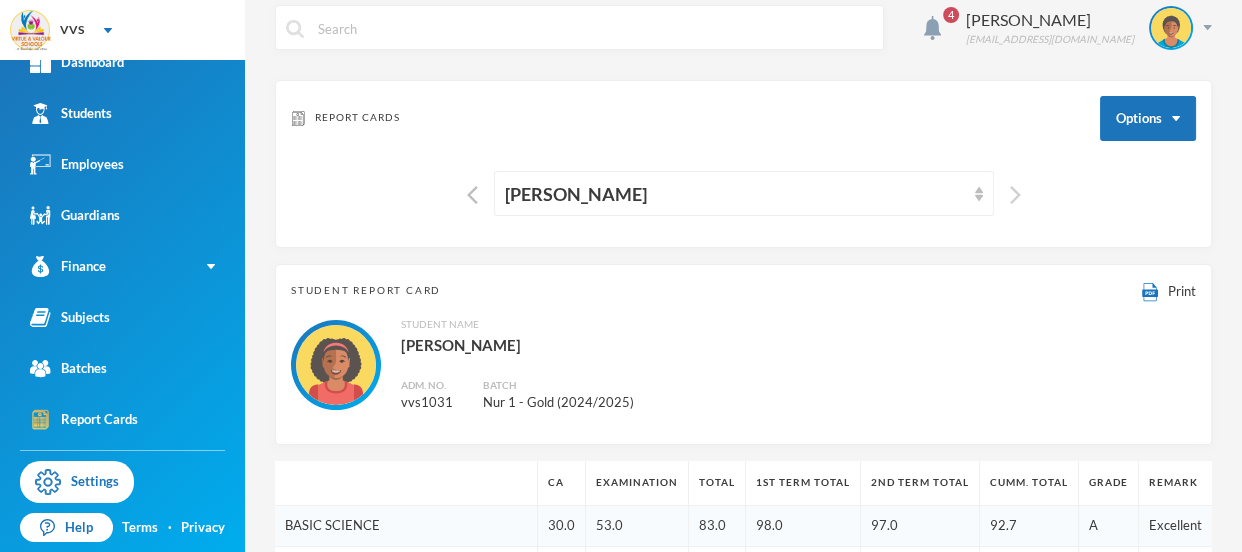 click at bounding box center (1015, 195) 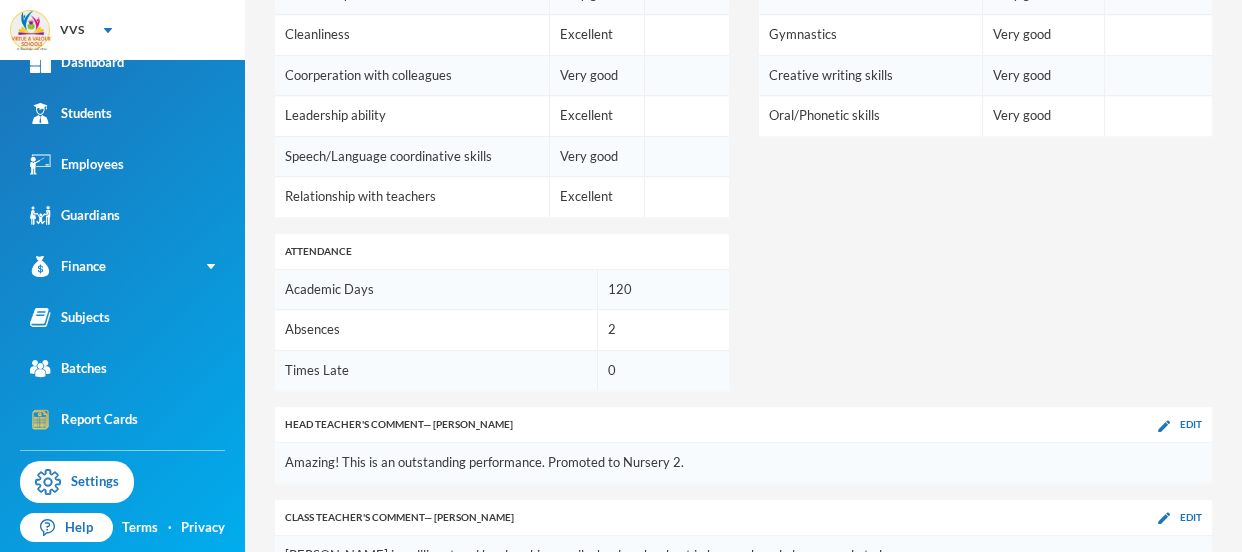 scroll, scrollTop: 1230, scrollLeft: 0, axis: vertical 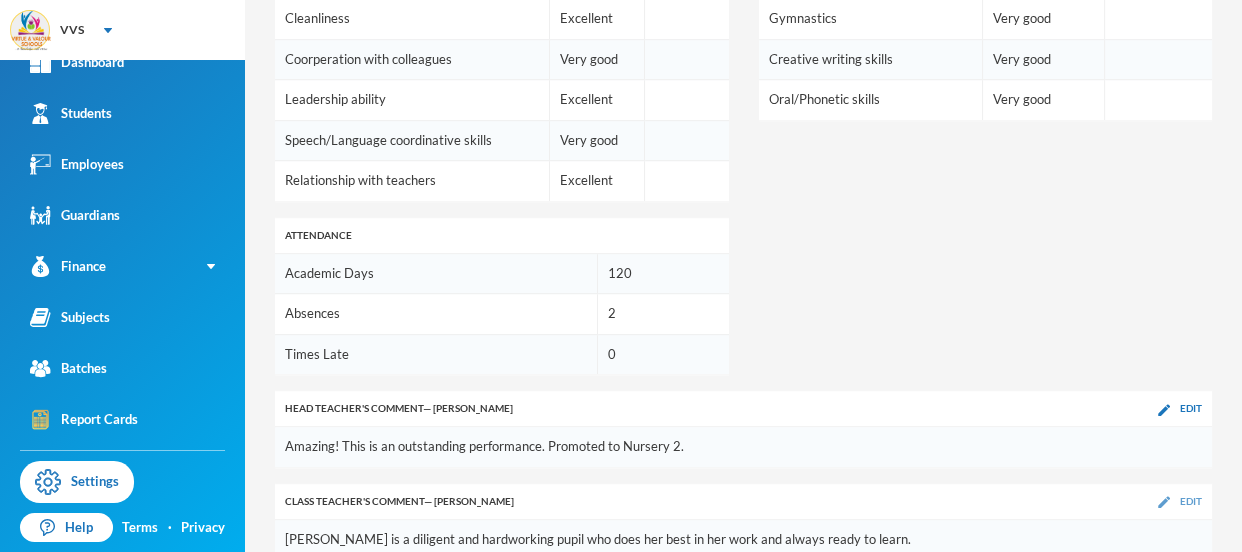 click on "Edit" at bounding box center (1191, 501) 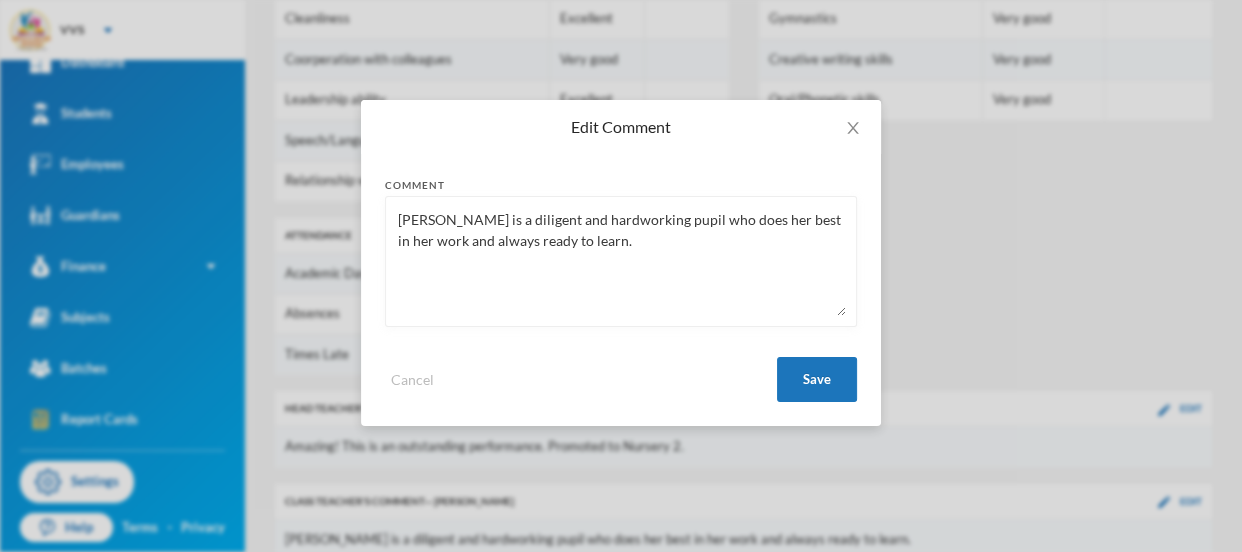 click on "Doyinsola is a diligent and hardworking pupil who does her best in her work and always ready to learn." at bounding box center [621, 261] 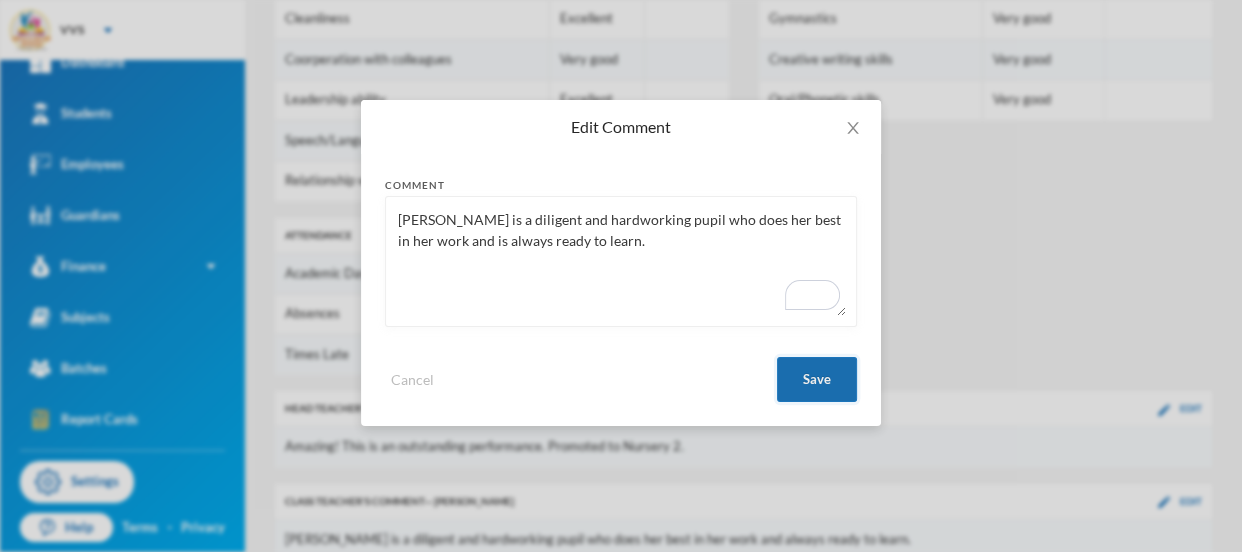 type on "Doyinsola is a diligent and hardworking pupil who does her best in her work and is always ready to learn." 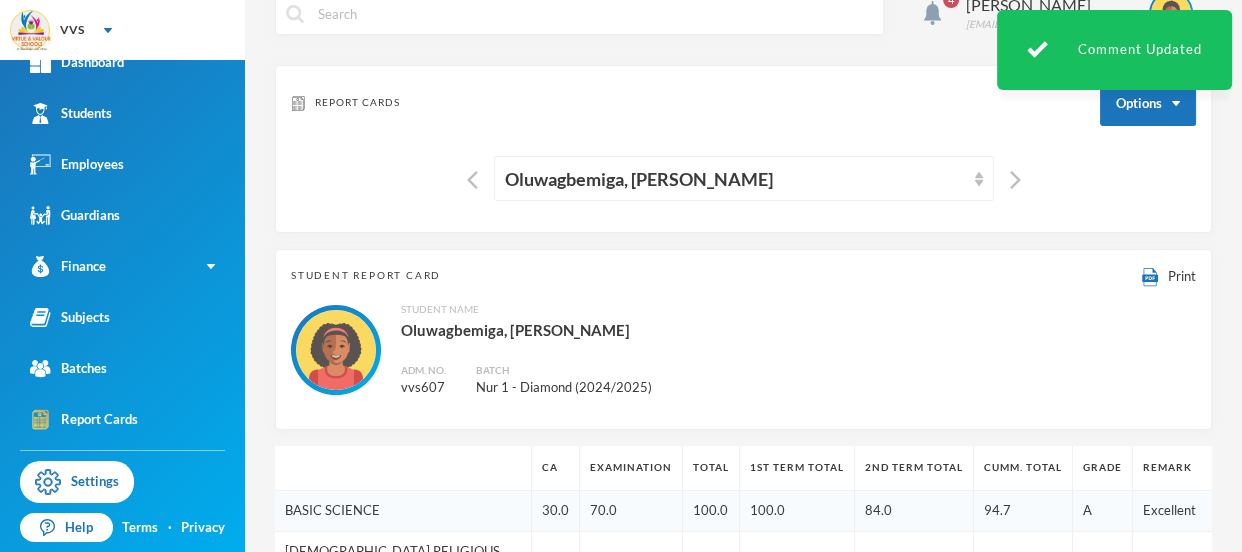 scroll, scrollTop: 28, scrollLeft: 0, axis: vertical 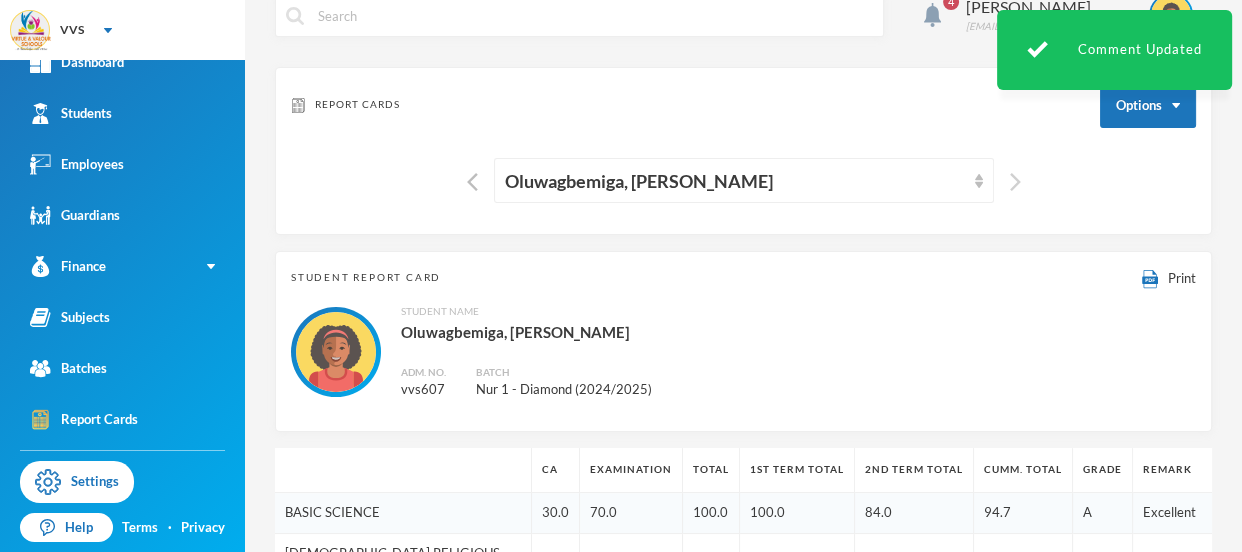click at bounding box center [1015, 182] 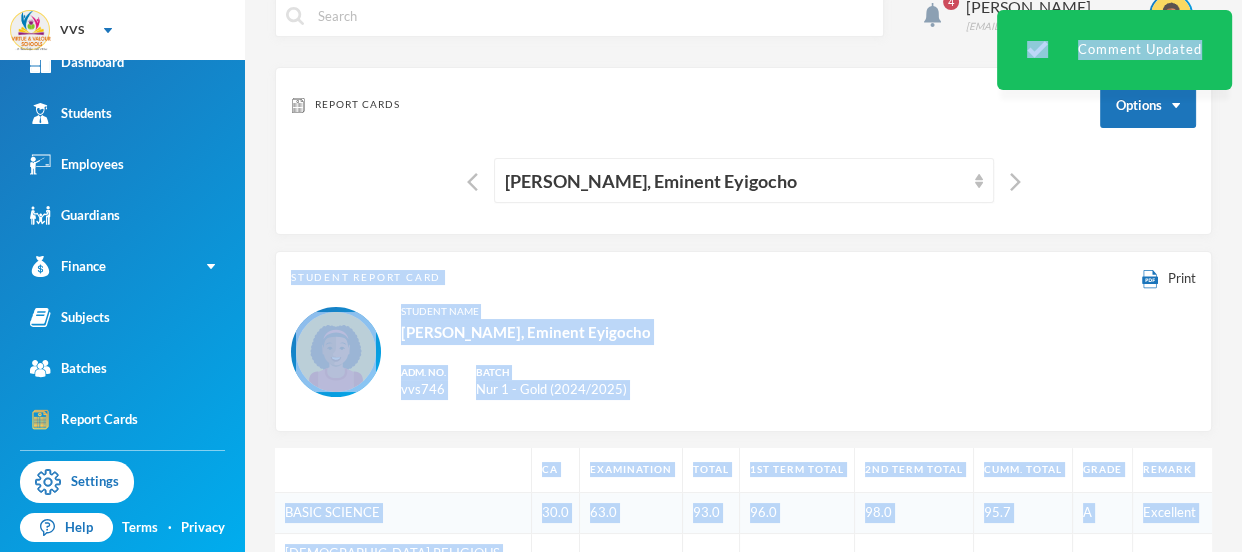 drag, startPoint x: 1230, startPoint y: 85, endPoint x: 1240, endPoint y: 155, distance: 70.71068 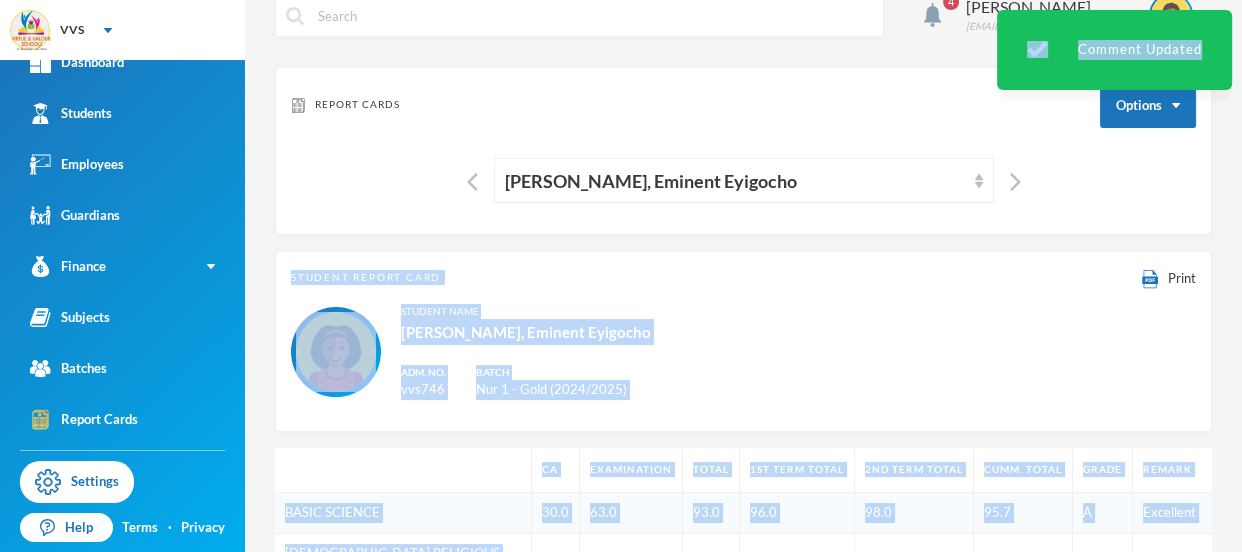 click on "[PERSON_NAME], Eminent Eyigocho" at bounding box center [743, 180] 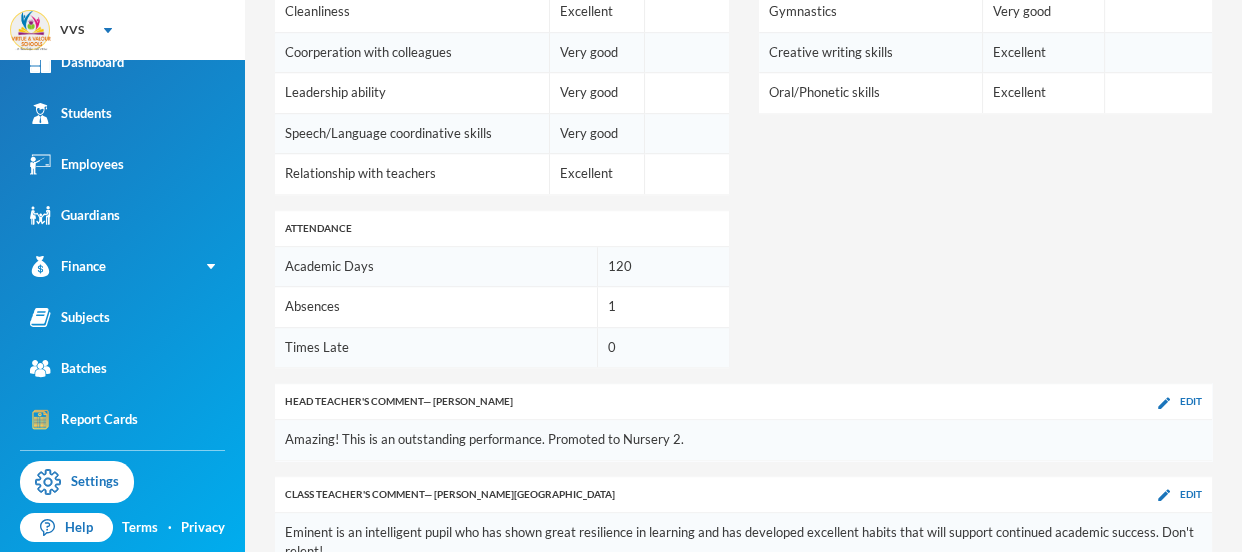 scroll, scrollTop: 1250, scrollLeft: 0, axis: vertical 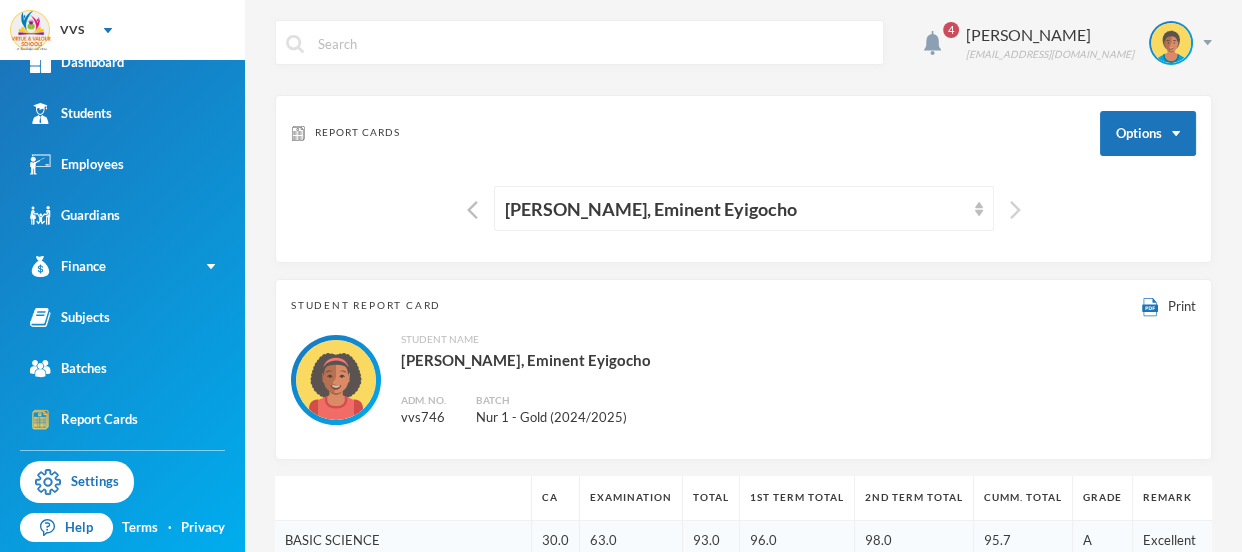 click at bounding box center [1015, 210] 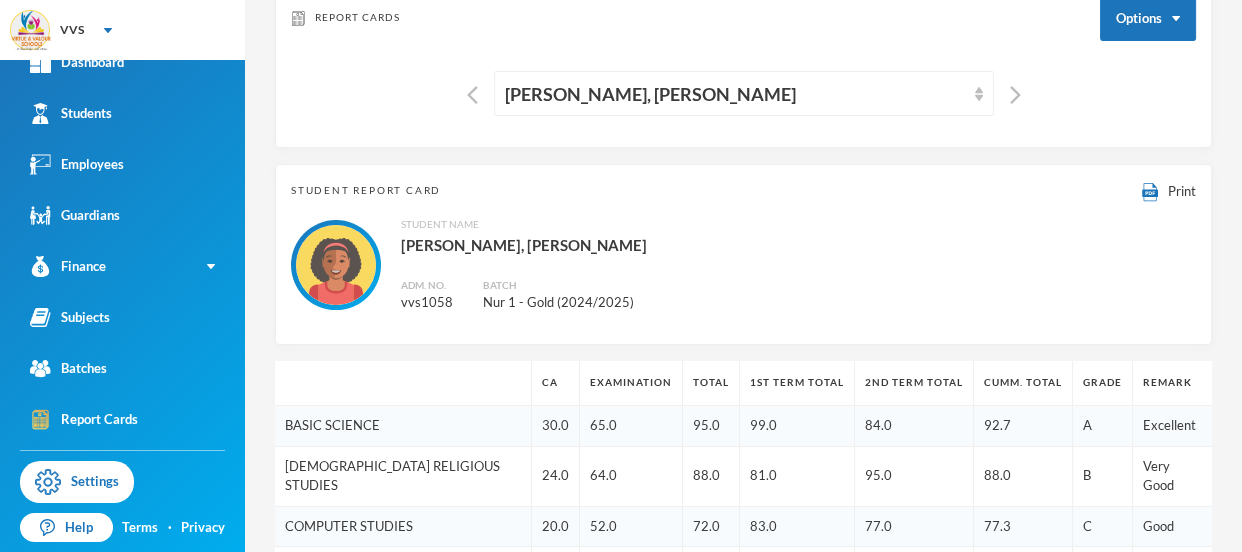 scroll, scrollTop: 0, scrollLeft: 0, axis: both 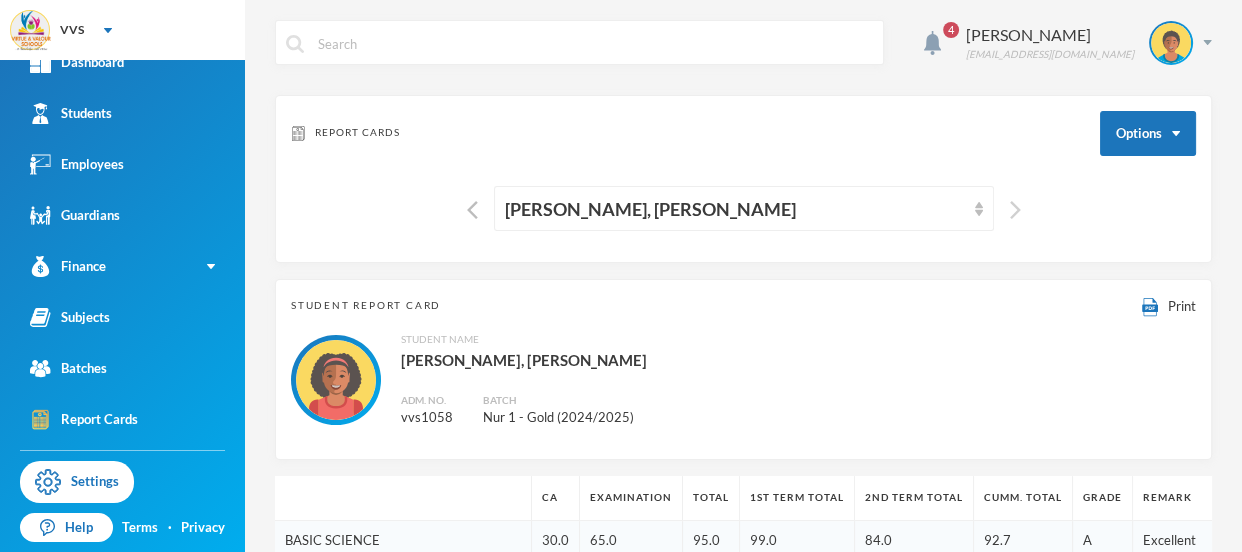 click at bounding box center (1015, 210) 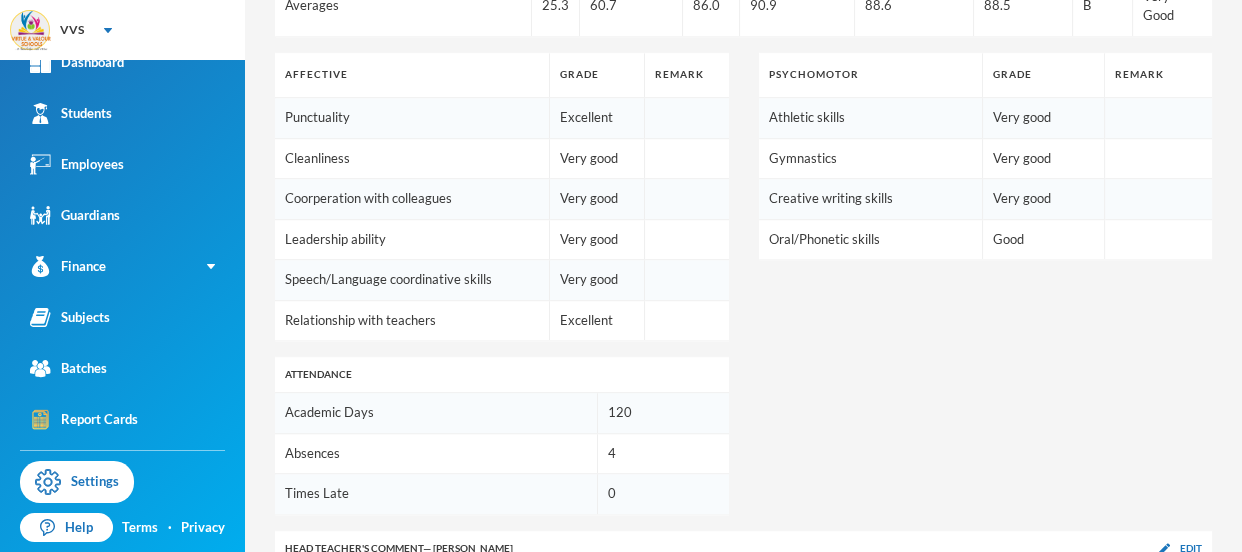 scroll, scrollTop: 1230, scrollLeft: 0, axis: vertical 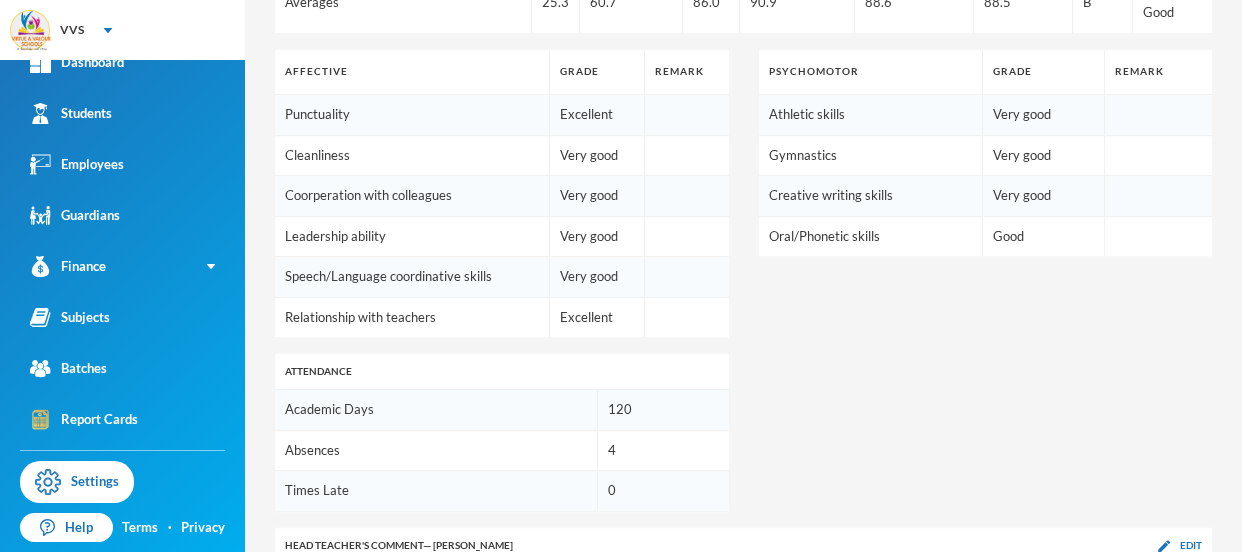 click on "Edit" at bounding box center [1191, 637] 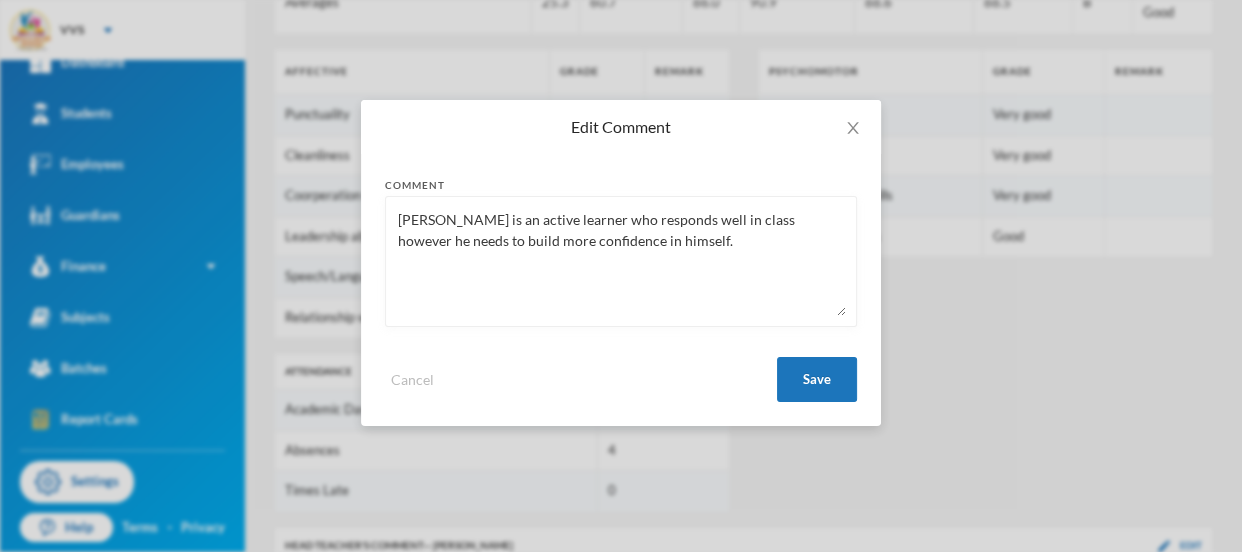 click on "Benjamin is an active learner who responds well in class however he needs to build more confidence in himself." at bounding box center [621, 261] 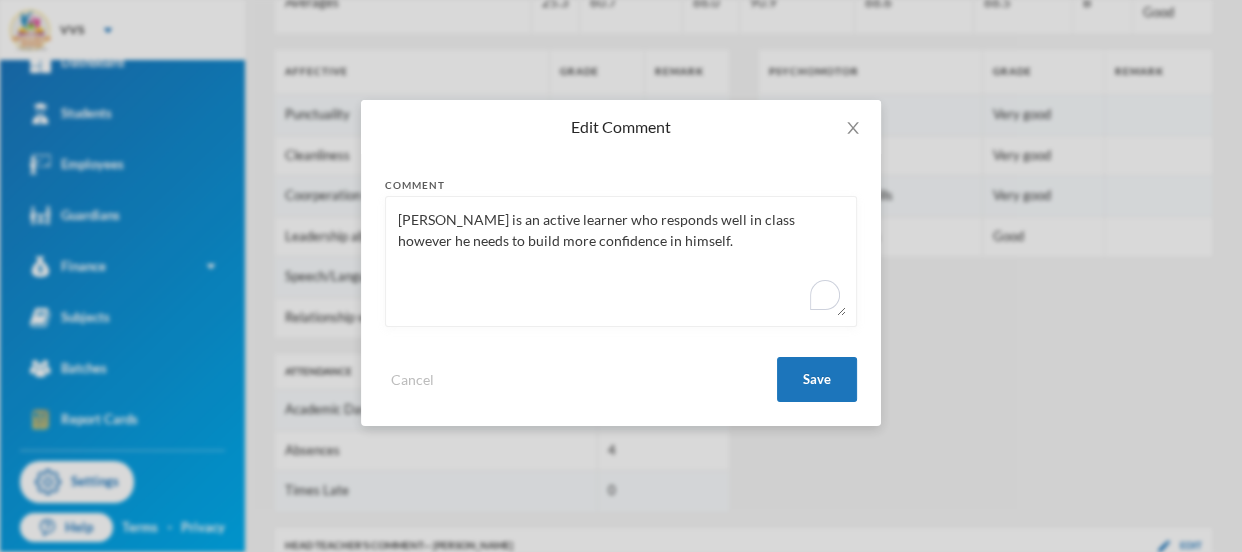 click on "Benjamin is an active learner who responds well in class however he needs to build more confidence in himself." at bounding box center [621, 261] 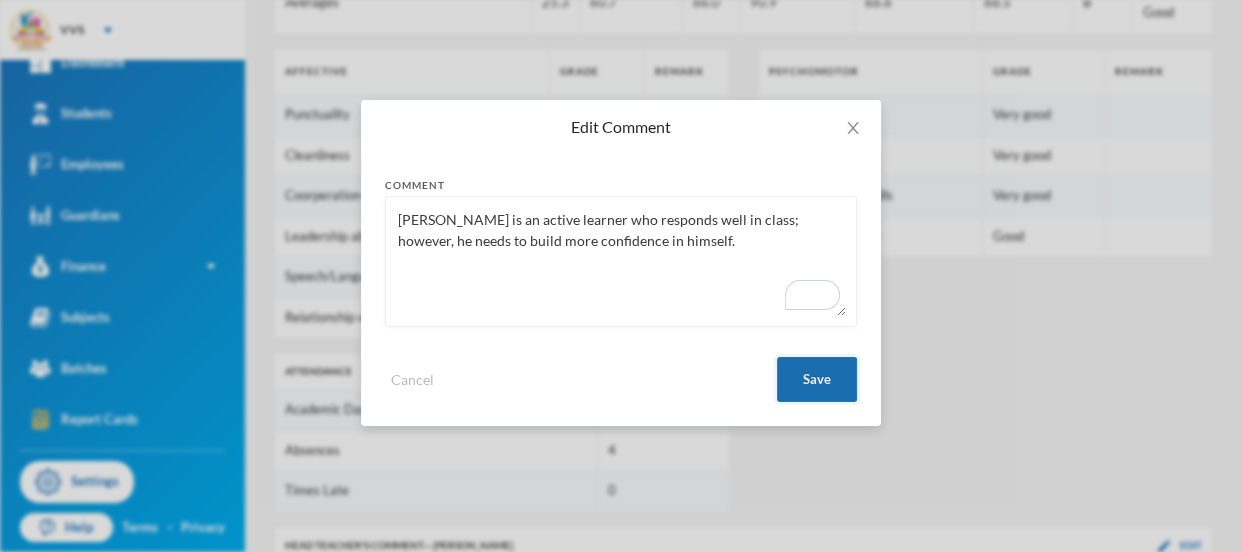 type on "Benjamin is an active learner who responds well in class; however, he needs to build more confidence in himself." 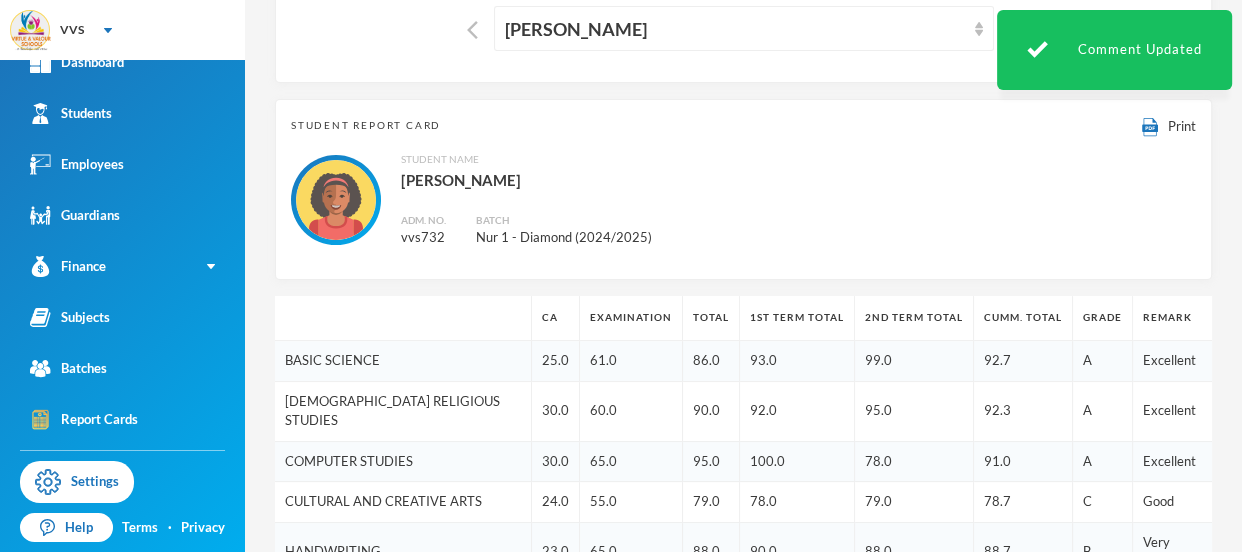 scroll, scrollTop: 0, scrollLeft: 0, axis: both 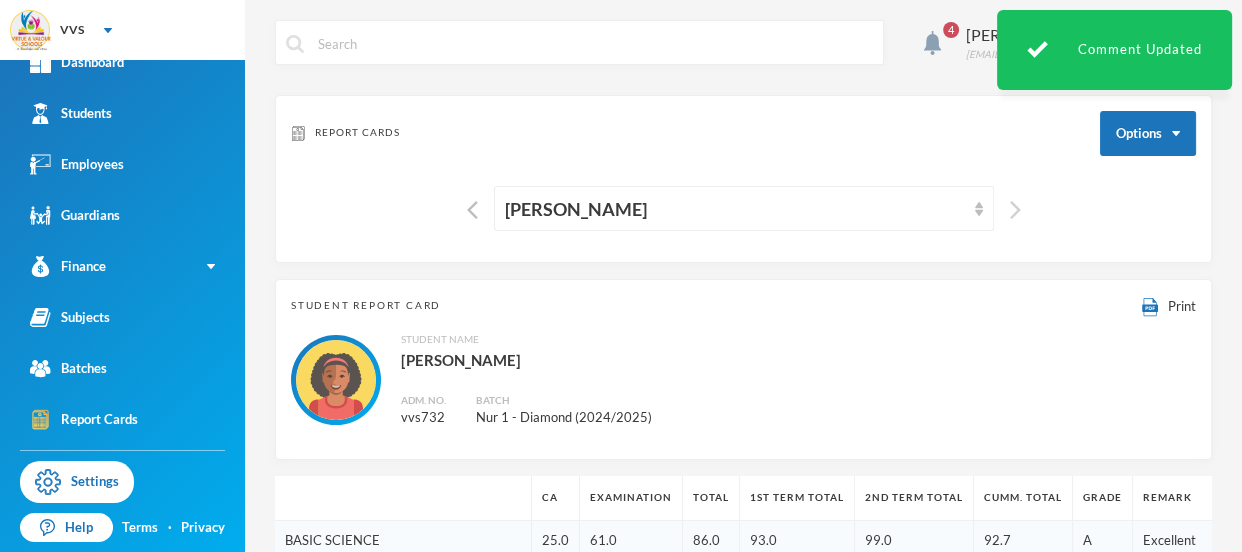 click at bounding box center (1015, 210) 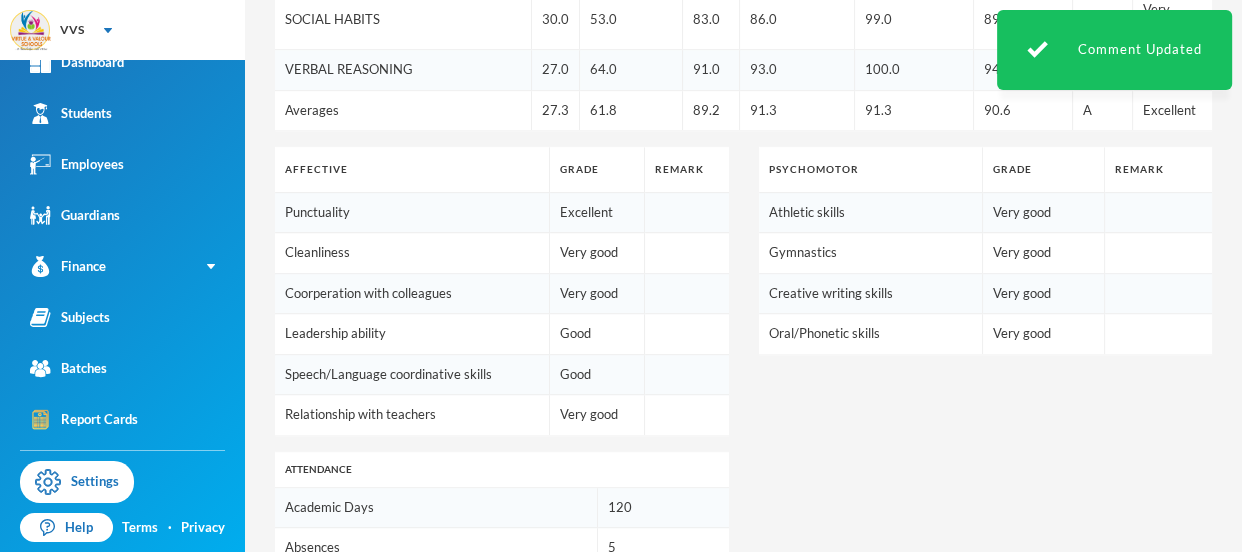 scroll, scrollTop: 1230, scrollLeft: 0, axis: vertical 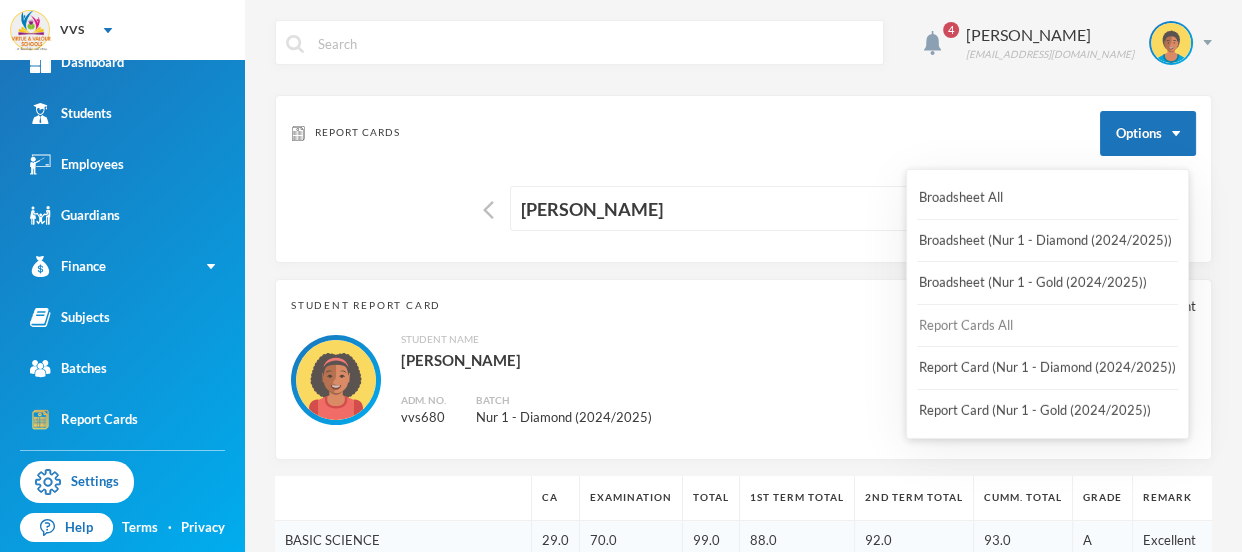 click on "Report Cards All" at bounding box center [966, 326] 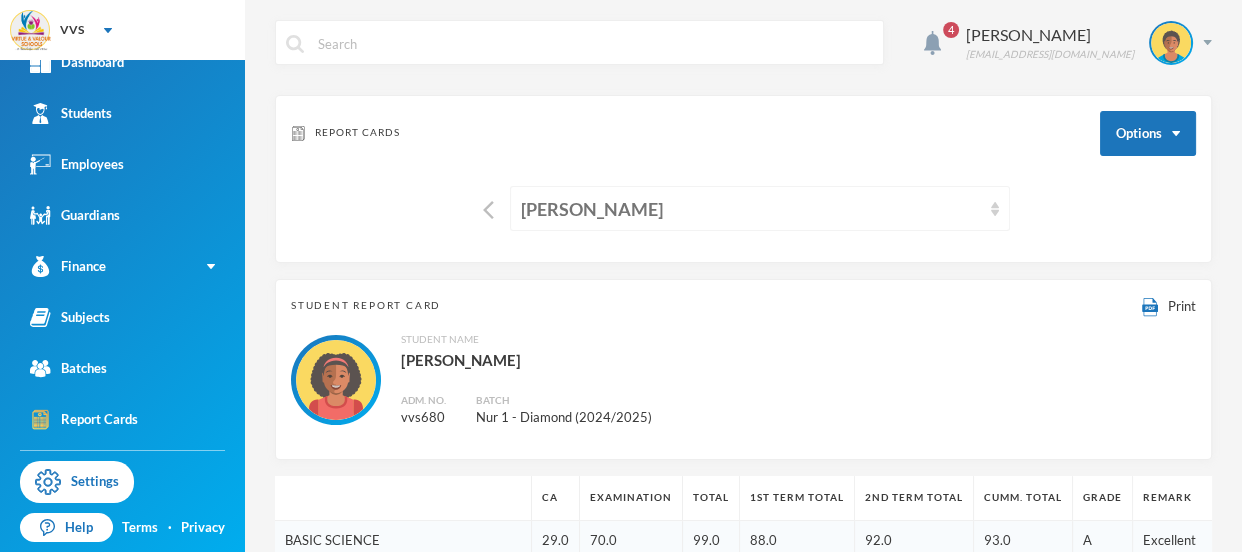 click on "[PERSON_NAME]" at bounding box center [751, 209] 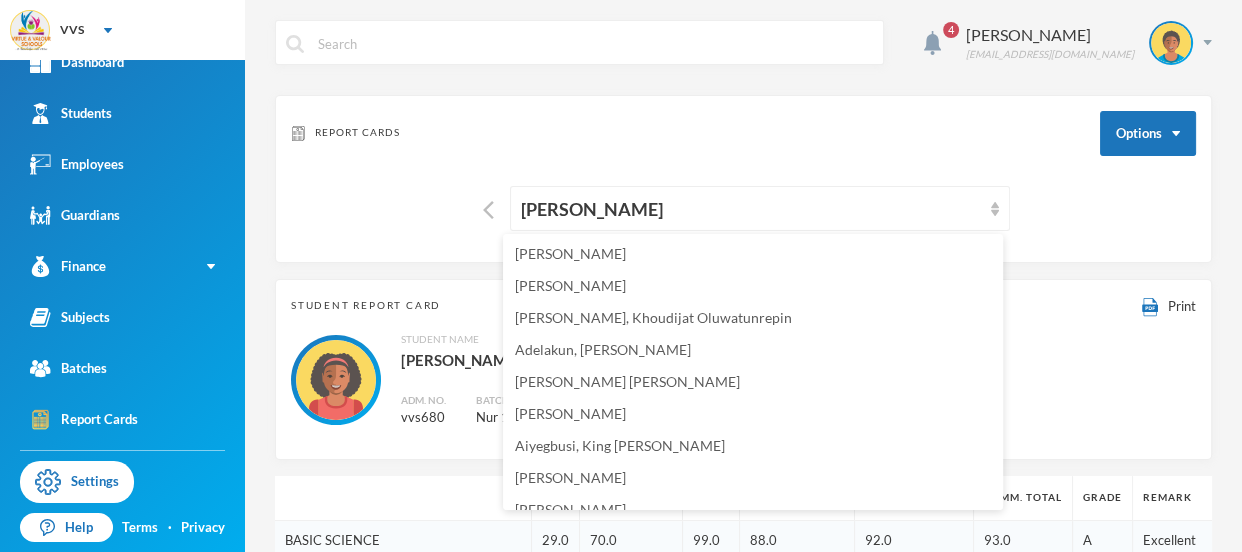 scroll, scrollTop: 260, scrollLeft: 0, axis: vertical 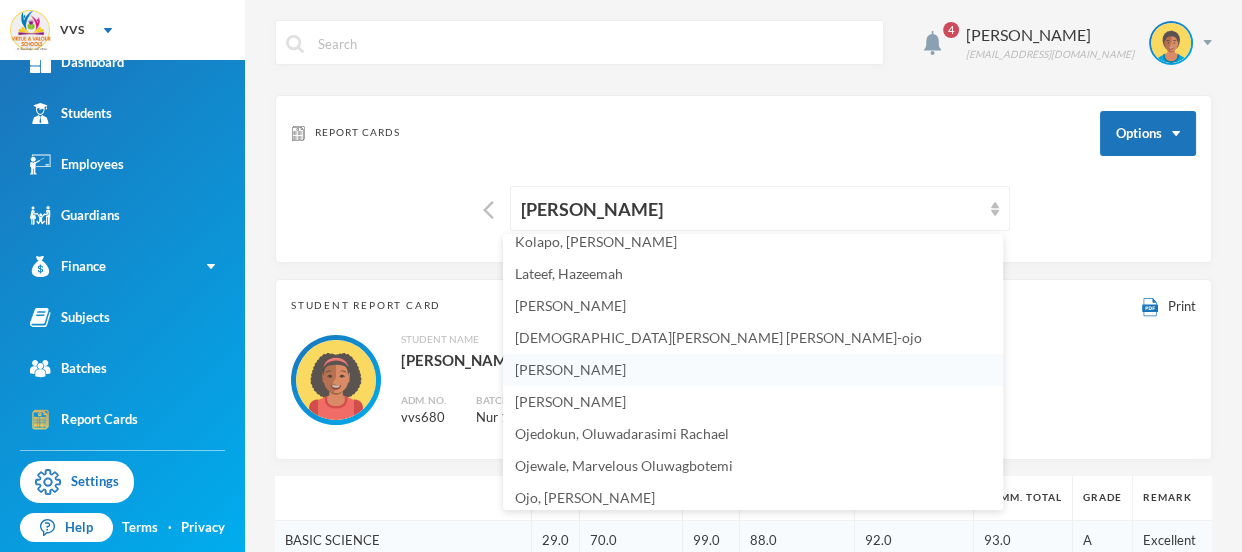 click on "[PERSON_NAME]" at bounding box center [570, 369] 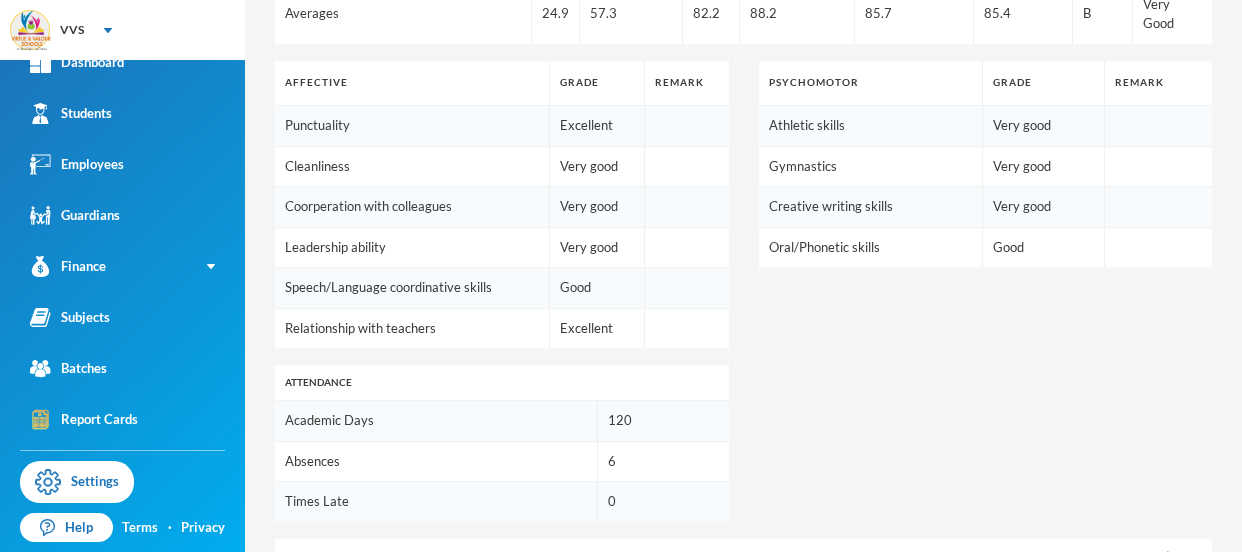 scroll, scrollTop: 1230, scrollLeft: 0, axis: vertical 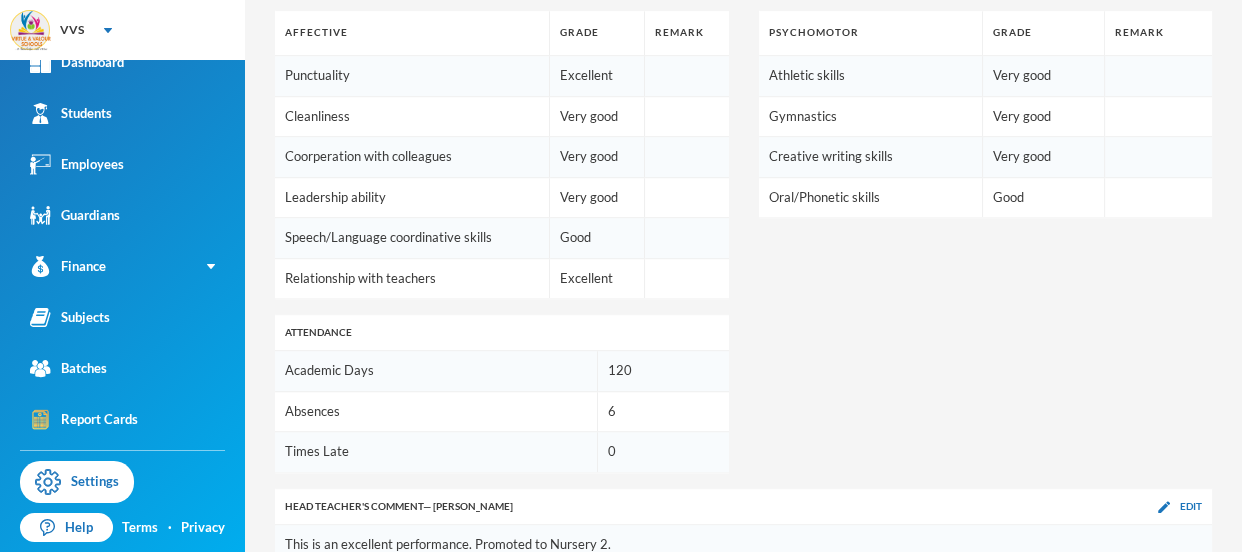 click on "Edit" at bounding box center (1191, 598) 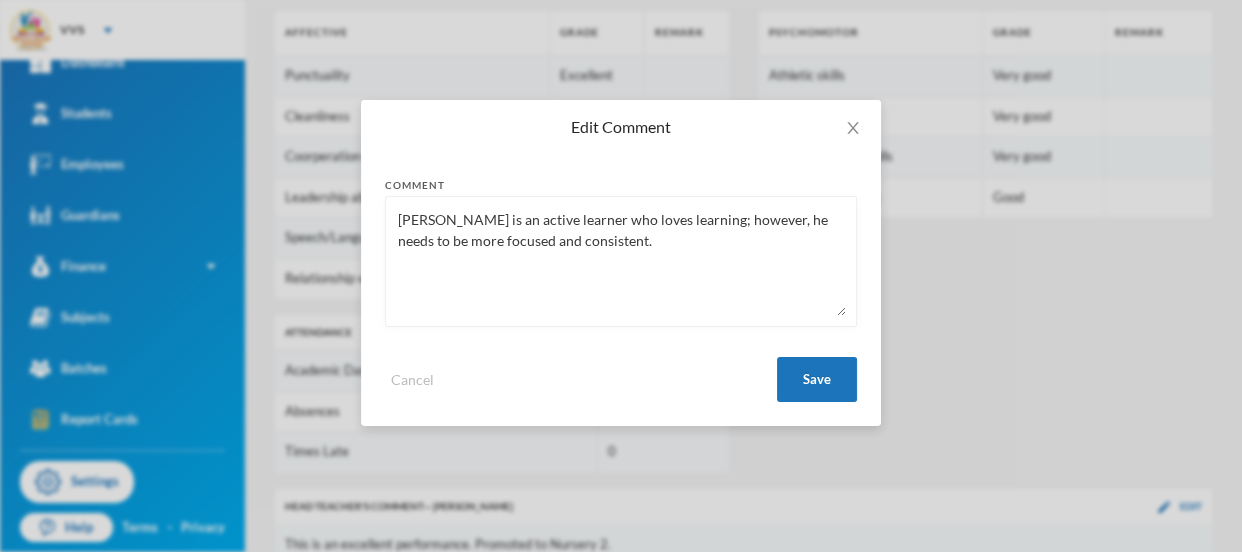 click on "Daniel is an active learner who loves learning; however, he needs to be more focused and consistent." at bounding box center (621, 261) 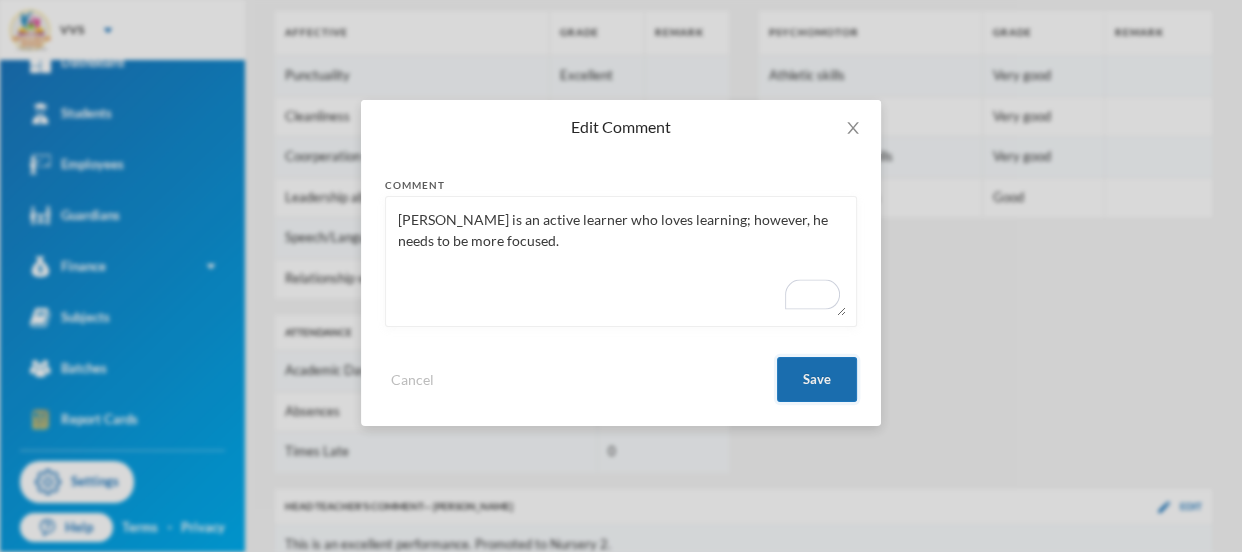 type on "Daniel is an active learner who loves learning; however, he needs to be more focused." 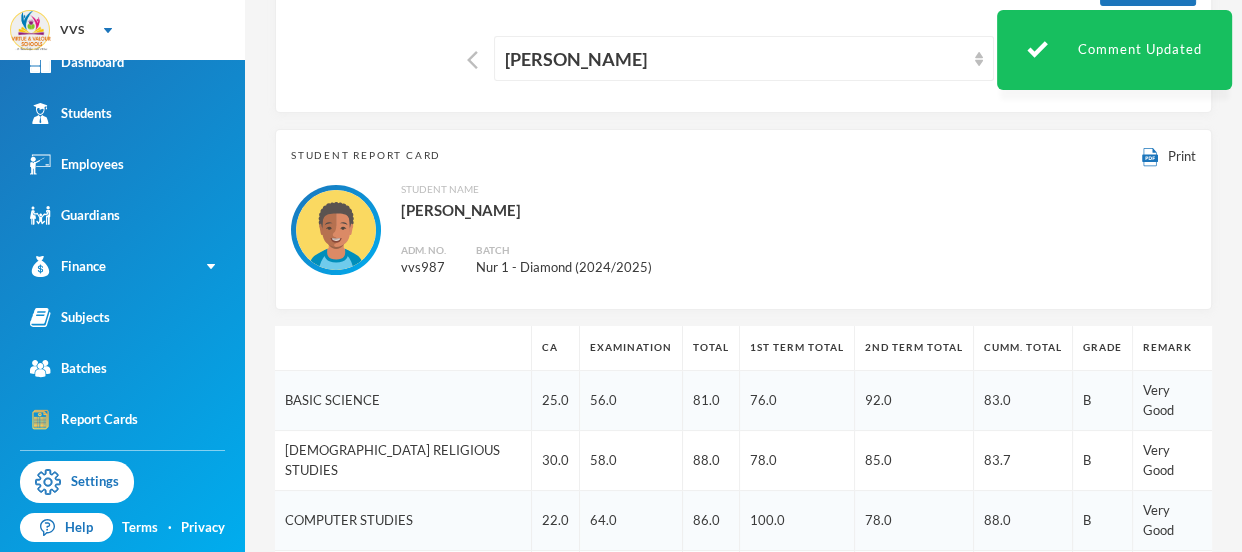 scroll, scrollTop: 124, scrollLeft: 0, axis: vertical 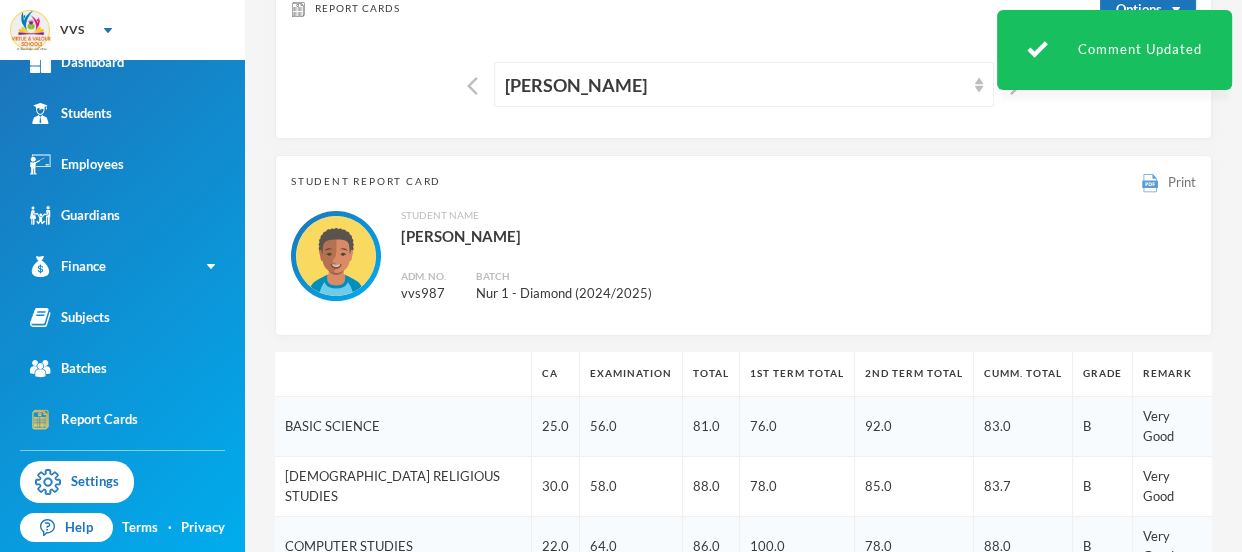 click on "Print" at bounding box center (1182, 182) 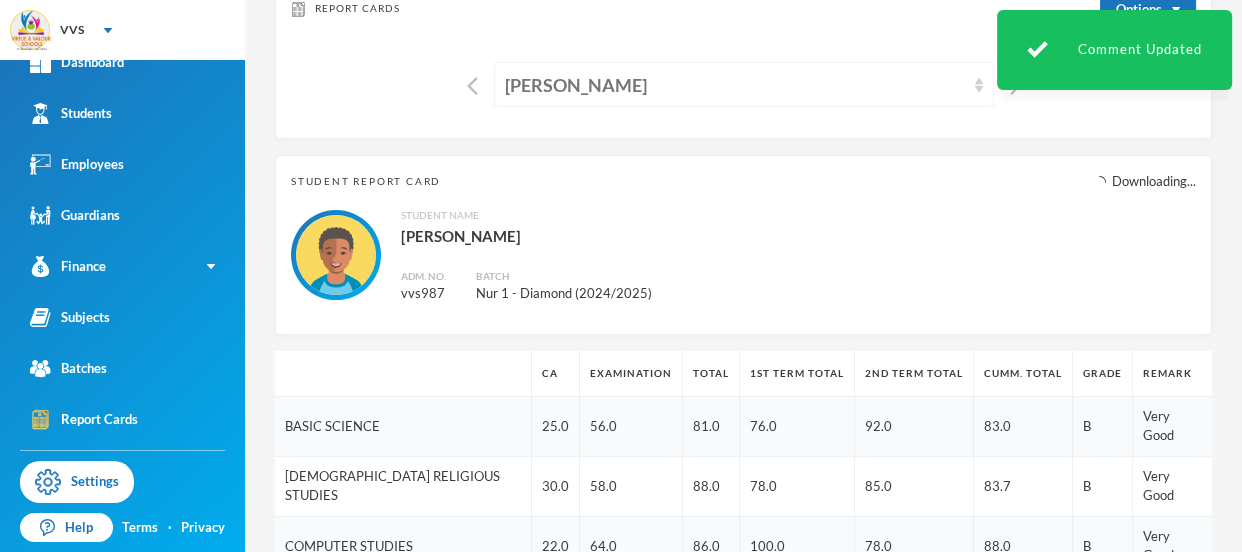 click on "[PERSON_NAME]" at bounding box center (735, 85) 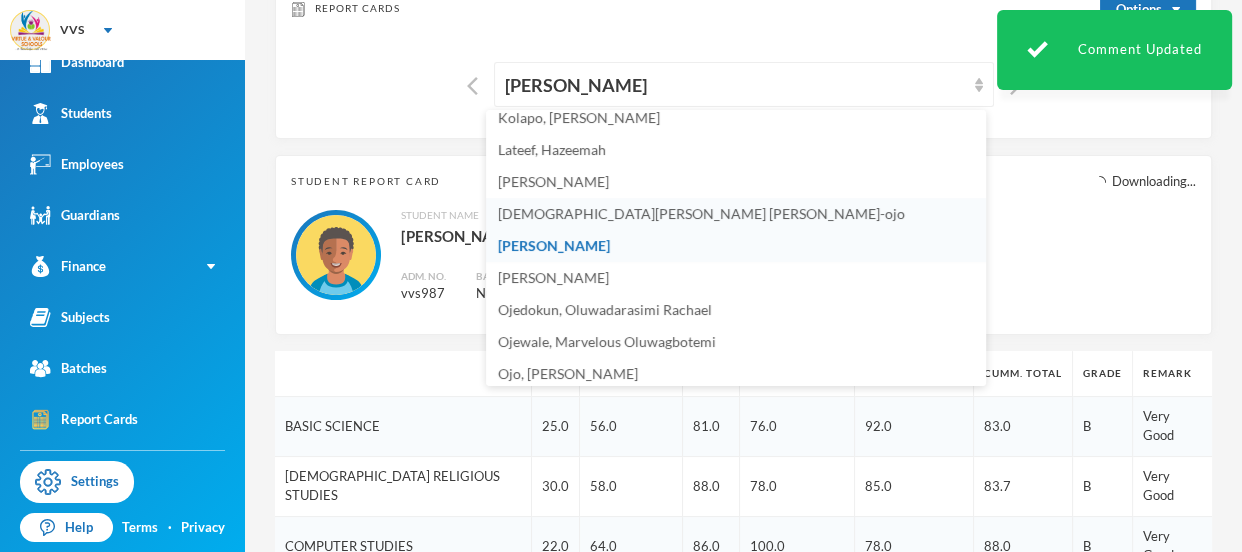 scroll, scrollTop: 516, scrollLeft: 0, axis: vertical 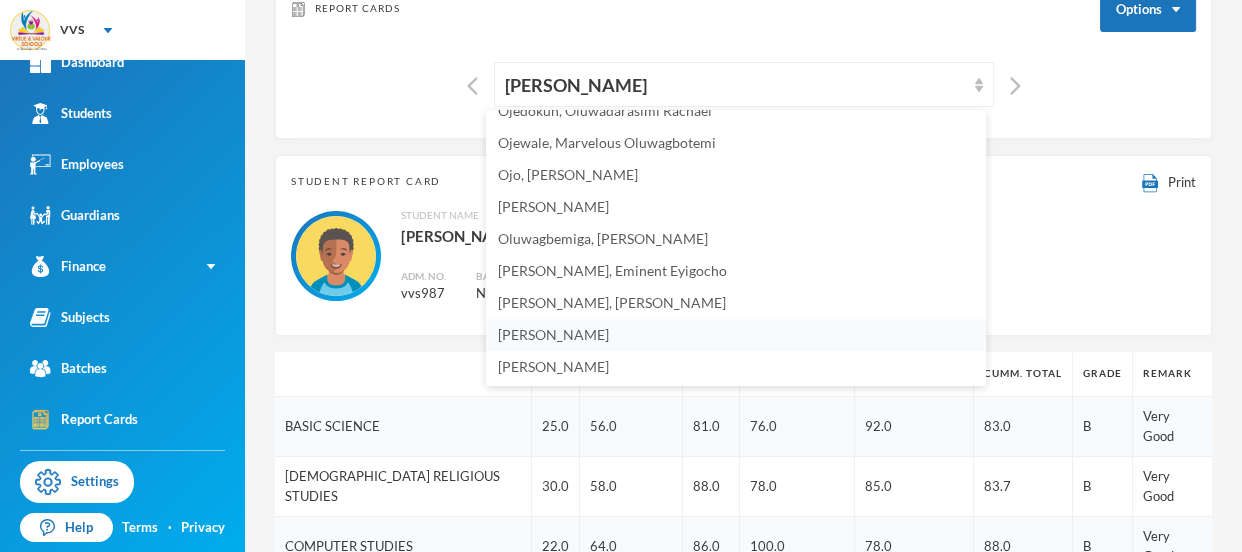 click on "[PERSON_NAME]" at bounding box center (553, 334) 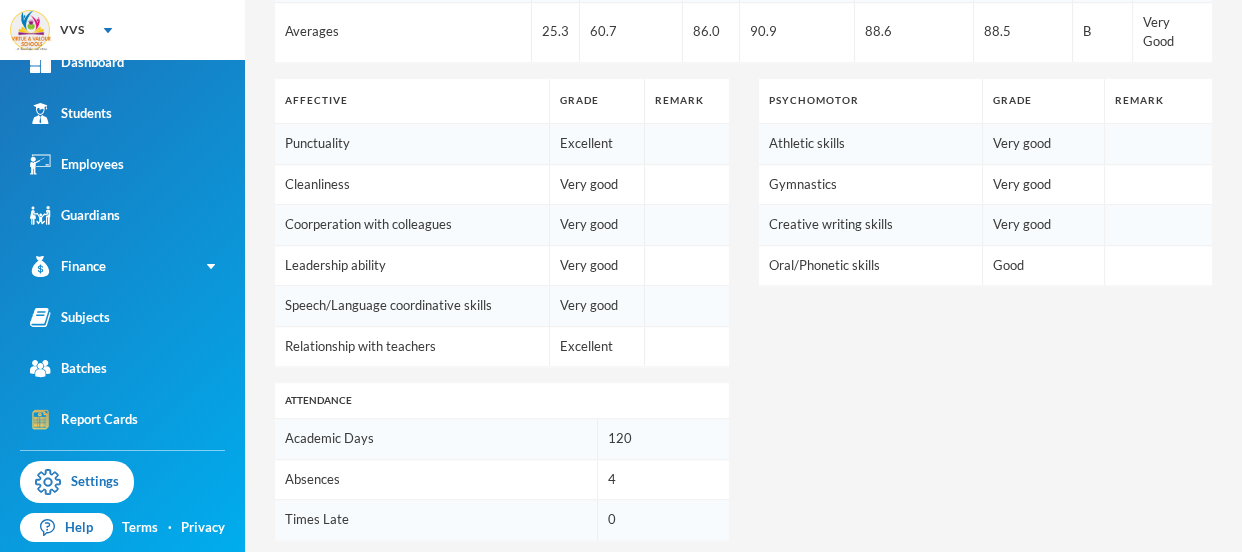 scroll, scrollTop: 1230, scrollLeft: 0, axis: vertical 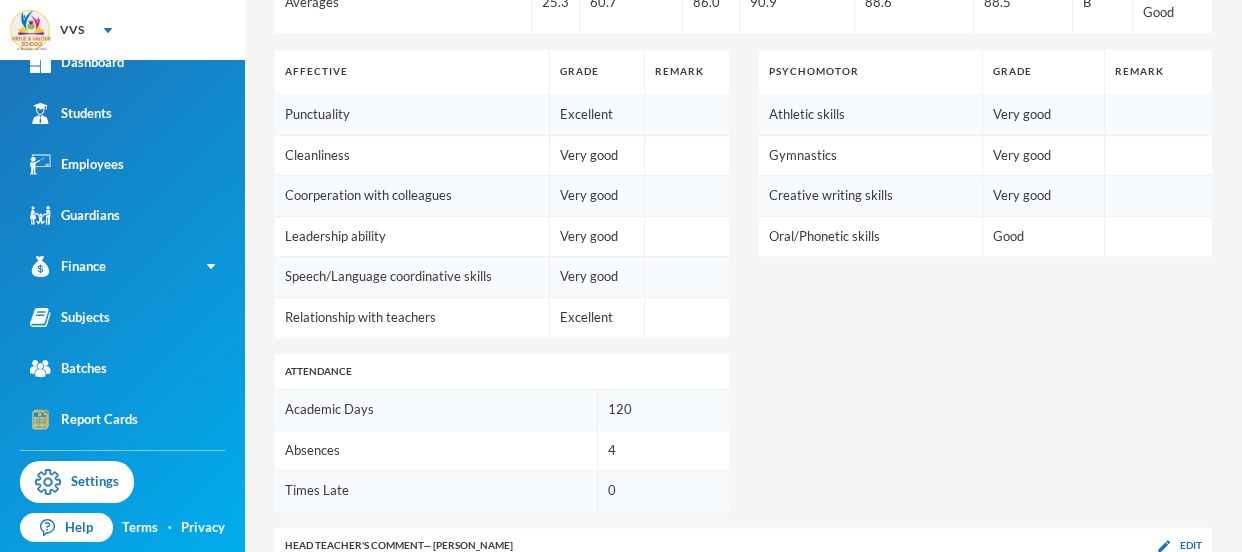 click on "Great! This is an excellent result. Promoted to Nursery 2." at bounding box center (743, 584) 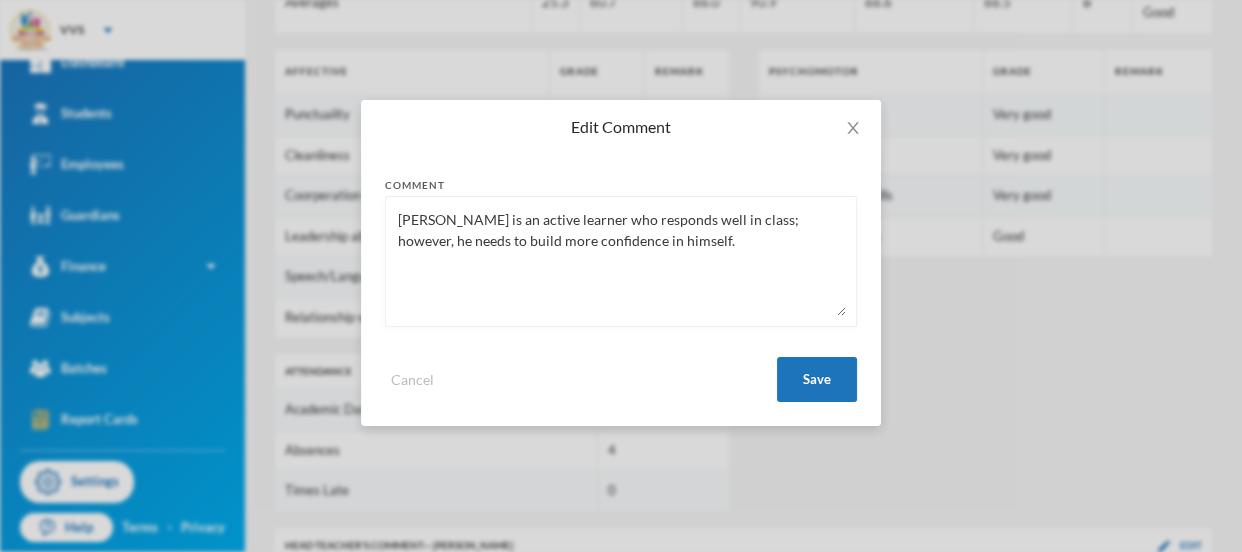 click on "Benjamin is an active learner who responds well in class; however, he needs to build more confidence in himself." at bounding box center (621, 261) 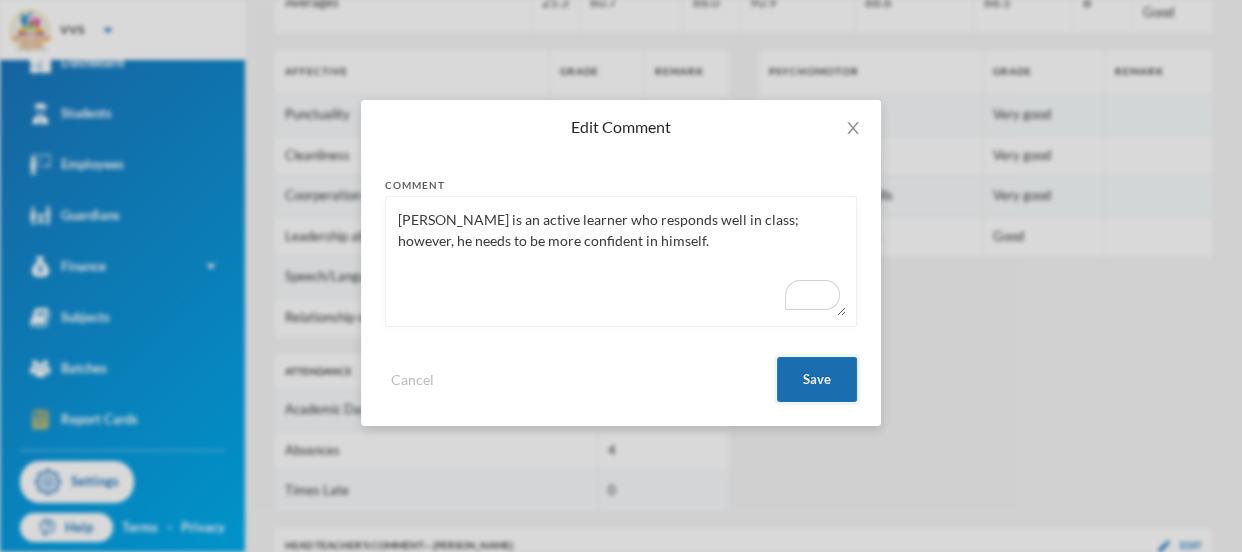 type on "Benjamin is an active learner who responds well in class; however, he needs to be more confident in himself." 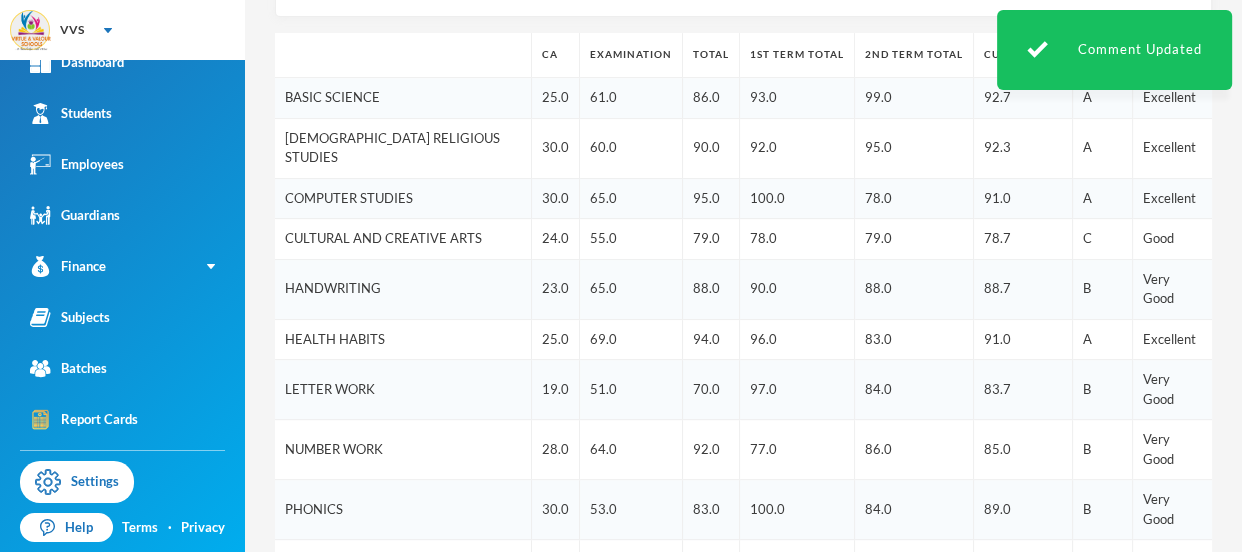 scroll, scrollTop: 0, scrollLeft: 0, axis: both 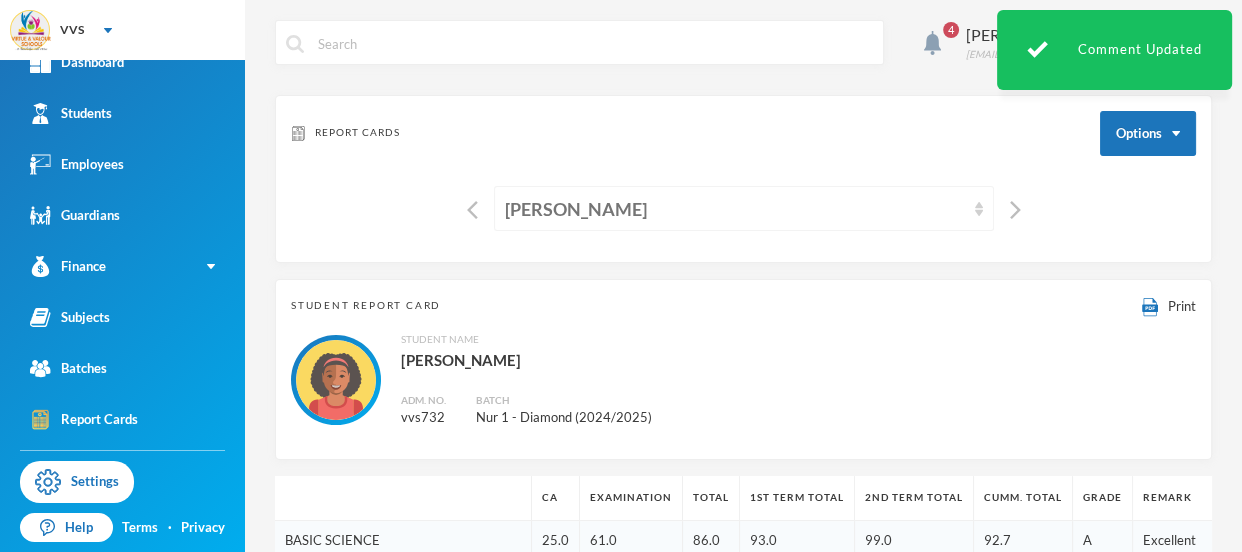 click on "[PERSON_NAME]" at bounding box center [735, 209] 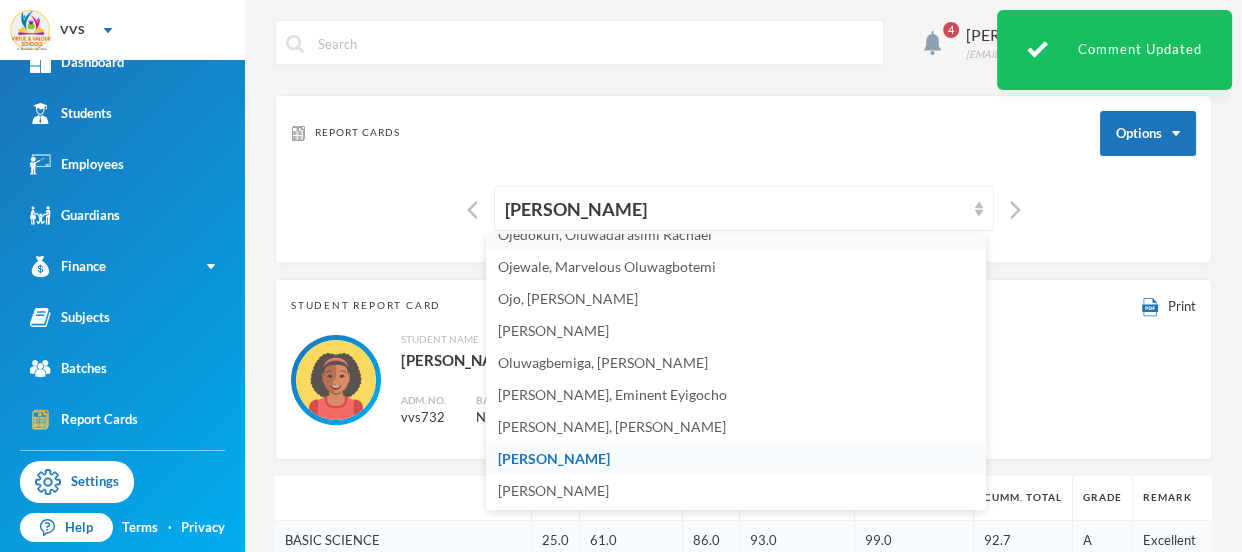 scroll, scrollTop: 708, scrollLeft: 0, axis: vertical 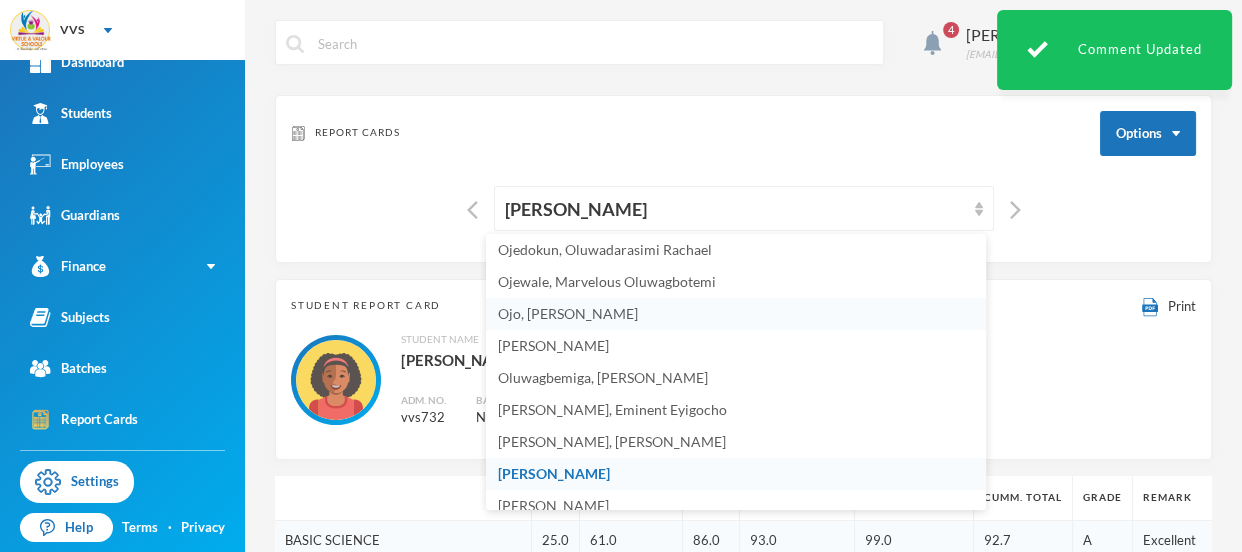 click on "Ojo, [PERSON_NAME]" at bounding box center [568, 313] 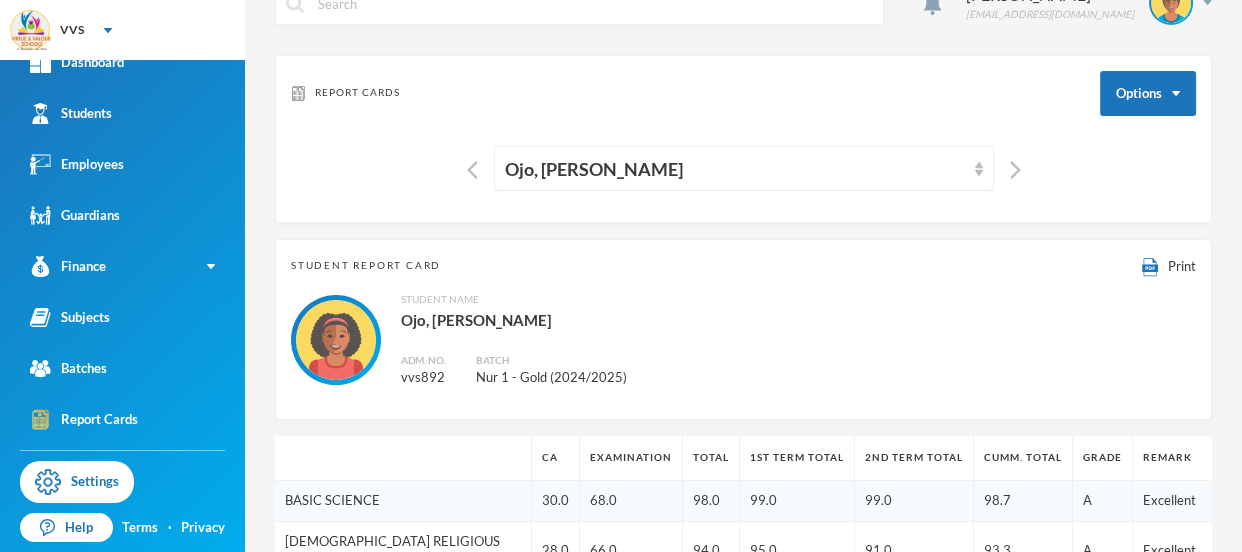 scroll, scrollTop: 37, scrollLeft: 0, axis: vertical 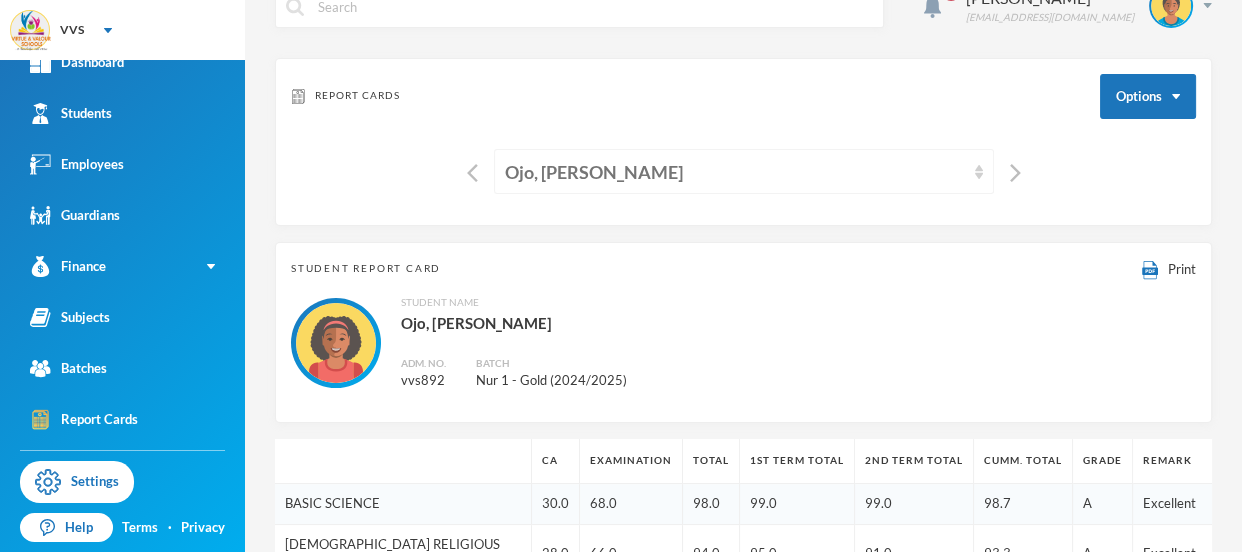 click on "Ojo, [PERSON_NAME]" at bounding box center (735, 172) 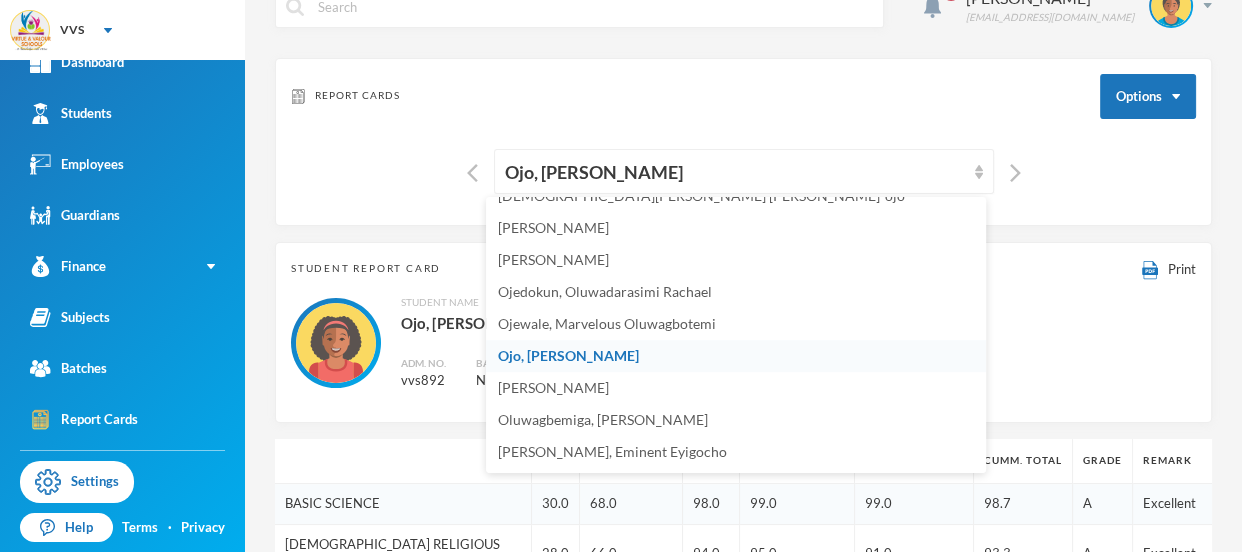 scroll, scrollTop: 625, scrollLeft: 0, axis: vertical 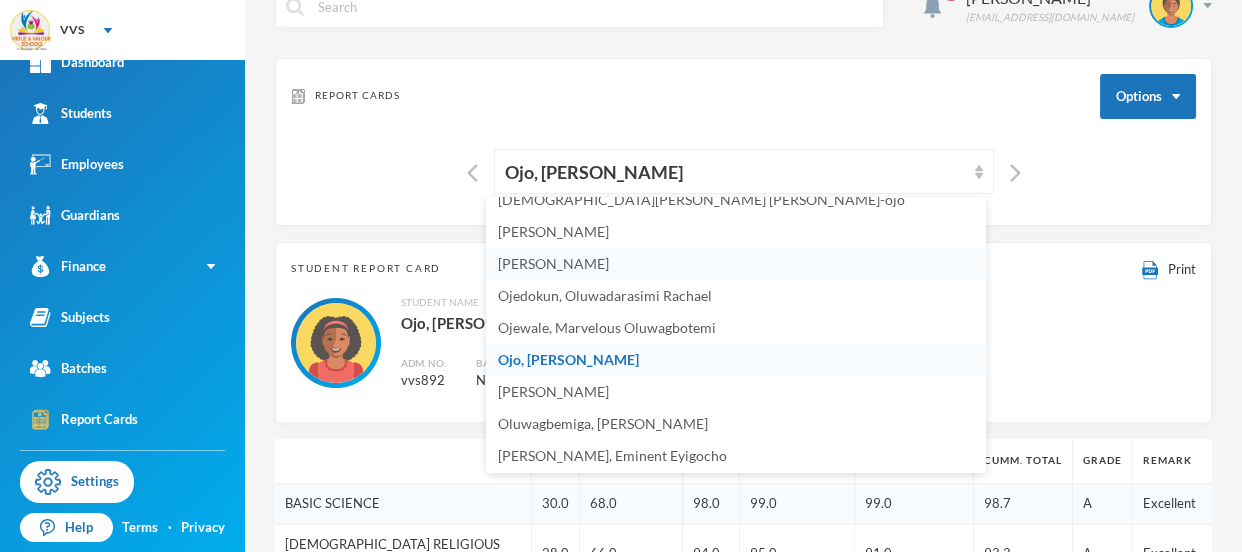 click on "[PERSON_NAME]" at bounding box center (553, 263) 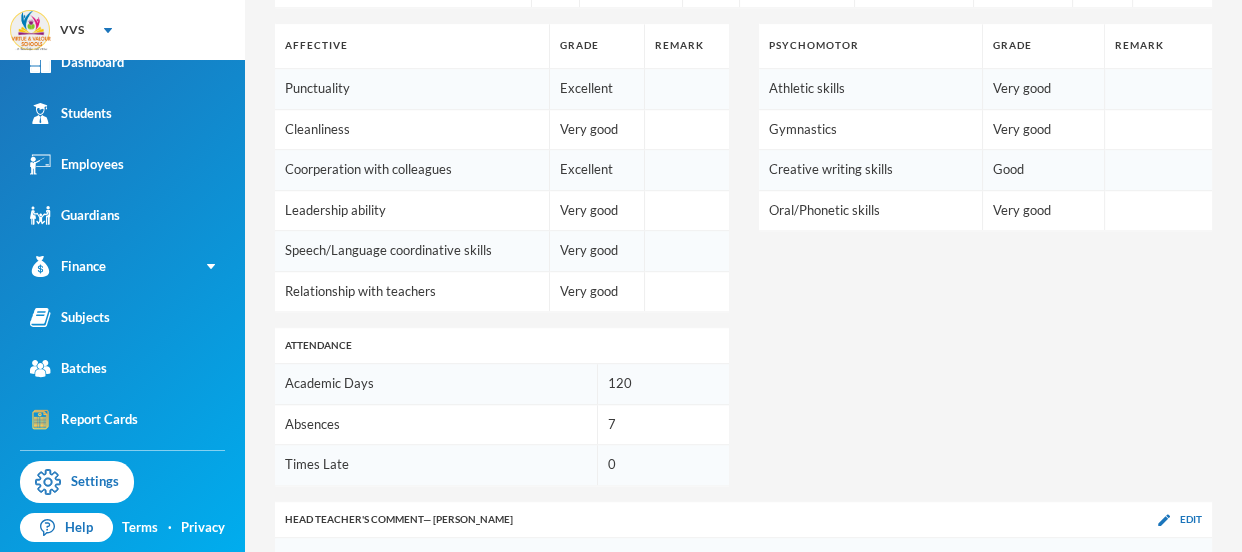 scroll, scrollTop: 1230, scrollLeft: 0, axis: vertical 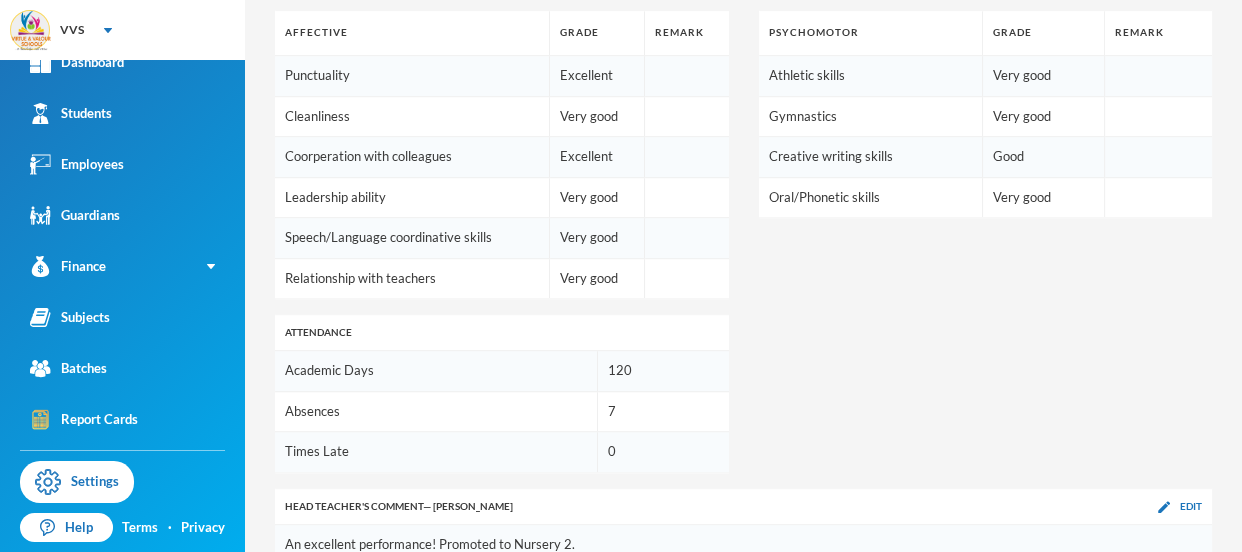 click on "Edit" at bounding box center [1191, 598] 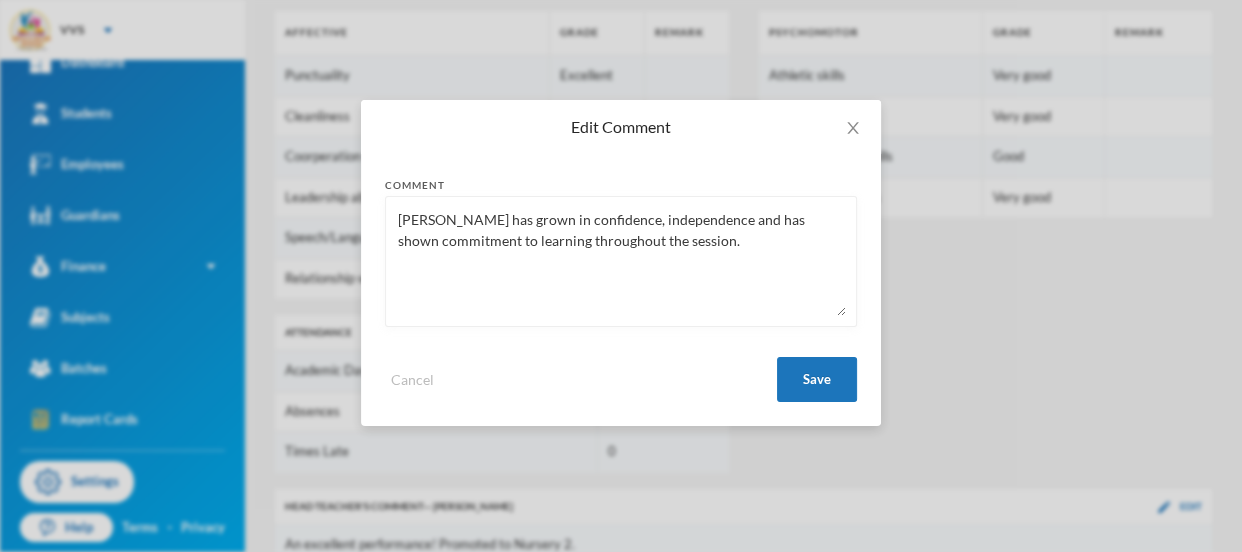 click on "Muhammed has grown in confidence, independence and has shown commitment to learning throughout the session." at bounding box center (621, 261) 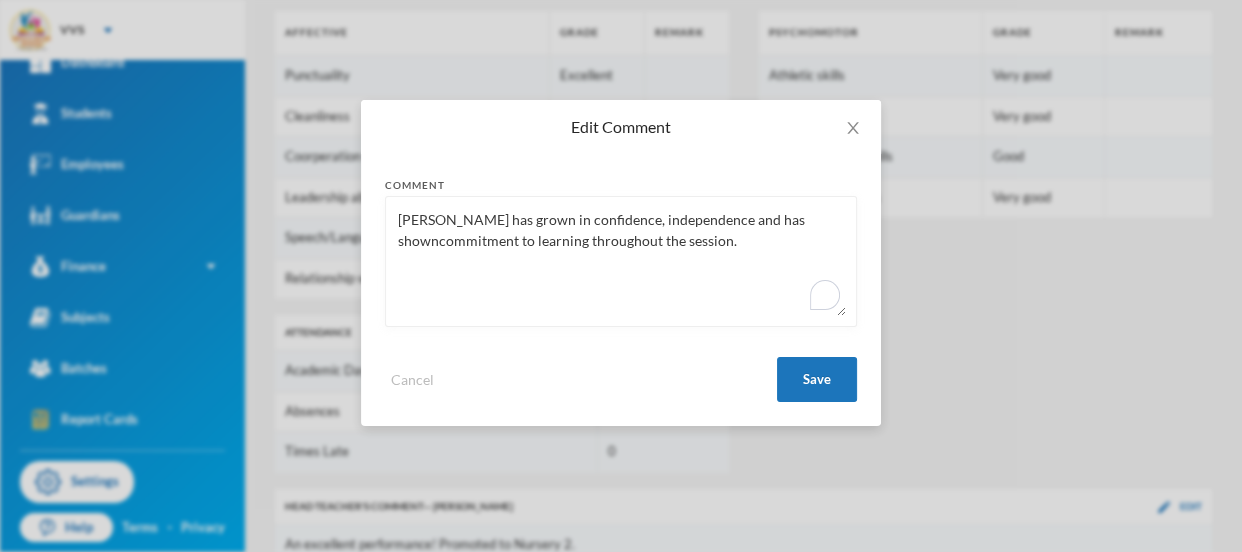 type on "Muhammed has grown in confidence, independence and has shown commitment to learning throughout the session." 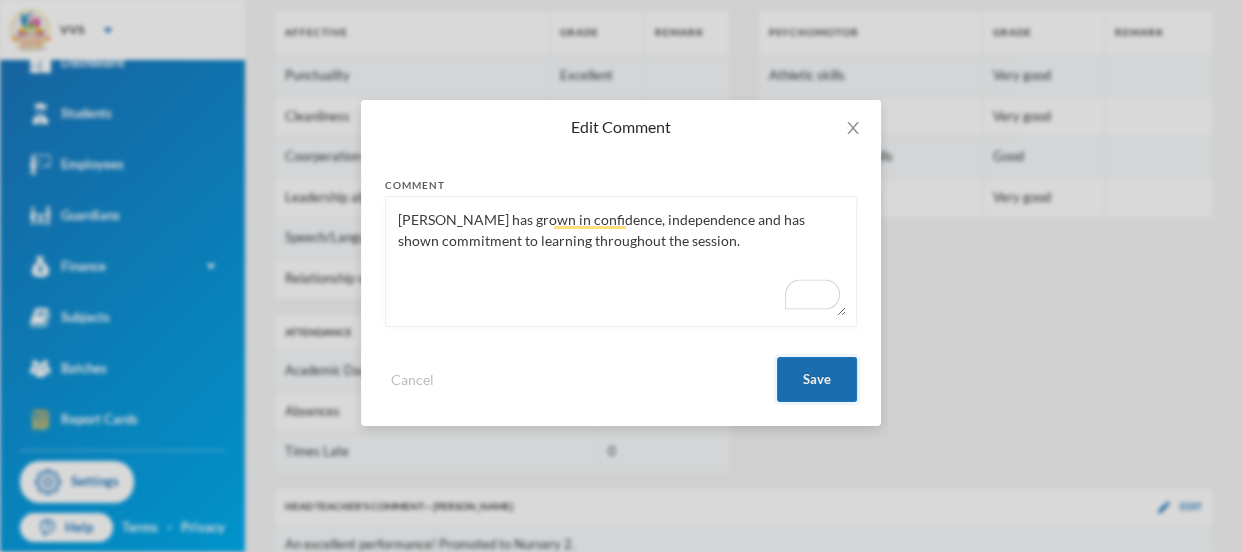 click on "Save" at bounding box center (817, 379) 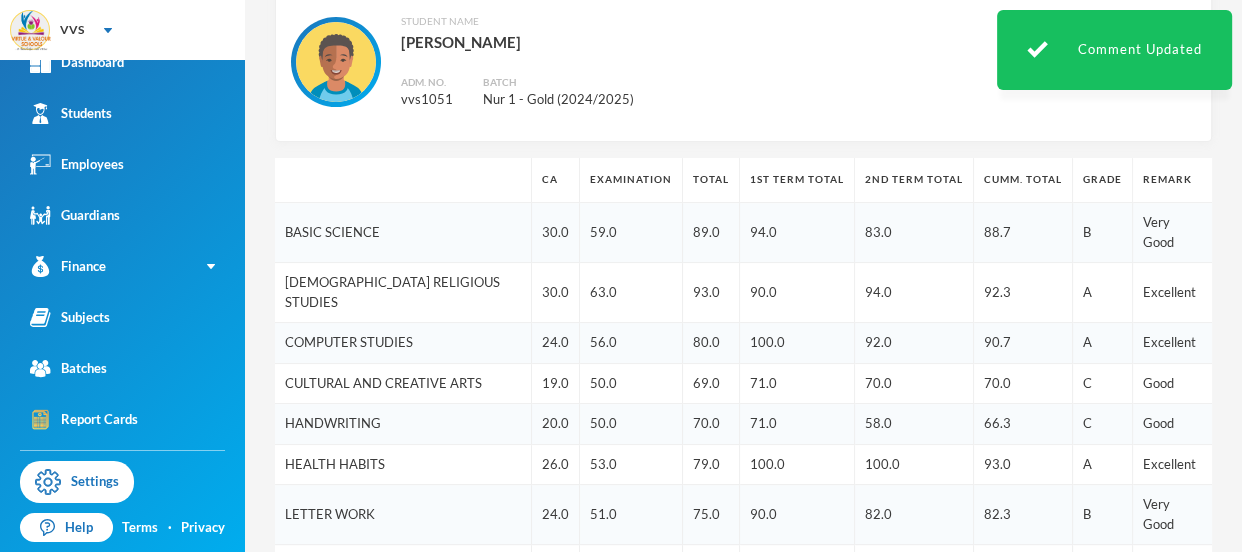 scroll, scrollTop: 115, scrollLeft: 0, axis: vertical 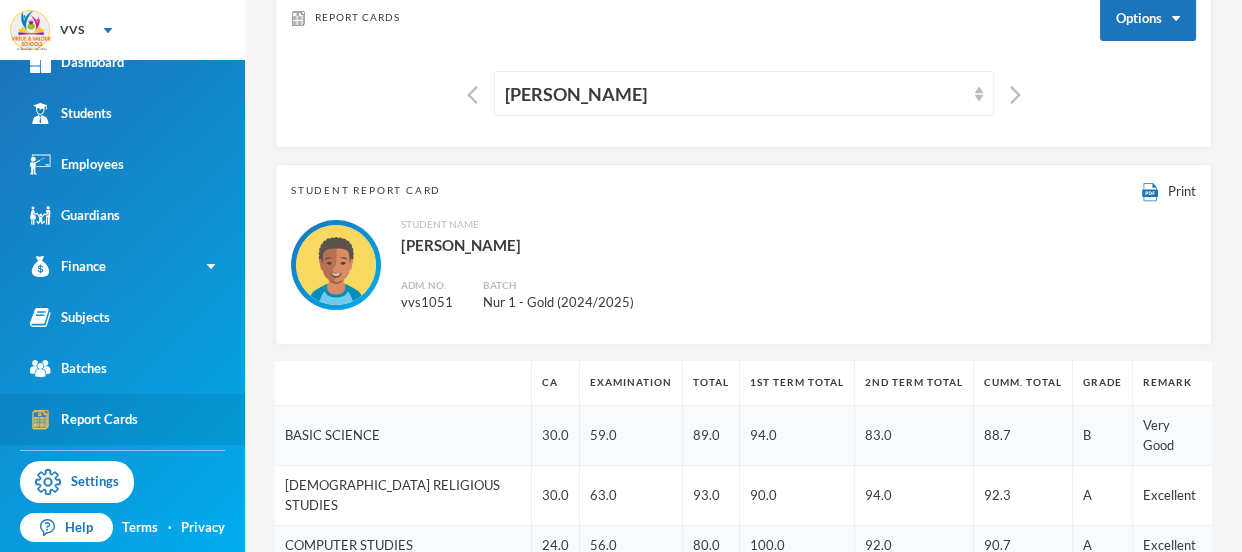 click on "Report Cards" at bounding box center (84, 419) 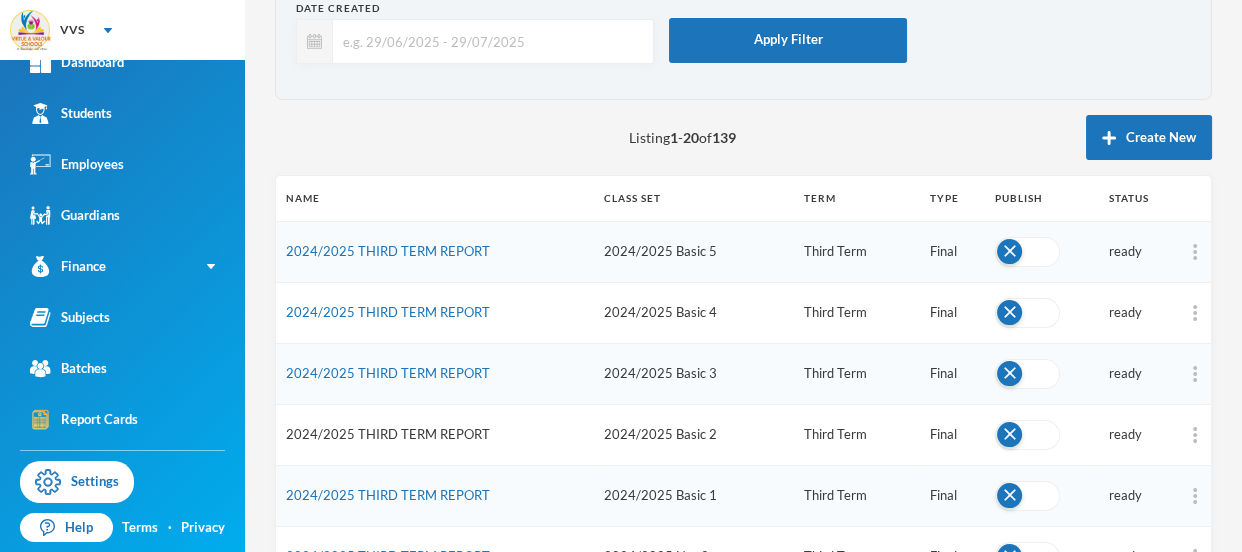 click on "2024/2025 THIRD TERM REPORT" at bounding box center [388, 434] 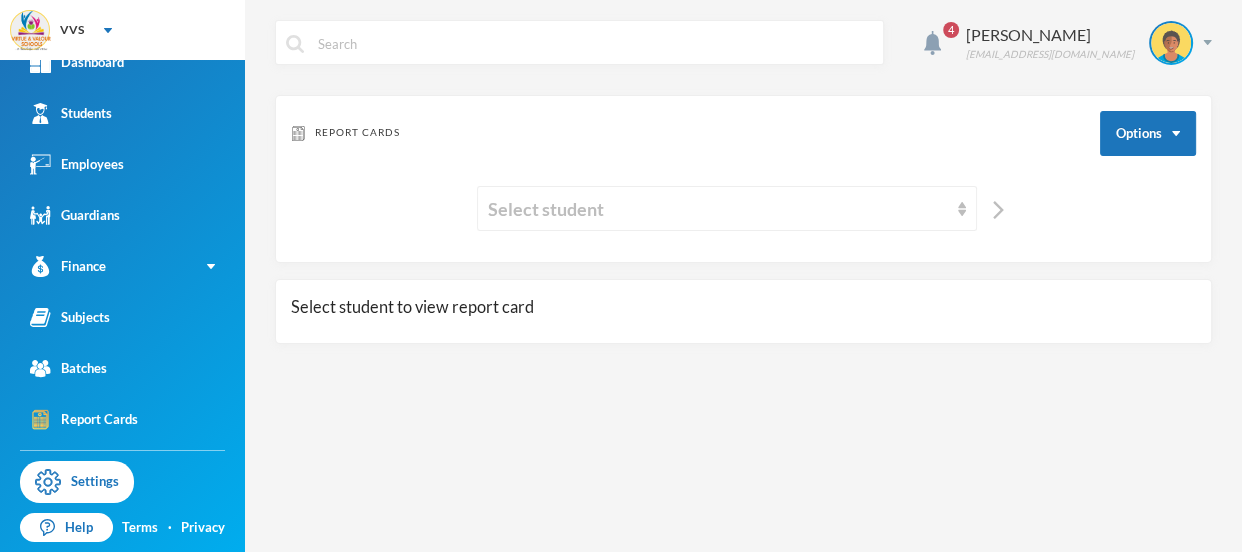 scroll, scrollTop: 0, scrollLeft: 0, axis: both 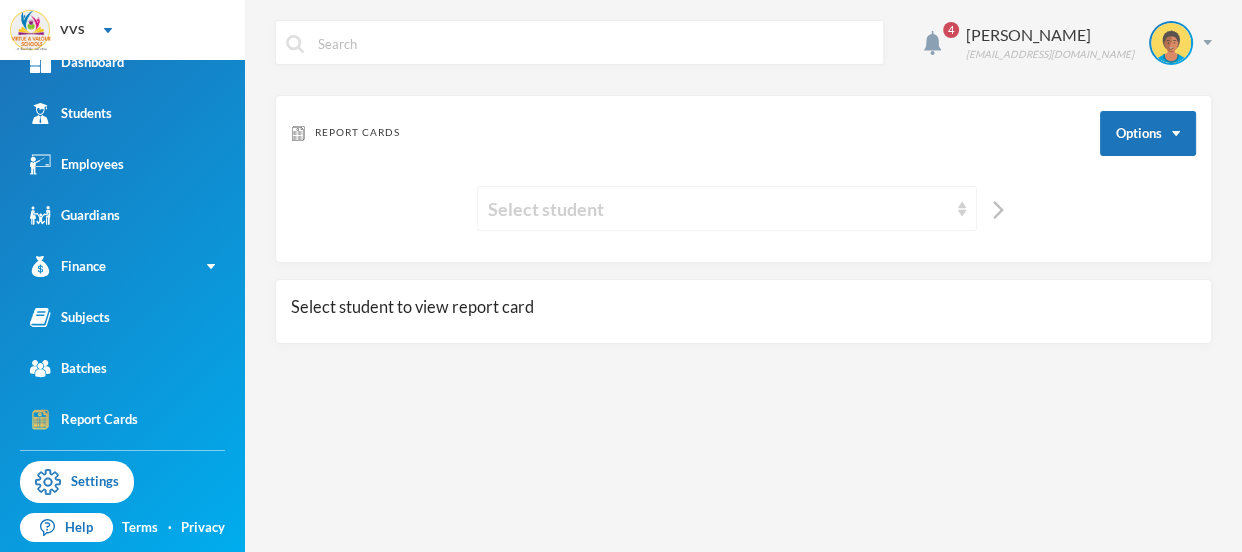 click on "Select student" at bounding box center (718, 209) 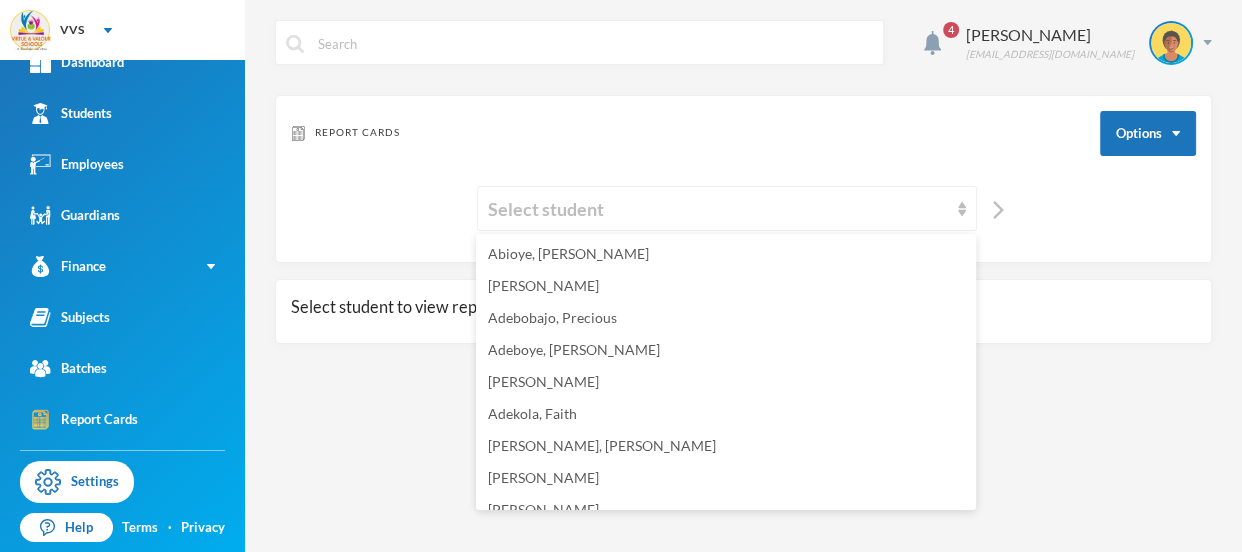 click on "Report Cards Options Select student" at bounding box center (743, 179) 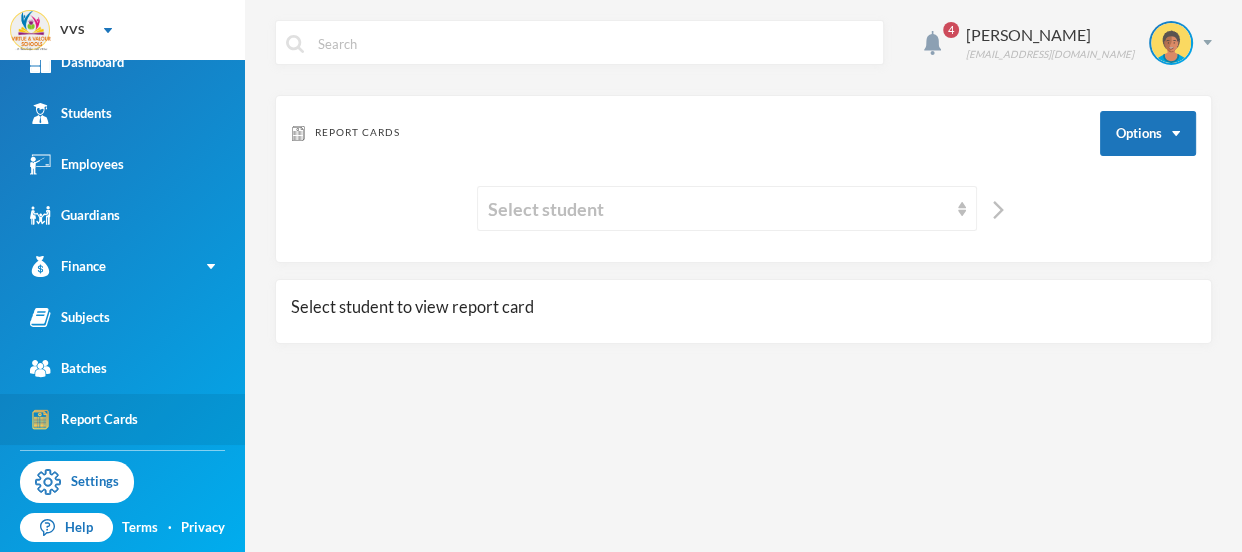 click on "Report Cards" at bounding box center (84, 419) 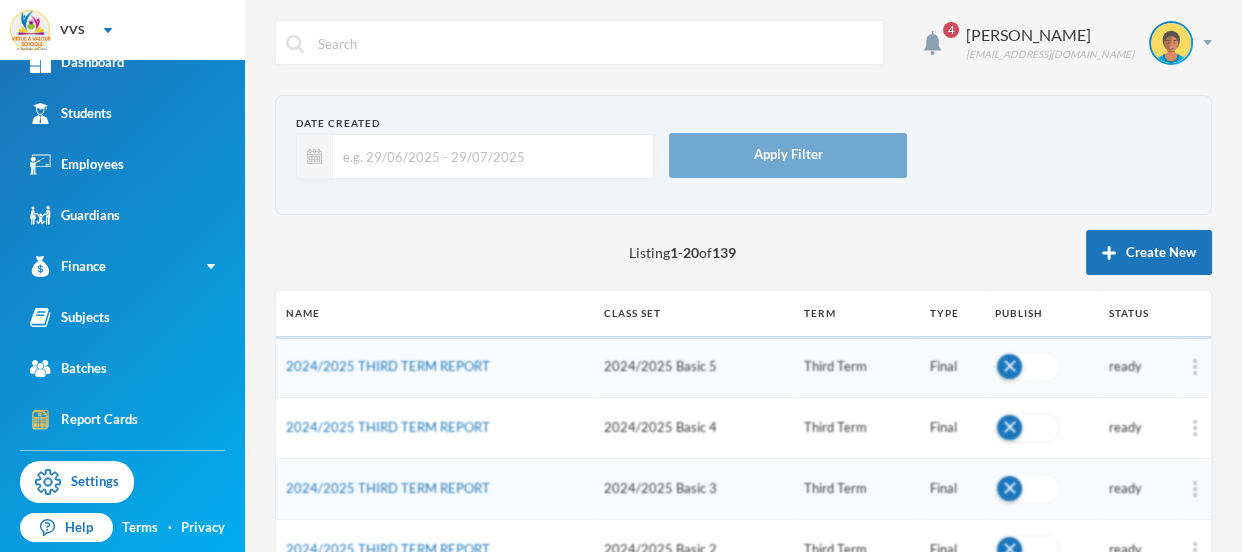 click on "Listing  1  -  20  of  139 Create New" at bounding box center [743, 252] 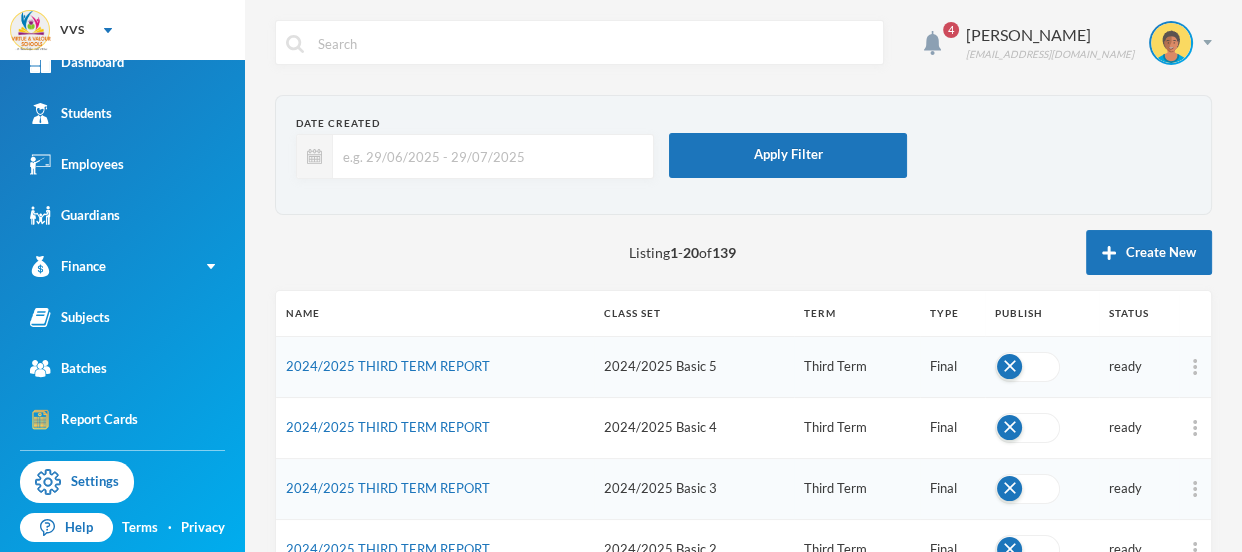 scroll, scrollTop: 836, scrollLeft: 0, axis: vertical 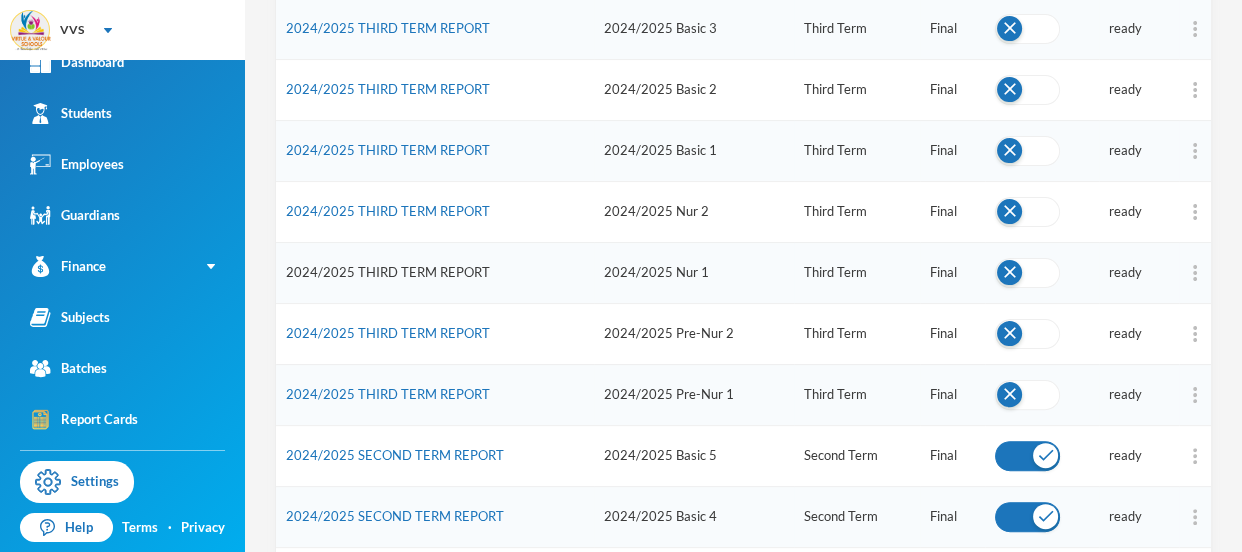 click on "2024/2025 THIRD TERM REPORT" at bounding box center [388, 272] 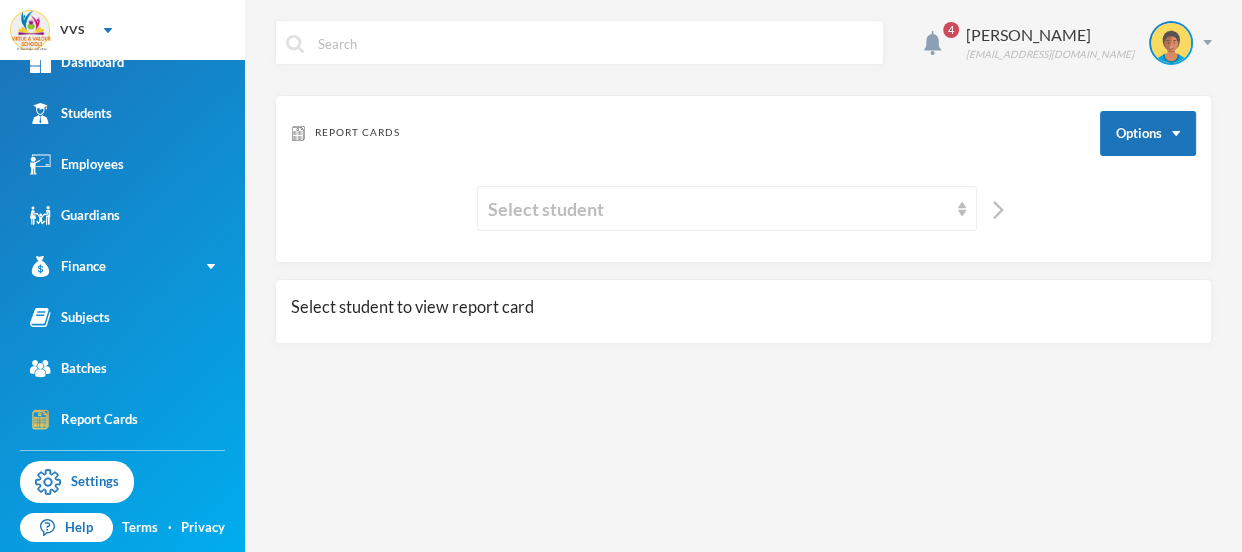 scroll, scrollTop: 0, scrollLeft: 0, axis: both 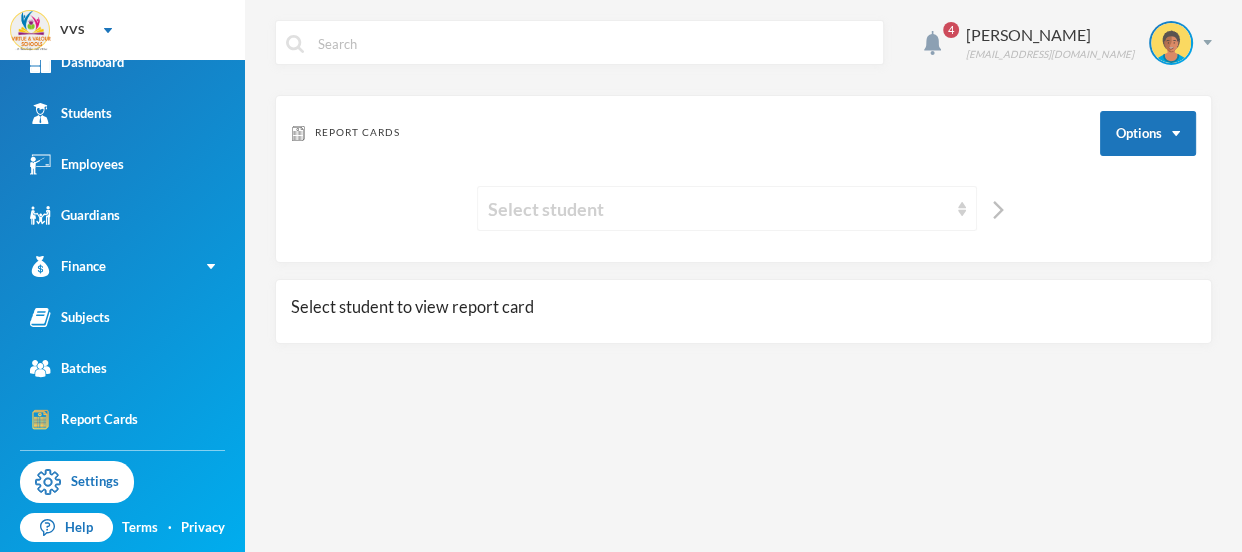 click on "Select student" at bounding box center (718, 209) 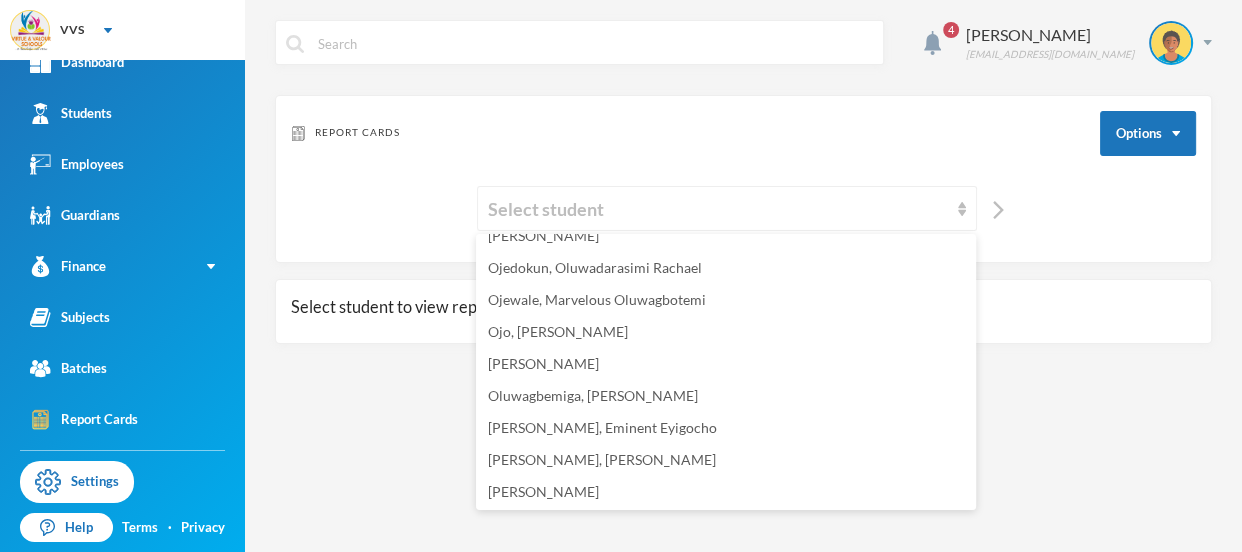 scroll, scrollTop: 723, scrollLeft: 0, axis: vertical 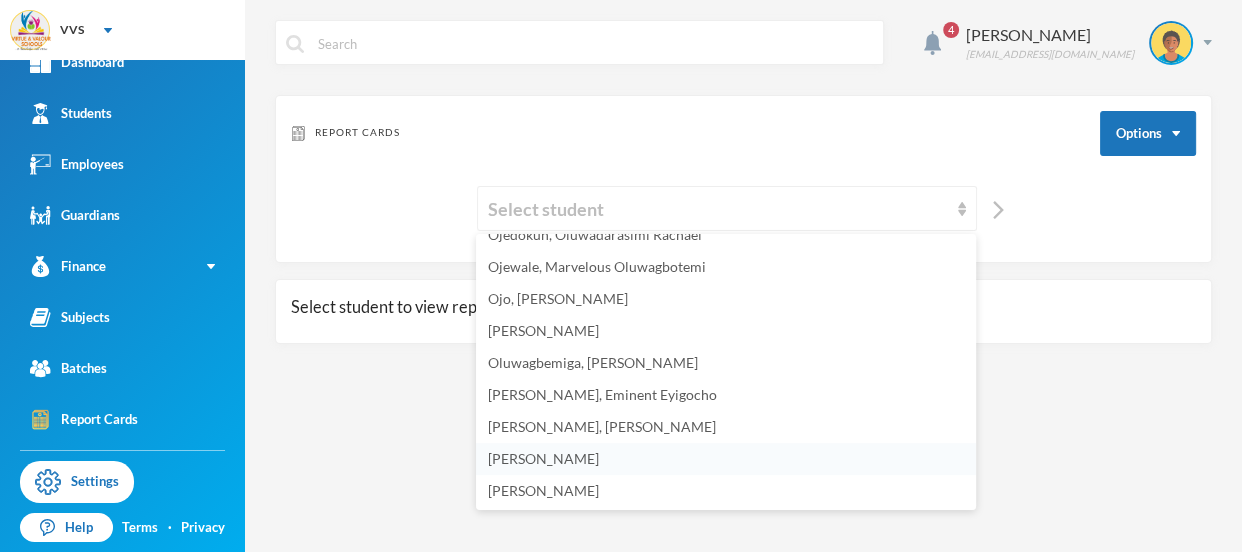 click on "Panshak, Benjamin Abu" at bounding box center [543, 458] 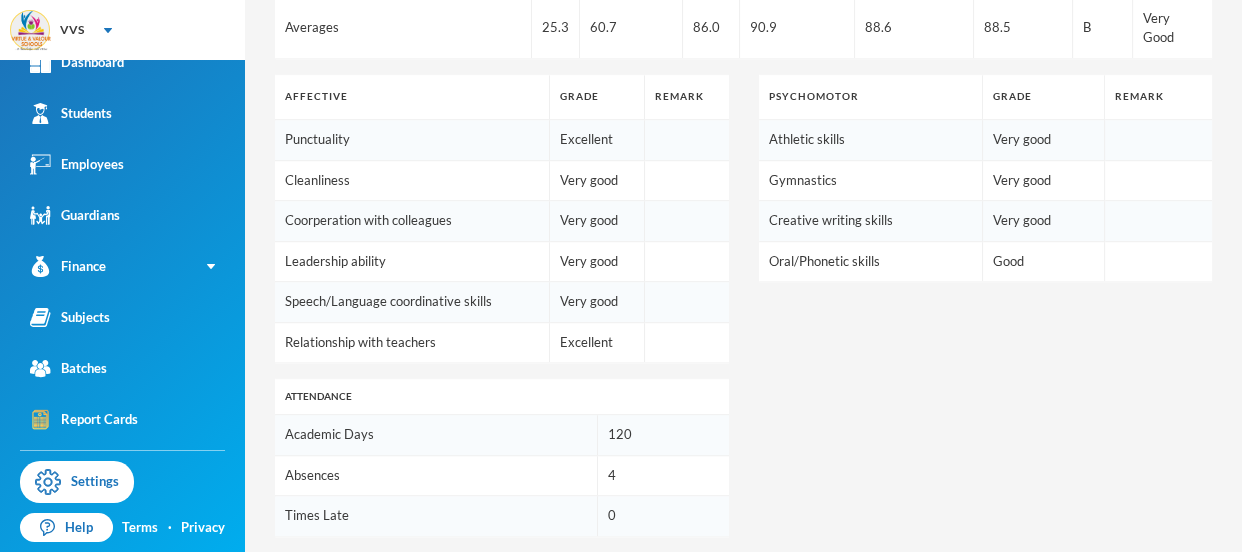 scroll, scrollTop: 1230, scrollLeft: 0, axis: vertical 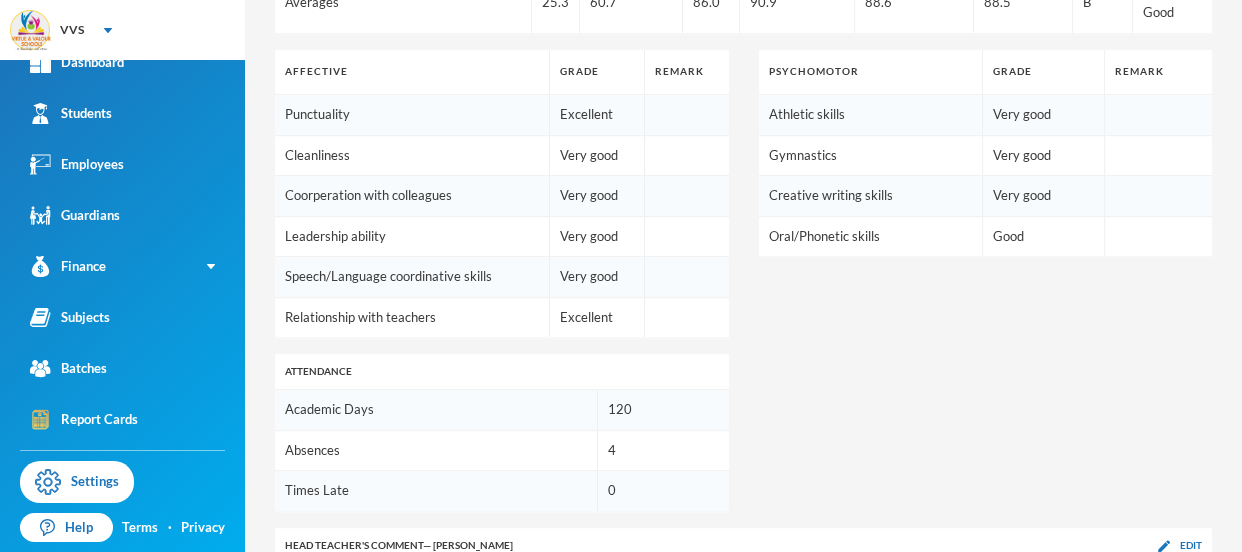 click on "CA Examination Total 1st Term Total 2nd Term Total Cumm. Total Grade Remark BASIC SCIENCE 25.0 61.0 86.0 93.0 99.0 92.7 A Excellent CHRISTIAN RELIGIOUS STUDIES 30.0 60.0 90.0 92.0 95.0 92.3 A Excellent COMPUTER STUDIES 30.0 65.0 95.0 100.0 78.0 91.0 A Excellent CULTURAL AND CREATIVE ARTS 24.0 55.0 79.0 78.0 79.0 78.7 C Good HANDWRITING 23.0 65.0 88.0 90.0 88.0 88.7 B Very Good HEALTH HABITS 25.0 69.0 94.0 96.0 83.0 91.0 A Excellent LETTER WORK 19.0 51.0 70.0 97.0 84.0 83.7 B Very Good NUMBER WORK 28.0 64.0 92.0 77.0 86.0 85.0 B Very Good PHONICS 30.0 53.0 83.0 100.0 84.0 89.0 B Very Good QUANTITATIVE REASONING 20.0 52.0 72.0 82.0 100.0 84.7 B Very Good RHYMES 30.0 70.0 100.0 95.0 97.0 97.3 A Excellent SOCIAL HABITS 27.0 66.0 93.0 96.0 80.0 89.7 B Very Good VERBAL REASONING 18.0 58.0 76.0 86.0 99.0 87.0 B Very Good Averages 25.3 60.7 86.0 90.9 88.6 88.5 B Very Good Affective Grade Remark Punctuality Excellent Cleanliness Very good Coorperation with colleagues Very good Leadership ability Very good Very good 4" at bounding box center (743, -29) 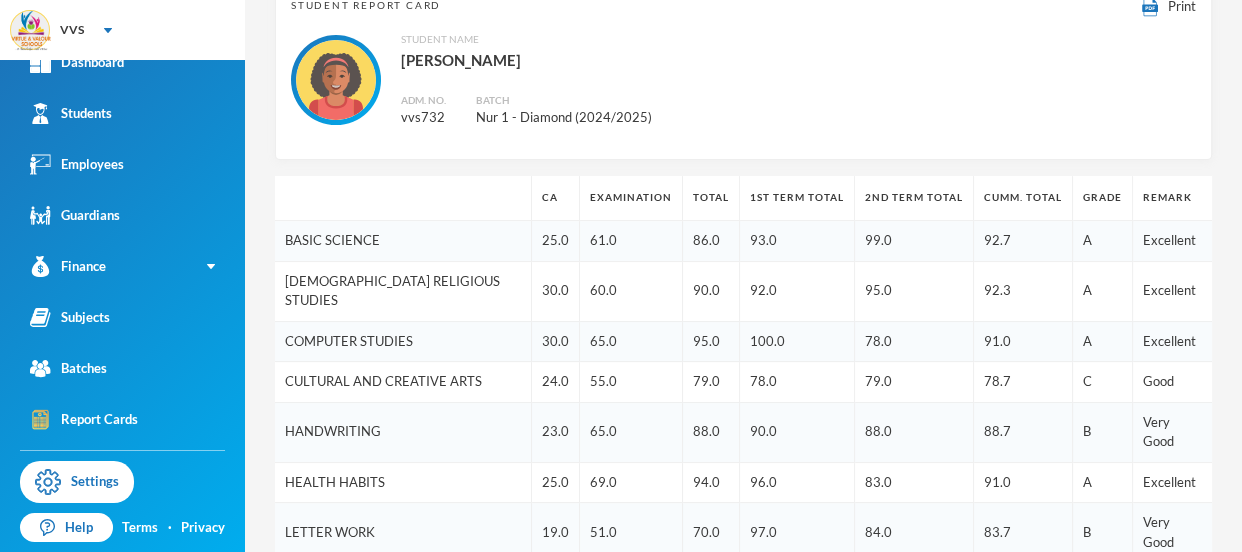 scroll, scrollTop: 118, scrollLeft: 0, axis: vertical 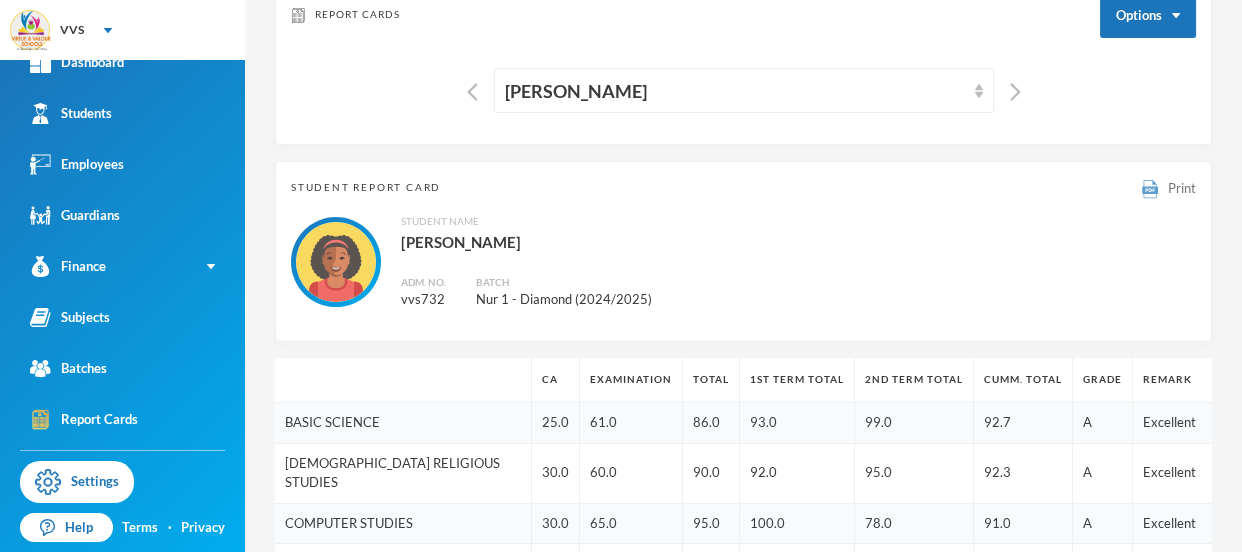 click on "Print" at bounding box center (1182, 188) 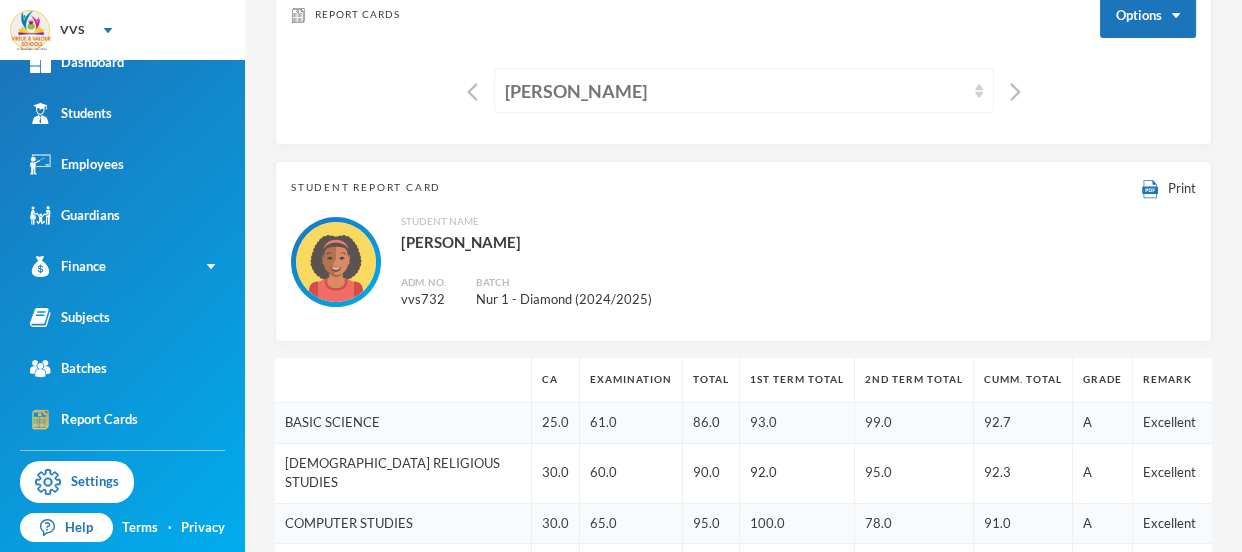 click on "Panshak, Benjamin Abu" at bounding box center (735, 91) 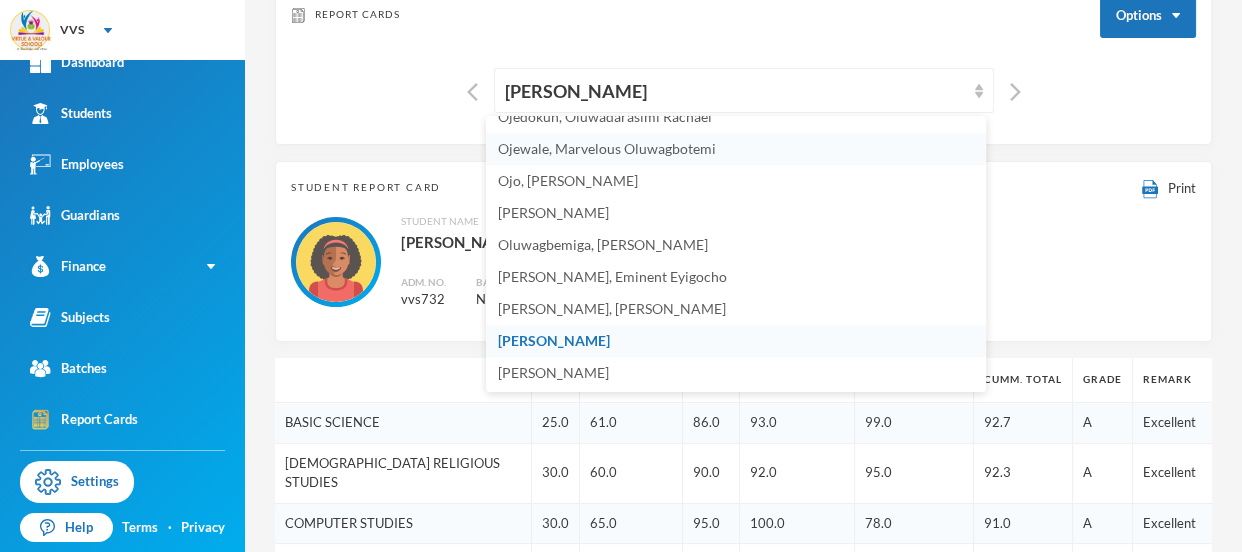 scroll, scrollTop: 708, scrollLeft: 0, axis: vertical 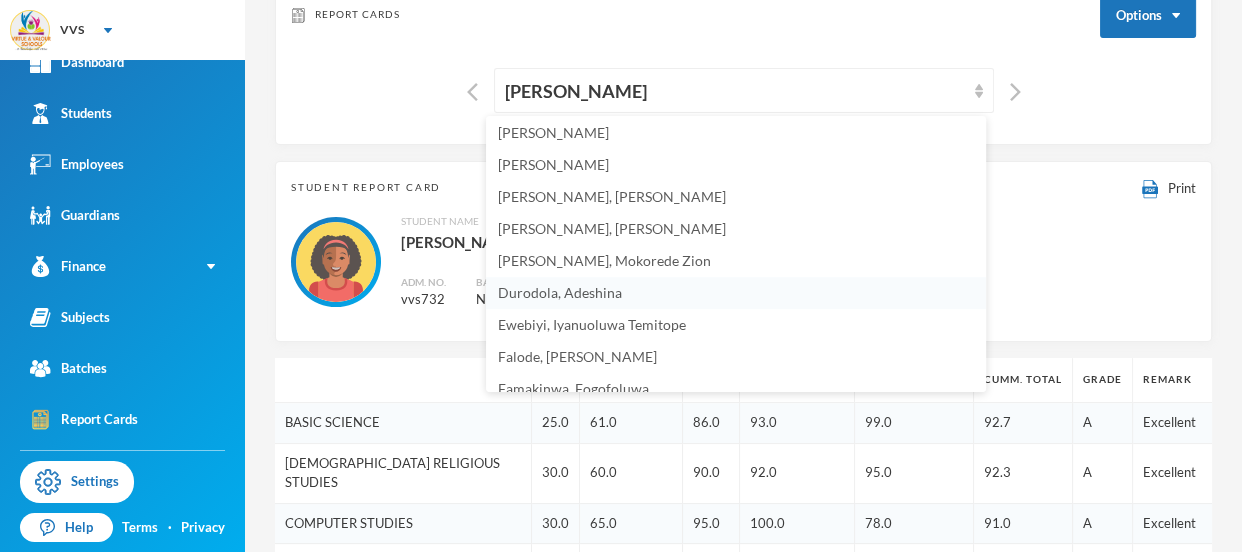 click on "Durodola, Adeshina" at bounding box center [560, 292] 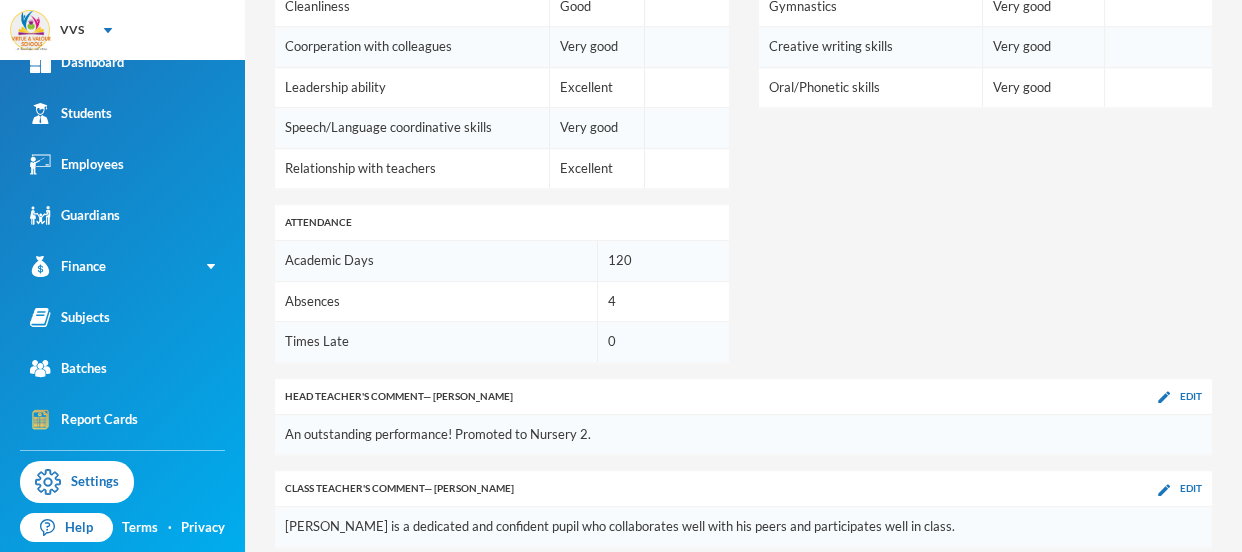 scroll, scrollTop: 1227, scrollLeft: 0, axis: vertical 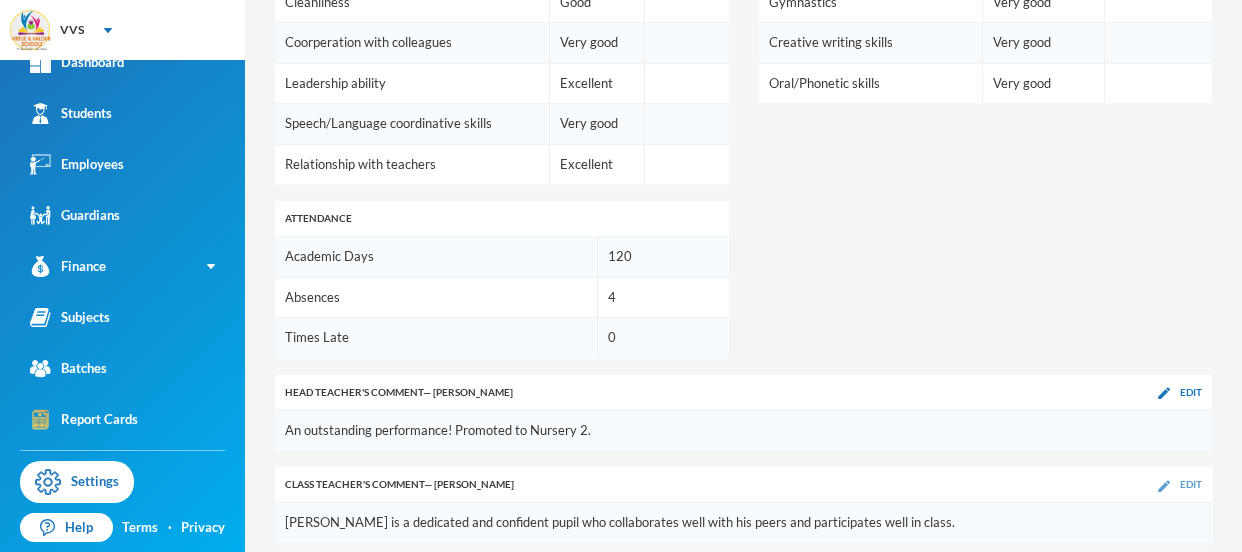 click on "Edit" at bounding box center [1180, 484] 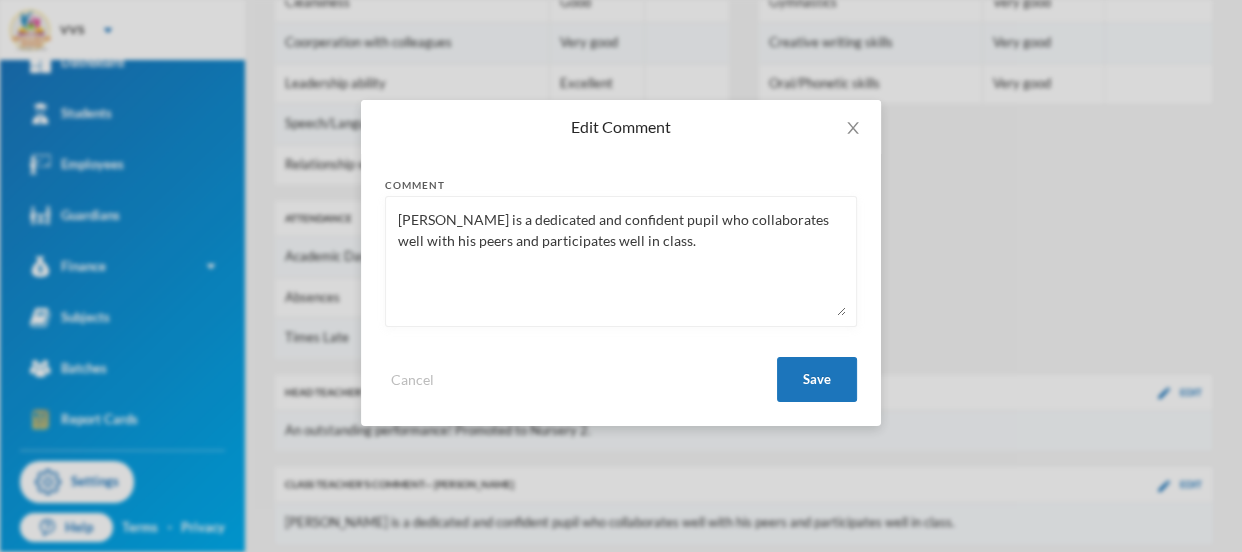 click on "Khaleel is a dedicated and confident pupil who collaborates well with his peers and participates well in class." at bounding box center [621, 261] 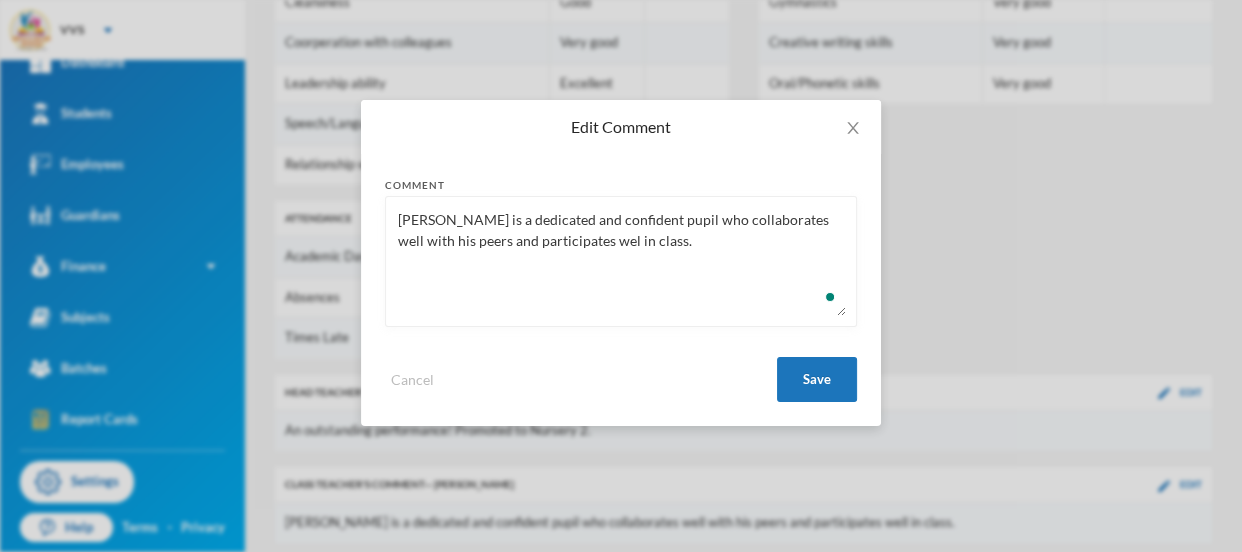 type on "Khaleel is a dedicated and confident pupil who collaborates well with his peers and participates well in class." 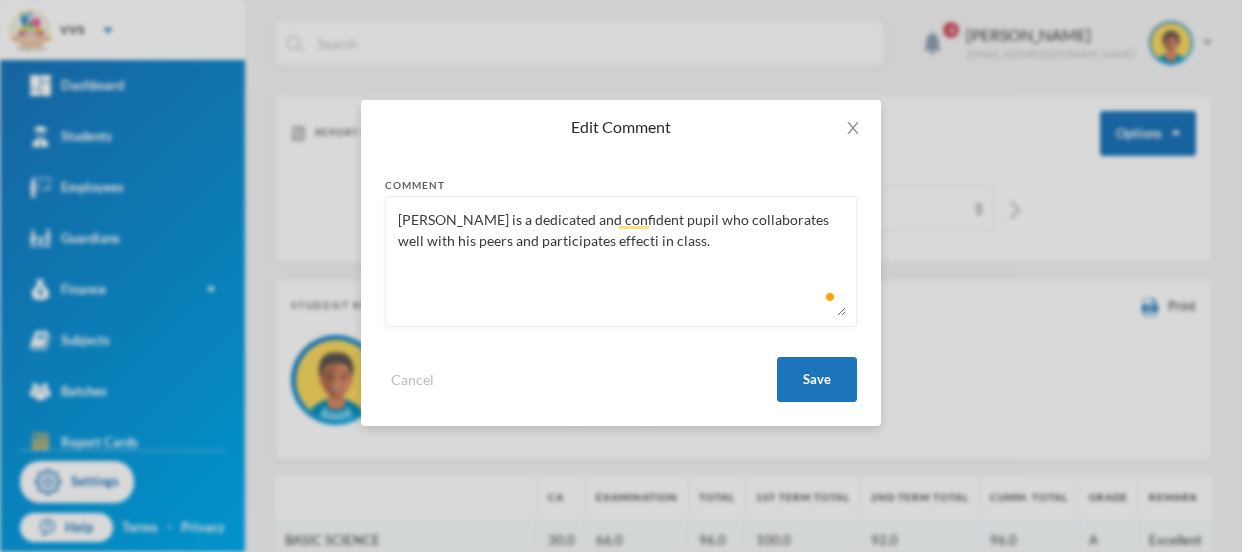 scroll, scrollTop: 0, scrollLeft: 0, axis: both 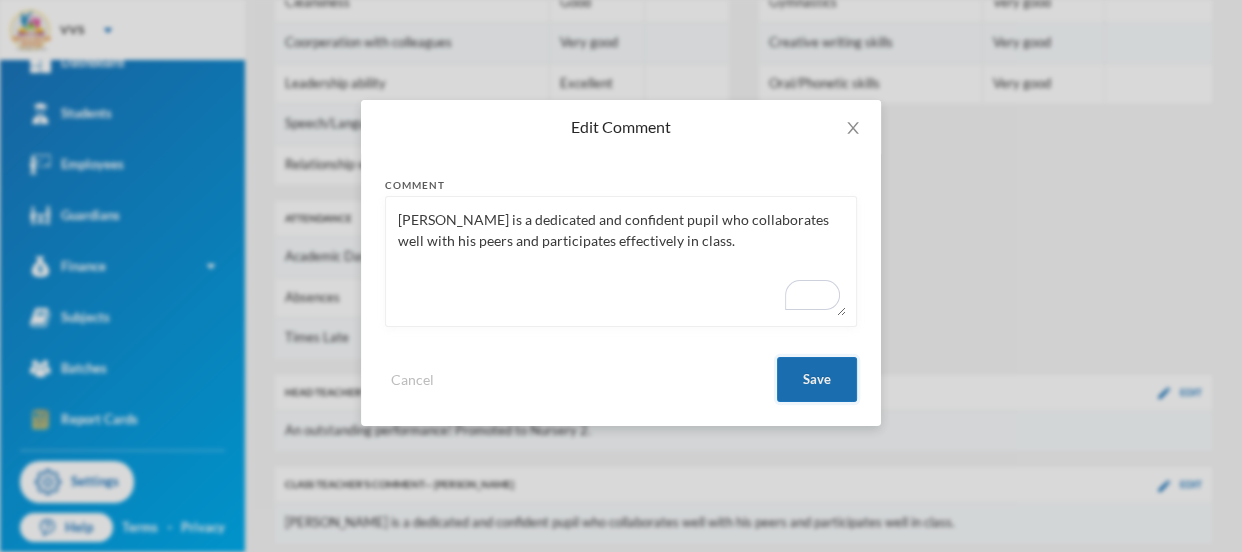 type on "[PERSON_NAME] is a dedicated and confident pupil who collaborates well with his peers and participates effectively in class." 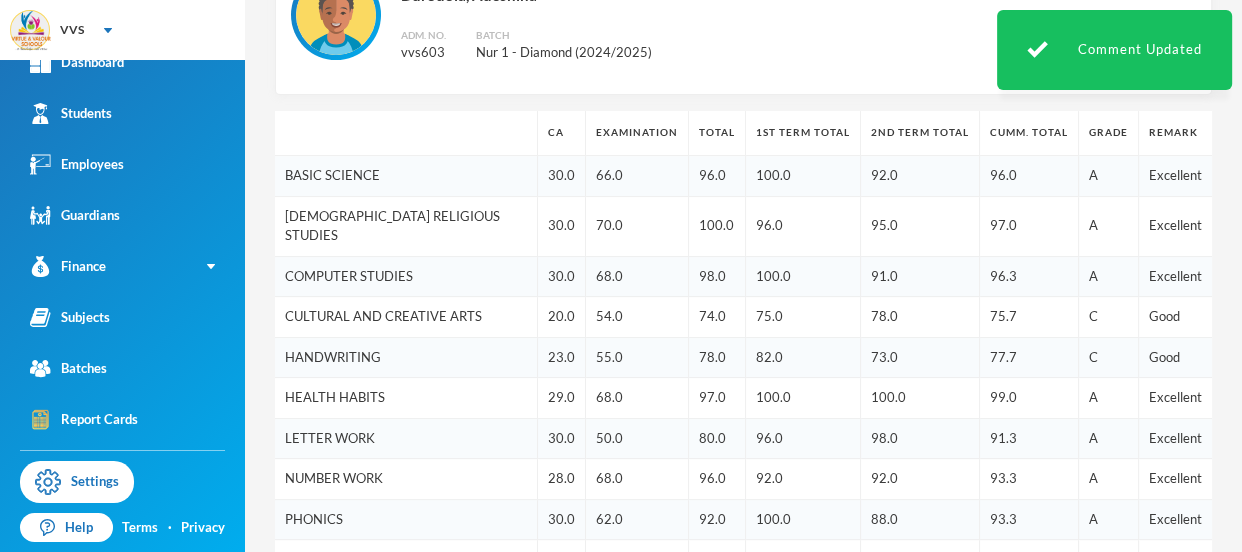 scroll, scrollTop: 0, scrollLeft: 0, axis: both 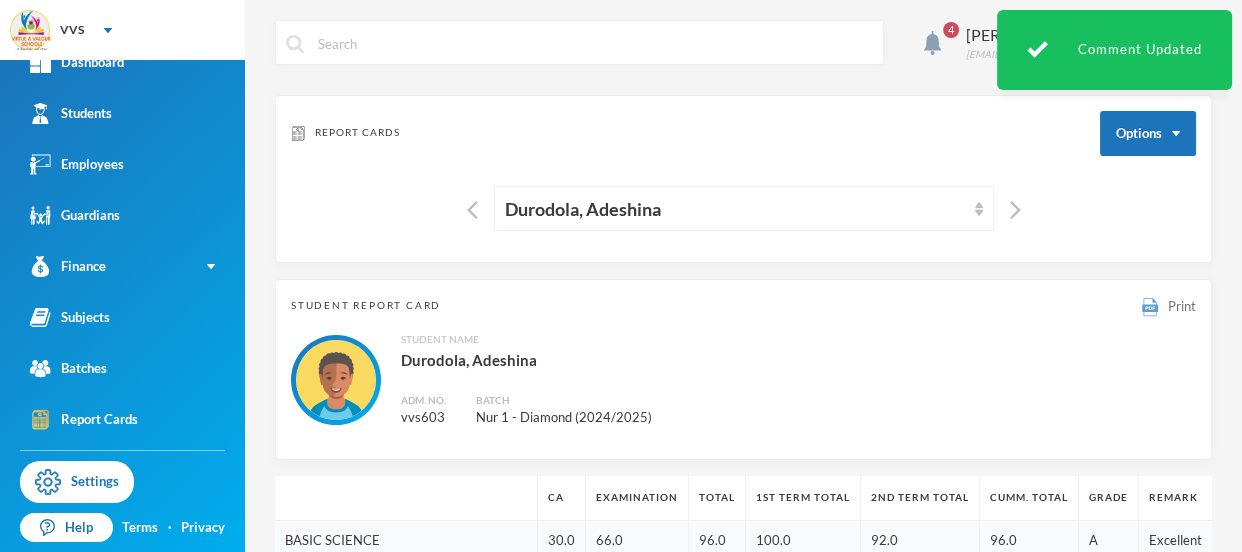 click on "Print" at bounding box center [1182, 306] 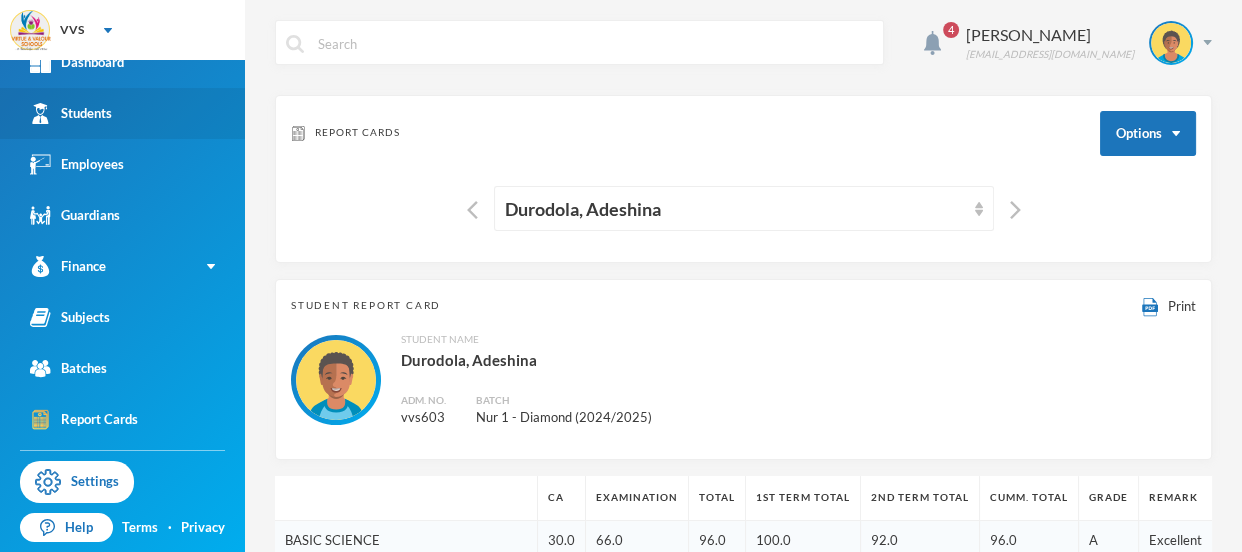 click on "Students" at bounding box center (122, 113) 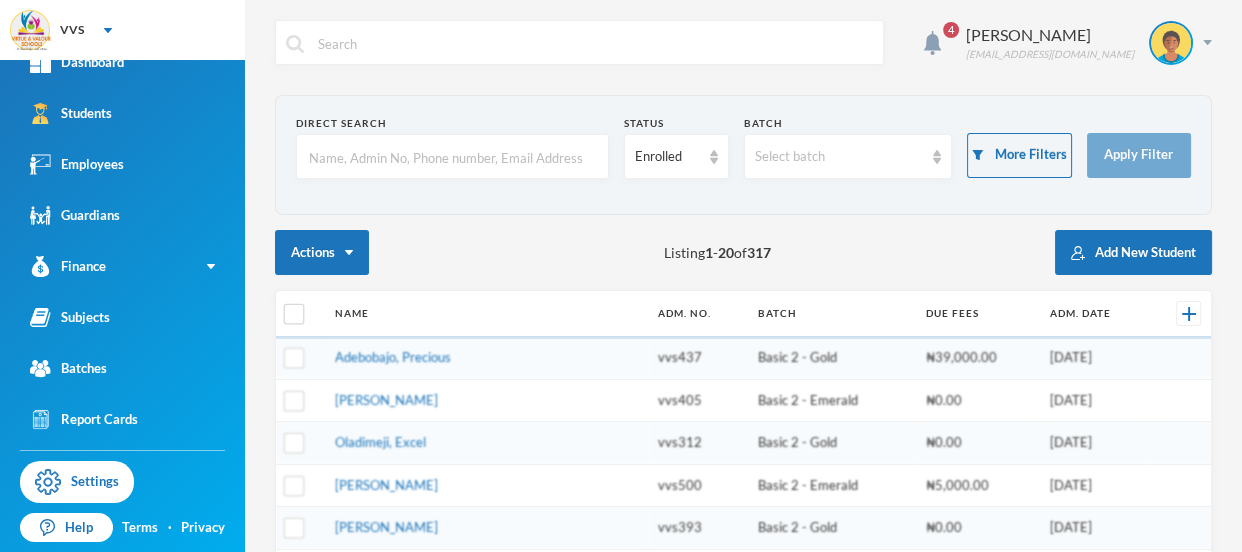 click at bounding box center [452, 157] 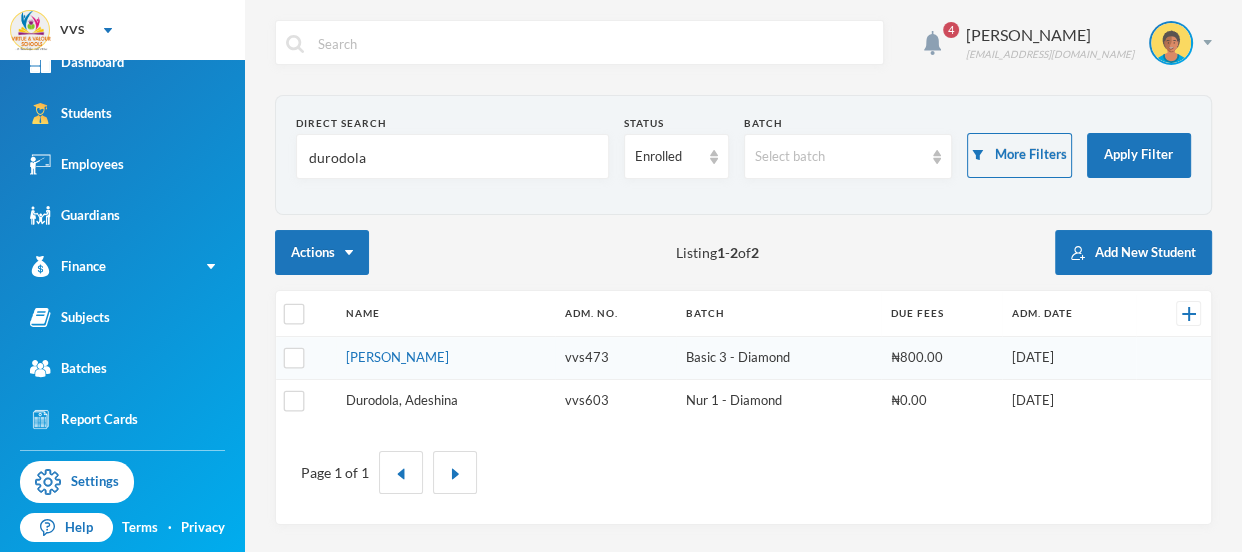 type on "durodola" 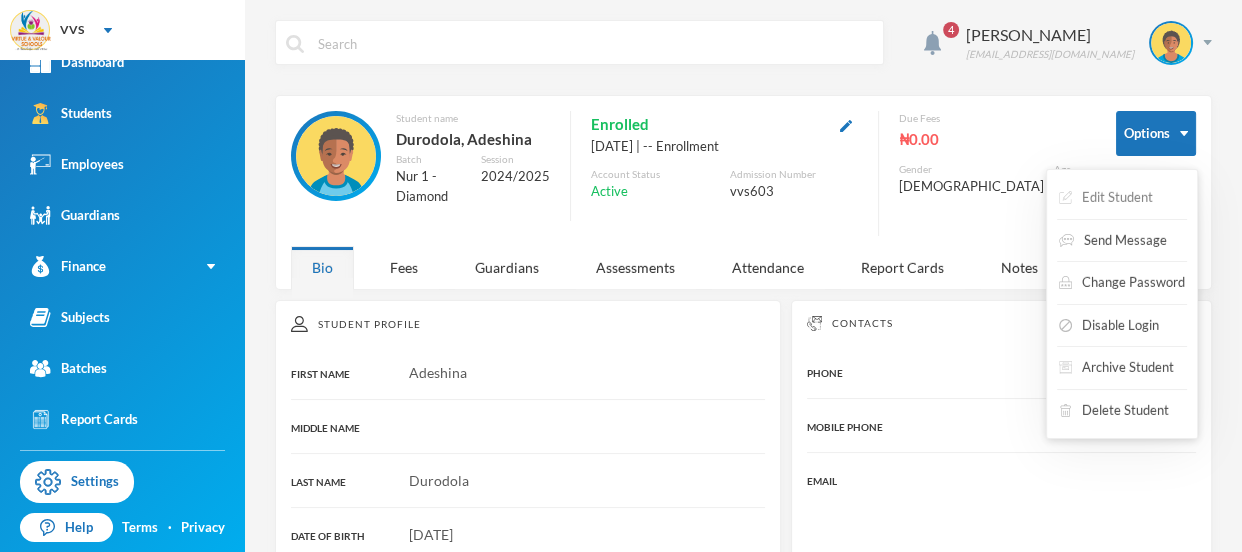 click on "Edit Student" at bounding box center [1106, 198] 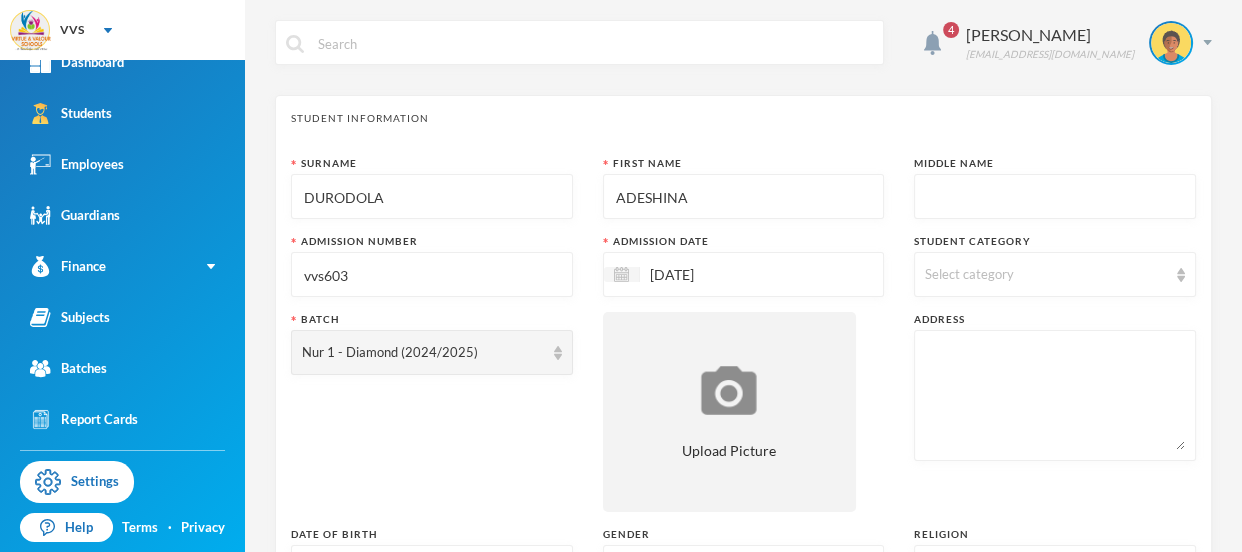 click on "ADESHINA" at bounding box center [744, 197] 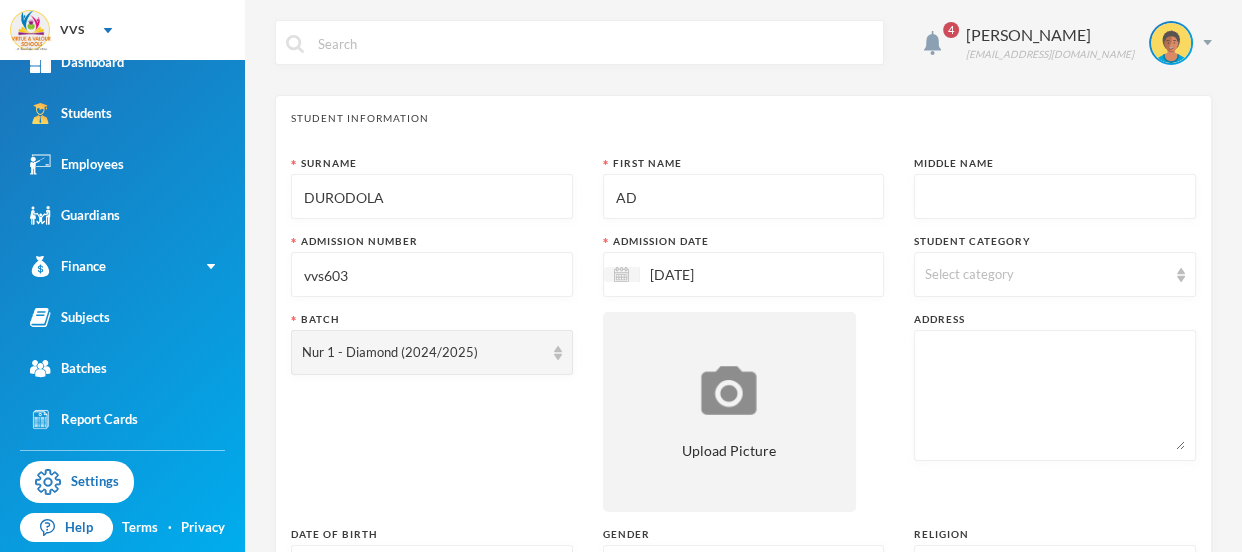type on "A" 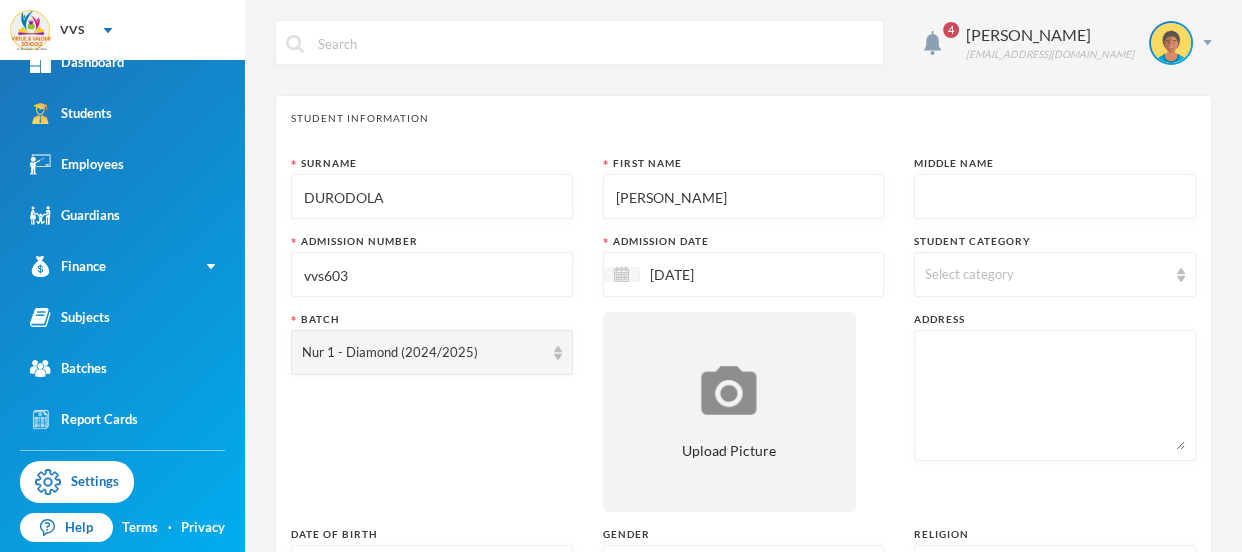 type on "[PERSON_NAME]" 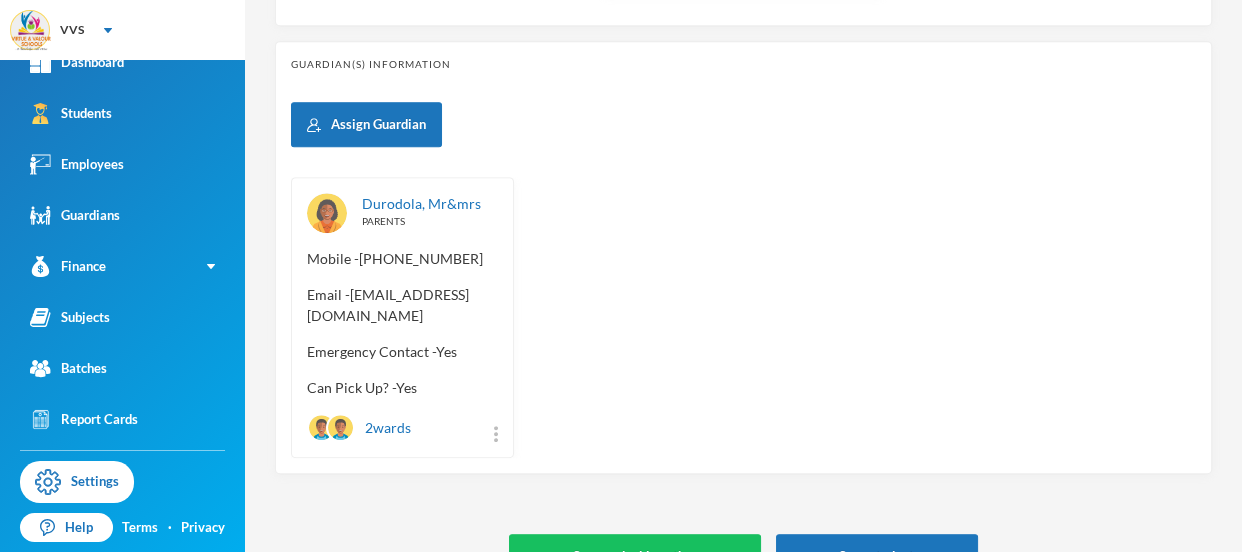 scroll, scrollTop: 960, scrollLeft: 0, axis: vertical 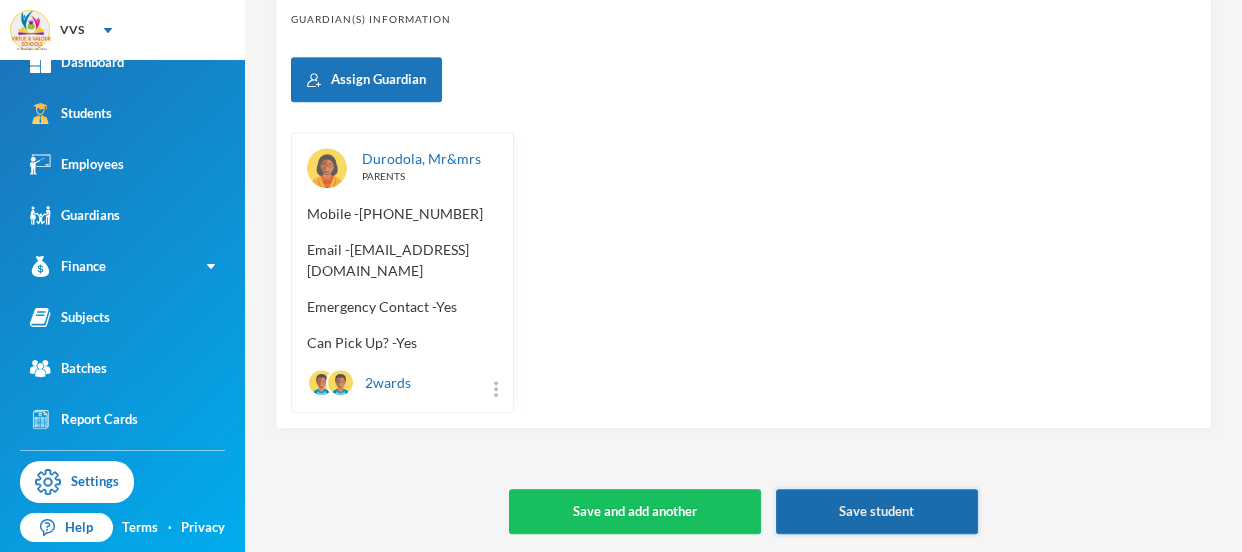 type on "ADESHINA" 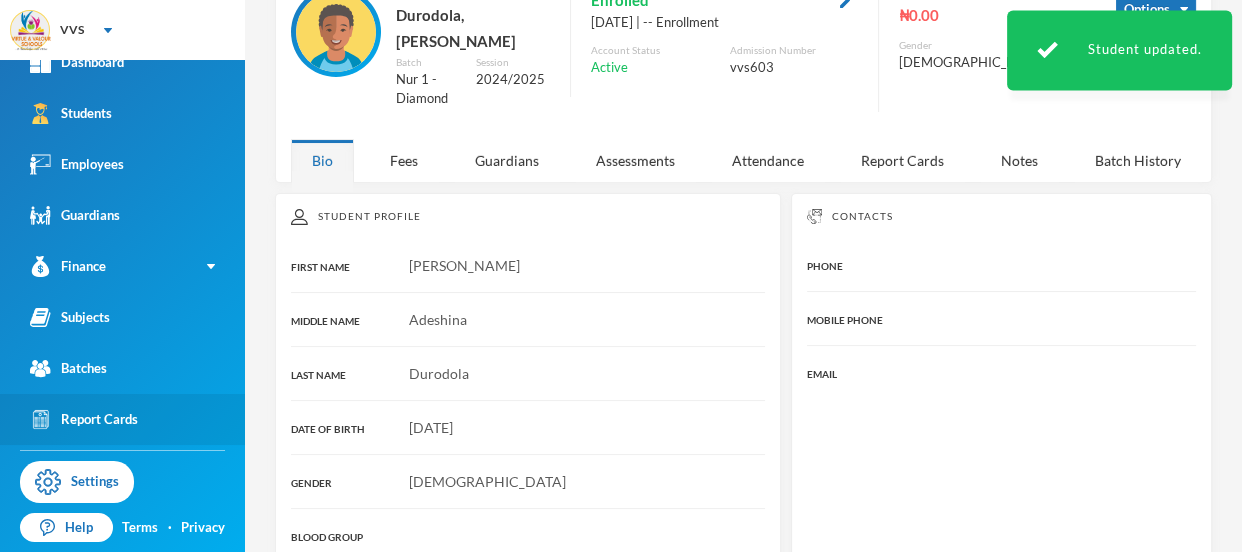 scroll, scrollTop: 477, scrollLeft: 0, axis: vertical 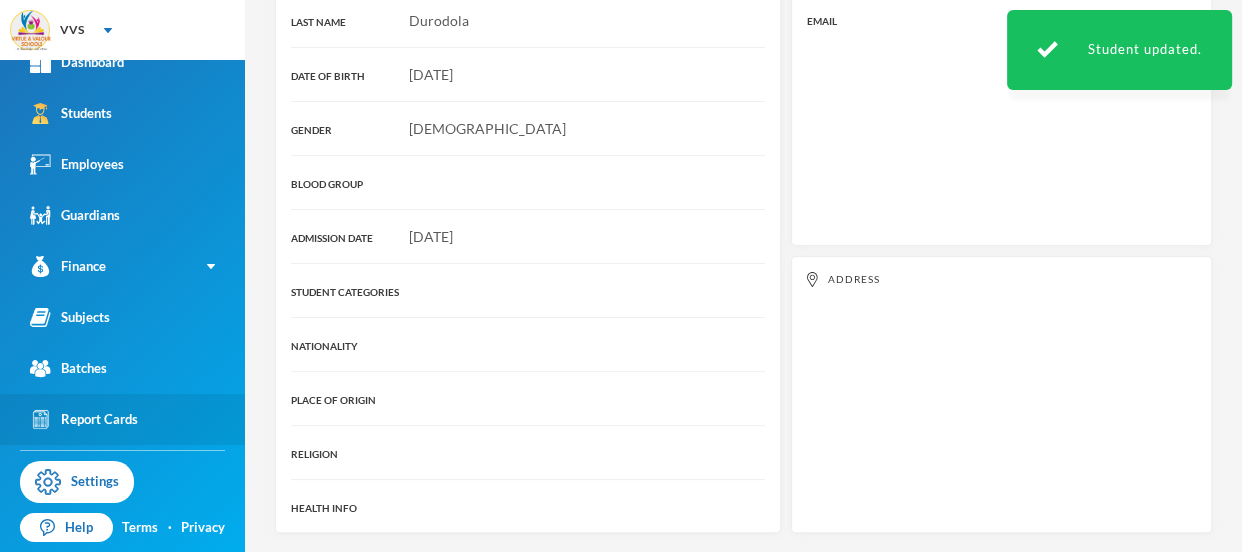 click on "Report Cards" at bounding box center (84, 419) 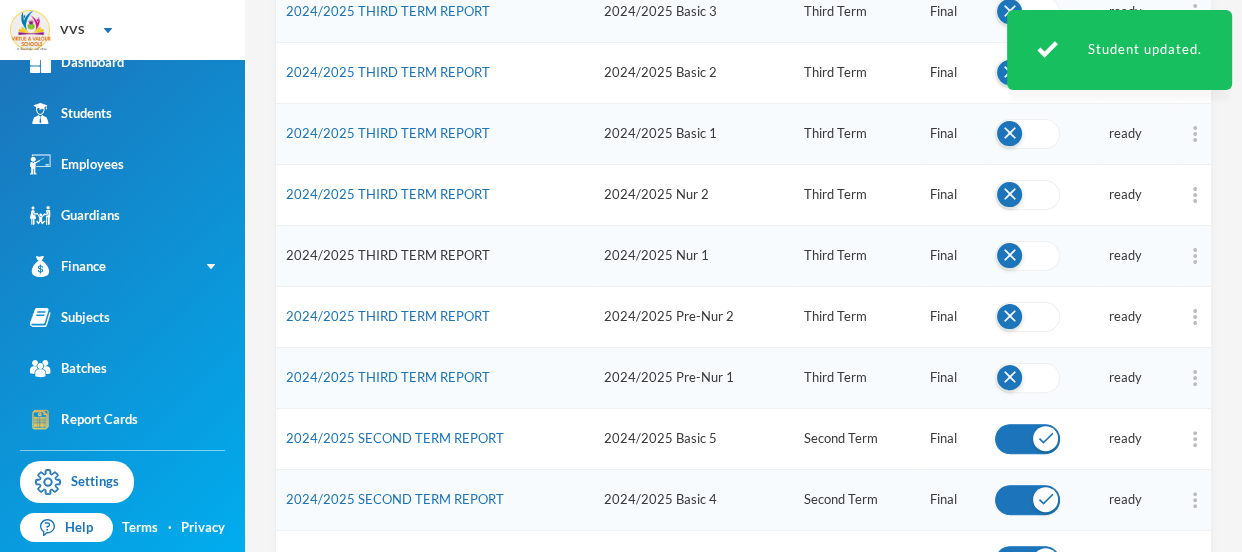 click on "2024/2025 THIRD TERM REPORT" at bounding box center [388, 255] 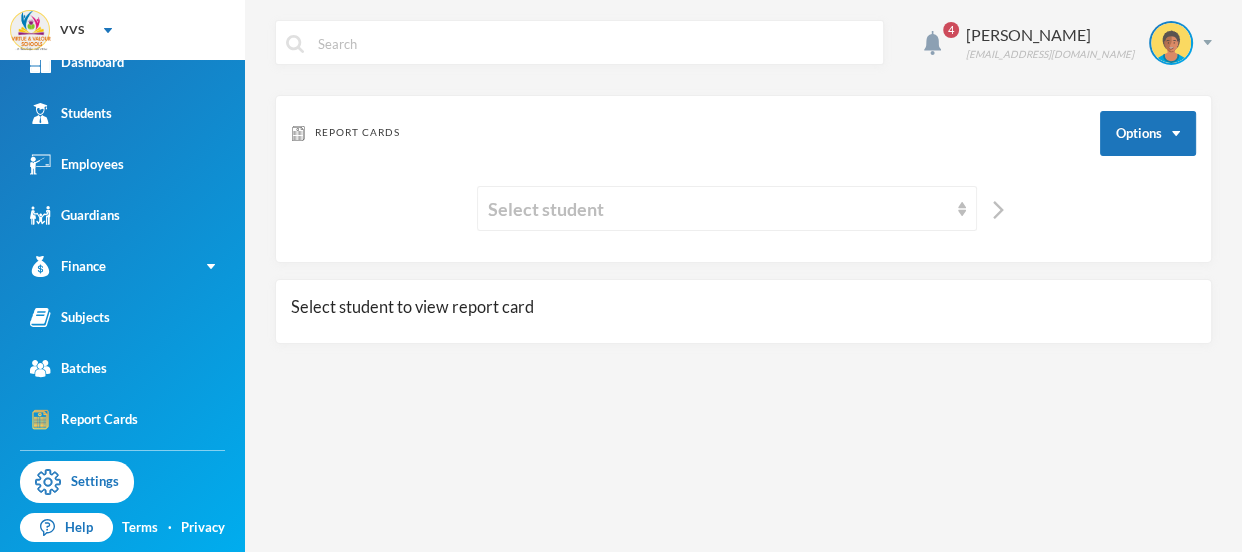 scroll, scrollTop: 0, scrollLeft: 0, axis: both 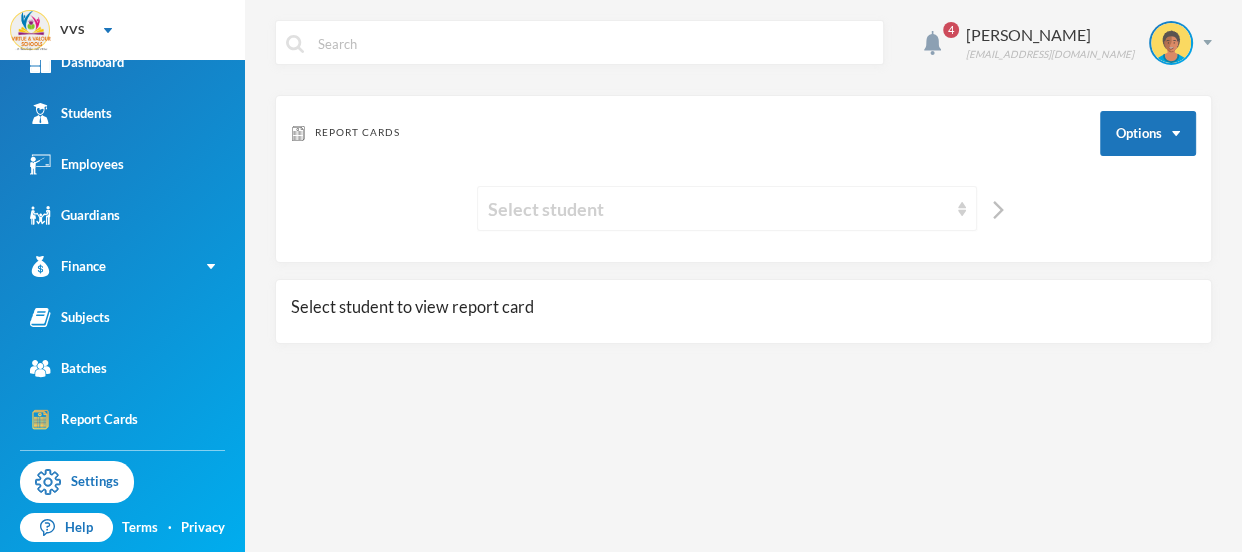 click on "Select student" at bounding box center [718, 209] 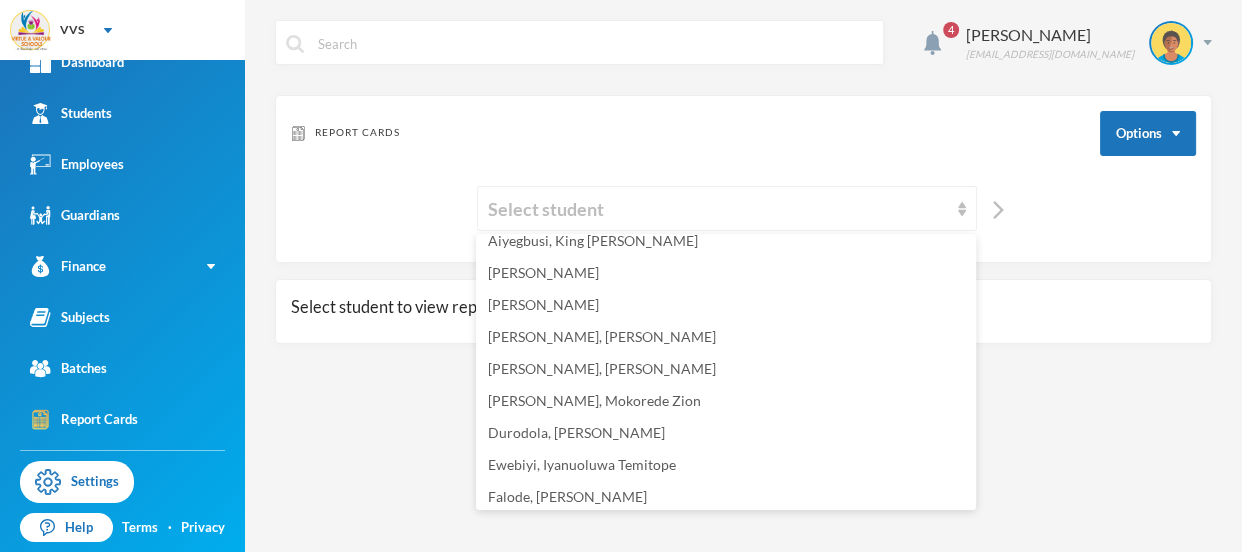 scroll, scrollTop: 186, scrollLeft: 0, axis: vertical 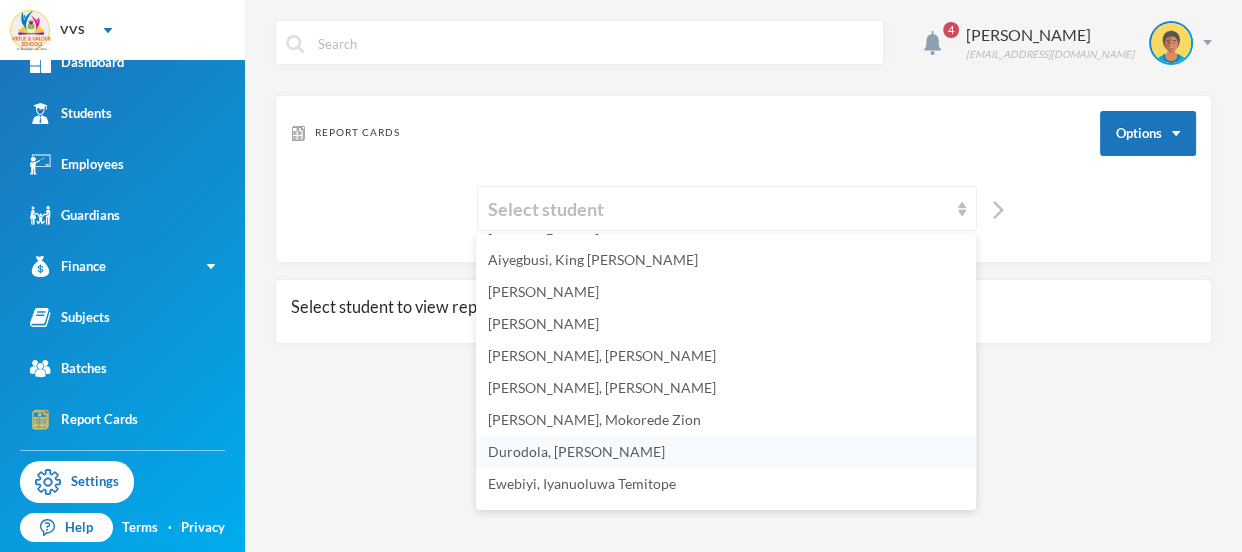 click on "Durodola, [PERSON_NAME]" at bounding box center [576, 451] 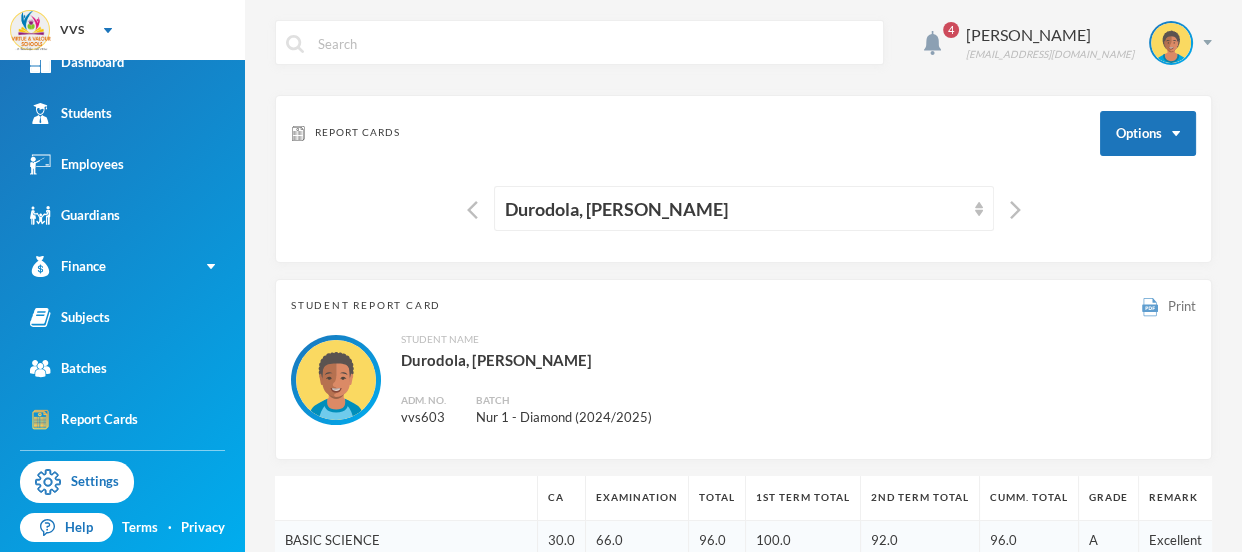 click on "Print" at bounding box center (1182, 306) 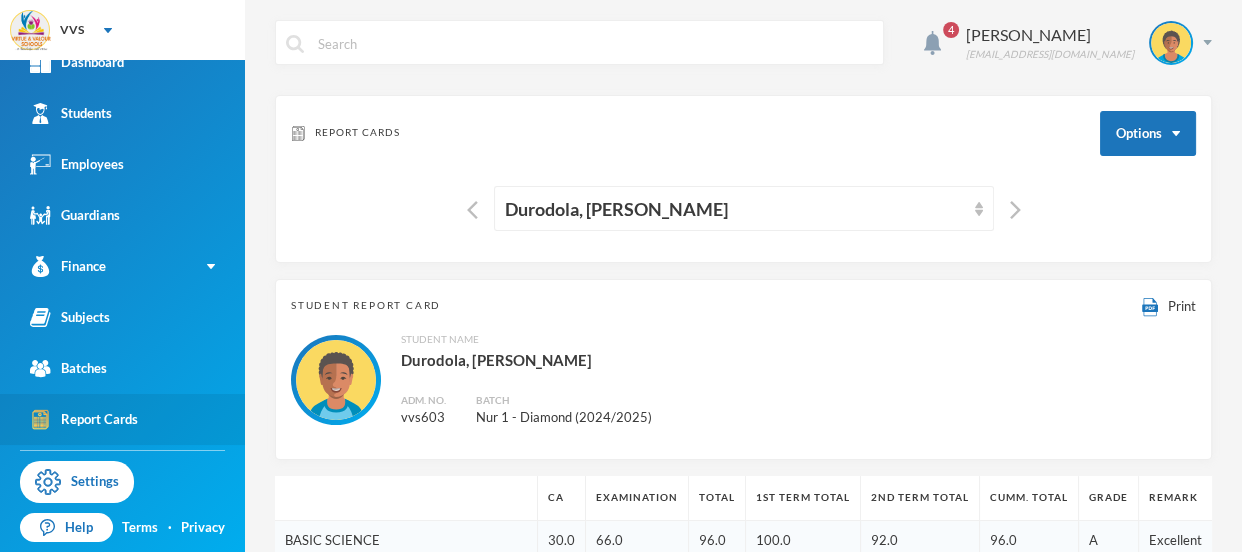 click on "Report Cards" at bounding box center (84, 419) 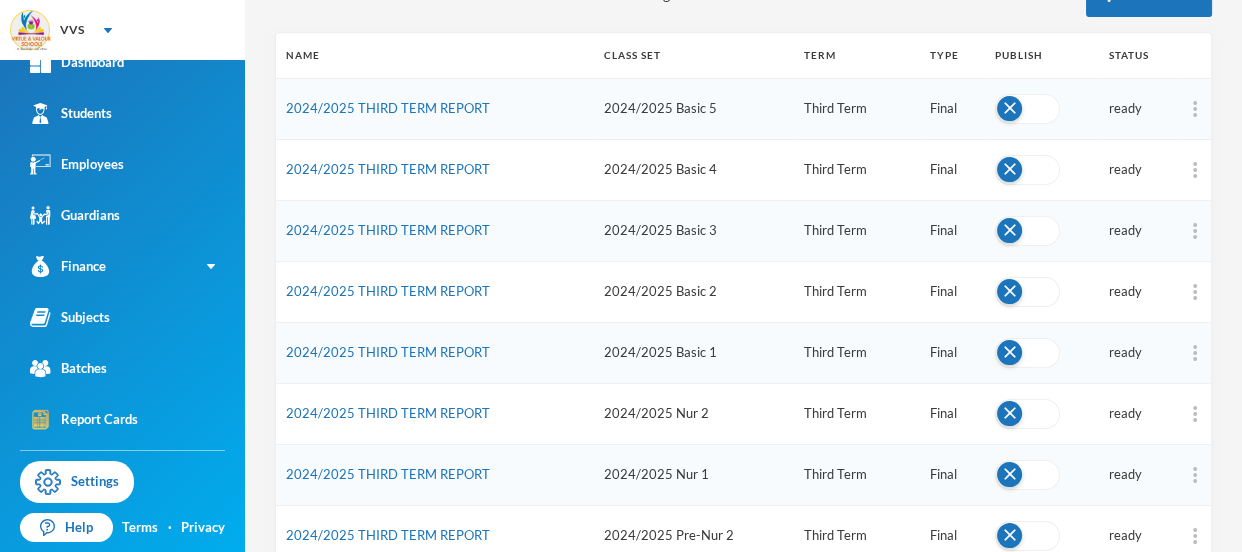 scroll, scrollTop: 261, scrollLeft: 0, axis: vertical 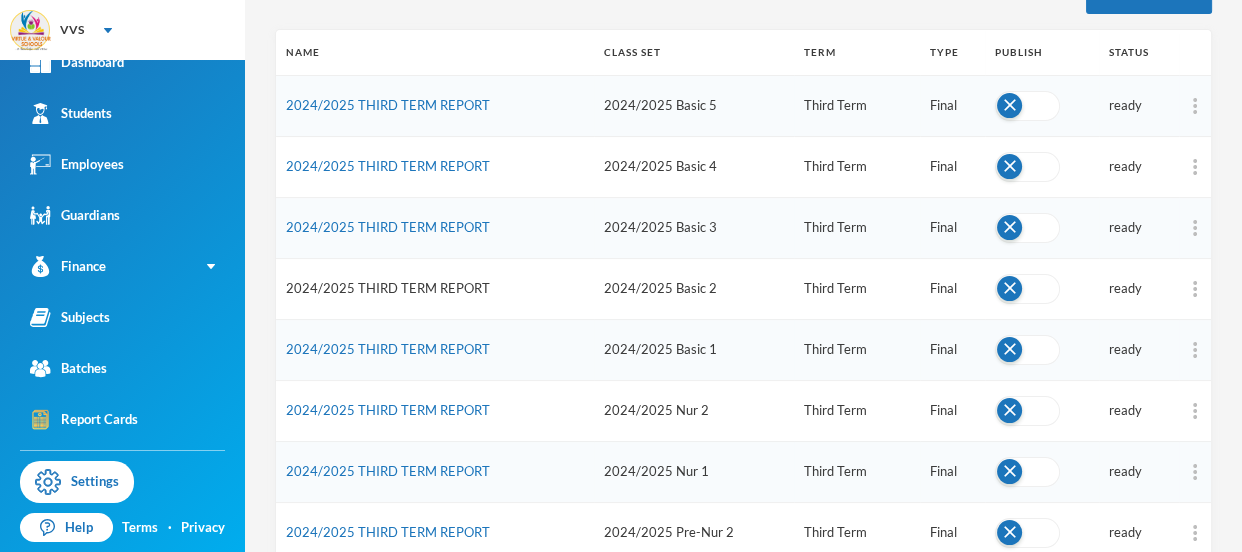 click on "2024/2025 THIRD TERM REPORT" at bounding box center [388, 288] 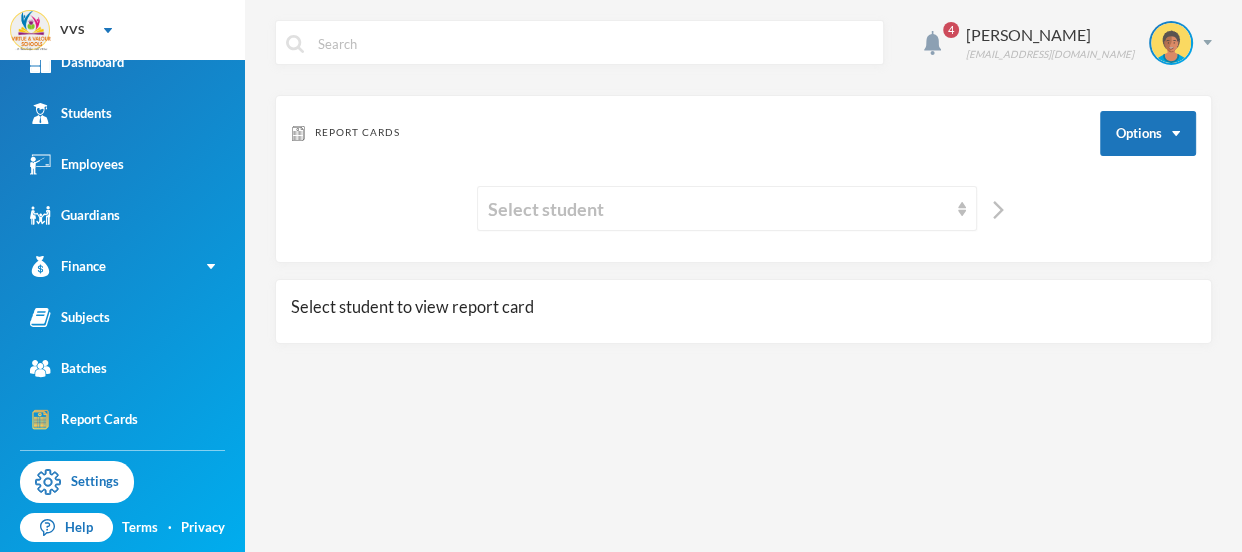 scroll, scrollTop: 0, scrollLeft: 0, axis: both 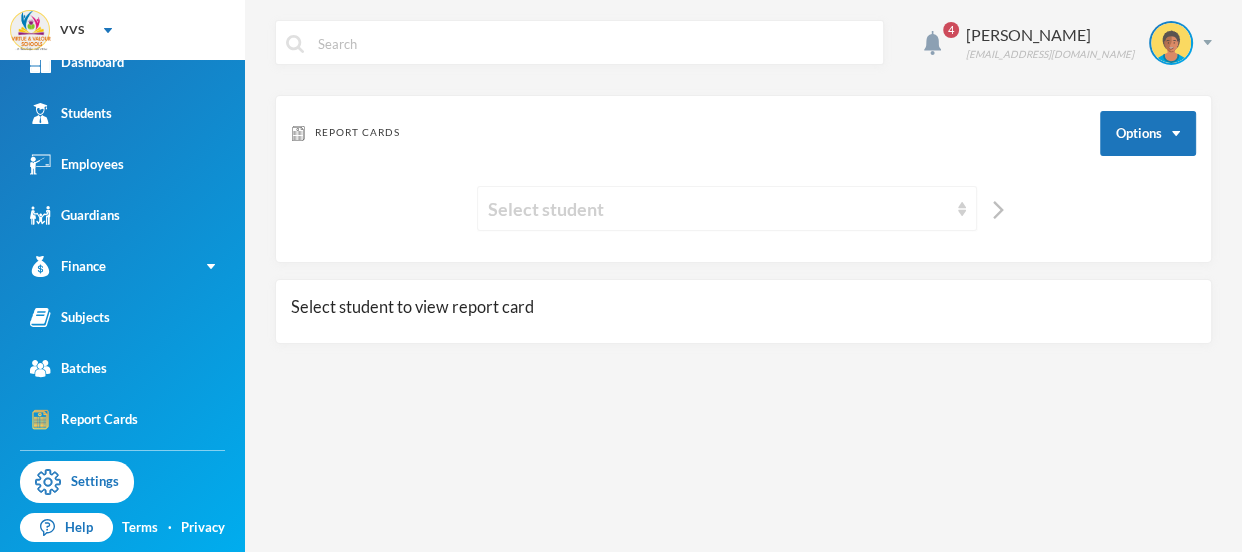click on "Select student" at bounding box center [718, 209] 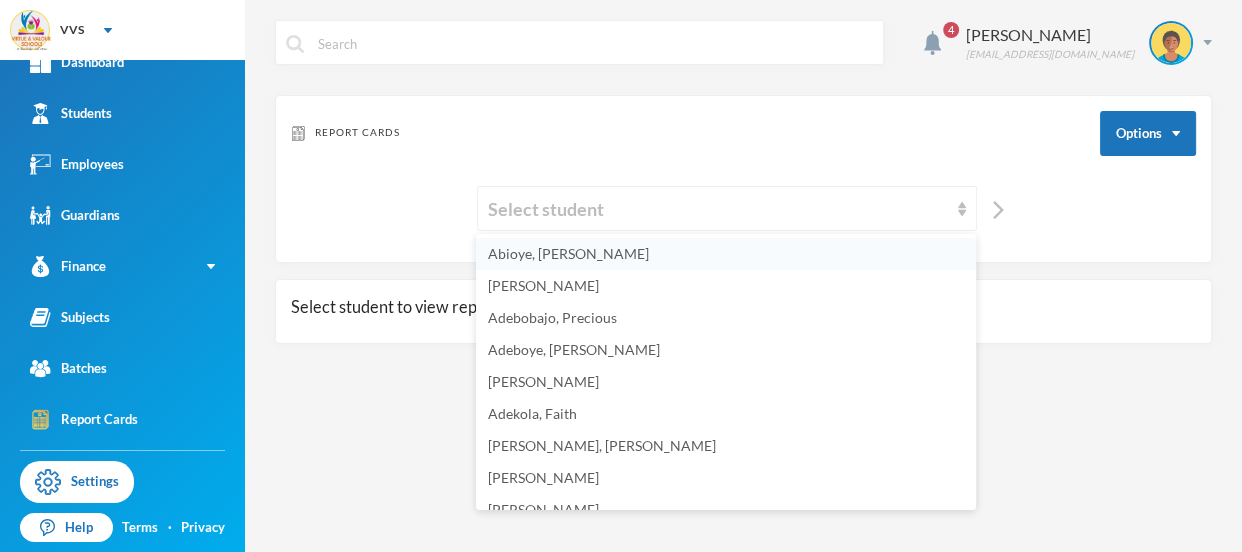 click on "Abioye, [PERSON_NAME]" at bounding box center (726, 254) 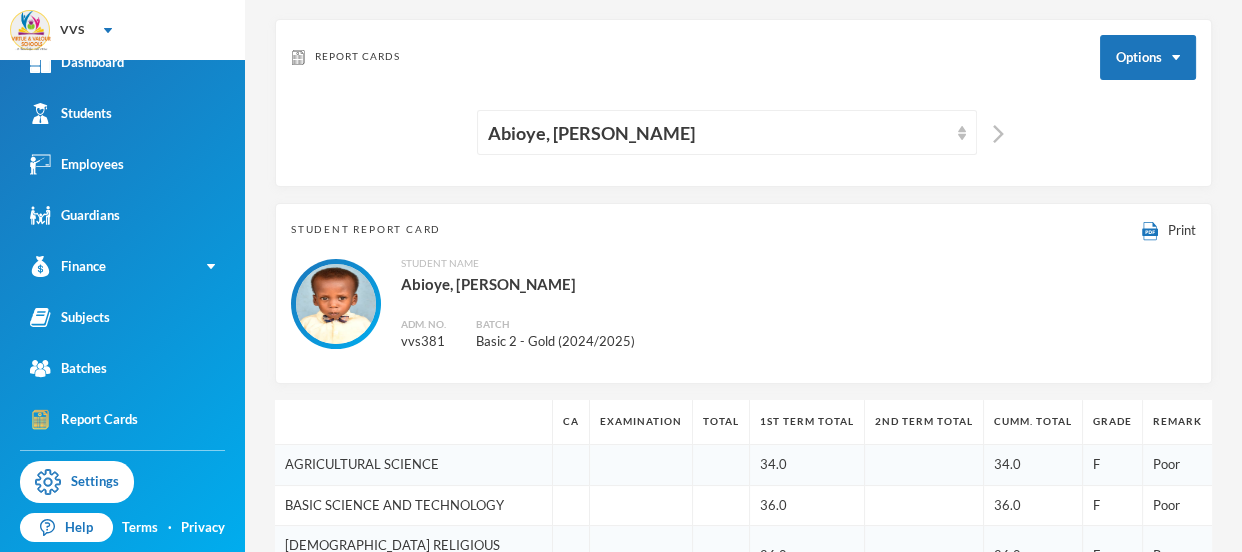 scroll, scrollTop: 0, scrollLeft: 0, axis: both 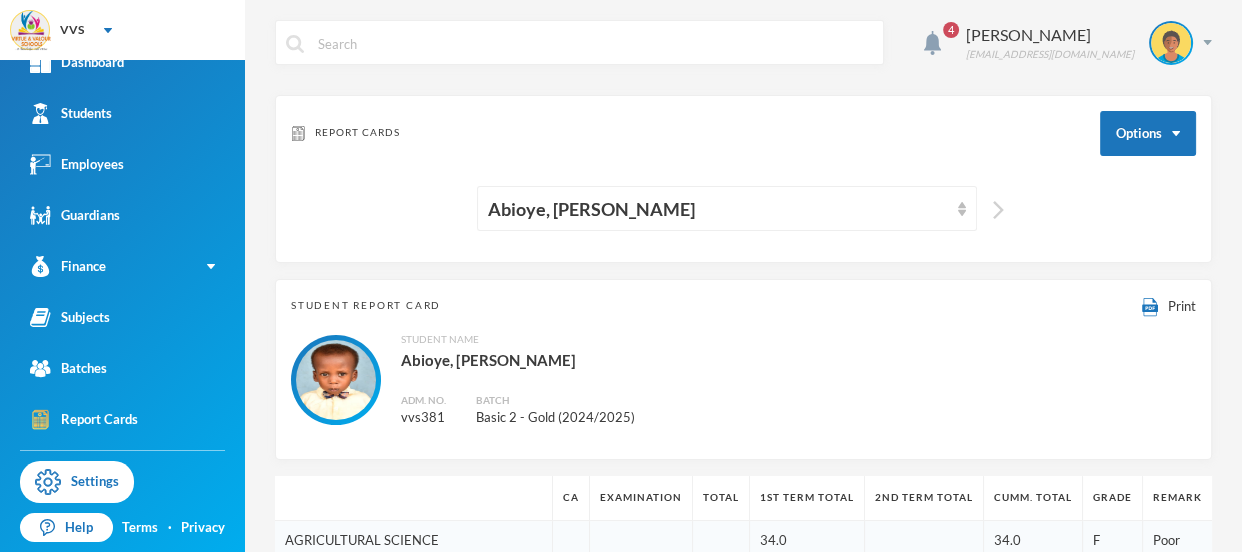 click at bounding box center (998, 210) 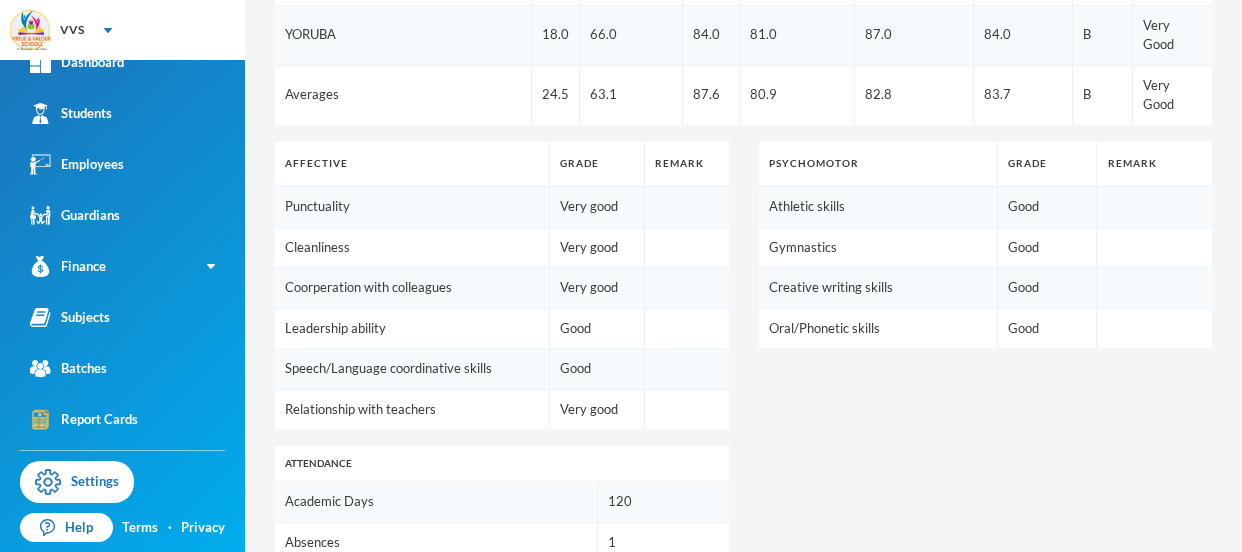 scroll, scrollTop: 1391, scrollLeft: 0, axis: vertical 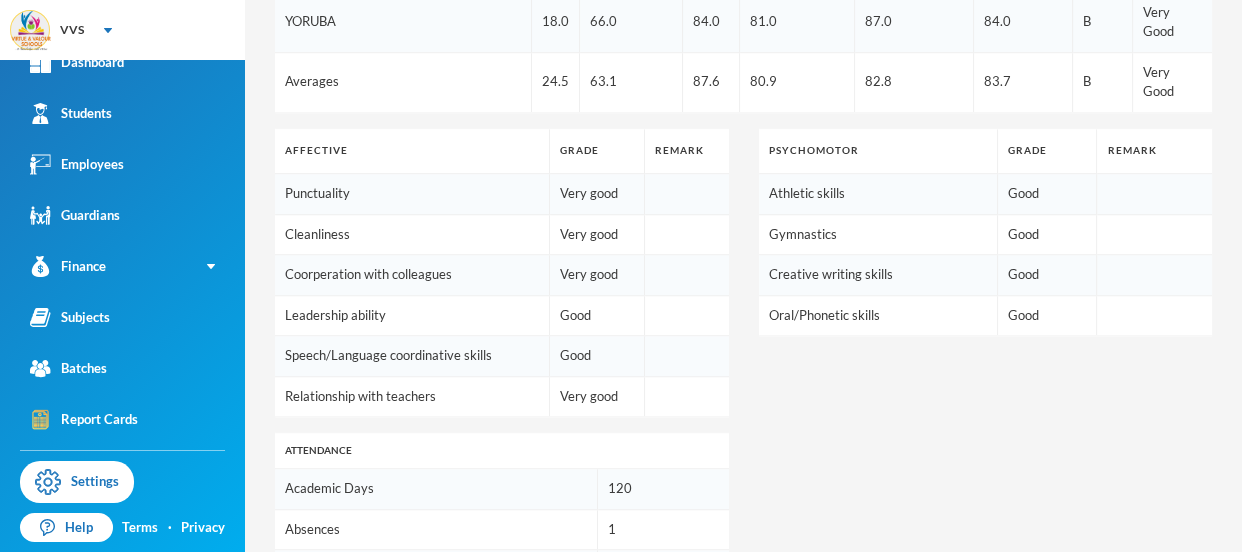 click on "Edit" at bounding box center [1191, 716] 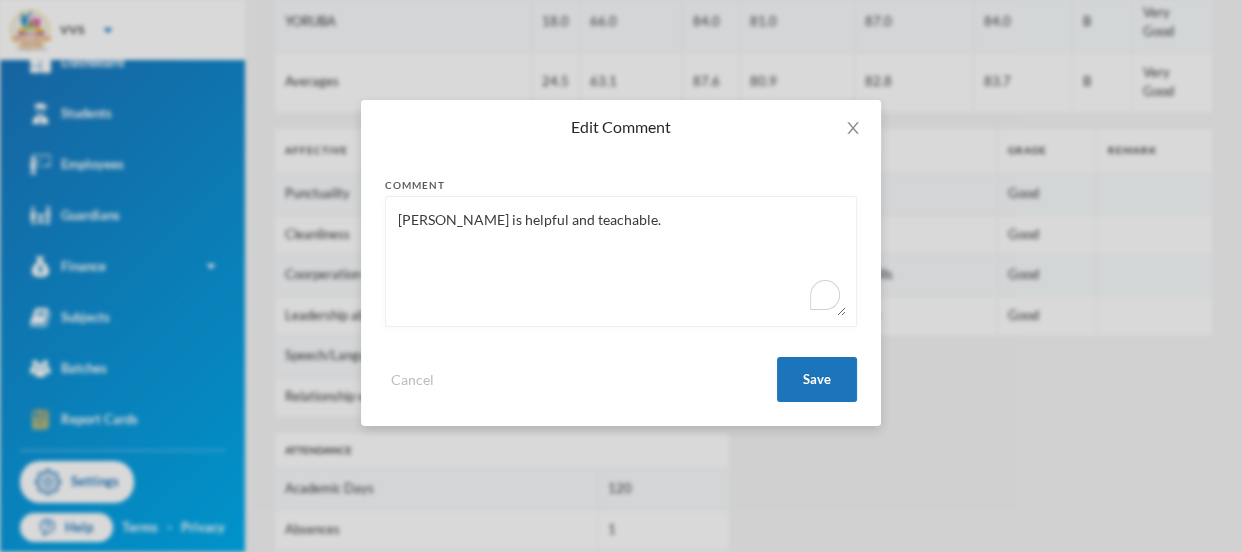 drag, startPoint x: 488, startPoint y: 222, endPoint x: 611, endPoint y: 220, distance: 123.01626 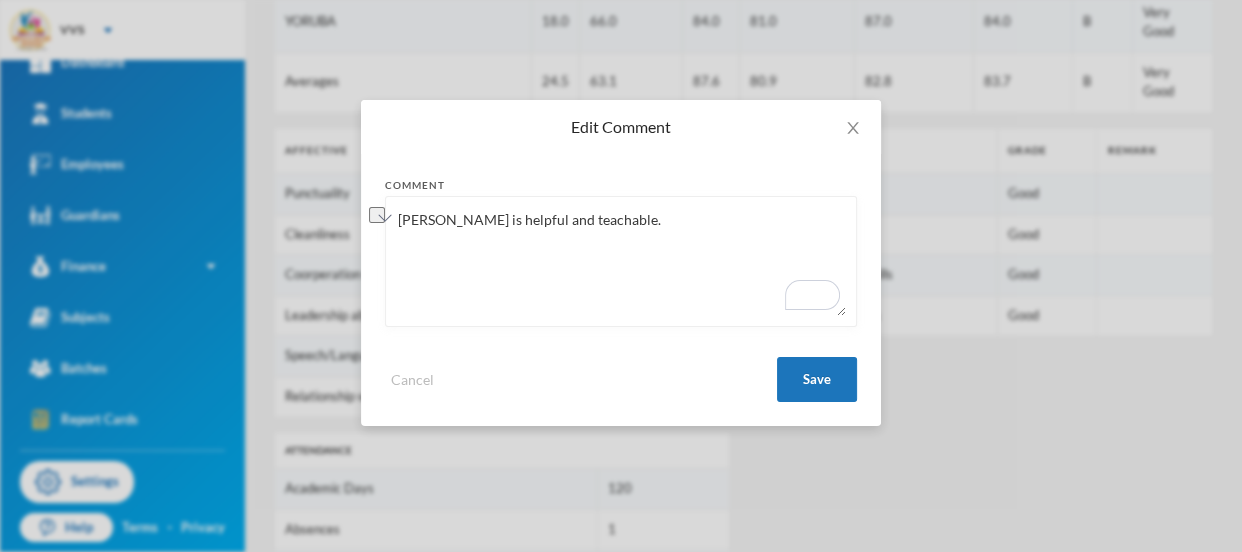paste on "shows a positive attitude toward learning and readily assists others" 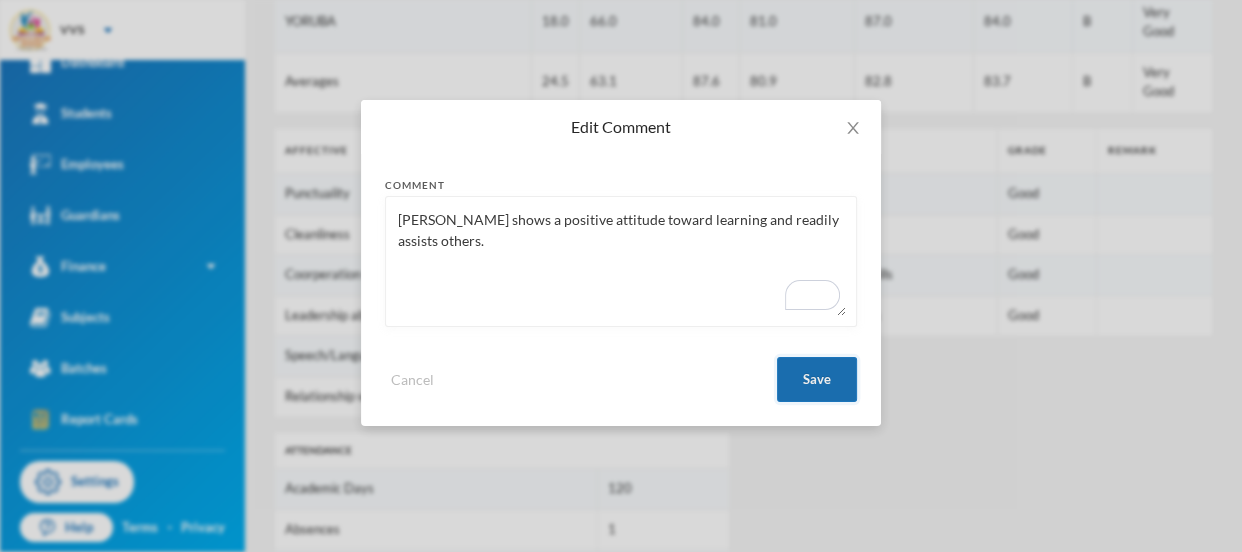 type on "[PERSON_NAME] shows a positive attitude toward learning and readily assists others." 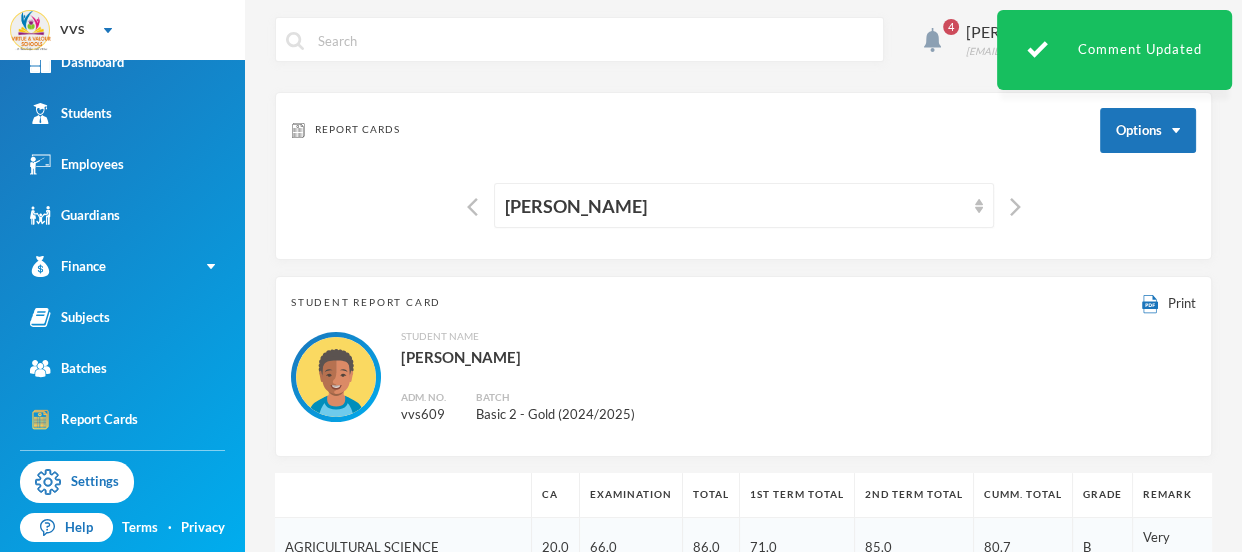 scroll, scrollTop: 0, scrollLeft: 0, axis: both 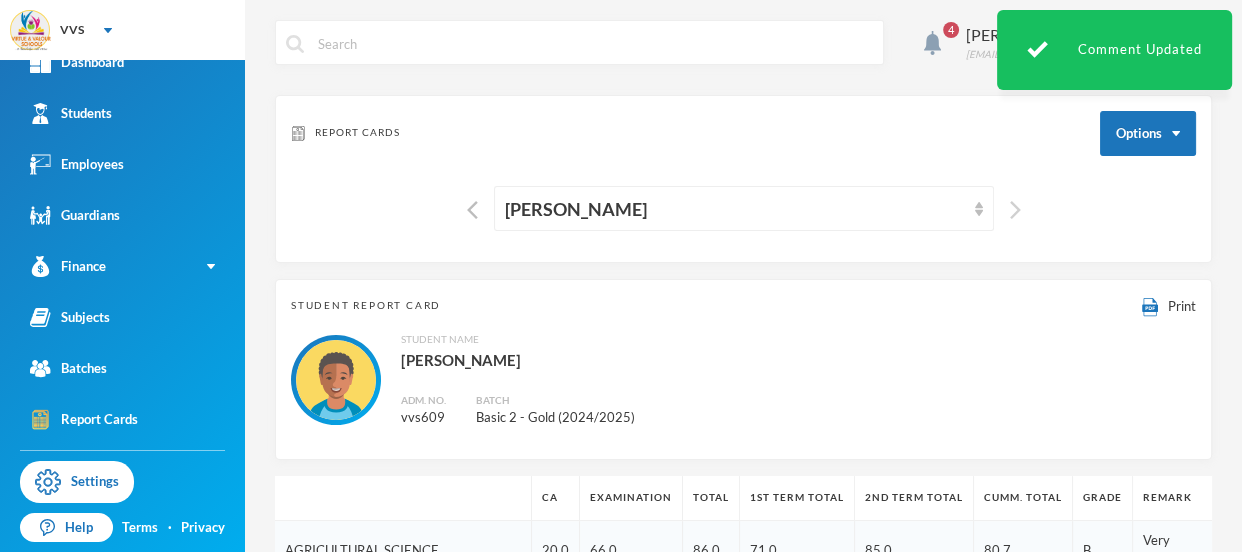 click at bounding box center (1015, 210) 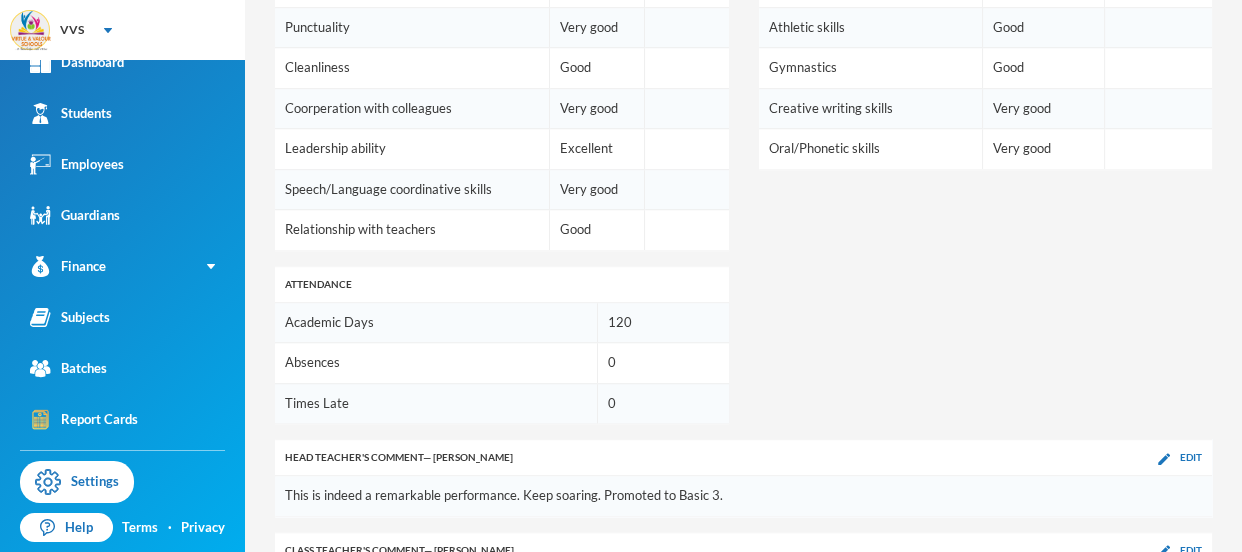 scroll, scrollTop: 1391, scrollLeft: 0, axis: vertical 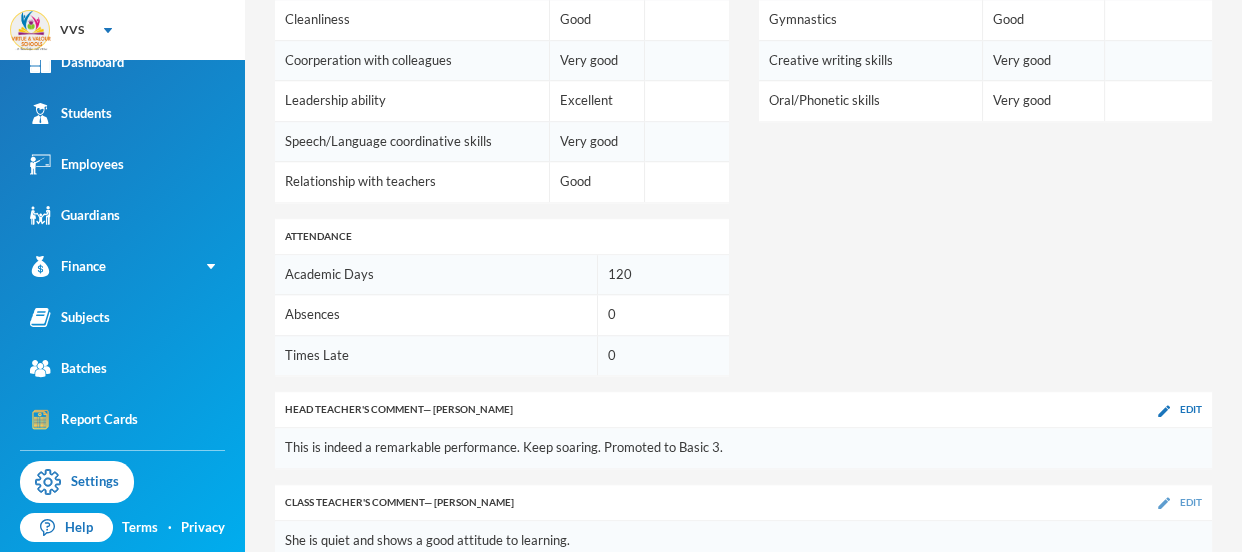 click on "Edit" at bounding box center [1191, 502] 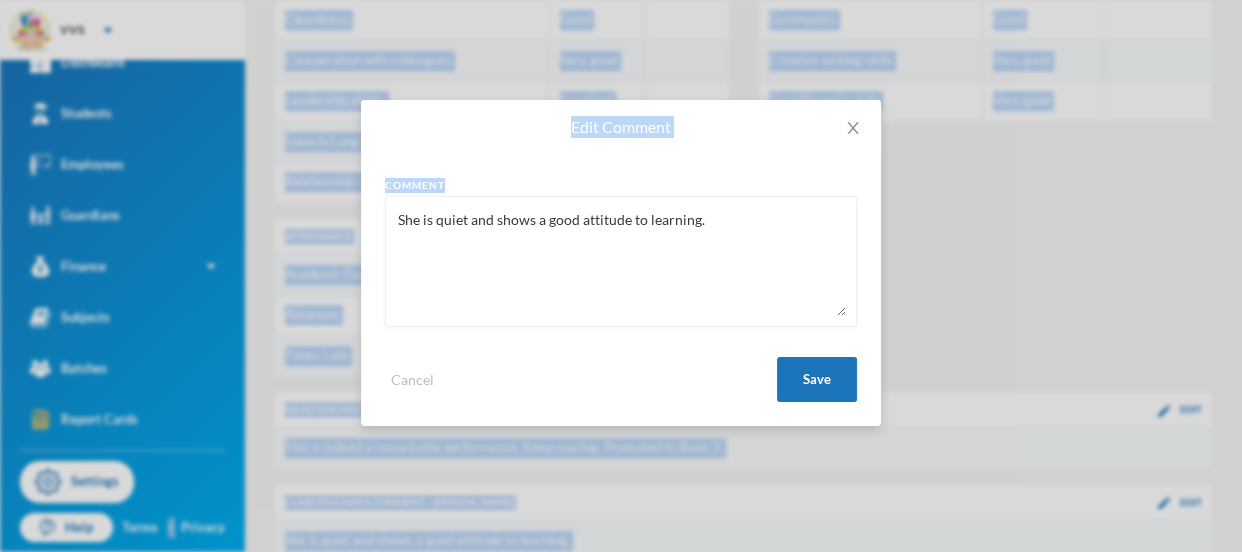 click on "She is quiet and shows a good attitude to learning." at bounding box center (621, 261) 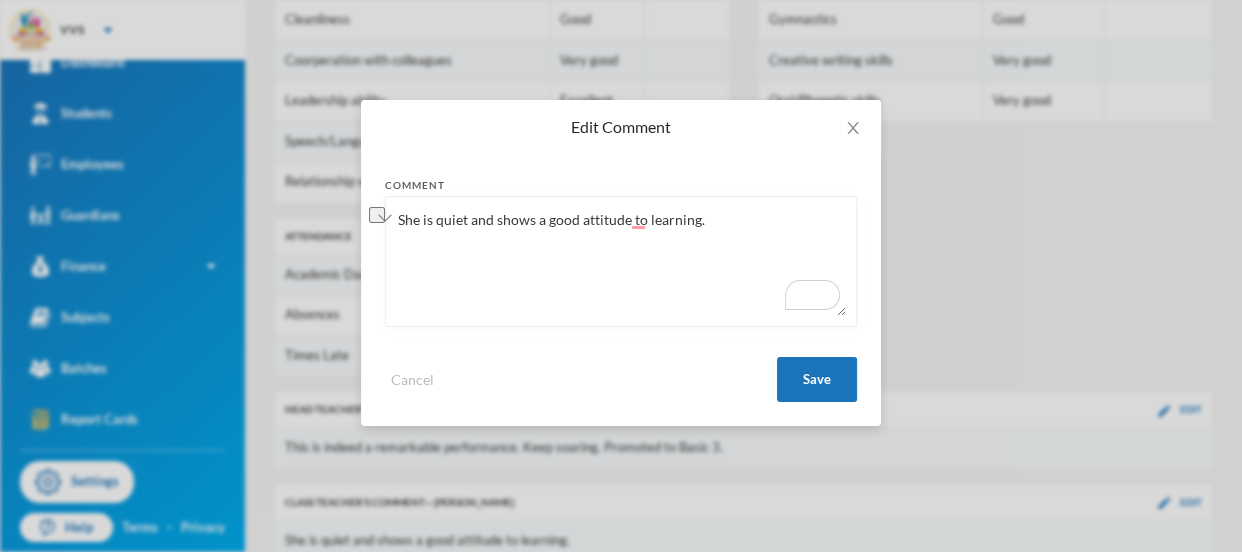 click on "Comment She is quiet and shows a good attitude to learning. Cancel Save" at bounding box center (621, 290) 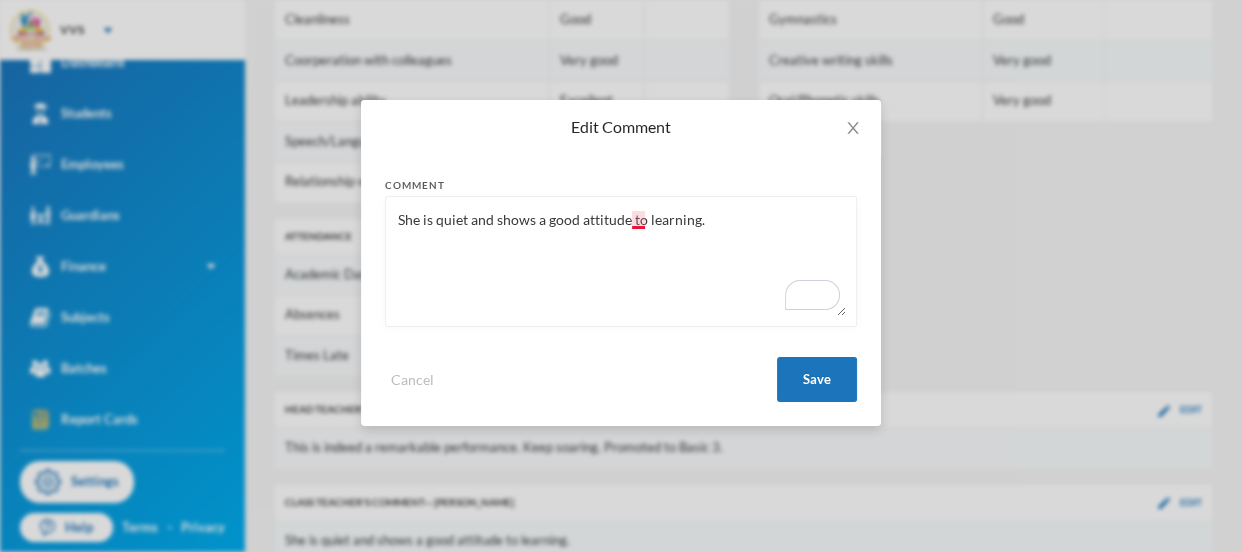 click on "She is quiet and shows a good attitude to learning." at bounding box center [621, 261] 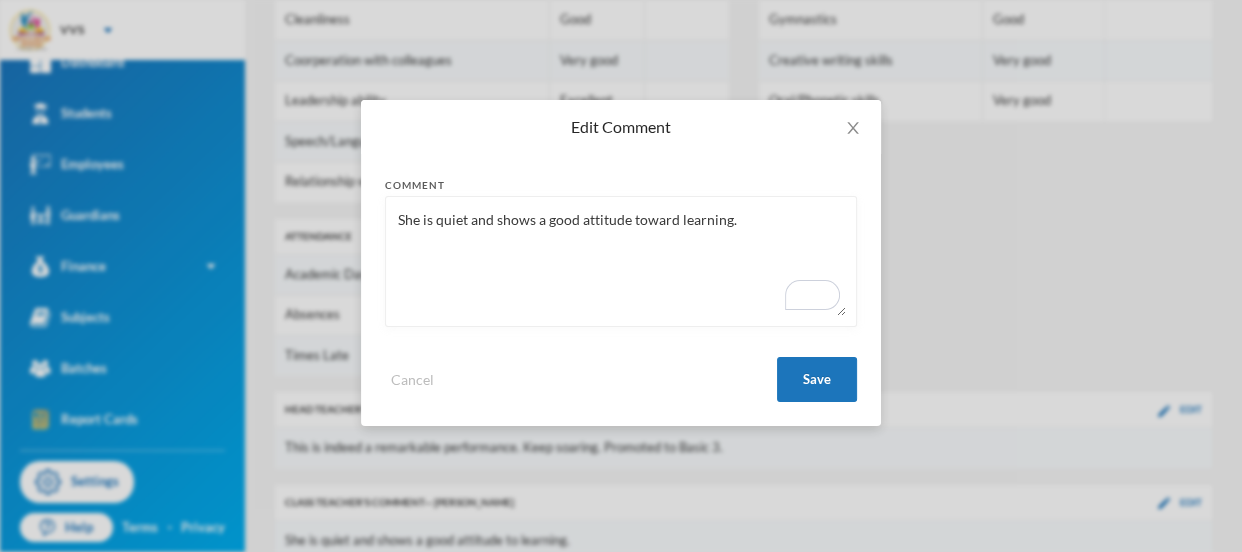 click on "She is quiet and shows a good attitude toward learning." at bounding box center (621, 261) 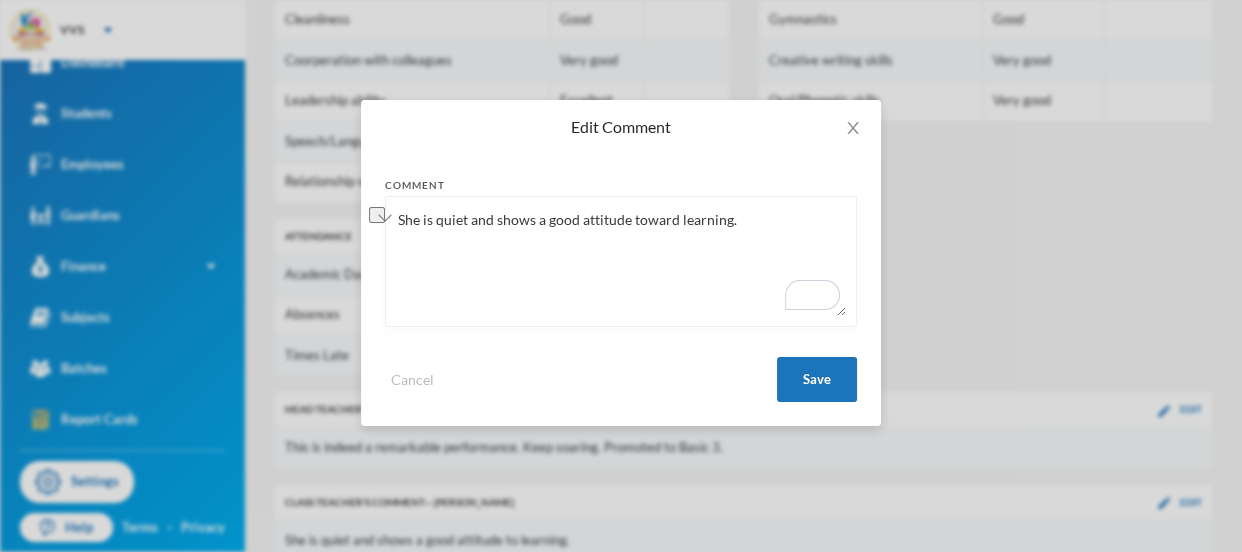 drag, startPoint x: 397, startPoint y: 219, endPoint x: 747, endPoint y: 220, distance: 350.00143 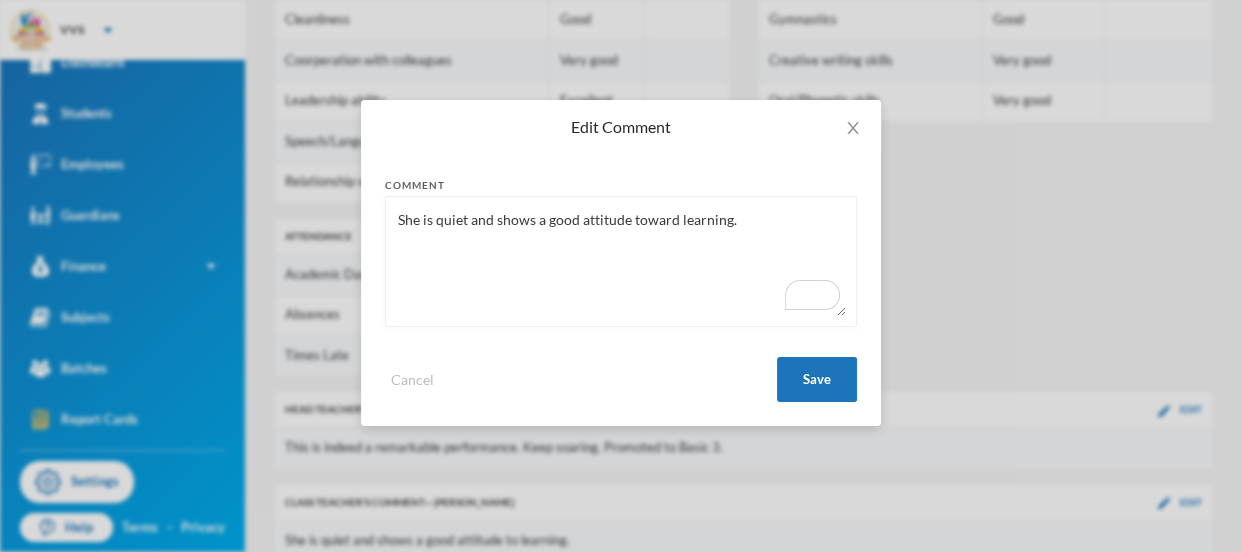 click on "She is quiet and shows a good attitude toward learning." at bounding box center (621, 261) 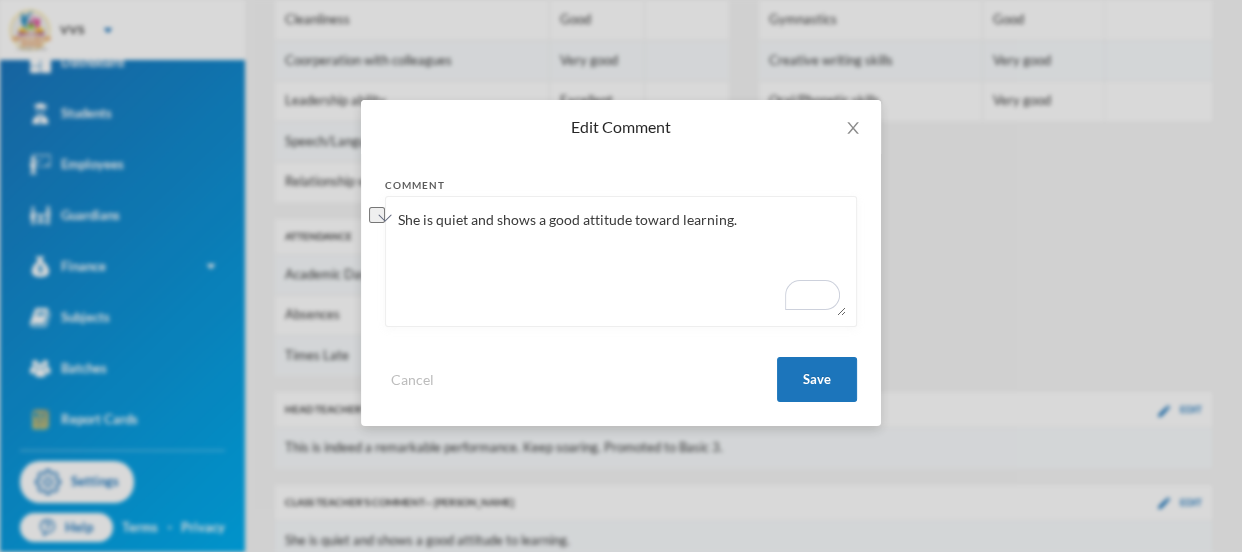 paste on "displays a positive attitude toward learning." 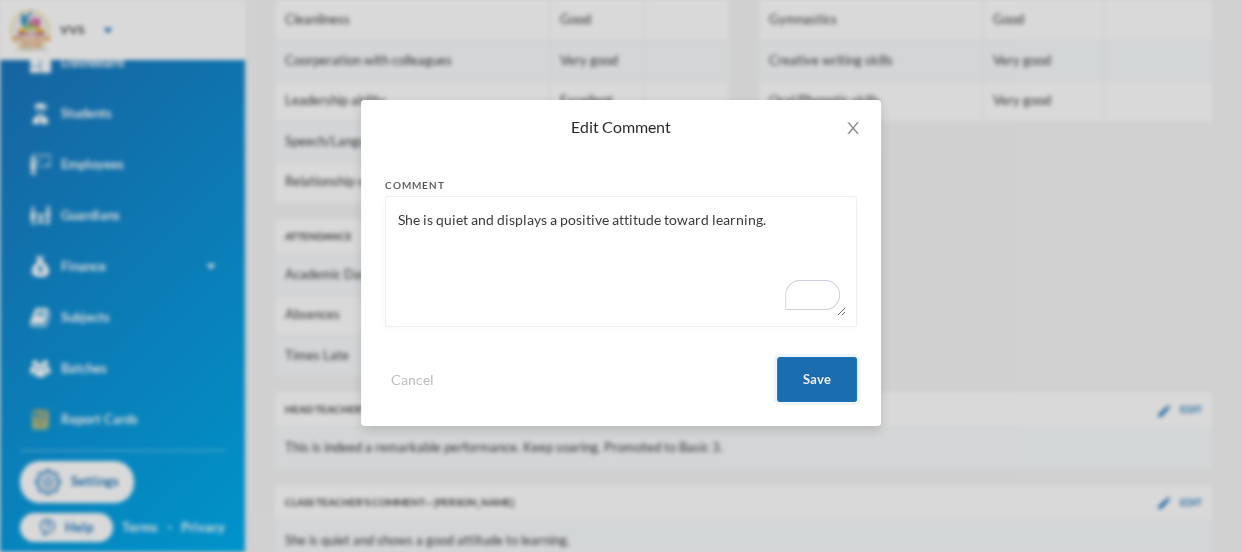 type on "She is quiet and displays a positive attitude toward learning." 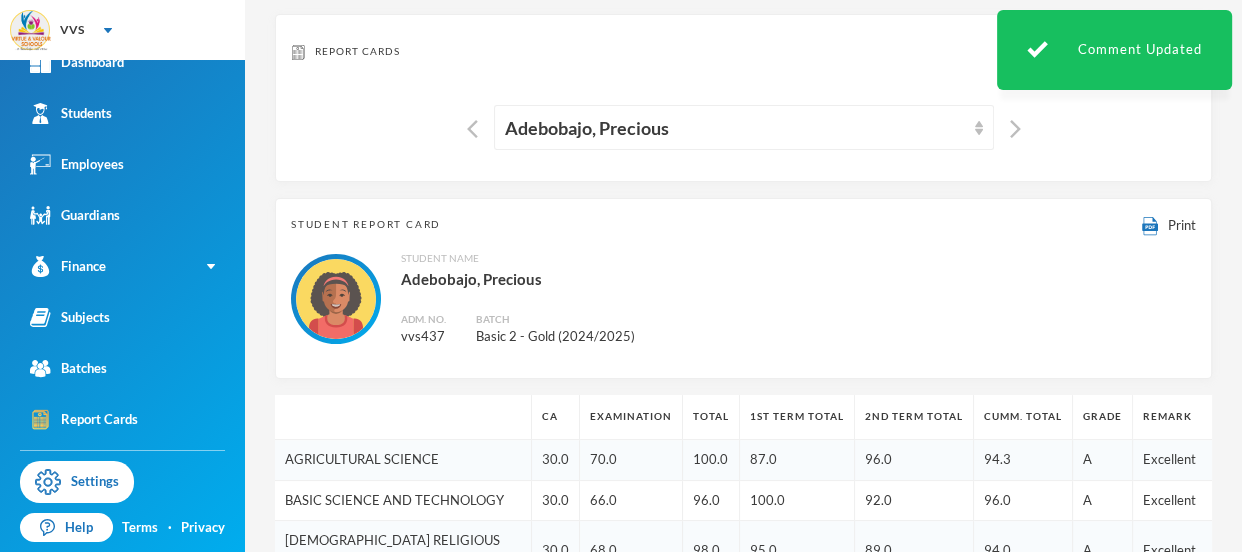 scroll, scrollTop: 74, scrollLeft: 0, axis: vertical 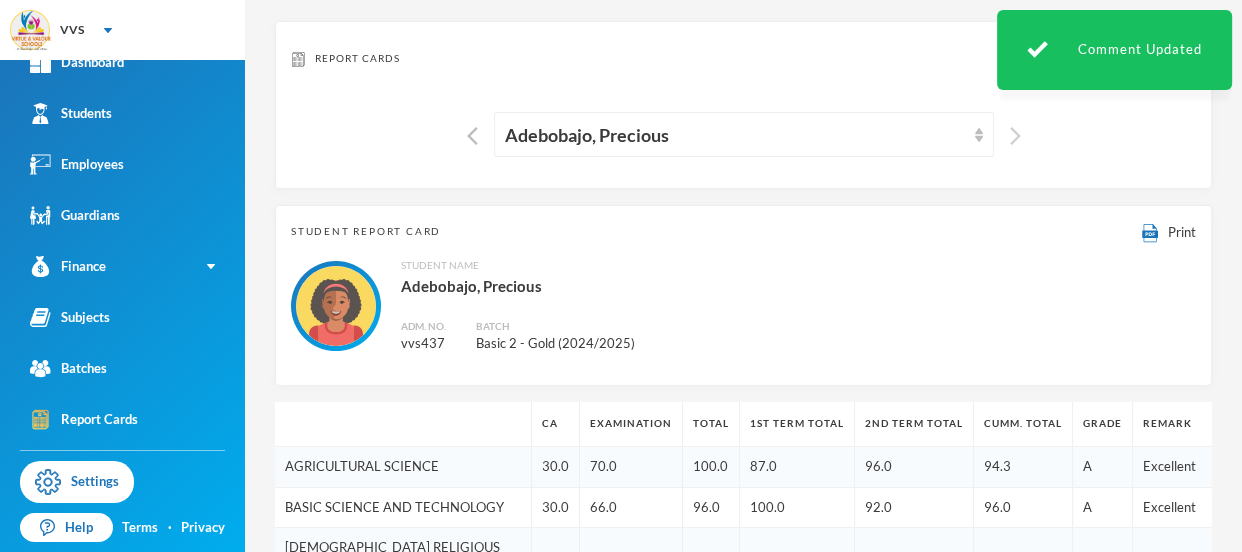 click at bounding box center (1015, 136) 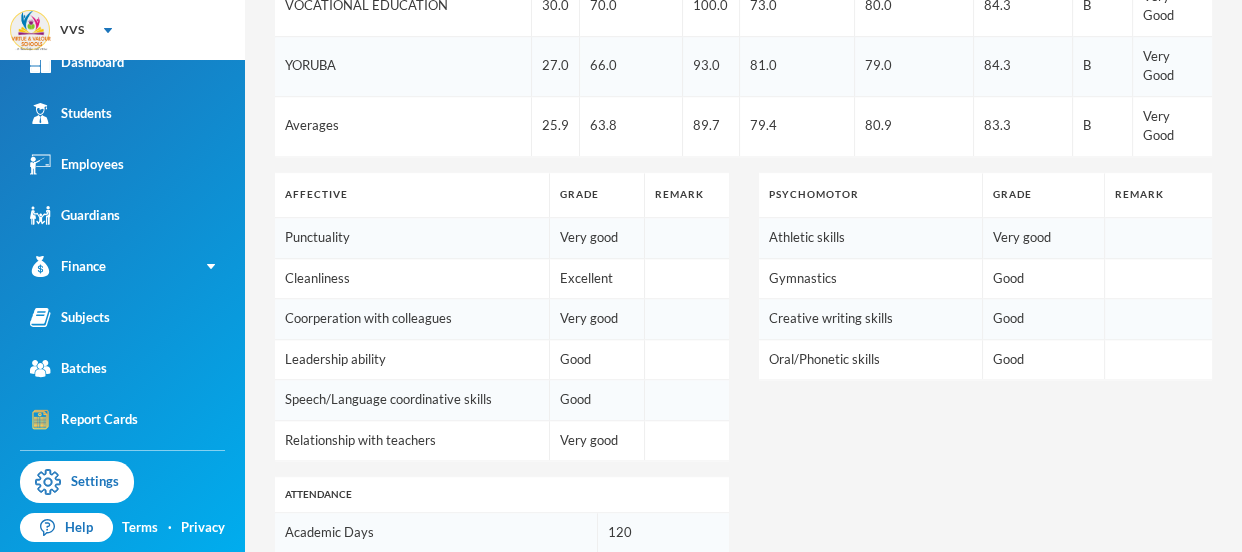 scroll, scrollTop: 1391, scrollLeft: 0, axis: vertical 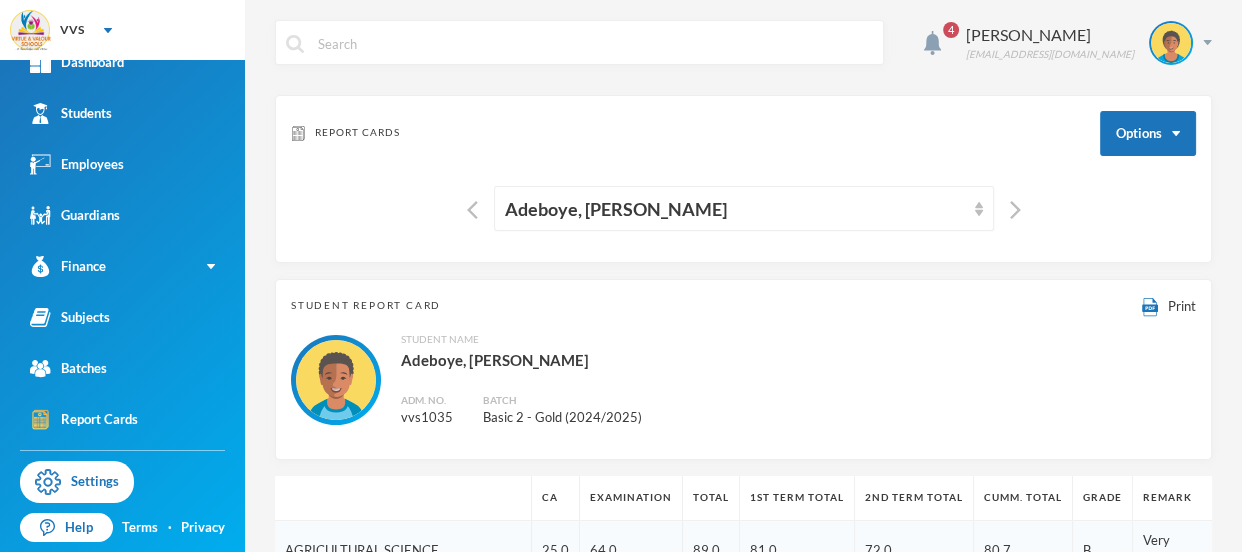 click at bounding box center (477, 208) 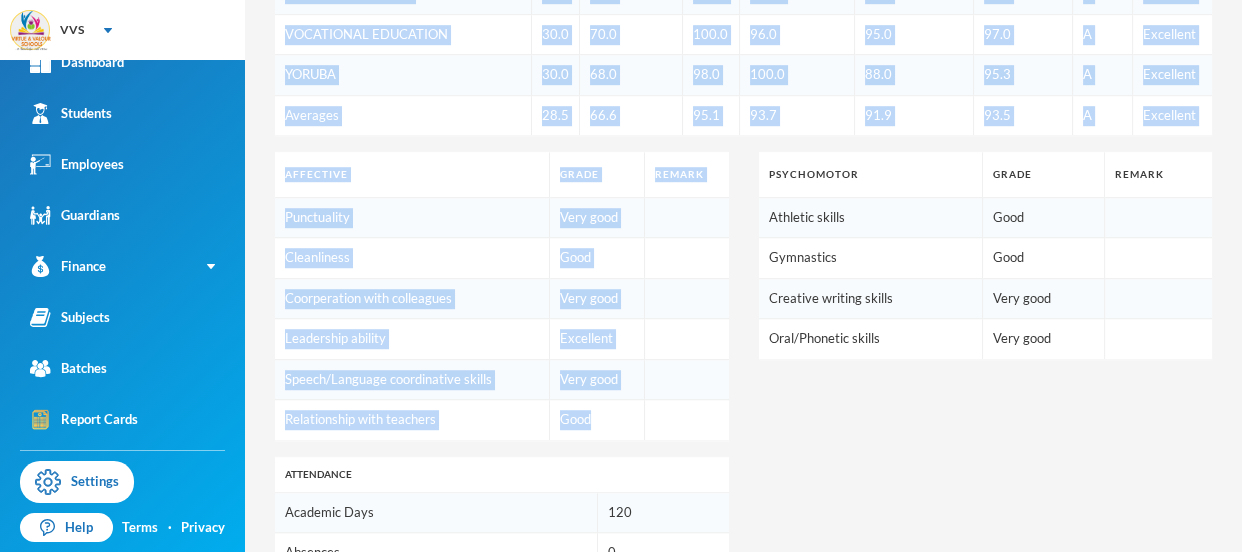 scroll, scrollTop: 1391, scrollLeft: 0, axis: vertical 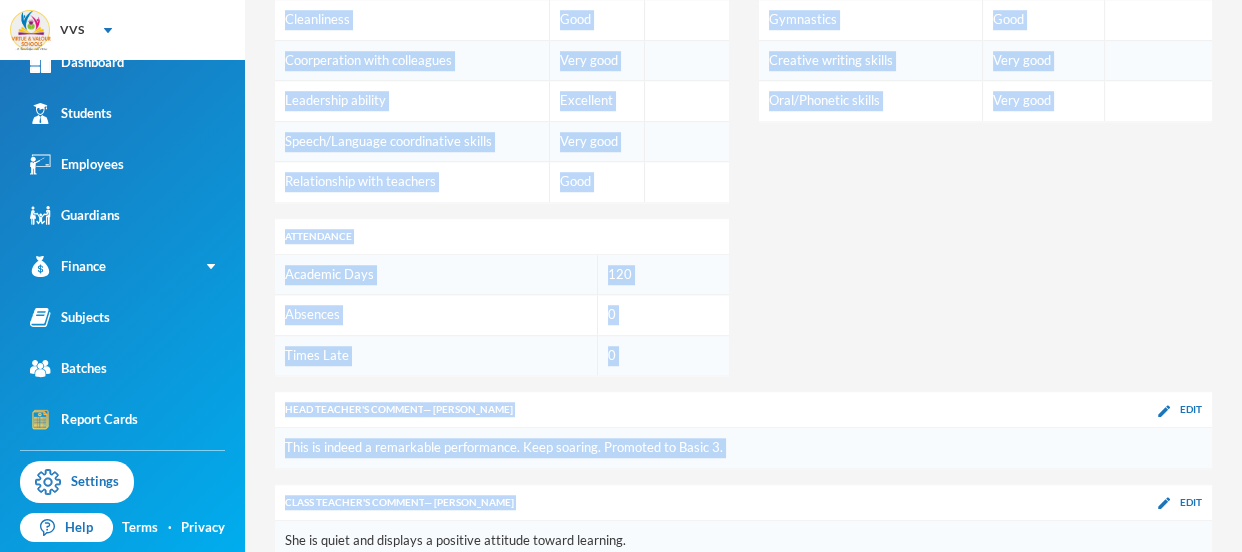 drag, startPoint x: 1240, startPoint y: 79, endPoint x: 1240, endPoint y: 521, distance: 442 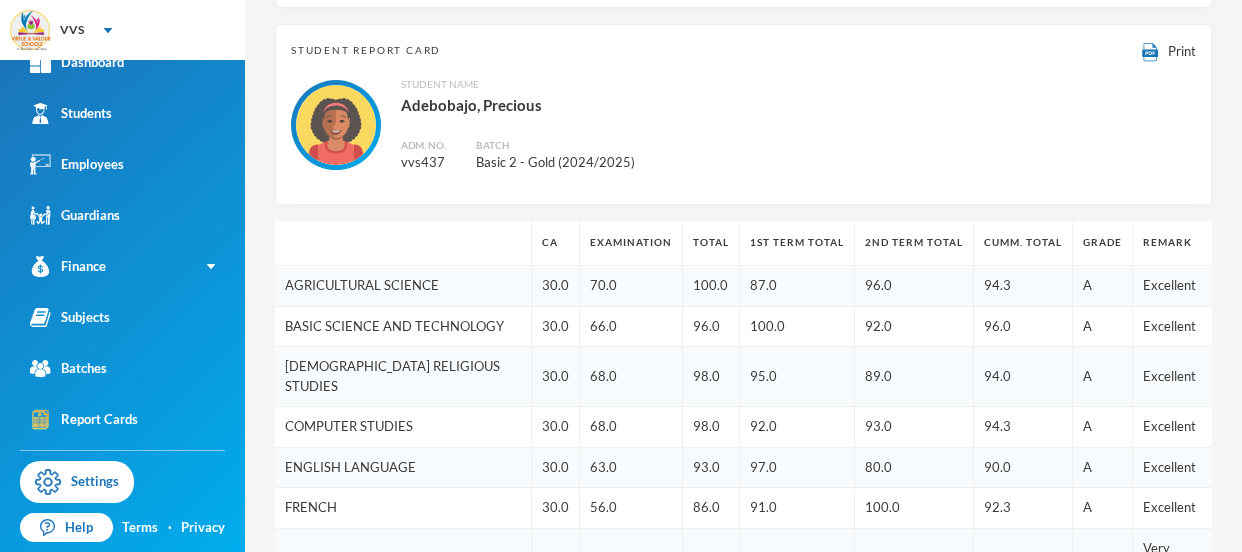 scroll, scrollTop: 0, scrollLeft: 0, axis: both 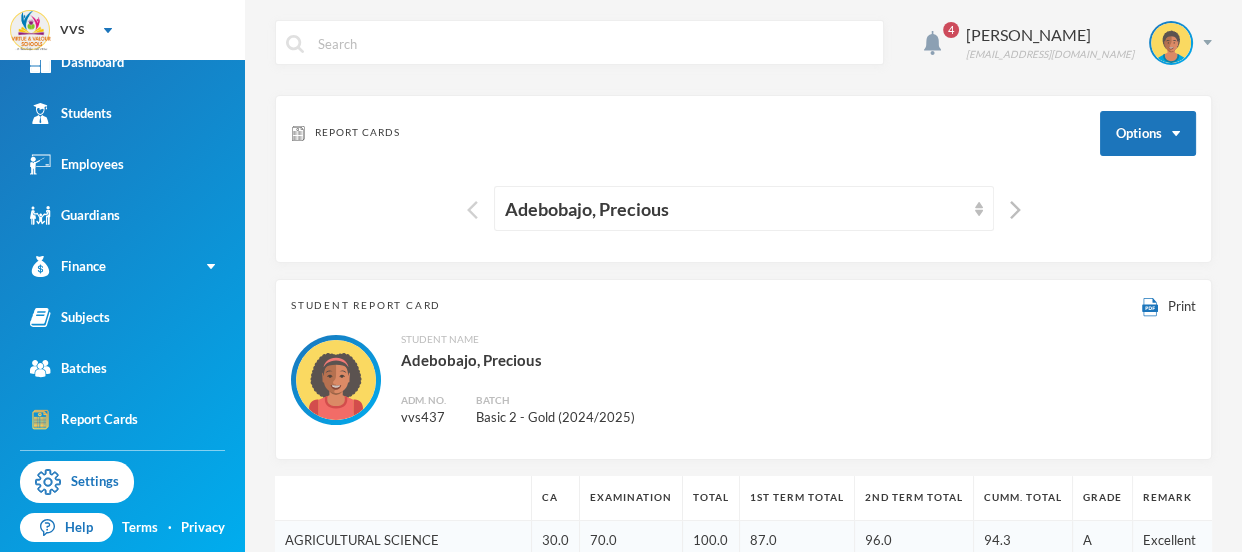 click at bounding box center (472, 210) 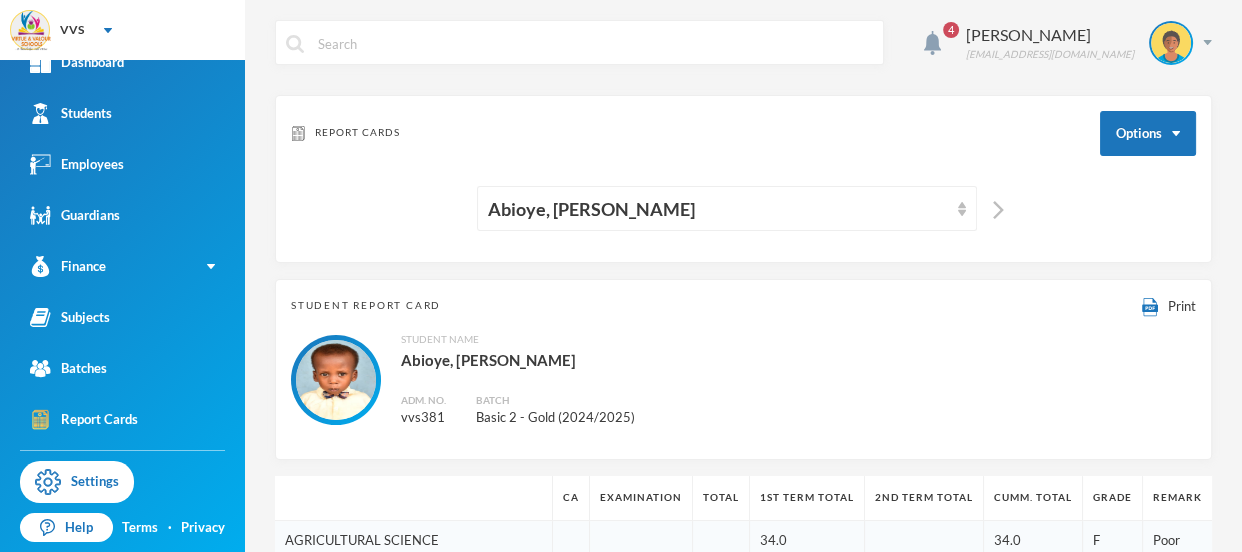 click on "Abioye, [PERSON_NAME]" at bounding box center [743, 208] 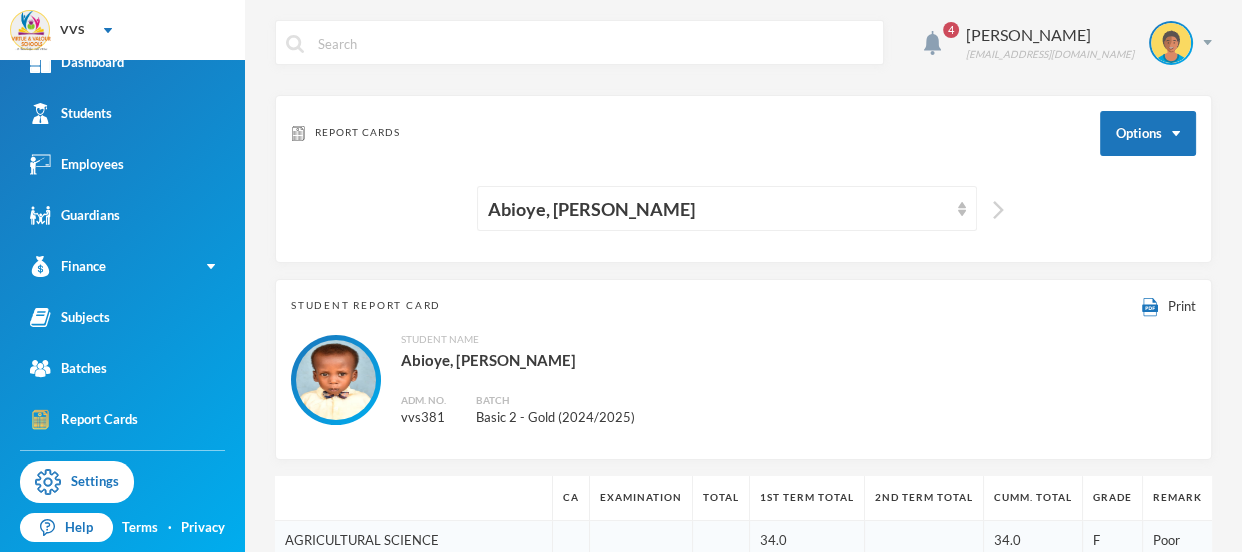 click at bounding box center [998, 210] 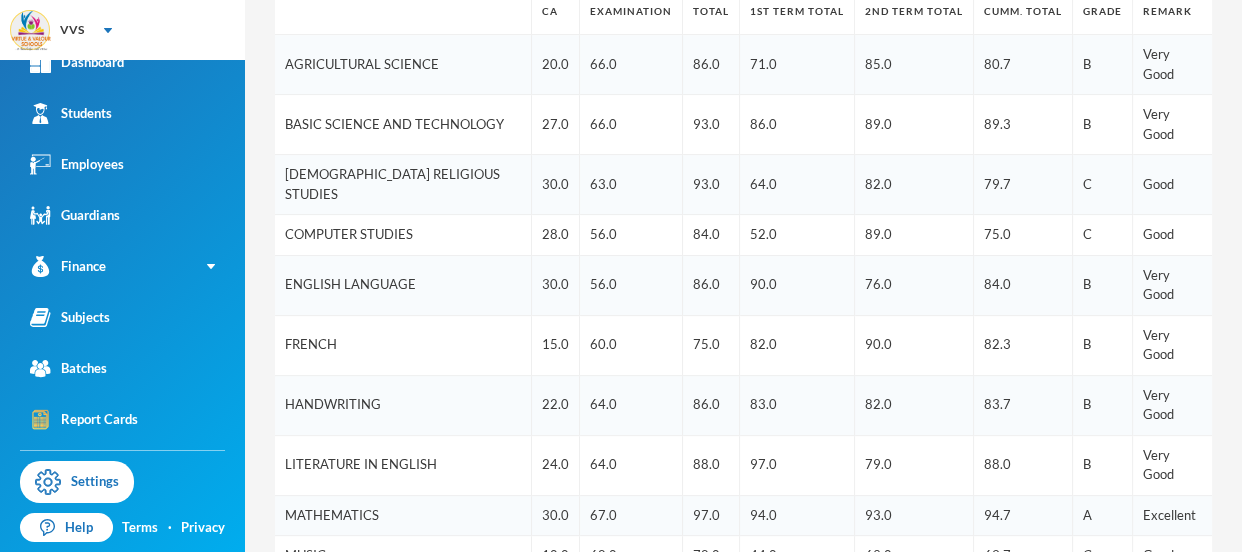 scroll, scrollTop: 0, scrollLeft: 0, axis: both 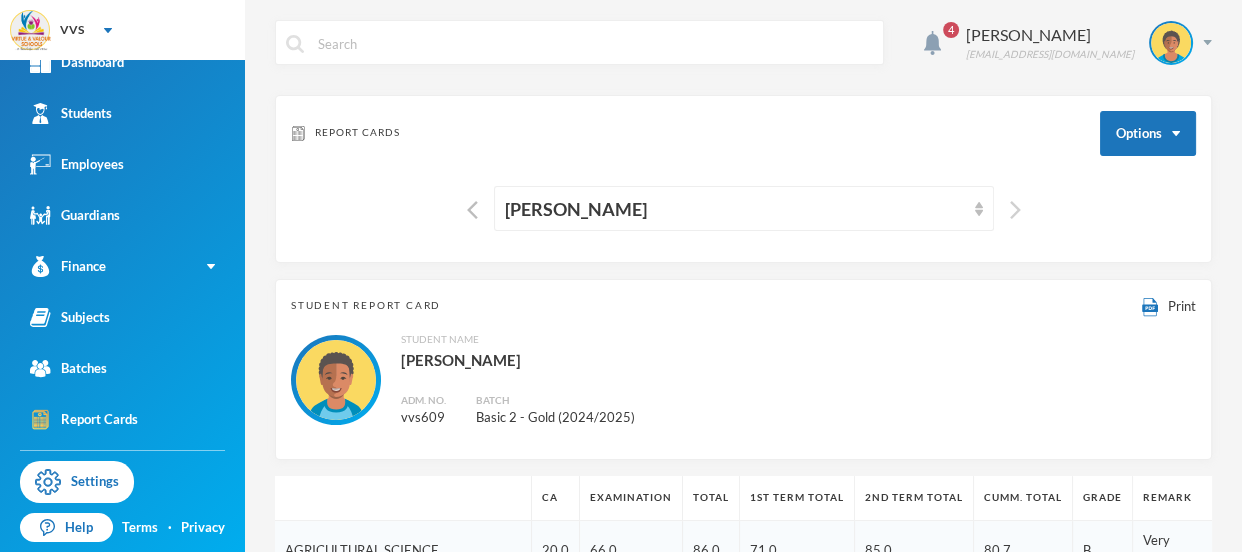 click at bounding box center (1015, 210) 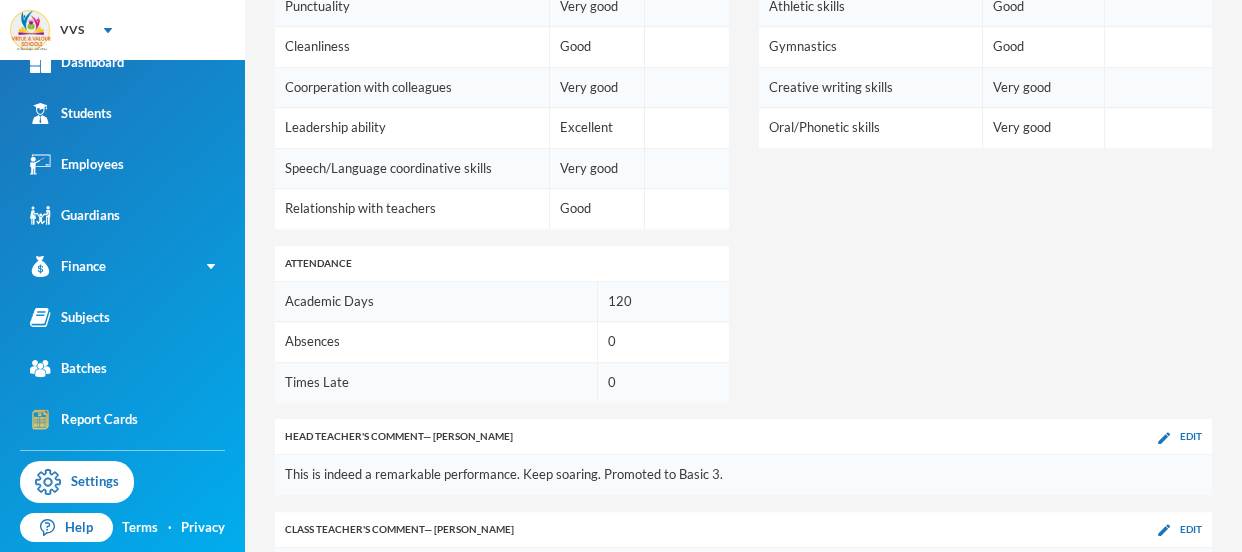 scroll, scrollTop: 1391, scrollLeft: 0, axis: vertical 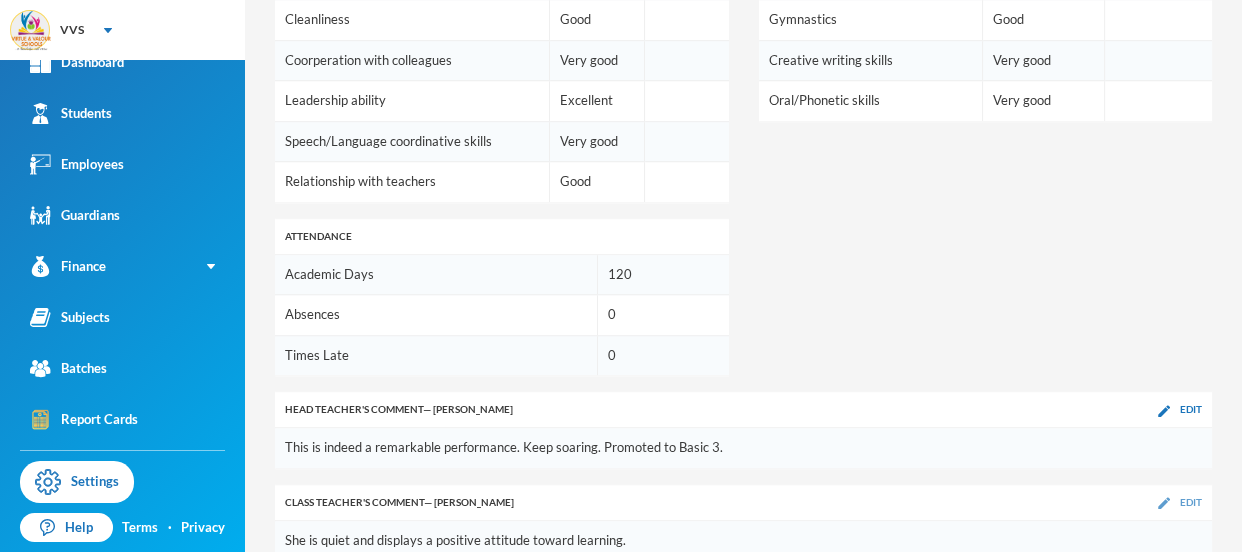 click on "Edit" at bounding box center [1191, 502] 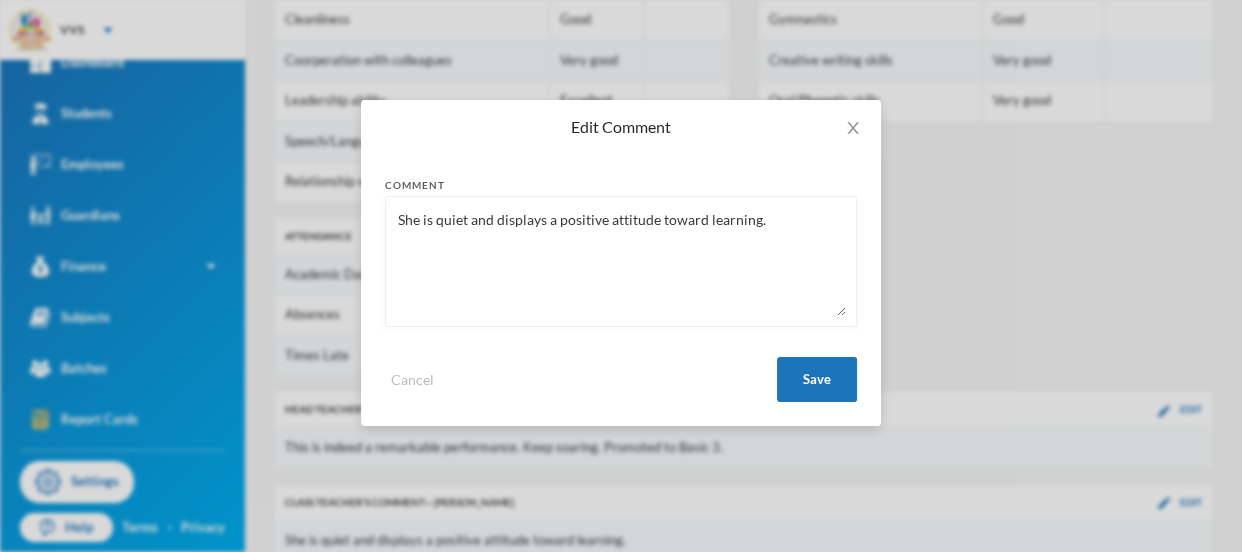 click on "She is quiet and displays a positive attitude toward learning." at bounding box center (621, 261) 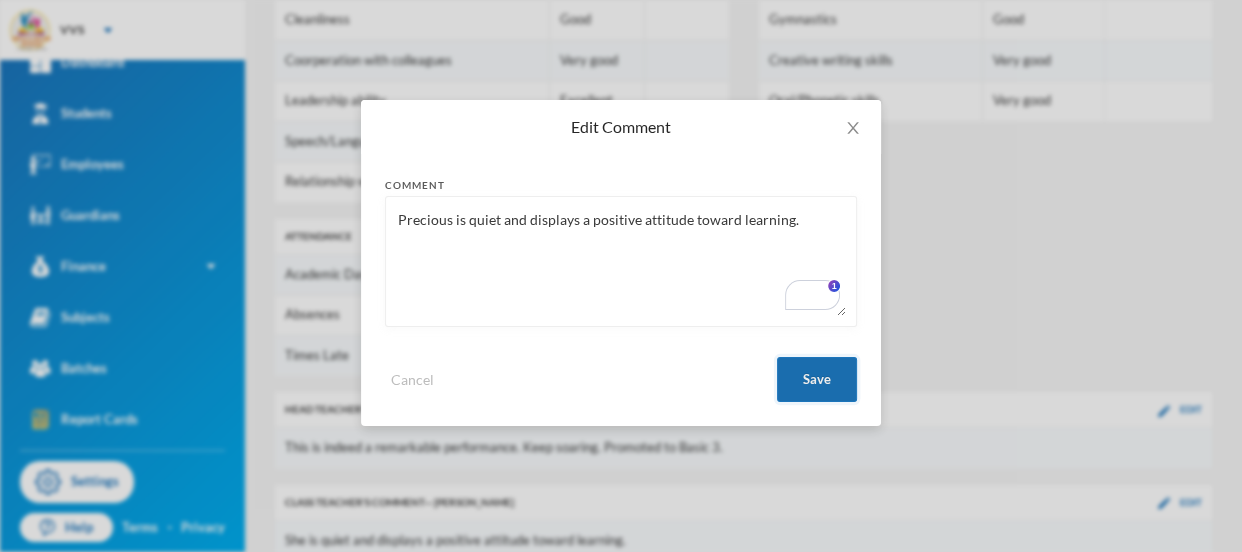 type on "Precious is quiet and displays a positive attitude toward learning." 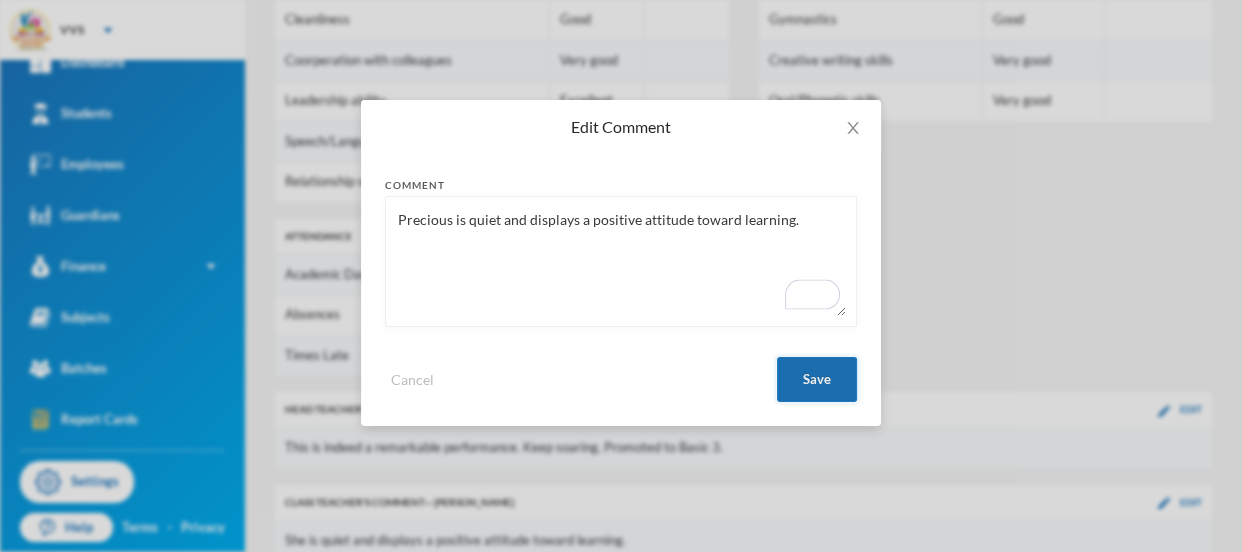click on "Save" at bounding box center (817, 379) 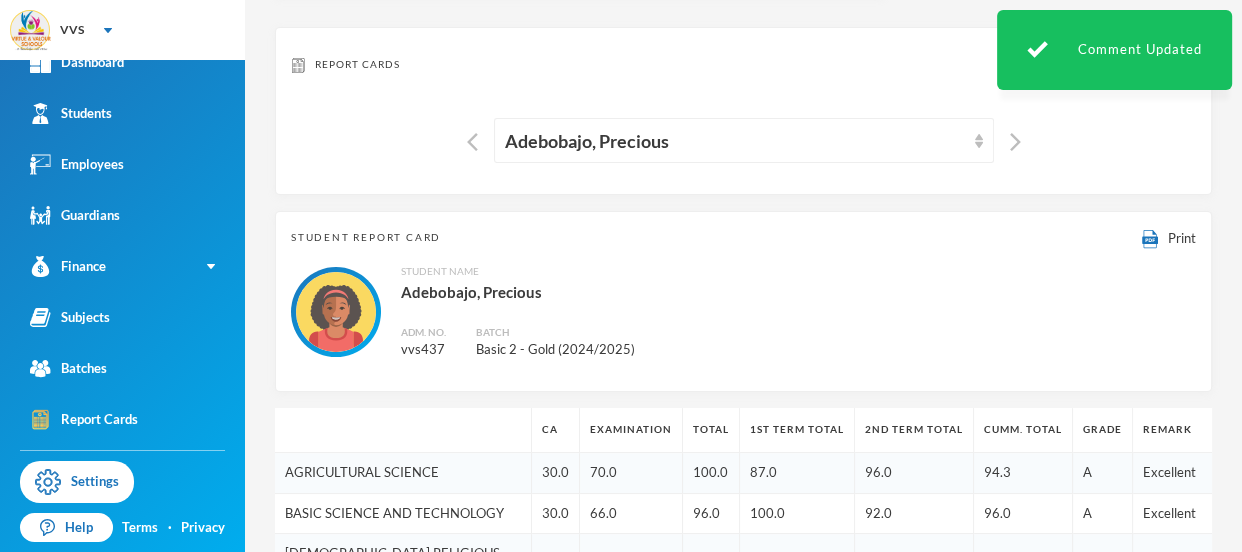 scroll, scrollTop: 33, scrollLeft: 0, axis: vertical 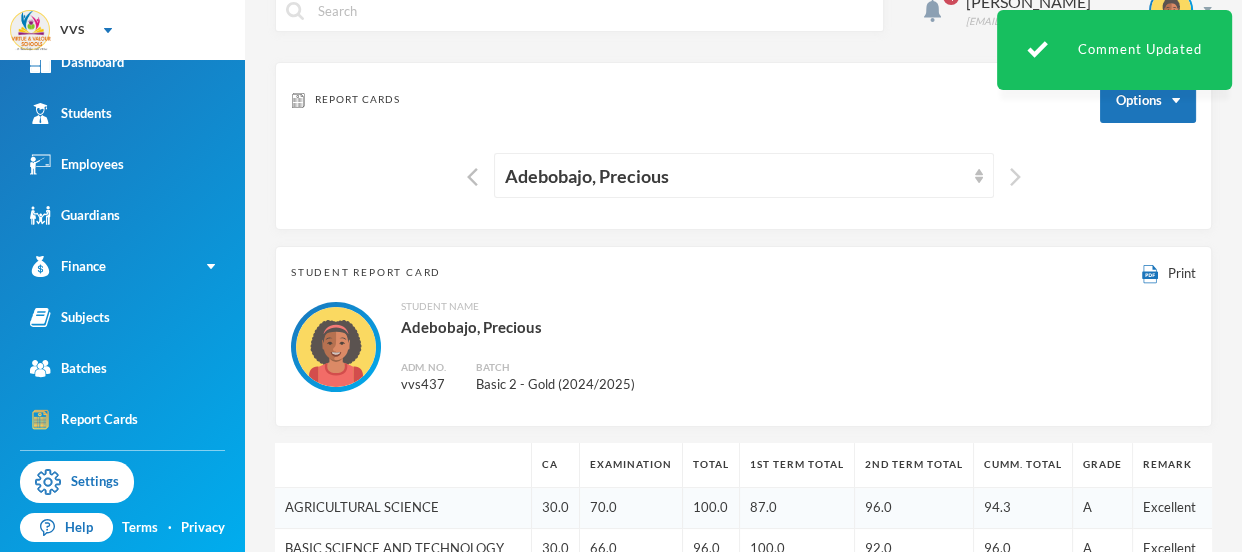 click at bounding box center (1015, 177) 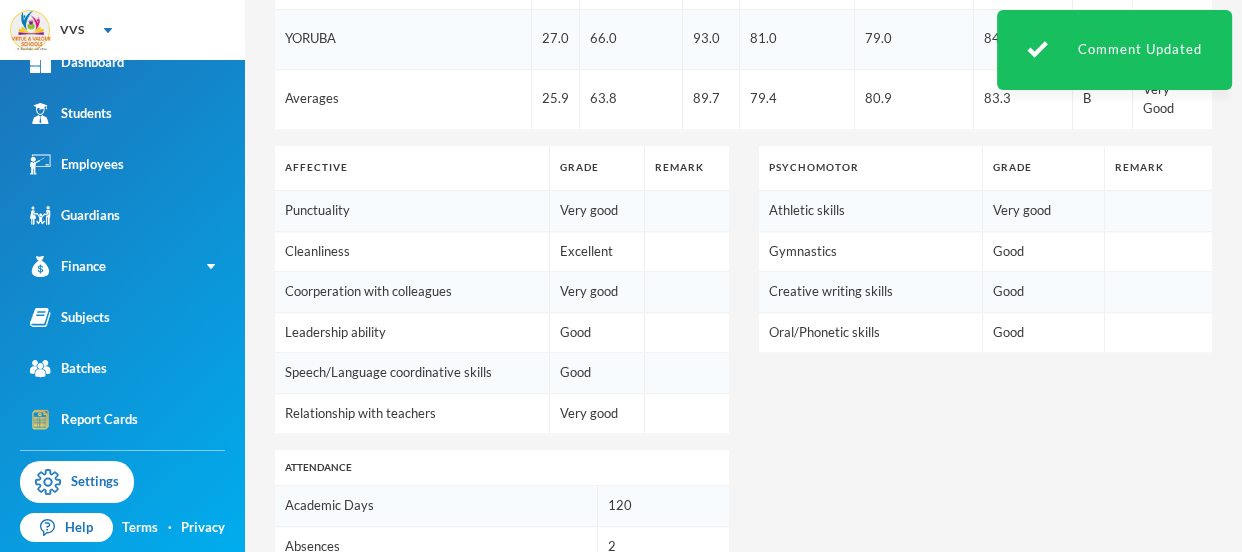 scroll, scrollTop: 1391, scrollLeft: 0, axis: vertical 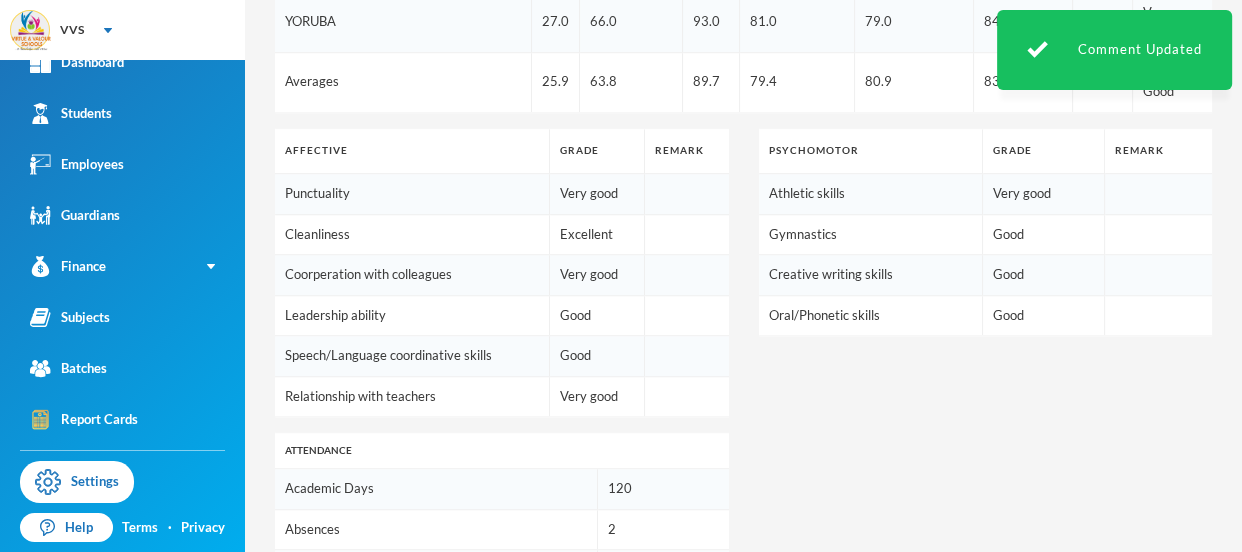 click on "Edit" at bounding box center [1191, 716] 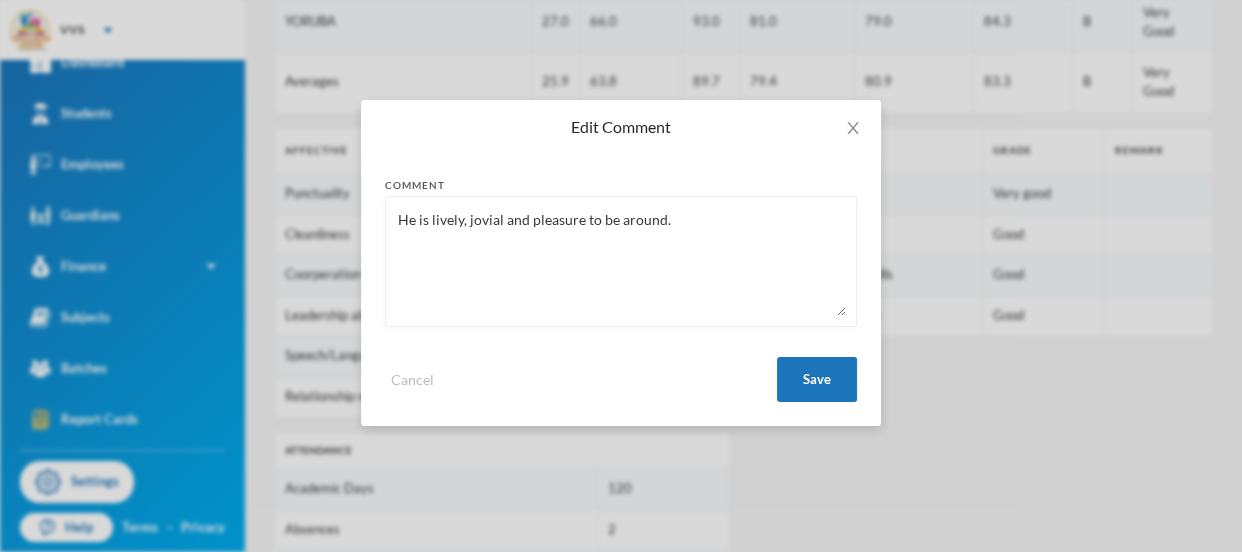 click on "He is lively, jovial and pleasure to be around." at bounding box center (621, 261) 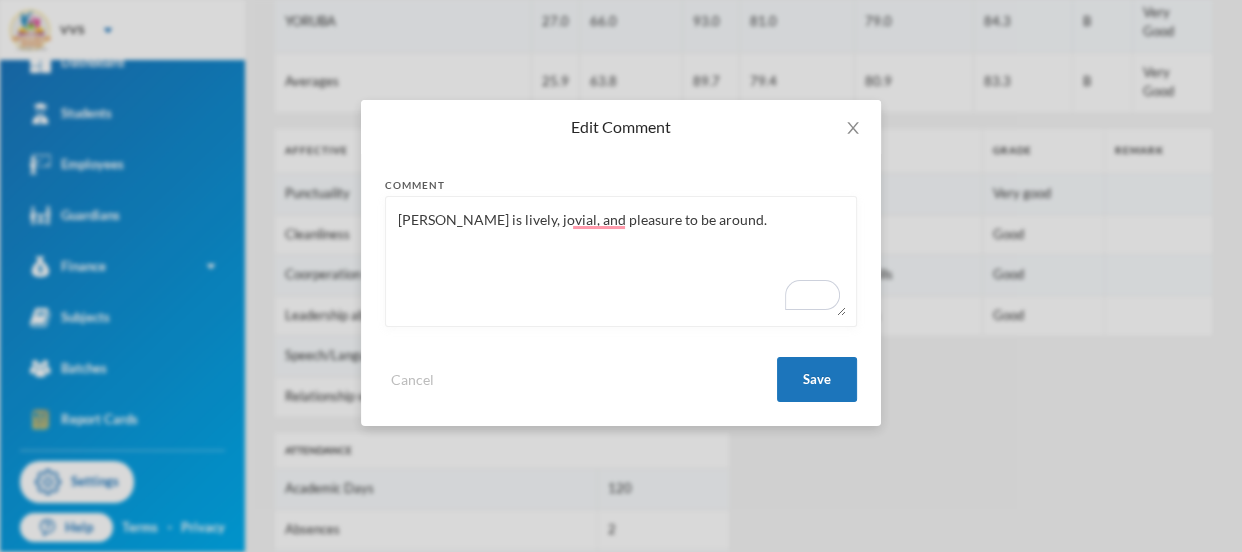 click on "Desmond is lively, jovial, and pleasure to be around." at bounding box center (621, 261) 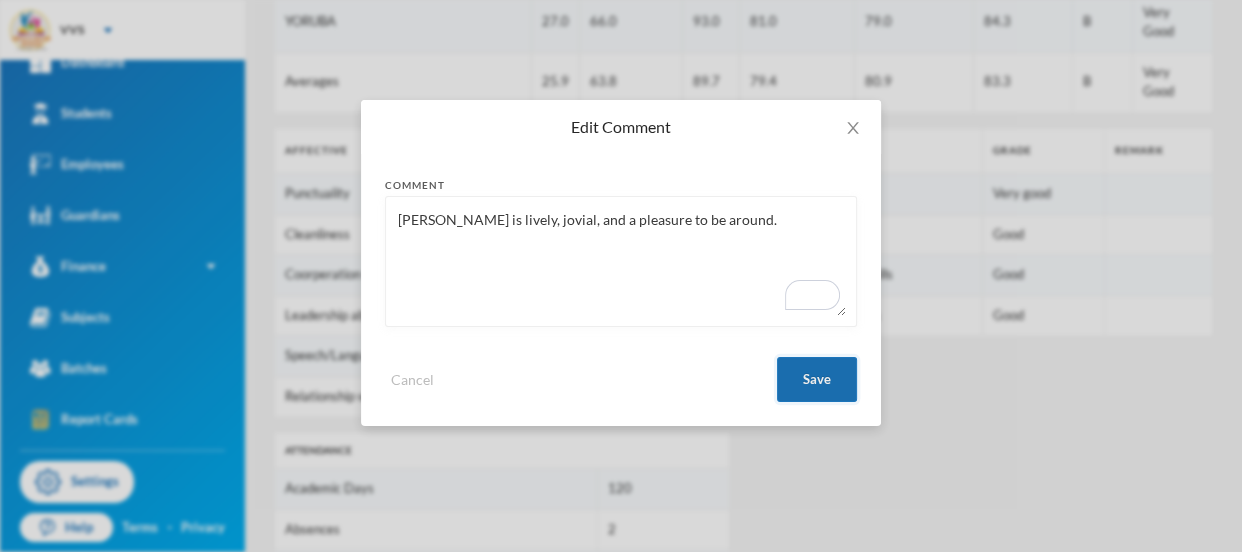 type on "Desmond is lively, jovial, and a pleasure to be around." 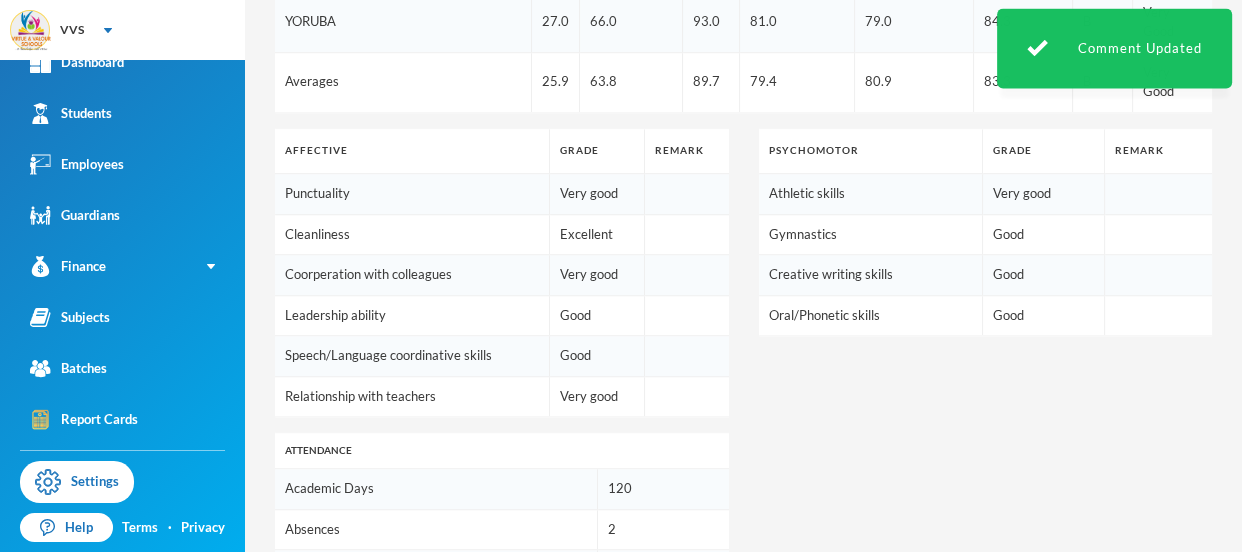 click on "CA Examination Total 1st Term Total 2nd Term Total Cumm. Total Grade Remark AGRICULTURAL SCIENCE 25.0 64.0 89.0 81.0 72.0 80.7 B Very Good BASIC SCIENCE AND TECHNOLOGY 30.0 67.0 97.0 84.0 93.0 91.3 A Excellent CHRISTIAN RELIGIOUS STUDIES 30.0 70.0 100.0 85.0 86.0 90.3 A Excellent COMPUTER STUDIES 25.0 65.0 90.0 60.0 70.0 73.3 C Good ENGLISH LANGUAGE 29.0 57.0 86.0 89.0 92.0 89.0 B Very Good FRENCH 15.0 60.0 75.0 73.0 69.0 72.3 C Good HANDWRITING 22.0 63.0 85.0 81.0 83.0 83.0 B Very Good LITERATURE IN ENGLISH 30.0 61.0 91.0 92.0 92.0 91.7 A Excellent MATHEMATICS 24.0 68.0 92.0 87.0 90.0 89.7 B Very Good MUSIC 16.0 68.0 84.0 42.0 60.0 62.0 C Good PHONICS 24.0 60.0 84.0 82.0 74.0 80.0 B Very Good PHYSICAL HEALTH EDUCATION 24.0 62.0 86.0 79.0 93.0 86.0 B Very Good QUANTITATIVE REASONING 30.0 58.0 88.0 92.0 82.0 87.3 B Very Good SOCIAL STUDIES 30.0 66.0 96.0 82.0 78.0 85.3 B Very Good VERBAL REASONING 30.0 59.0 89.0 87.0 82.0 86.0 B Very Good VOCATIONAL EDUCATION 30.0 70.0 100.0 73.0 80.0 84.3 B Very Good YORUBA B" at bounding box center [743, -70] 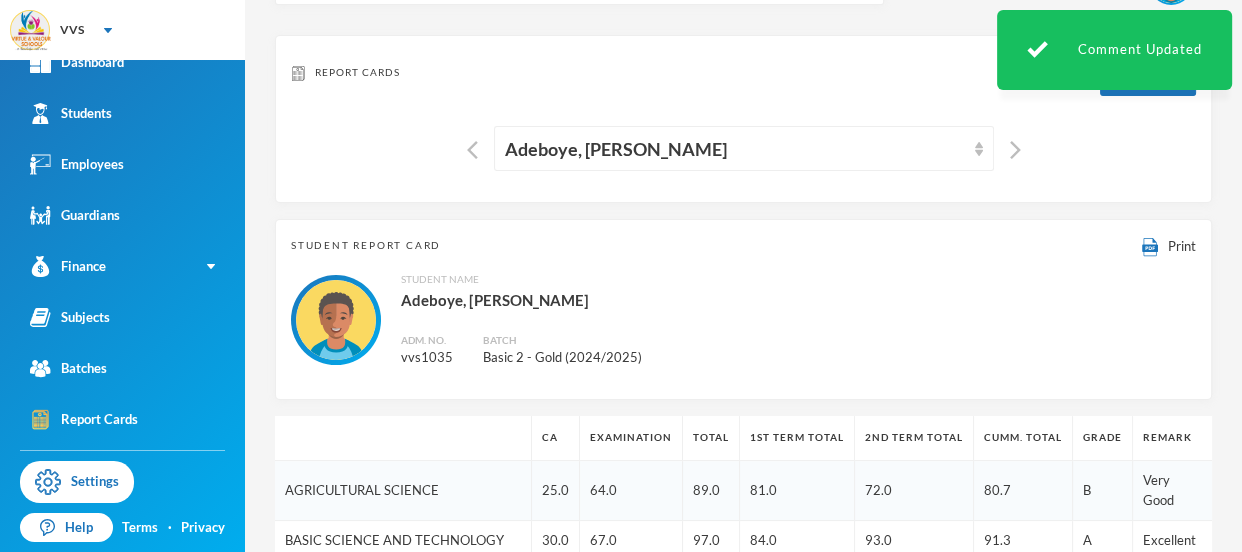 scroll, scrollTop: 50, scrollLeft: 0, axis: vertical 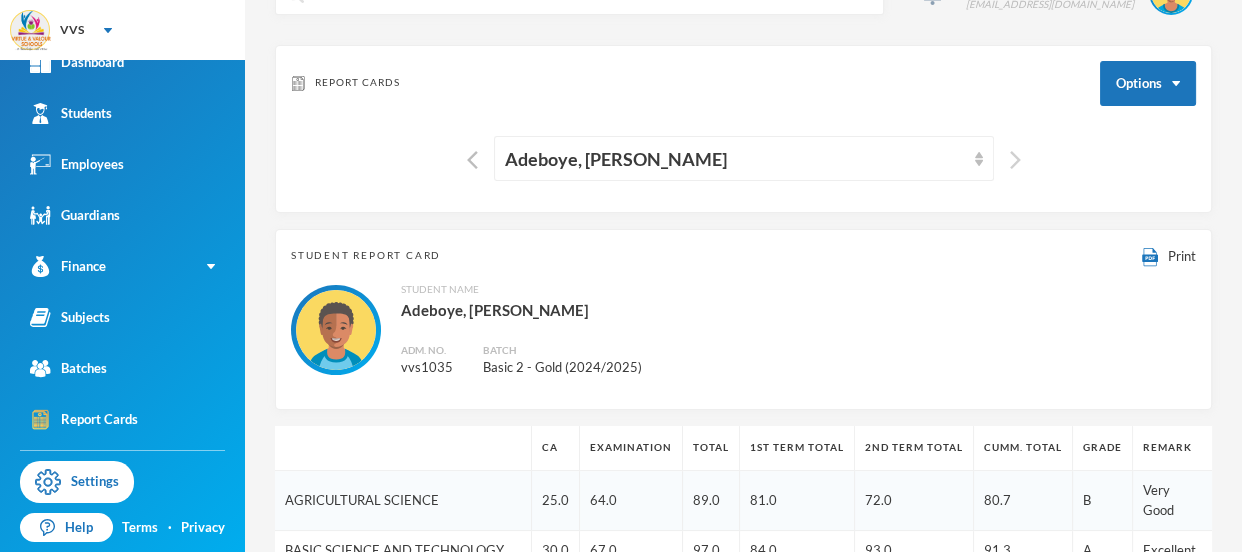 click at bounding box center (1015, 160) 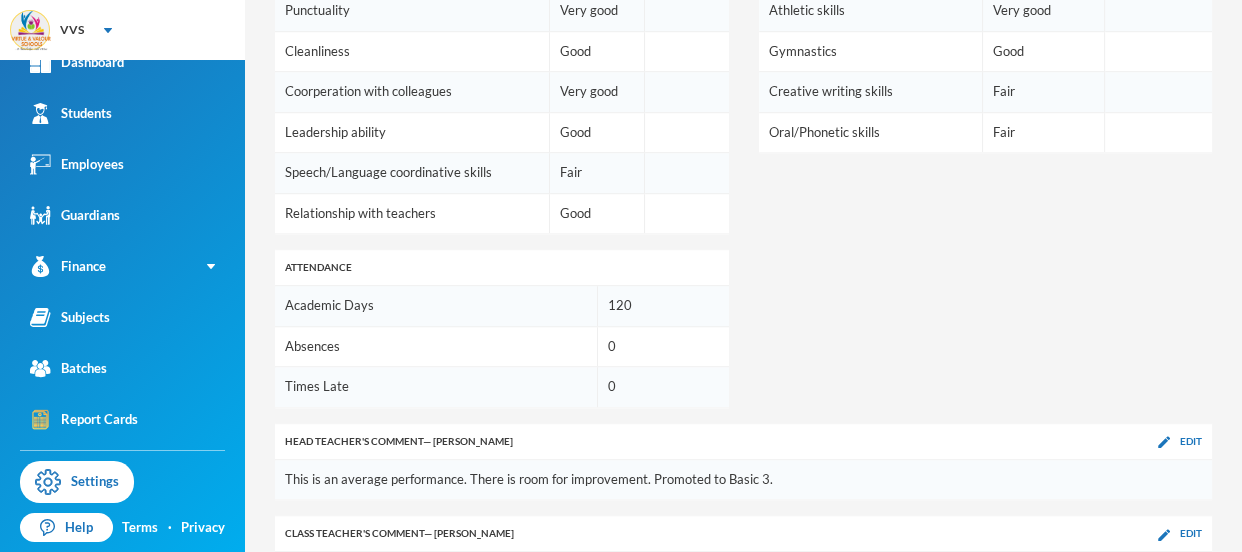 scroll, scrollTop: 1391, scrollLeft: 0, axis: vertical 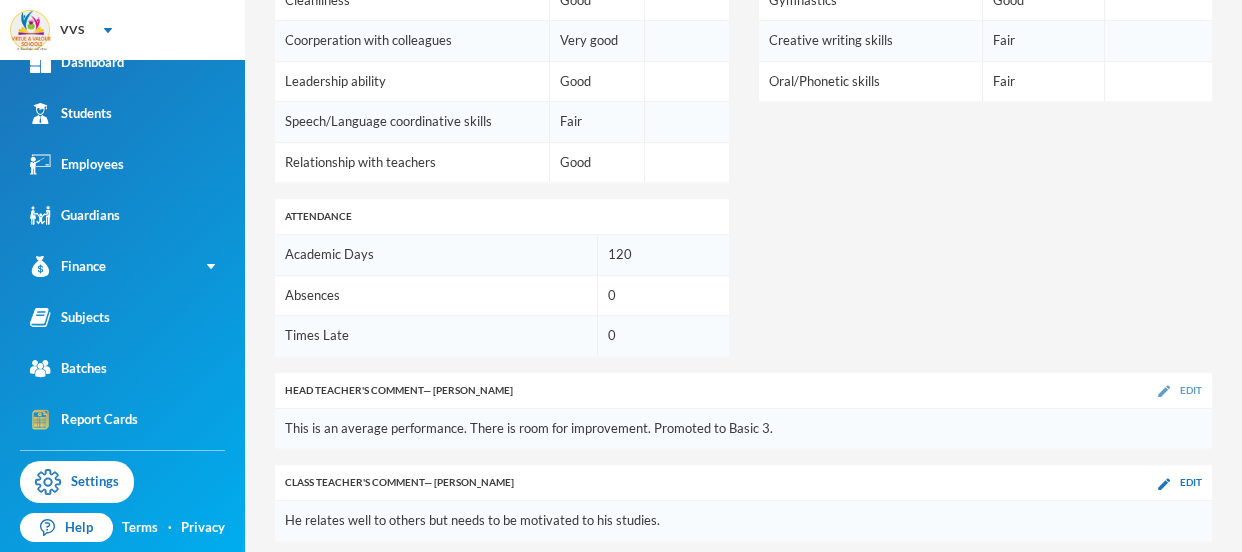 click on "Edit" at bounding box center [1191, 390] 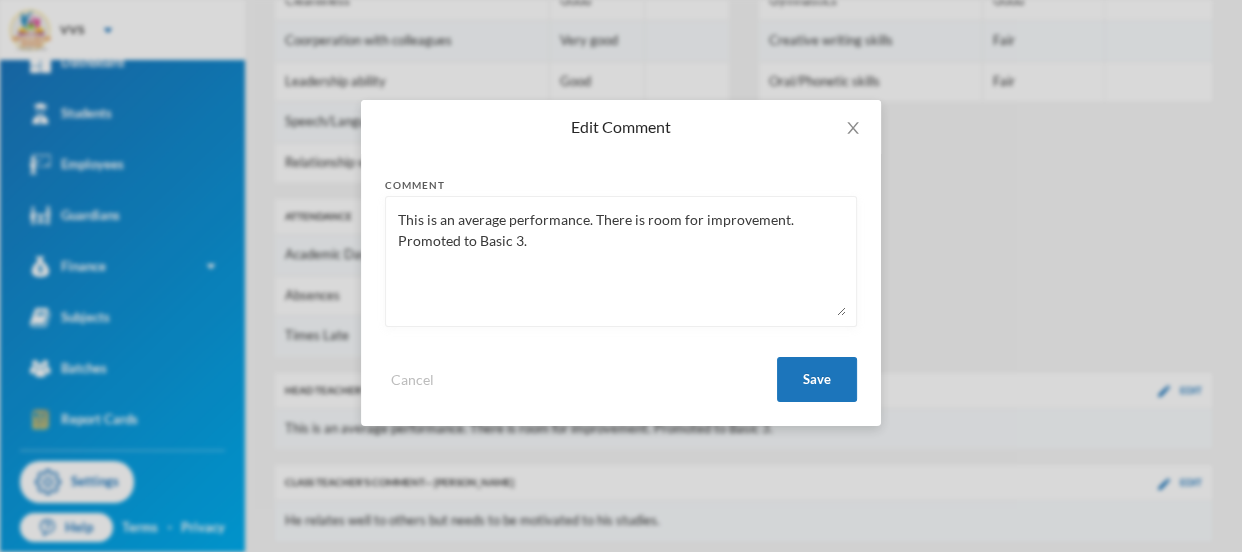 click on "This is an average performance. There is room for improvement. Promoted to Basic 3." at bounding box center [621, 261] 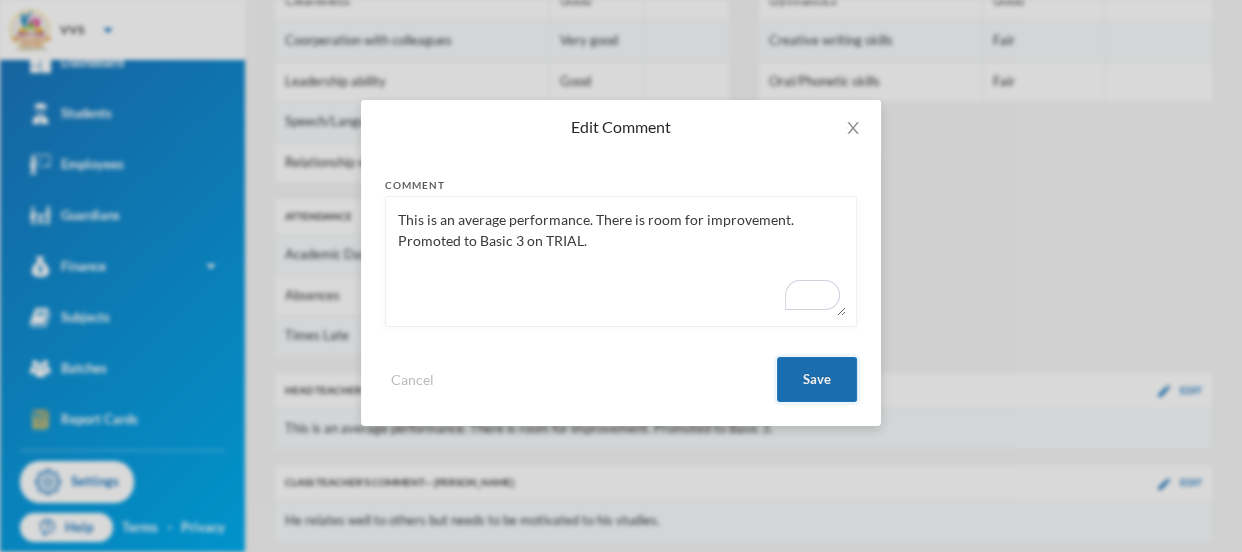 type on "This is an average performance. There is room for improvement. Promoted to Basic 3 on TRIAL." 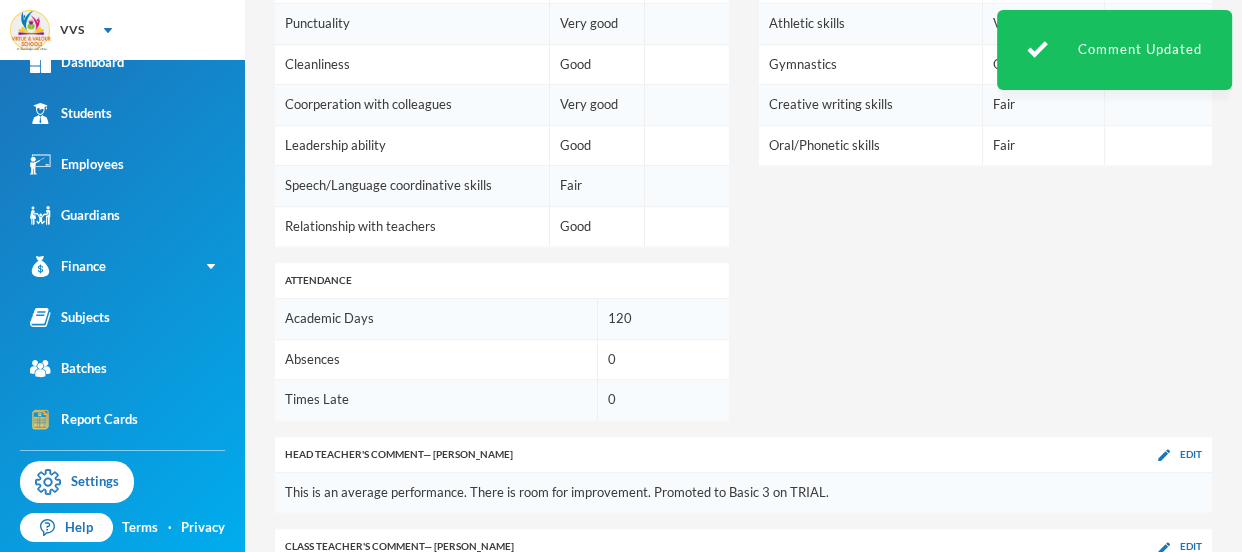scroll, scrollTop: 1391, scrollLeft: 0, axis: vertical 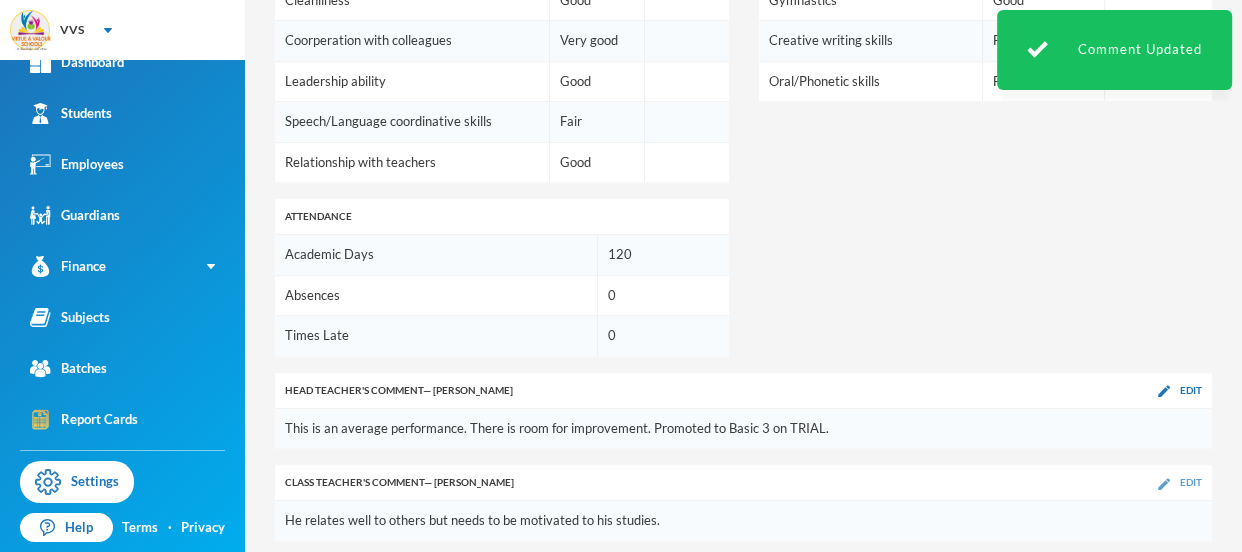 click on "Edit" at bounding box center [1191, 482] 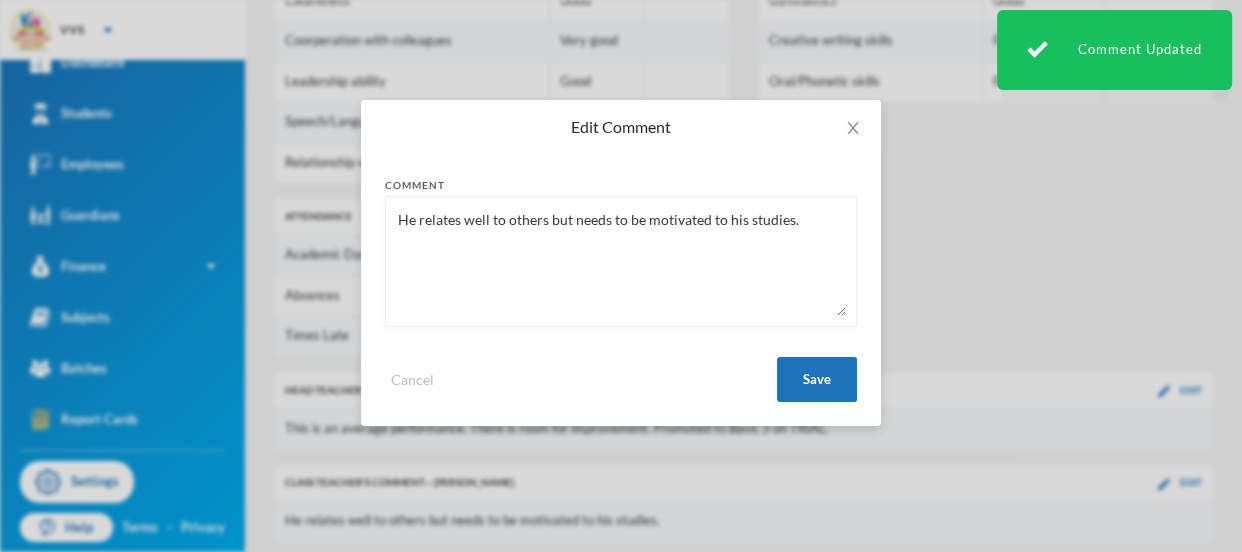 click on "He relates well to others but needs to be motivated to his studies." at bounding box center (621, 261) 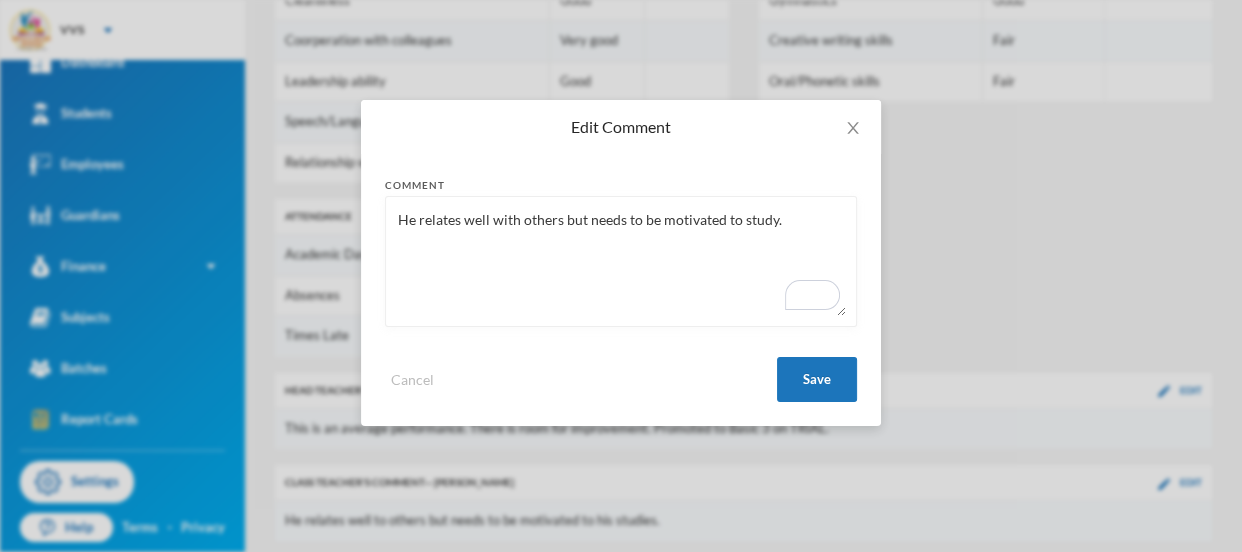 click on "He relates well with others but needs to be motivated to study." at bounding box center [621, 261] 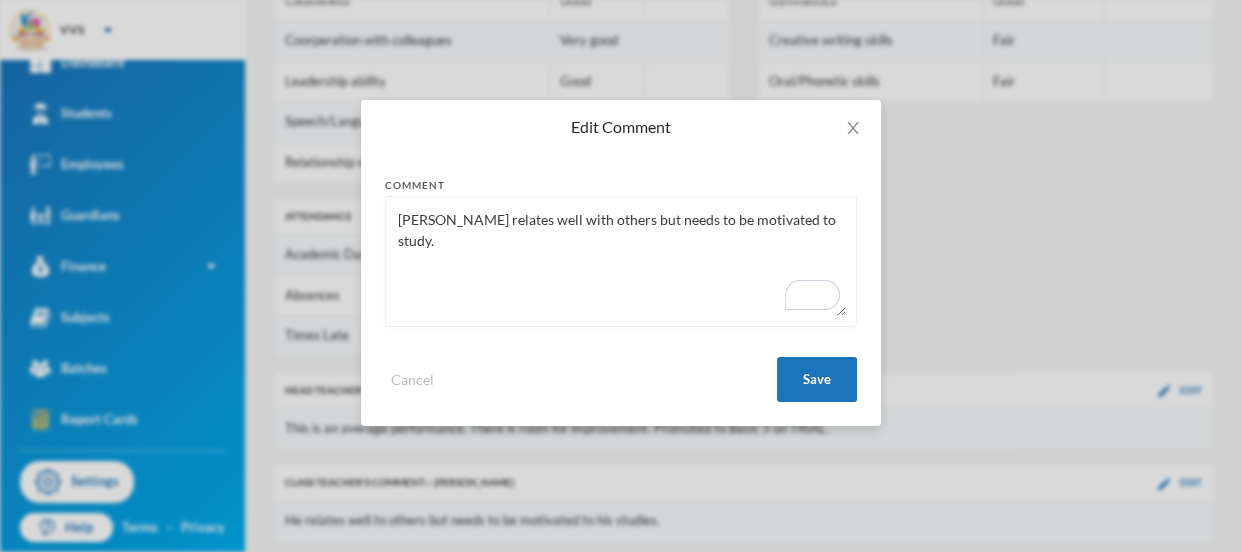 click on "David relates well with others but needs to be motivated to study." at bounding box center (621, 261) 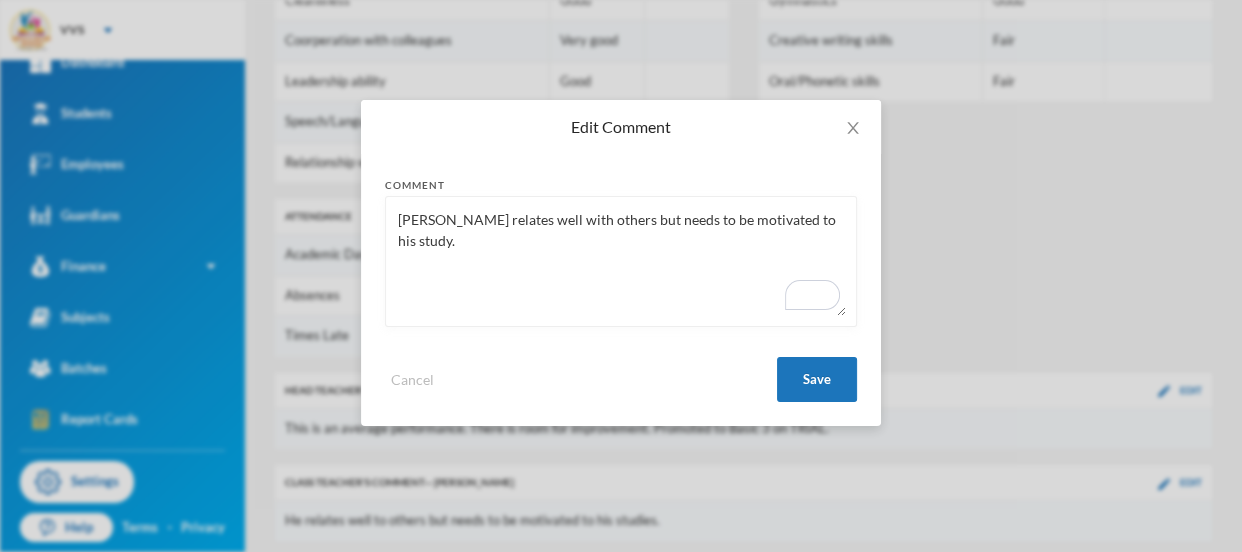 click on "David relates well with others but needs to be motivated to his study." at bounding box center [621, 261] 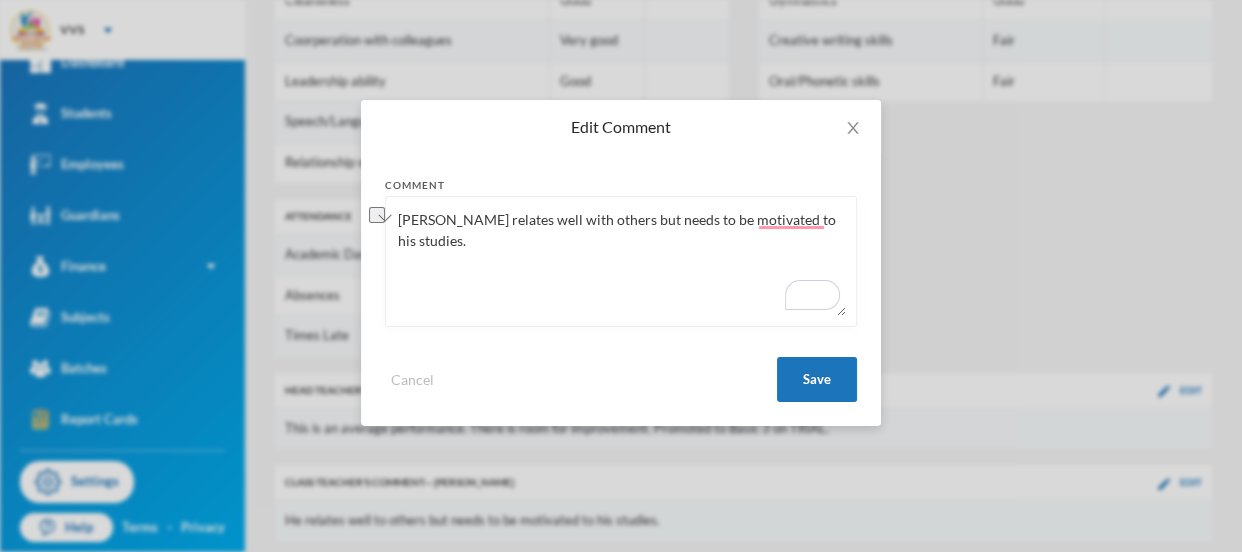 paste on "encouragement to stay focused on his studies."" 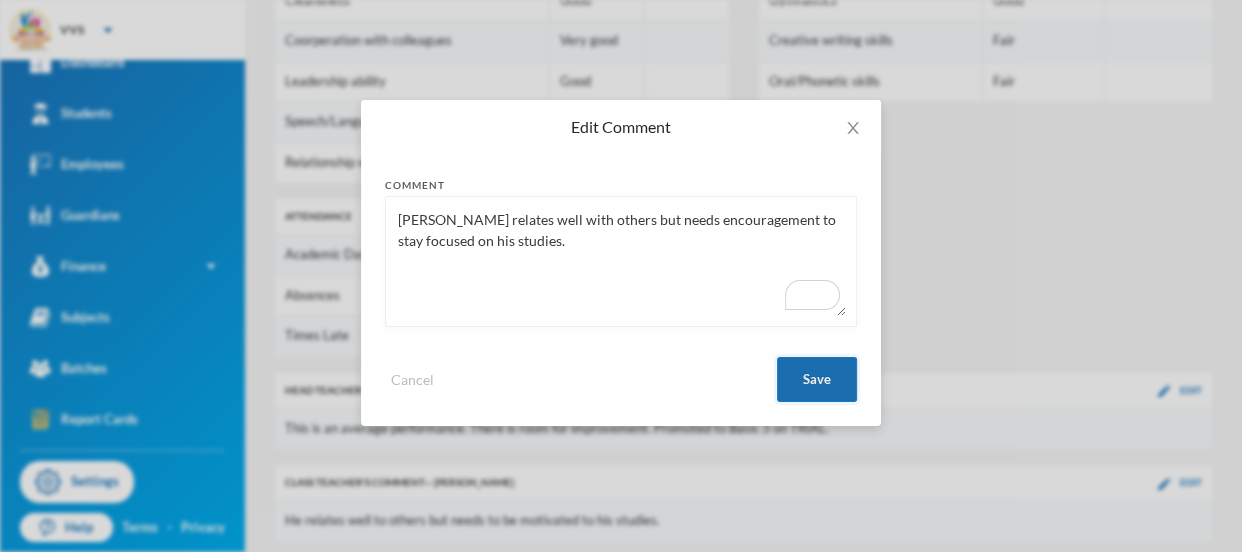 type on "[PERSON_NAME] relates well with others but needs encouragement to stay focused on his studies." 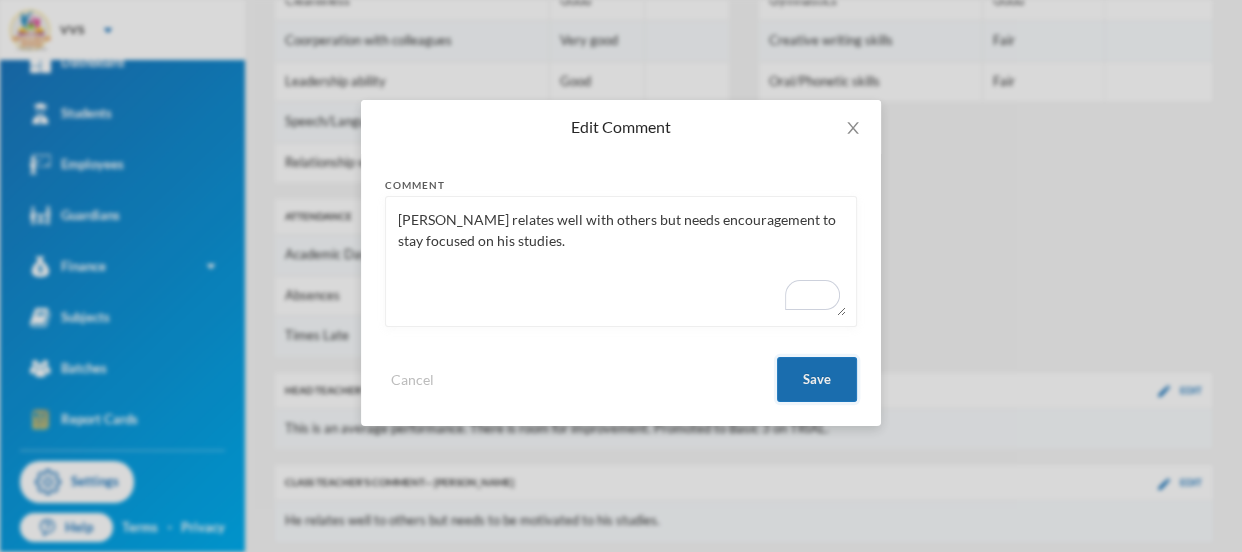 click on "Save" at bounding box center [817, 379] 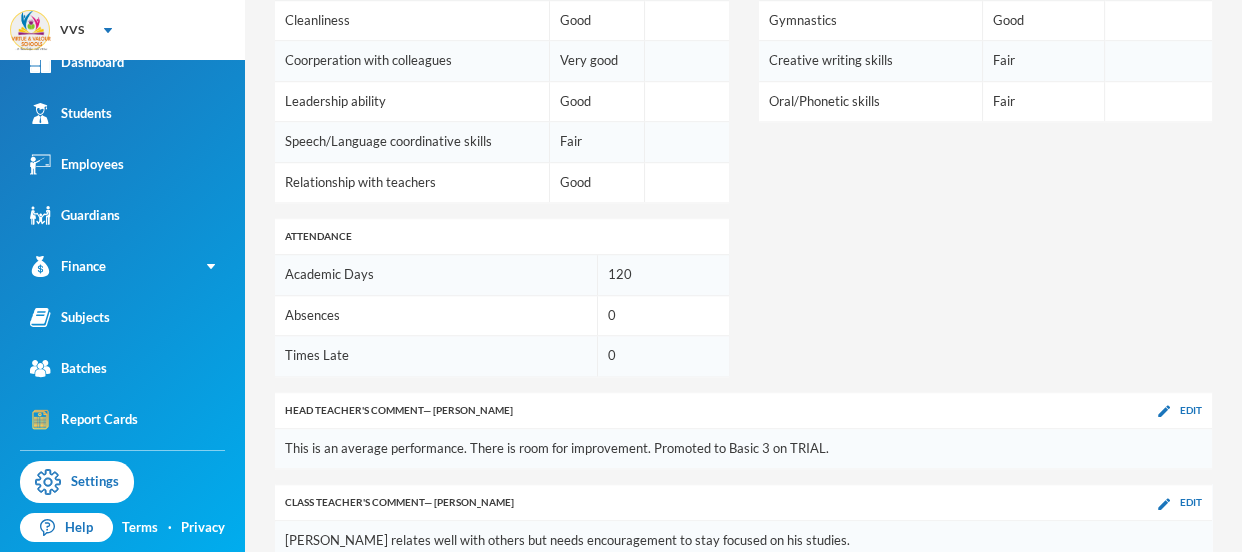 scroll, scrollTop: 1391, scrollLeft: 0, axis: vertical 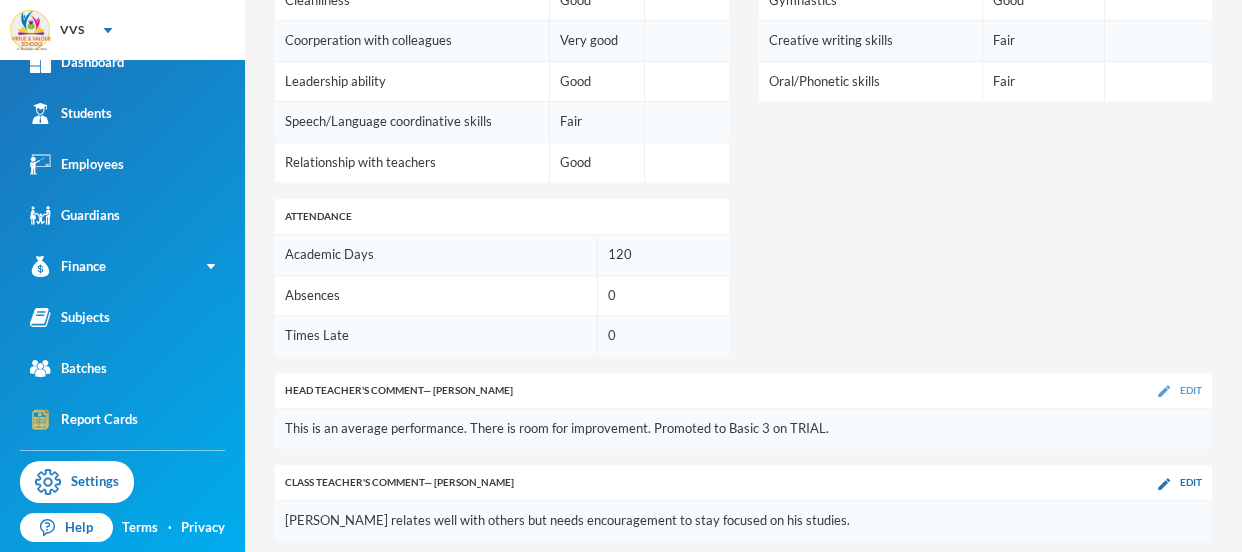 click on "Edit" at bounding box center (1191, 390) 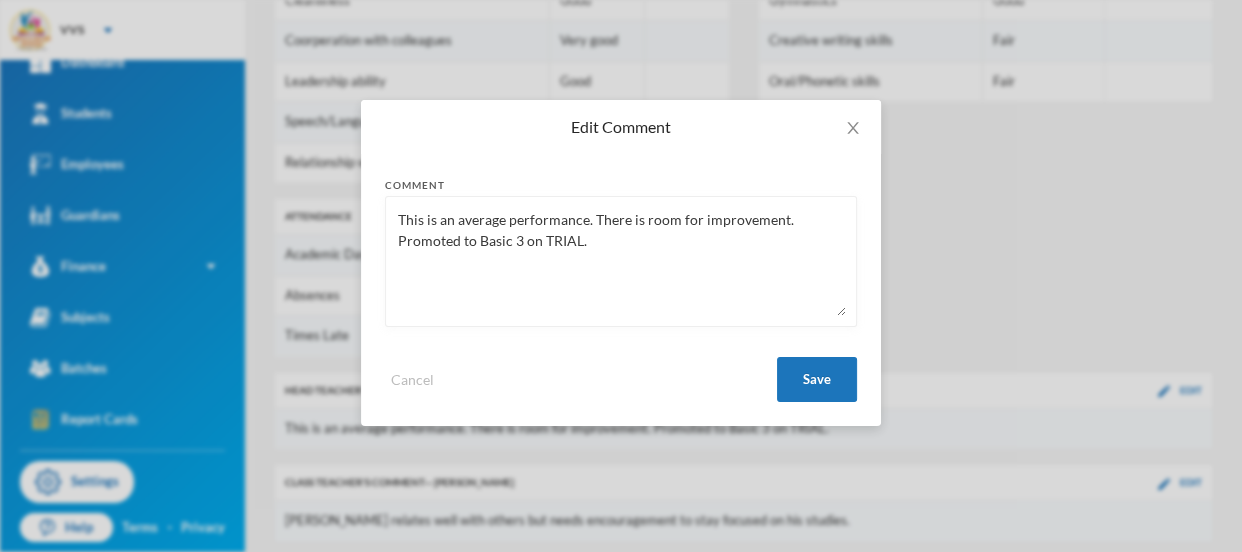click on "This is an average performance. There is room for improvement. Promoted to Basic 3 on TRIAL." at bounding box center [621, 261] 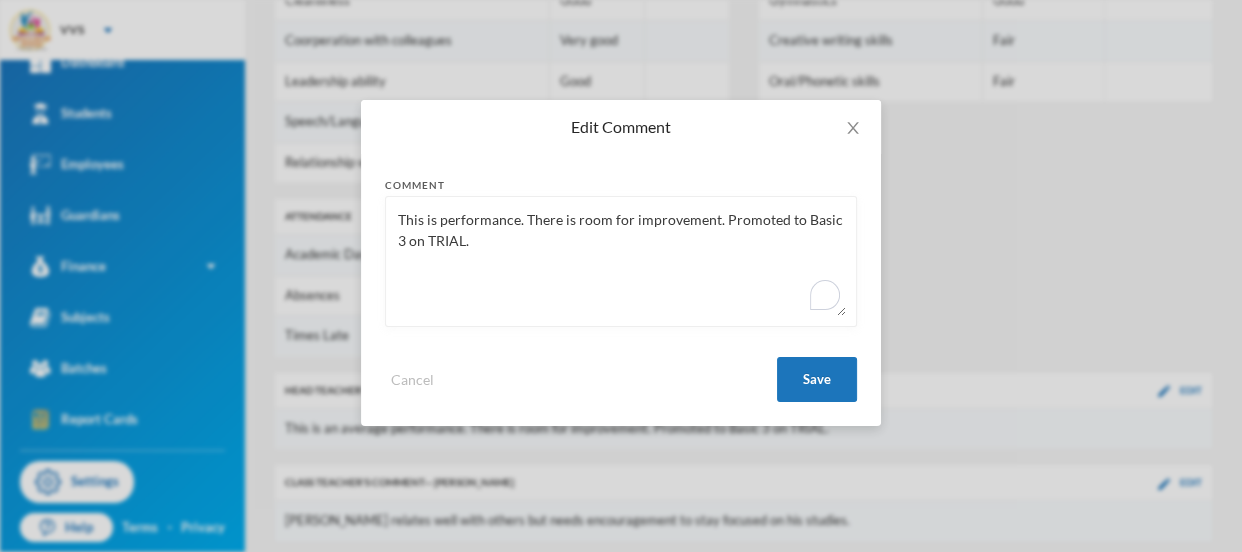click on "This is performance. There is room for improvement. Promoted to Basic 3 on TRIAL." at bounding box center [621, 261] 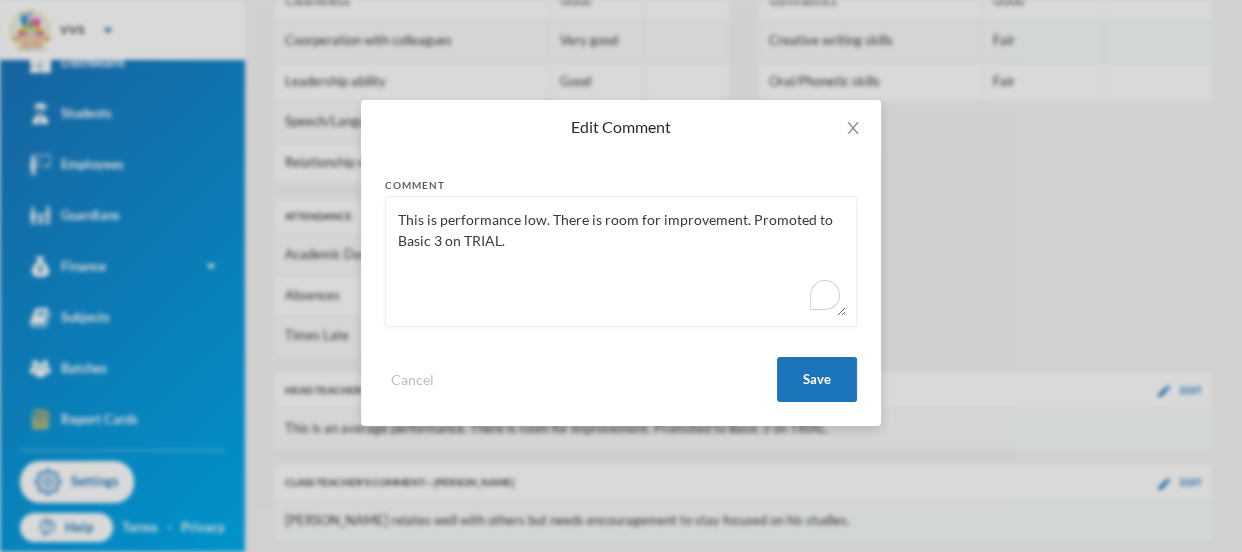 drag, startPoint x: 736, startPoint y: 218, endPoint x: 550, endPoint y: 224, distance: 186.09676 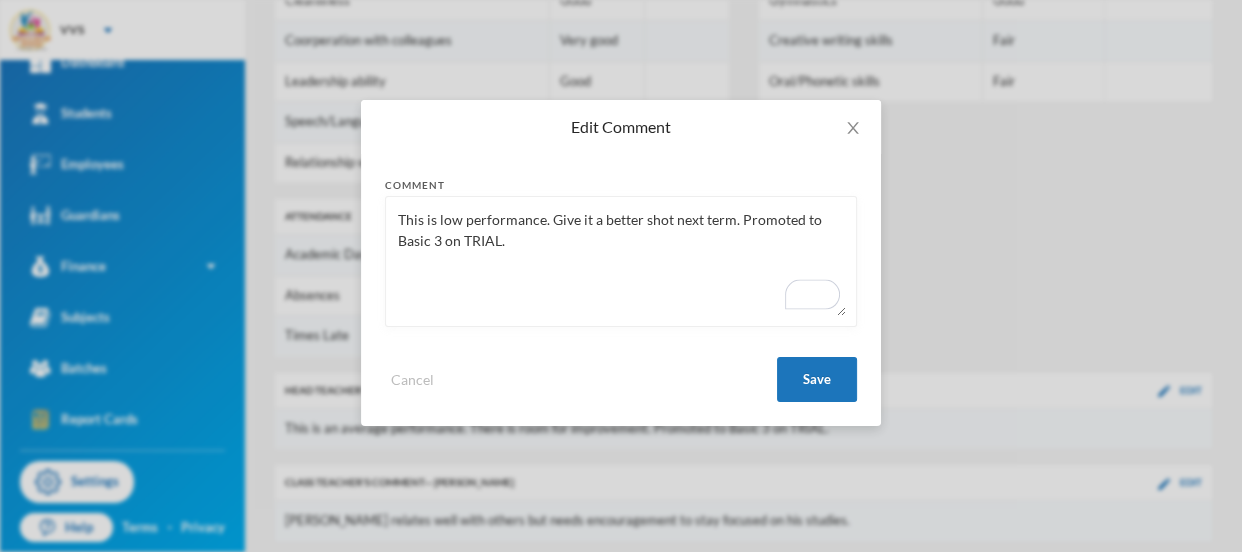 click on "This is low performance. Give it a better shot next term. Promoted to Basic 3 on TRIAL." at bounding box center [621, 261] 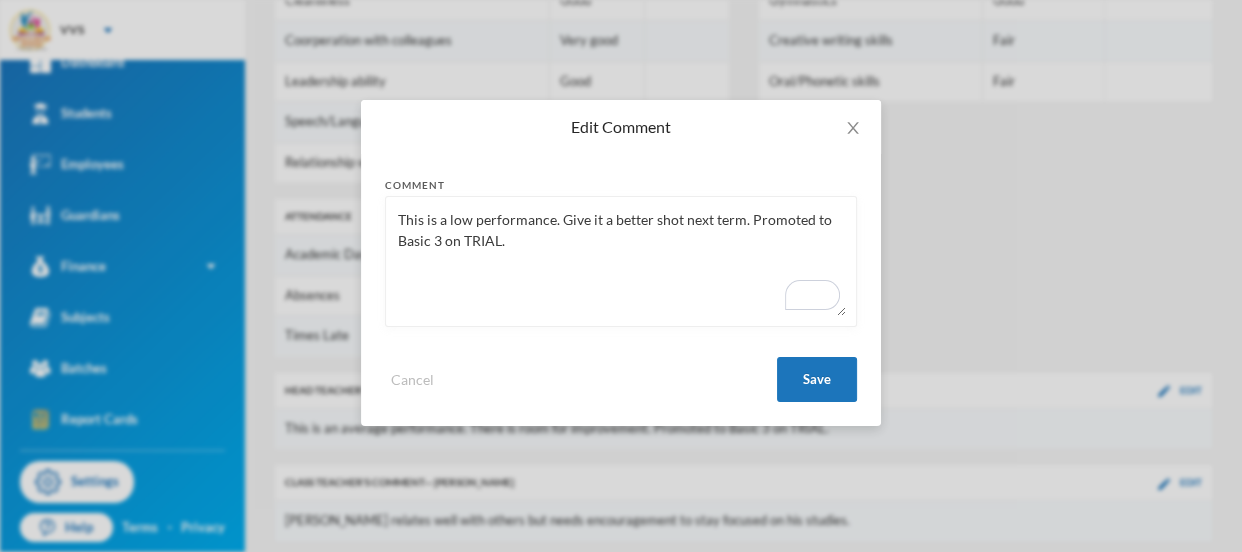 click on "This is a low performance. Give it a better shot next term. Promoted to Basic 3 on TRIAL." at bounding box center (621, 261) 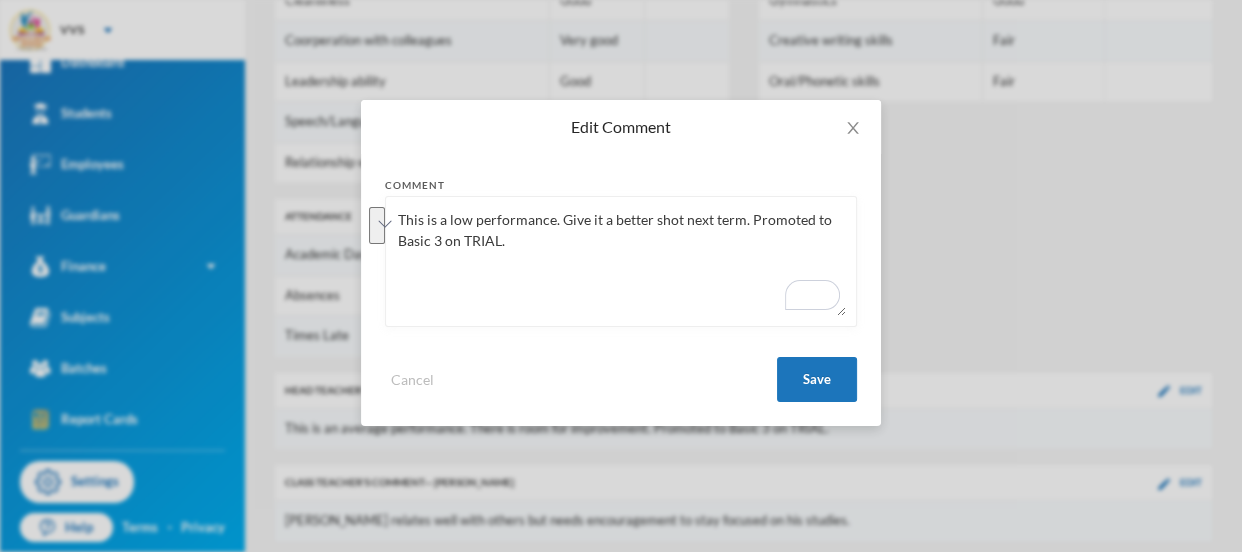 type on "This is a low performance. Give it a better shot next term. Promoted to Basic 3 on TRIAL." 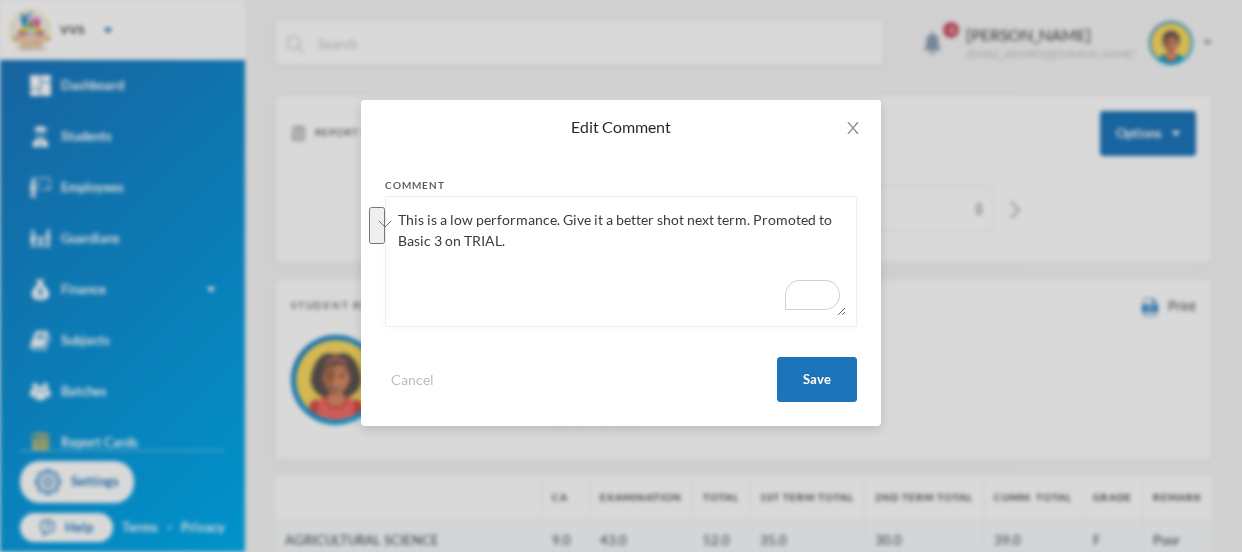 scroll, scrollTop: 0, scrollLeft: 0, axis: both 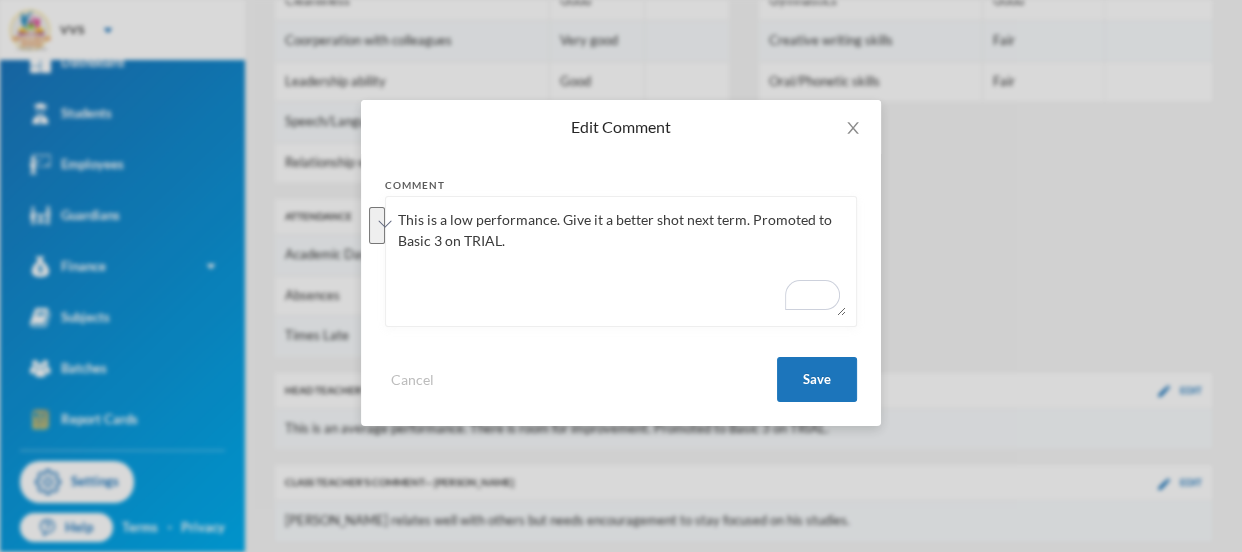 paste on "Performance this term was below expectation. With renewed effort and focus, there is room for improvement. Promoted to Basic 3 on trial" 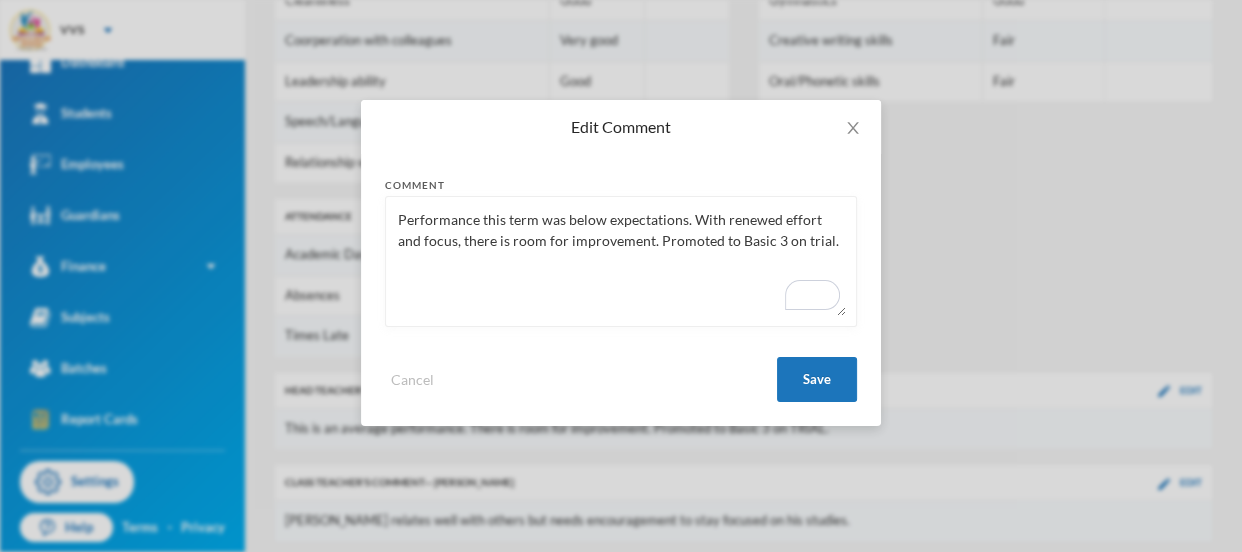 click on "Performance this term was below expectations. With renewed effort and focus, there is room for improvement. Promoted to Basic 3 on trial." at bounding box center (621, 261) 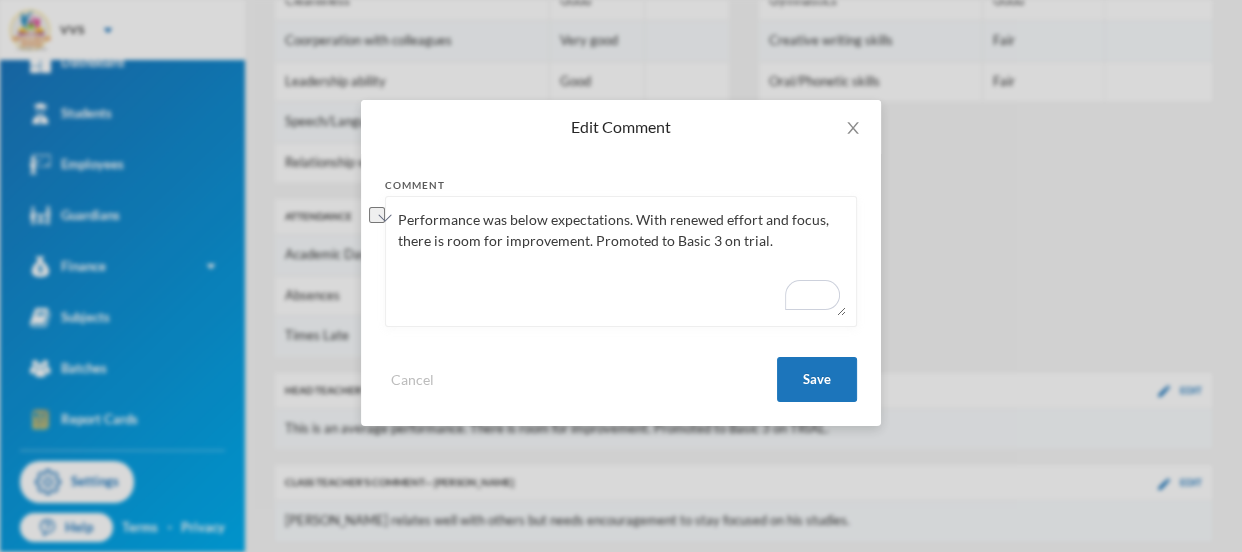 drag, startPoint x: 758, startPoint y: 239, endPoint x: 591, endPoint y: 247, distance: 167.19151 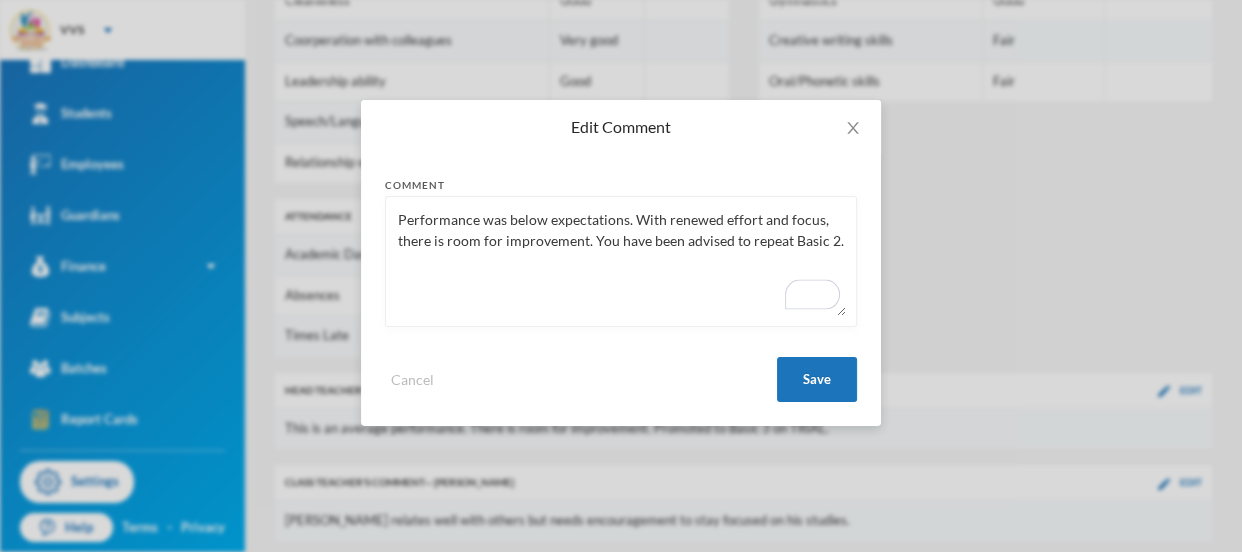 click on "Performance was below expectations. With renewed effort and focus, there is room for improvement. You have been advised to repeat Basic 2." at bounding box center [621, 261] 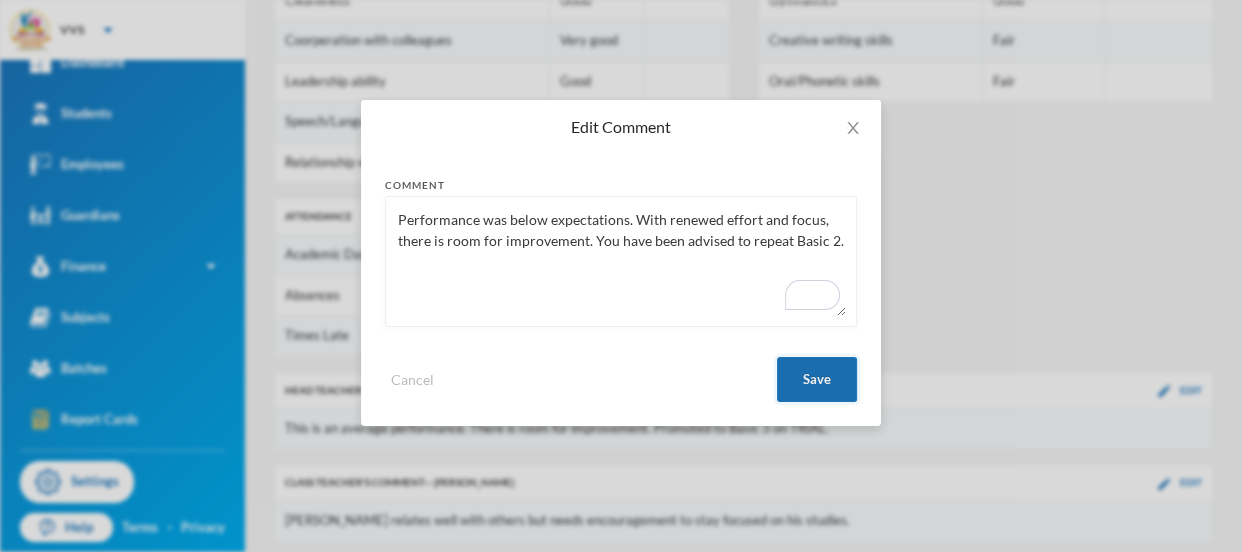 type on "Performance was below expectations. With renewed effort and focus, there is room for improvement. You have been advised to repeat Basic 2." 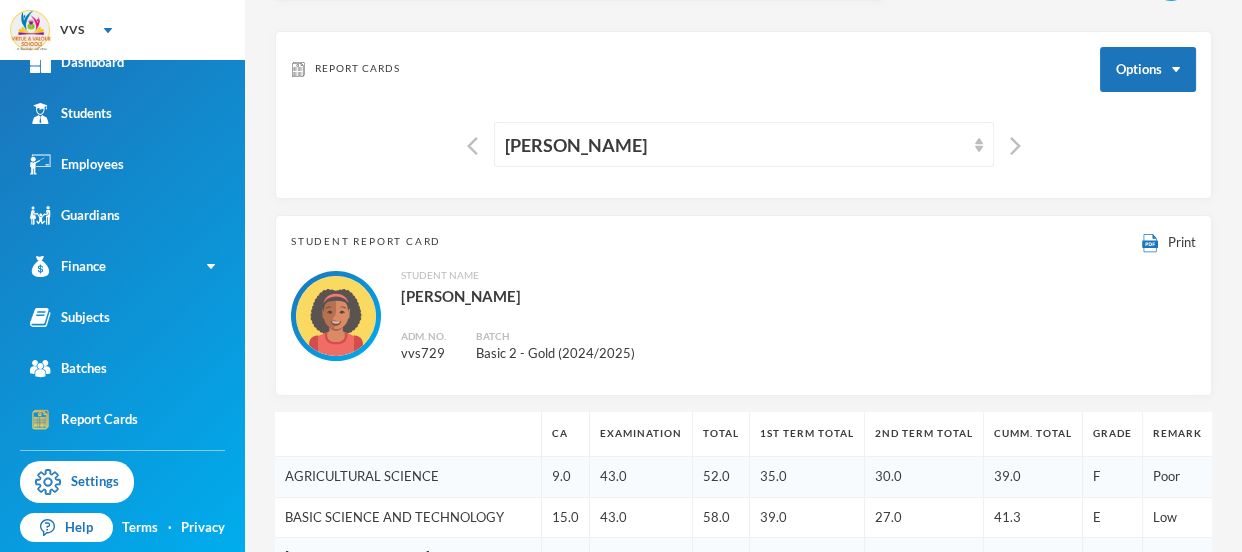 scroll, scrollTop: 0, scrollLeft: 0, axis: both 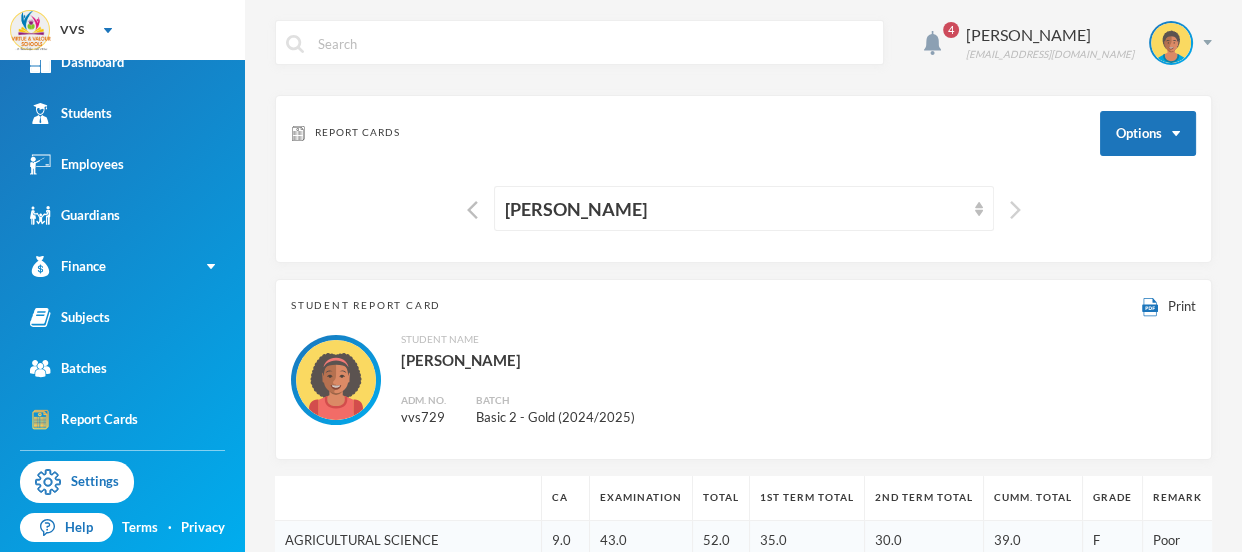 click at bounding box center (1015, 210) 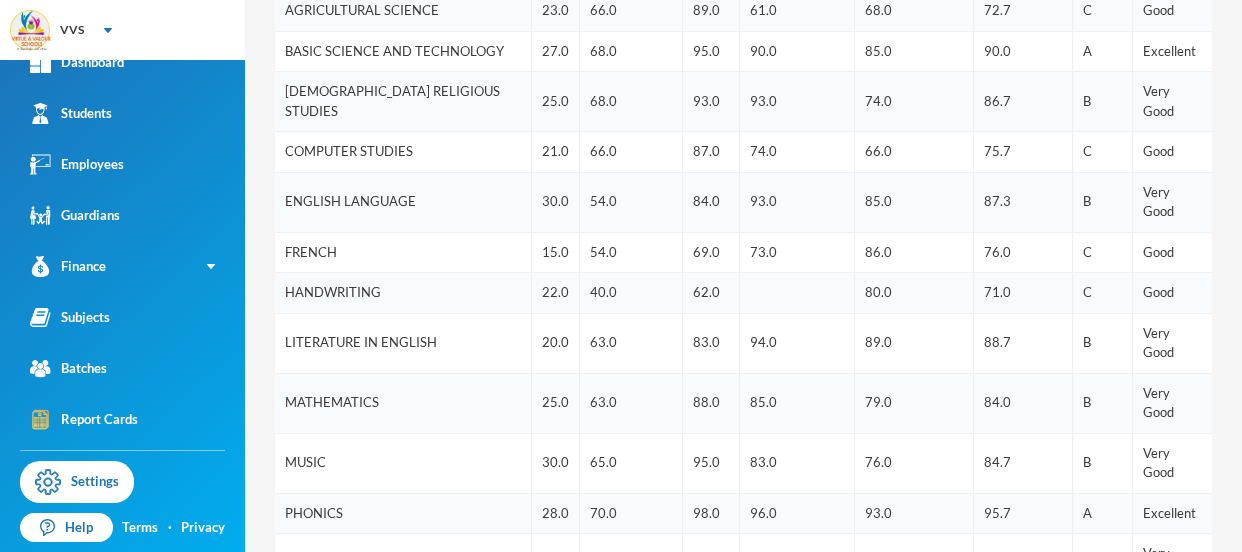 scroll, scrollTop: 503, scrollLeft: 0, axis: vertical 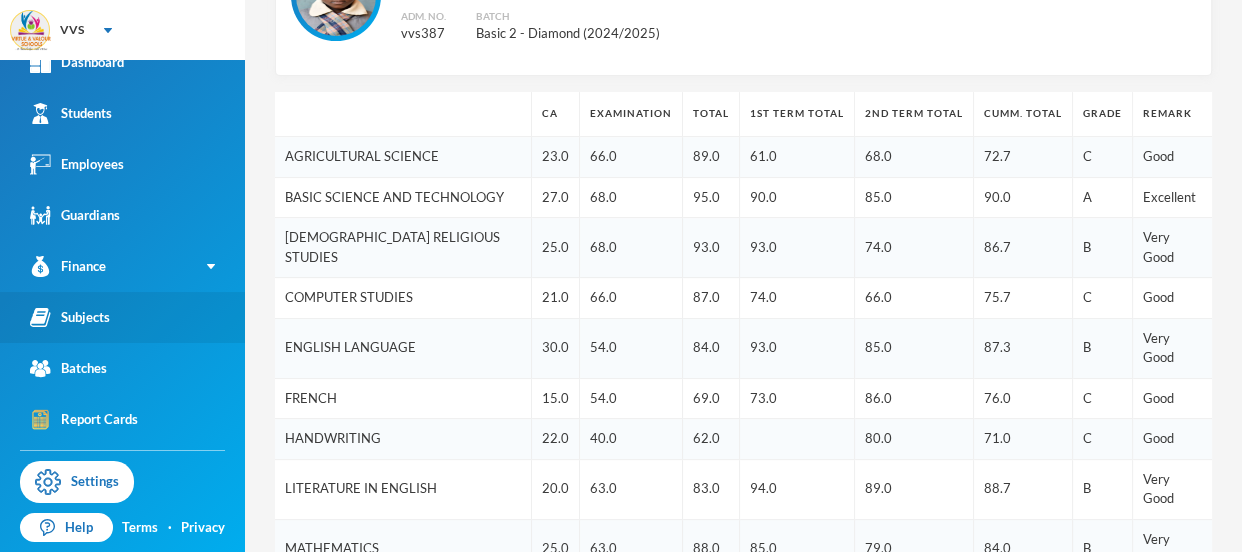 click on "Subjects" at bounding box center [70, 317] 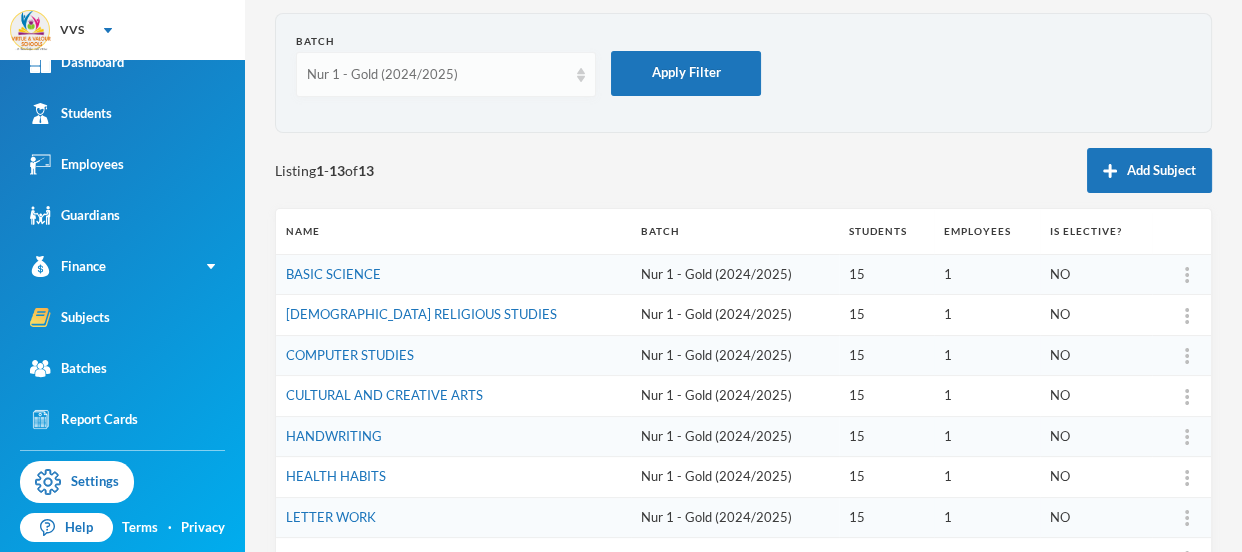 scroll, scrollTop: 79, scrollLeft: 0, axis: vertical 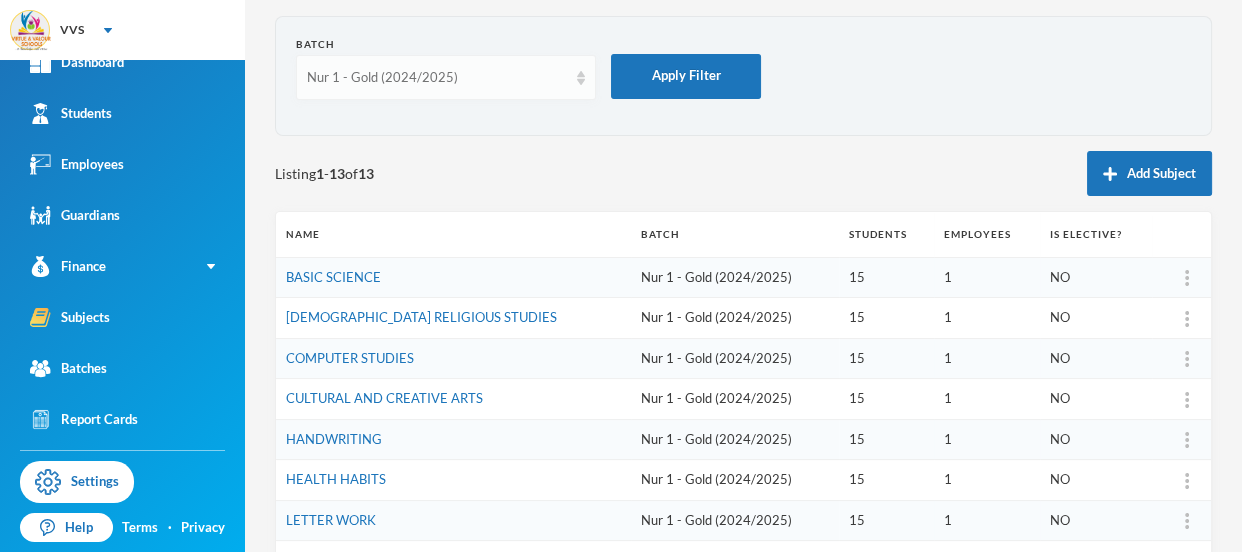 click on "Nur 1 - Gold (2024/2025)" at bounding box center (437, 78) 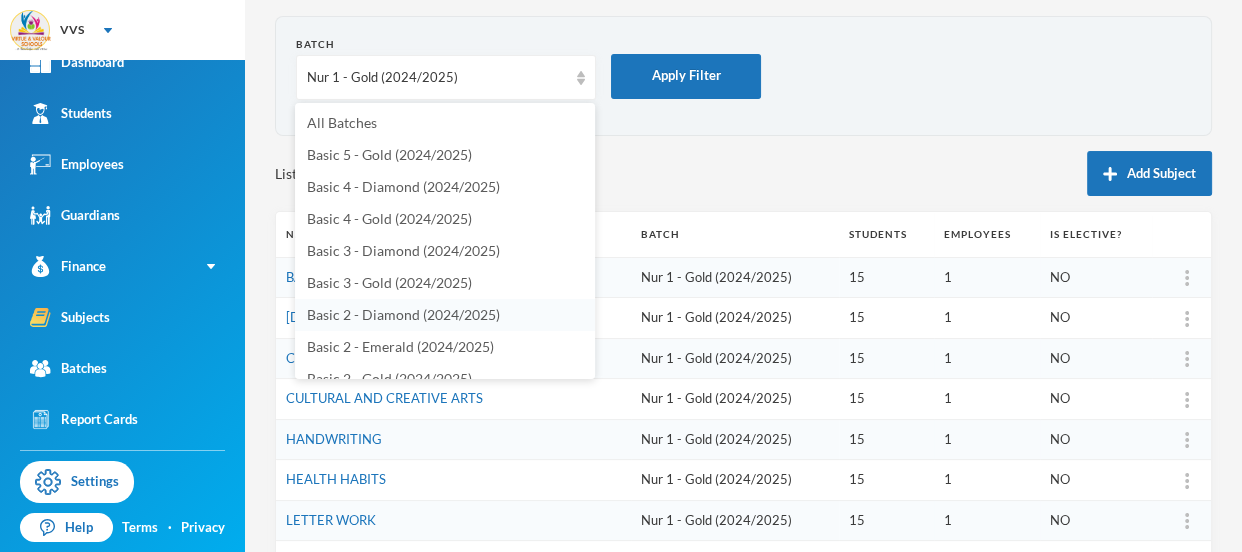 click on "Basic 2 - Diamond (2024/2025)" at bounding box center (403, 314) 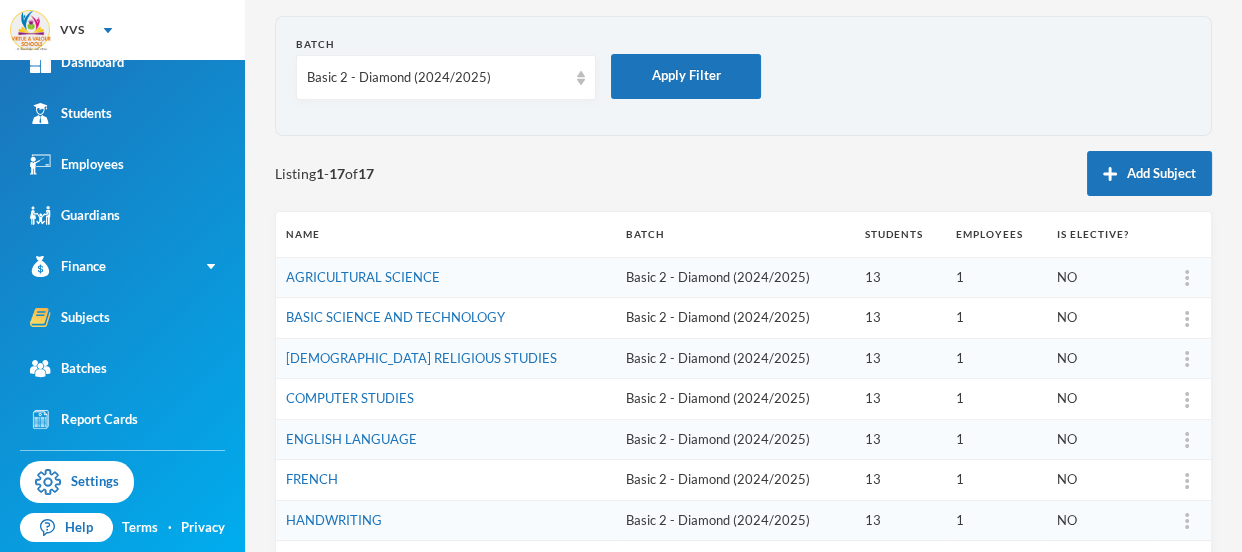 click on "HANDWRITING" at bounding box center (446, 520) 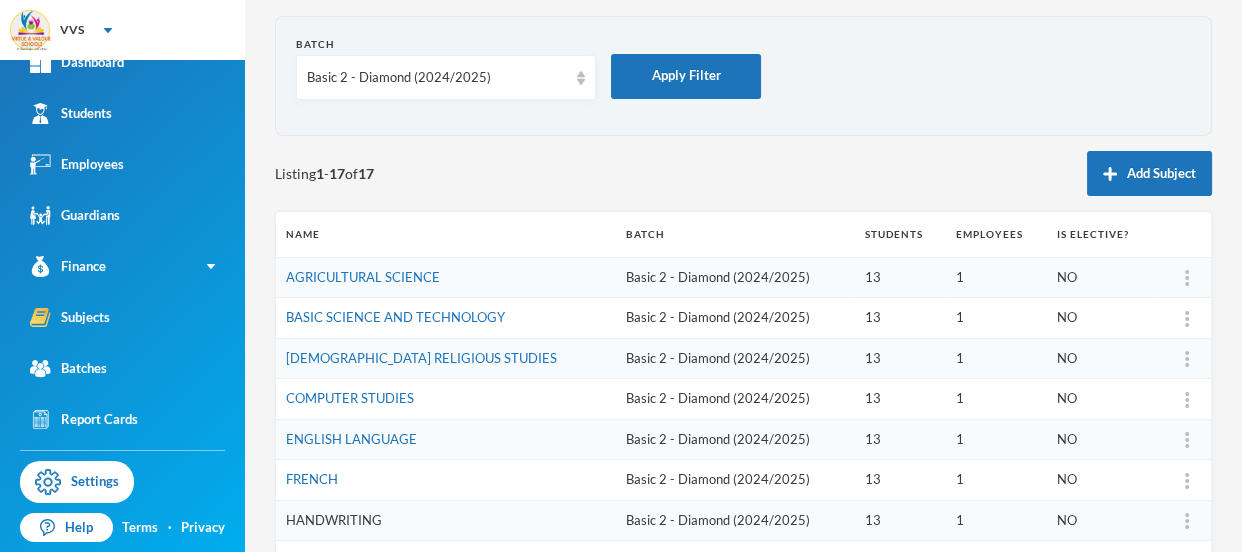 click on "HANDWRITING" at bounding box center [334, 520] 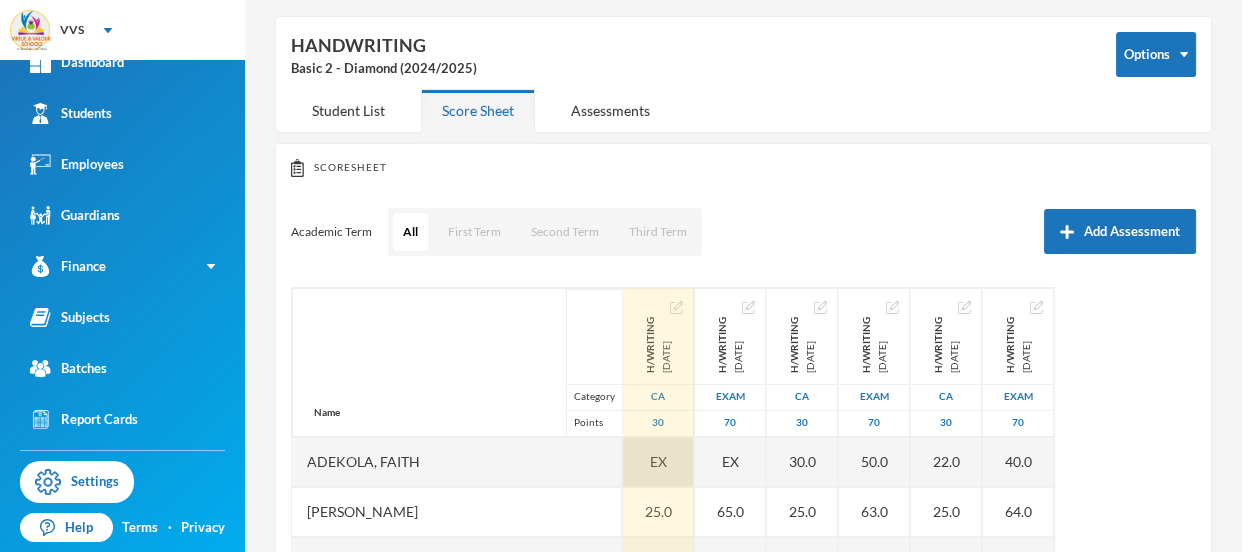 click on "EX" at bounding box center [658, 461] 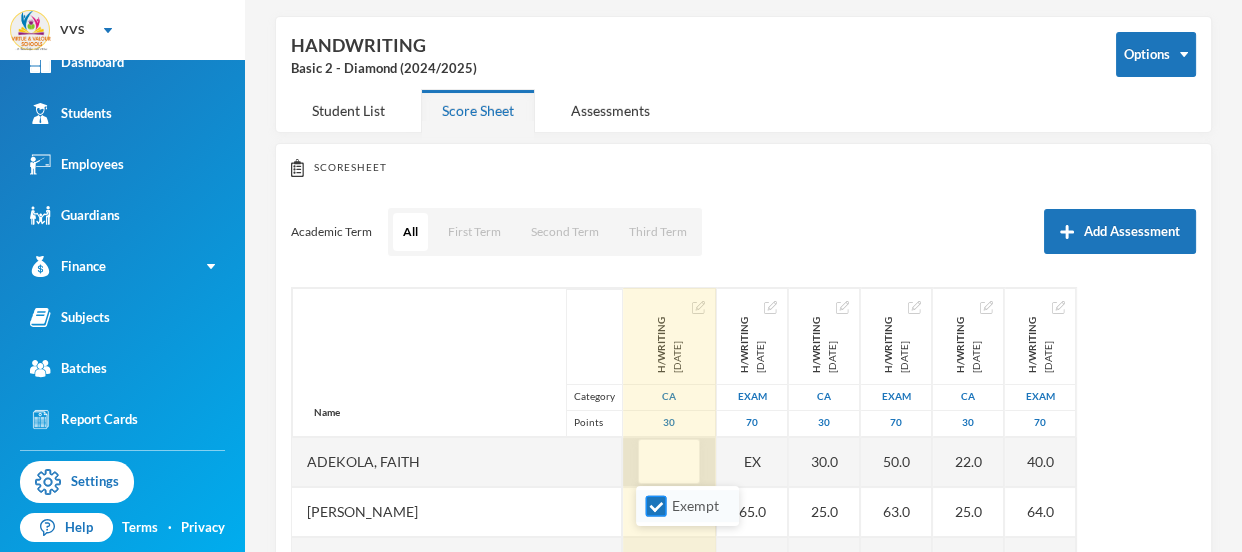 click on "Exempt" at bounding box center [656, 506] 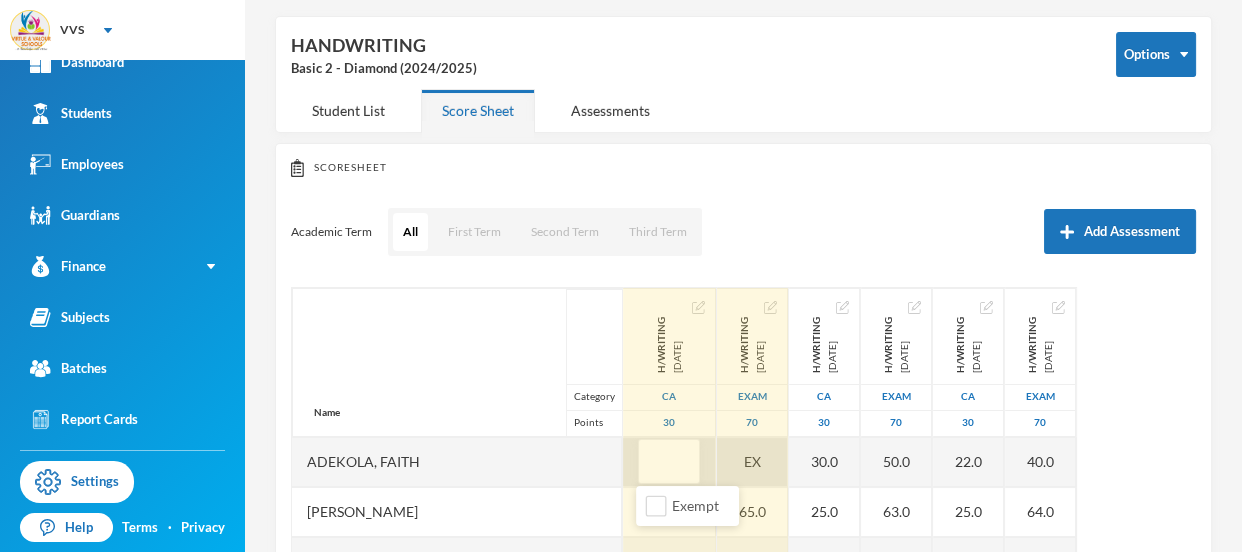 click on "EX" at bounding box center (752, 462) 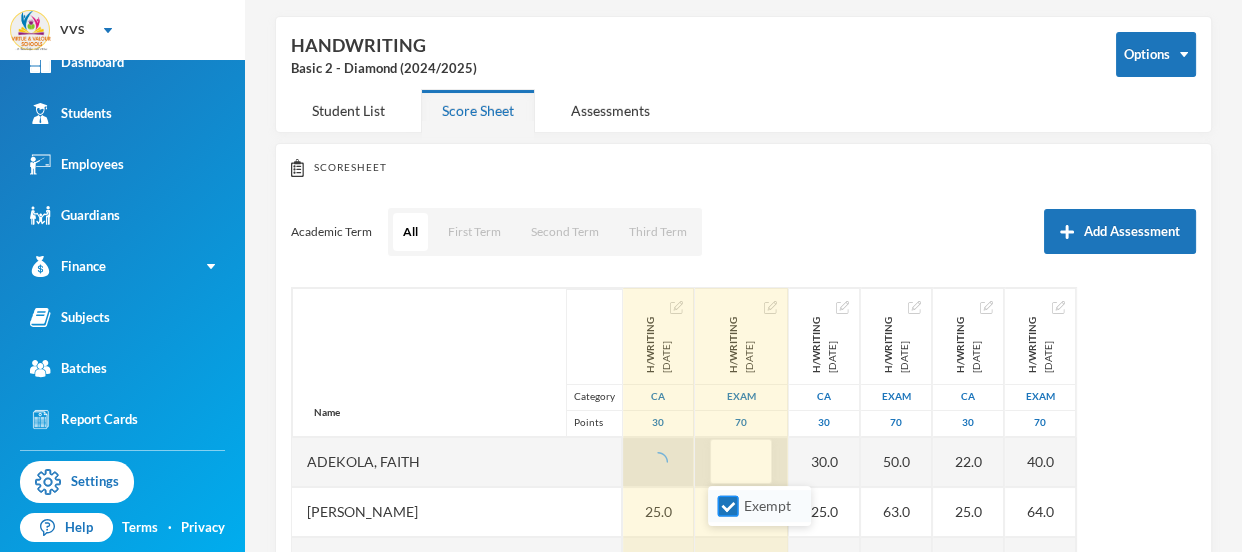 click on "Exempt" at bounding box center (728, 506) 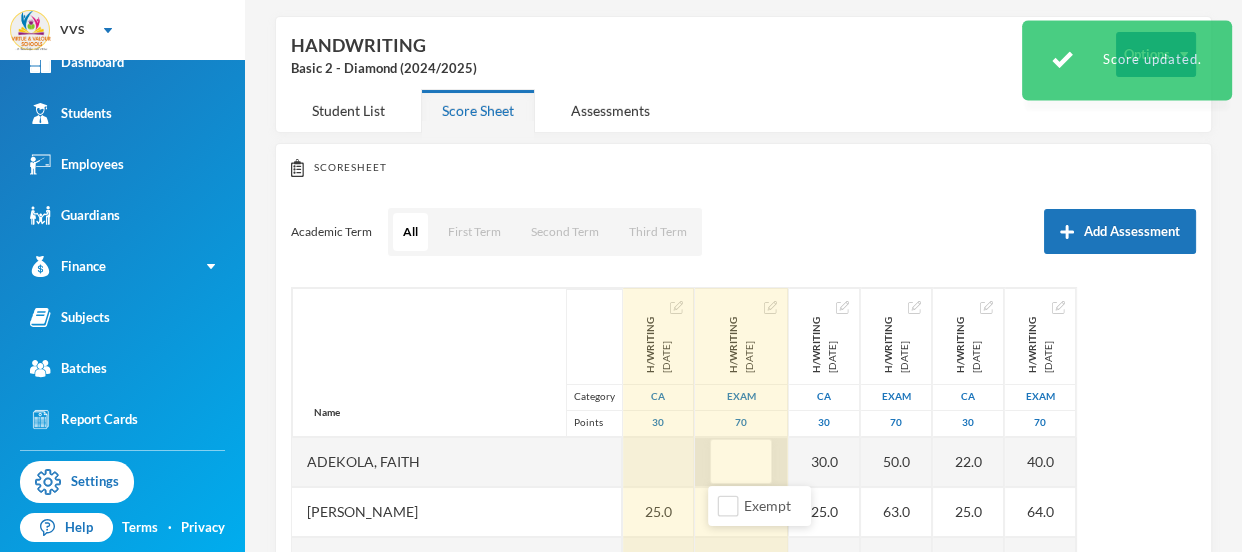 click on "Name   Category Points Adekola, [PERSON_NAME], [PERSON_NAME], [PERSON_NAME], [PERSON_NAME], [PERSON_NAME], [PERSON_NAME], [PERSON_NAME], [PERSON_NAME], [PERSON_NAME], Praise [PERSON_NAME], [GEOGRAPHIC_DATA][PERSON_NAME], [GEOGRAPHIC_DATA][PERSON_NAME], [PERSON_NAME] H/Writing [DATE] CA 30 25.0 EX EX EX EX EX EX EX EX EX EX EX H/Writing [DATE] Exam 70 65.0 EX EX EX EX EX EX EX EX EX EX EX H/WRITING [DATE] CA 30 30.0 25.0 20.0 25.0 23.0 24.0 19.0 EX 22.0 20.0 20.0 19.0 10.0 H/WRITING [DATE] Exam 70 50.0 63.0 50.0 65.0 55.0 60.0 50.0 EX 65.0 60.0 55.0 45.0 30.0 H/WRITING [DATE] CA 30 22.0 25.0 22.0 25.0 22.0 23.0 22.0 22.0 25.0 20.0 23.0 23.0 10.0 H/WRITING [DATE] Exam 70 40.0 64.0 60.0 60.0 55.0 63.0 40.0 58.0 62.0 58.0 50.0 55.0 35.0" at bounding box center [743, 537] 